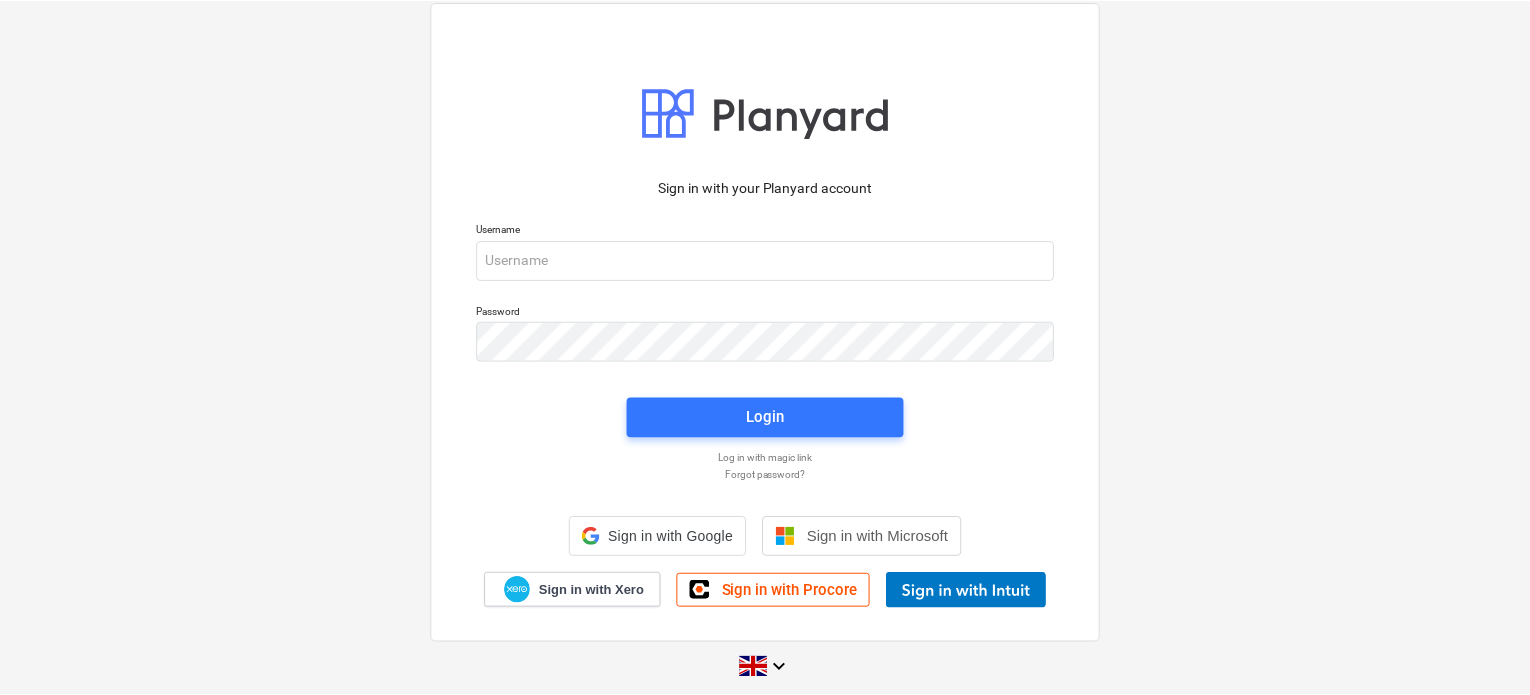 scroll, scrollTop: 0, scrollLeft: 0, axis: both 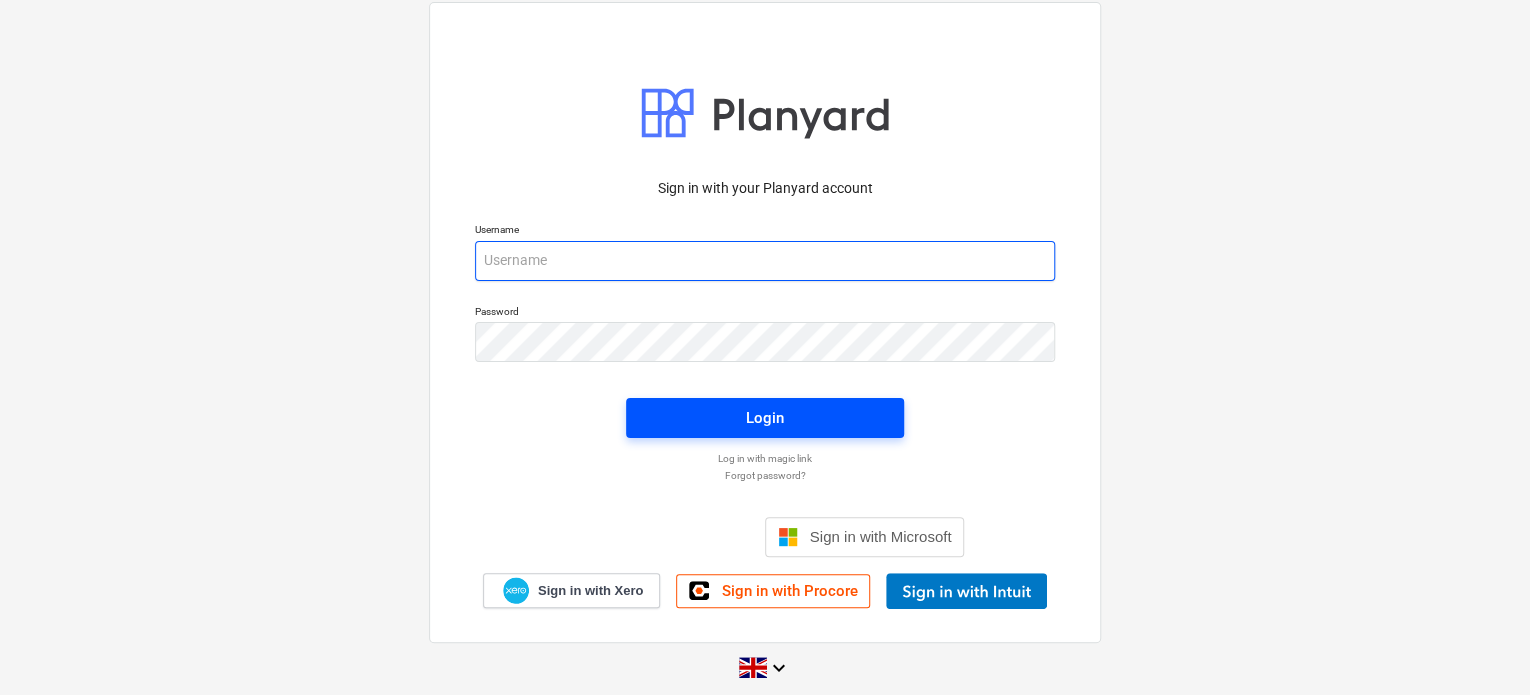 type on "[PERSON_NAME][EMAIL_ADDRESS][DOMAIN_NAME]" 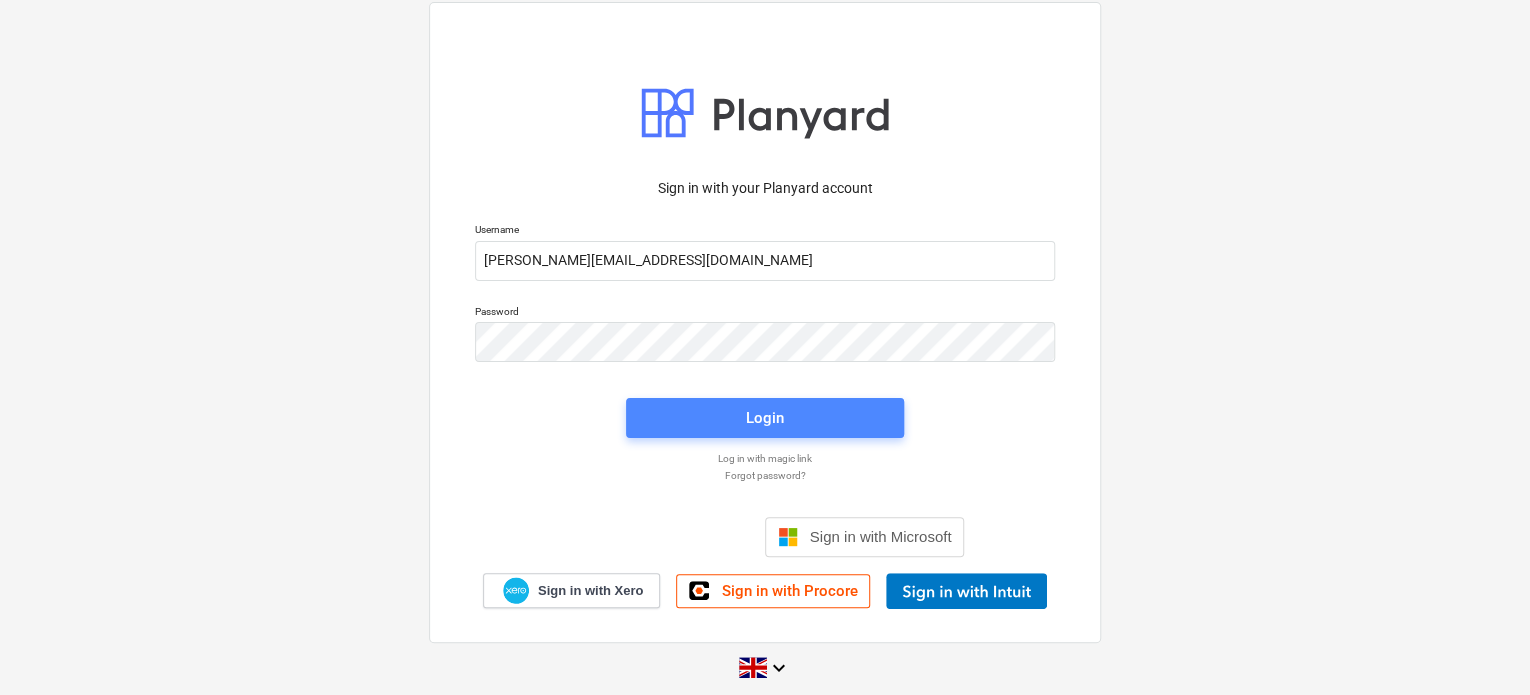 click on "Login" at bounding box center (765, 418) 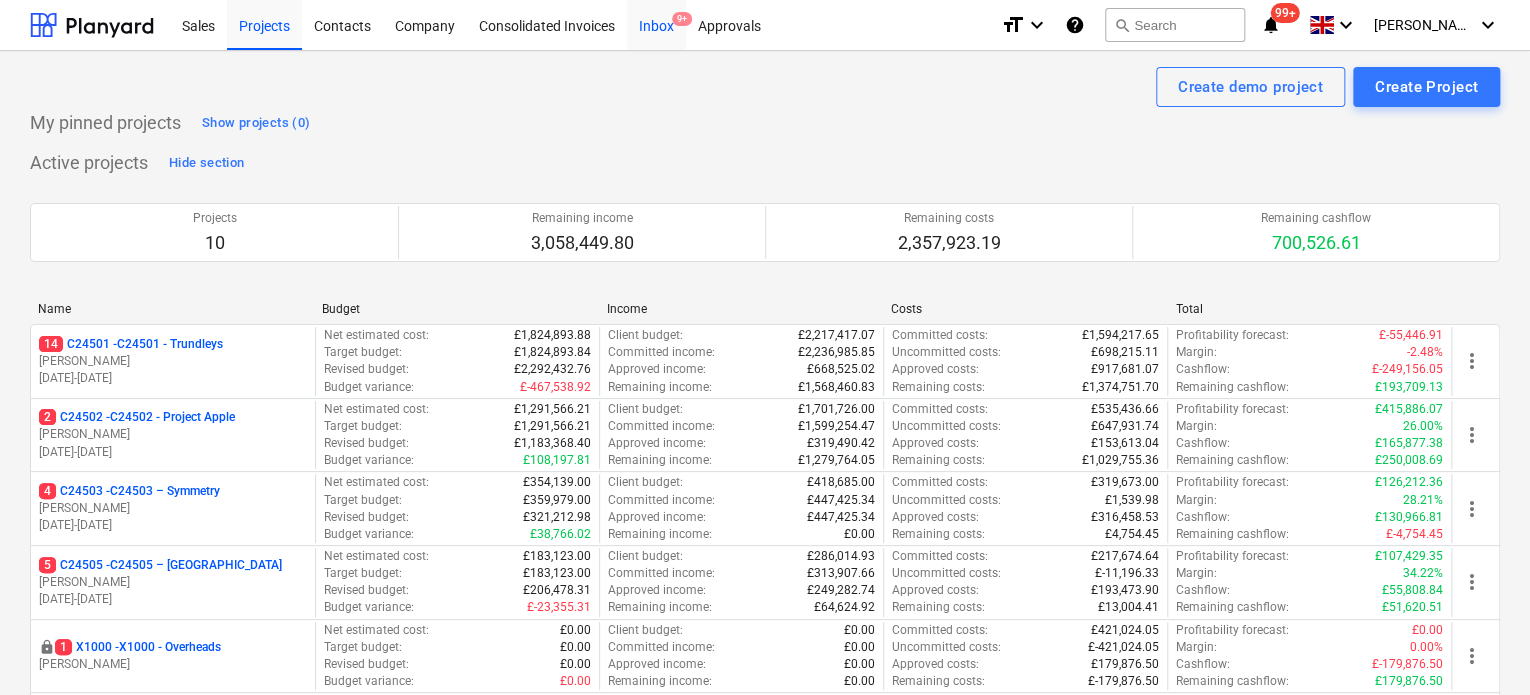 click on "Inbox 9+" at bounding box center (656, 24) 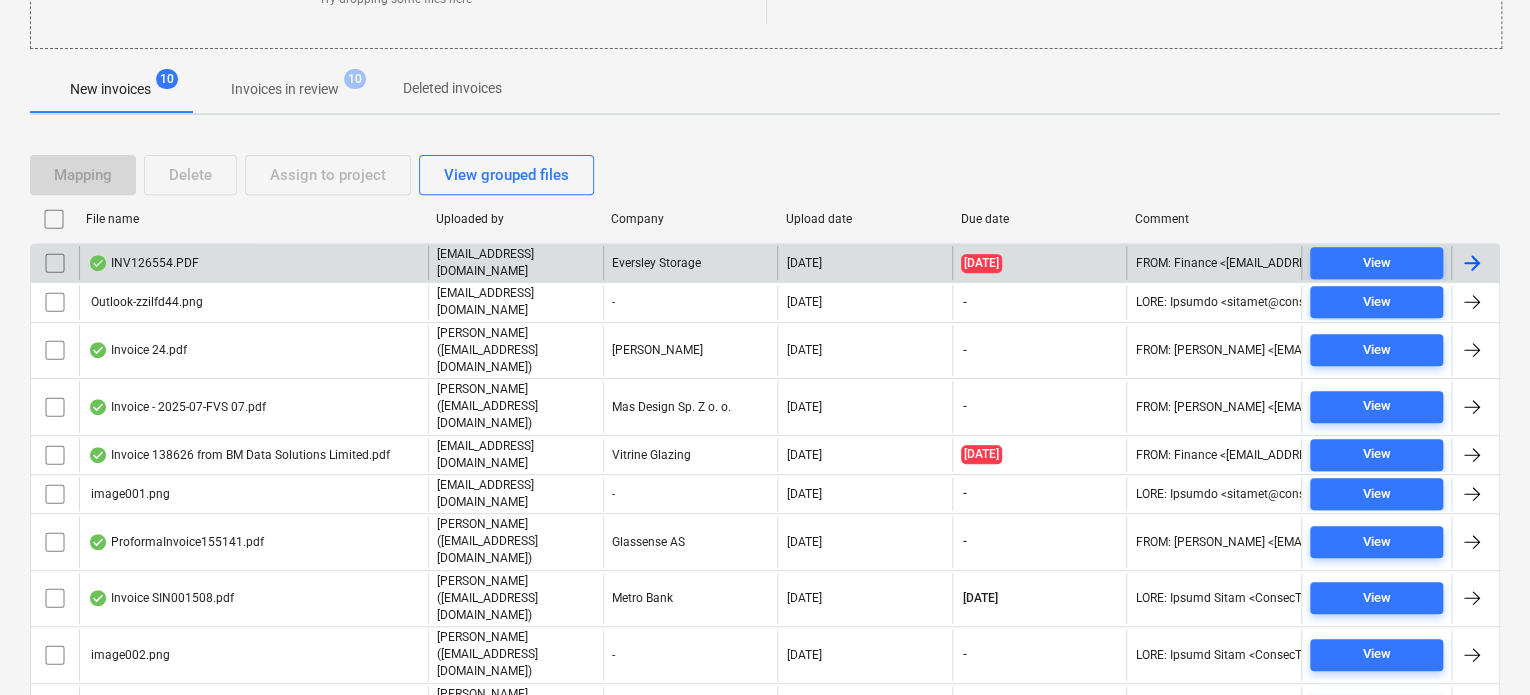 click on "INV126554.PDF" at bounding box center [143, 263] 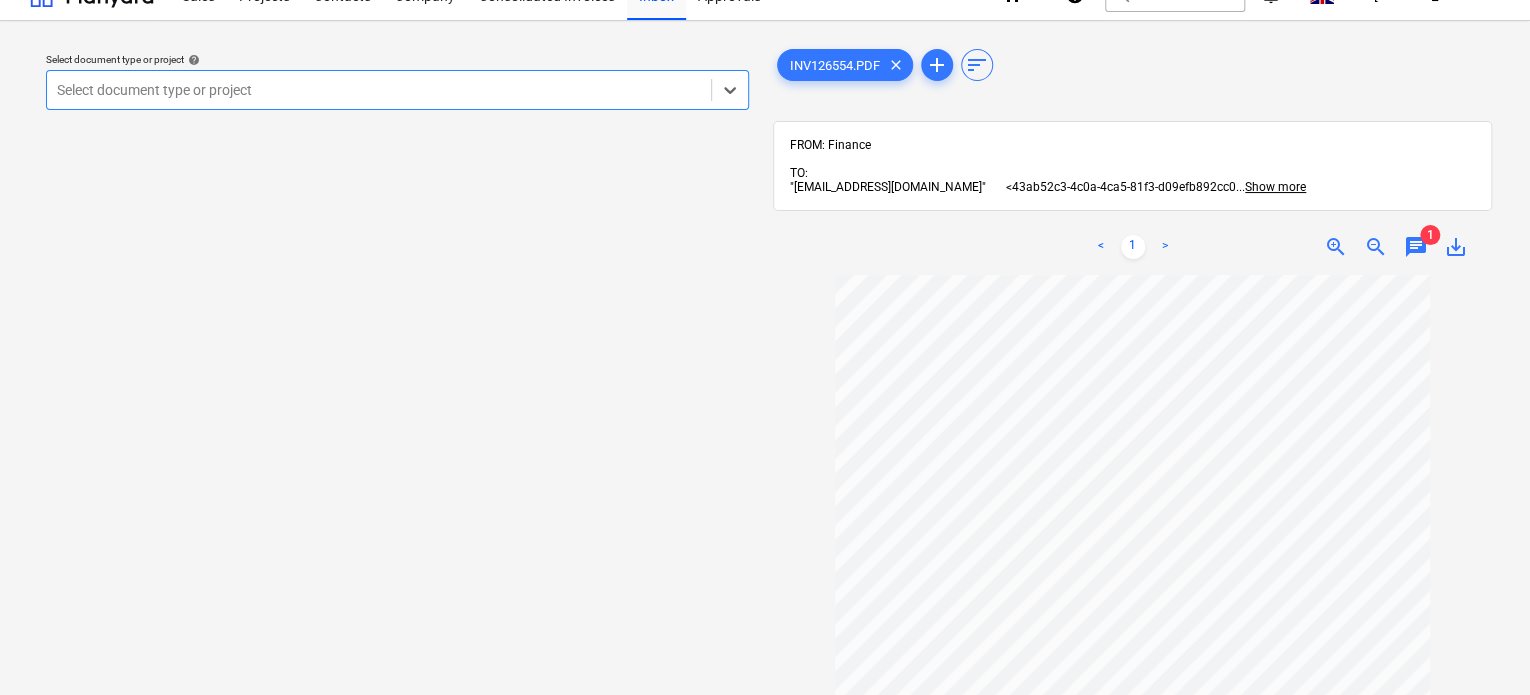 scroll, scrollTop: 0, scrollLeft: 0, axis: both 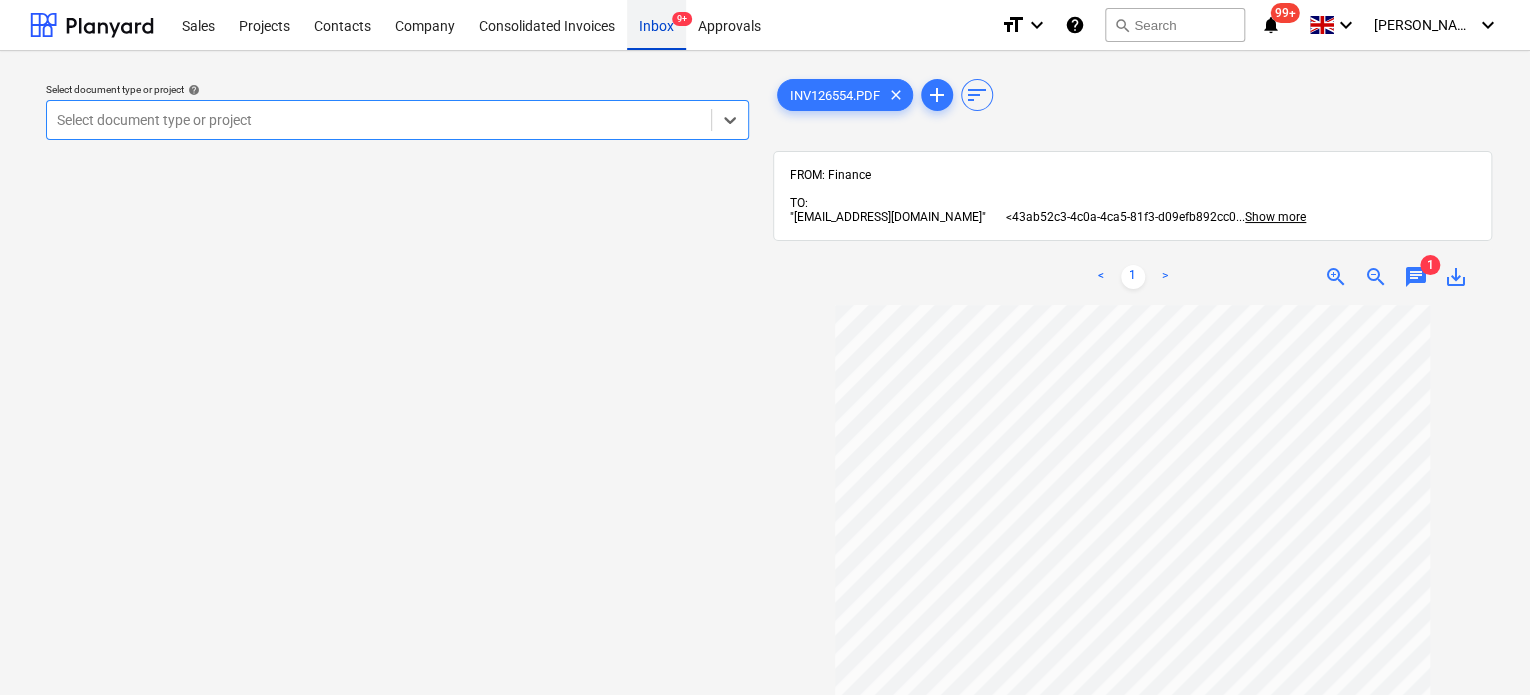 click on "Inbox 9+" at bounding box center (656, 24) 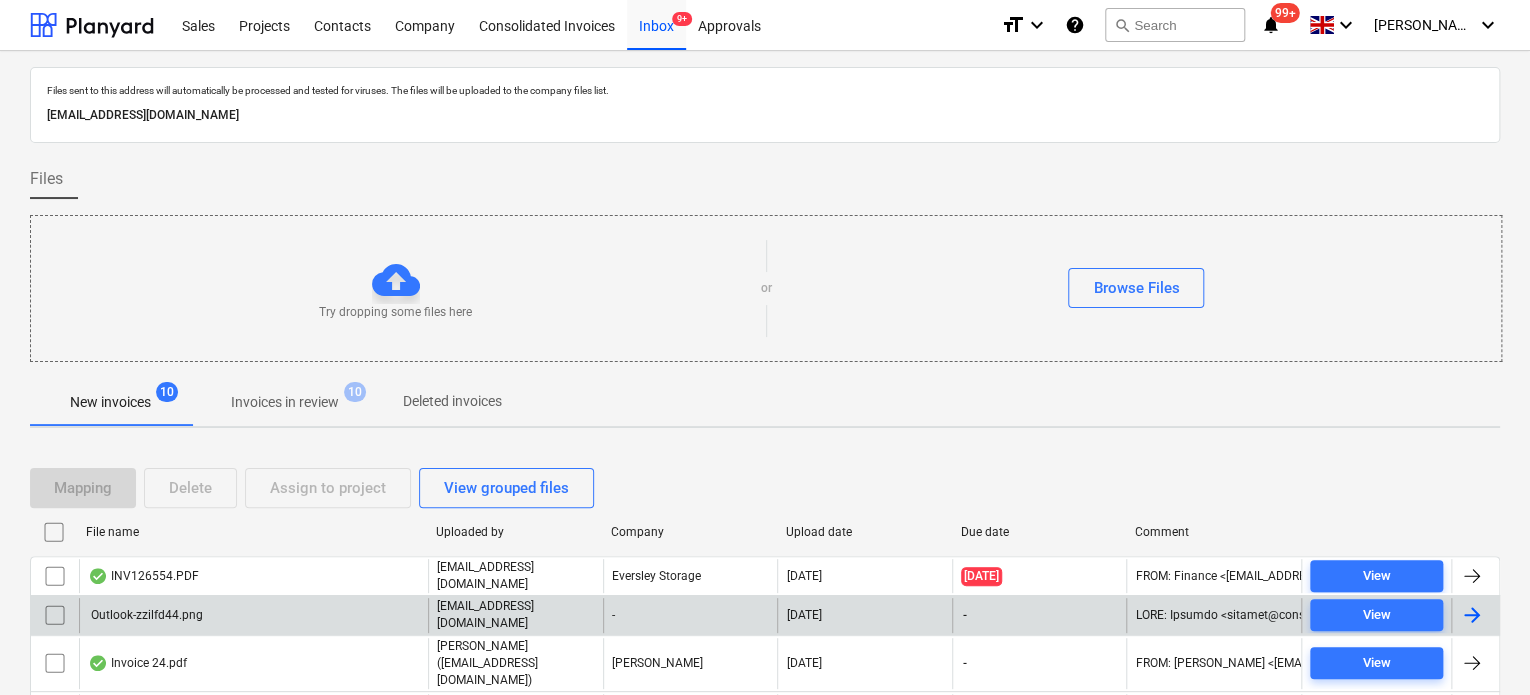 click on "Outlook-zzilfd44.png" at bounding box center [145, 615] 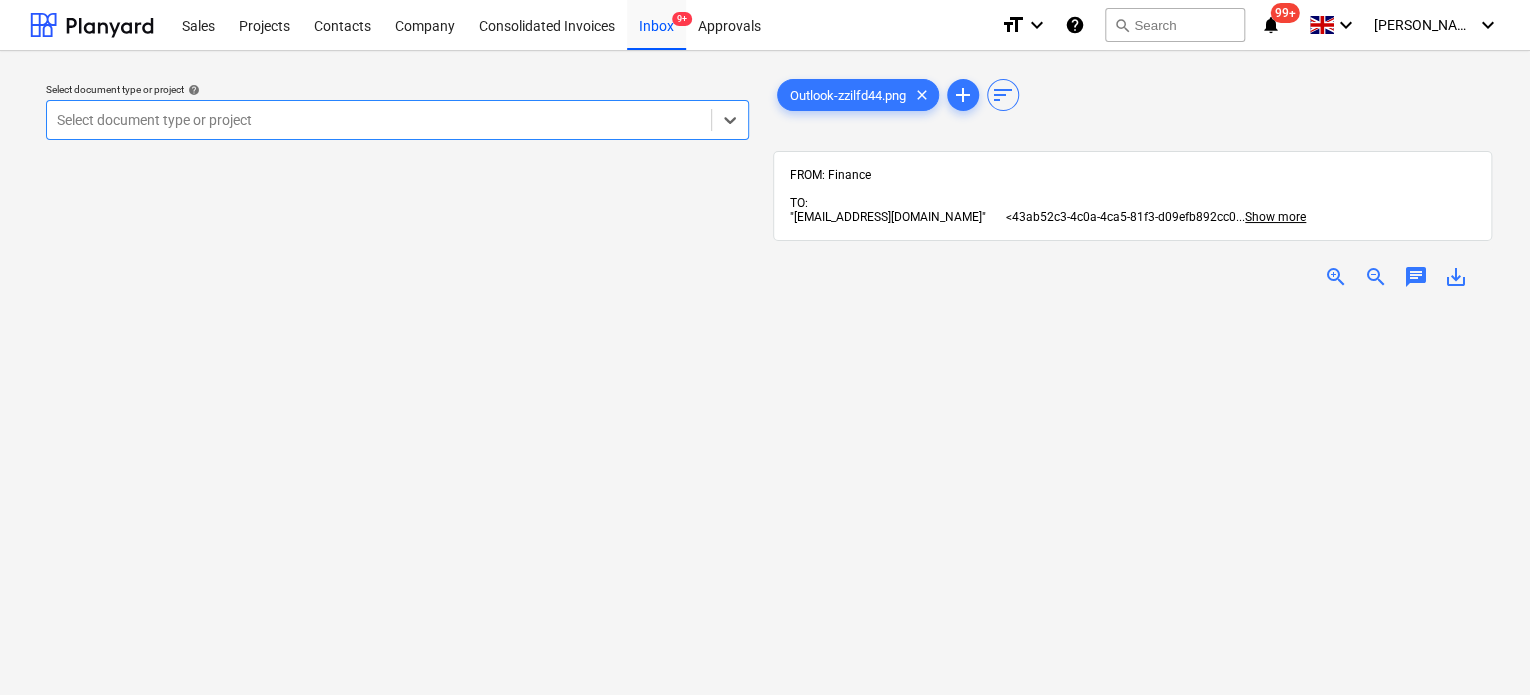 scroll, scrollTop: 300, scrollLeft: 0, axis: vertical 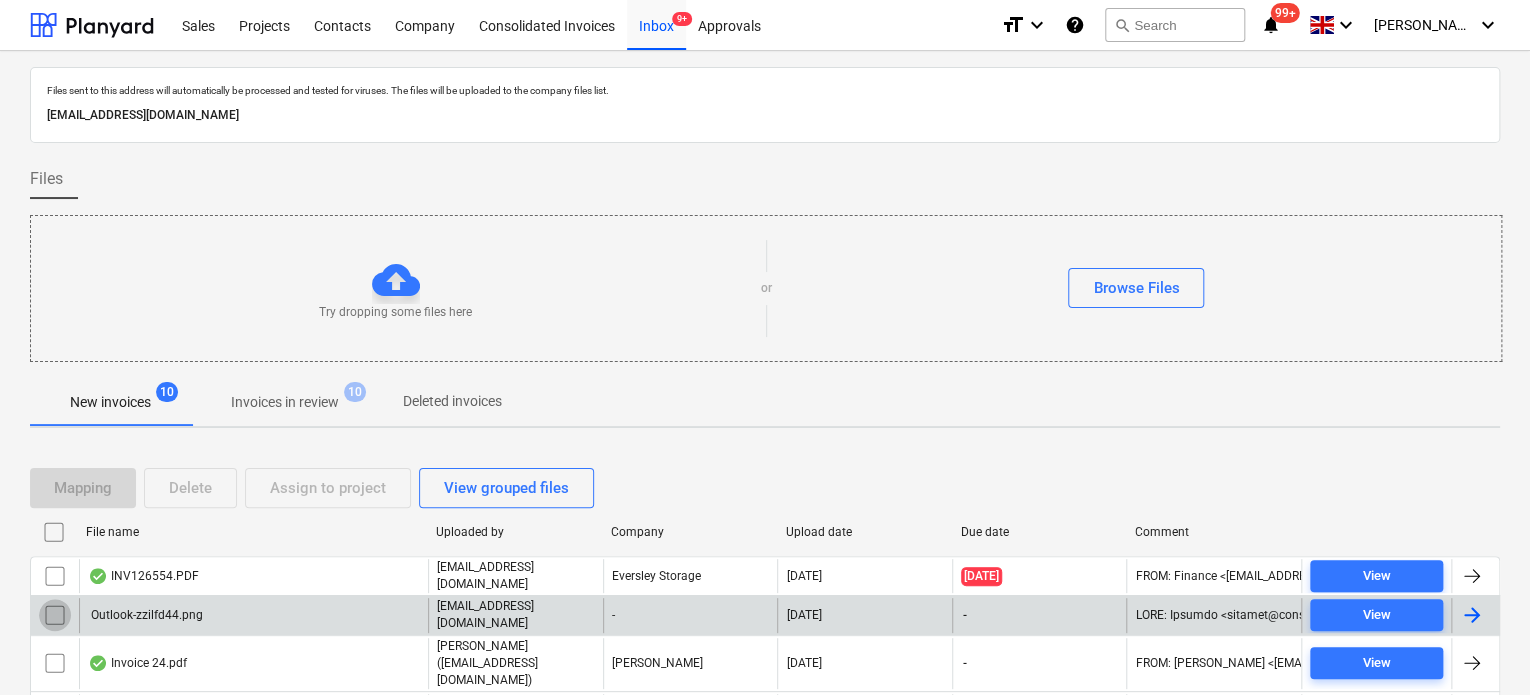 click at bounding box center (55, 615) 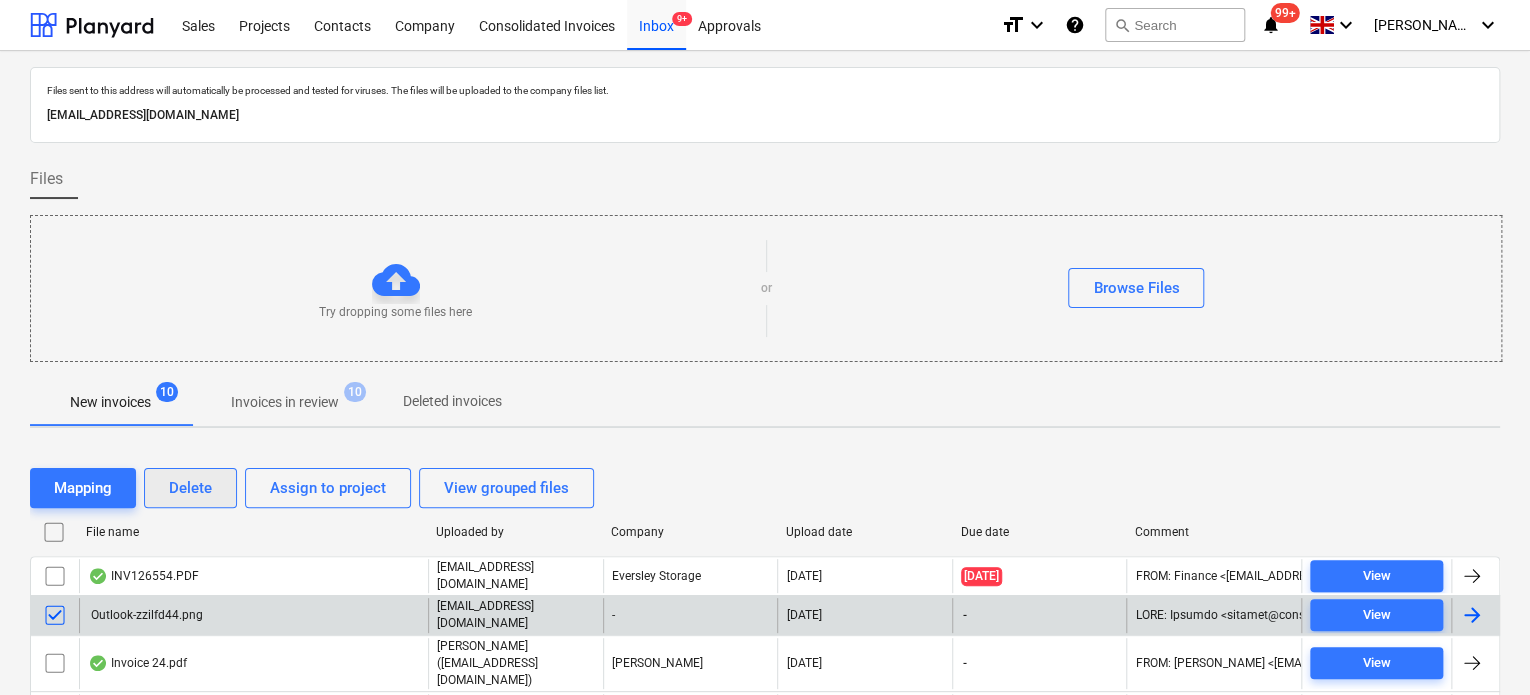 click on "Delete" at bounding box center [190, 488] 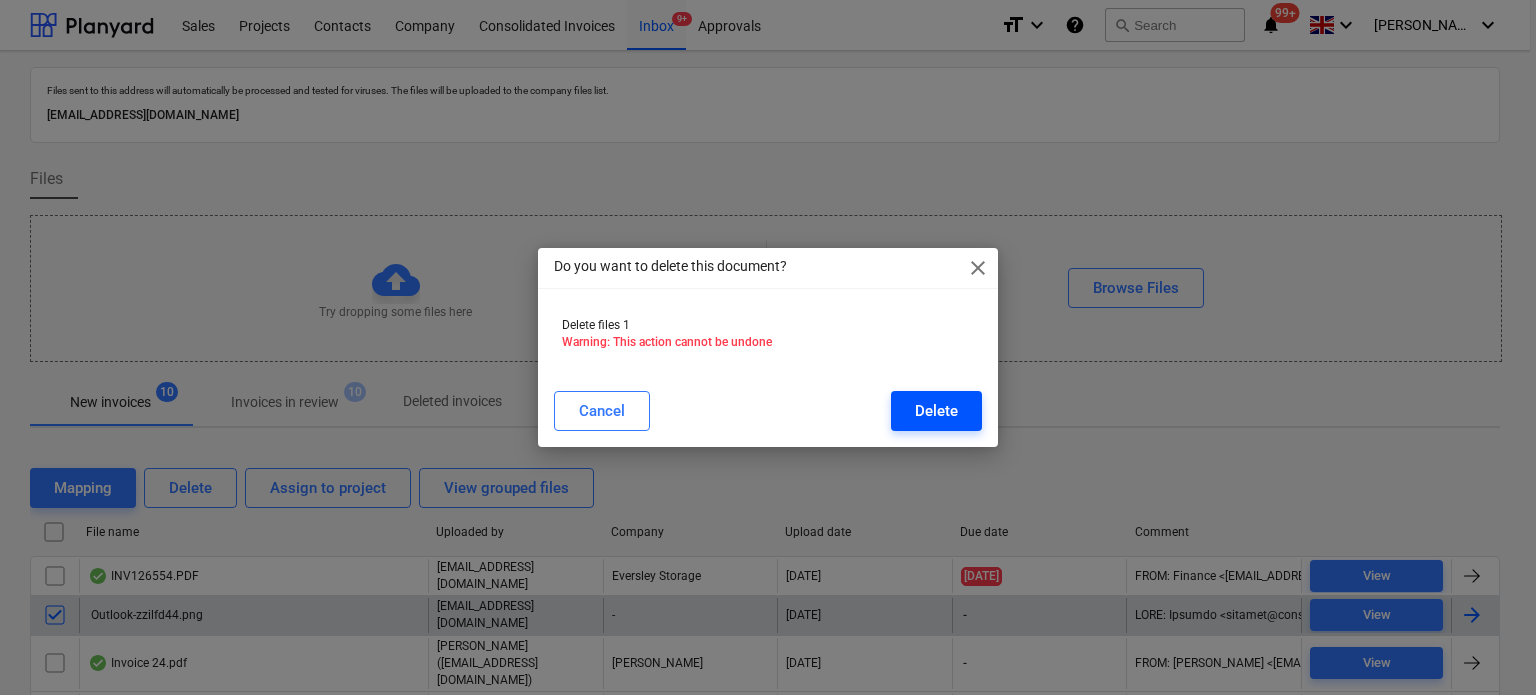 click on "Delete" at bounding box center (936, 411) 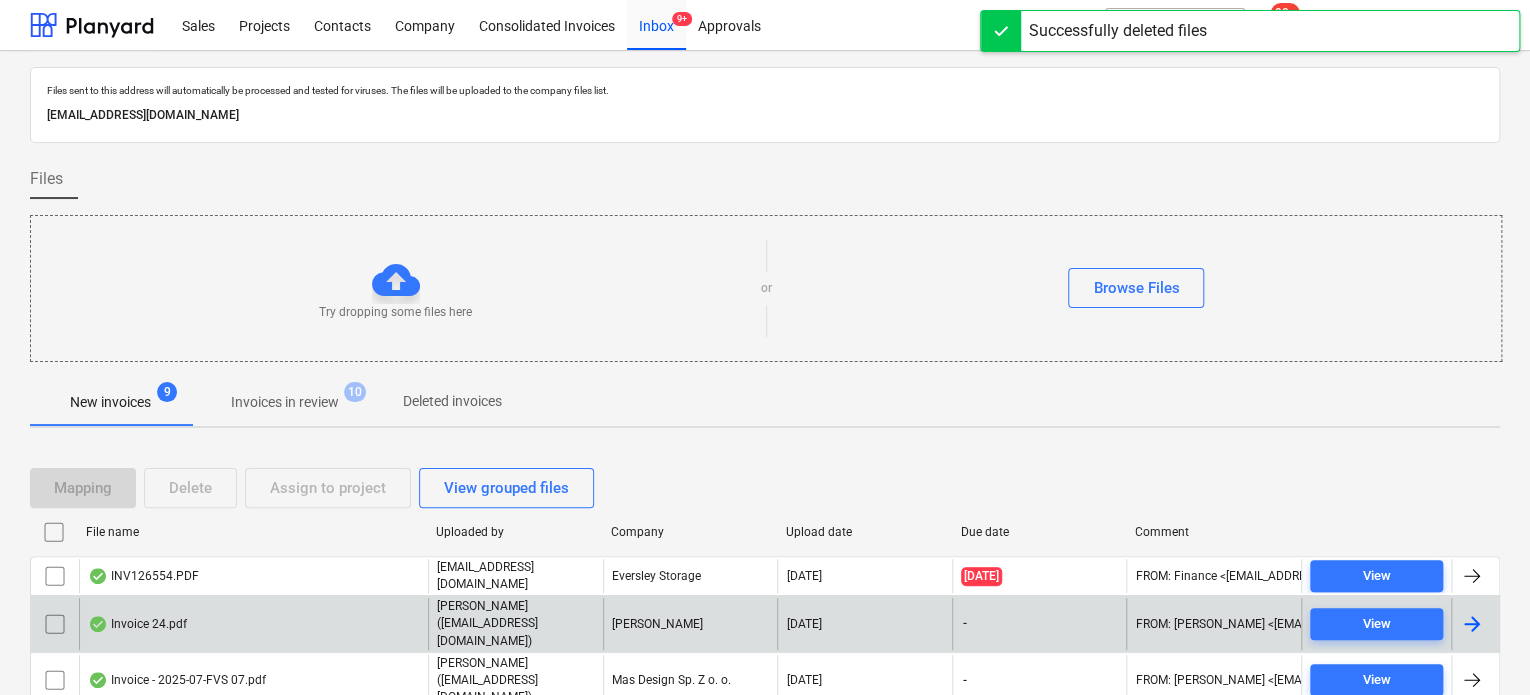 click on "Invoice 24.pdf" at bounding box center (253, 623) 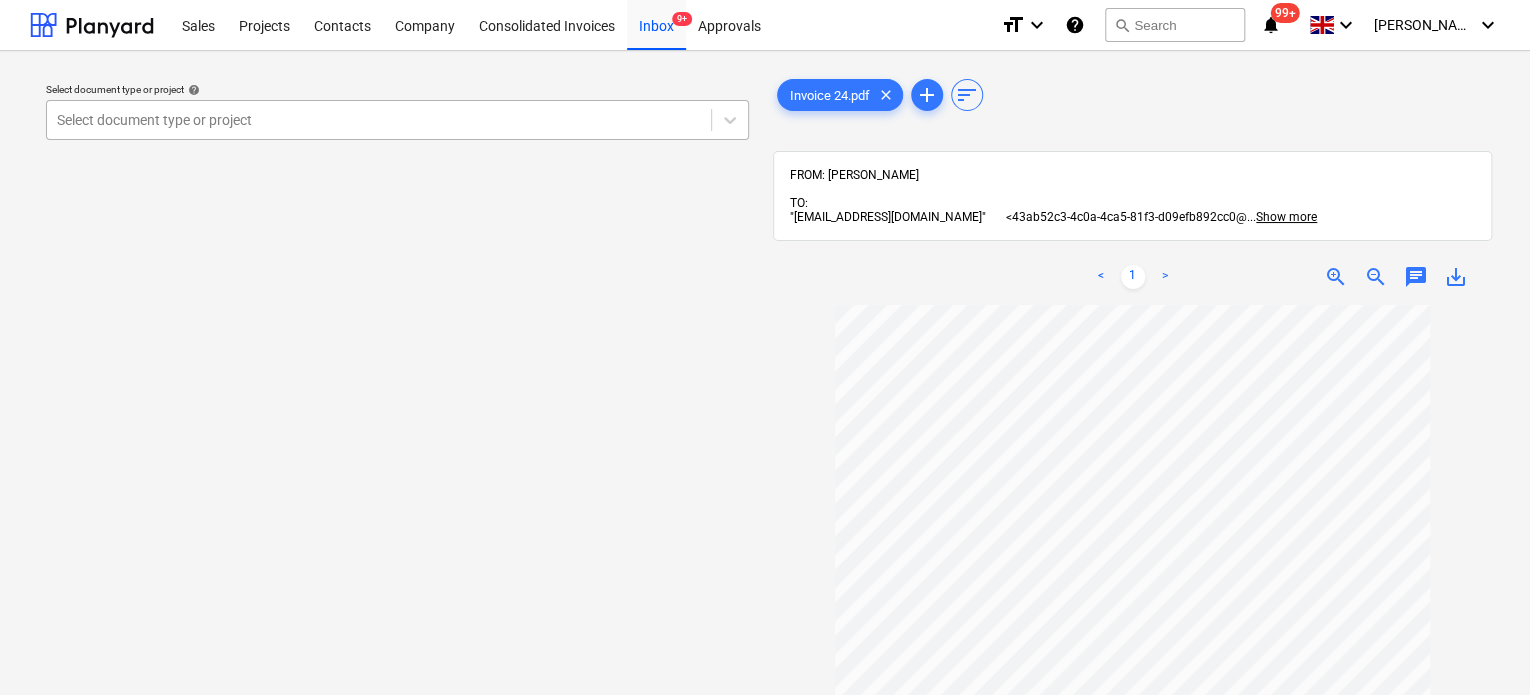 click at bounding box center (379, 120) 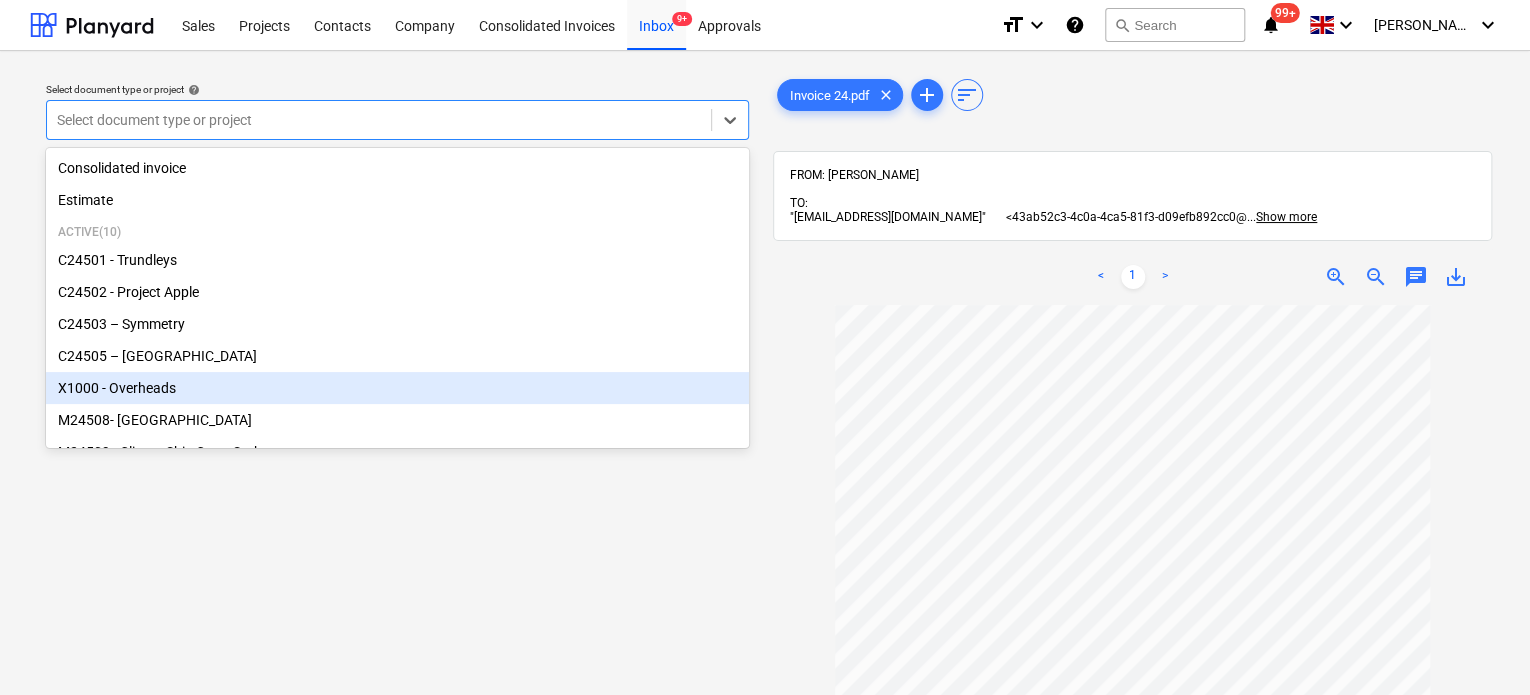click on "X1000 - Overheads" at bounding box center (397, 388) 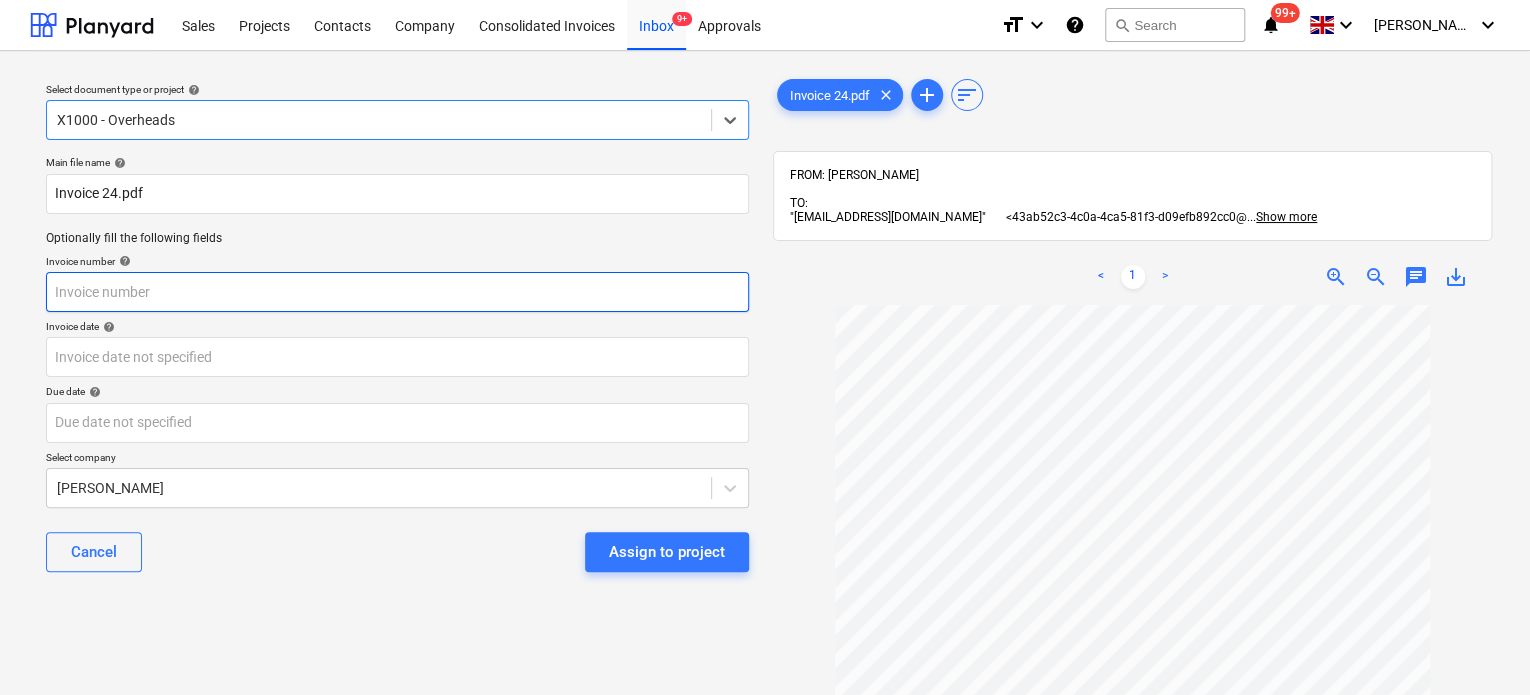 click at bounding box center [397, 292] 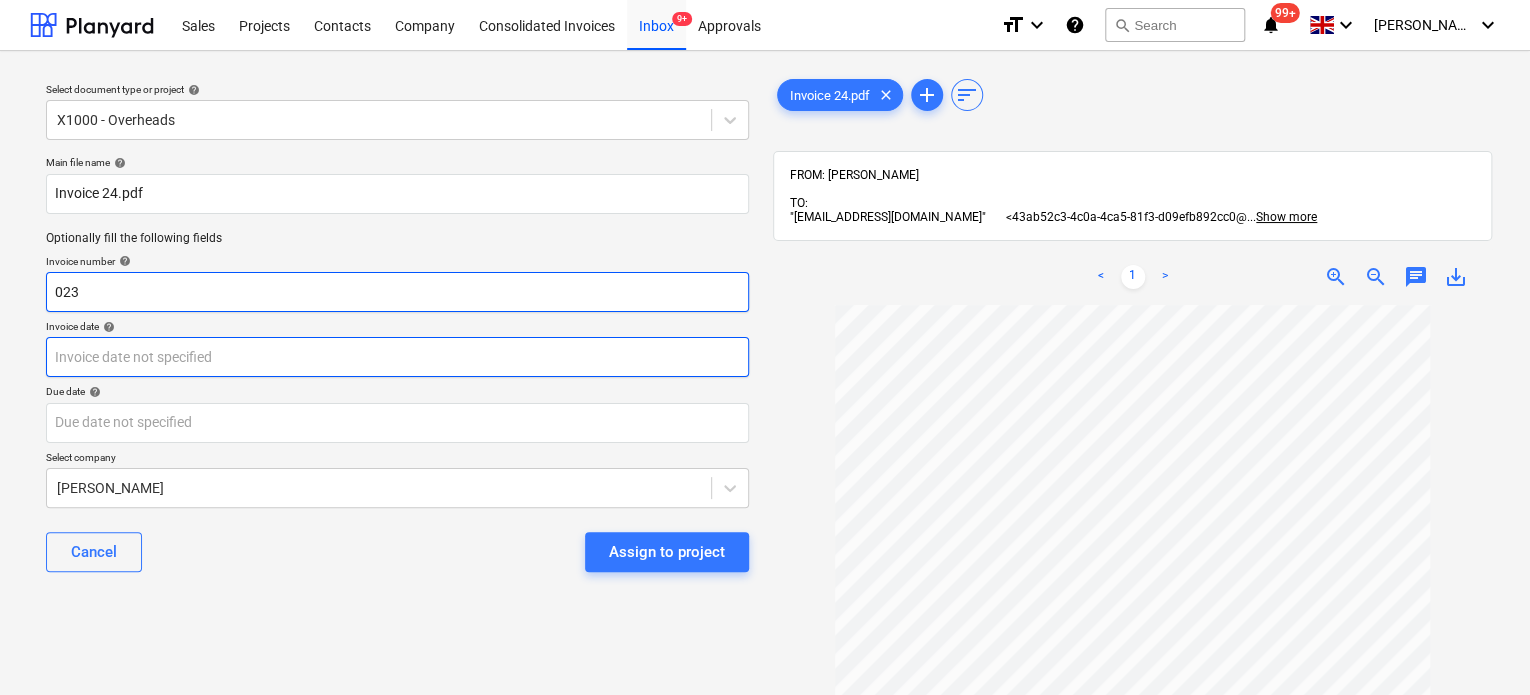 type on "023" 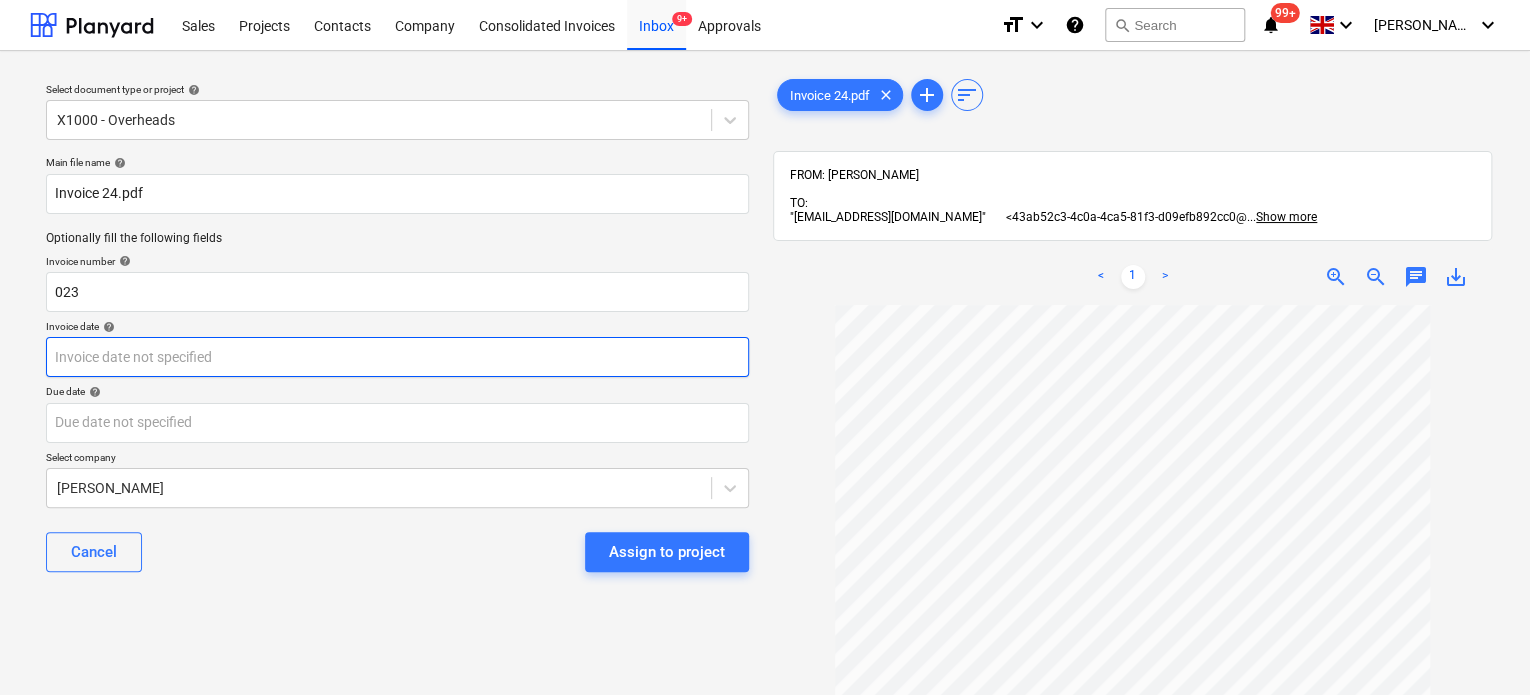 click on "Sales Projects Contacts Company Consolidated Invoices Inbox 9+ Approvals format_size keyboard_arrow_down help search Search notifications 99+ keyboard_arrow_down [PERSON_NAME] keyboard_arrow_down Select document type or project help X1000 - Overheads Main file name help Invoice 24.pdf Optionally fill the following fields Invoice number help 023 Invoice date help Press the down arrow key to interact with the calendar and
select a date. Press the question mark key to get the keyboard shortcuts for changing dates. Due date help Press the down arrow key to interact with the calendar and
select a date. Press the question mark key to get the keyboard shortcuts for changing dates. Select company [PERSON_NAME]   Cancel Assign to project Invoice 24.pdf clear add sort FROM: [PERSON_NAME]  TO: "[EMAIL_ADDRESS][DOMAIN_NAME]"	<43ab52c3-4c0a-4ca5-81f3-d09efb892cc0@ ...  Show more ...  Show more < 1 > zoom_in zoom_out chat 0 save_alt" at bounding box center [765, 347] 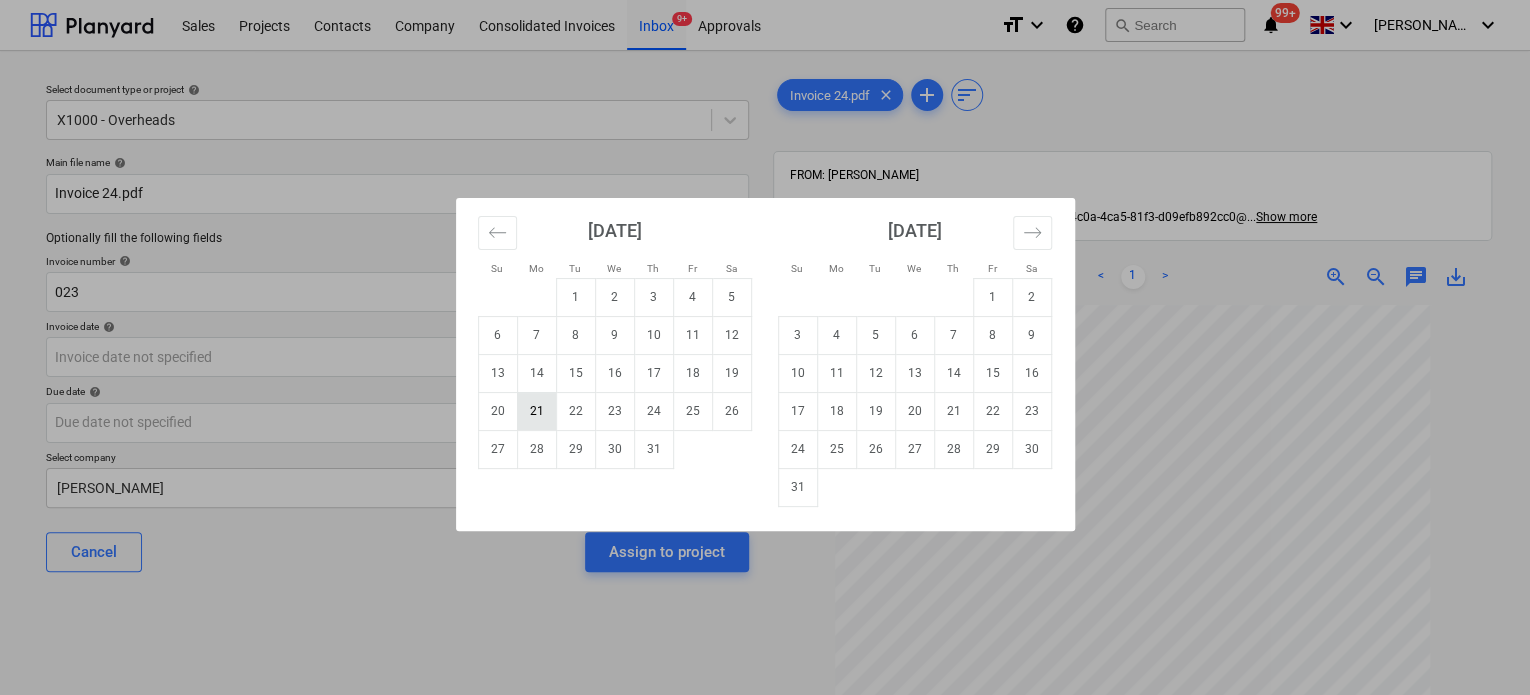 click on "21" at bounding box center (536, 411) 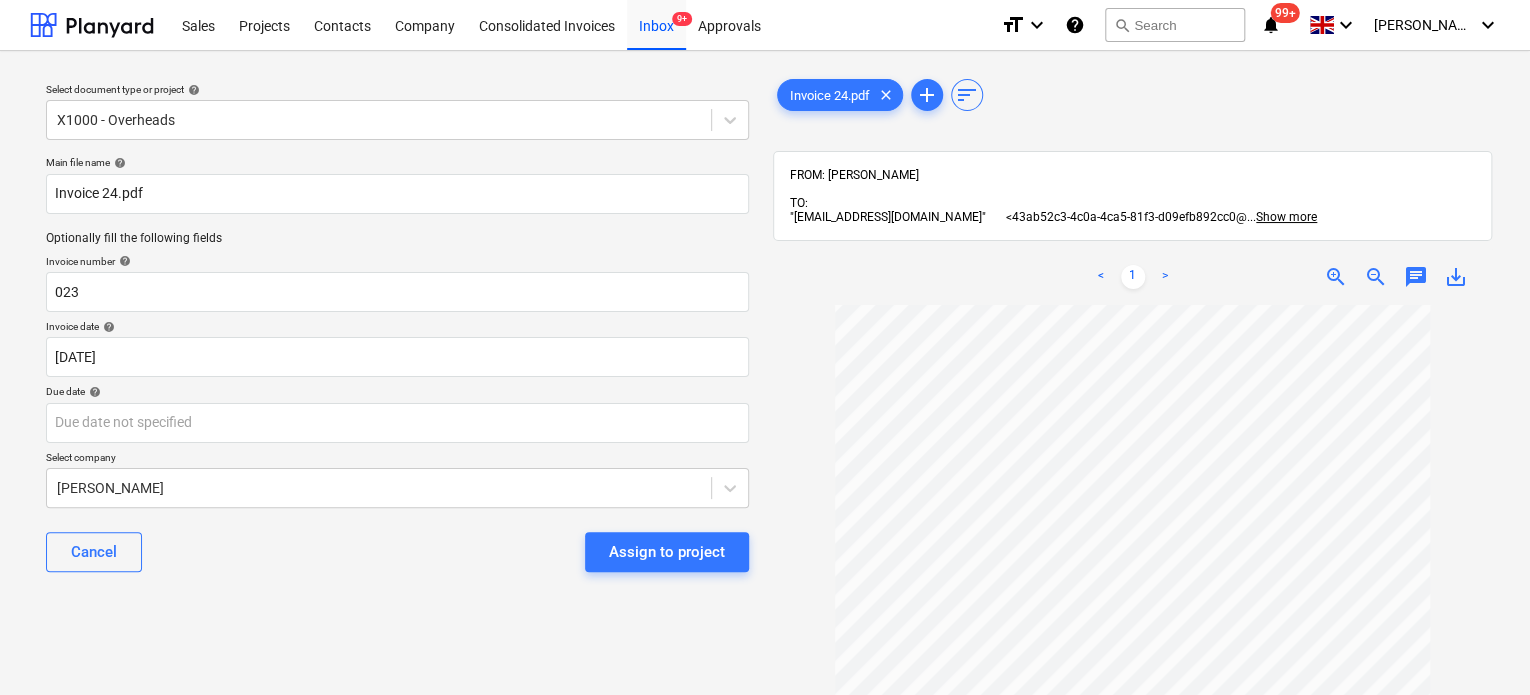 scroll, scrollTop: 206, scrollLeft: 0, axis: vertical 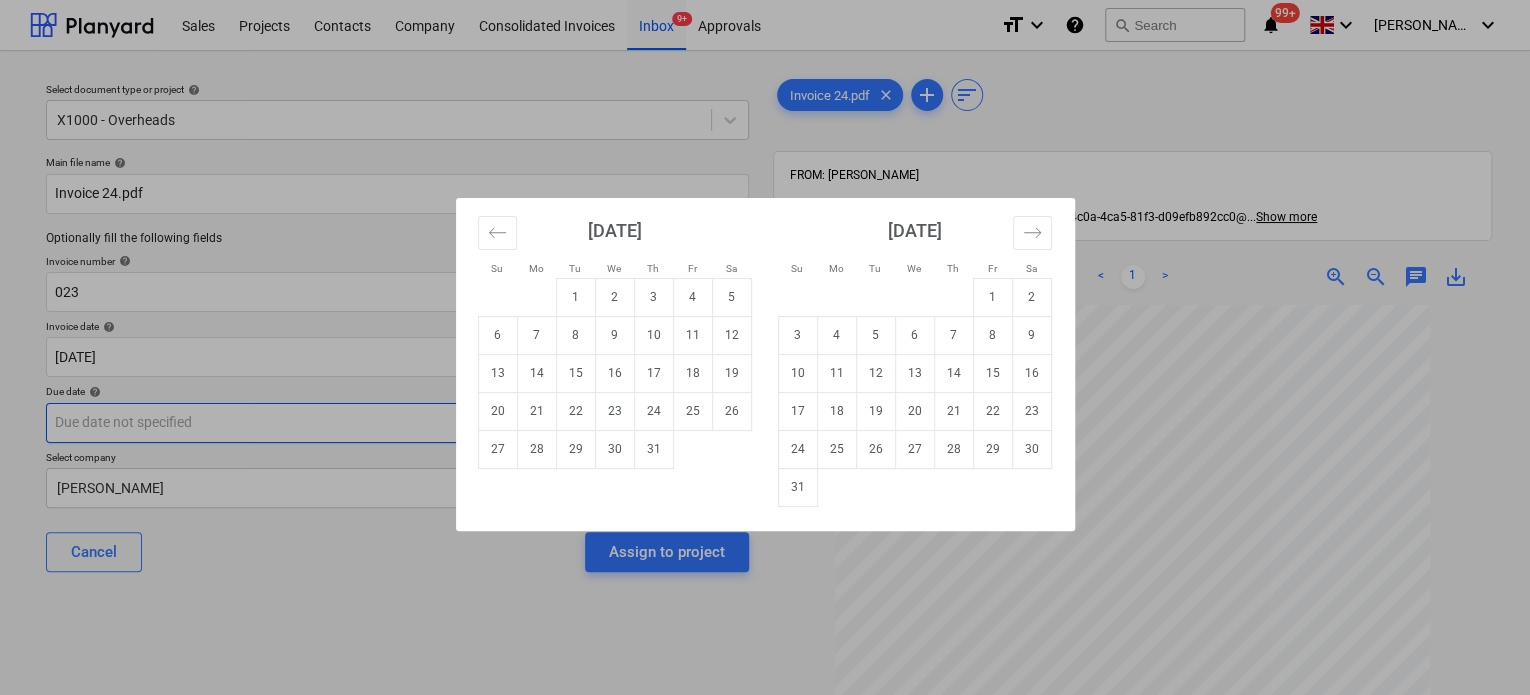 click on "Sales Projects Contacts Company Consolidated Invoices Inbox 9+ Approvals format_size keyboard_arrow_down help search Search notifications 99+ keyboard_arrow_down [PERSON_NAME] keyboard_arrow_down Select document type or project help X1000 - Overheads Main file name help Invoice 24.pdf Optionally fill the following fields Invoice number help 023 Invoice date help [DATE] 21.07.2025 Press the down arrow key to interact with the calendar and
select a date. Press the question mark key to get the keyboard shortcuts for changing dates. Due date help Press the down arrow key to interact with the calendar and
select a date. Press the question mark key to get the keyboard shortcuts for changing dates. Select company [PERSON_NAME]   Cancel Assign to project Invoice 24.pdf clear add sort FROM: [PERSON_NAME]  TO: "[EMAIL_ADDRESS][DOMAIN_NAME]"	<43ab52c3-4c0a-4ca5-81f3-d09efb892cc0@ ...  Show more ...  Show more < 1 > zoom_in zoom_out chat 0 save_alt
Su Mo Tu We Th Fr 1" at bounding box center [765, 347] 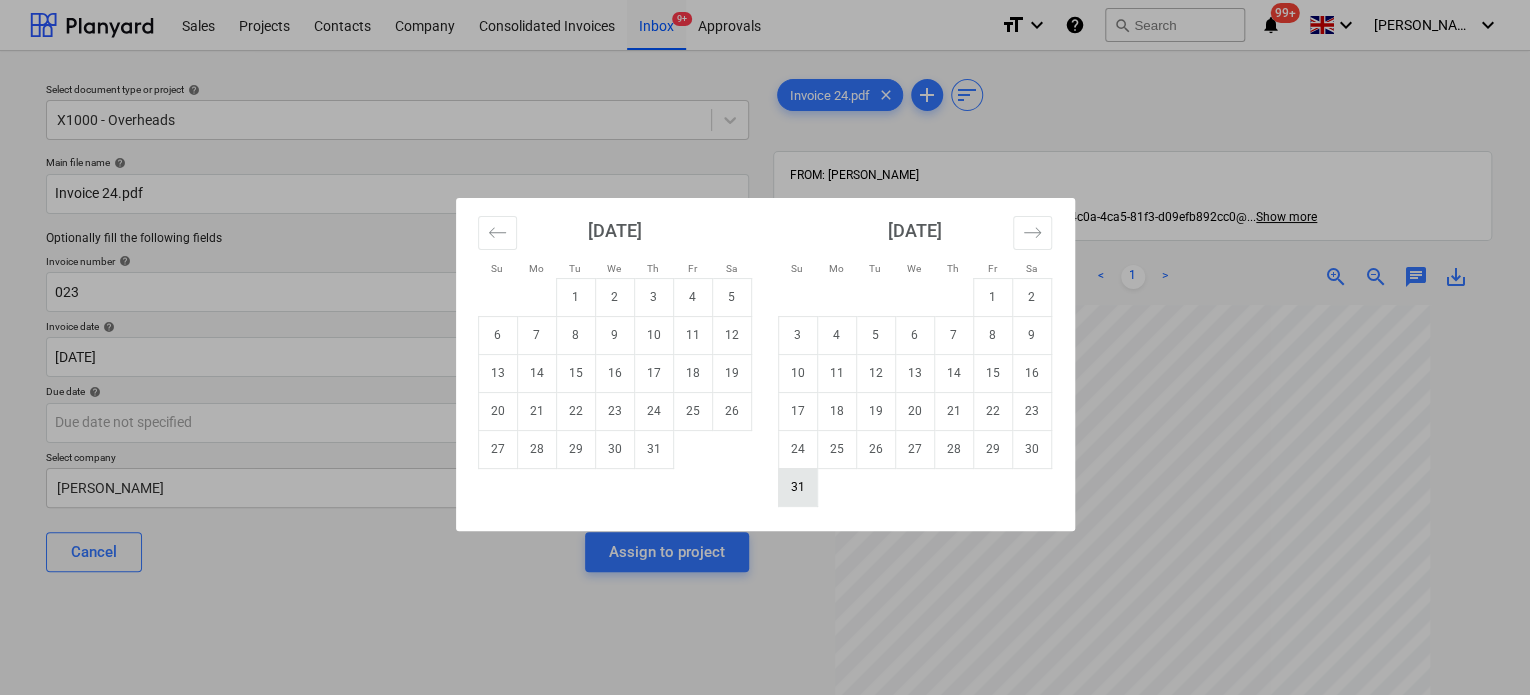 click on "31" at bounding box center [797, 487] 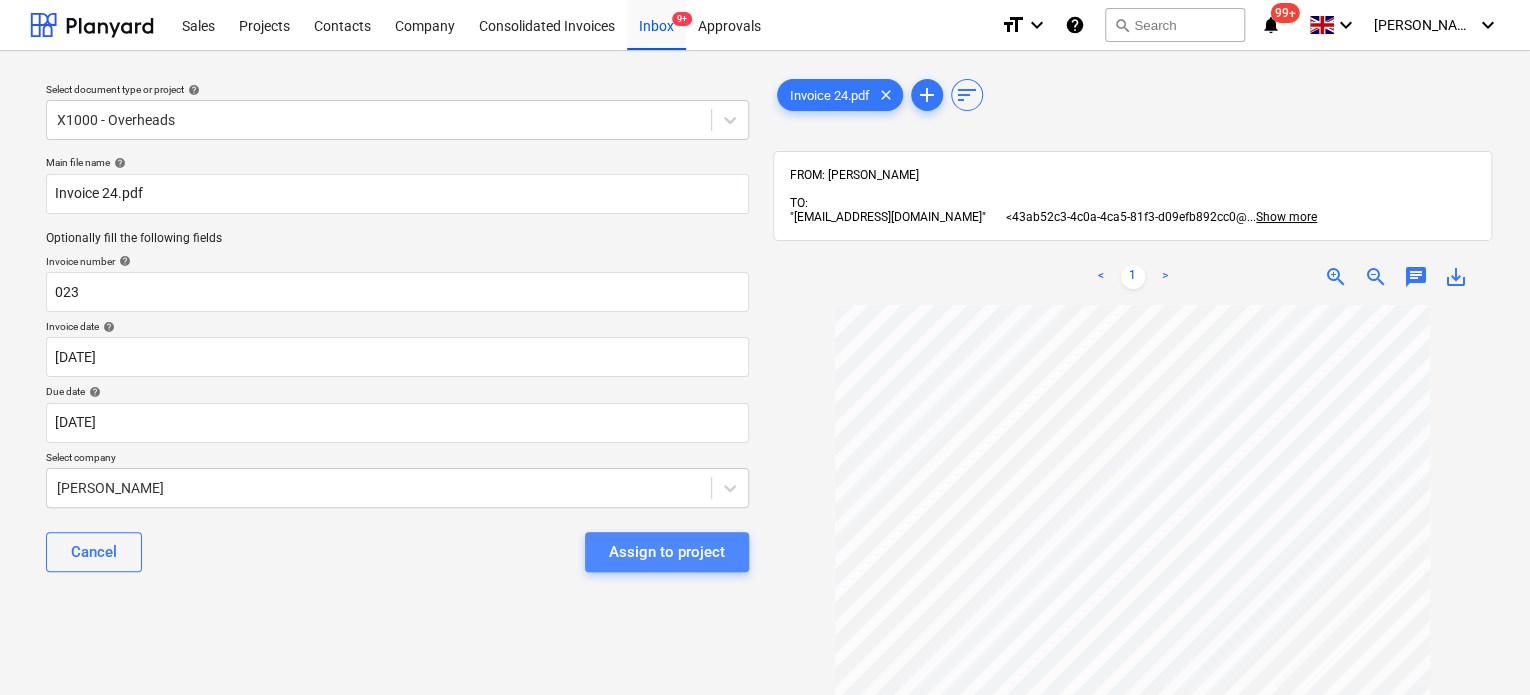 click on "Assign to project" at bounding box center (667, 552) 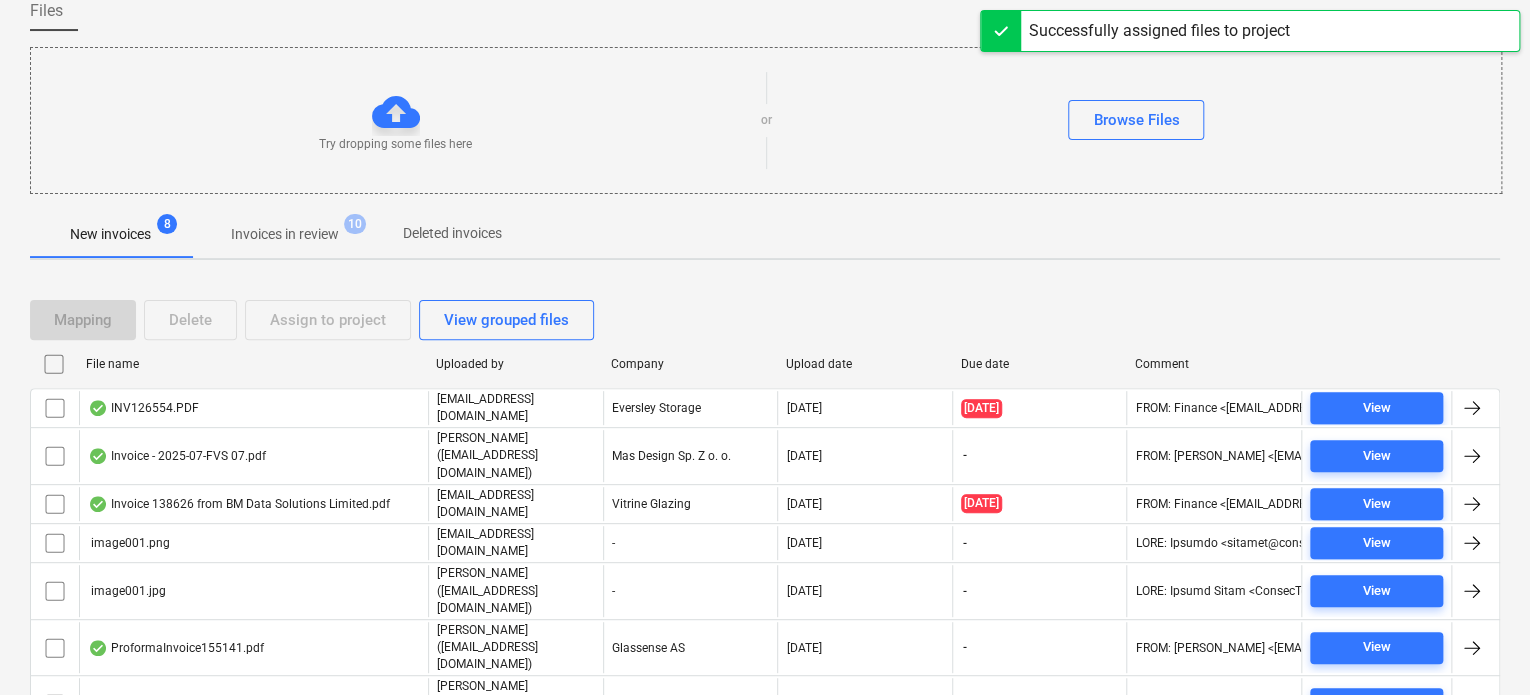 scroll, scrollTop: 200, scrollLeft: 0, axis: vertical 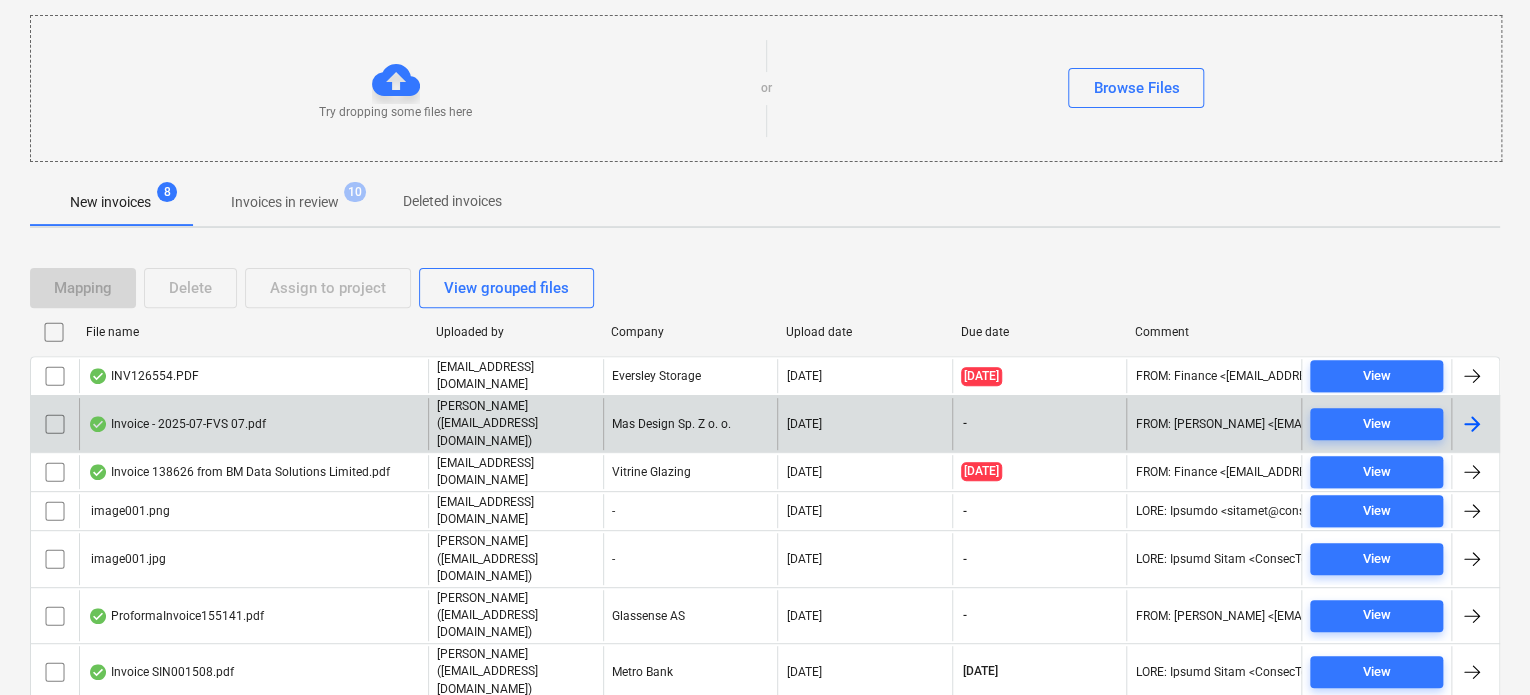click on "Invoice - 2025-07-FVS 07.pdf" at bounding box center [177, 424] 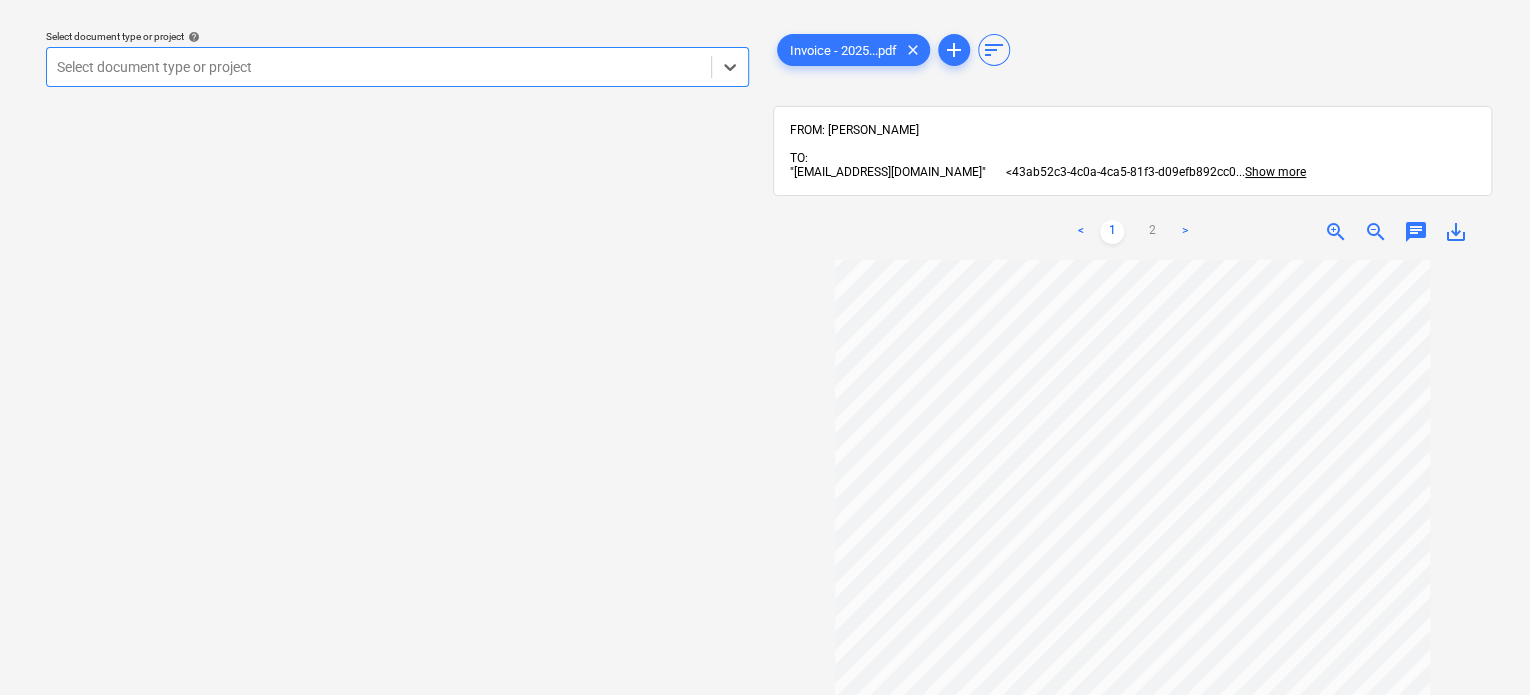 scroll, scrollTop: 206, scrollLeft: 0, axis: vertical 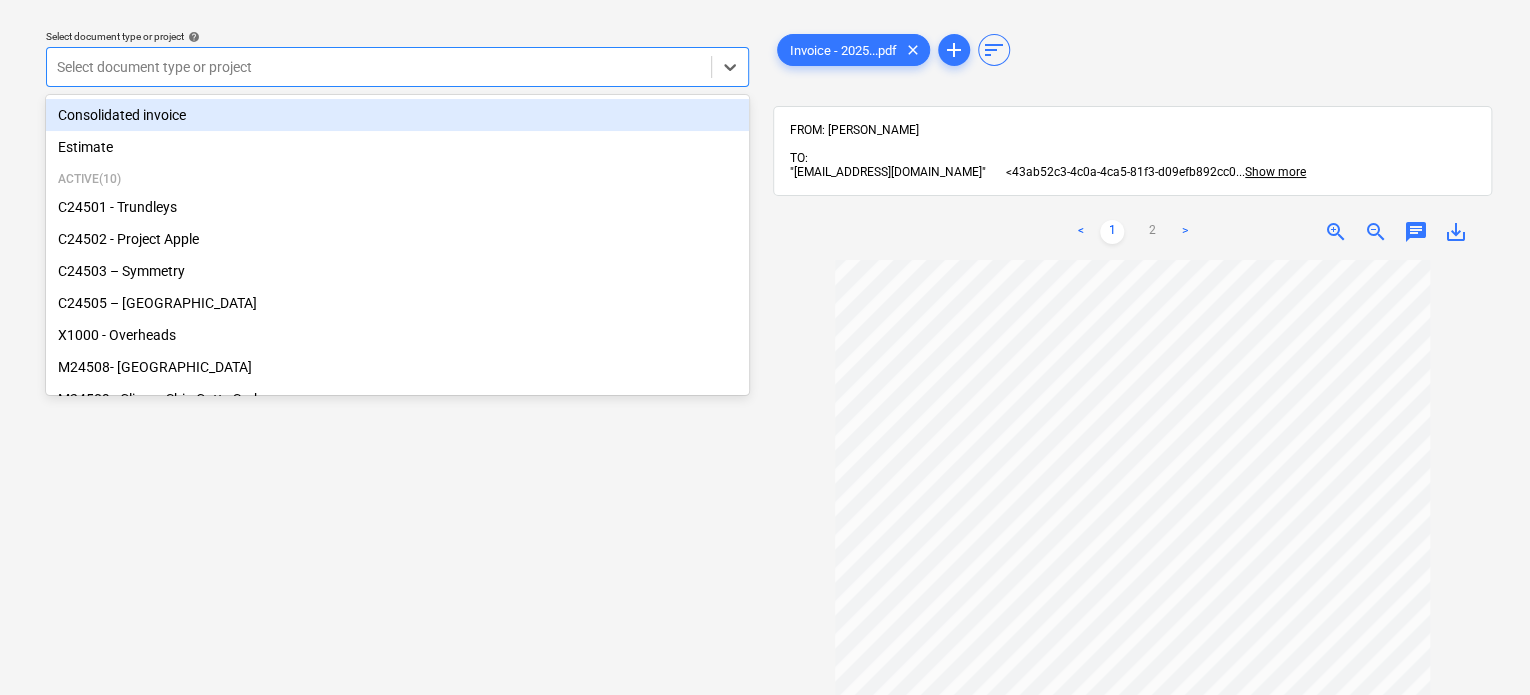 click at bounding box center (379, 67) 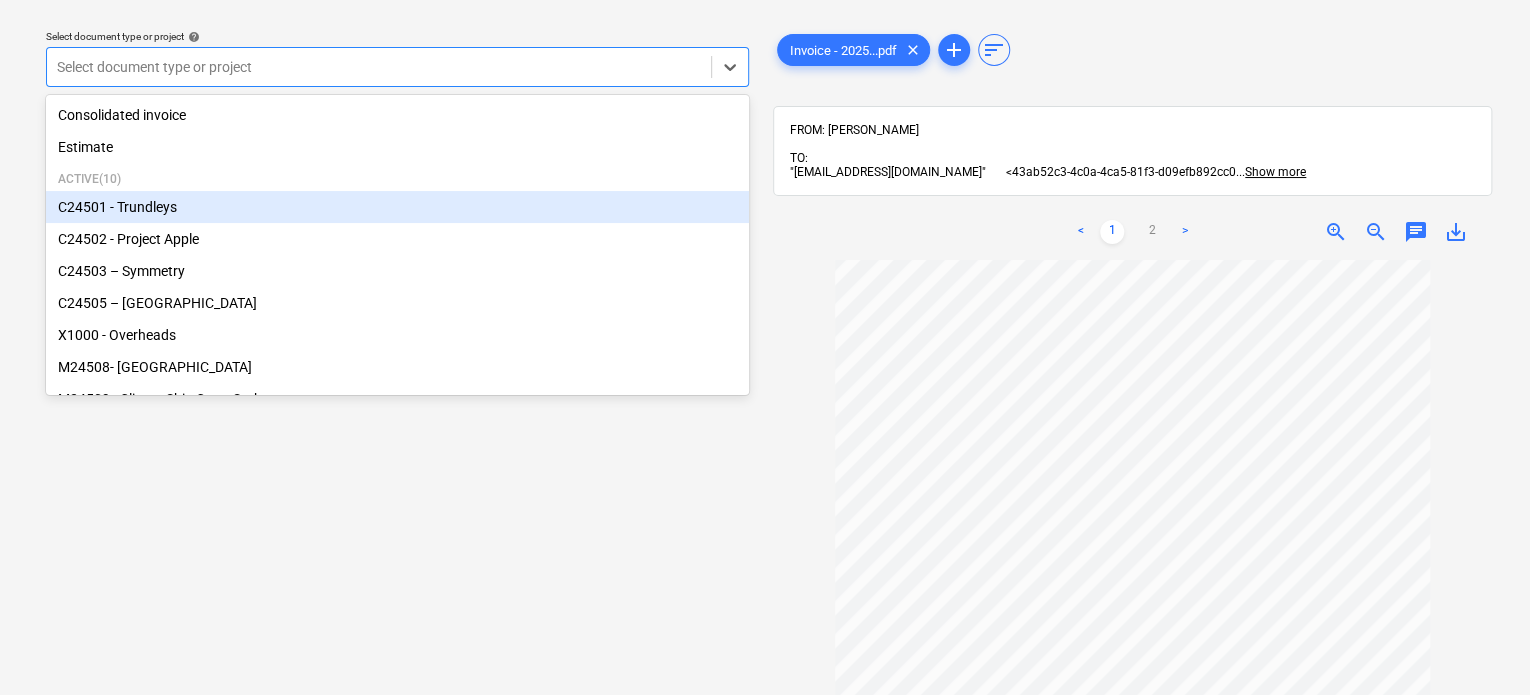 click on "C24501 - Trundleys" at bounding box center (397, 207) 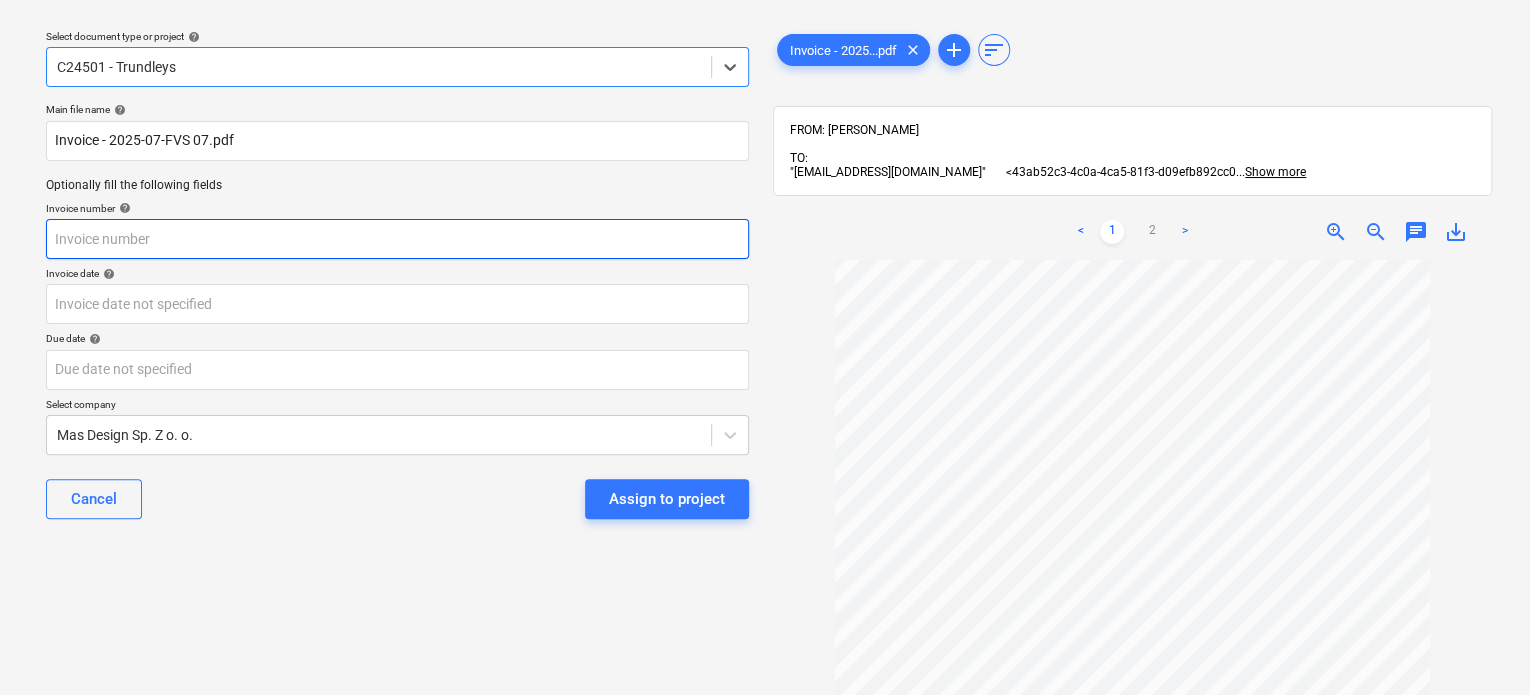 click at bounding box center [397, 239] 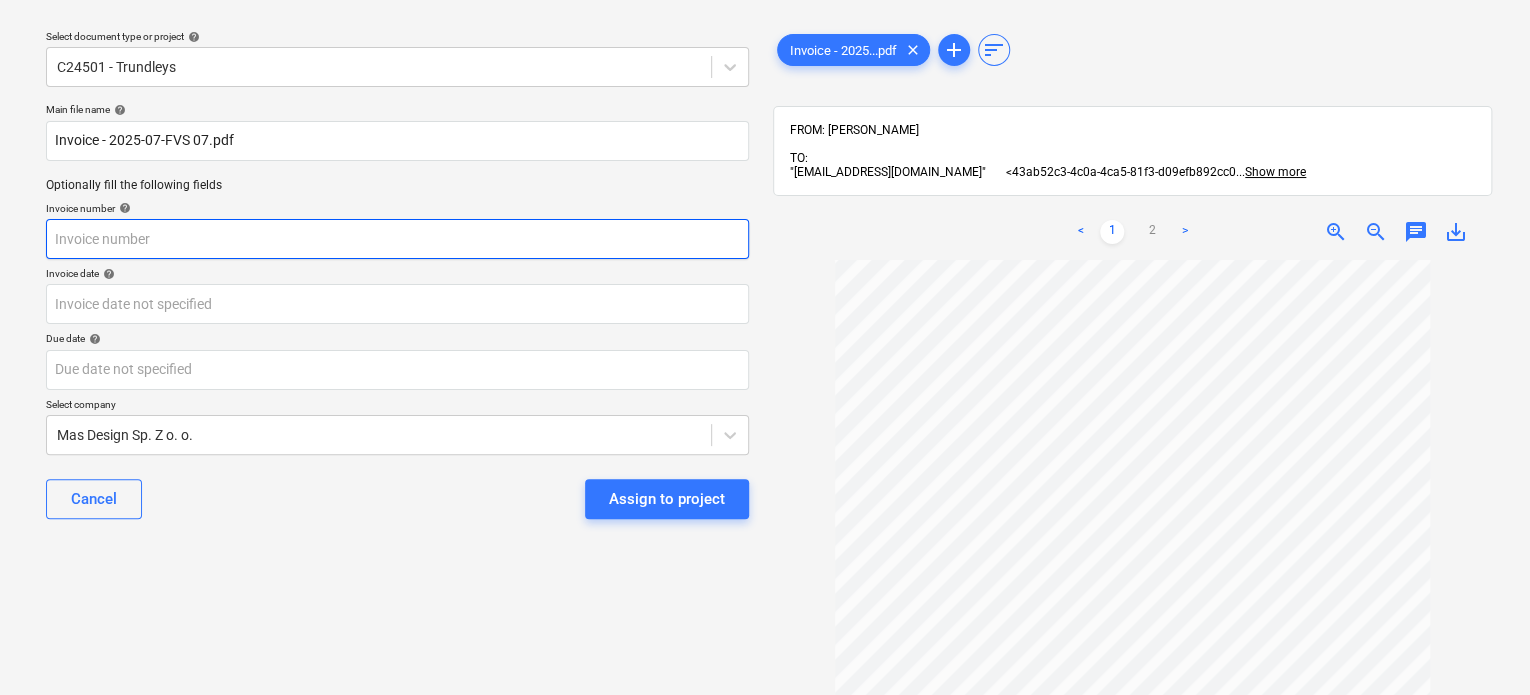 scroll, scrollTop: 6, scrollLeft: 0, axis: vertical 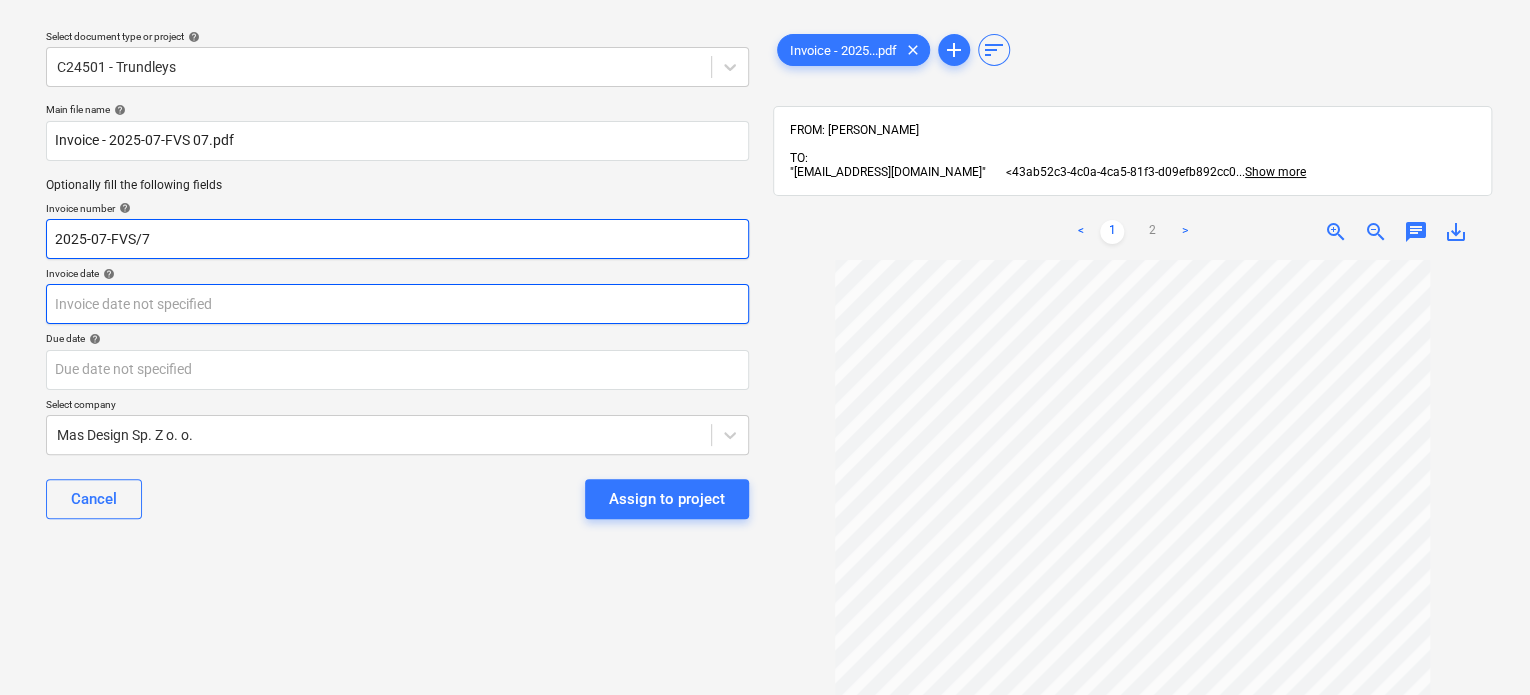 type on "2025-07-FVS/7" 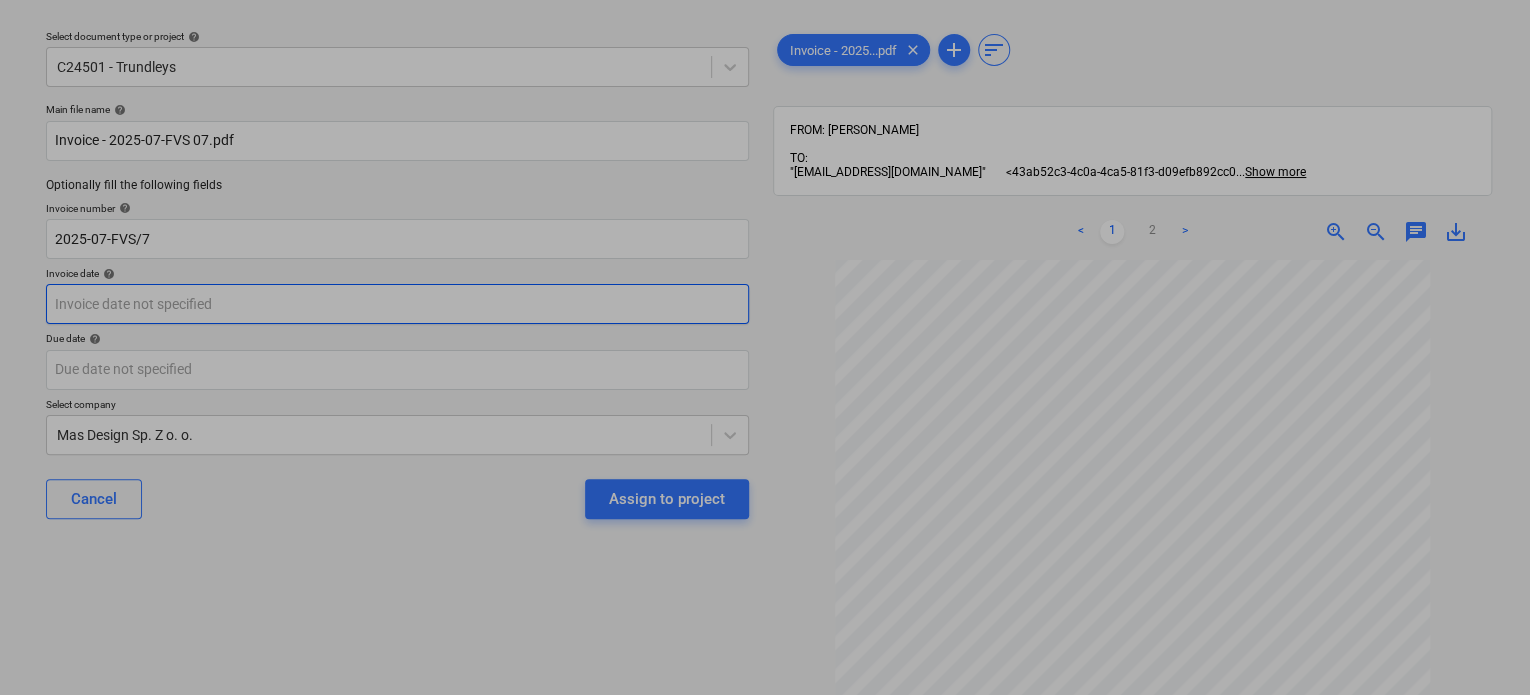 click on "Sales Projects Contacts Company Consolidated Invoices Inbox 9+ Approvals format_size keyboard_arrow_down help search Search notifications 99+ keyboard_arrow_down [PERSON_NAME] keyboard_arrow_down Select document type or project help C24501 - Trundleys  Main file name help Invoice - 2025-07-FVS 07.pdf Optionally fill the following fields Invoice number help 2025-07-FVS/7 Invoice date help Press the down arrow key to interact with the calendar and
select a date. Press the question mark key to get the keyboard shortcuts for changing dates. Due date help Press the down arrow key to interact with the calendar and
select a date. Press the question mark key to get the keyboard shortcuts for changing dates. Select company Mas Design Sp. Z o. o.   Cancel Assign to project Invoice - 2025...pdf clear add sort FROM: [PERSON_NAME]  TO: "[EMAIL_ADDRESS][DOMAIN_NAME]"	<43ab52c3-4c0a-4ca5-81f3-d09efb892cc0 ...  Show more ...  Show more < 1 2 > zoom_in zoom_out chat 0 save_alt
1" at bounding box center (765, 294) 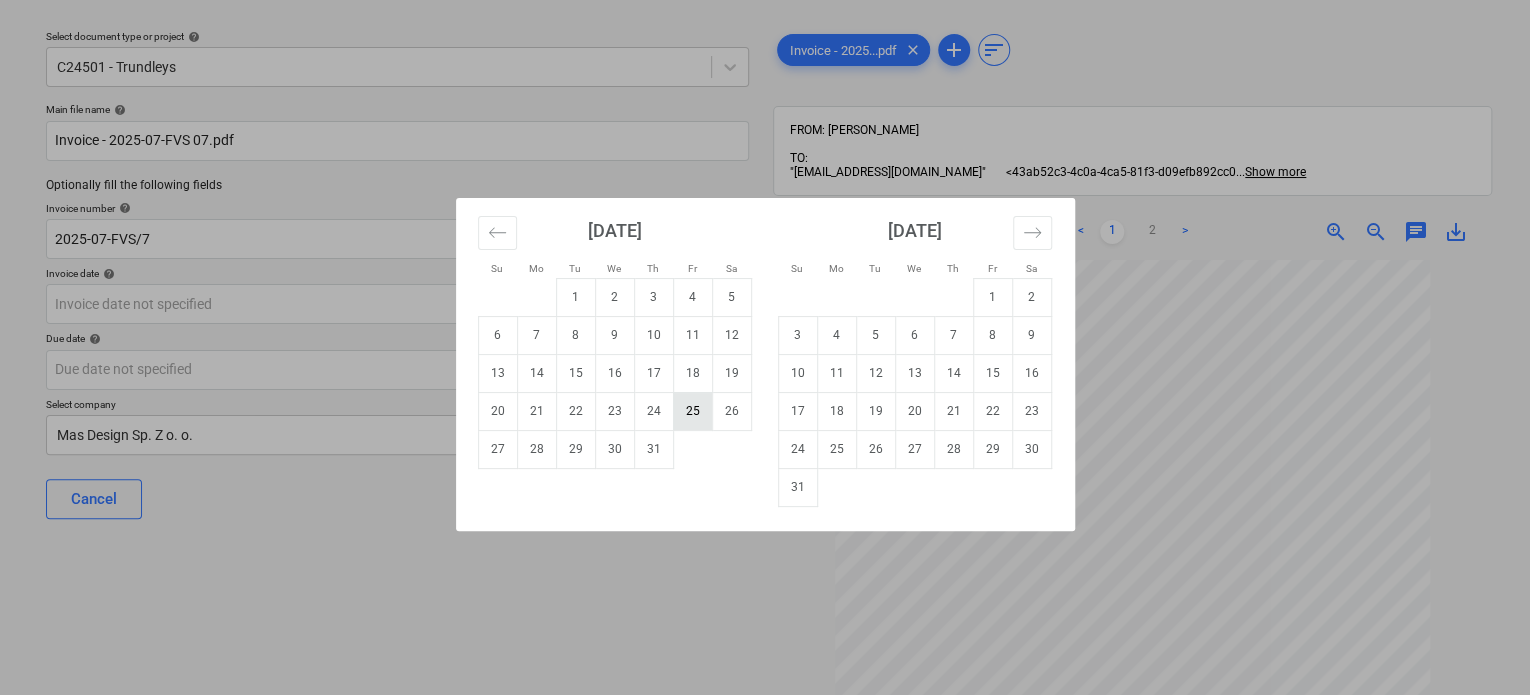 click on "25" at bounding box center [692, 411] 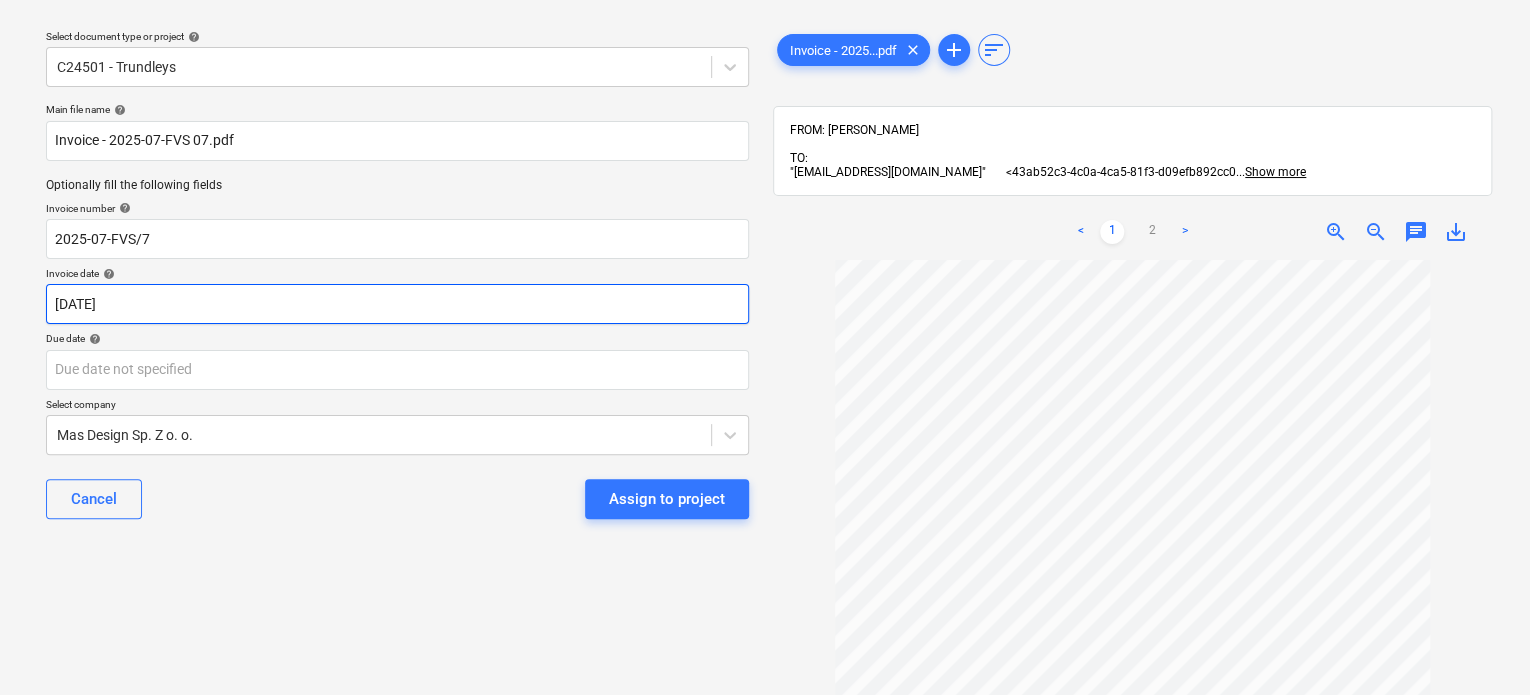 click on "Sales Projects Contacts Company Consolidated Invoices Inbox 9+ Approvals format_size keyboard_arrow_down help search Search notifications 99+ keyboard_arrow_down [PERSON_NAME] keyboard_arrow_down Select document type or project help C24501 - Trundleys  Main file name help Invoice - 2025-07-FVS 07.pdf Optionally fill the following fields Invoice number help 2025-07-FVS/7 Invoice date help [DATE] [DATE] Press the down arrow key to interact with the calendar and
select a date. Press the question mark key to get the keyboard shortcuts for changing dates. Due date help Press the down arrow key to interact with the calendar and
select a date. Press the question mark key to get the keyboard shortcuts for changing dates. Select company Mas Design Sp. Z o. o.   Cancel Assign to project Invoice - 2025...pdf clear add sort FROM: [PERSON_NAME]  TO: "[EMAIL_ADDRESS][DOMAIN_NAME]"	<43ab52c3-4c0a-4ca5-81f3-d09efb892cc0 ...  Show more ...  Show more < 1 2 > zoom_in zoom_out chat 0" at bounding box center (765, 294) 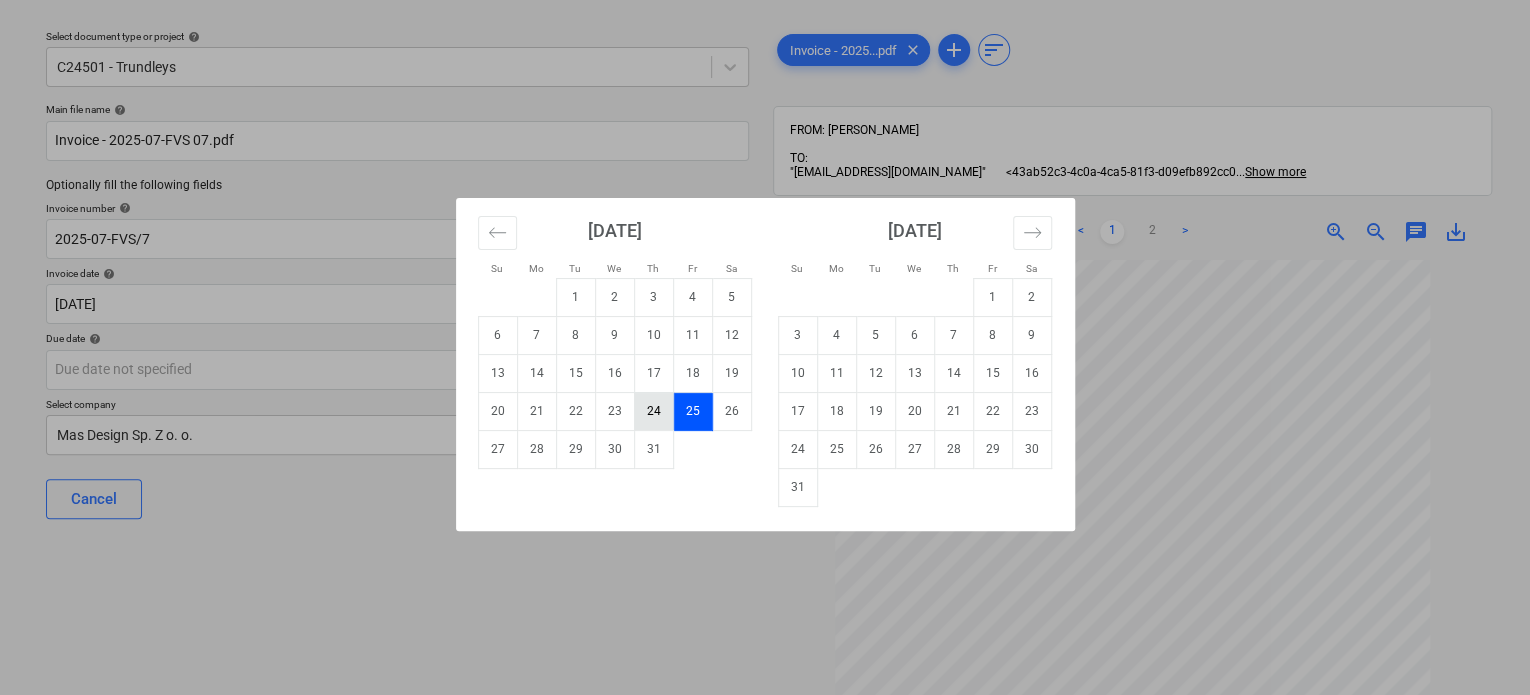 click on "24" at bounding box center (653, 411) 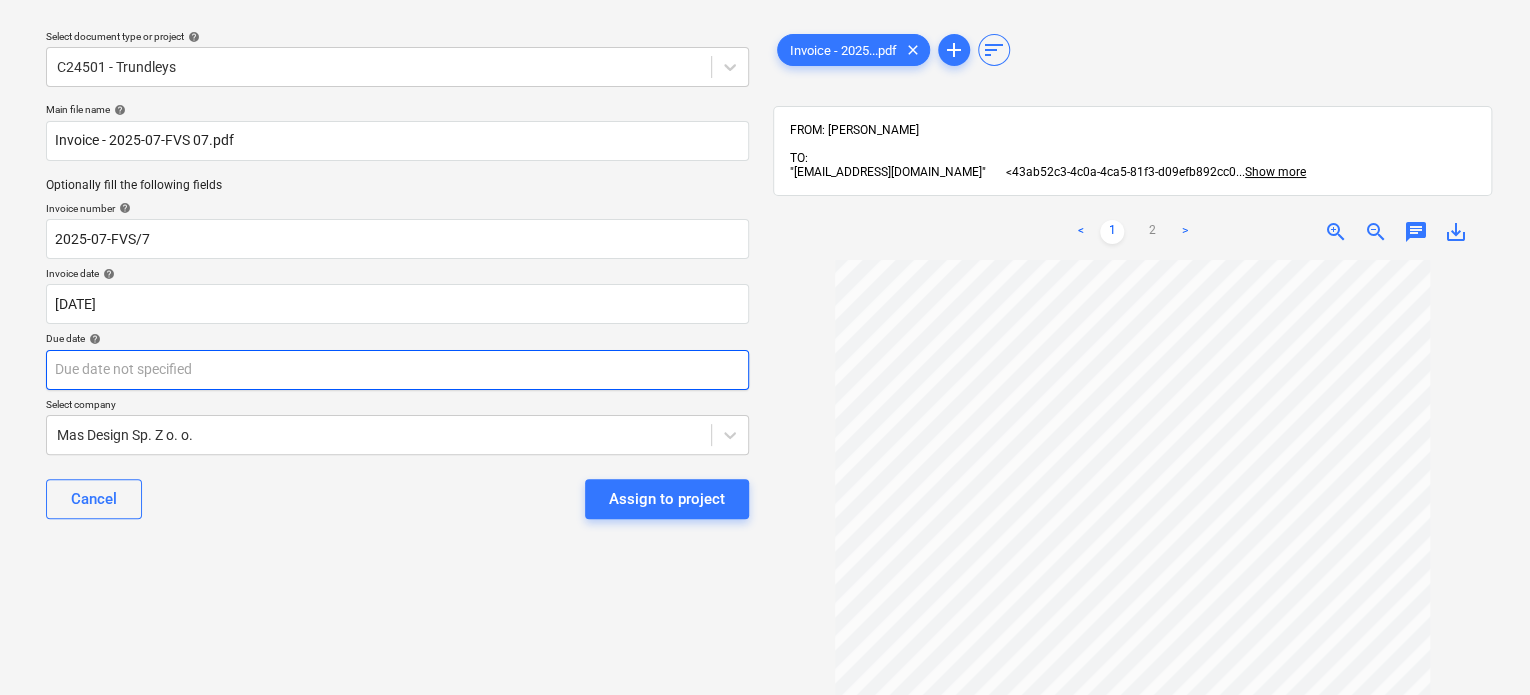 click on "Sales Projects Contacts Company Consolidated Invoices Inbox 9+ Approvals format_size keyboard_arrow_down help search Search notifications 99+ keyboard_arrow_down [PERSON_NAME] keyboard_arrow_down Select document type or project help C24501 - Trundleys  Main file name help Invoice - 2025-07-FVS 07.pdf Optionally fill the following fields Invoice number help 2025-07-FVS/7 Invoice date help [DATE] [DATE] Press the down arrow key to interact with the calendar and
select a date. Press the question mark key to get the keyboard shortcuts for changing dates. Due date help Press the down arrow key to interact with the calendar and
select a date. Press the question mark key to get the keyboard shortcuts for changing dates. Select company Mas Design Sp. Z o. o.   Cancel Assign to project Invoice - 2025...pdf clear add sort FROM: [PERSON_NAME]  TO: "[EMAIL_ADDRESS][DOMAIN_NAME]"	<43ab52c3-4c0a-4ca5-81f3-d09efb892cc0 ...  Show more ...  Show more < 1 2 > zoom_in zoom_out chat 0" at bounding box center (765, 294) 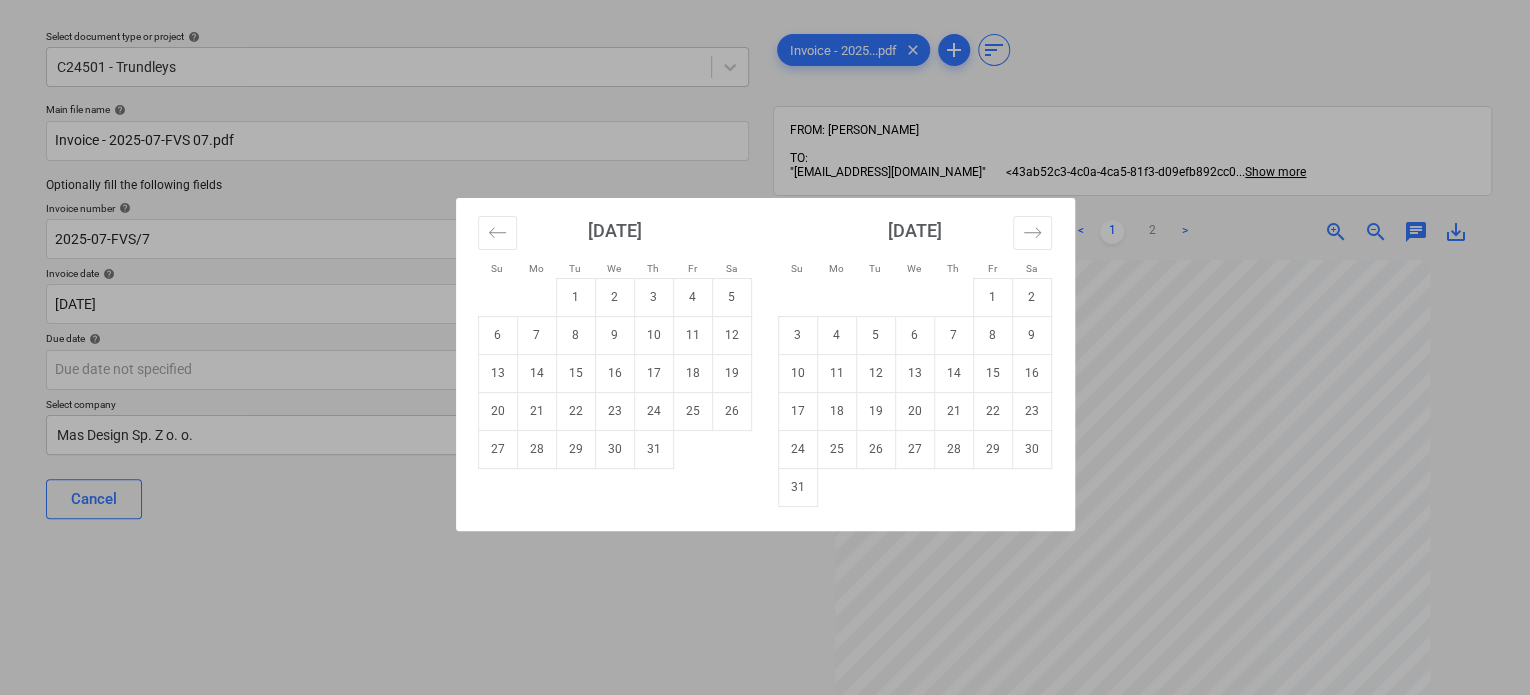 click on "24" at bounding box center (653, 411) 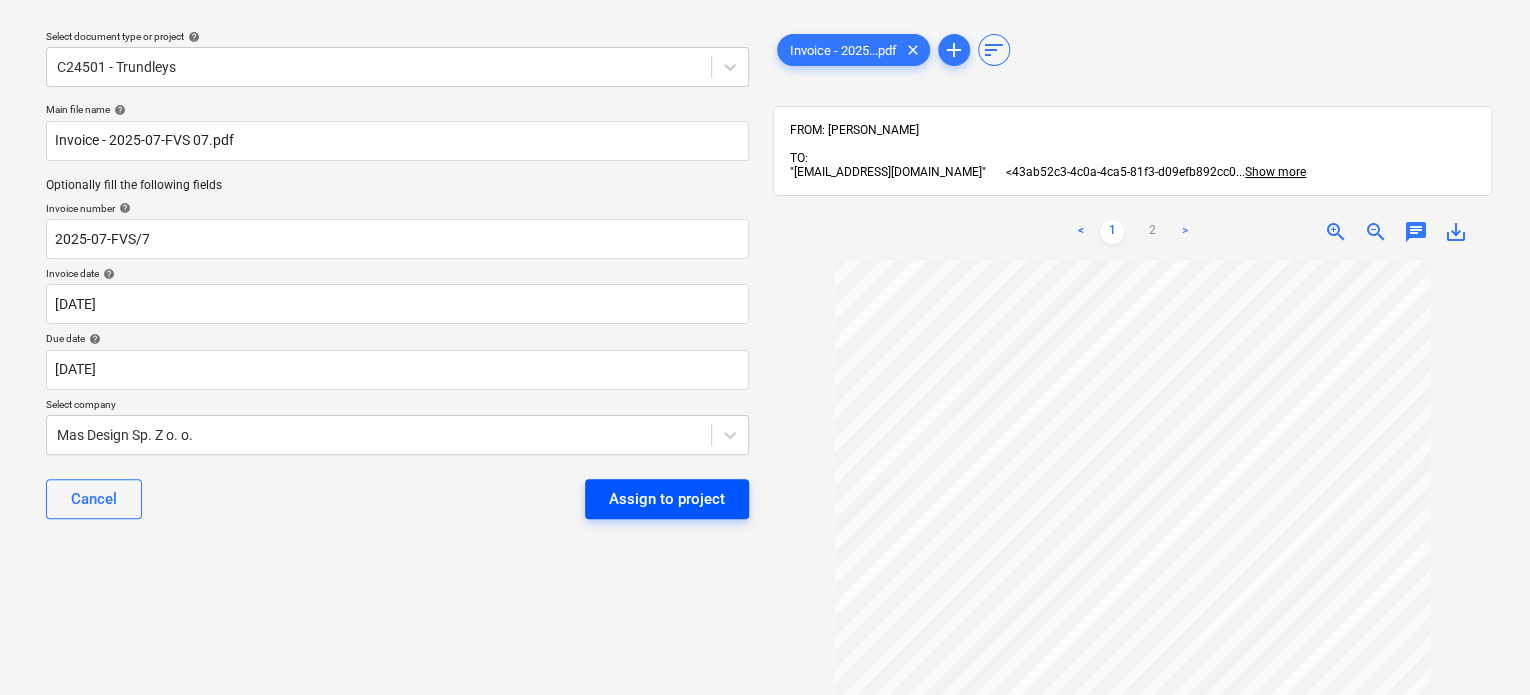 click on "Assign to project" at bounding box center (667, 499) 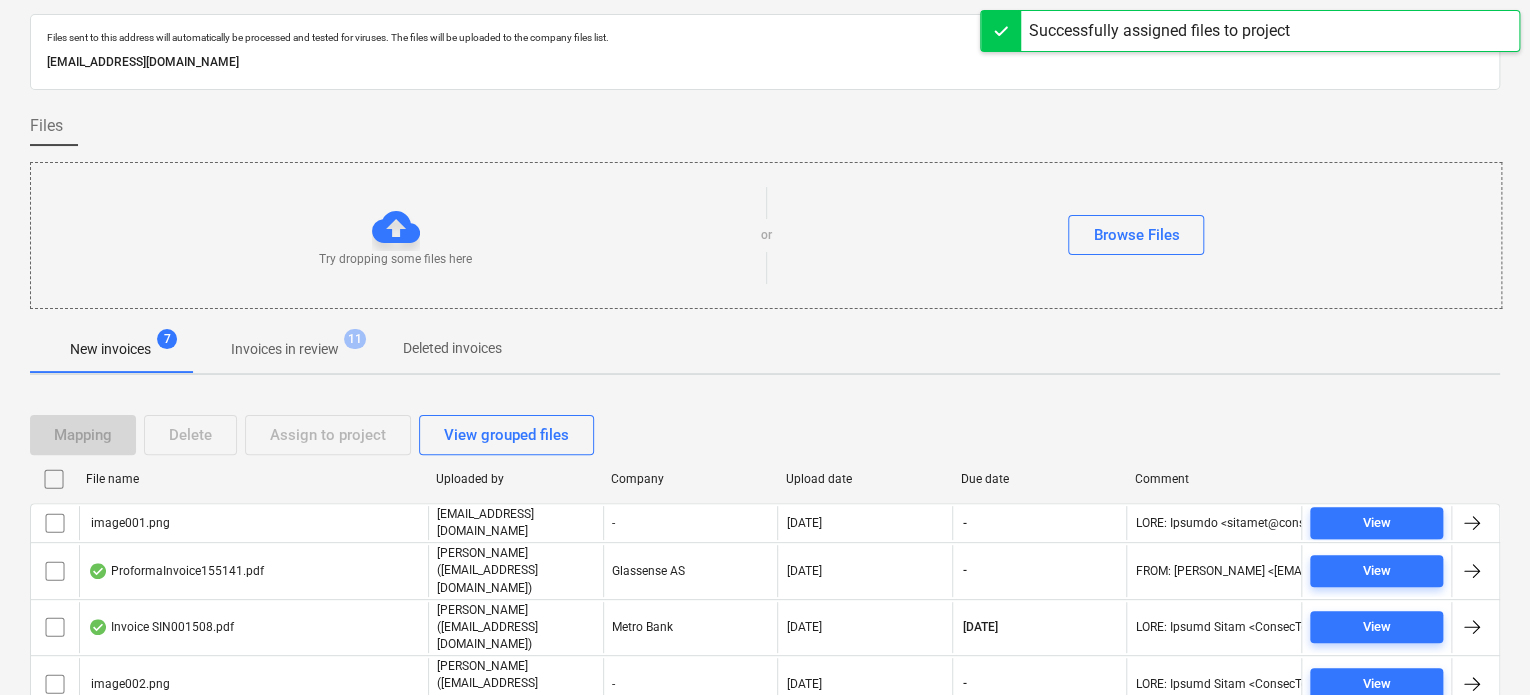 scroll, scrollTop: 153, scrollLeft: 0, axis: vertical 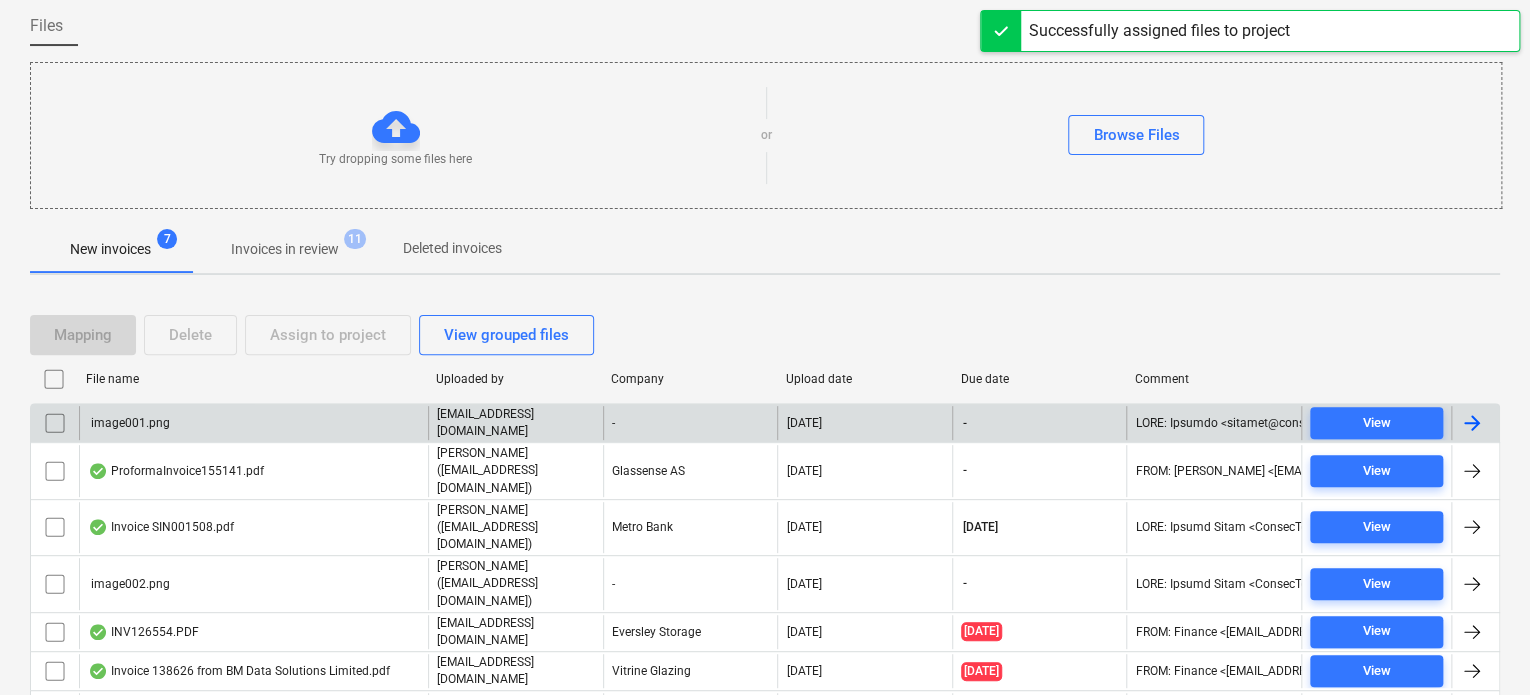 click at bounding box center [55, 423] 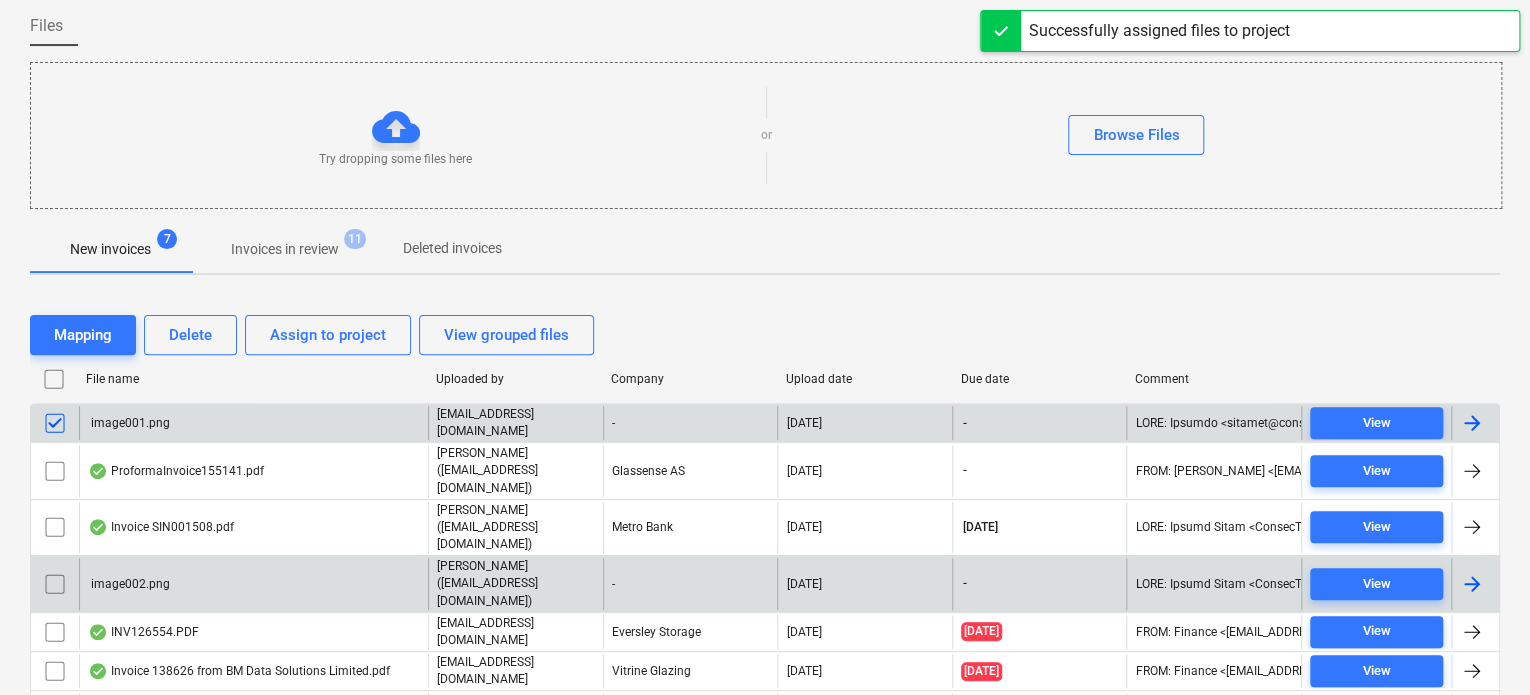 click at bounding box center (55, 584) 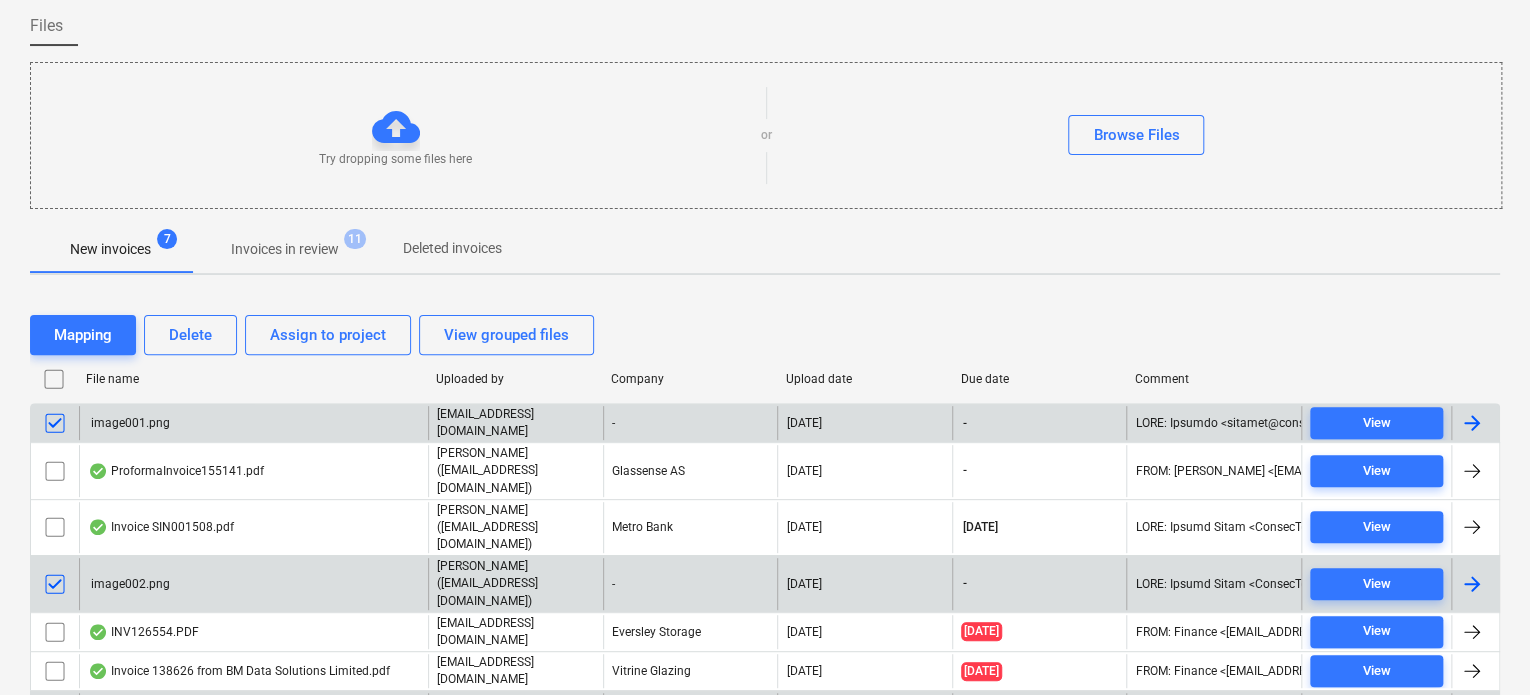 click at bounding box center (55, 719) 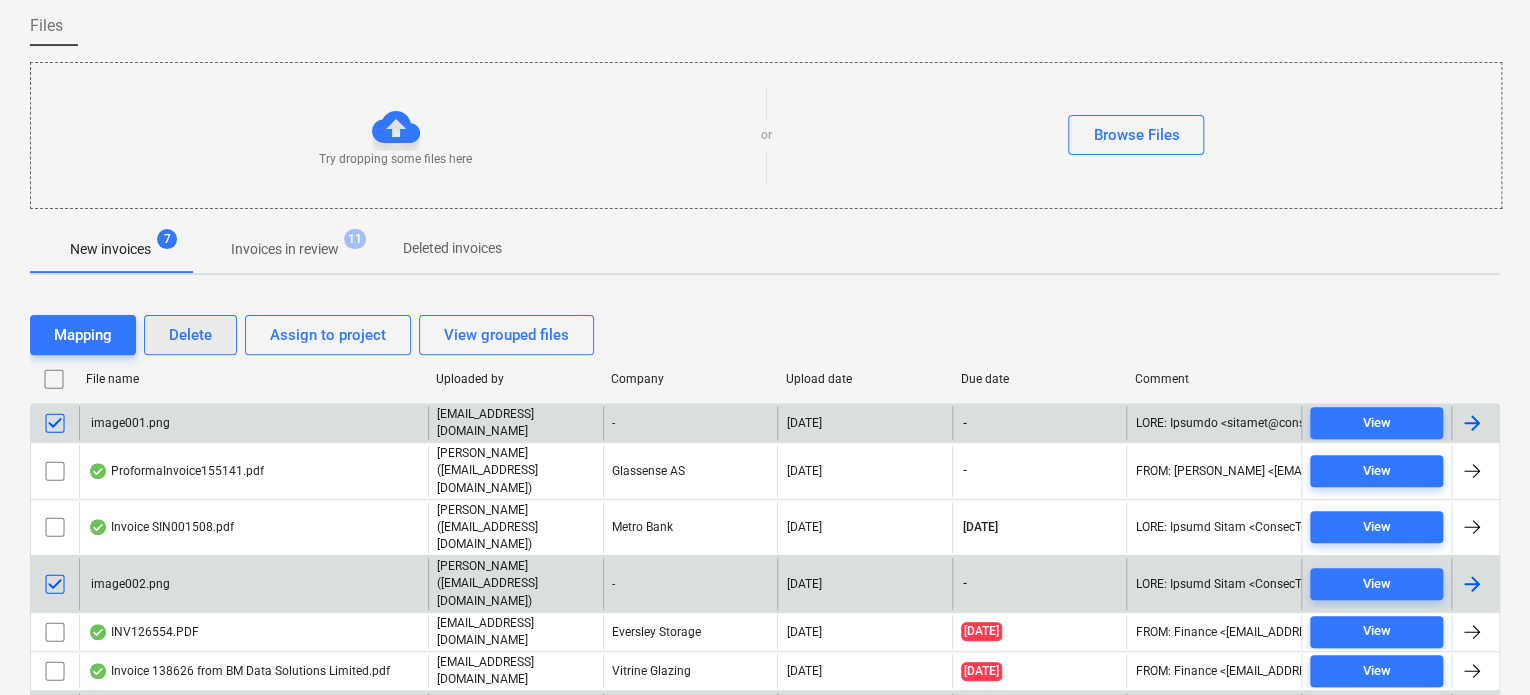 click on "Delete" at bounding box center (190, 335) 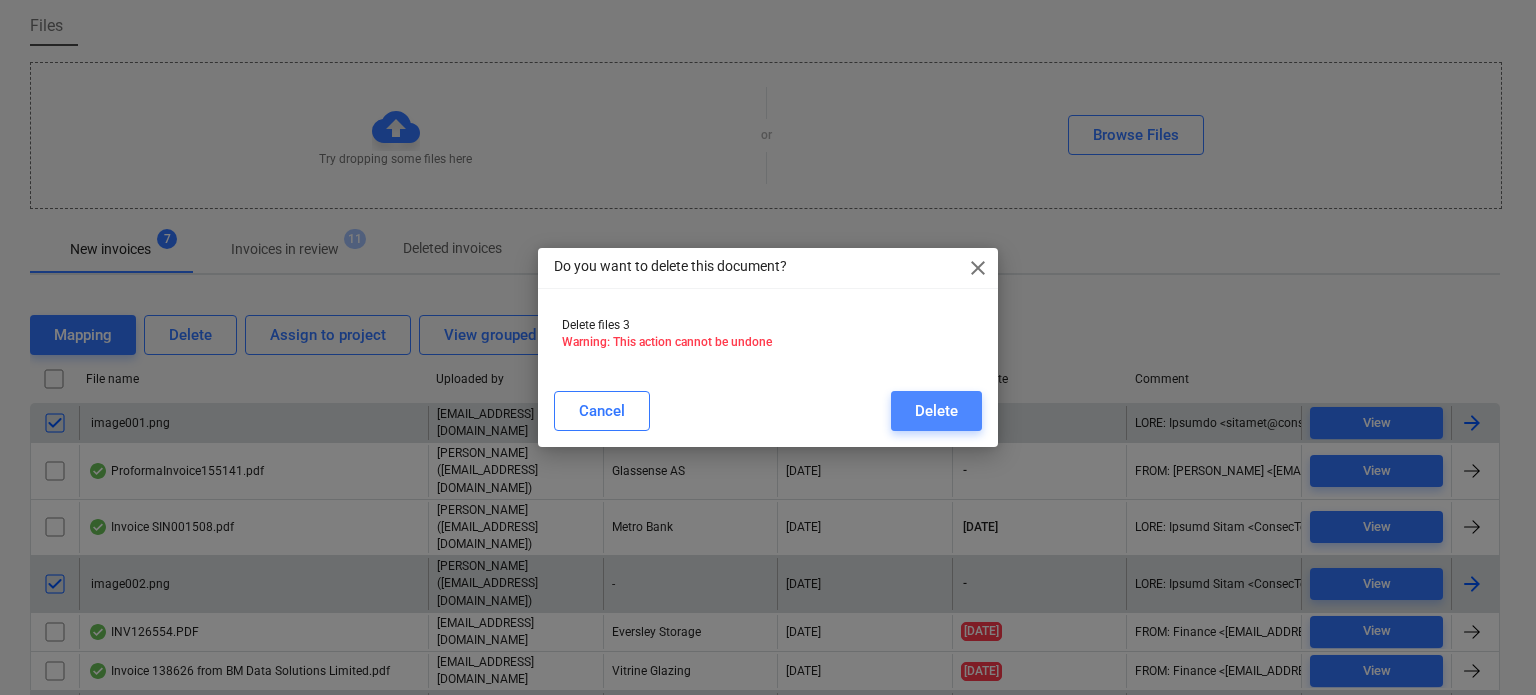 click on "Delete" at bounding box center (936, 411) 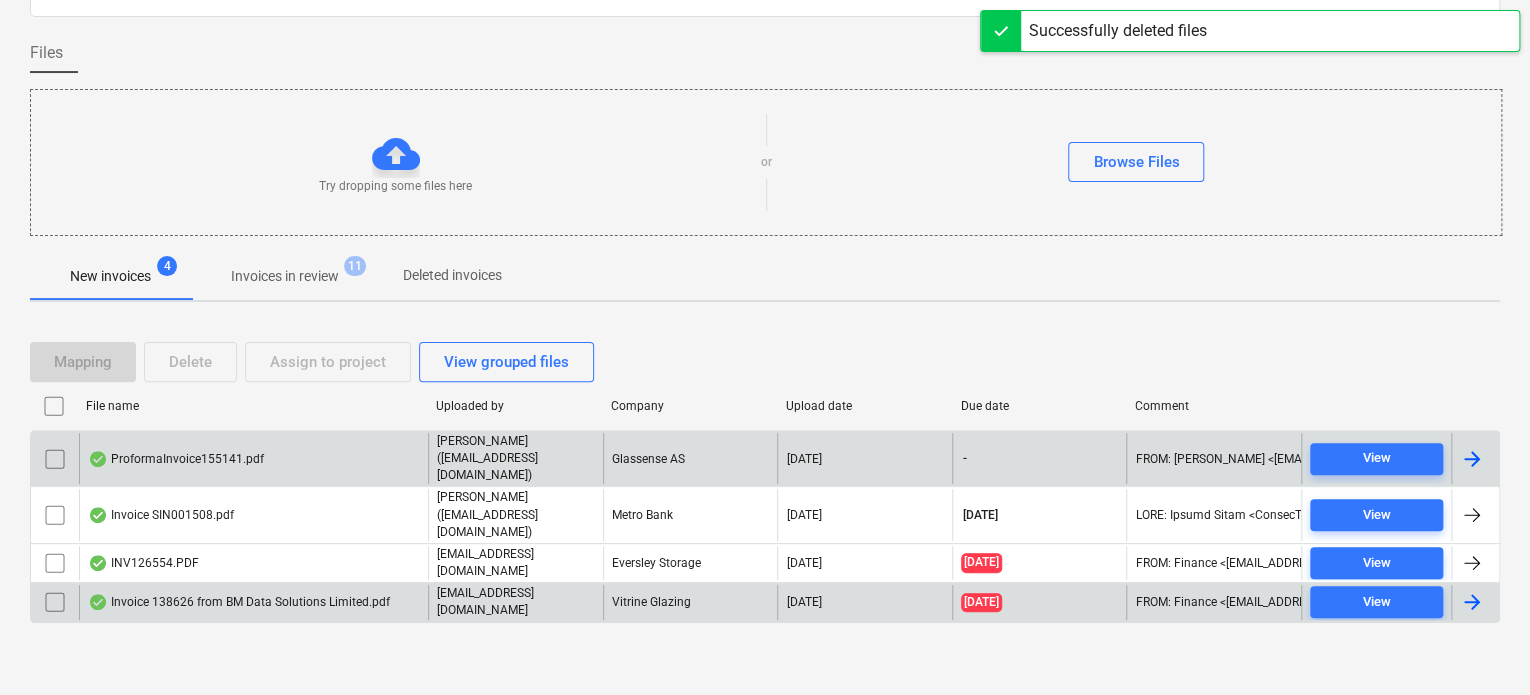 scroll, scrollTop: 84, scrollLeft: 0, axis: vertical 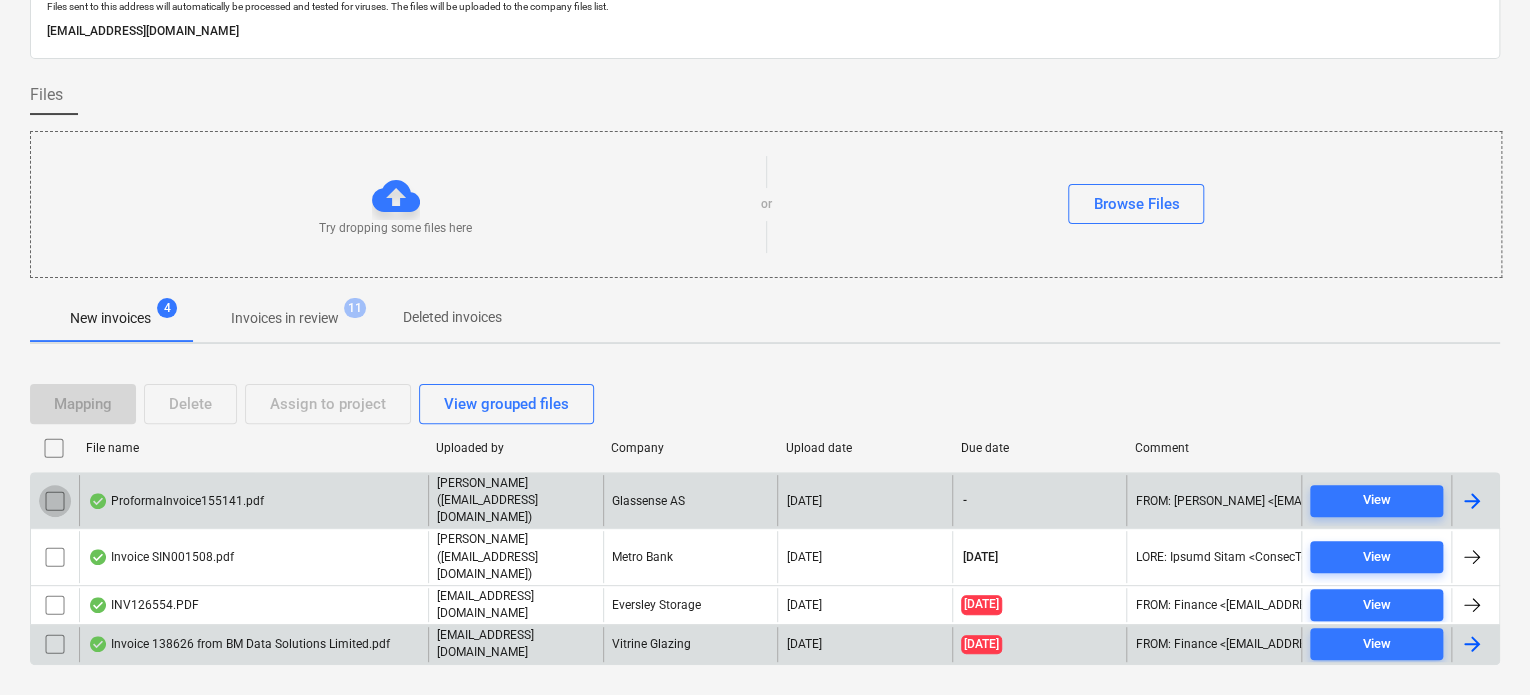 click at bounding box center (55, 501) 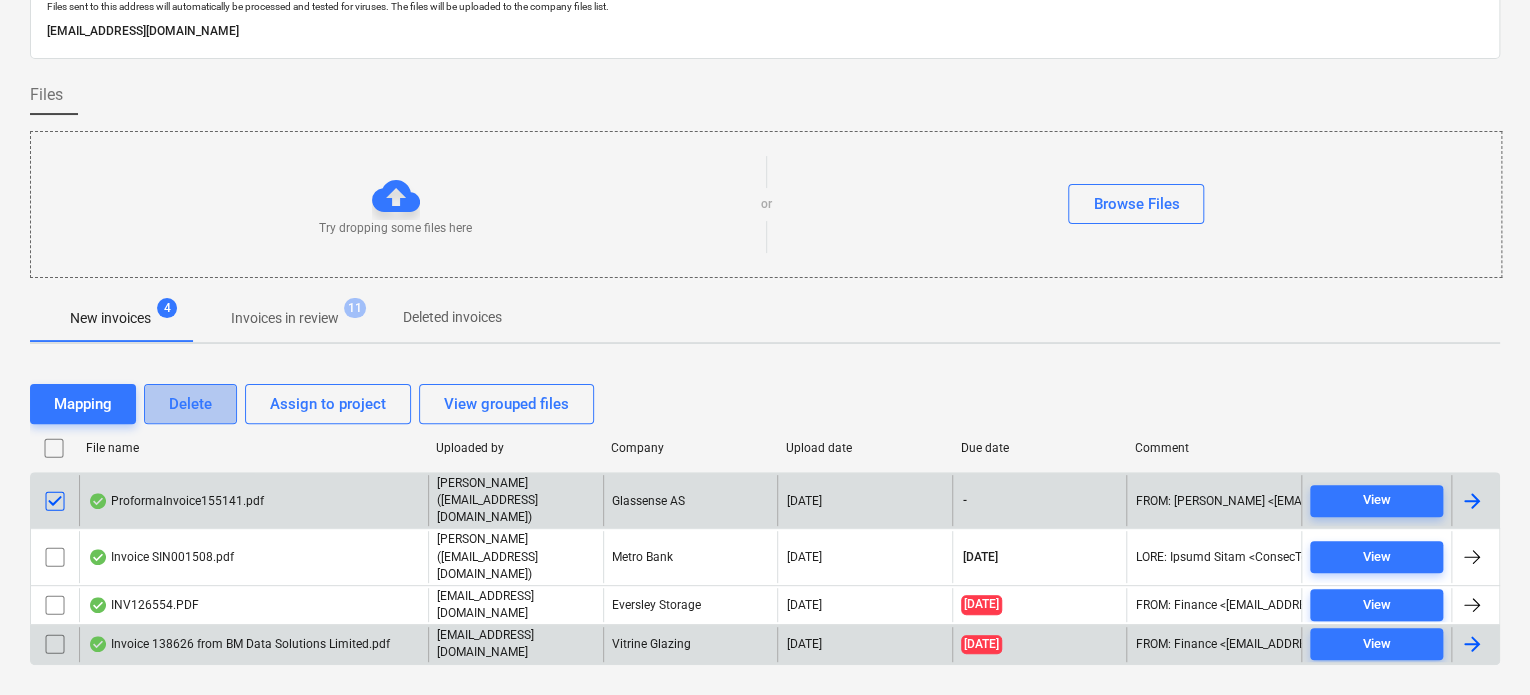 click on "Delete" at bounding box center [190, 404] 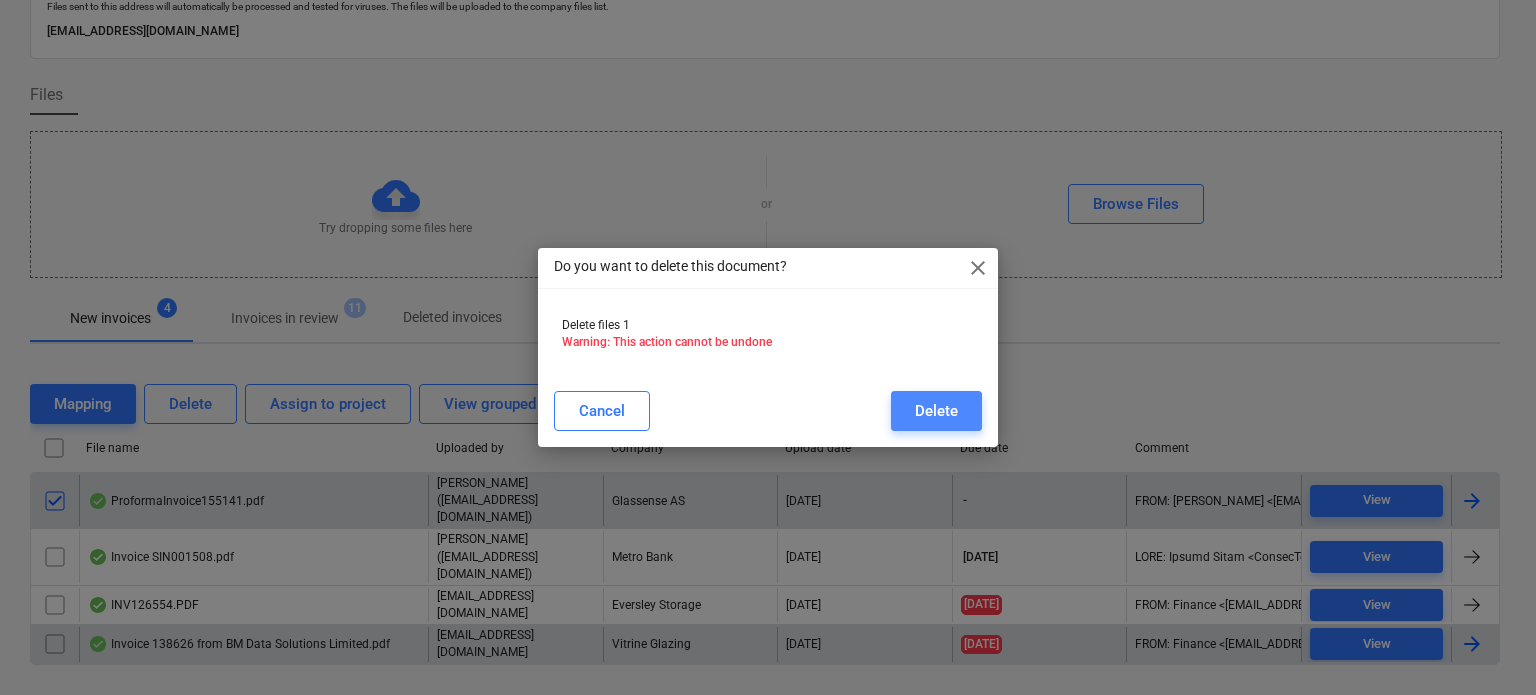 click on "Delete" at bounding box center [936, 411] 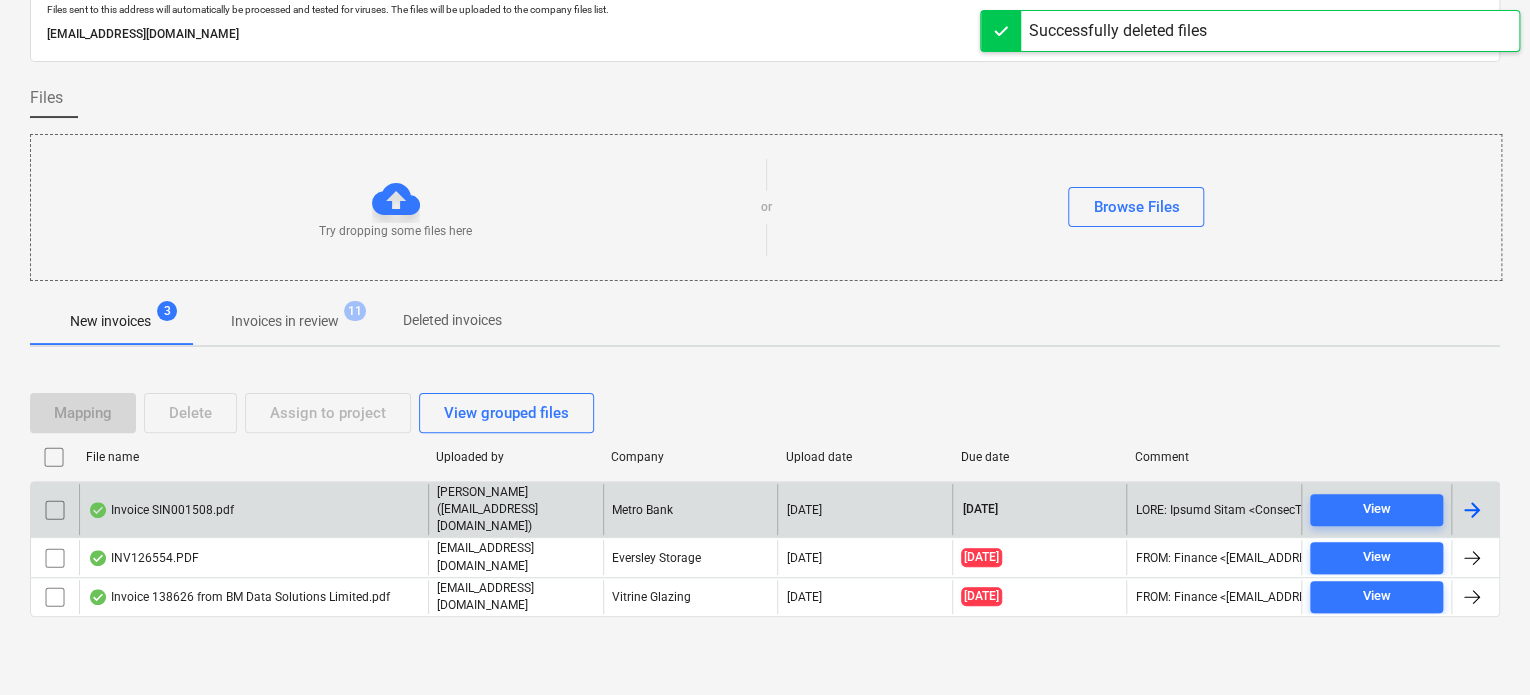 scroll, scrollTop: 79, scrollLeft: 0, axis: vertical 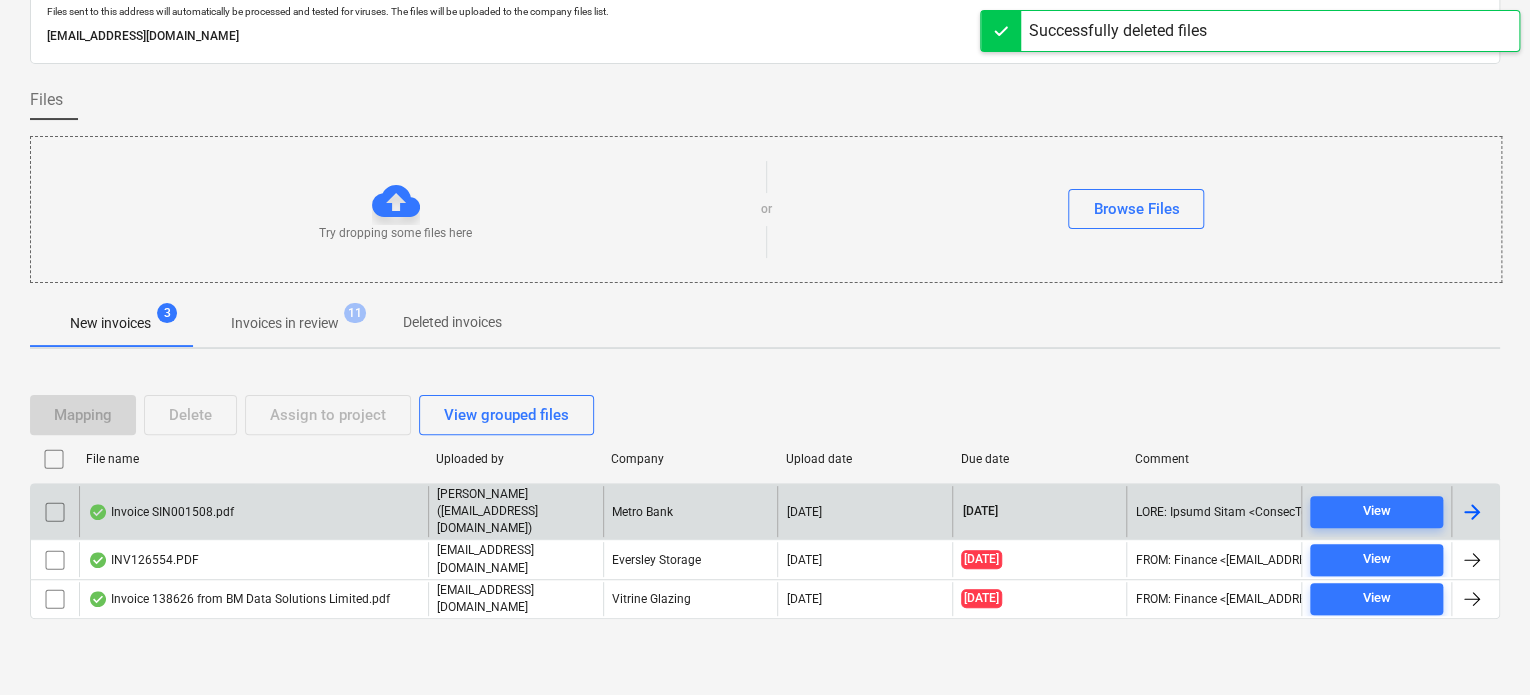 click on "Invoice SIN001508.pdf" at bounding box center [253, 511] 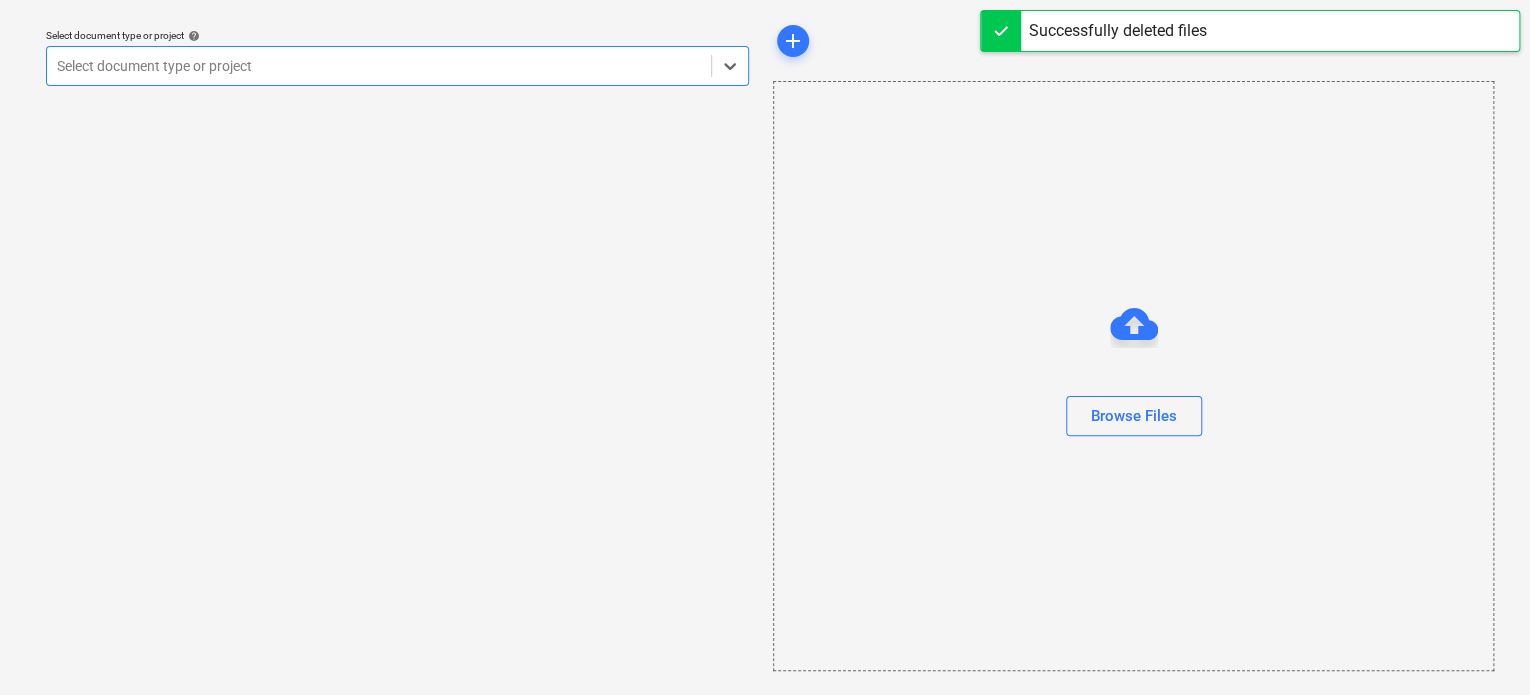 scroll, scrollTop: 53, scrollLeft: 0, axis: vertical 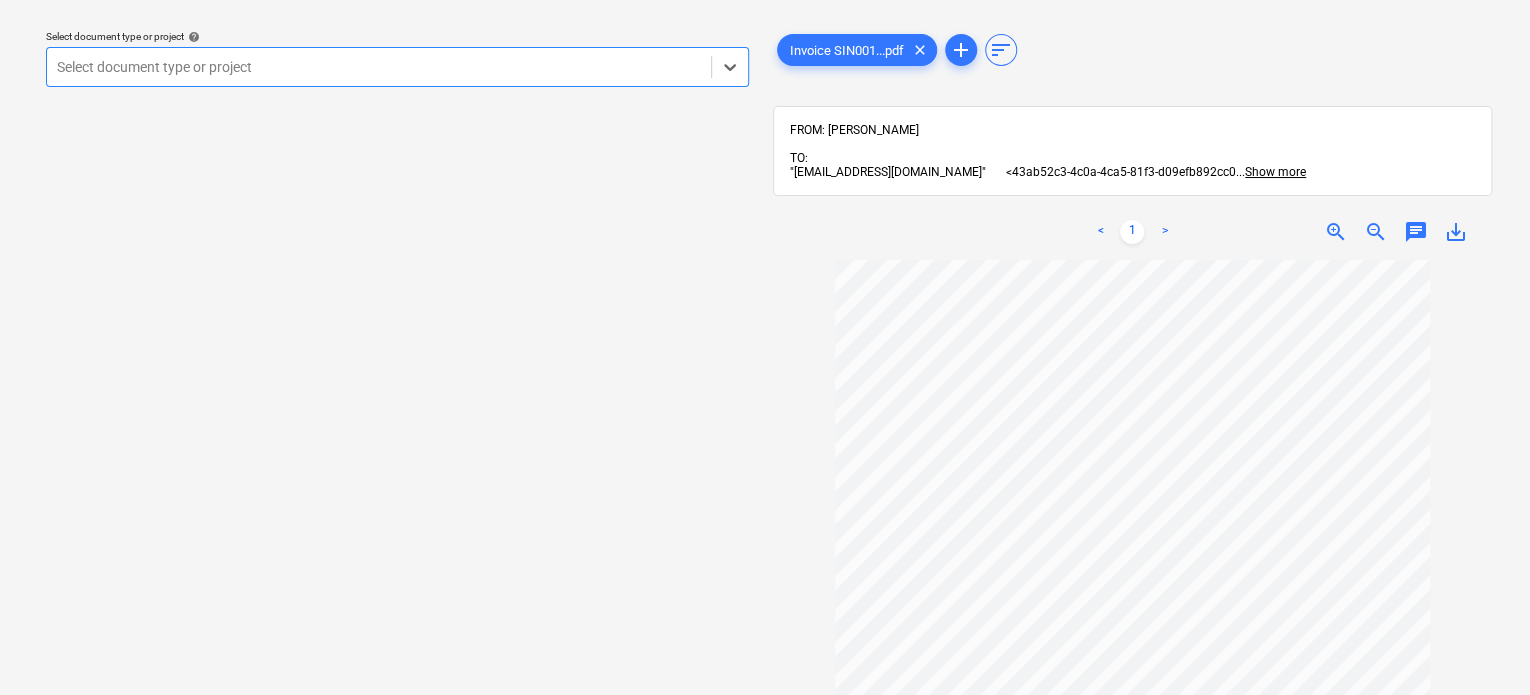 click on "chat" at bounding box center (1416, 232) 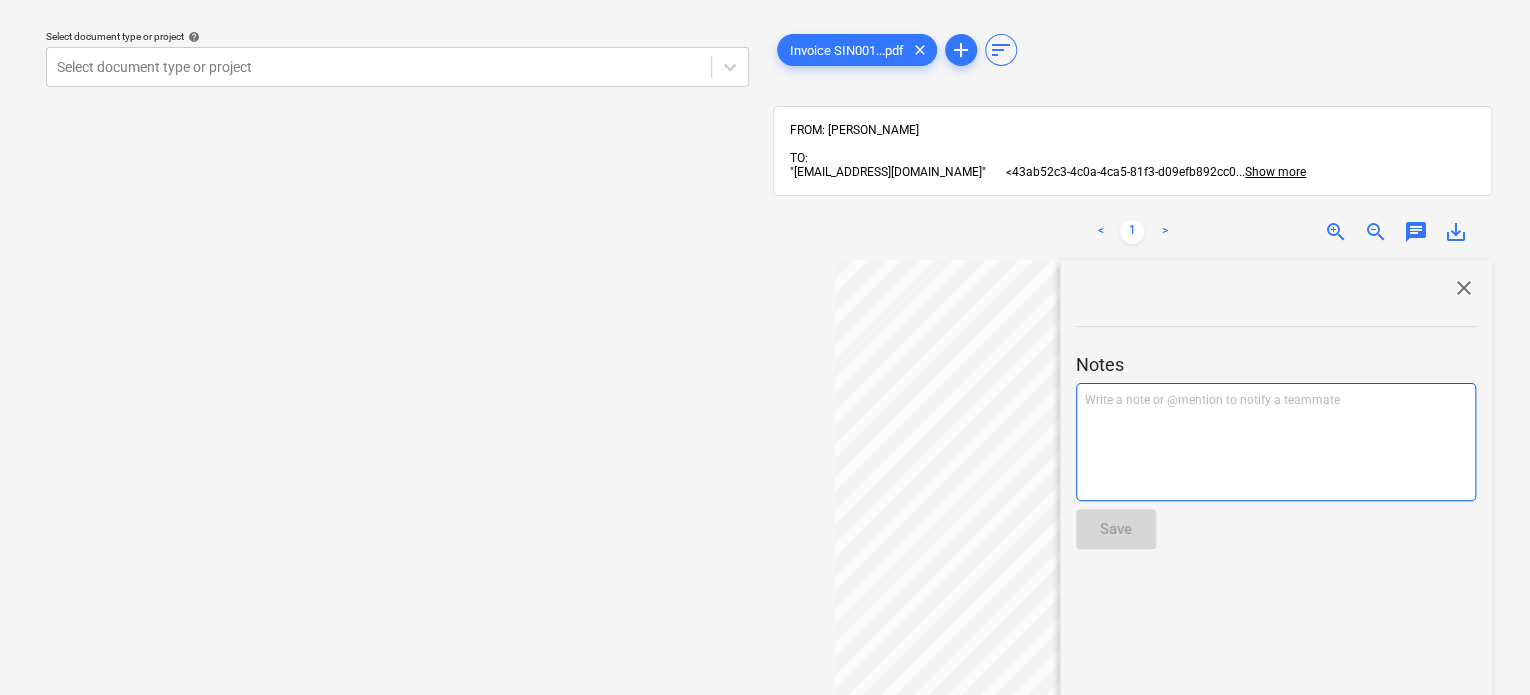 click on "Write a note or @mention to notify a teammate [PERSON_NAME]" at bounding box center [1276, 442] 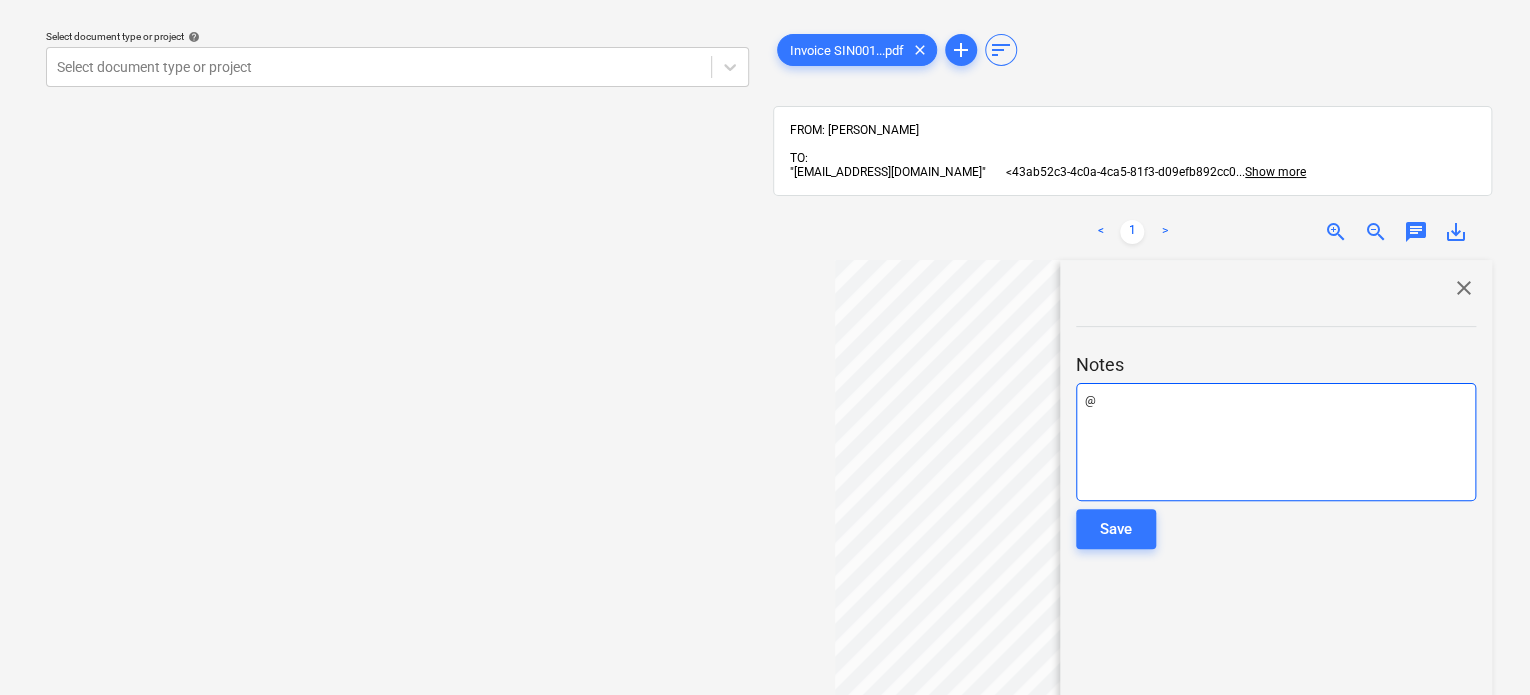 type 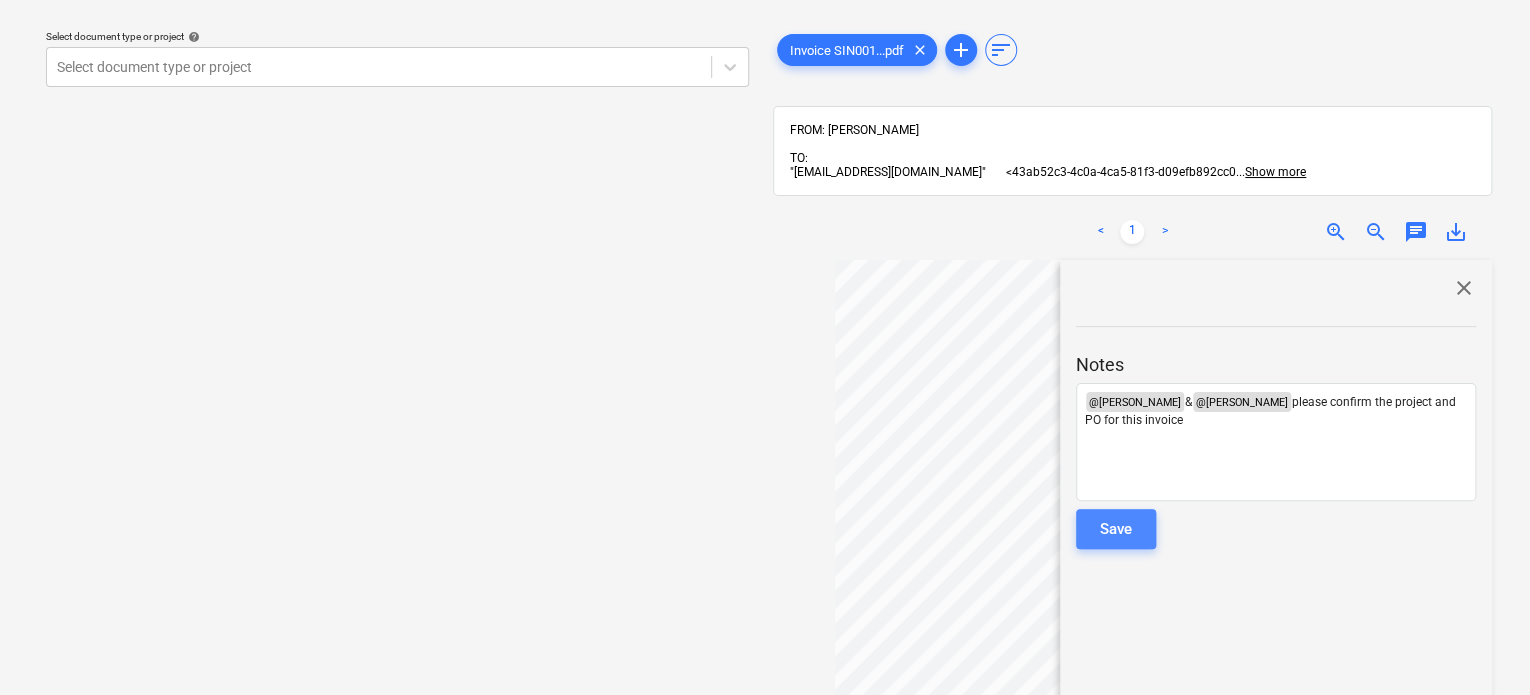 click on "Save" at bounding box center (1116, 529) 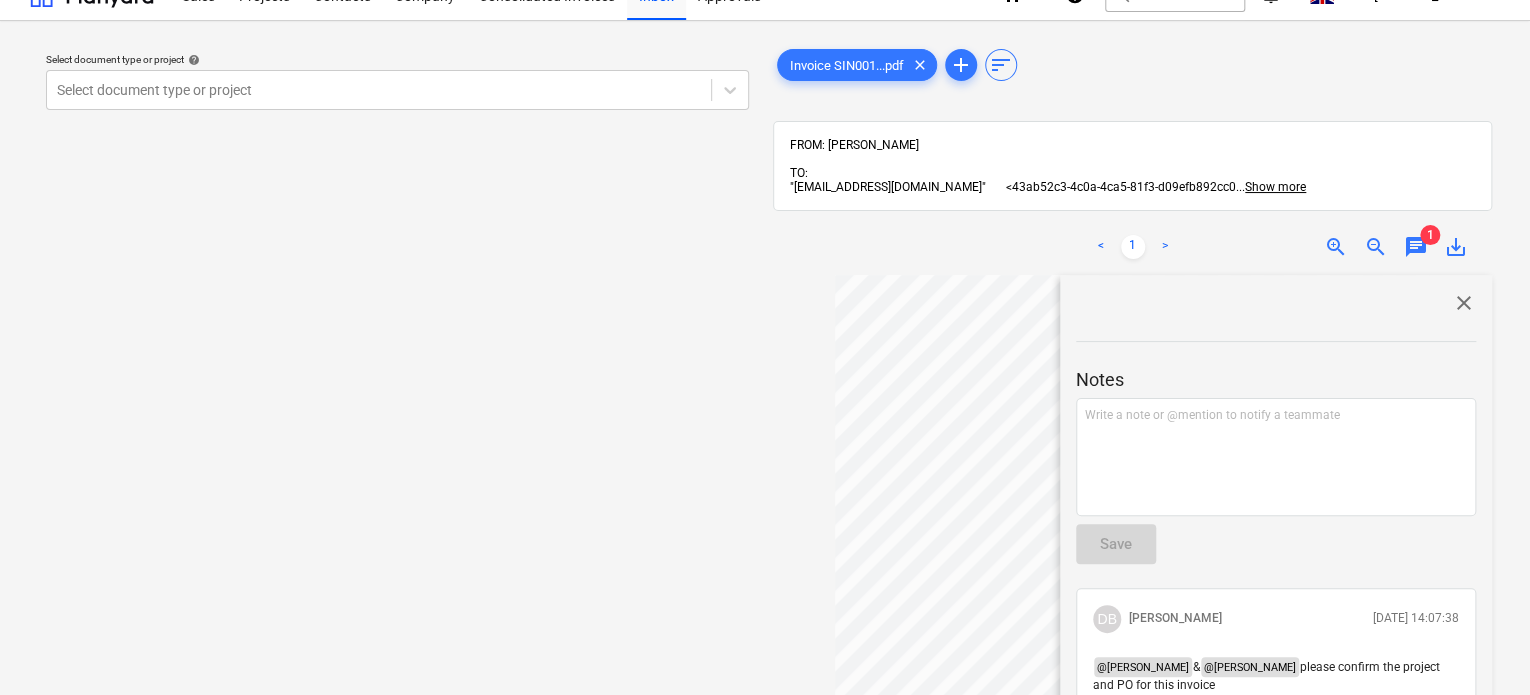 scroll, scrollTop: 0, scrollLeft: 0, axis: both 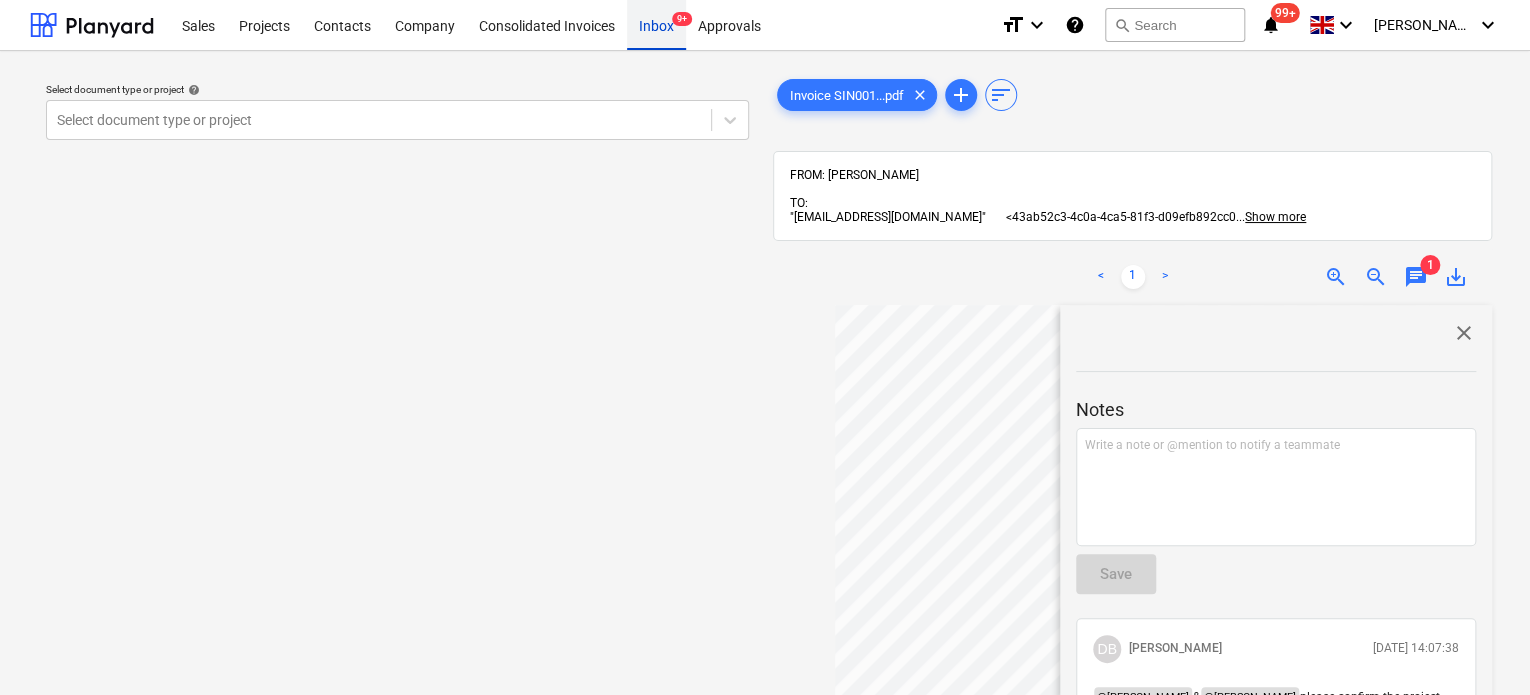 click on "Inbox 9+" at bounding box center [656, 24] 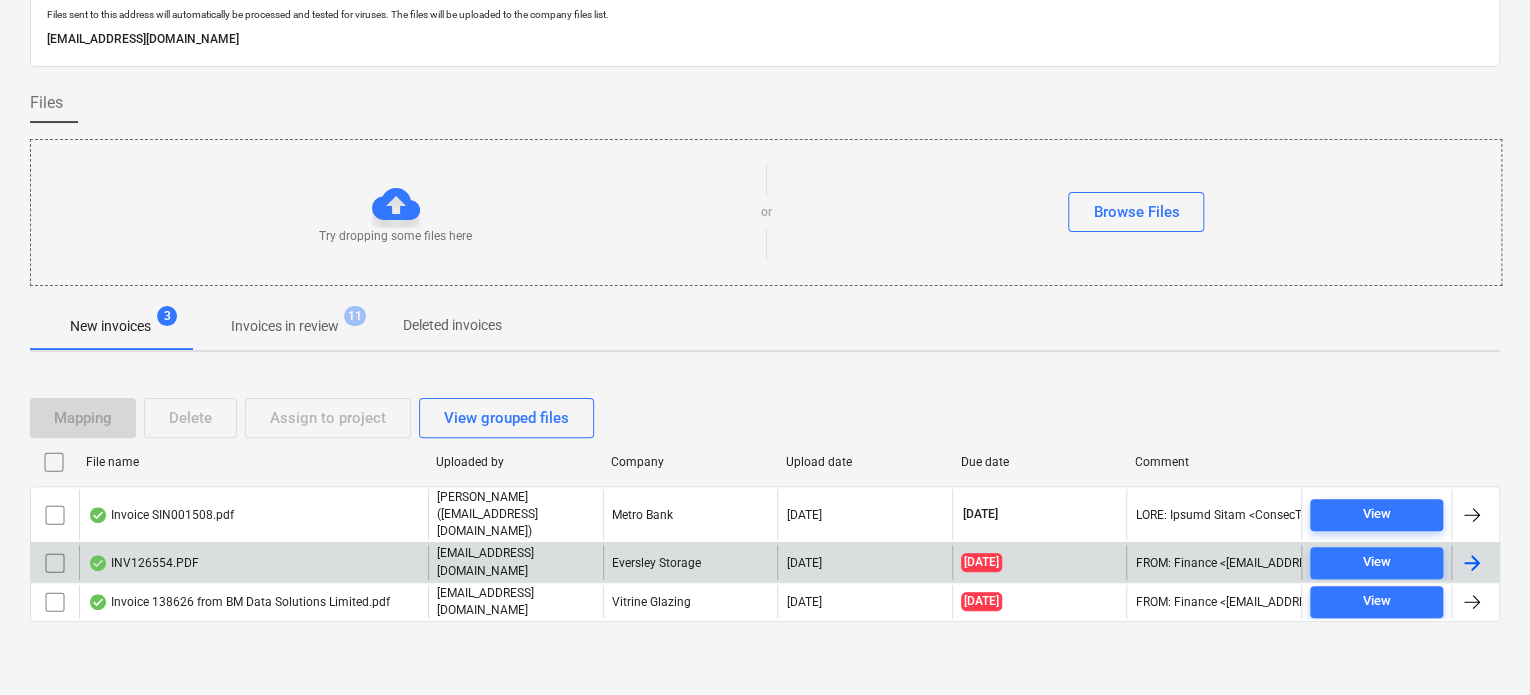 scroll, scrollTop: 79, scrollLeft: 0, axis: vertical 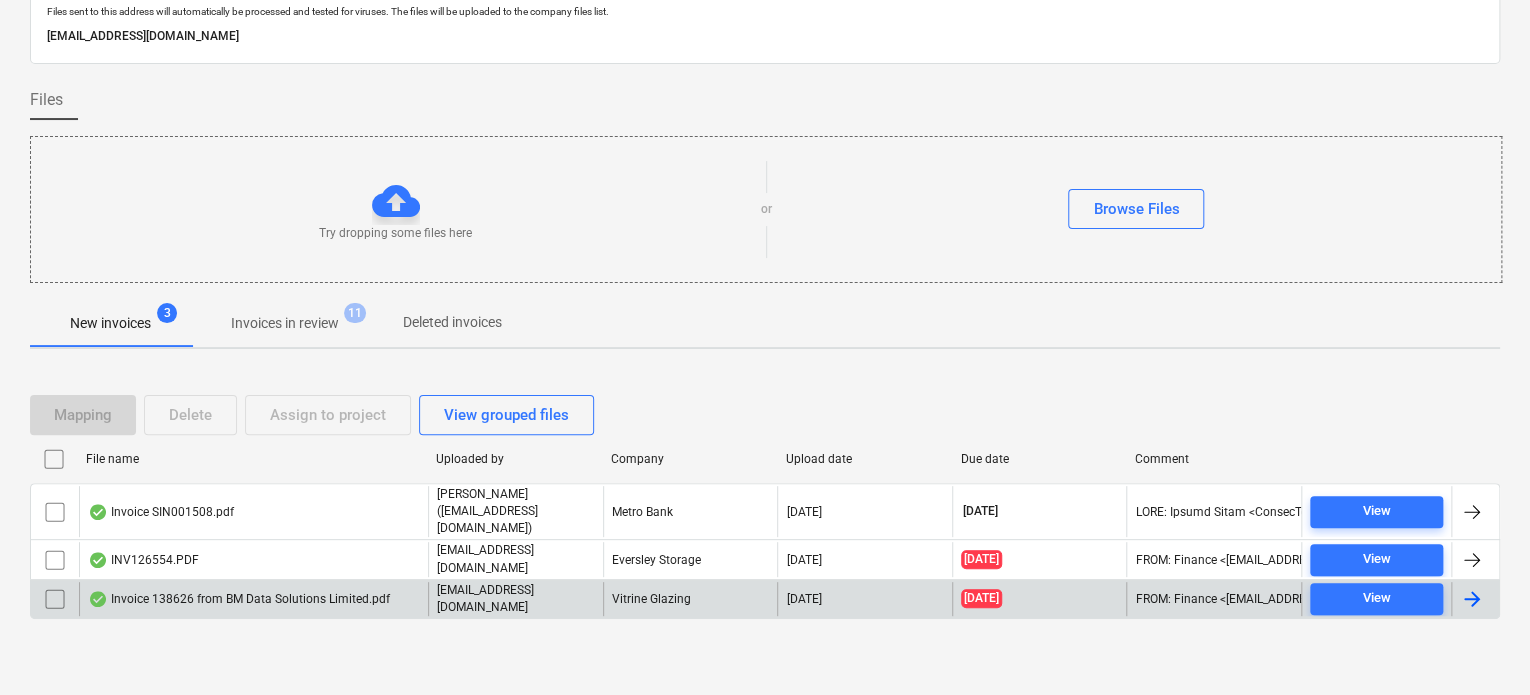 click on "Invoice 138626 from BM Data Solutions Limited.pdf" at bounding box center (253, 599) 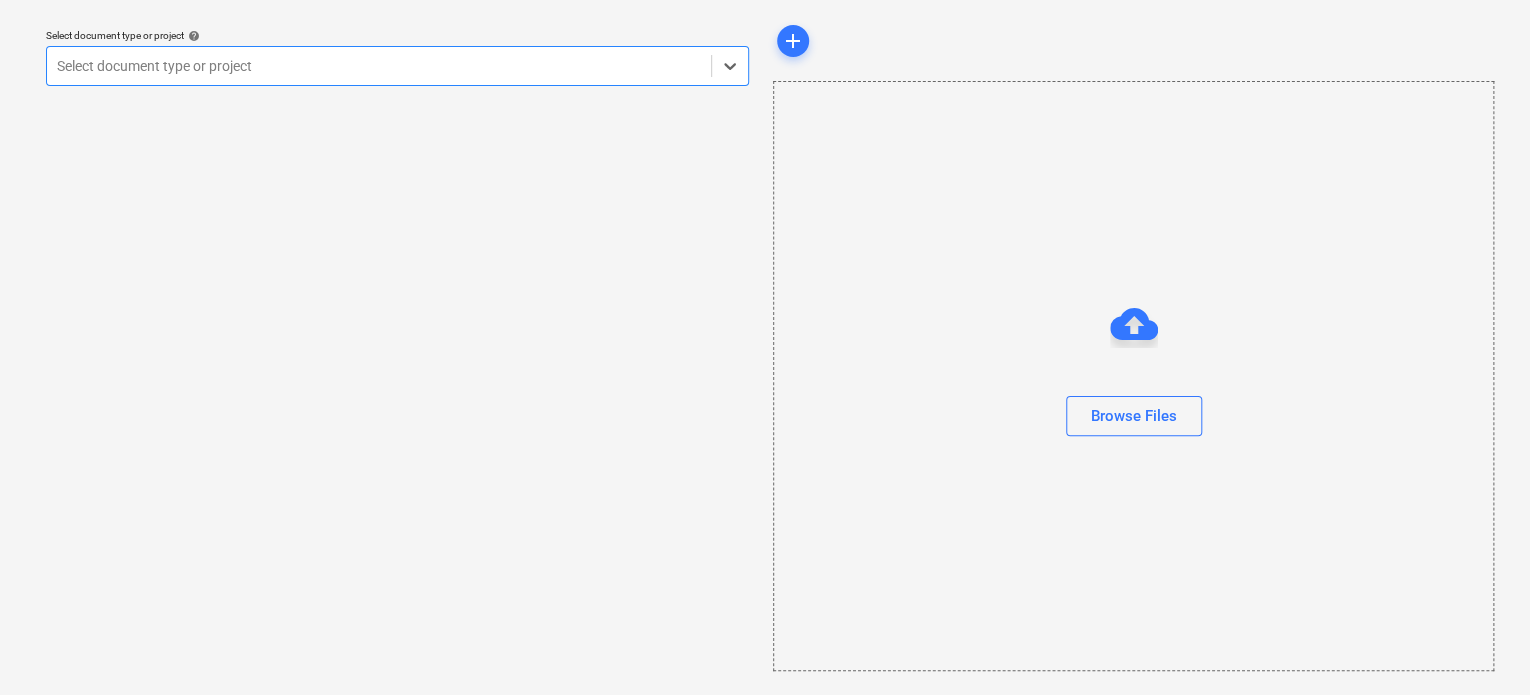 scroll, scrollTop: 53, scrollLeft: 0, axis: vertical 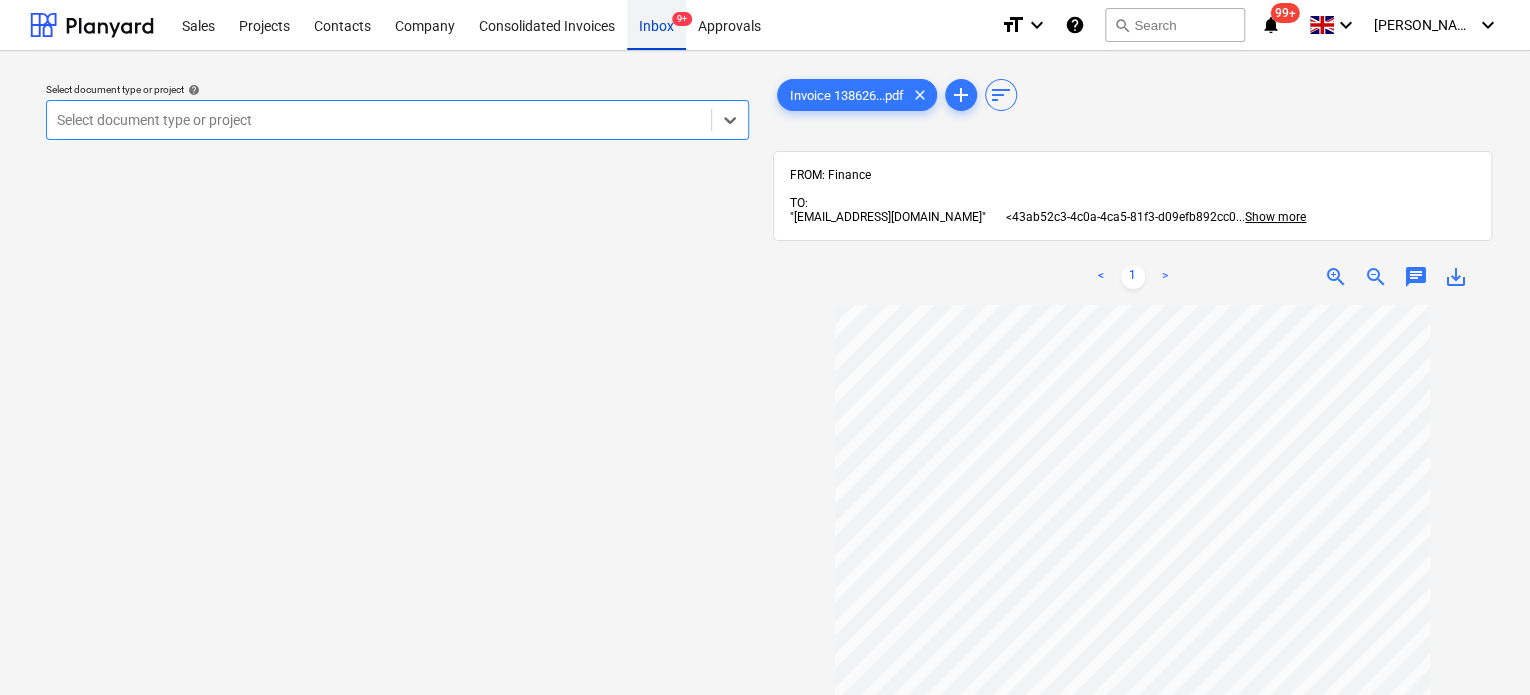 click on "Inbox 9+" at bounding box center [656, 24] 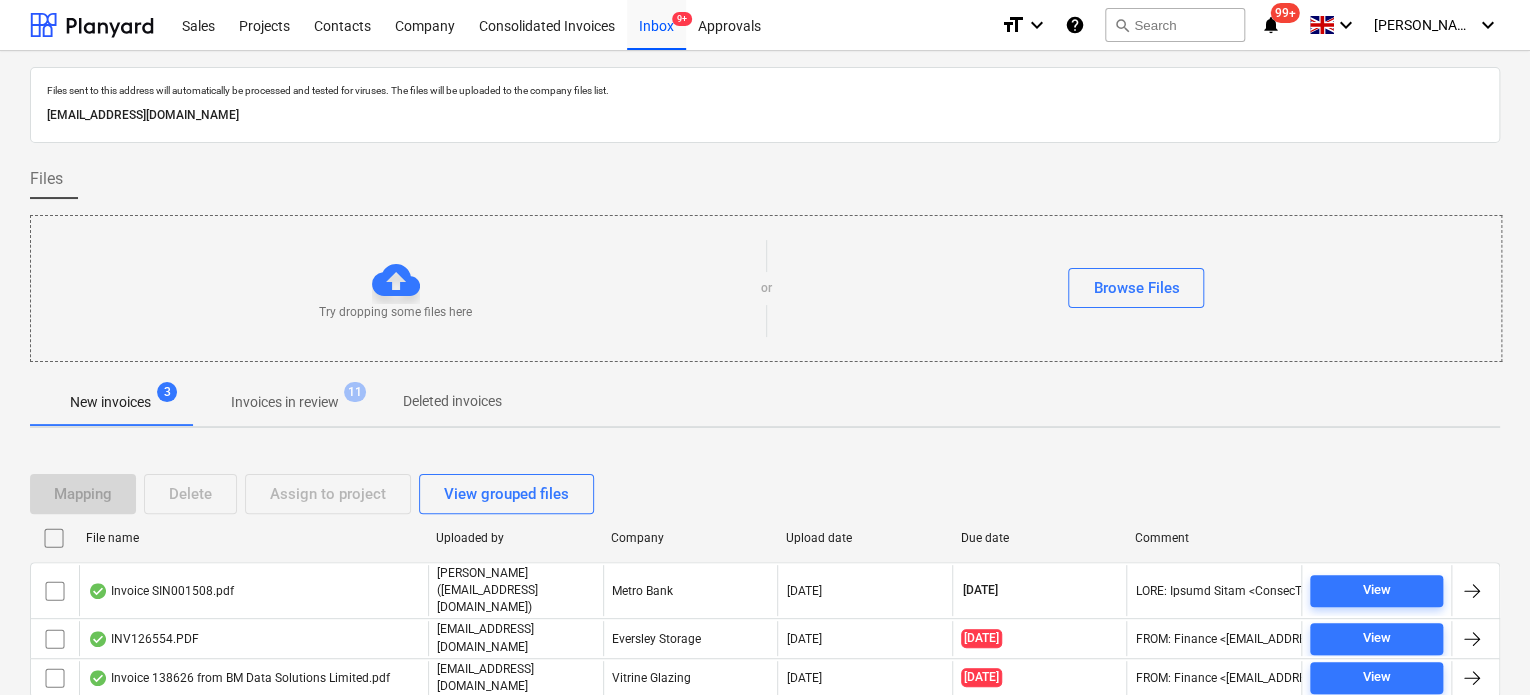 click on "Invoices in review 11" at bounding box center (285, 402) 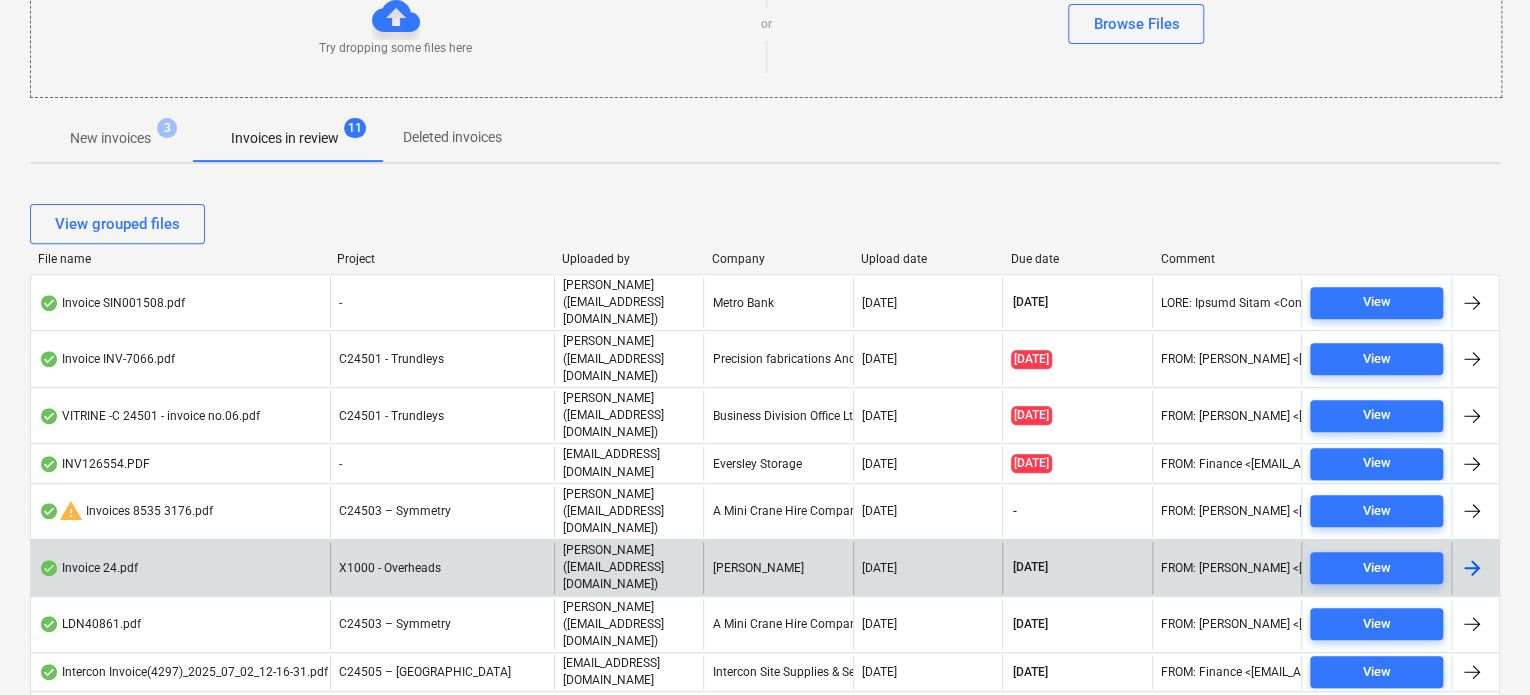 scroll, scrollTop: 300, scrollLeft: 0, axis: vertical 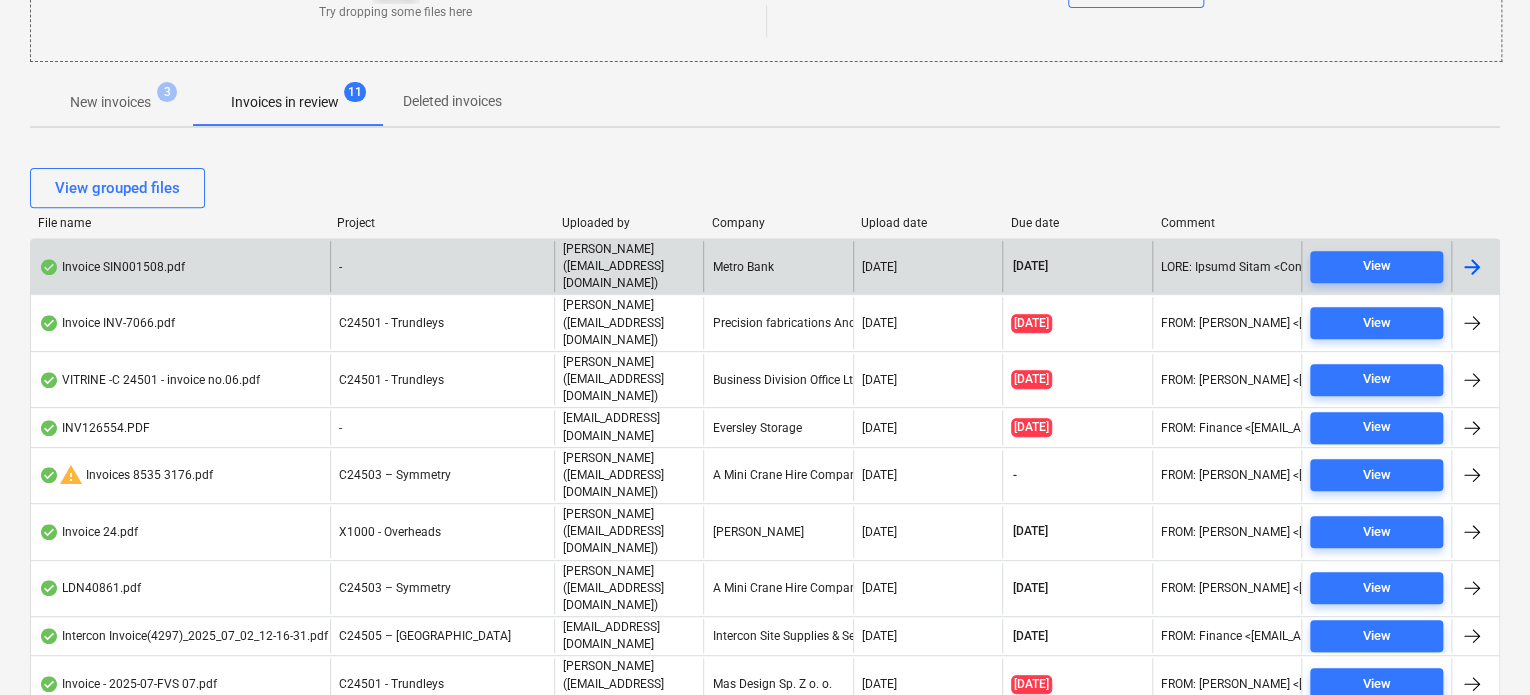 click on "-" at bounding box center (442, 266) 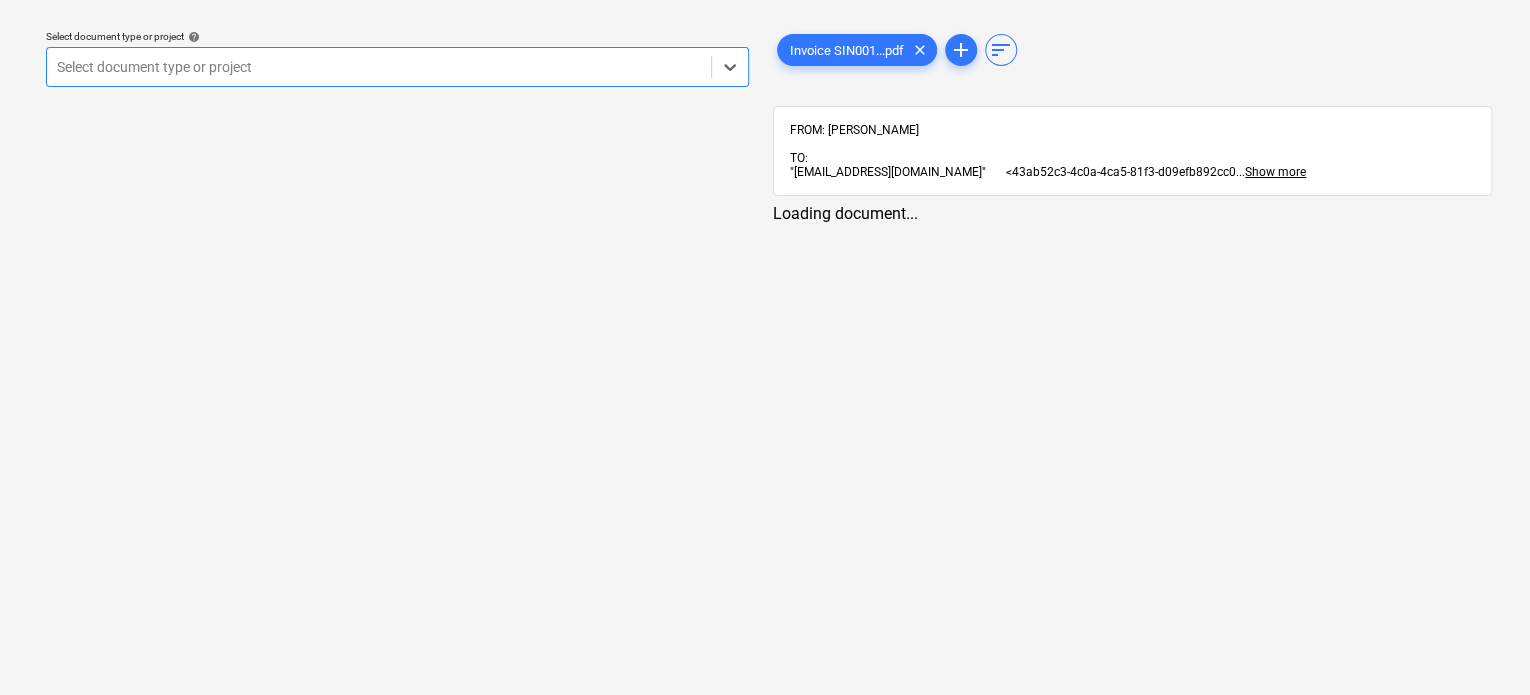 scroll, scrollTop: 0, scrollLeft: 0, axis: both 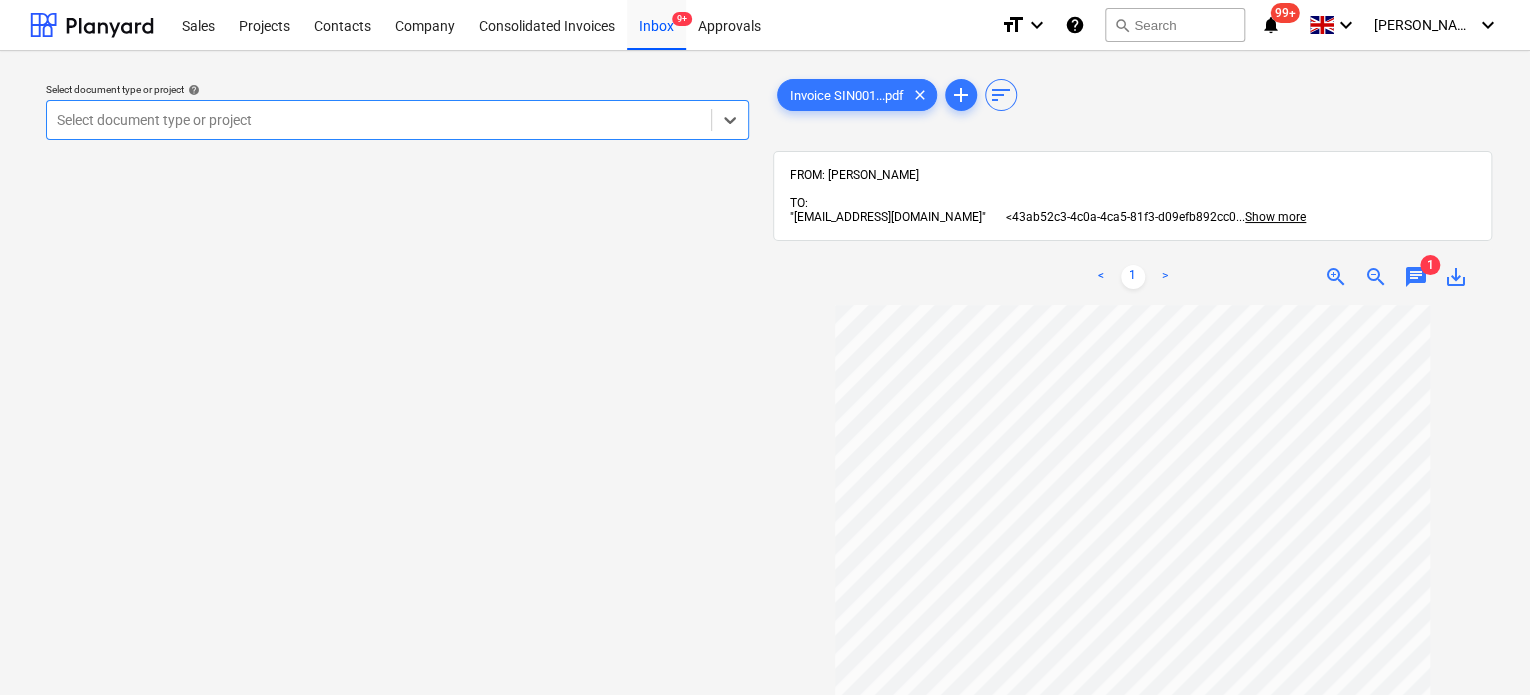 click at bounding box center (379, 120) 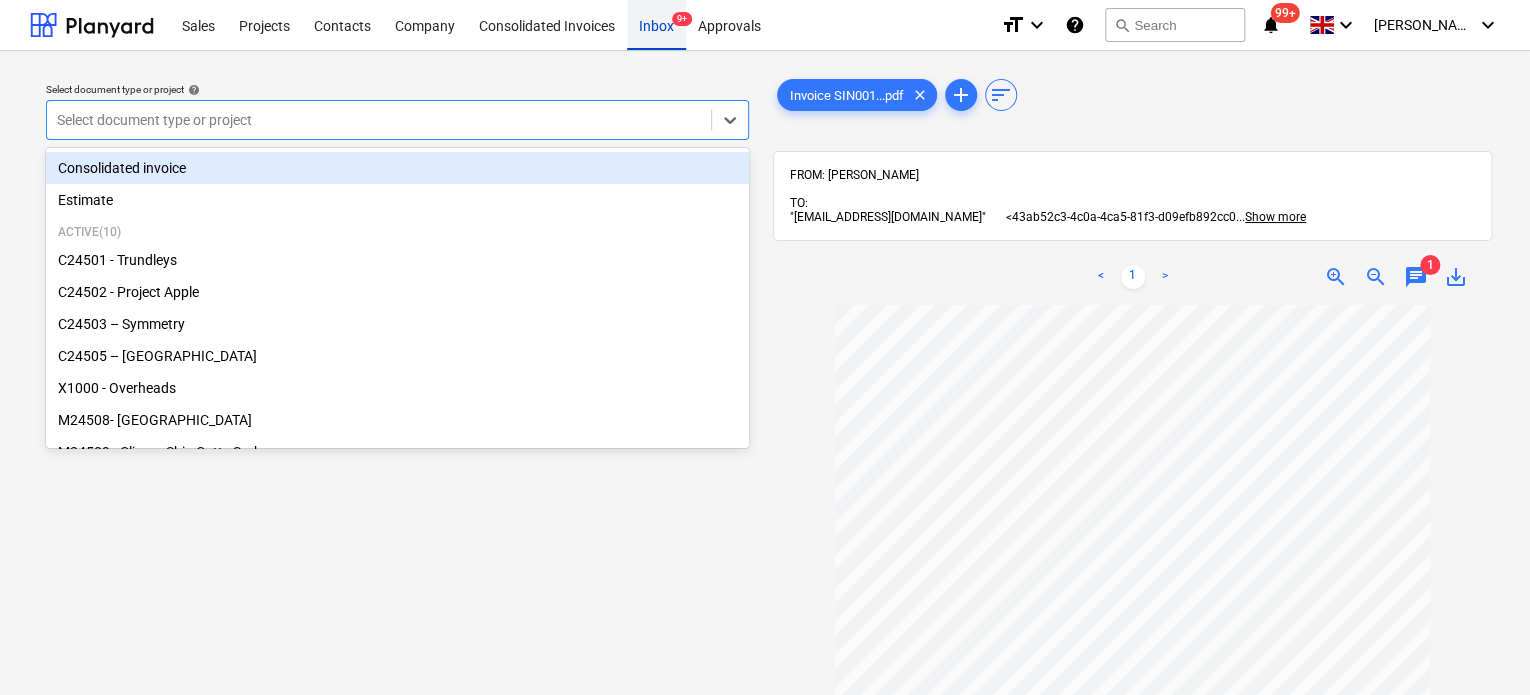 click on "9+" at bounding box center (682, 19) 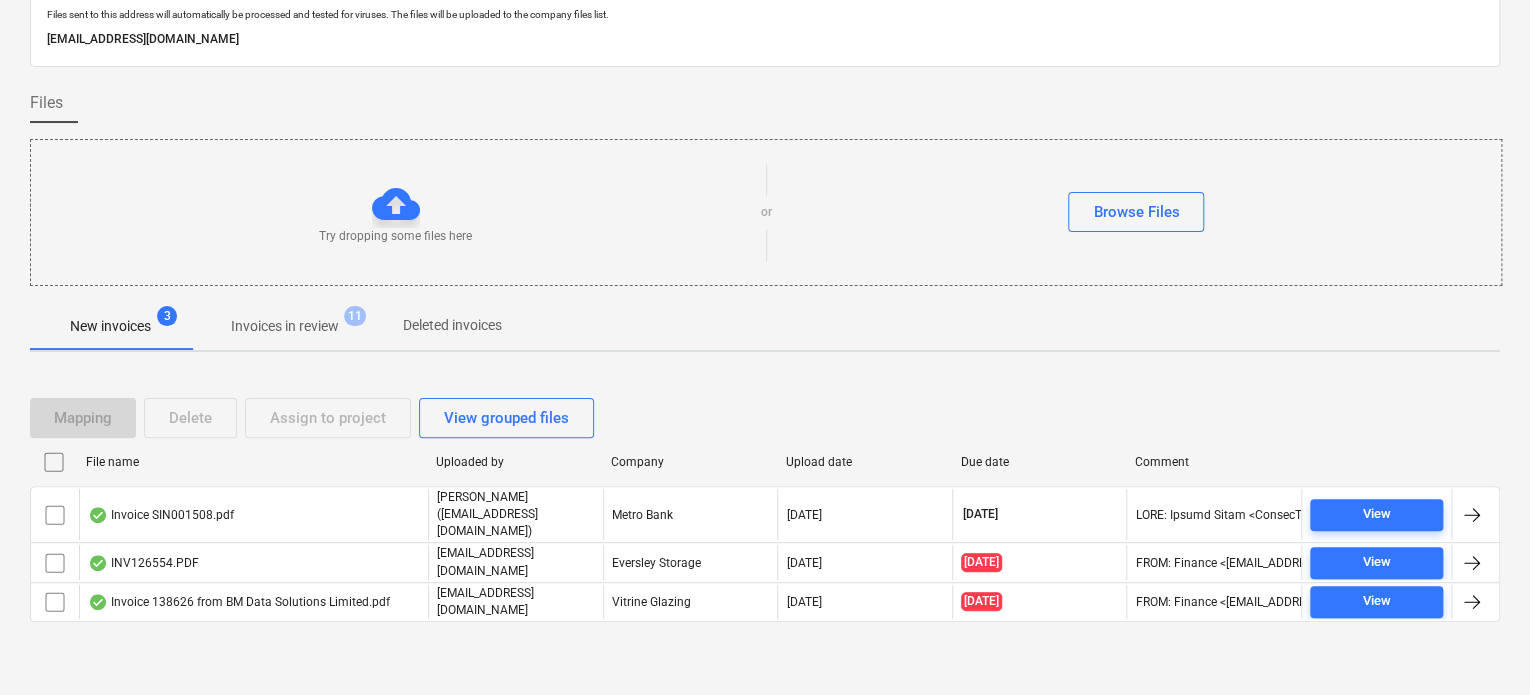 scroll, scrollTop: 79, scrollLeft: 0, axis: vertical 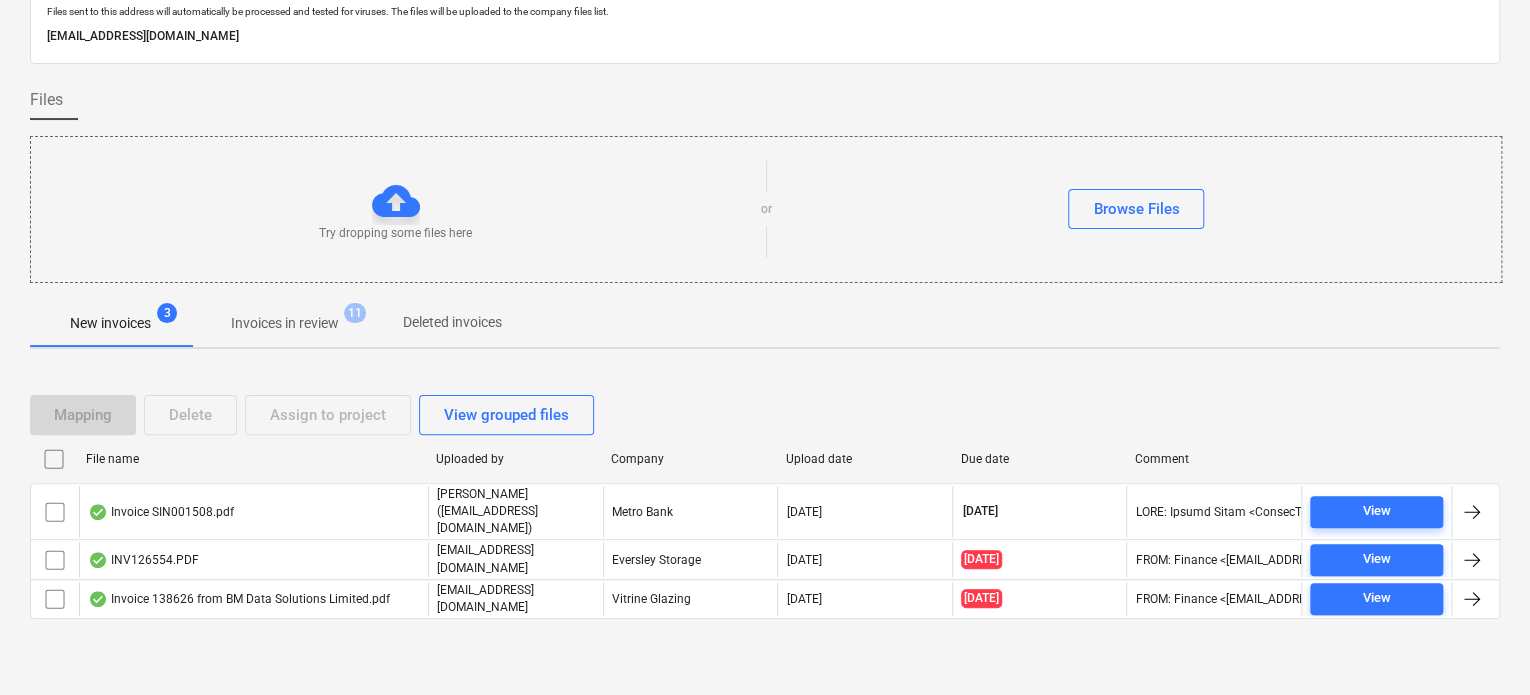 click on "Invoices in review" at bounding box center [285, 323] 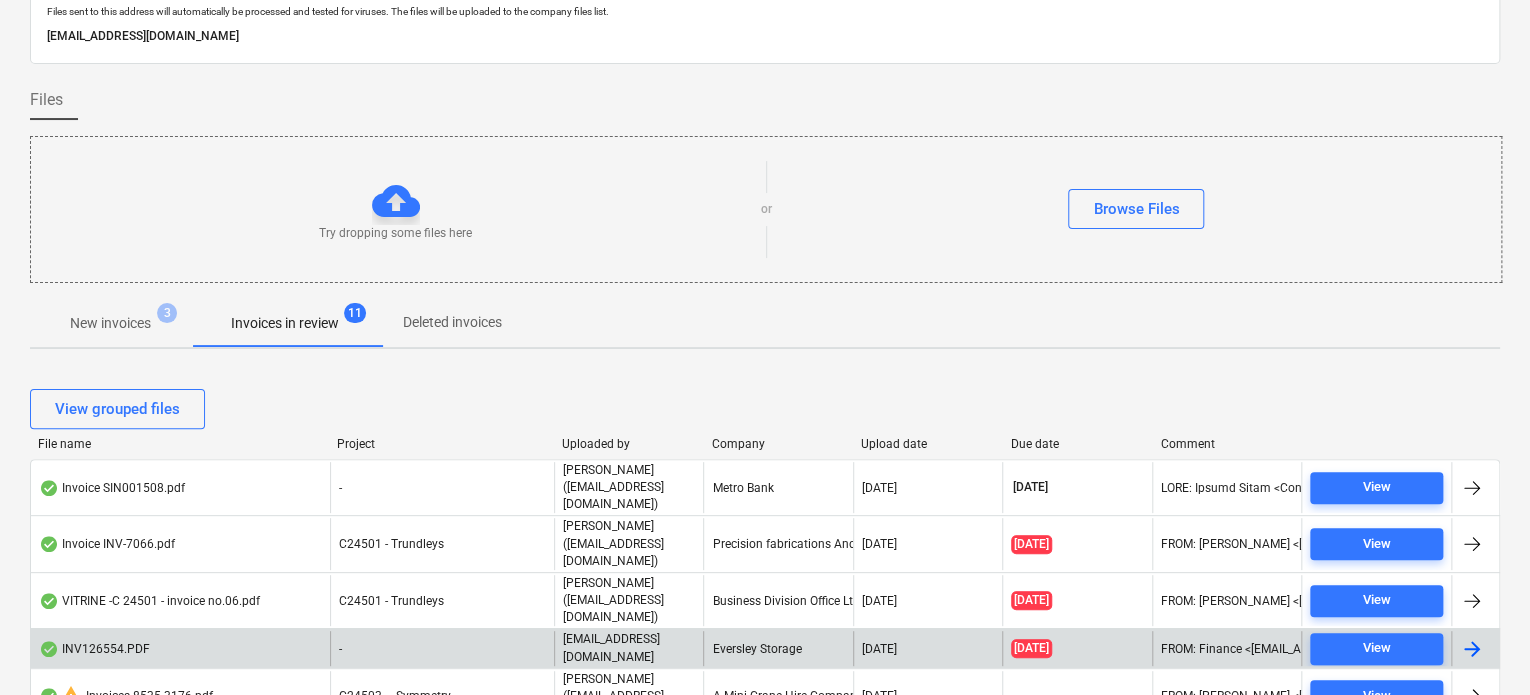 scroll, scrollTop: 179, scrollLeft: 0, axis: vertical 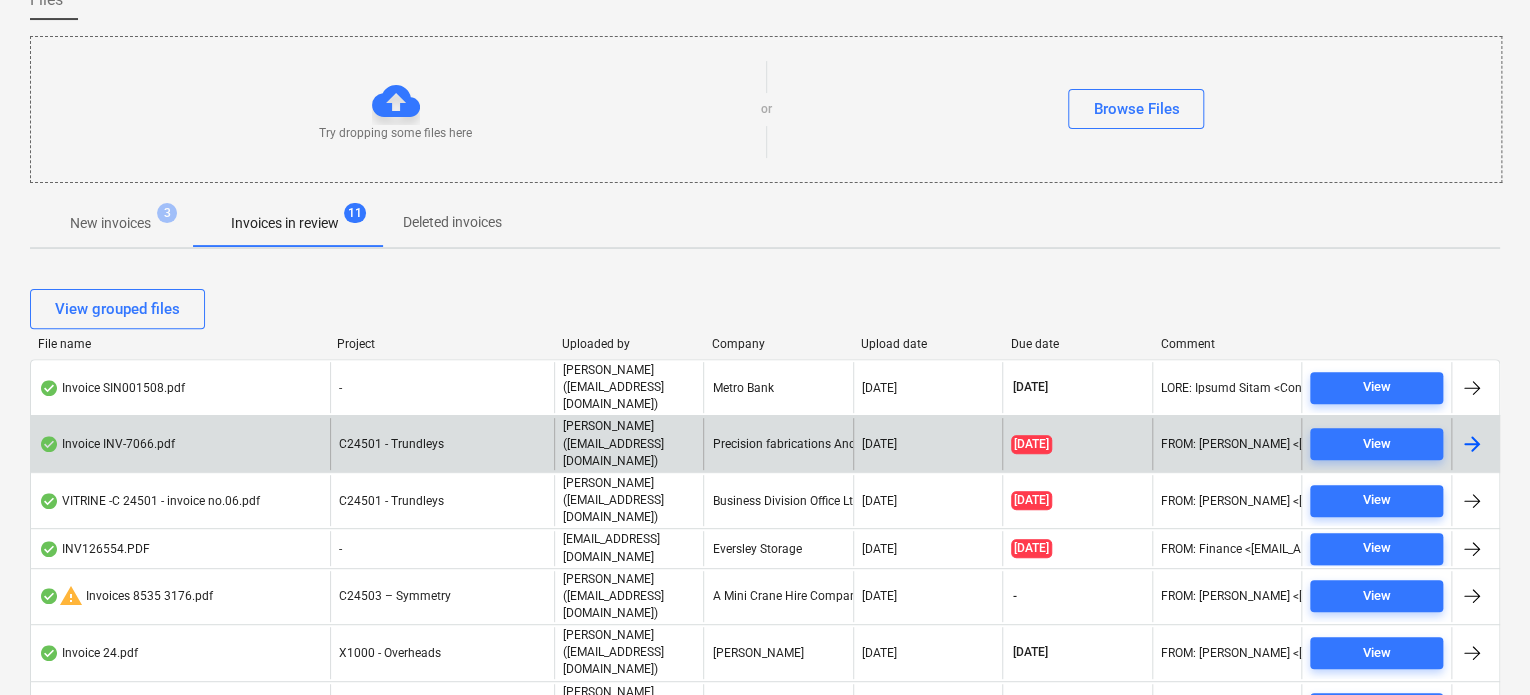 click on "C24501 - Trundleys" at bounding box center [391, 444] 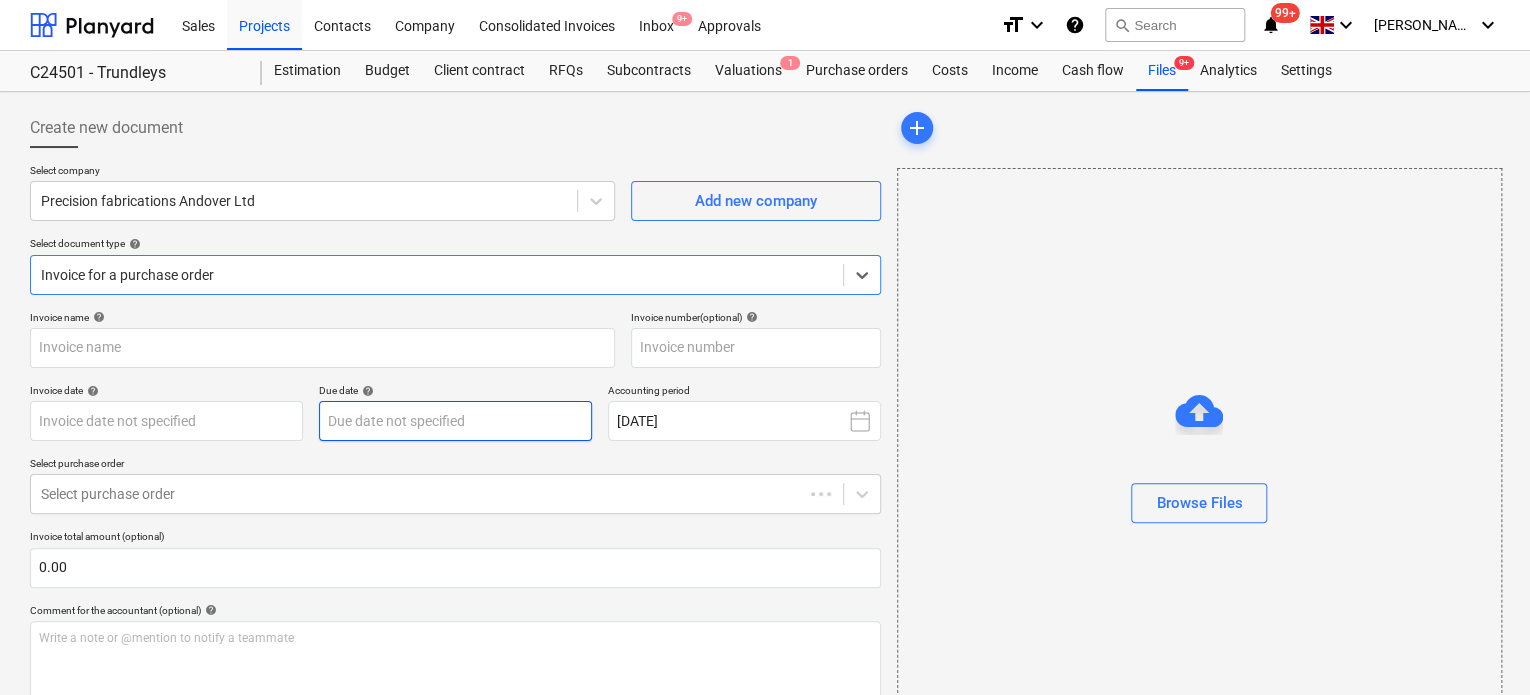 type on "INV-7066" 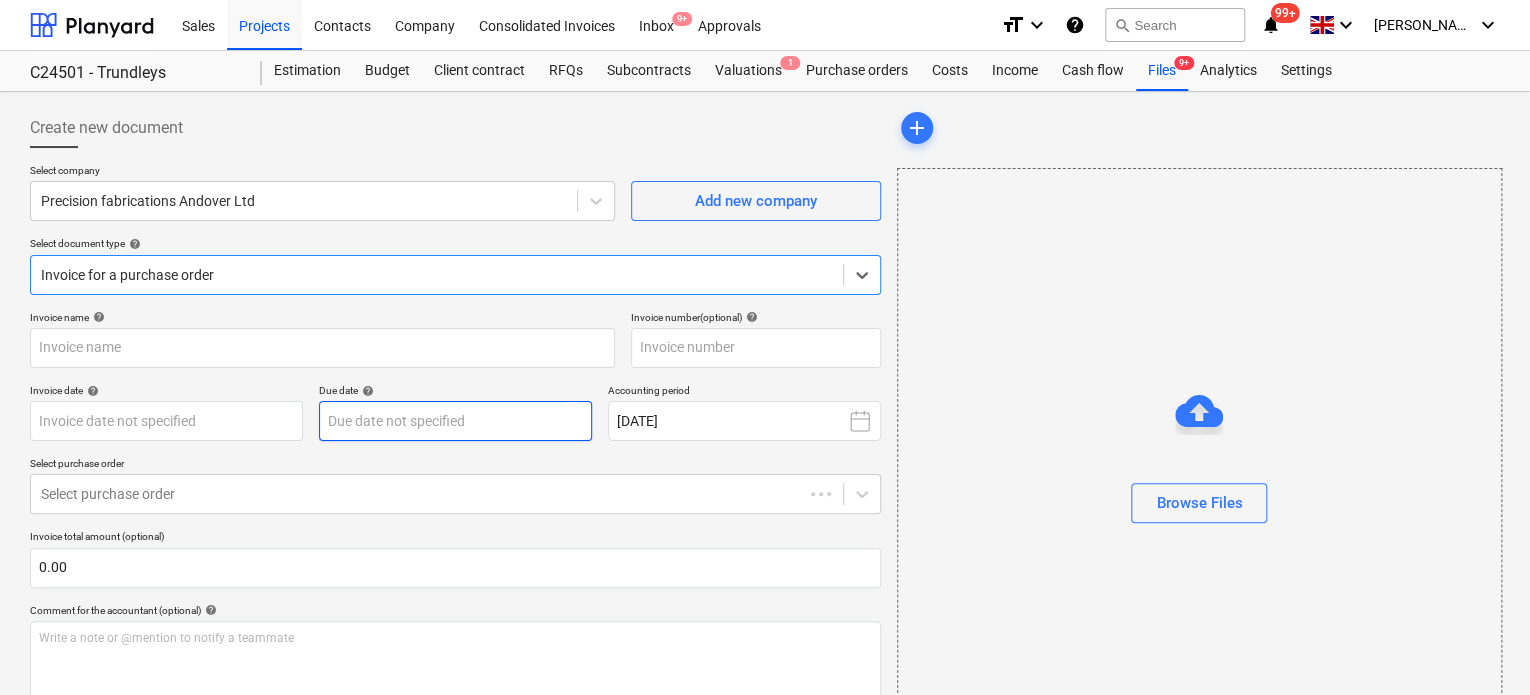 type on "INV-7066" 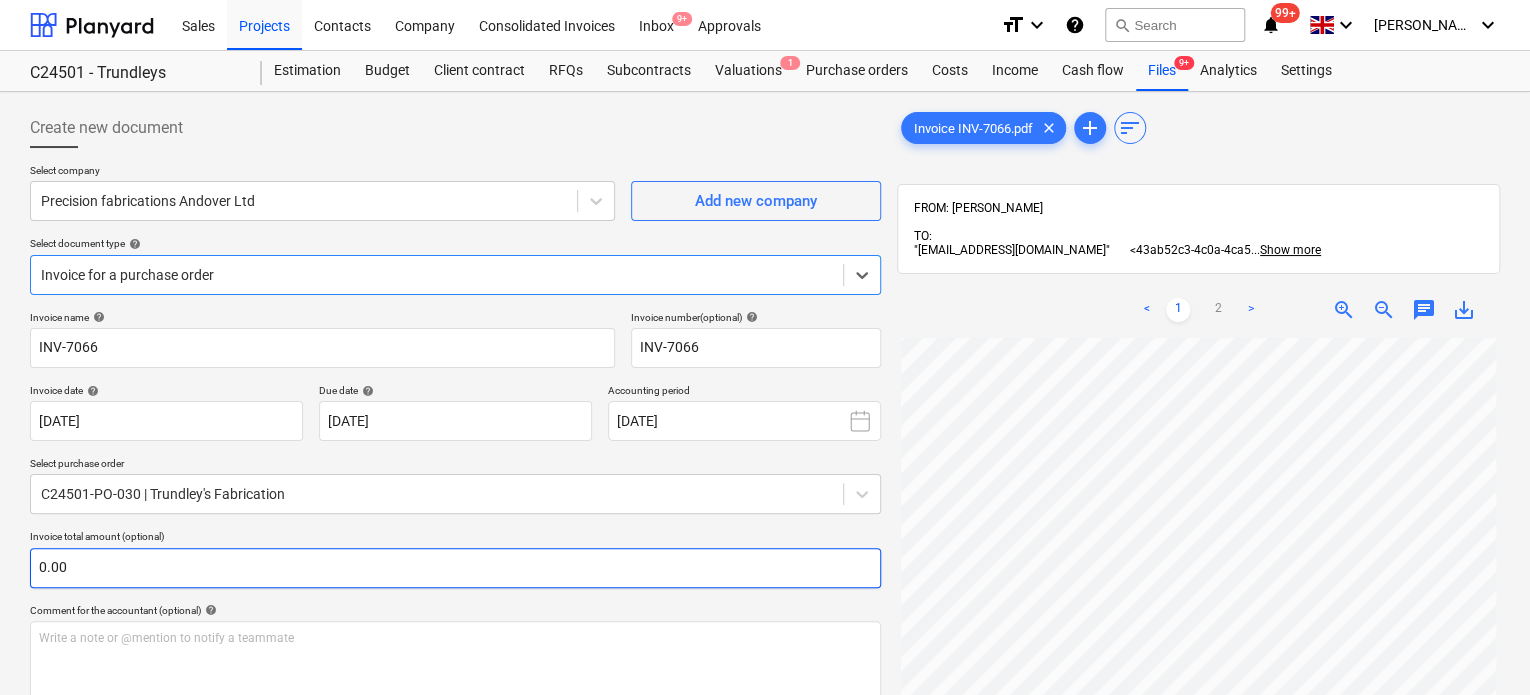 scroll, scrollTop: 200, scrollLeft: 0, axis: vertical 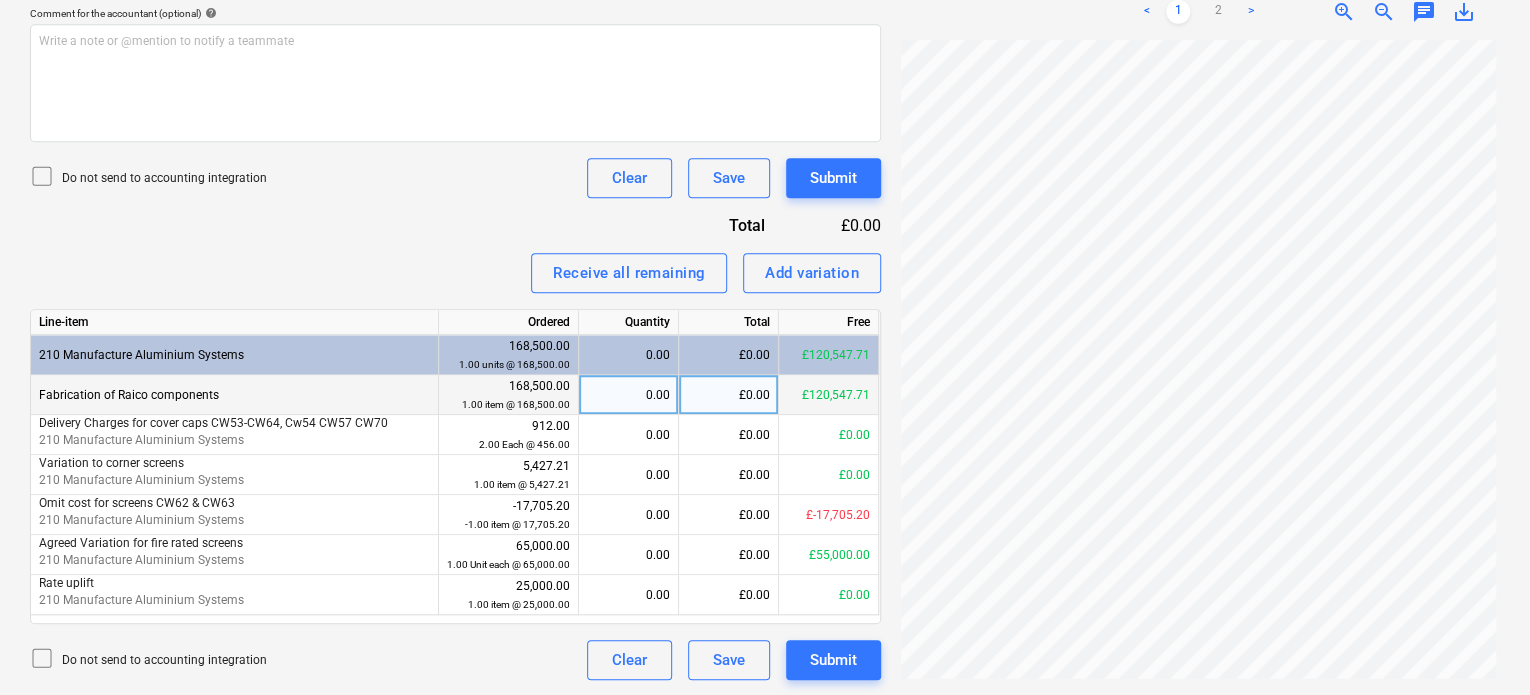 click on "£0.00" at bounding box center (729, 395) 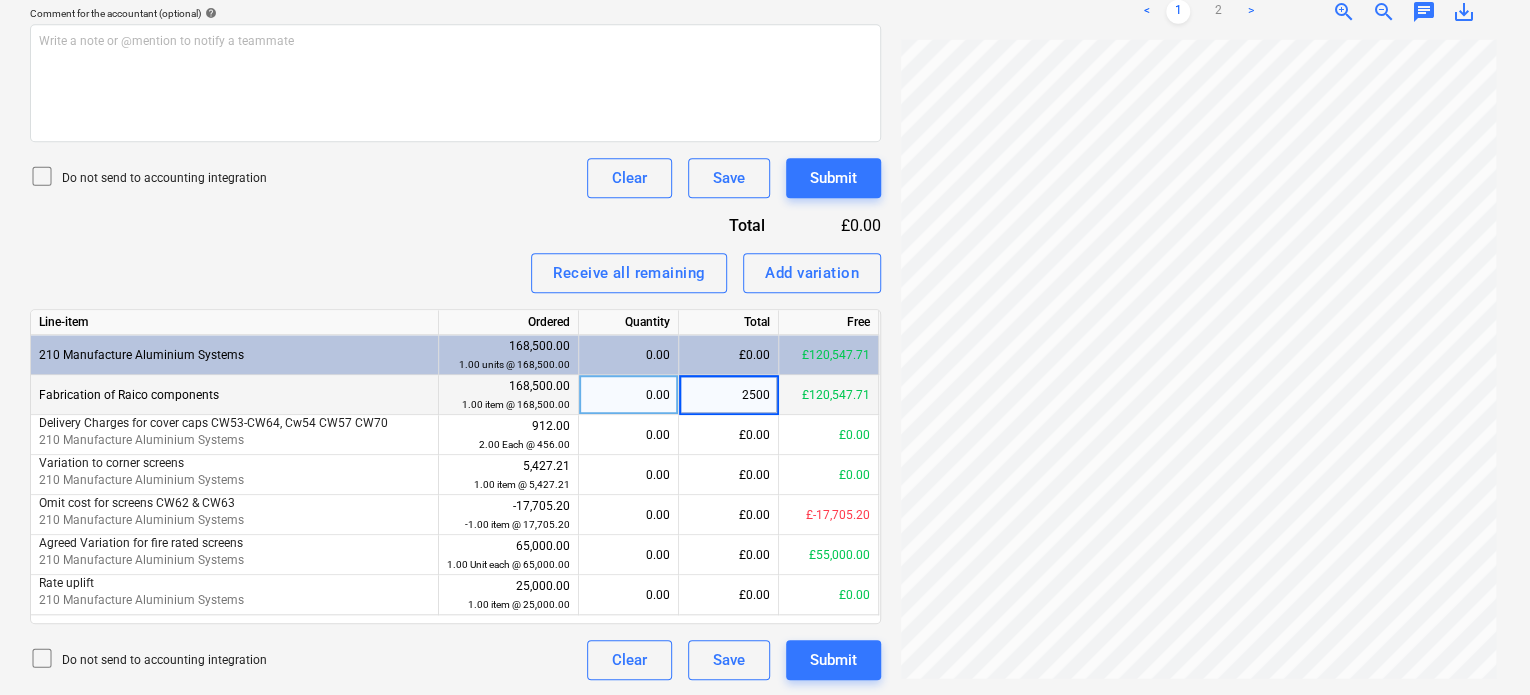 type on "25000" 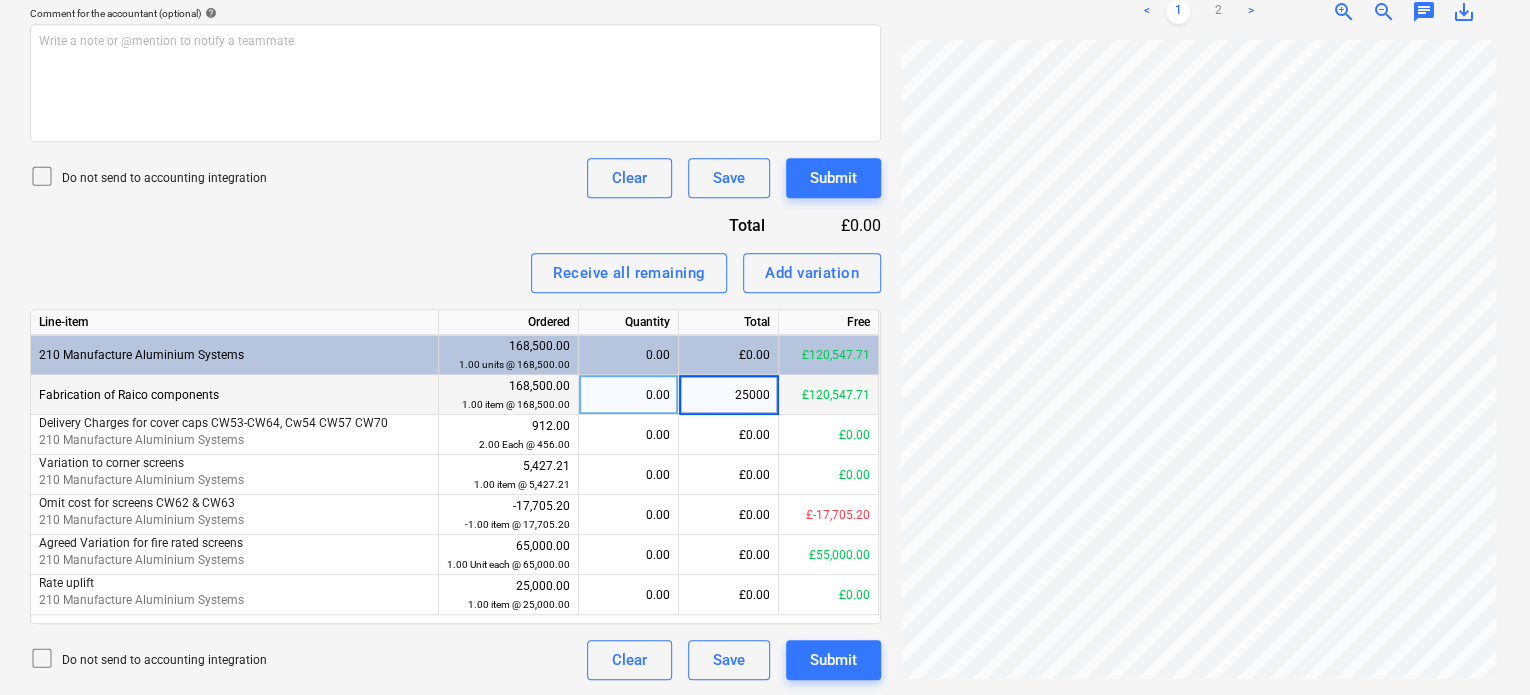 click on "Invoice name help INV-7066 Invoice number  (optional) help INV-7066 Invoice date help [DATE] [DATE] Press the down arrow key to interact with the calendar and
select a date. Press the question mark key to get the keyboard shortcuts for changing dates. Due date help [DATE] 11.07.2025 Press the down arrow key to interact with the calendar and
select a date. Press the question mark key to get the keyboard shortcuts for changing dates. Accounting period [DATE] Select purchase order C24501-PO-030 | Trundley's Fabrication Invoice total amount (optional) 0.00 Comment for the accountant (optional) help Write a note or @mention to notify a teammate ﻿ Do not send to accounting integration Clear Save Submit Total £0.00 Receive all remaining Add variation Line-item Ordered Quantity Total Free 210 Manufacture Aluminium Systems 168,500.00 1.00 units @ 168,500.00 0.00 £0.00 £120,547.71 Fabrication of Raico components  168,500.00 1.00 item @ 168,500.00 0.00 25000 £120,547.71 912.00 0.00 £0.00 0.00" at bounding box center [455, 197] 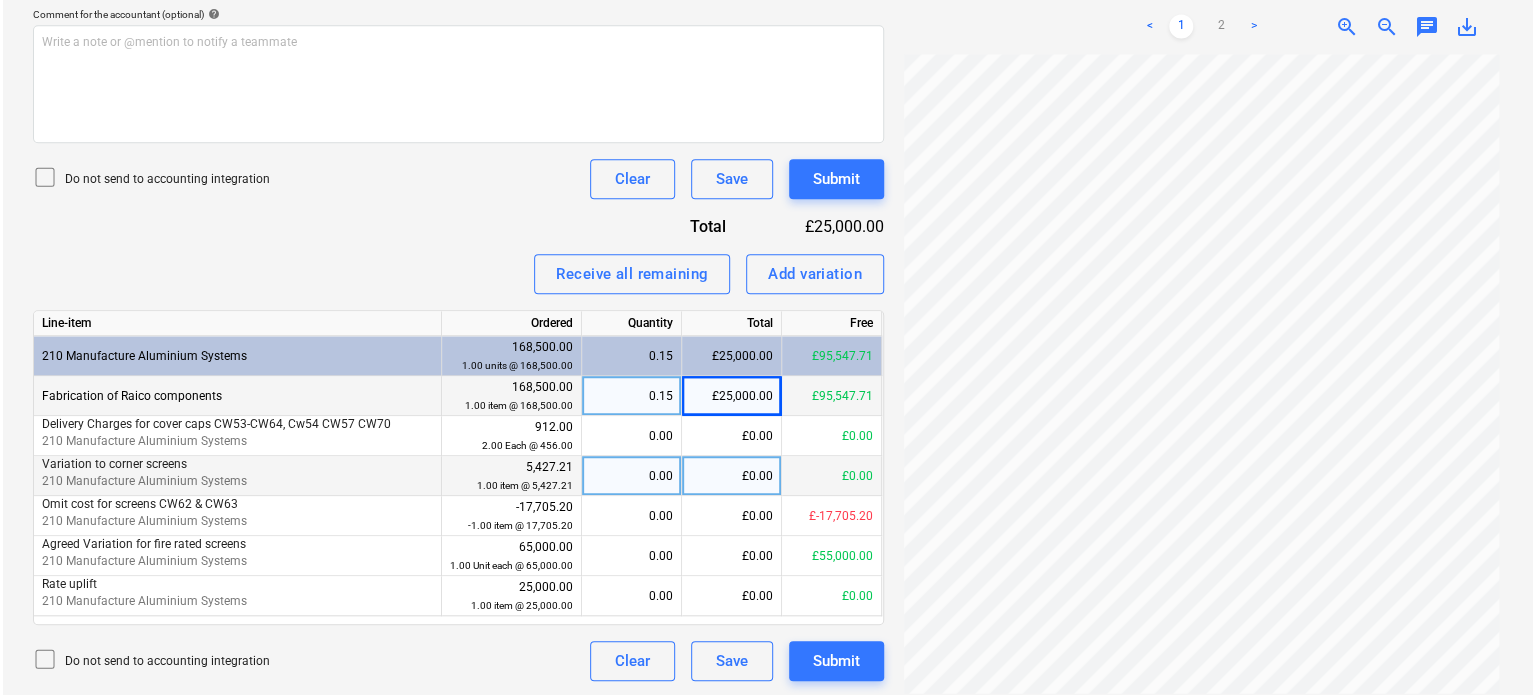 scroll, scrollTop: 597, scrollLeft: 0, axis: vertical 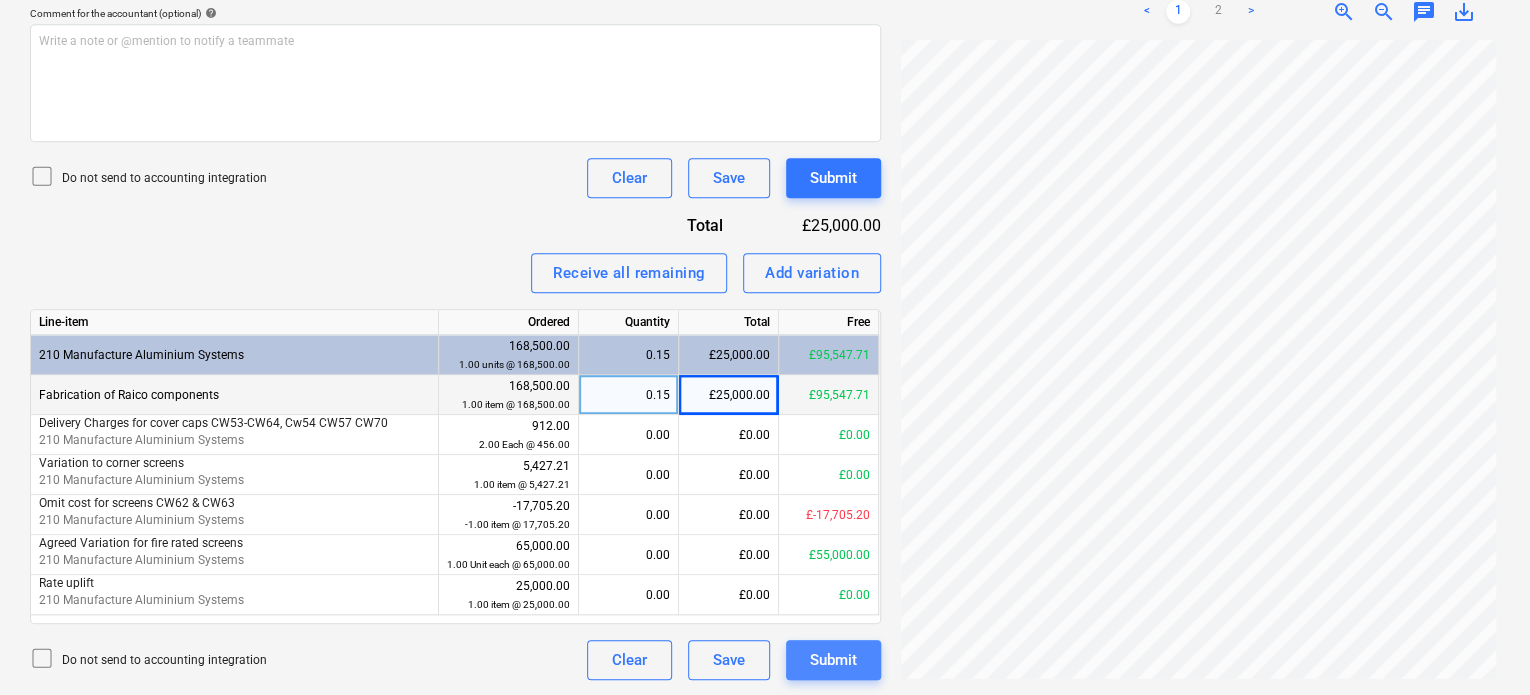 click on "Submit" at bounding box center [833, 660] 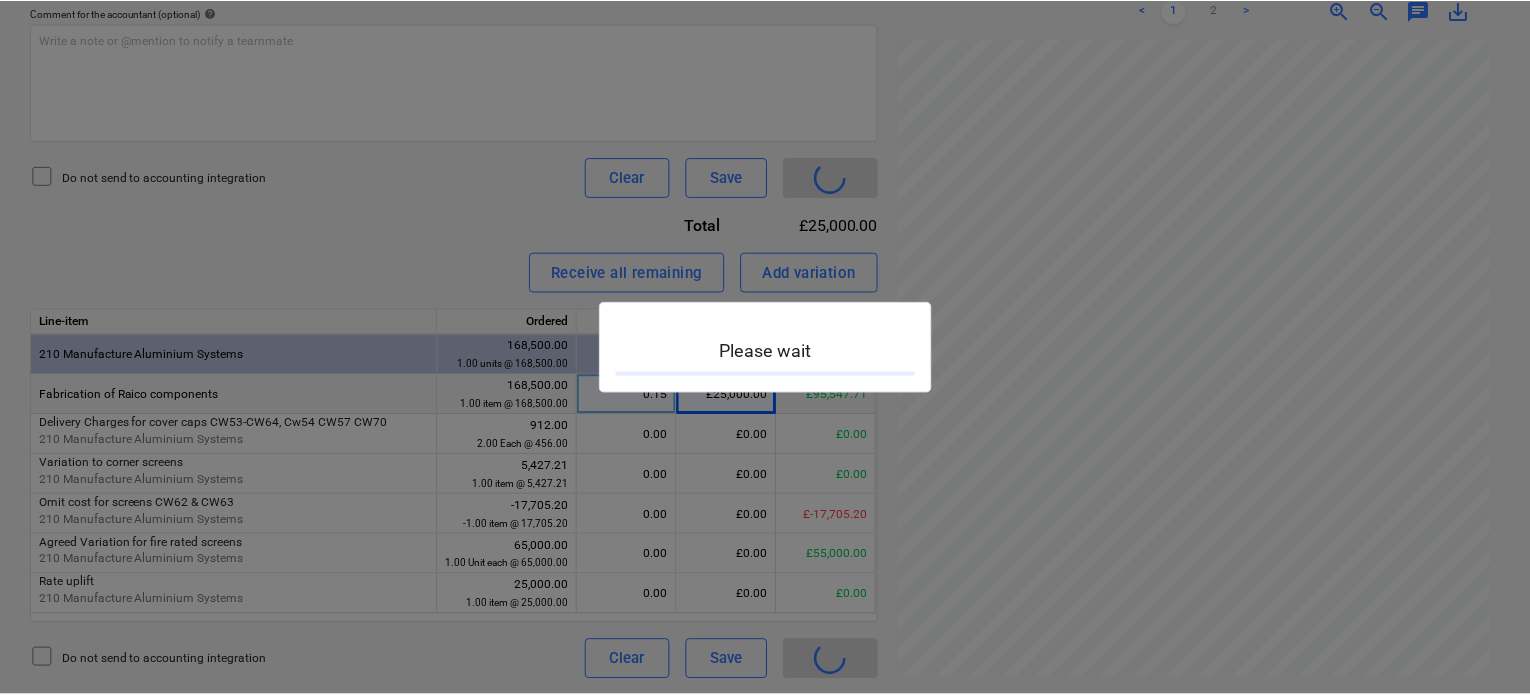 scroll, scrollTop: 0, scrollLeft: 0, axis: both 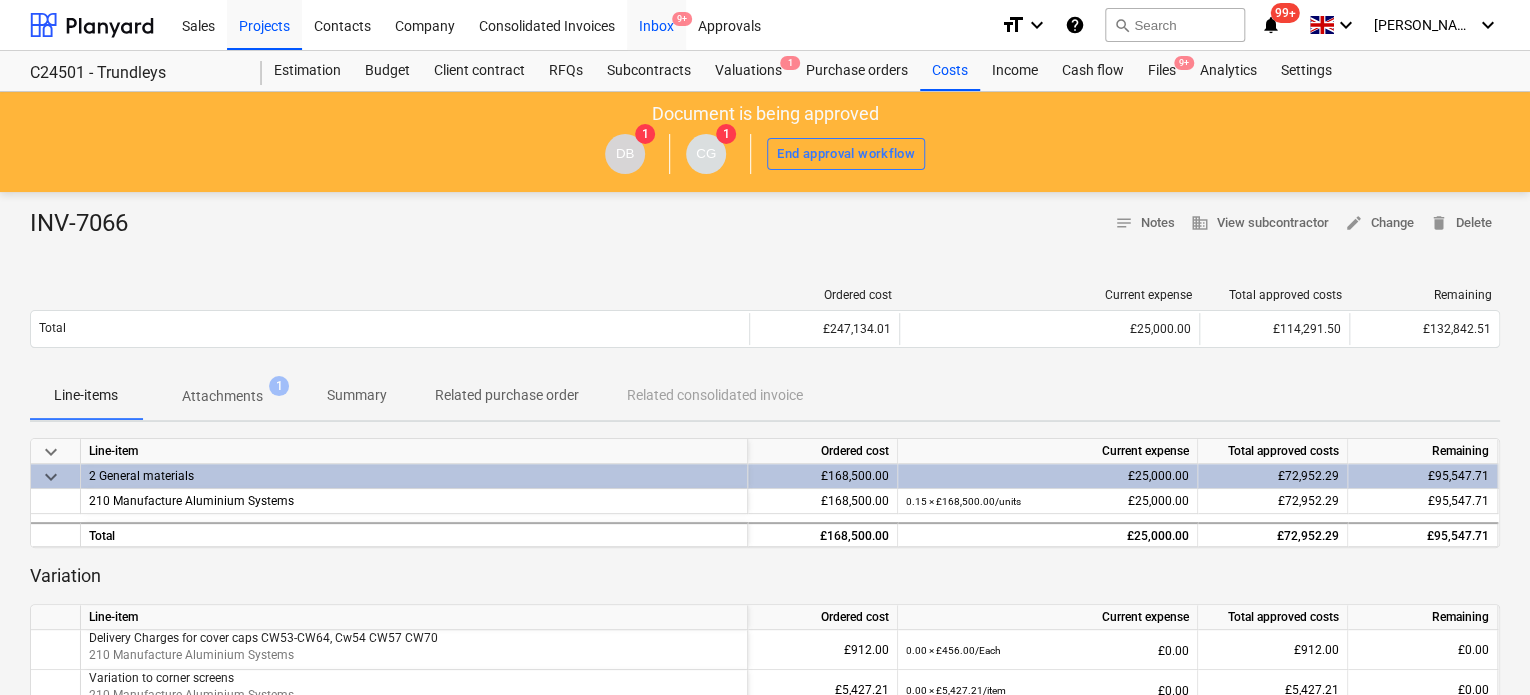click on "Inbox 9+" at bounding box center [656, 24] 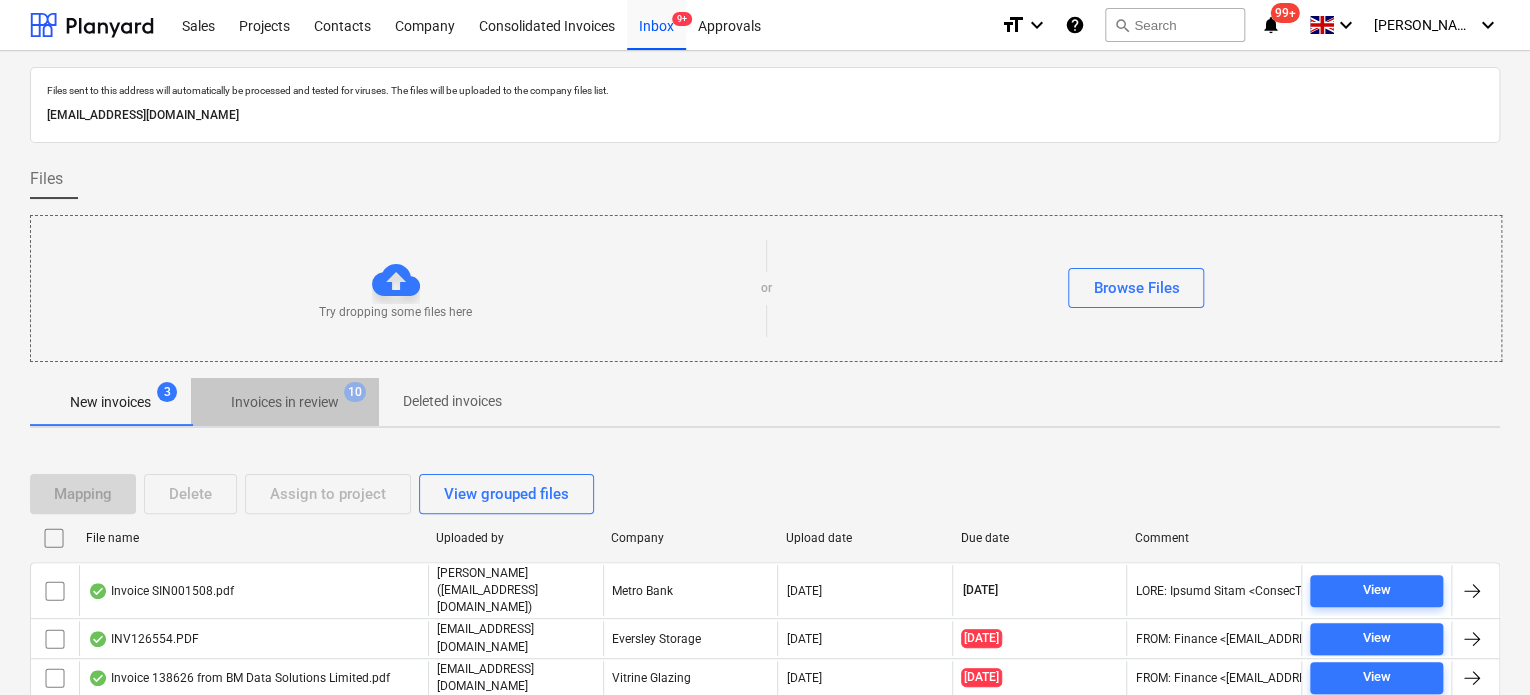 click on "Invoices in review" at bounding box center [285, 402] 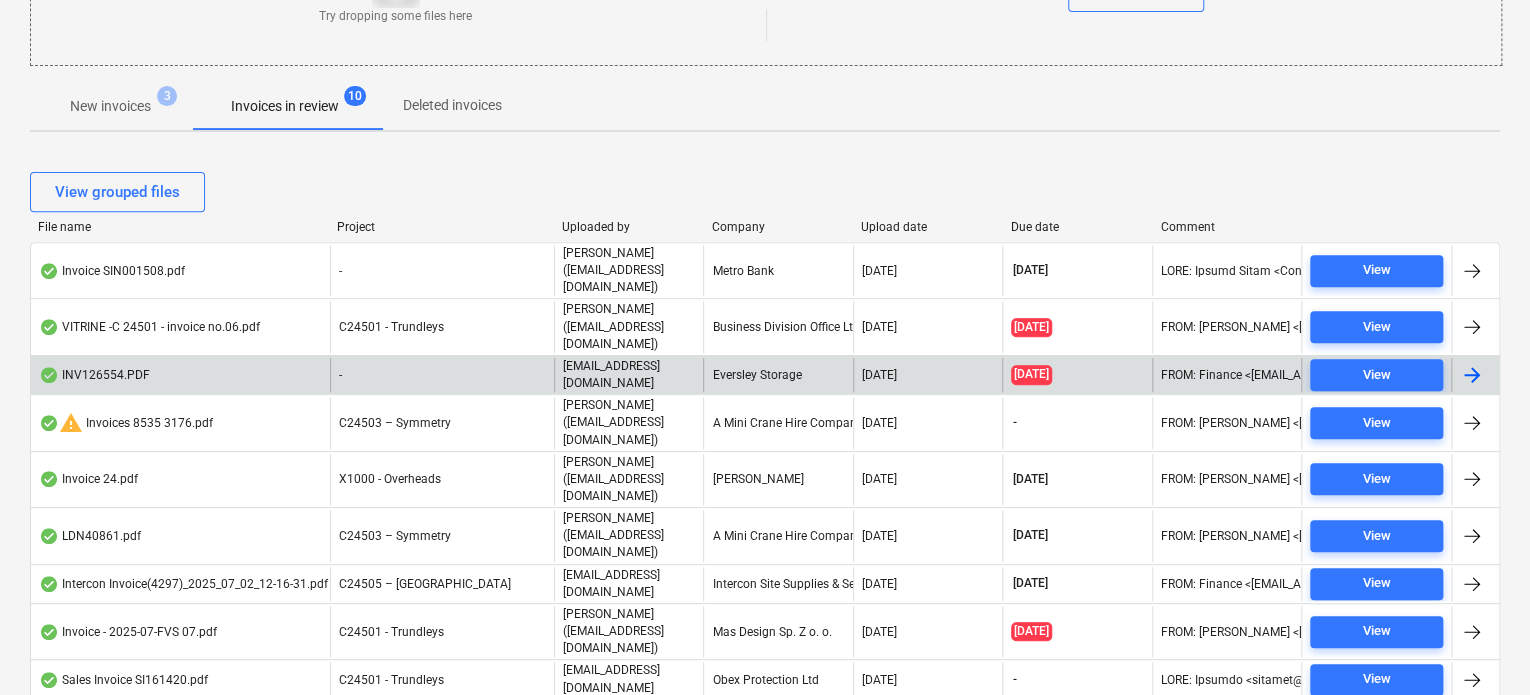 scroll, scrollTop: 300, scrollLeft: 0, axis: vertical 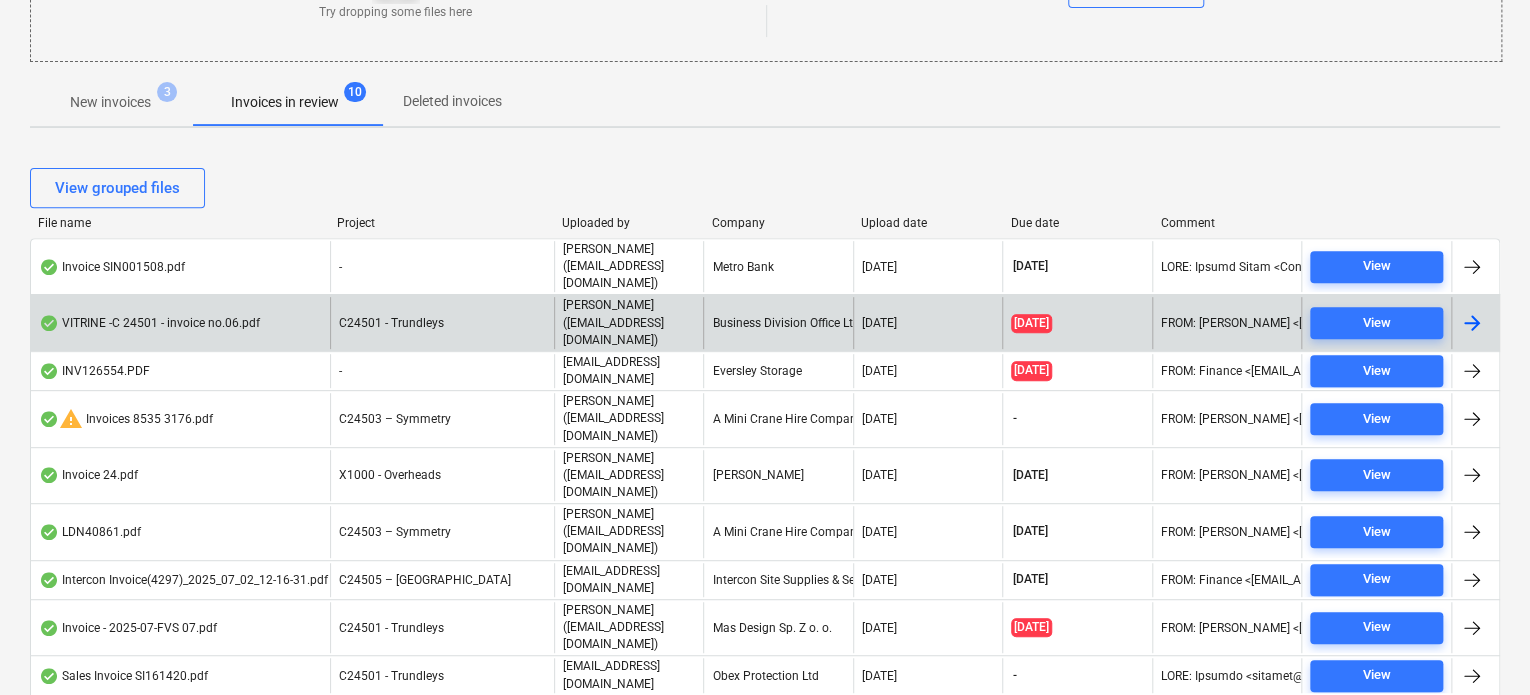 click on "[PERSON_NAME]  ([EMAIL_ADDRESS][DOMAIN_NAME])" at bounding box center [629, 322] 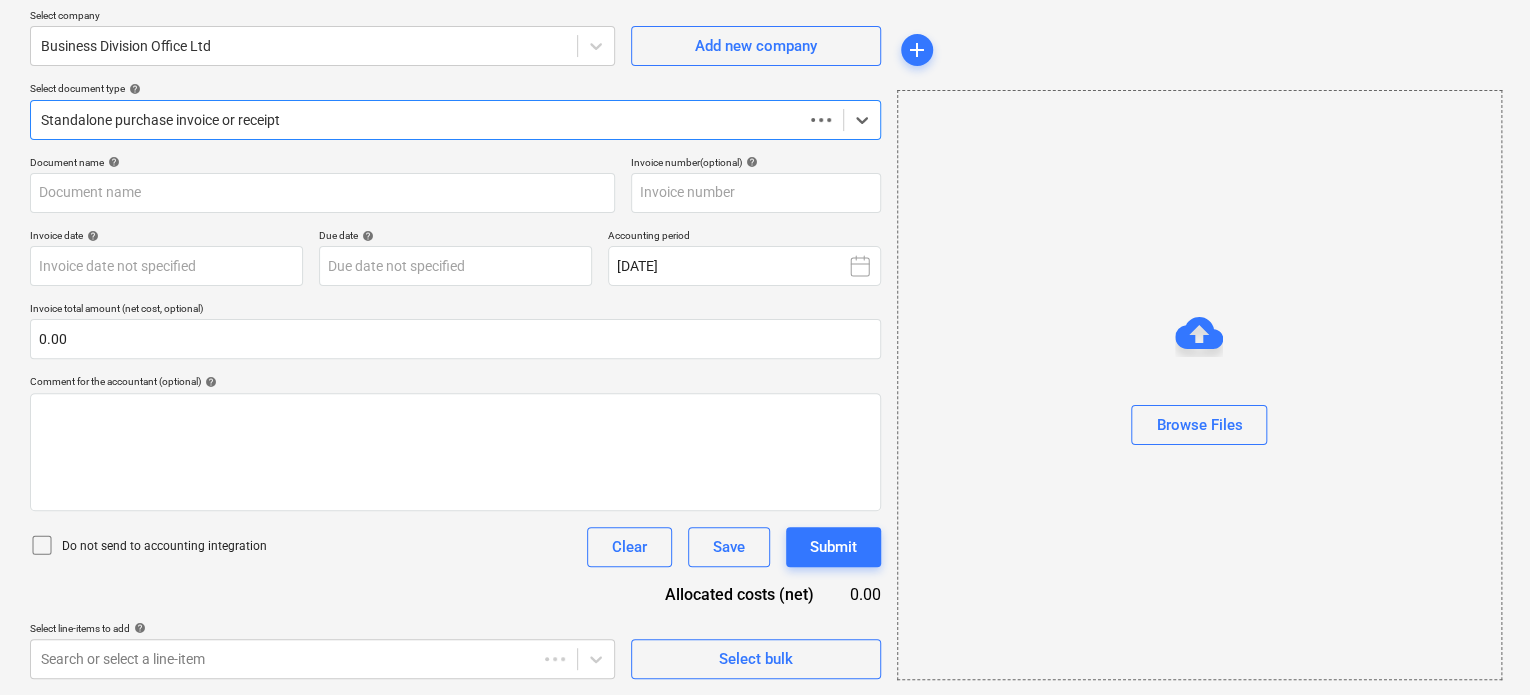 scroll, scrollTop: 154, scrollLeft: 0, axis: vertical 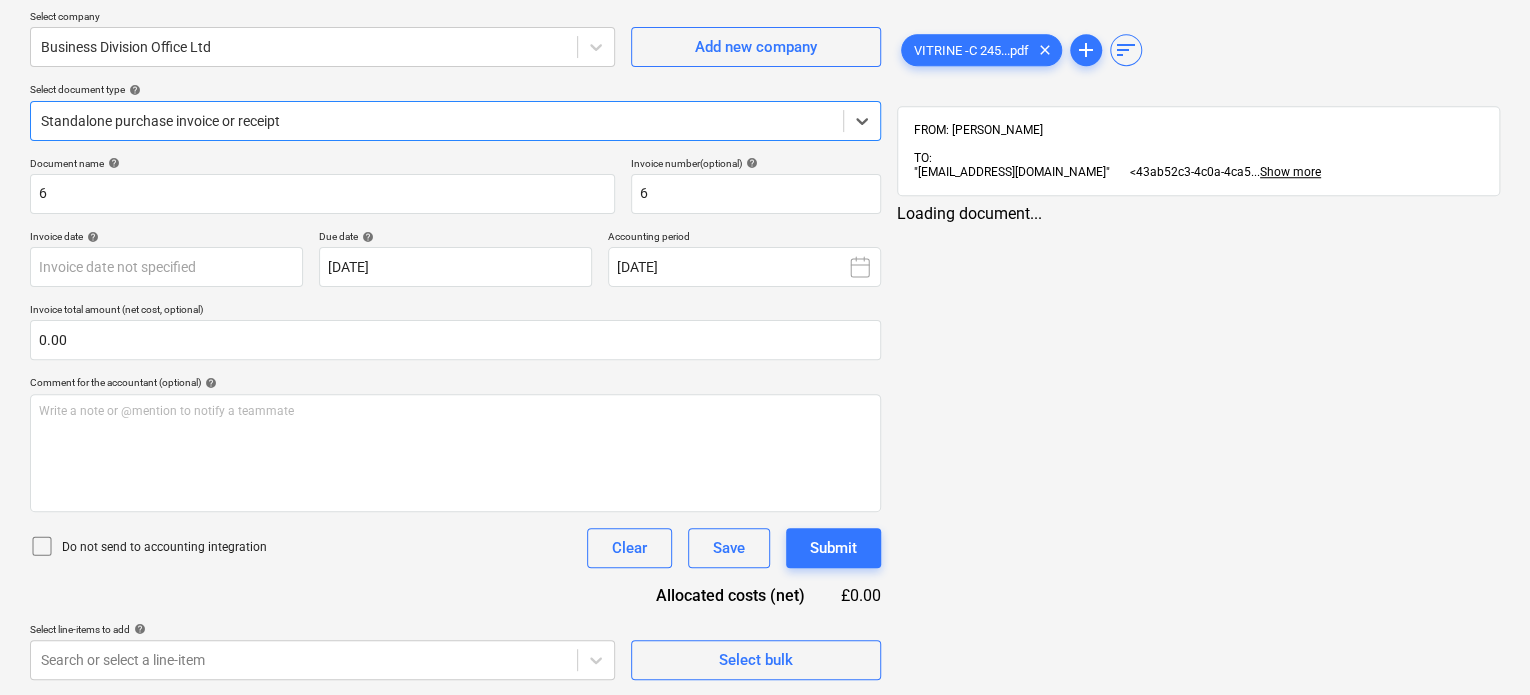 type on "6" 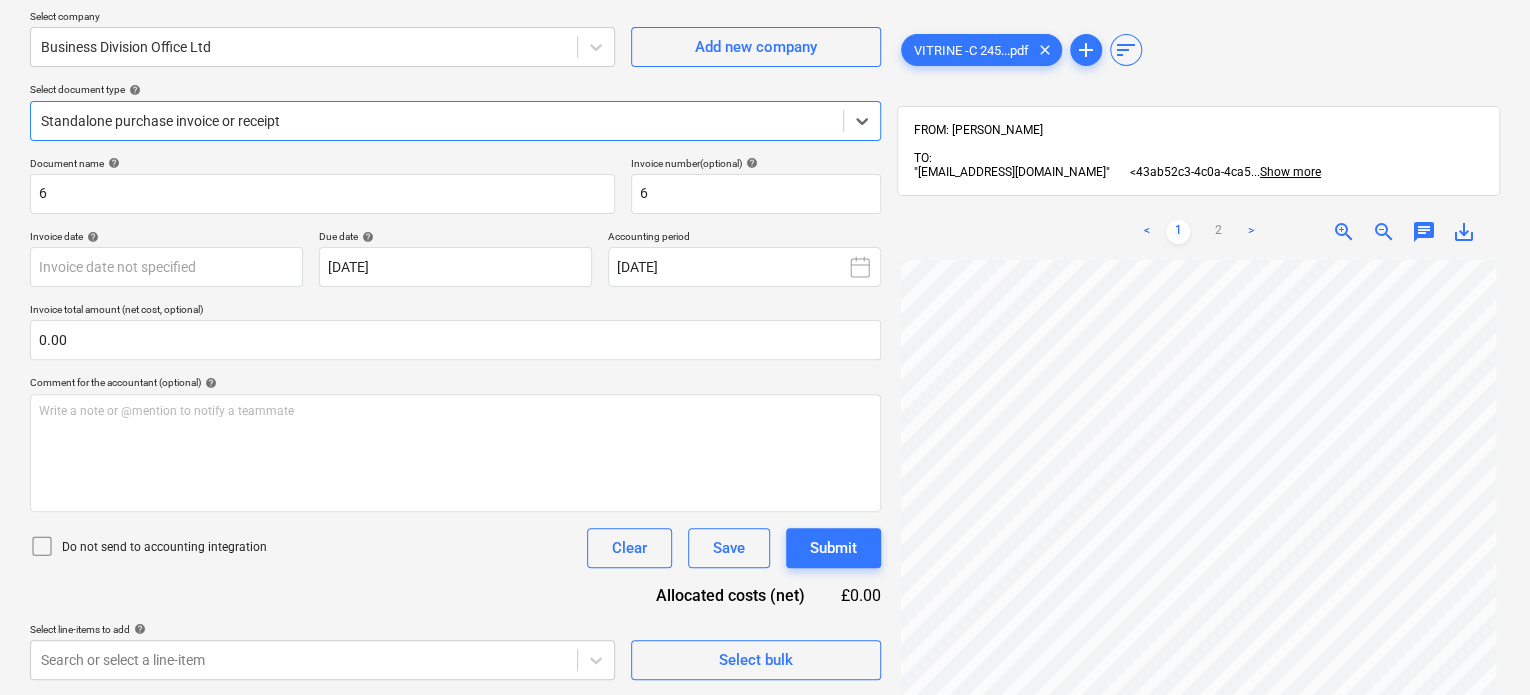 scroll, scrollTop: 216, scrollLeft: 0, axis: vertical 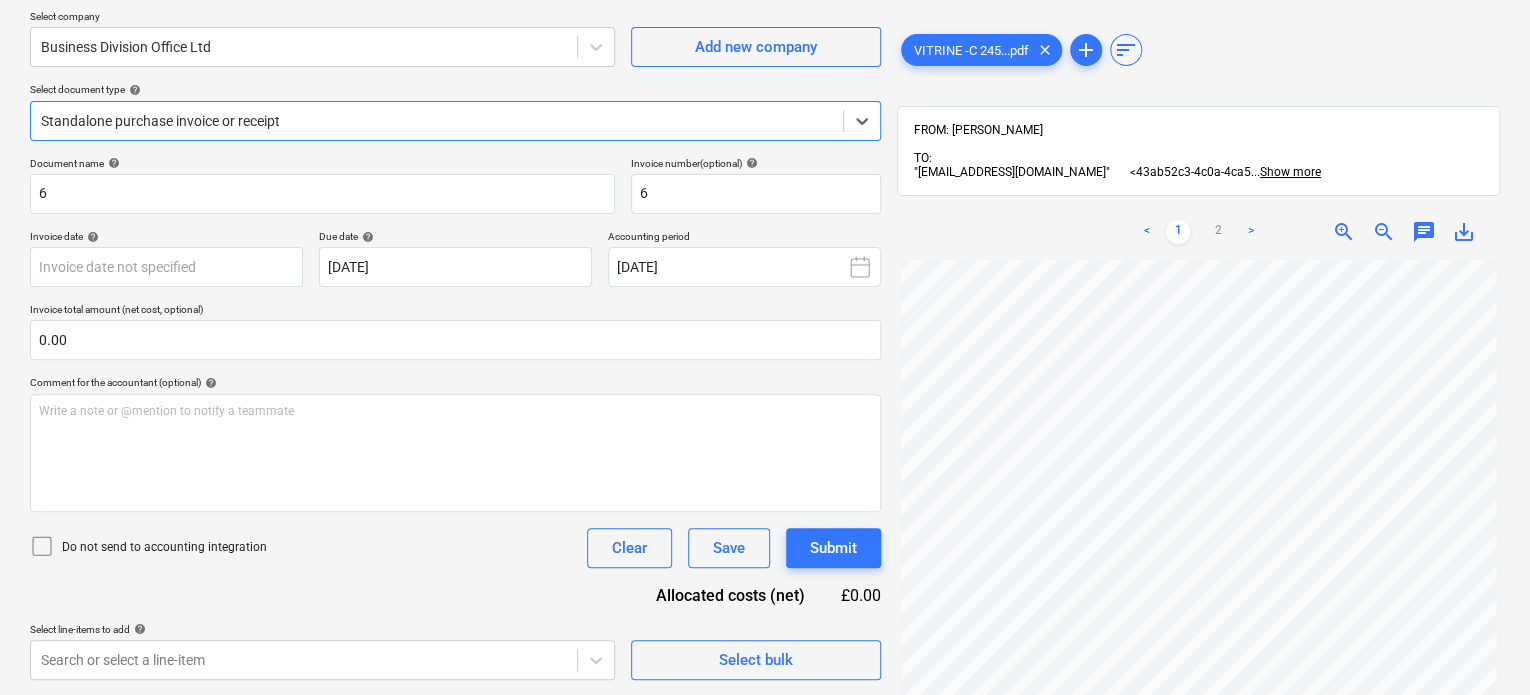 click at bounding box center [437, 121] 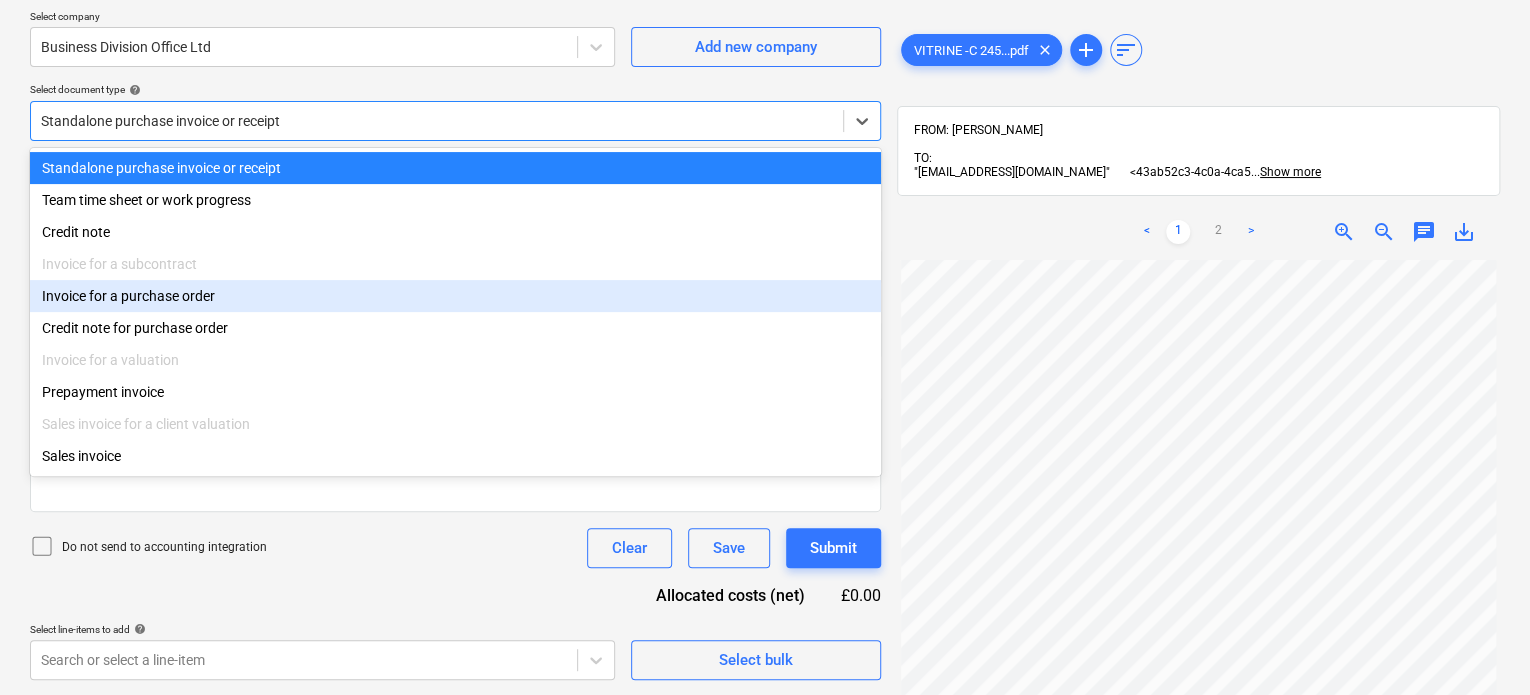 click on "Invoice for a purchase order" at bounding box center (455, 296) 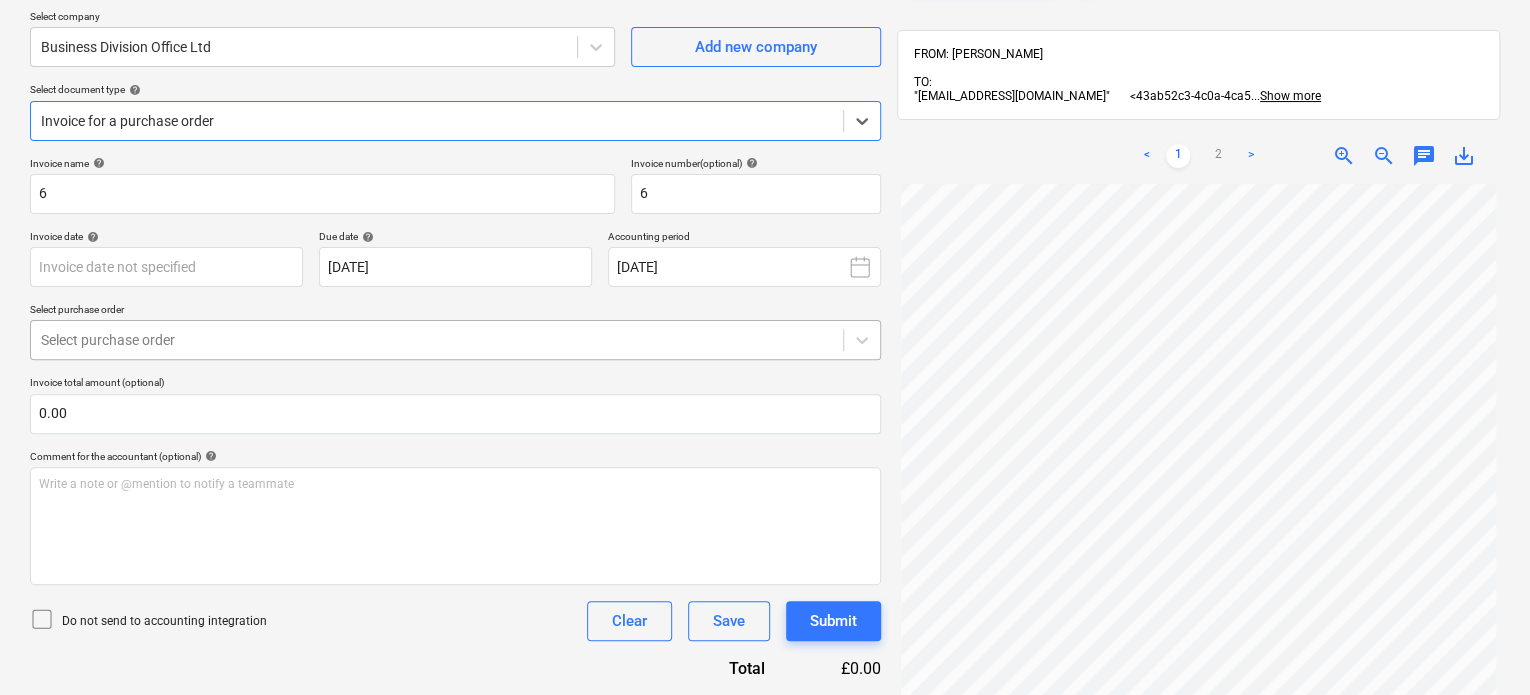 click at bounding box center (437, 340) 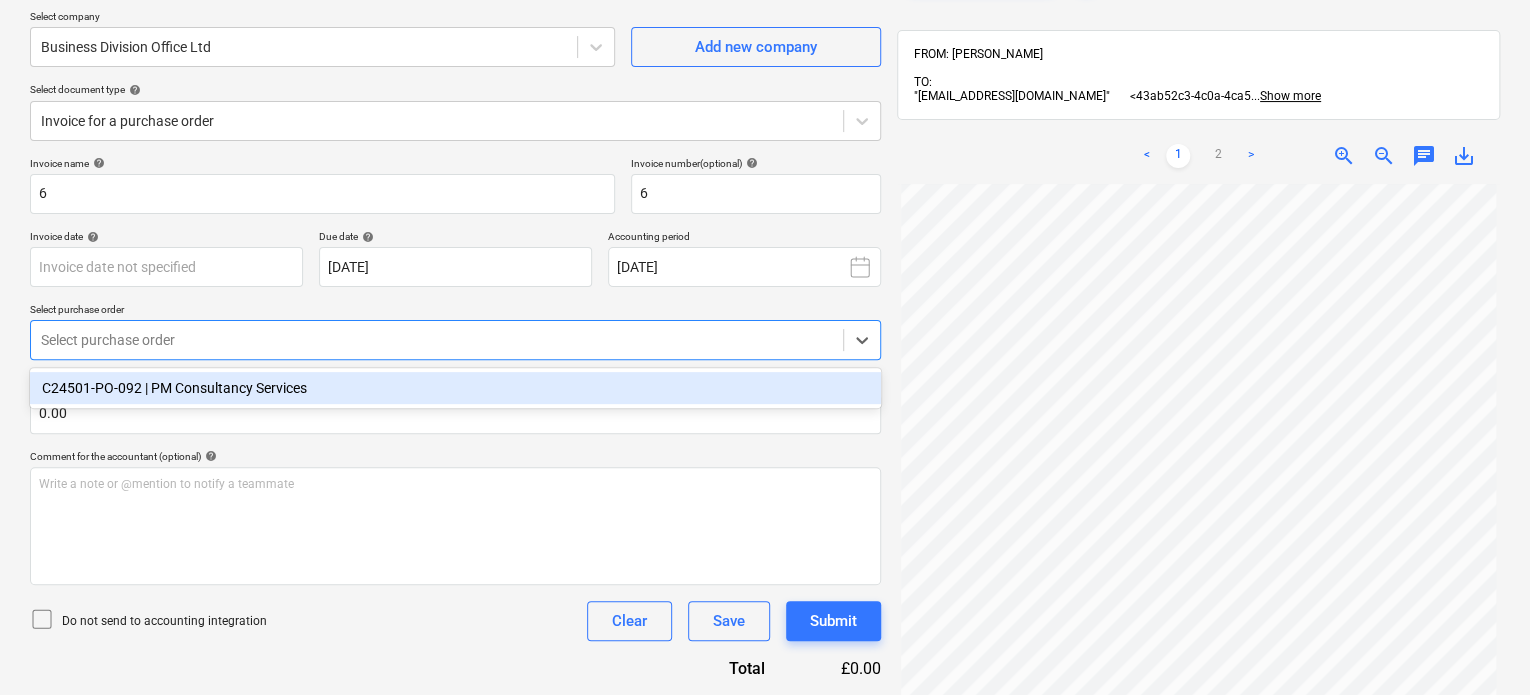 click on "C24501-PO-092 | PM Consultancy Services" at bounding box center (455, 388) 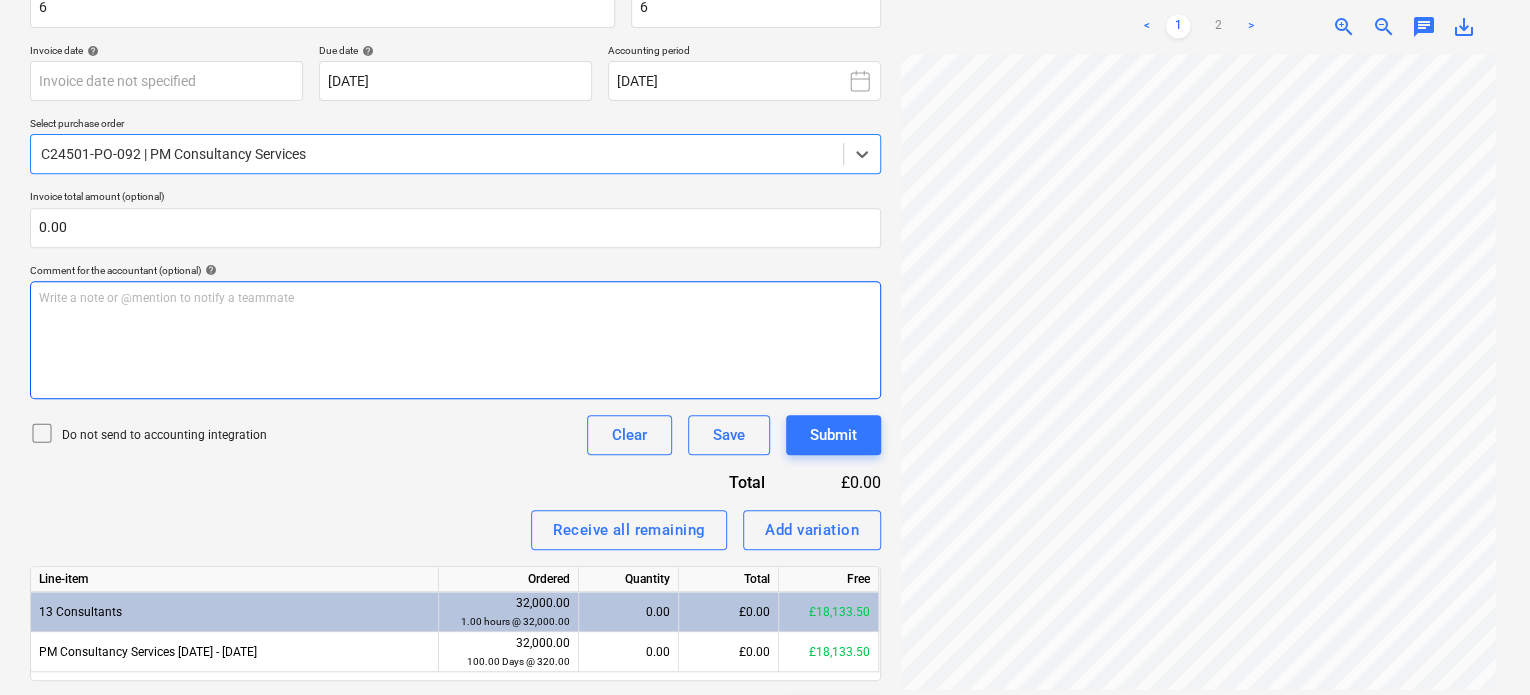 scroll, scrollTop: 397, scrollLeft: 0, axis: vertical 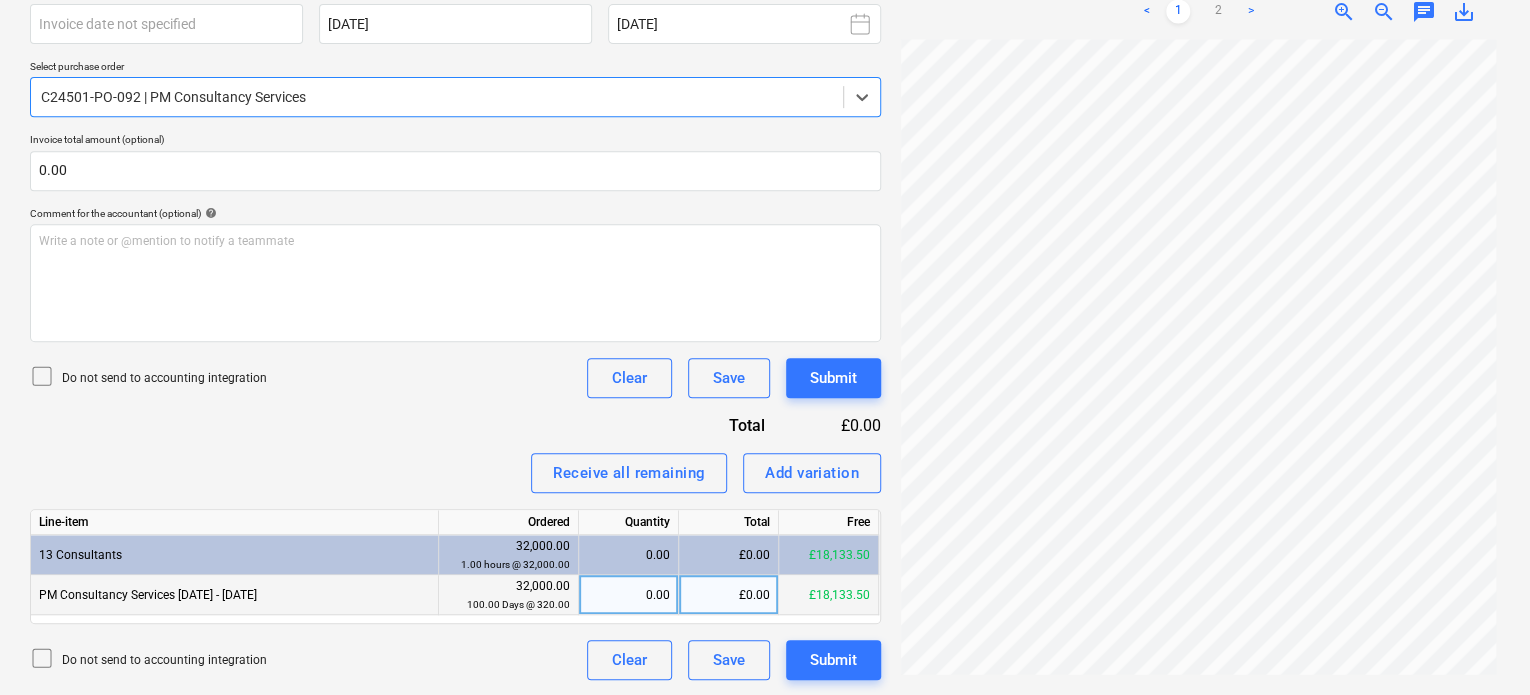 click on "£0.00" at bounding box center (729, 595) 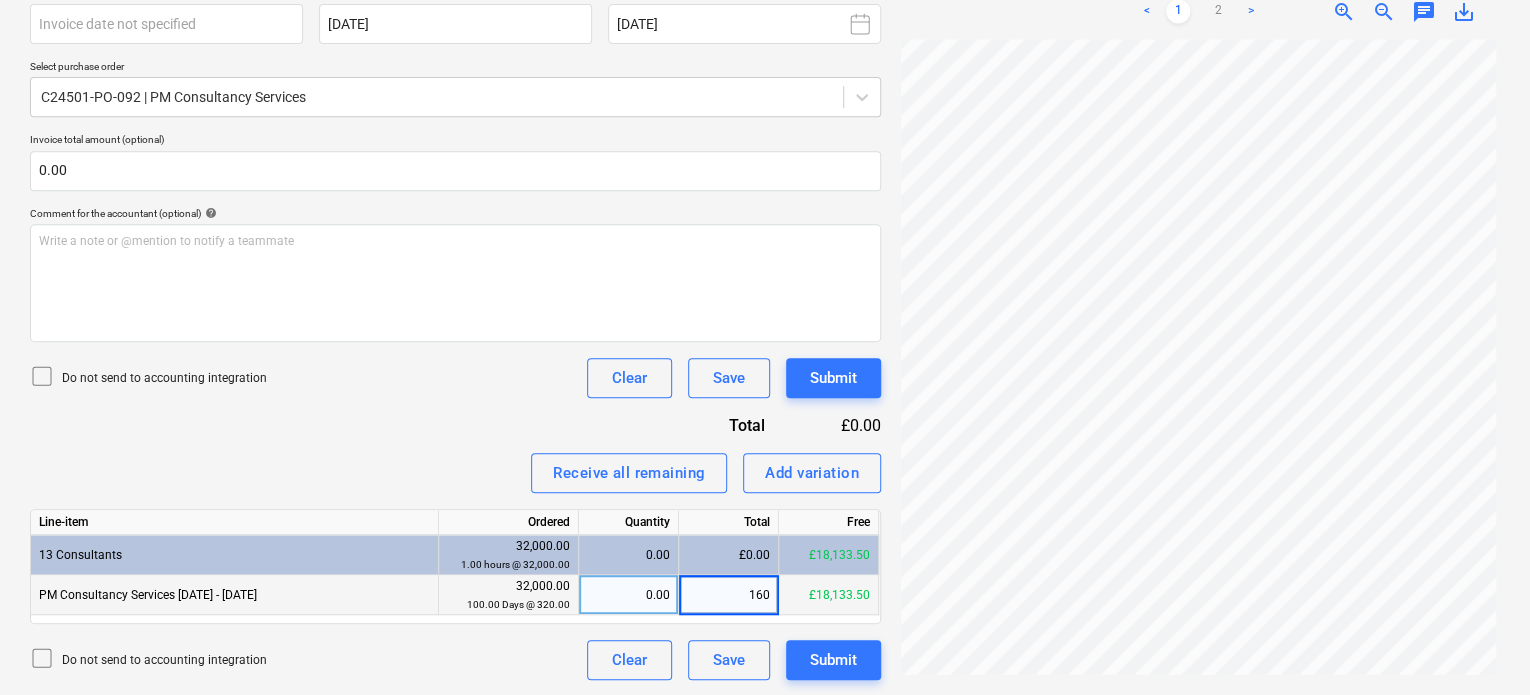 type on "1600" 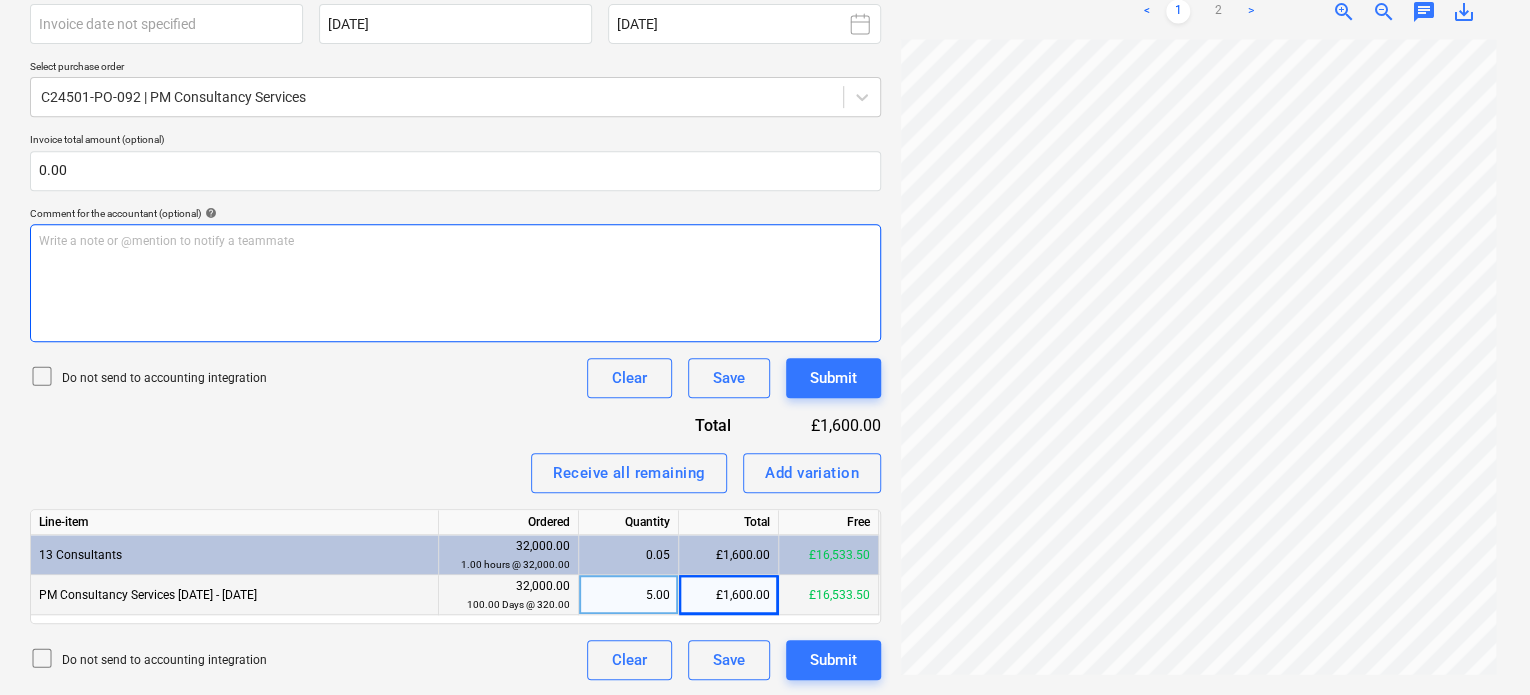 click on "Write a note or @mention to notify a teammate [PERSON_NAME]" at bounding box center (455, 283) 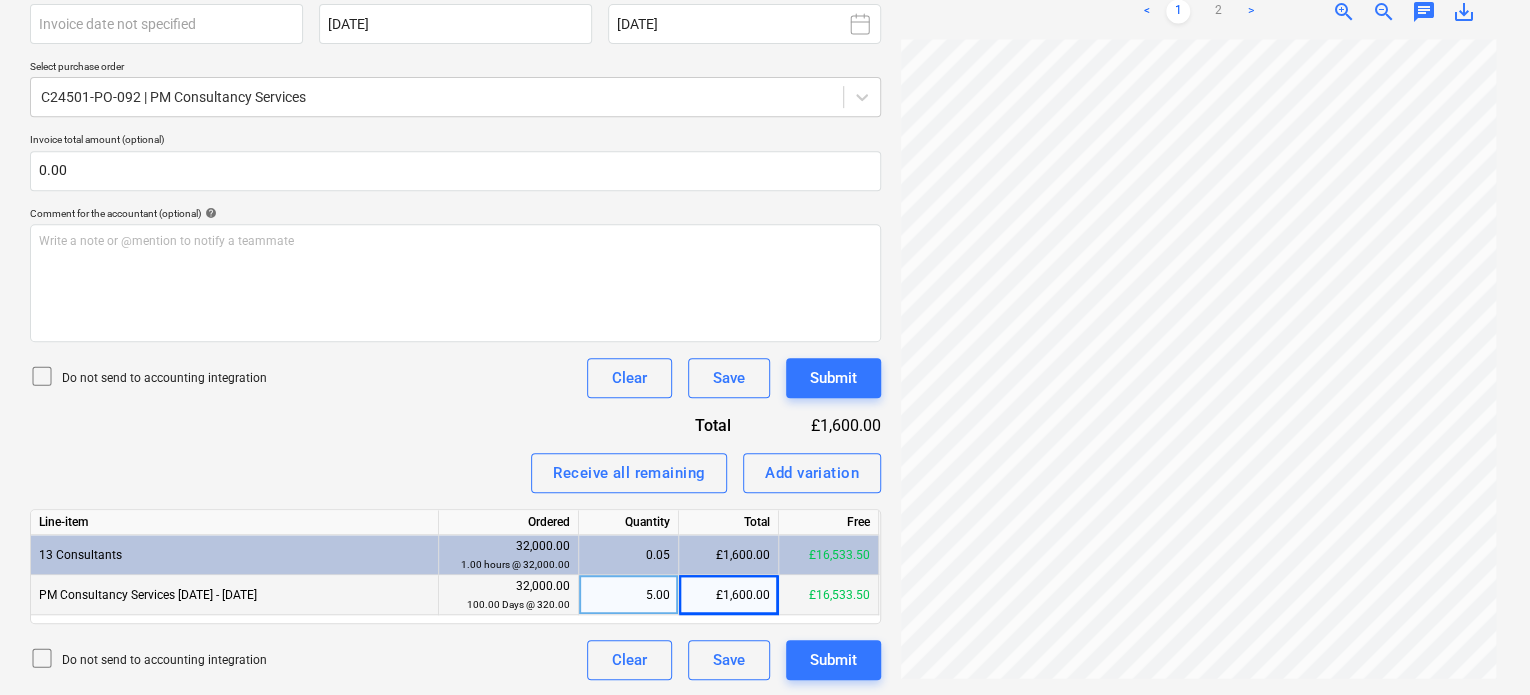 scroll, scrollTop: 16, scrollLeft: 0, axis: vertical 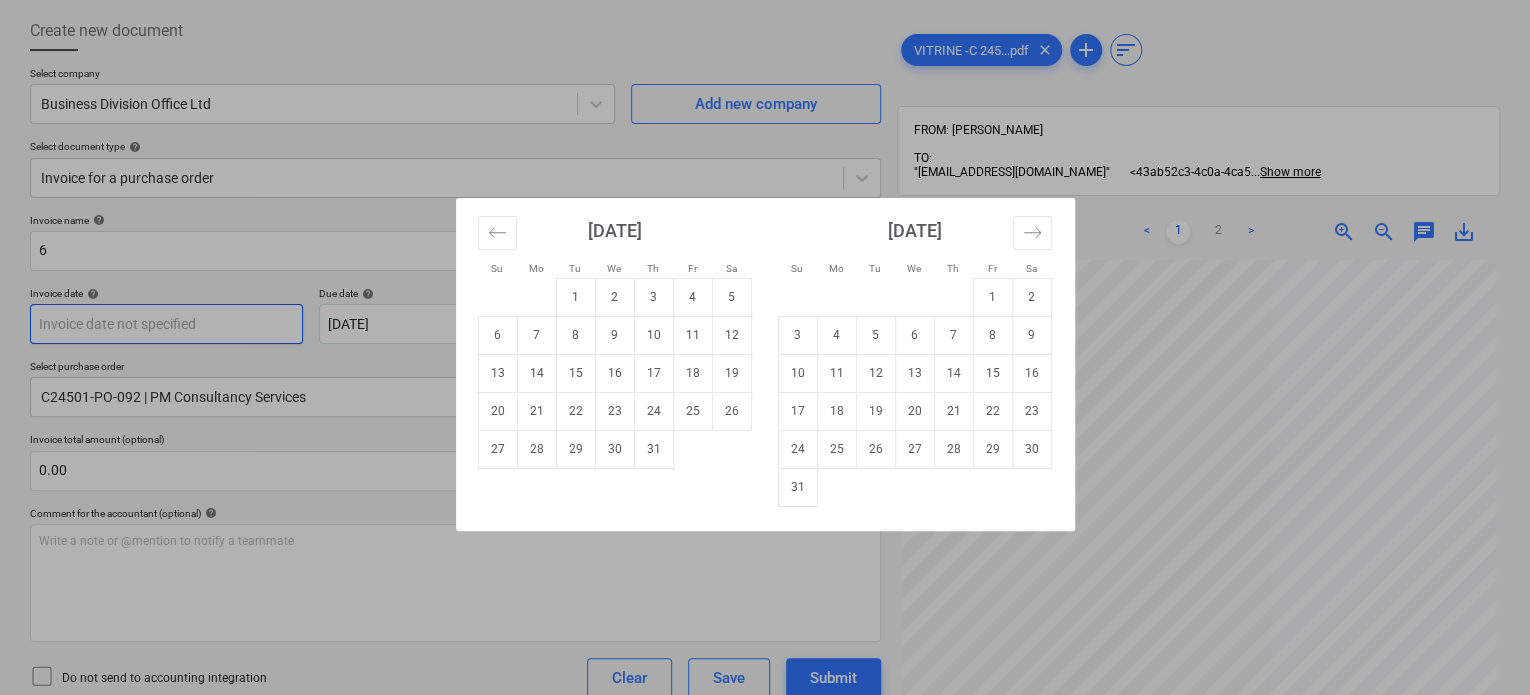 click on "Sales Projects Contacts Company Consolidated Invoices Inbox 9+ Approvals format_size keyboard_arrow_down help search Search notifications 99+ keyboard_arrow_down [PERSON_NAME] keyboard_arrow_down C24501 - Trundleys  Estimation Budget Client contract RFQs Subcontracts Valuations 1 Purchase orders Costs Income Cash flow Files 9+ Analytics Settings Create new document Select company Business Division Office Ltd   Add new company Select document type help Invoice for a purchase order Invoice name help 6 Invoice number  (optional) help 6 Invoice date help Press the down arrow key to interact with the calendar and
select a date. Press the question mark key to get the keyboard shortcuts for changing dates. Due date help [DATE] [DATE] Press the down arrow key to interact with the calendar and
select a date. Press the question mark key to get the keyboard shortcuts for changing dates. Accounting period [DATE] Select purchase order C24501-PO-092 | PM Consultancy Services 0.00 help ﻿ Clear Save Total" at bounding box center (765, 250) 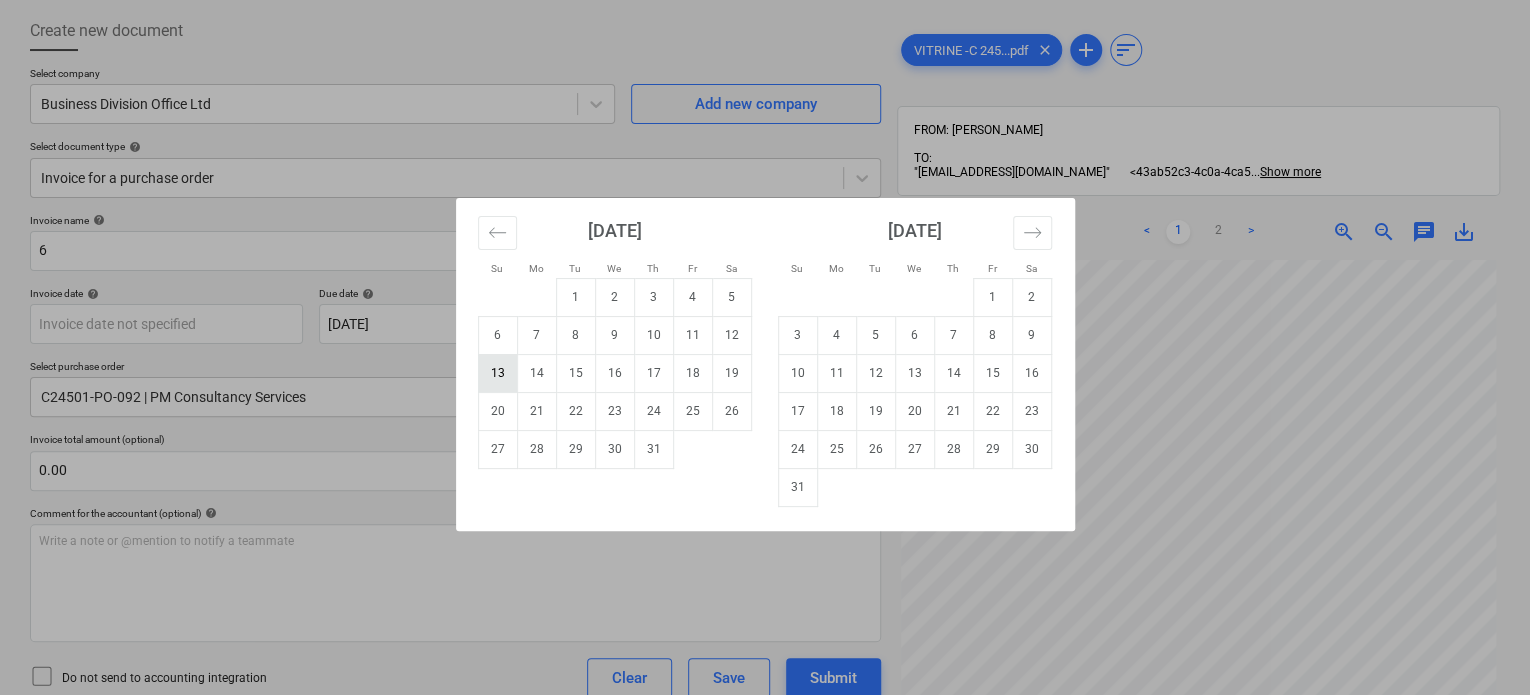 click on "13" at bounding box center (497, 373) 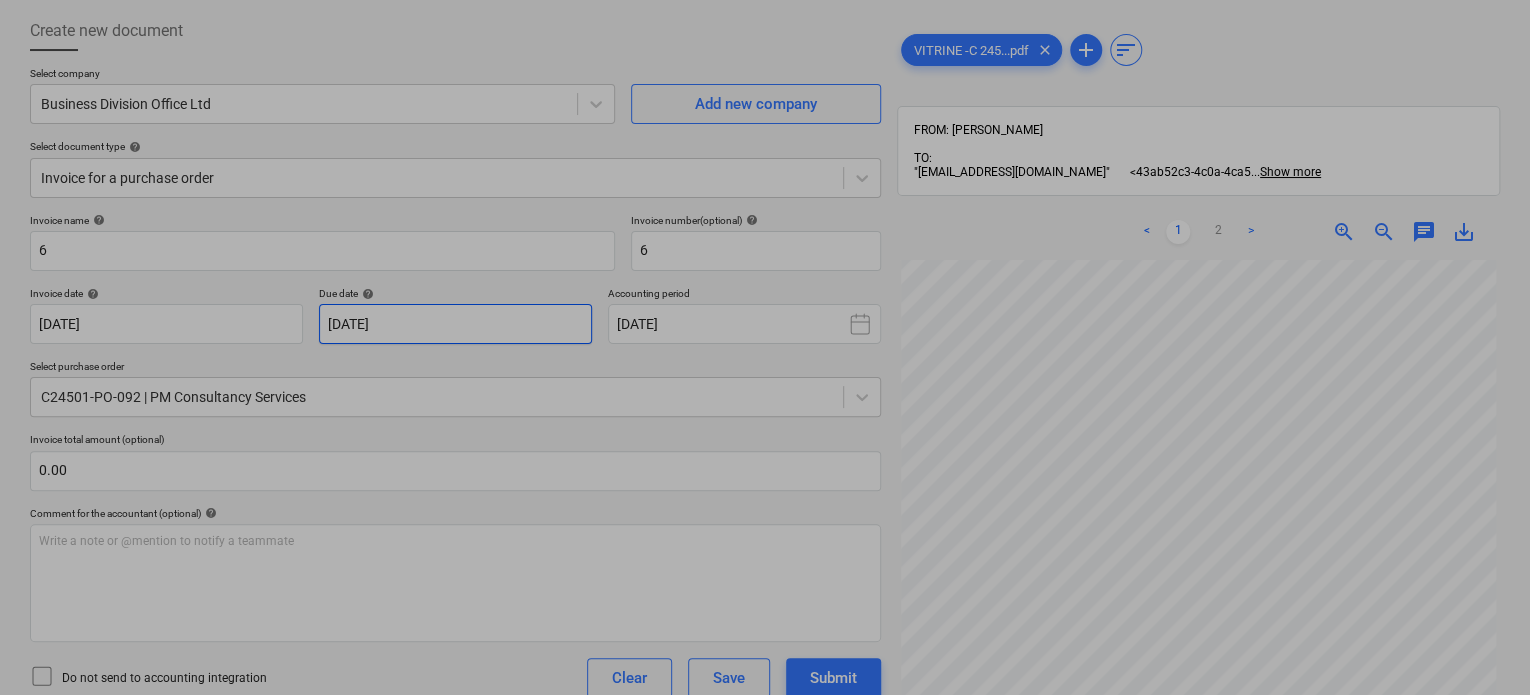 click on "Sales Projects Contacts Company Consolidated Invoices Inbox 9+ Approvals format_size keyboard_arrow_down help search Search notifications 99+ keyboard_arrow_down [PERSON_NAME] keyboard_arrow_down C24501 - Trundleys  Estimation Budget Client contract RFQs Subcontracts Valuations 1 Purchase orders Costs Income Cash flow Files 9+ Analytics Settings Create new document Select company Business Division Office Ltd   Add new company Select document type help Invoice for a purchase order Invoice name help 6 Invoice number  (optional) help 6 Invoice date help [DATE] 13.07.2025 Press the down arrow key to interact with the calendar and
select a date. Press the question mark key to get the keyboard shortcuts for changing dates. Due date help [DATE] [DATE] Press the down arrow key to interact with the calendar and
select a date. Press the question mark key to get the keyboard shortcuts for changing dates. Accounting period [DATE] Select purchase order C24501-PO-092 | PM Consultancy Services 0.00 <" at bounding box center [765, 250] 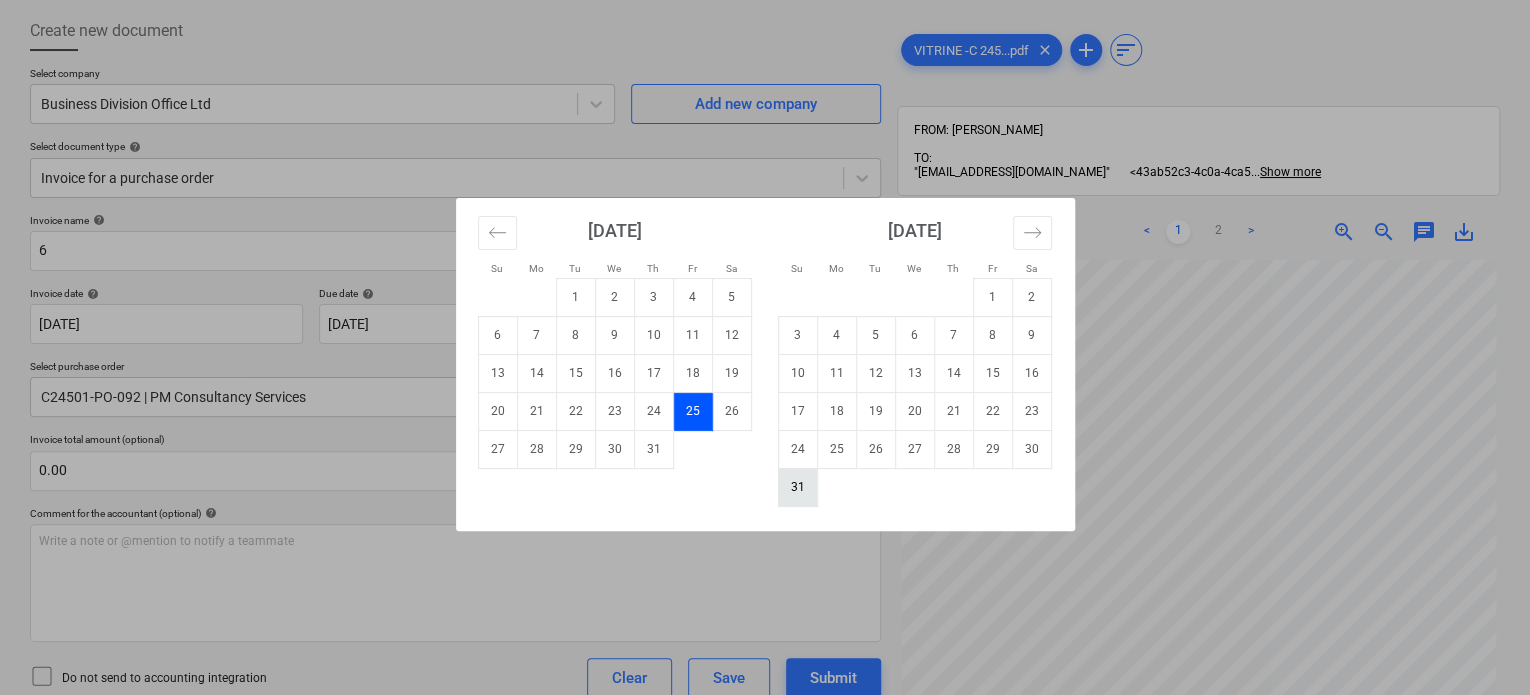 click on "31" at bounding box center [797, 487] 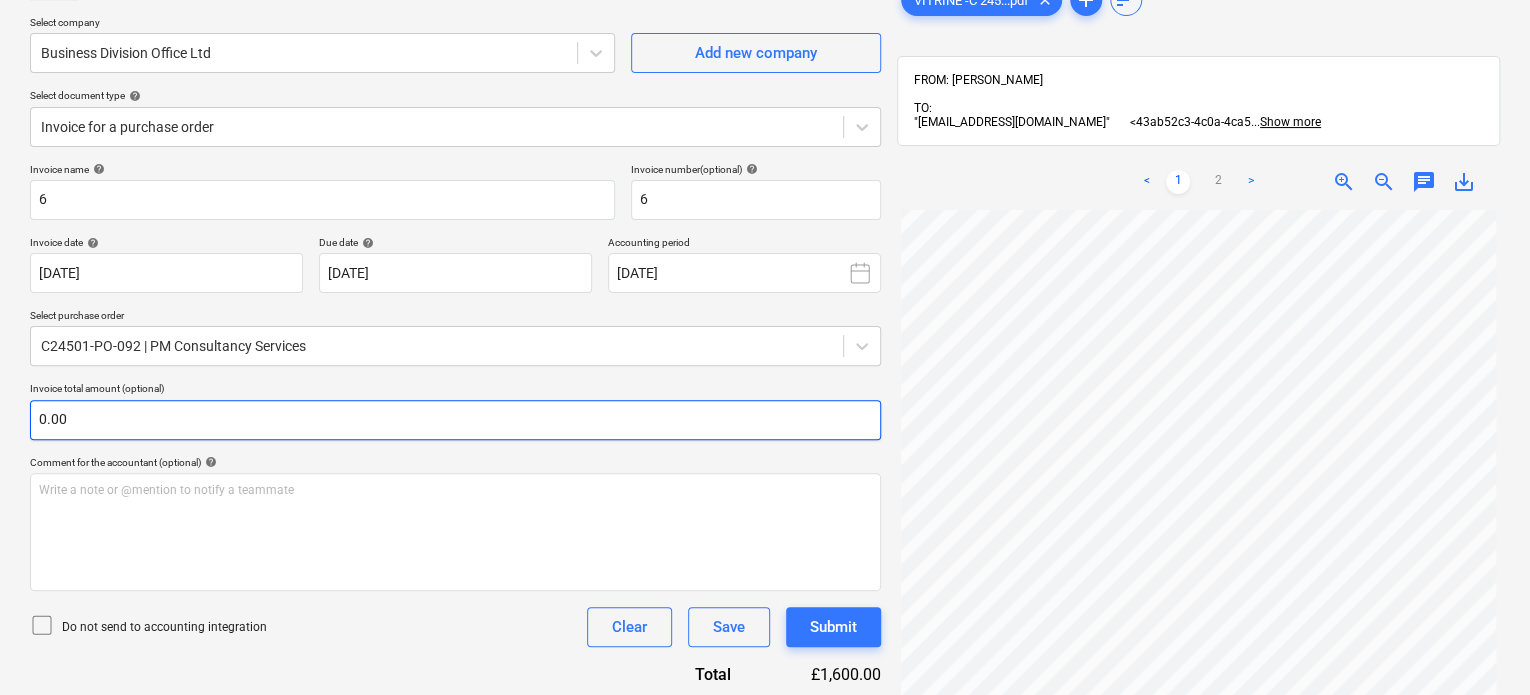 scroll, scrollTop: 397, scrollLeft: 0, axis: vertical 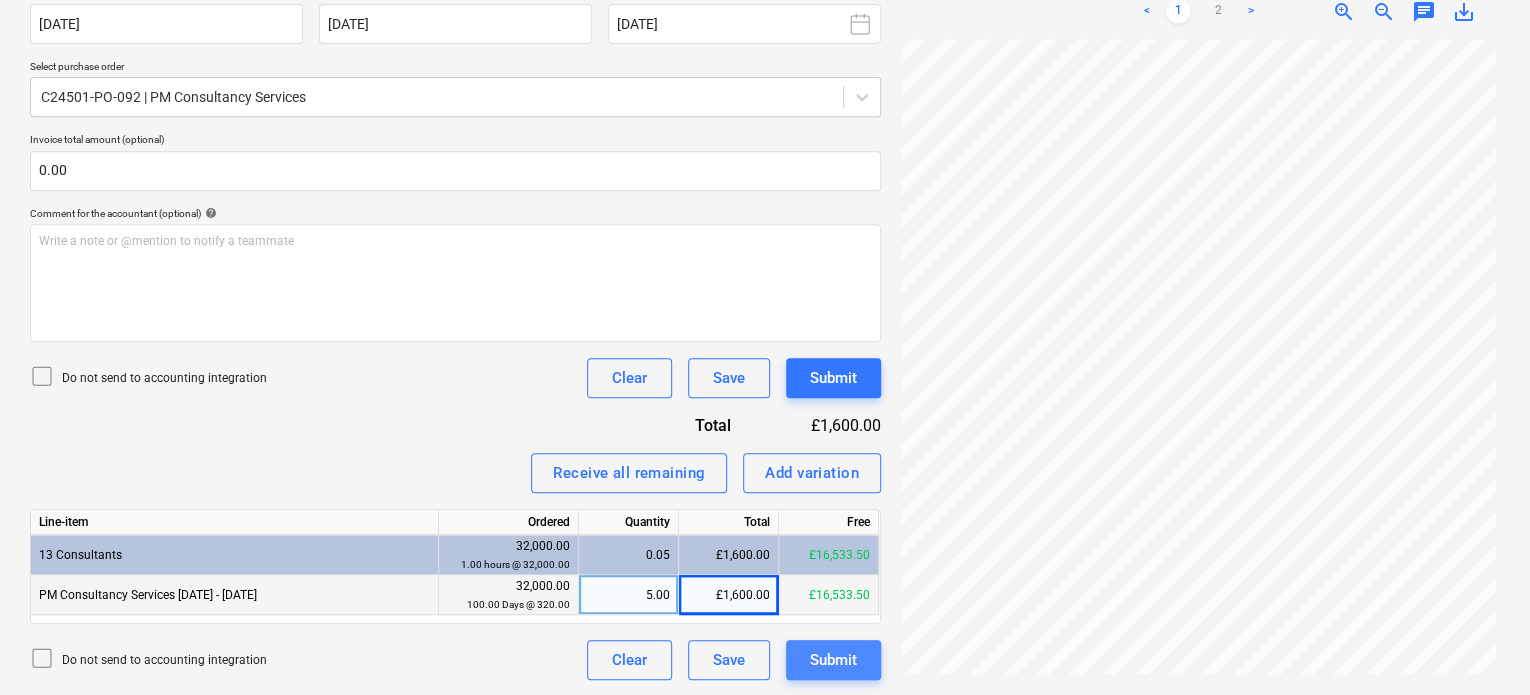 click on "Submit" at bounding box center [833, 660] 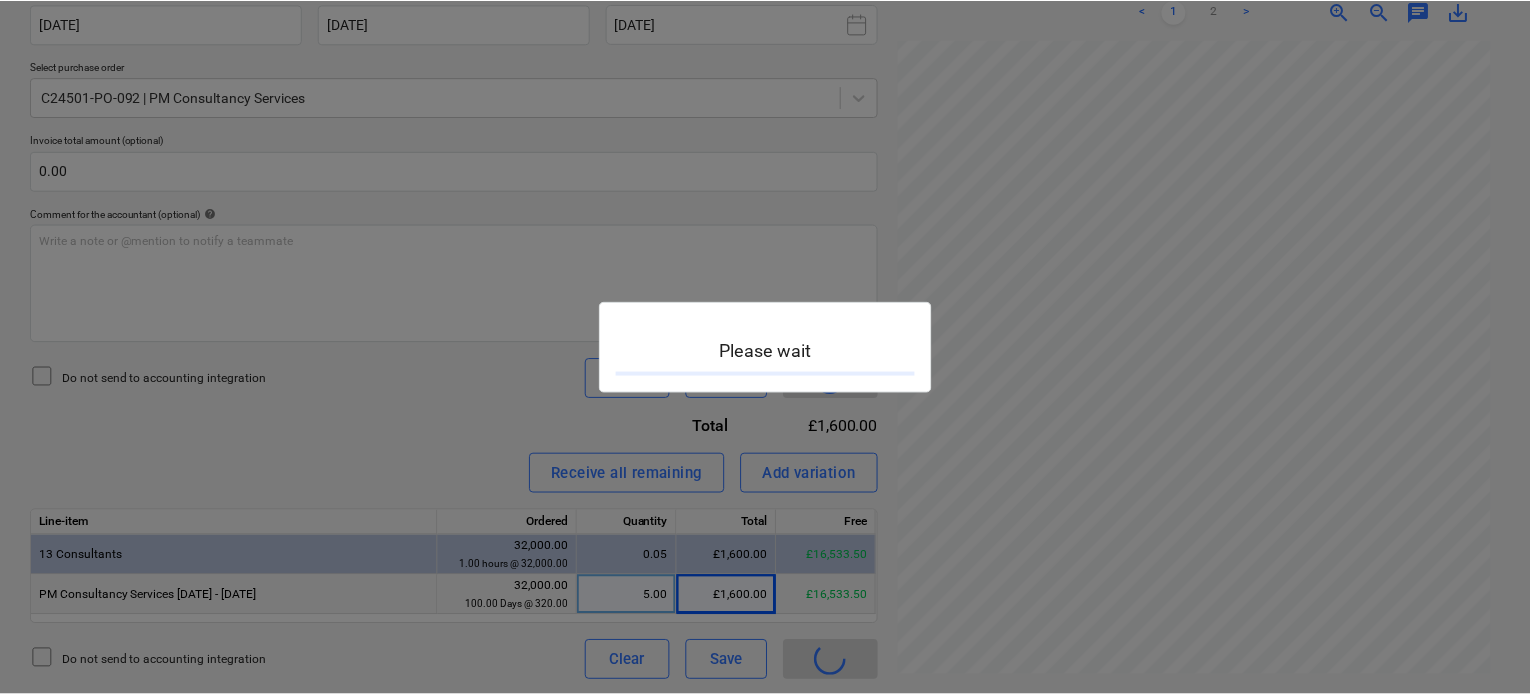 scroll, scrollTop: 0, scrollLeft: 0, axis: both 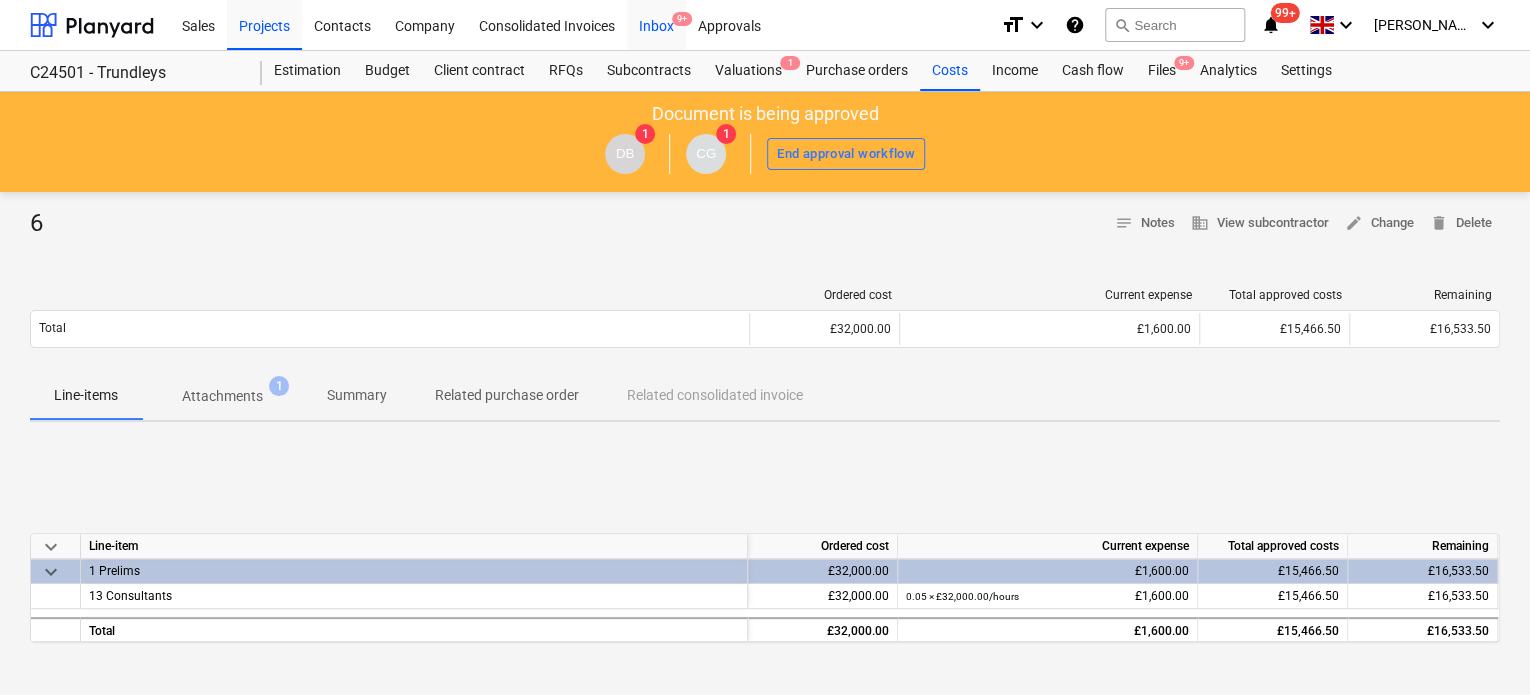 click on "Inbox 9+" at bounding box center [656, 24] 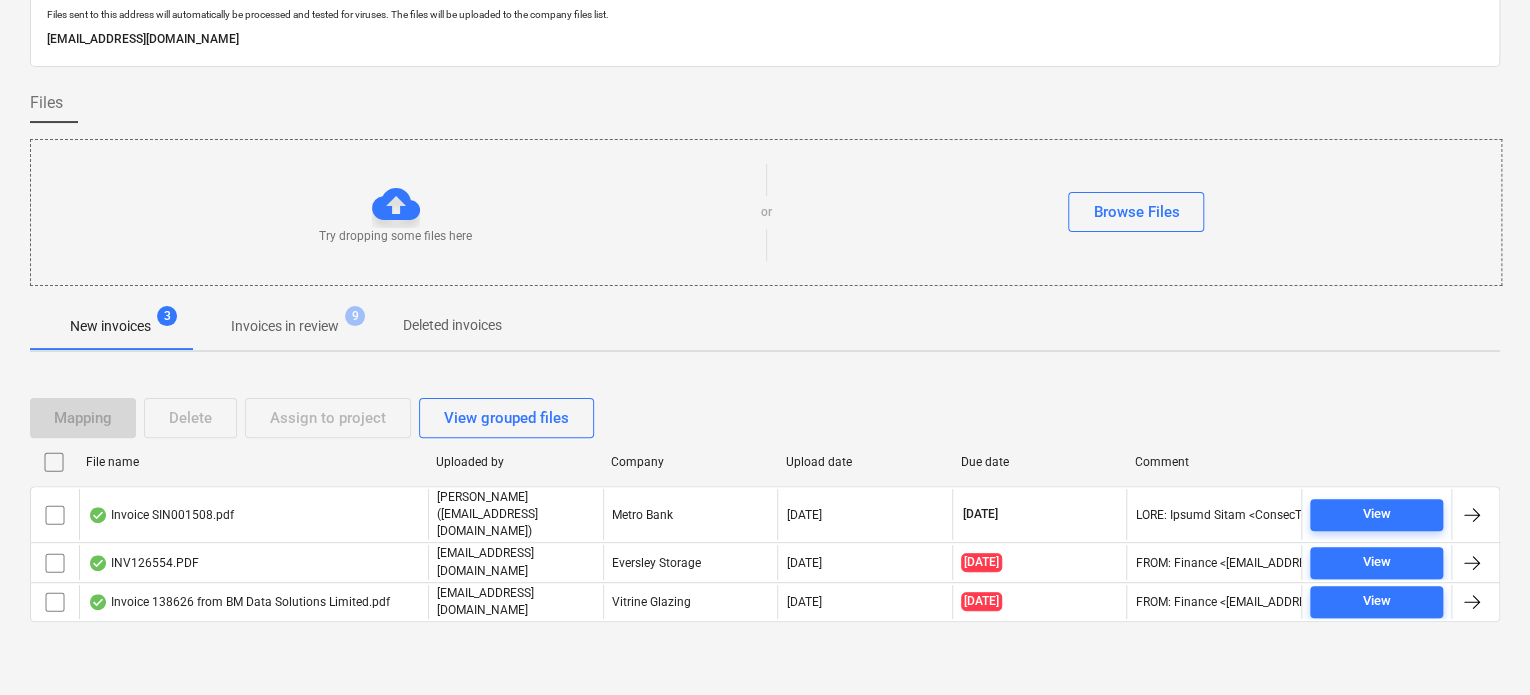 scroll, scrollTop: 79, scrollLeft: 0, axis: vertical 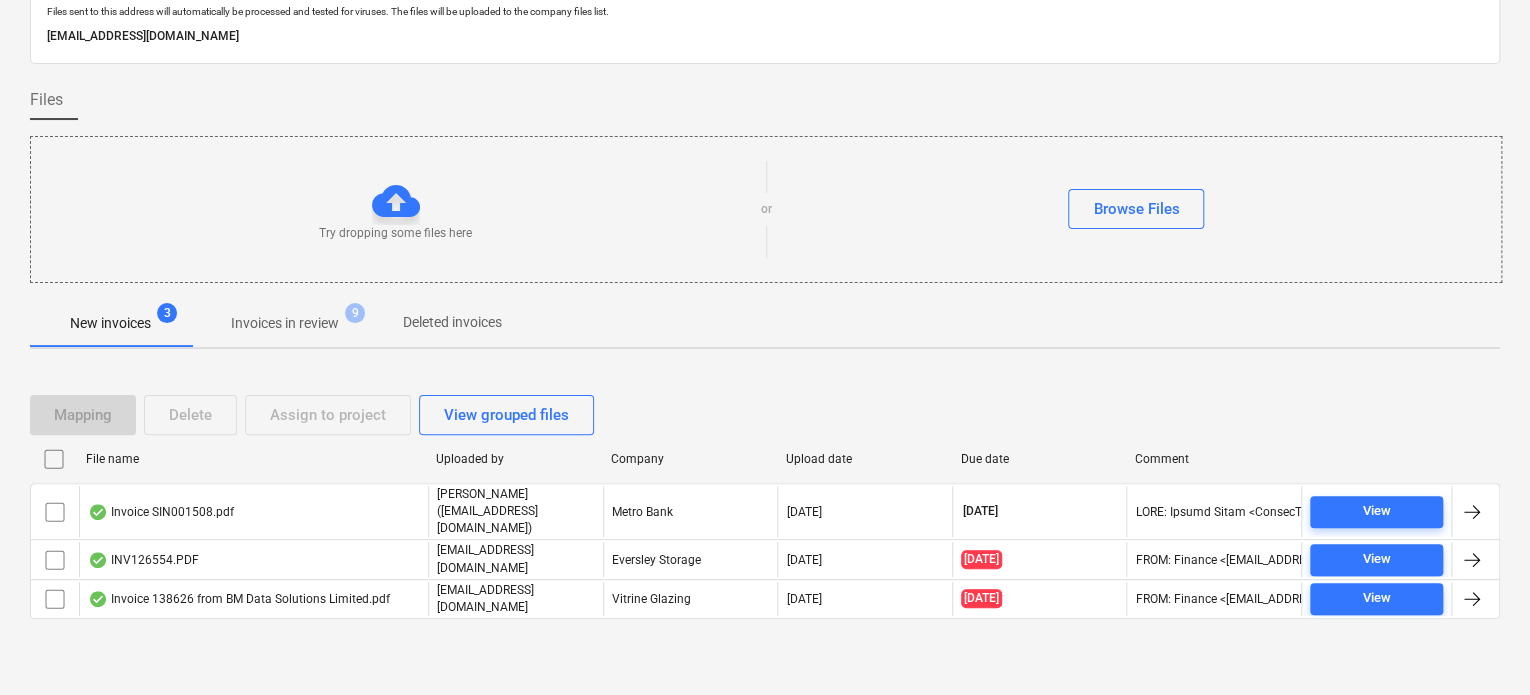 click on "Invoices in review" at bounding box center (285, 323) 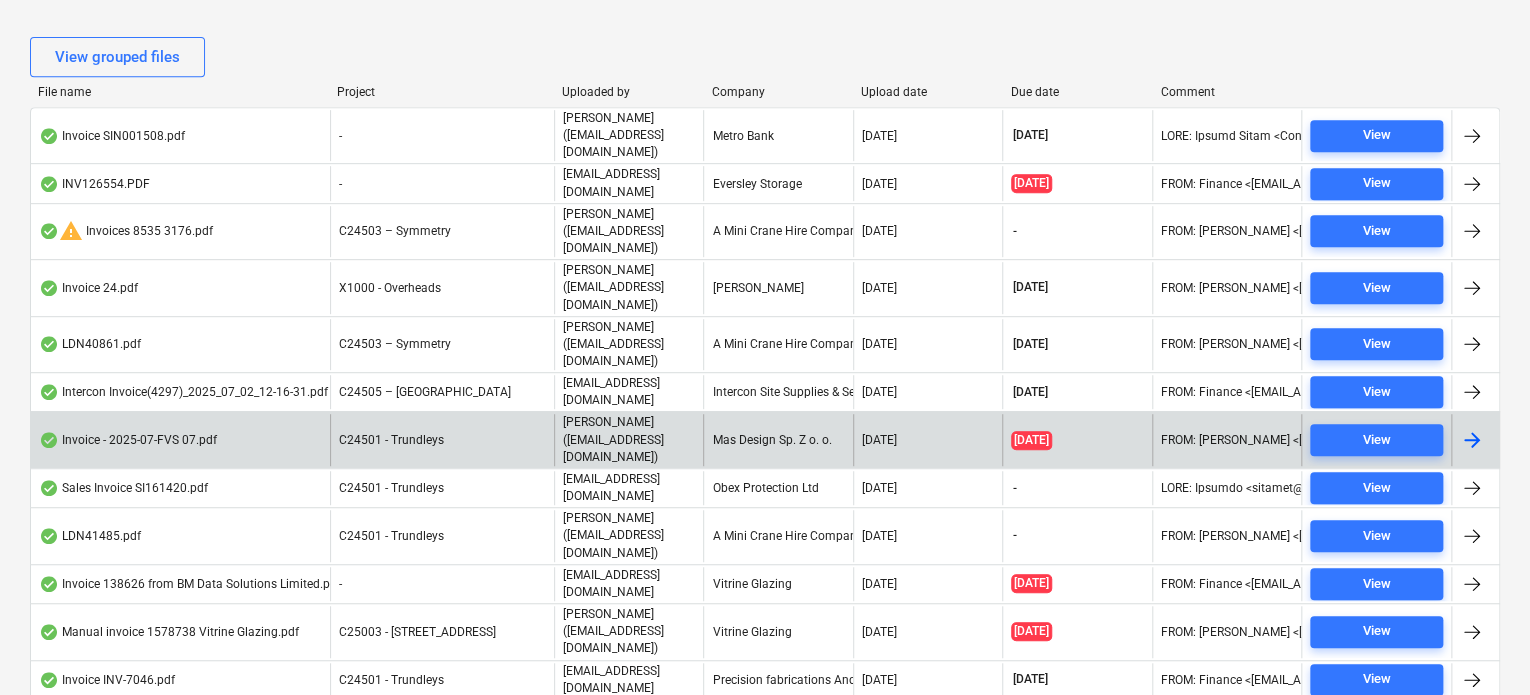 scroll, scrollTop: 379, scrollLeft: 0, axis: vertical 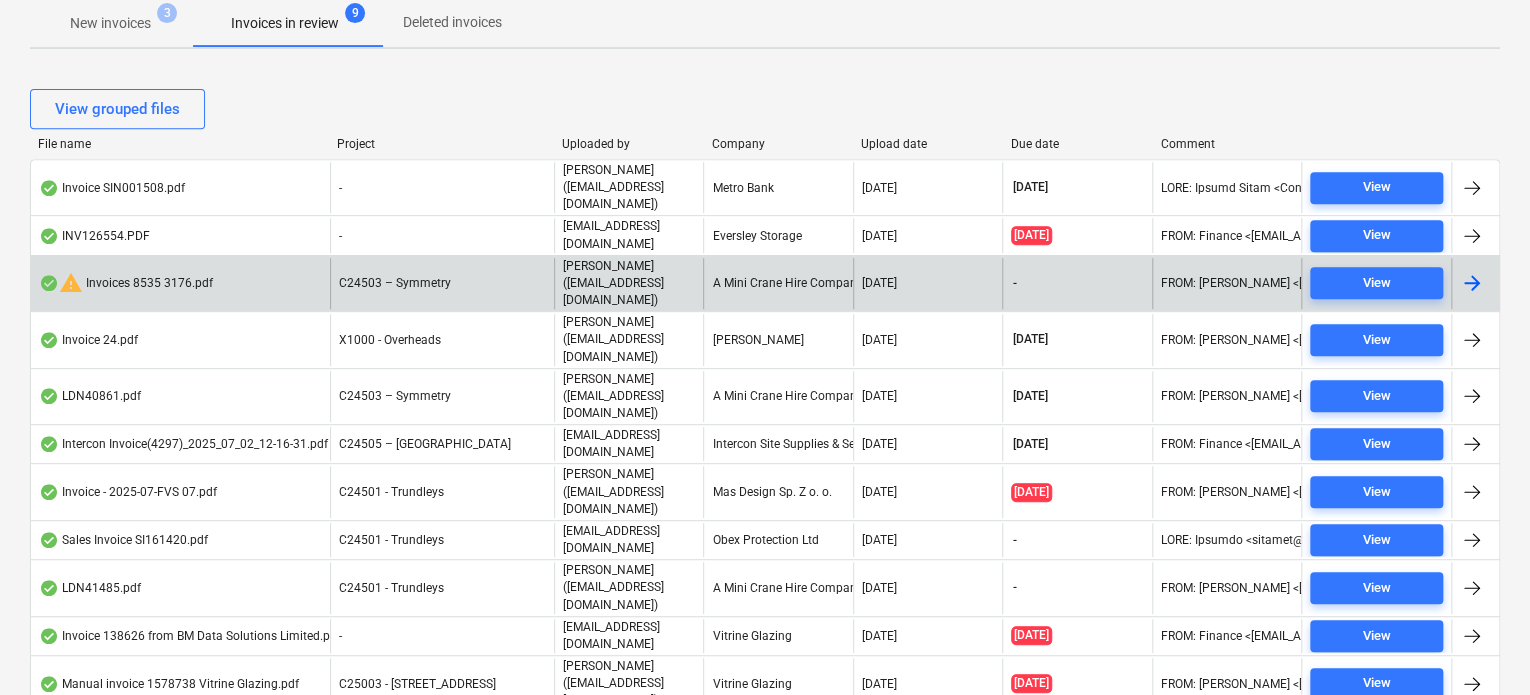 click on "C24503 – Symmetry" at bounding box center (395, 283) 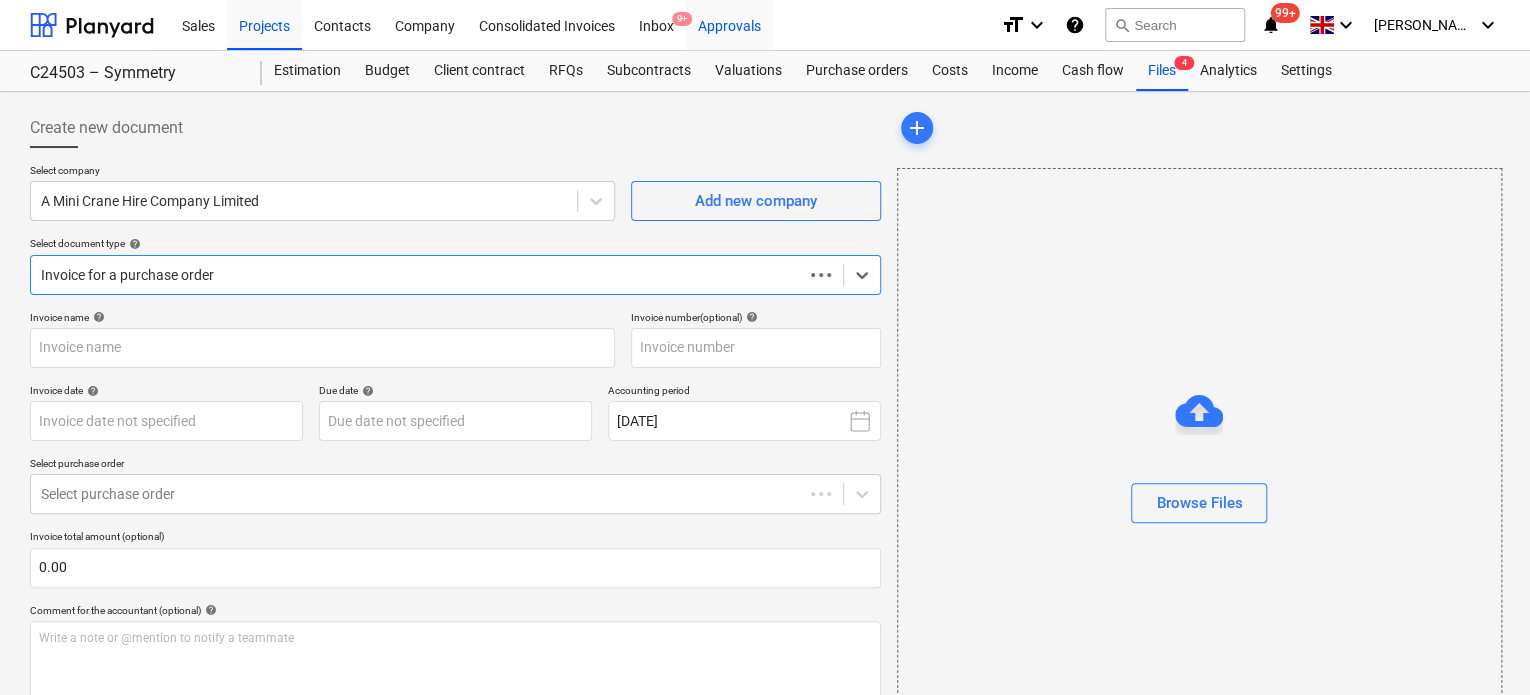 type on "40860" 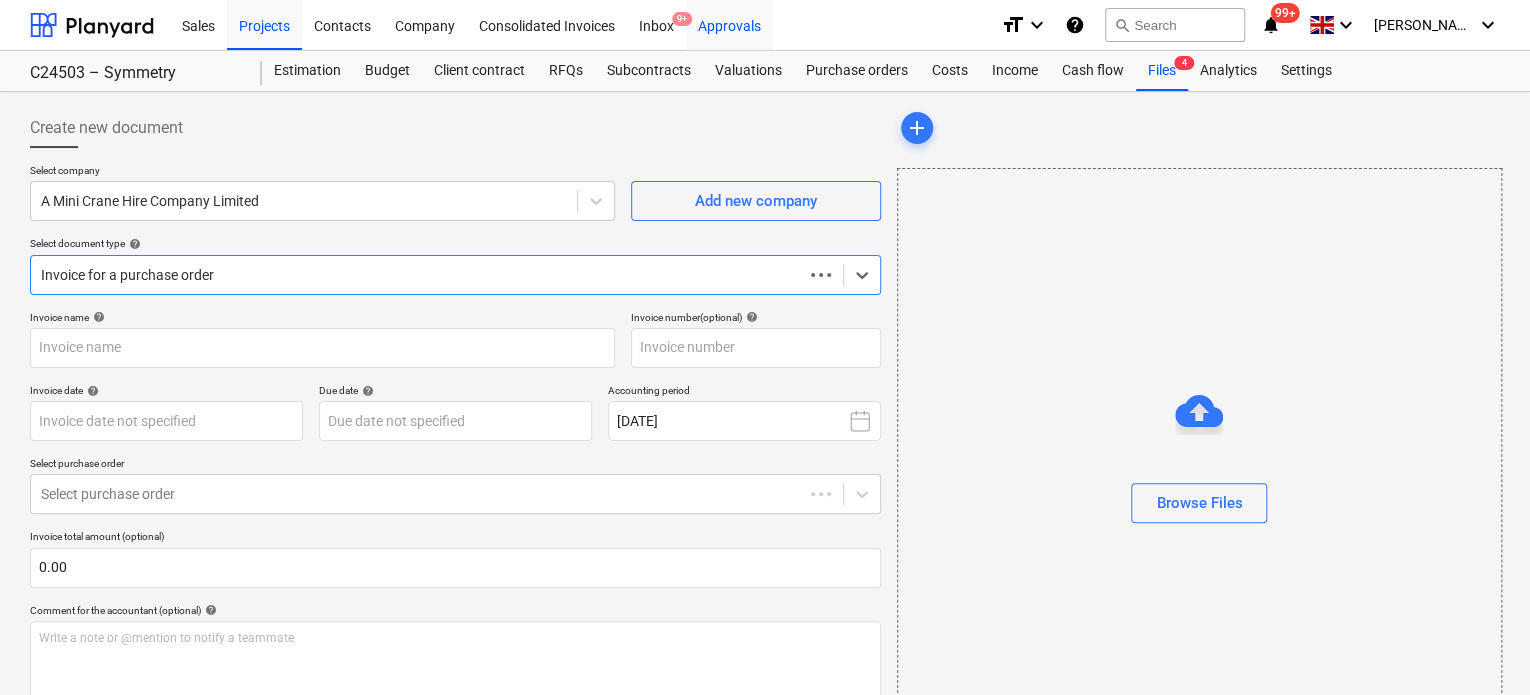type on "40860" 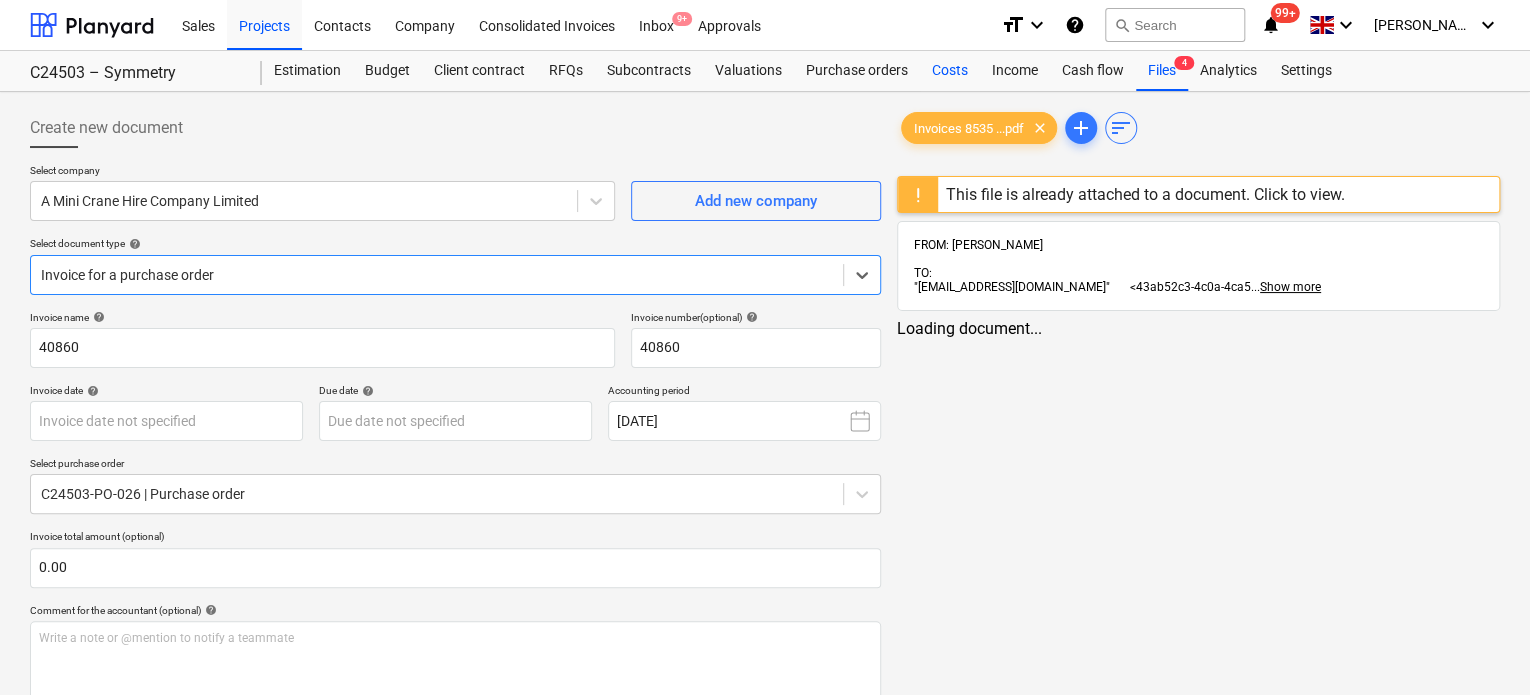 click on "Costs" at bounding box center [950, 71] 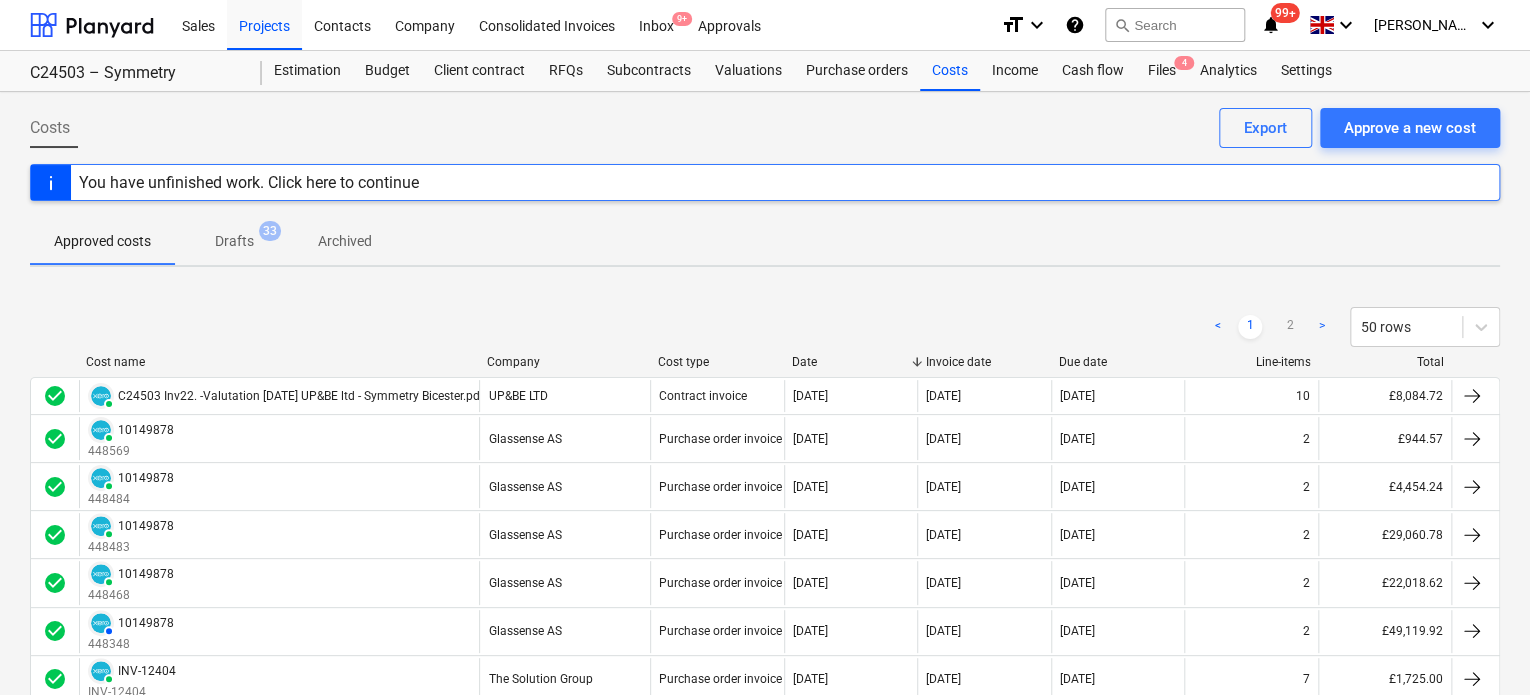 click on "Drafts 33" at bounding box center (234, 241) 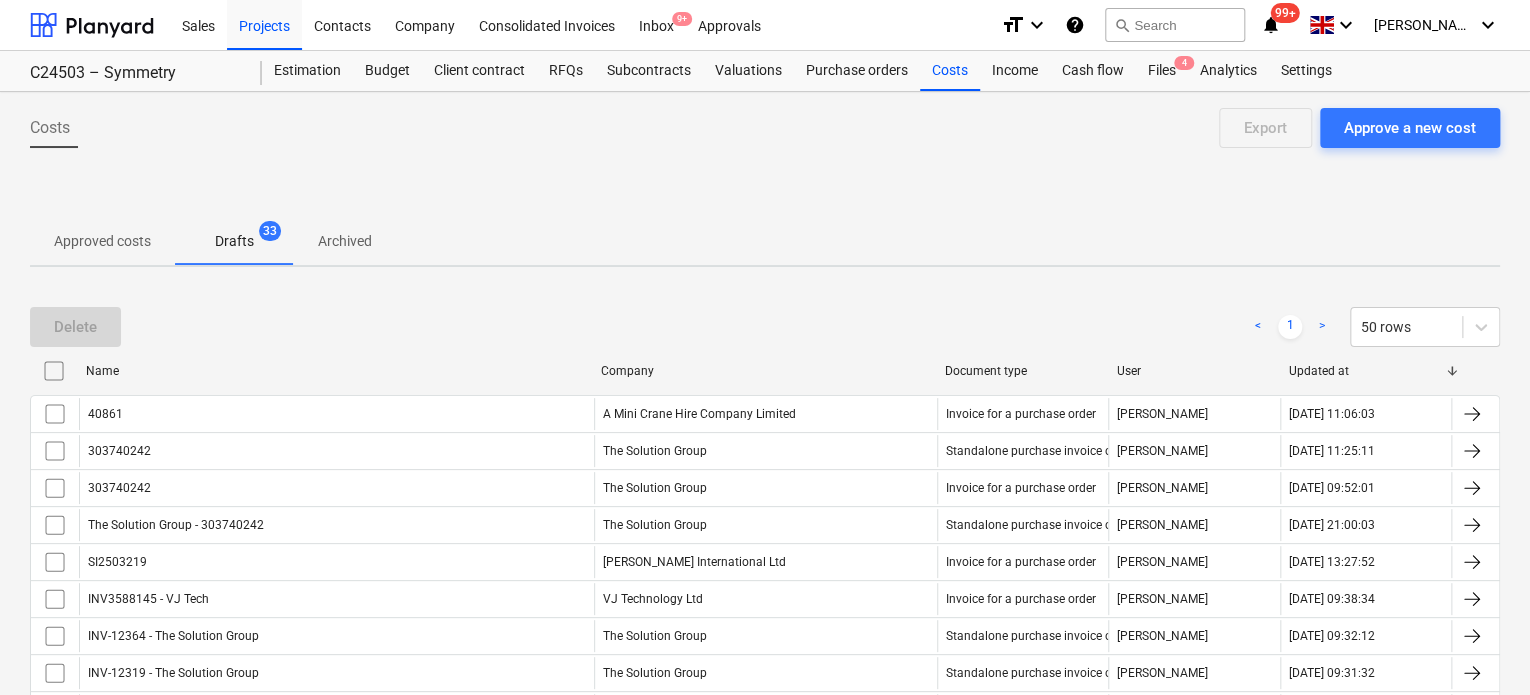 click on "Archived" at bounding box center (345, 241) 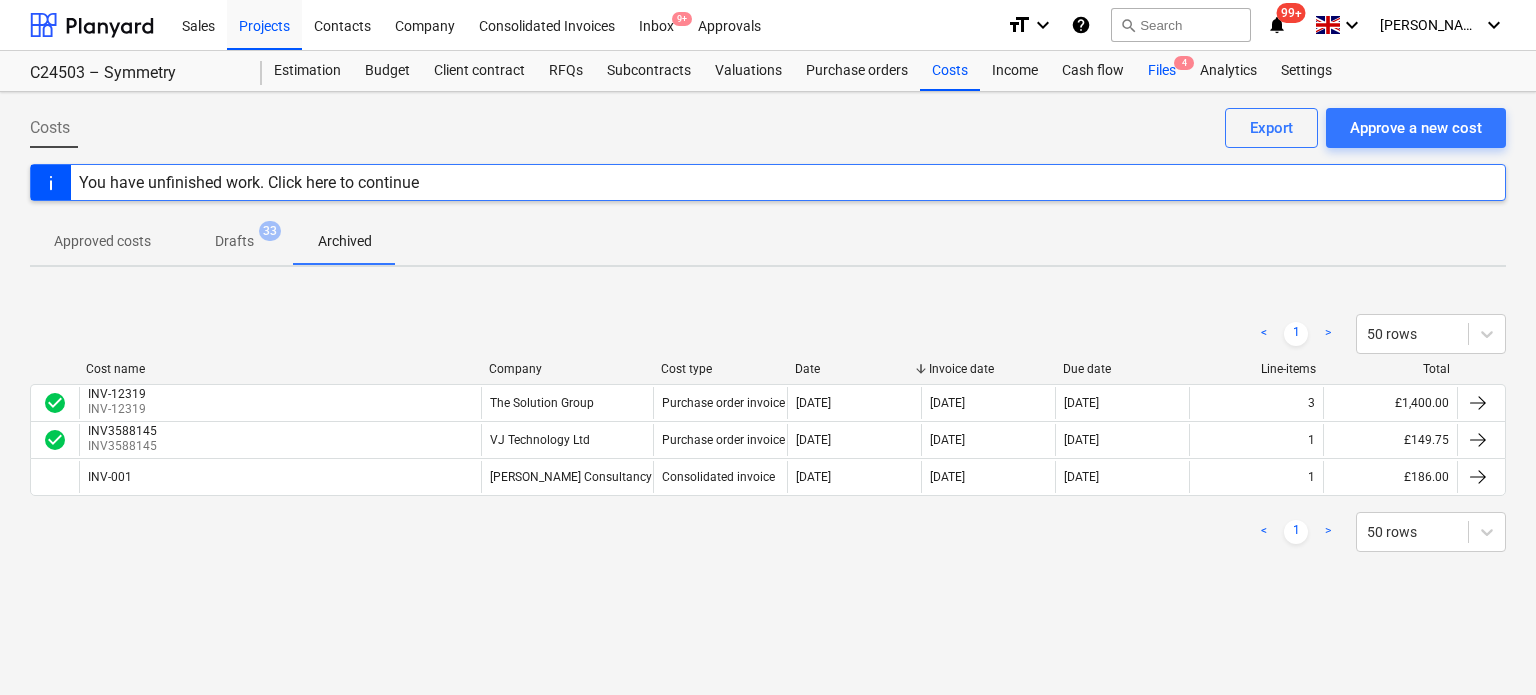 click on "Files 4" at bounding box center (1162, 71) 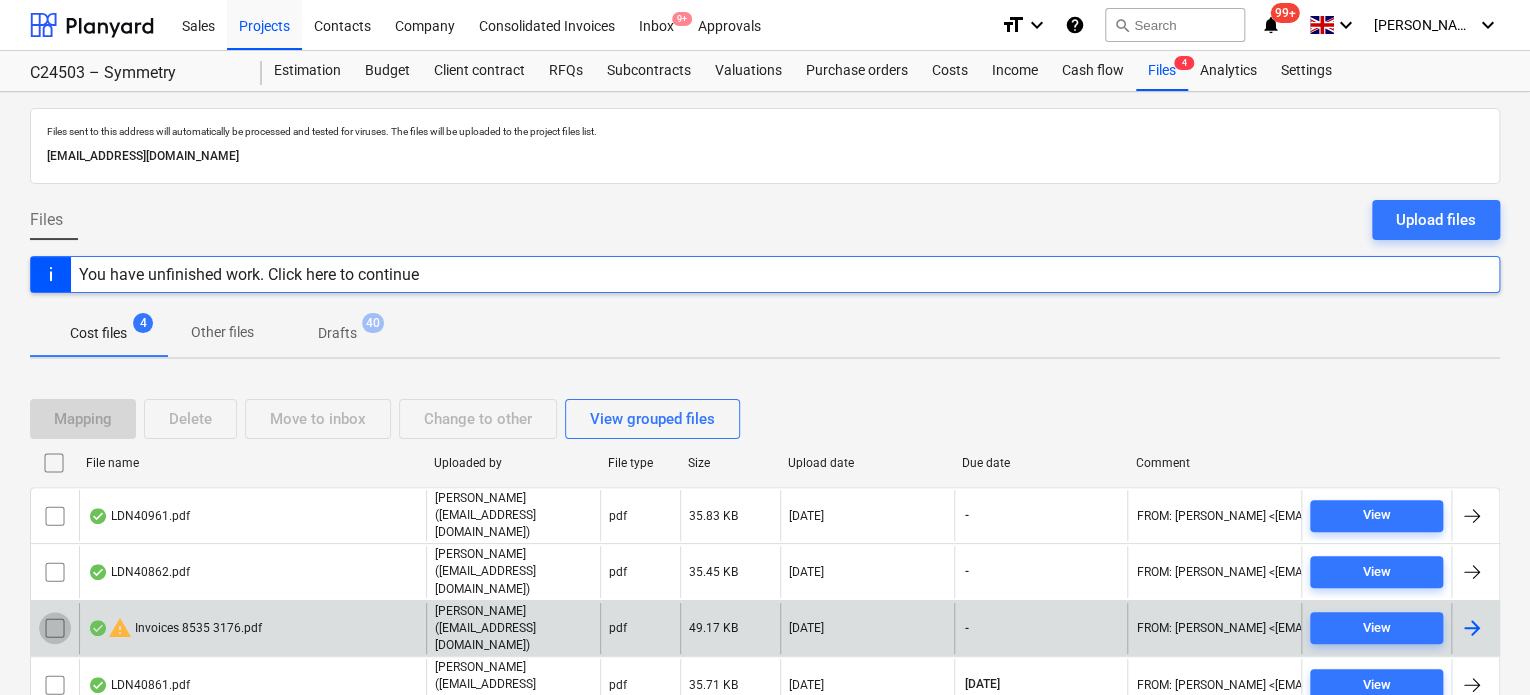 click at bounding box center [55, 628] 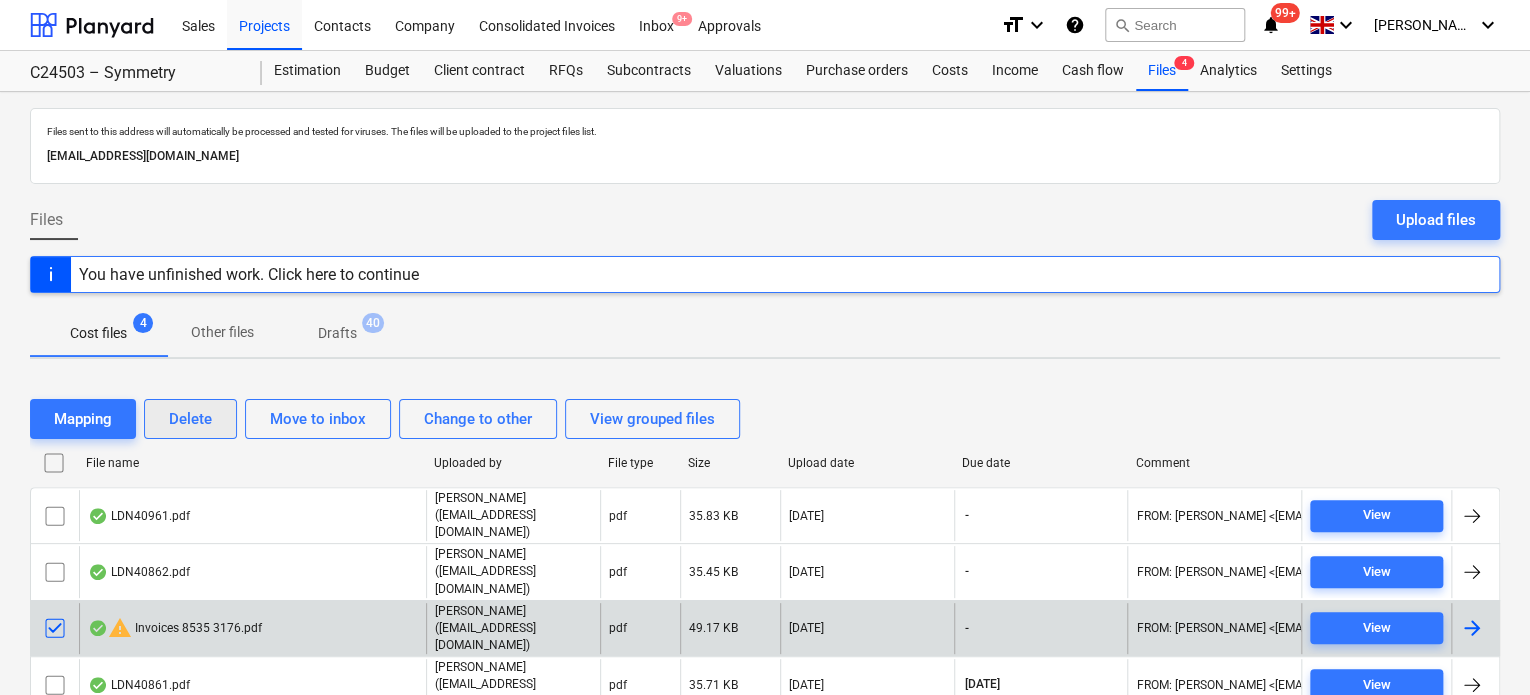 click on "Delete" at bounding box center [190, 419] 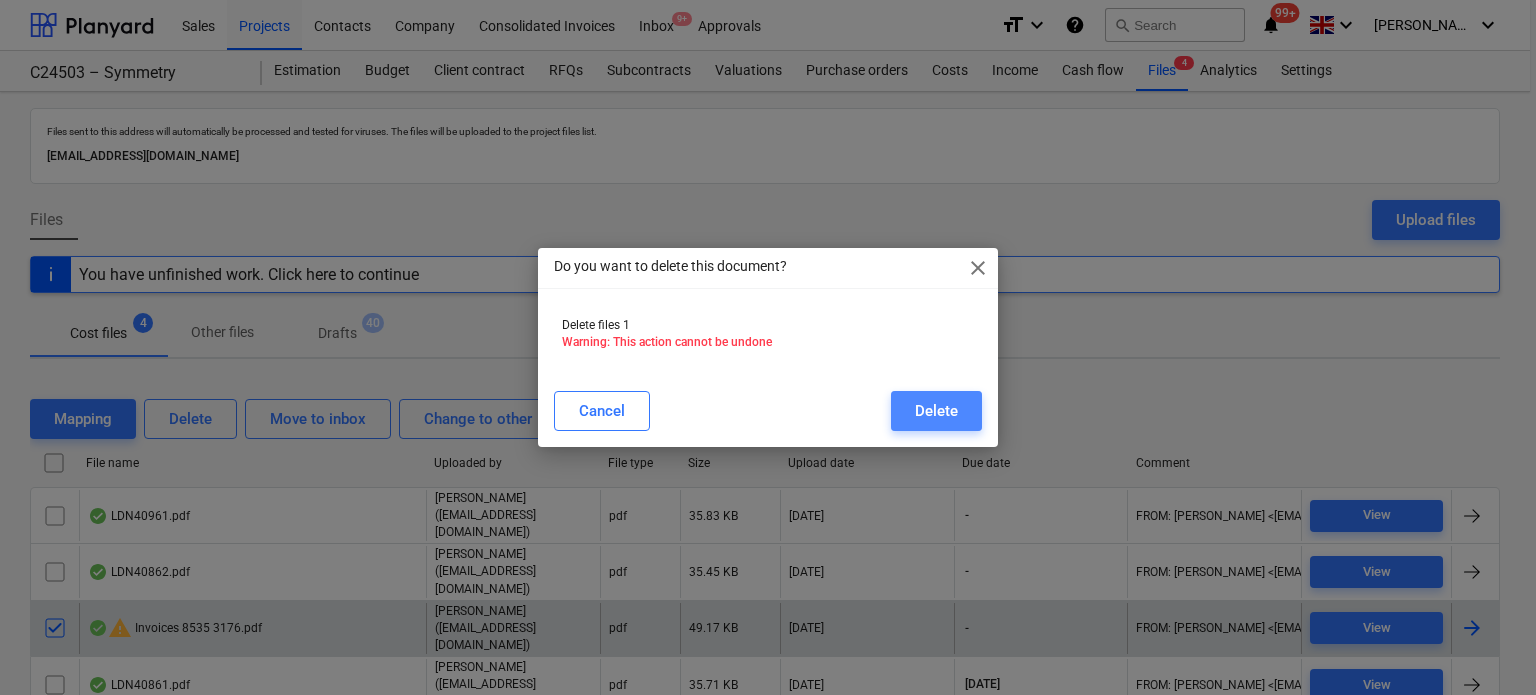 click on "Delete" at bounding box center (936, 411) 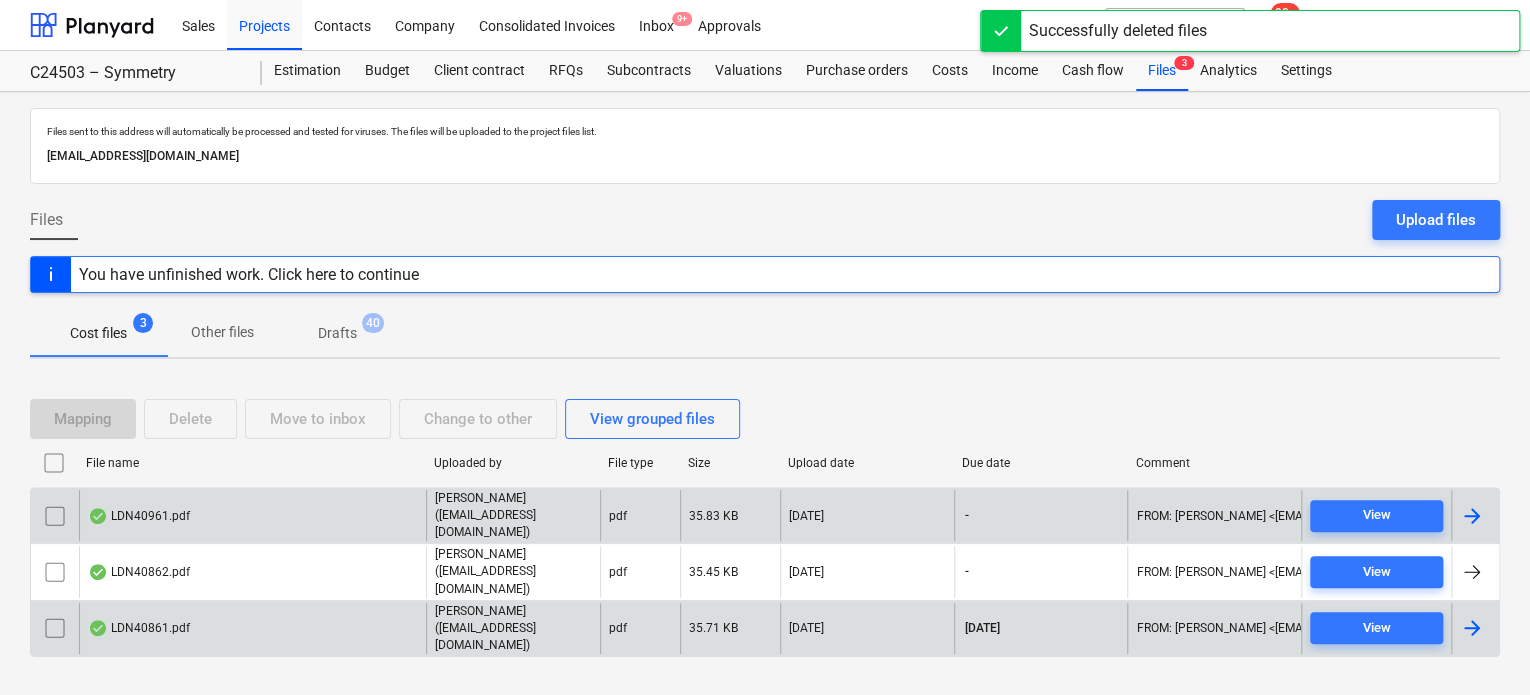 click on "LDN40961.pdf" at bounding box center [139, 516] 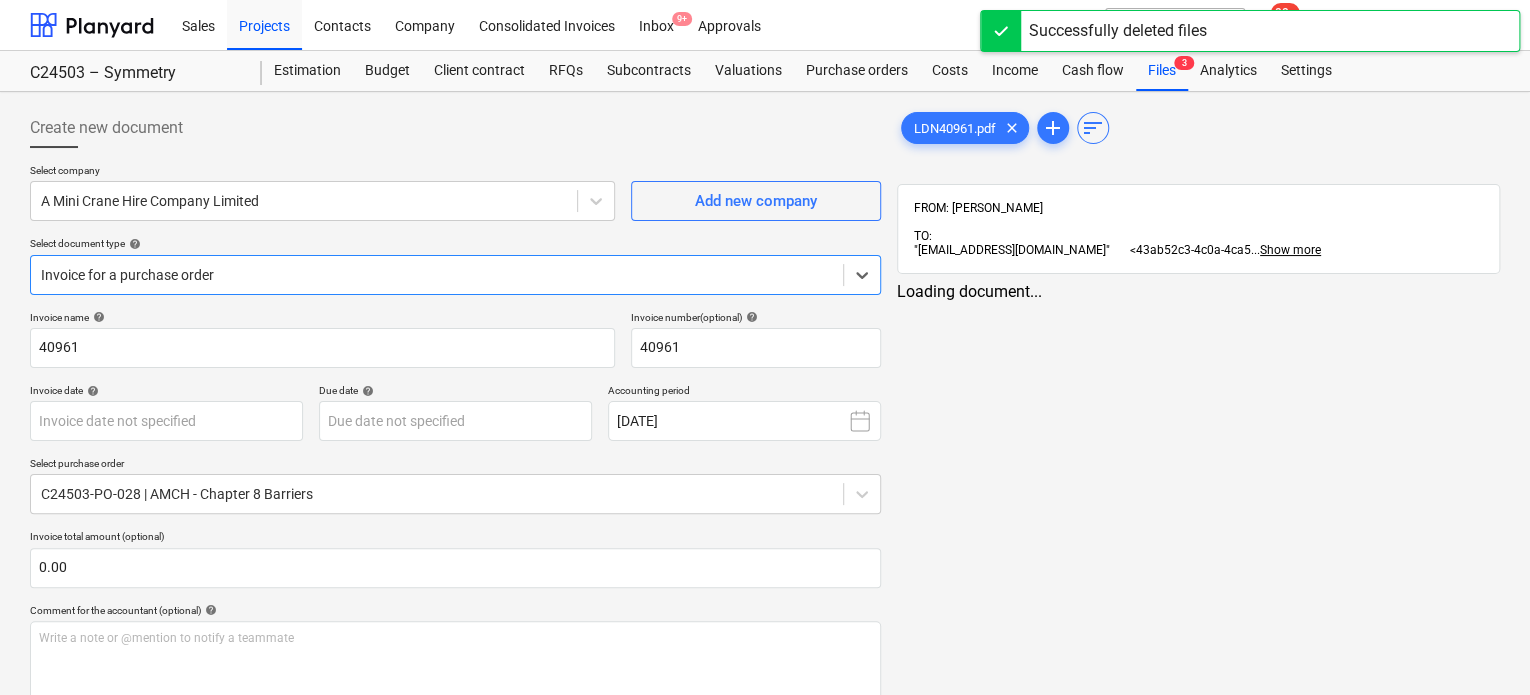 type on "40961" 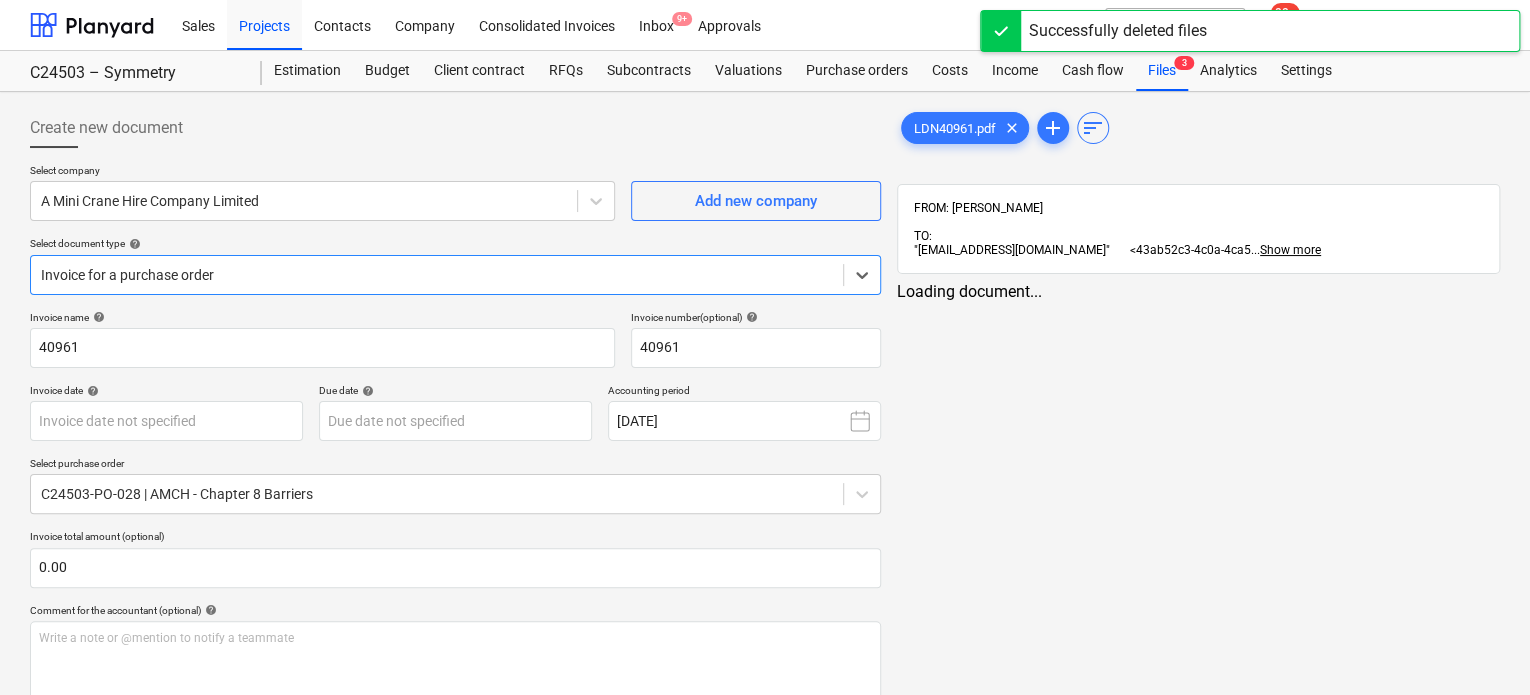 type on "40961" 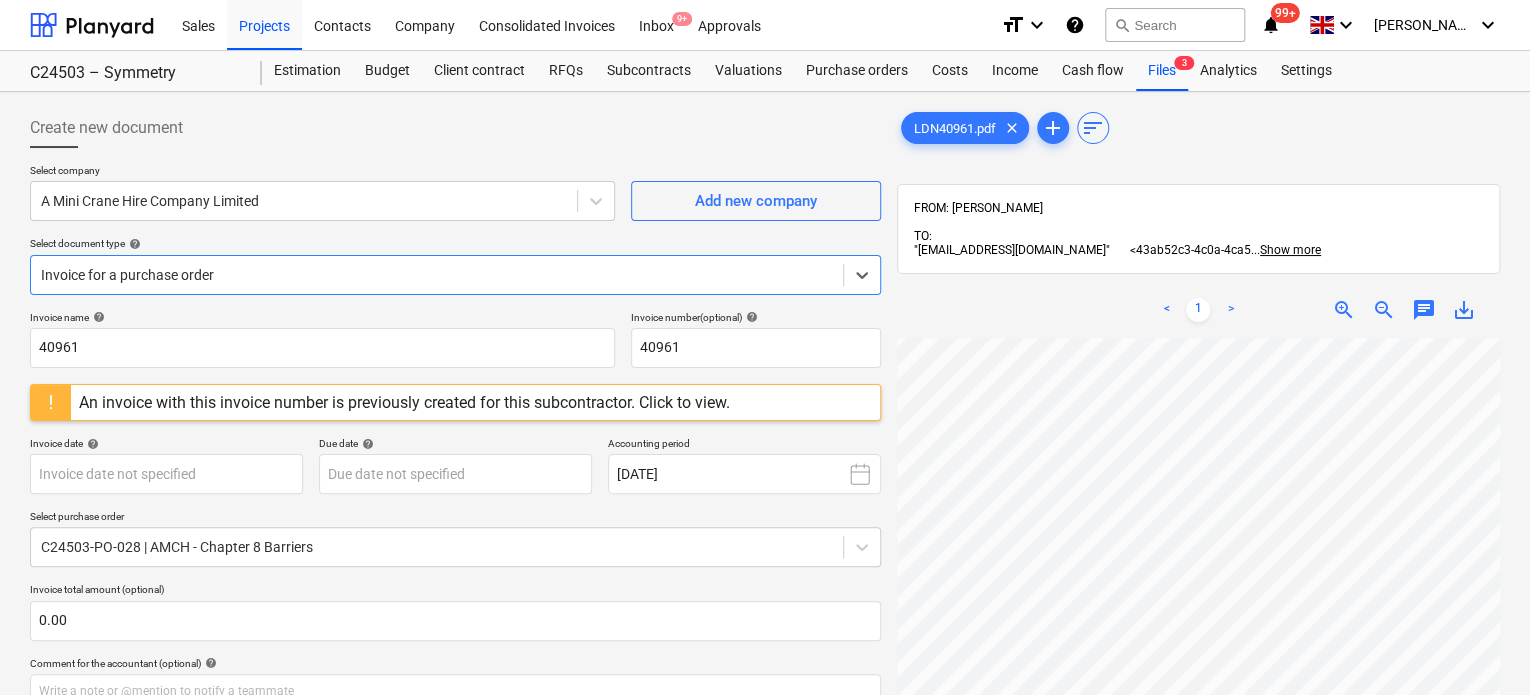 scroll, scrollTop: 167, scrollLeft: 0, axis: vertical 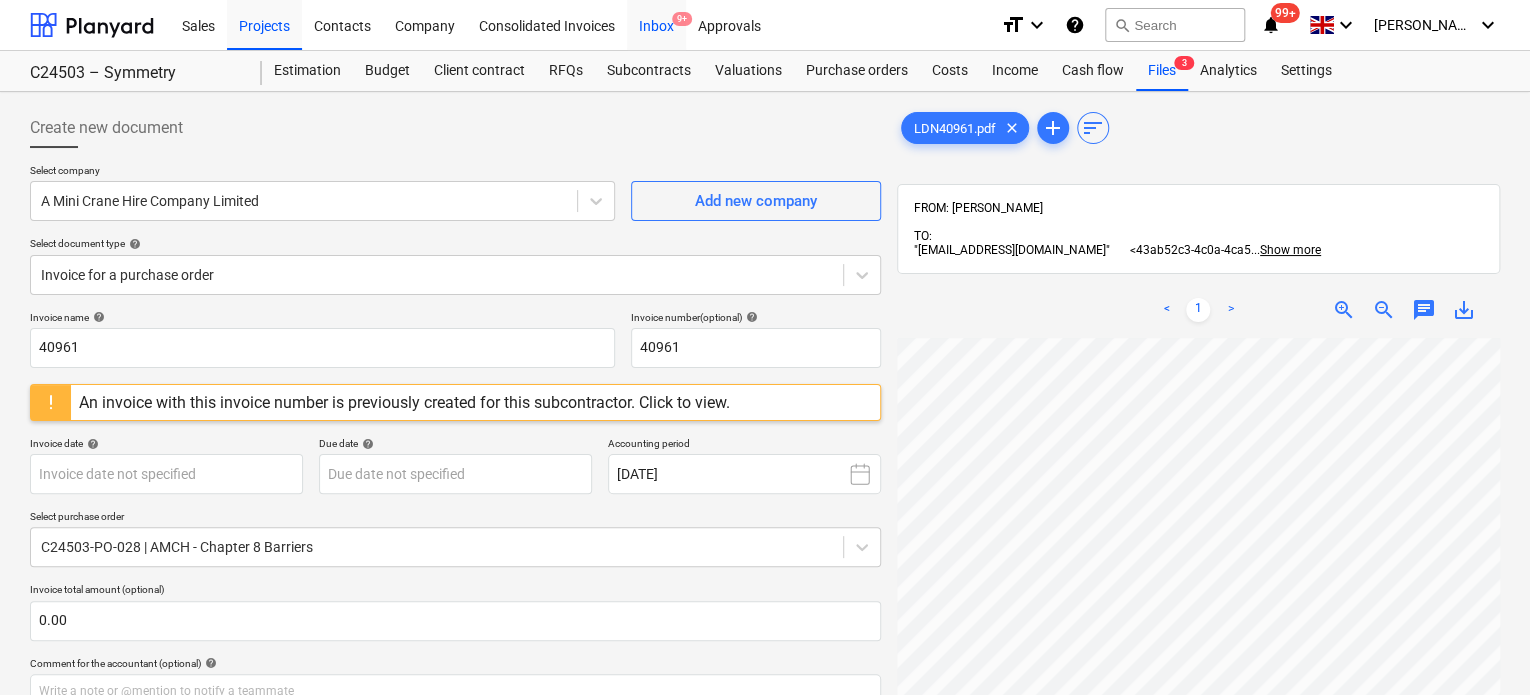 click on "Inbox 9+" at bounding box center (656, 24) 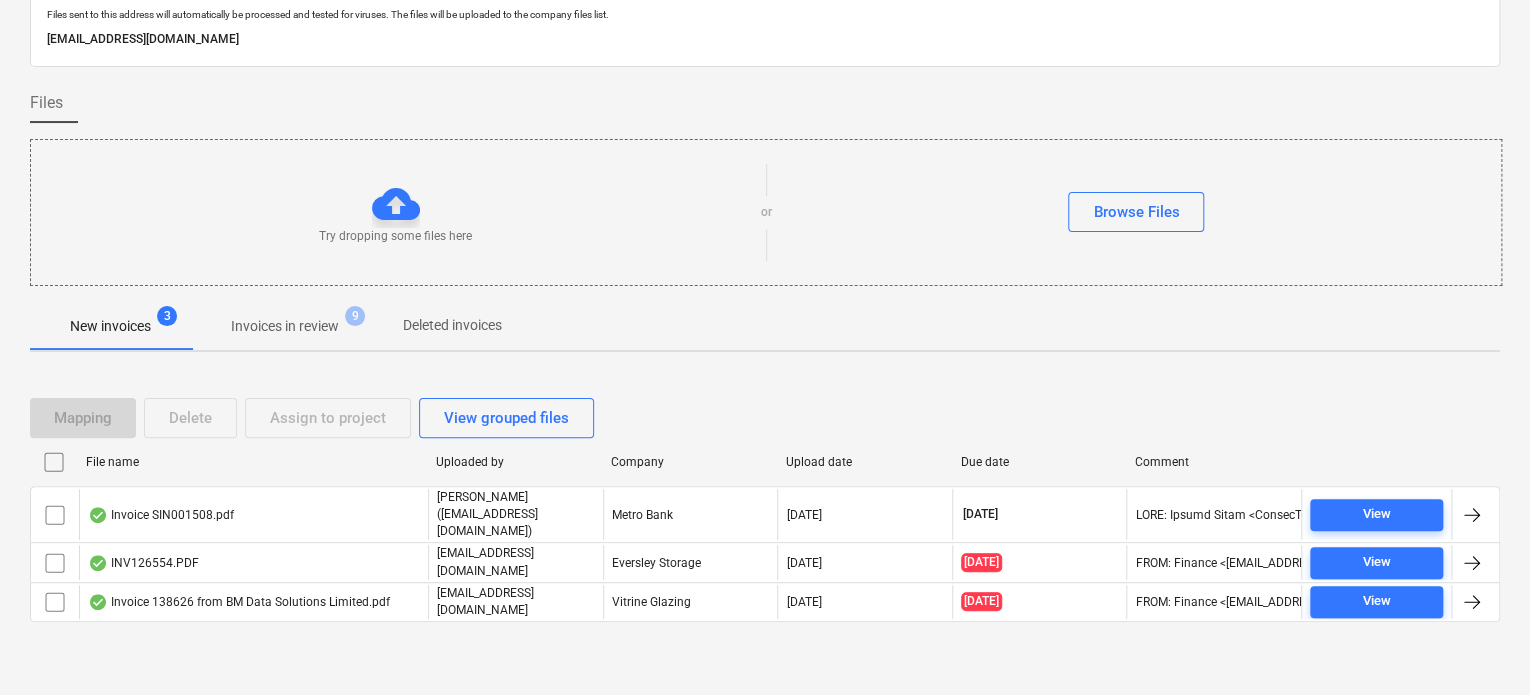 scroll, scrollTop: 79, scrollLeft: 0, axis: vertical 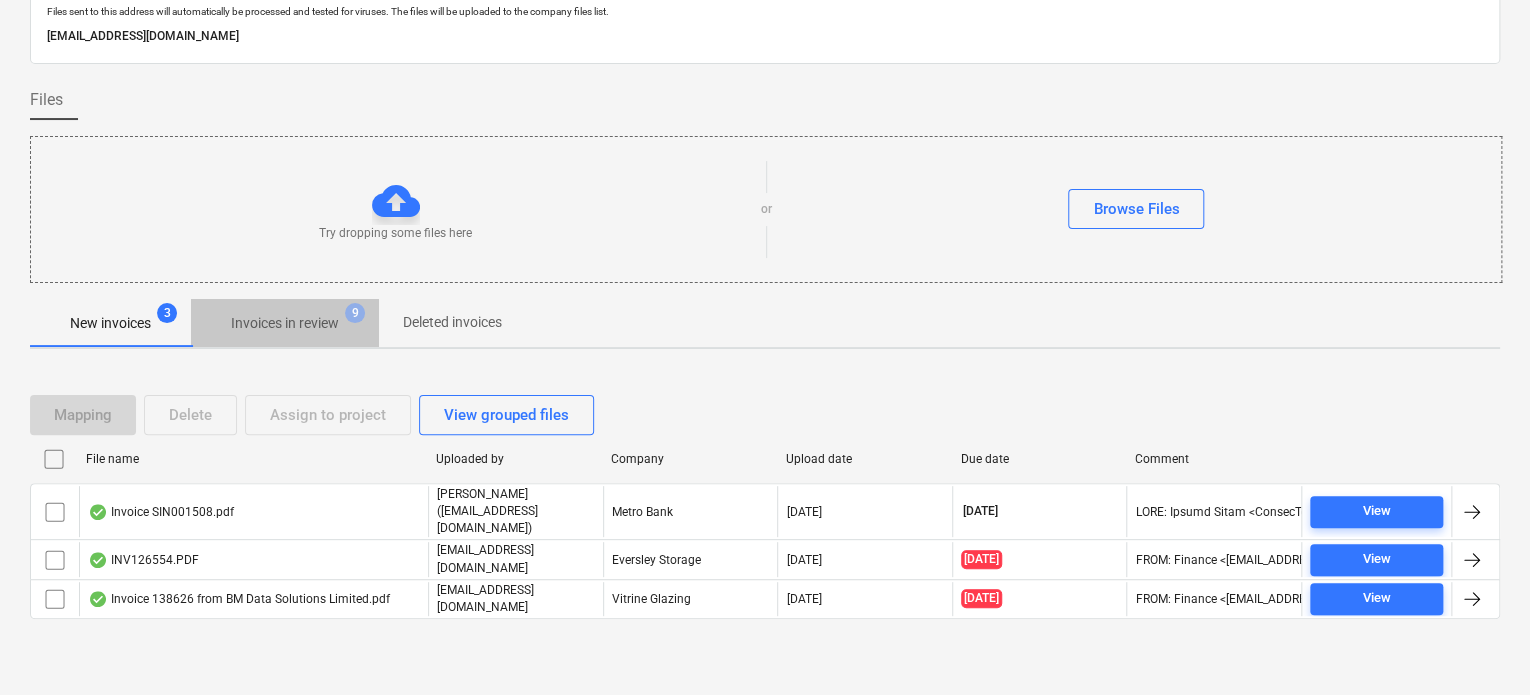 click on "Invoices in review" at bounding box center [285, 323] 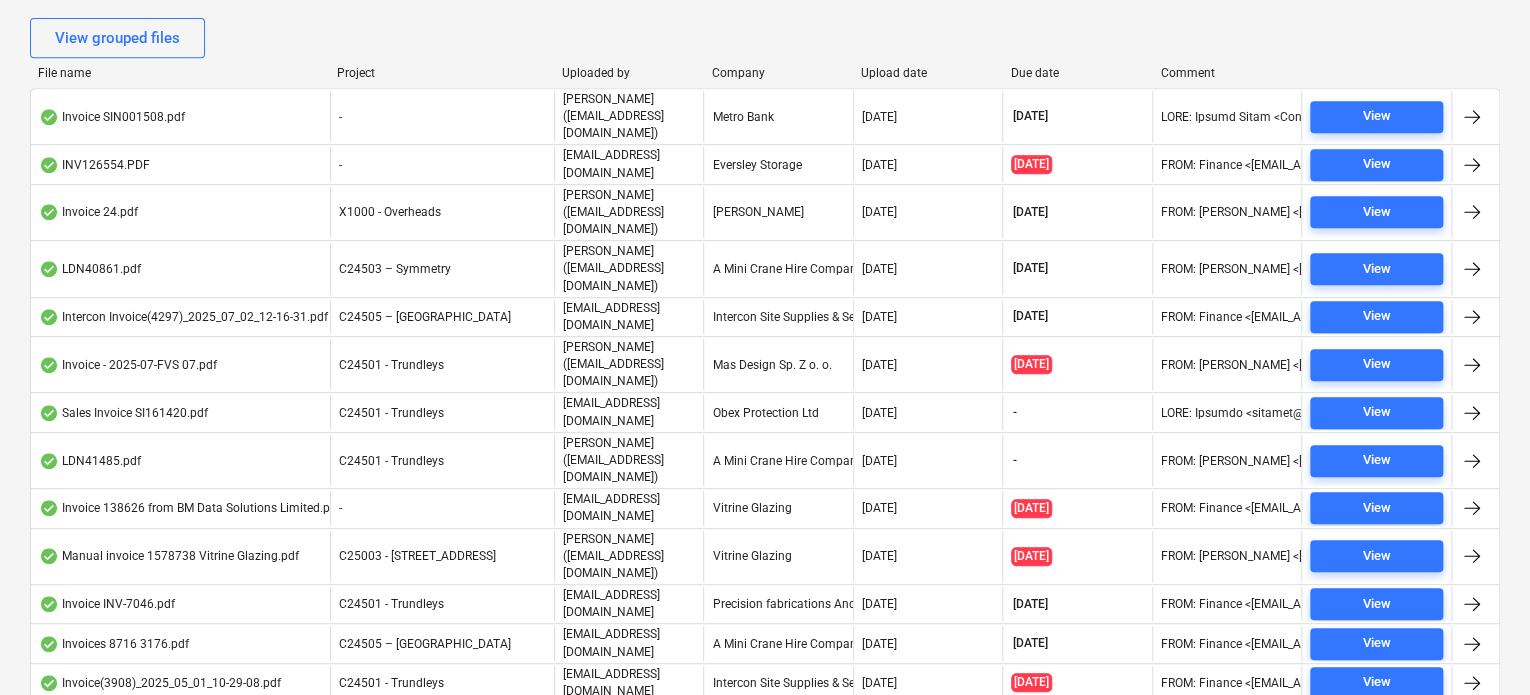 scroll, scrollTop: 479, scrollLeft: 0, axis: vertical 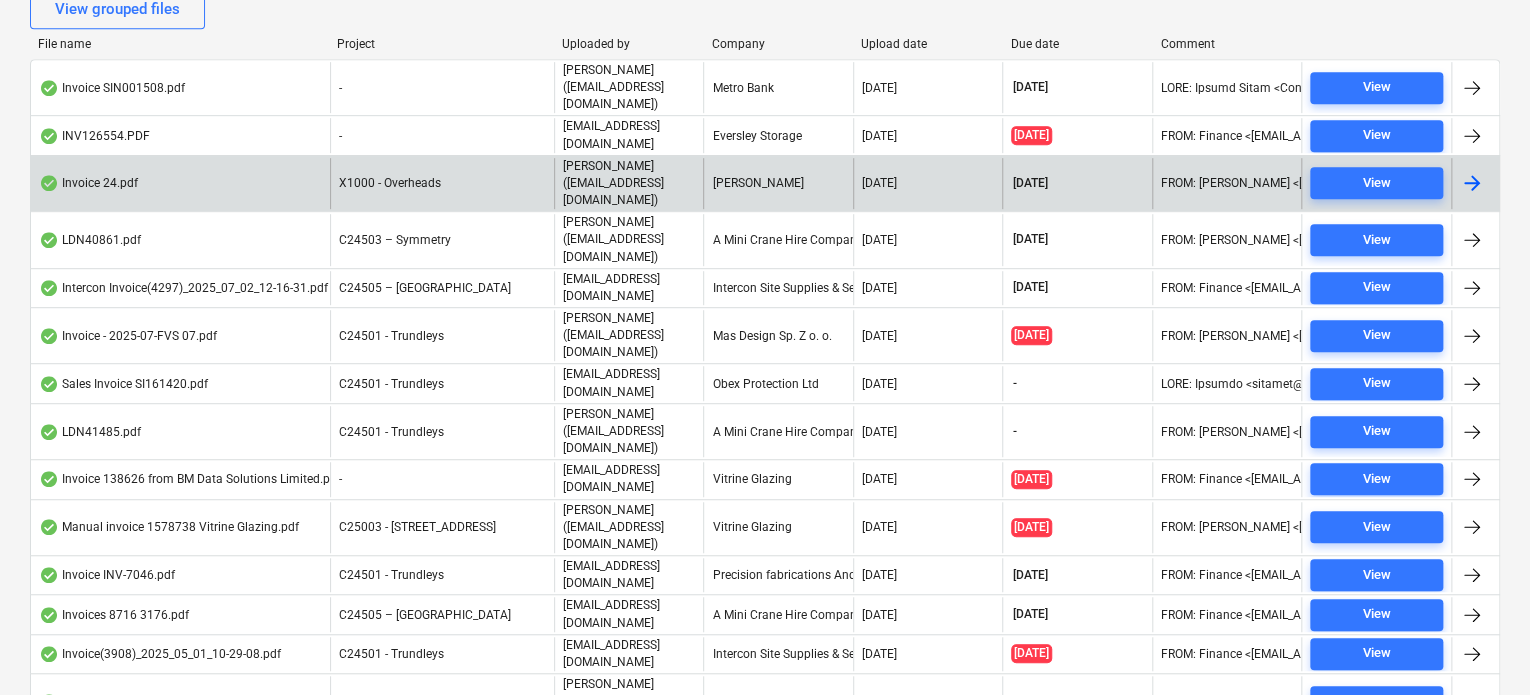 click on "X1000 - Overheads" at bounding box center (390, 183) 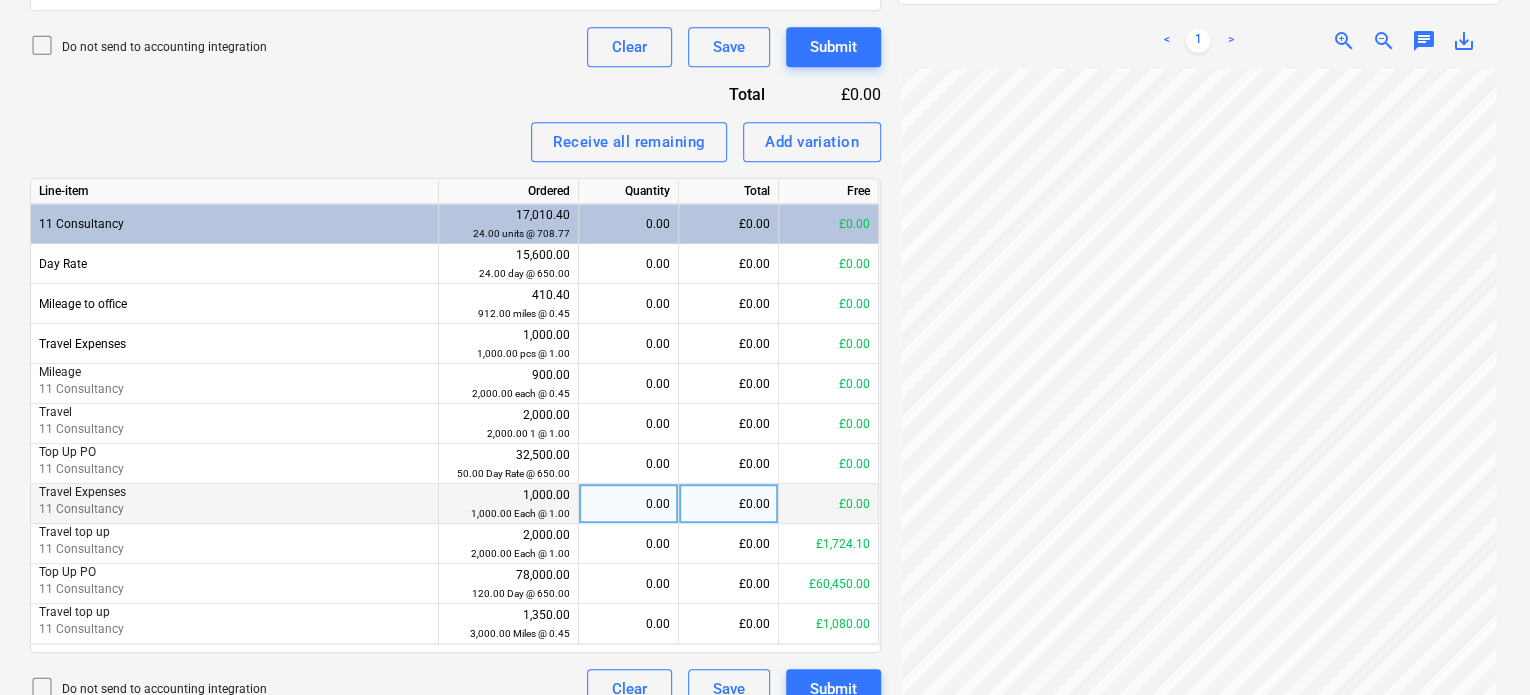 scroll, scrollTop: 757, scrollLeft: 0, axis: vertical 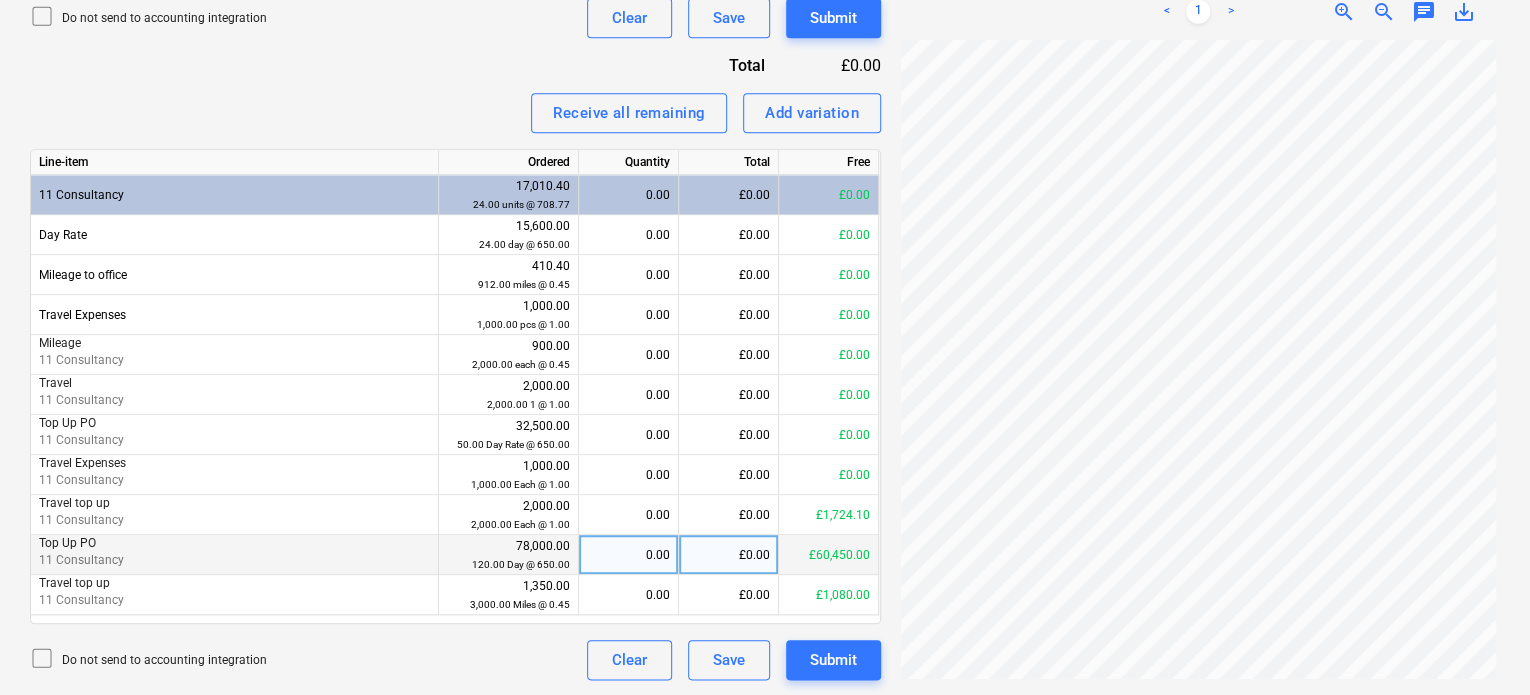 click on "£0.00" at bounding box center (729, 555) 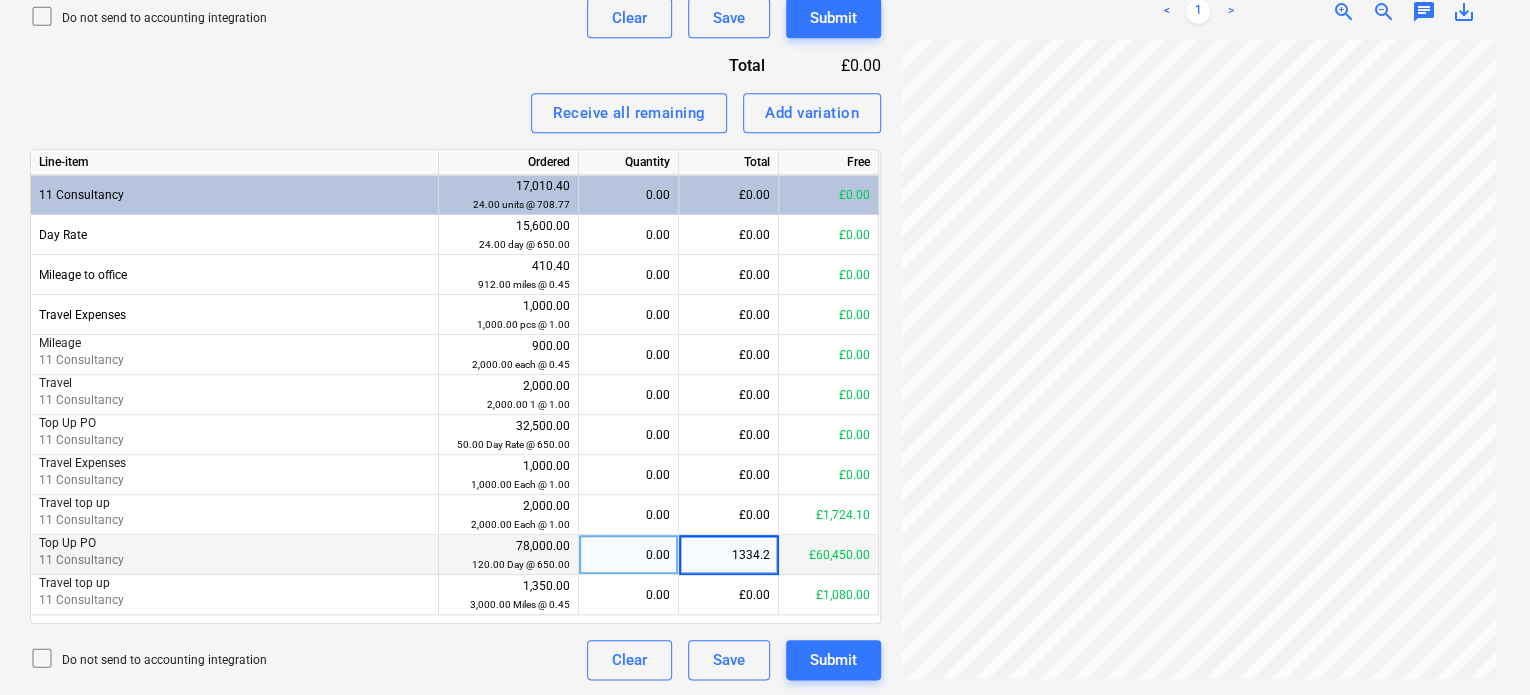 type on "1334.20" 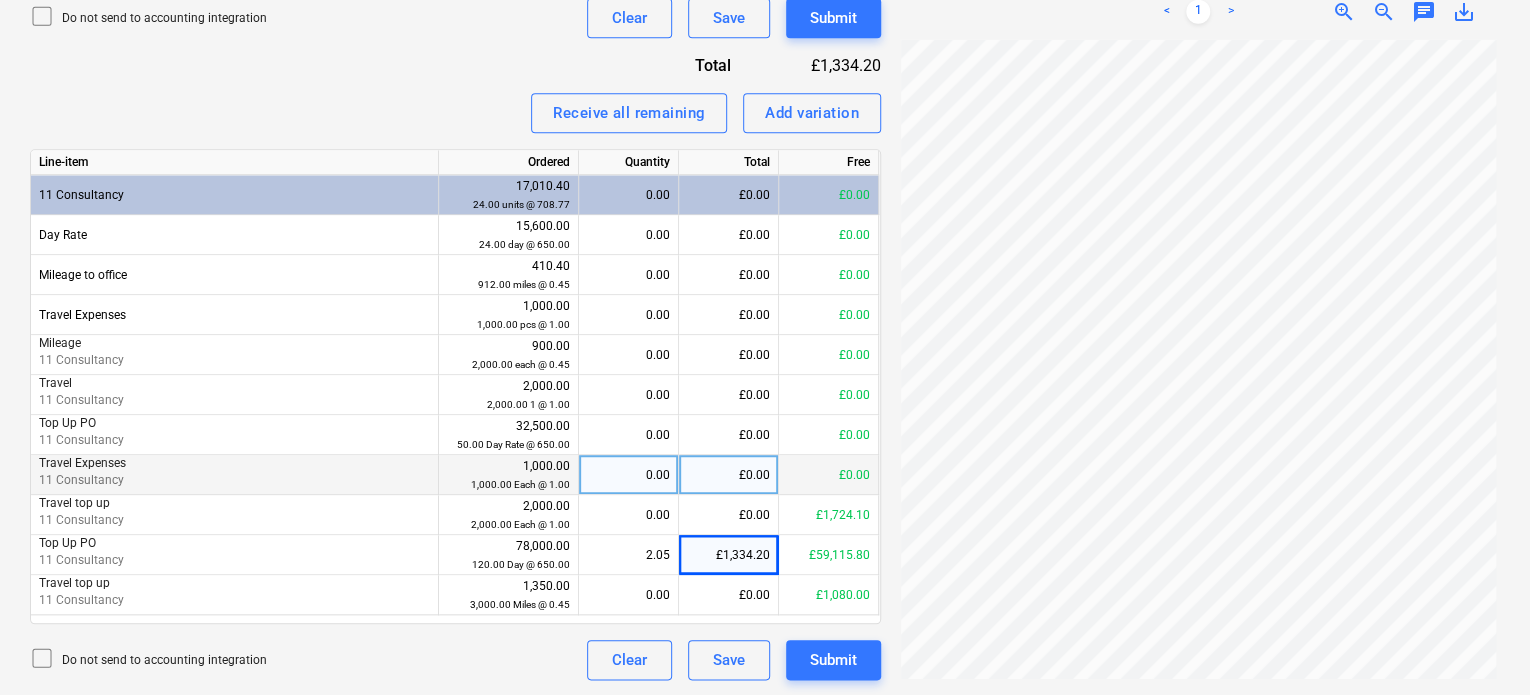click on "£0.00" at bounding box center (729, 475) 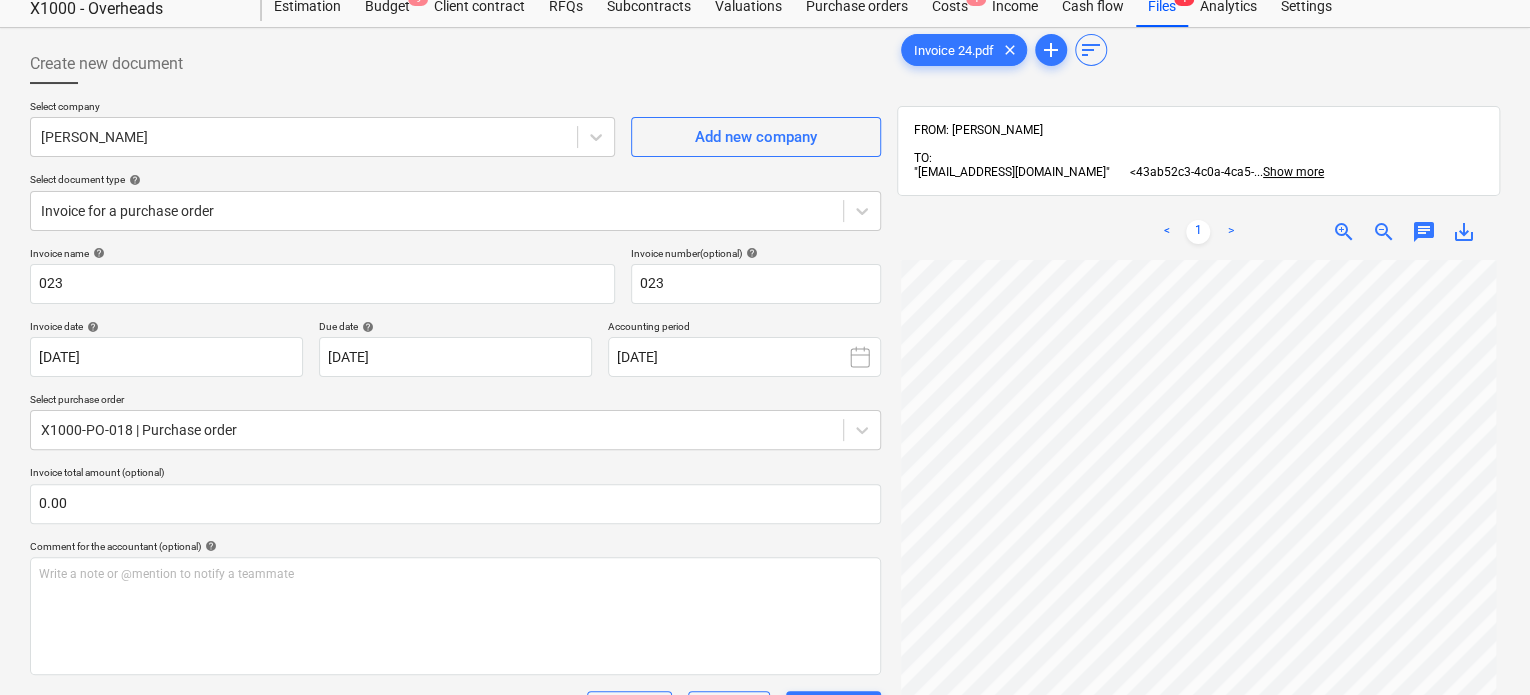 scroll, scrollTop: 57, scrollLeft: 0, axis: vertical 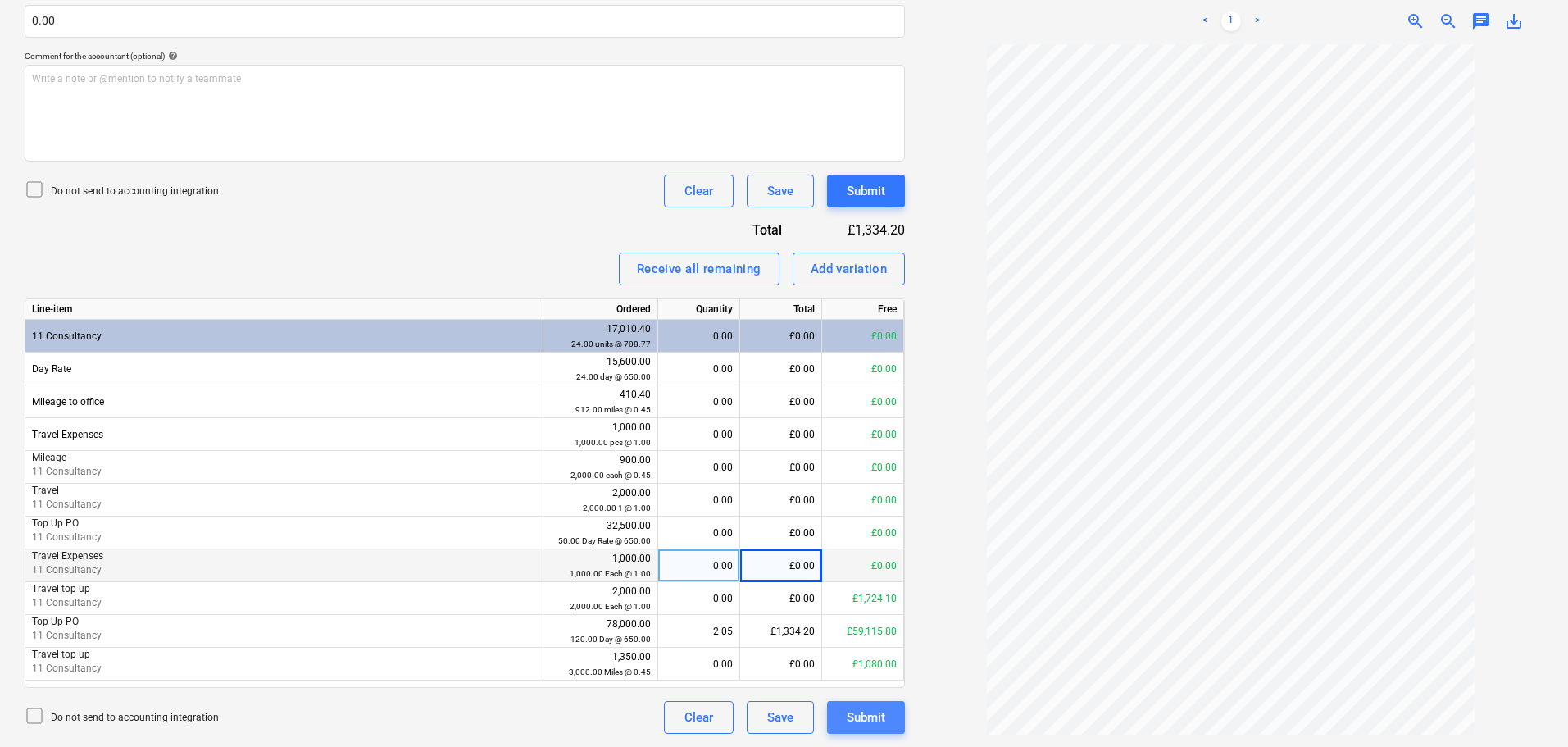 click on "Submit" at bounding box center [866, 717] 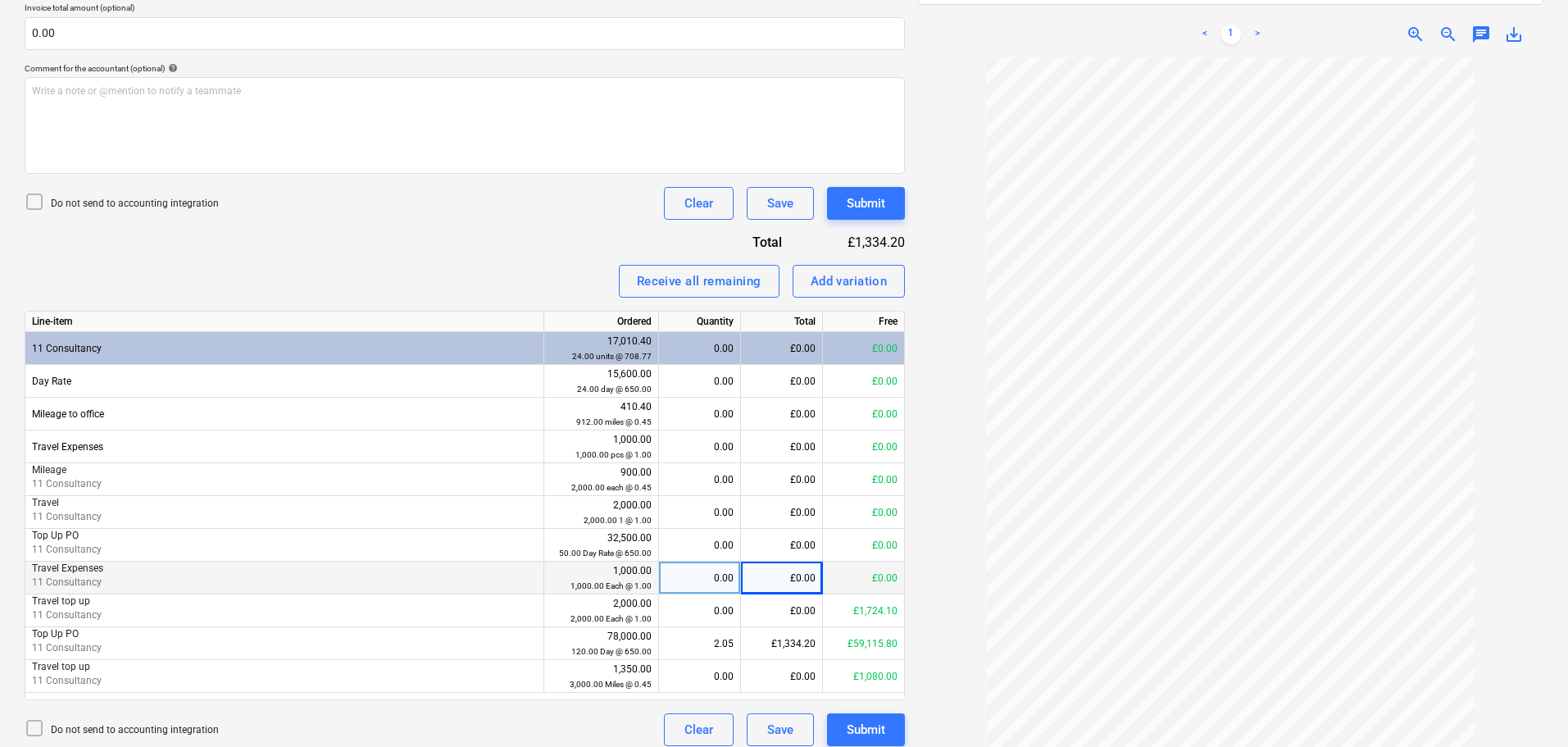 scroll, scrollTop: 444, scrollLeft: 0, axis: vertical 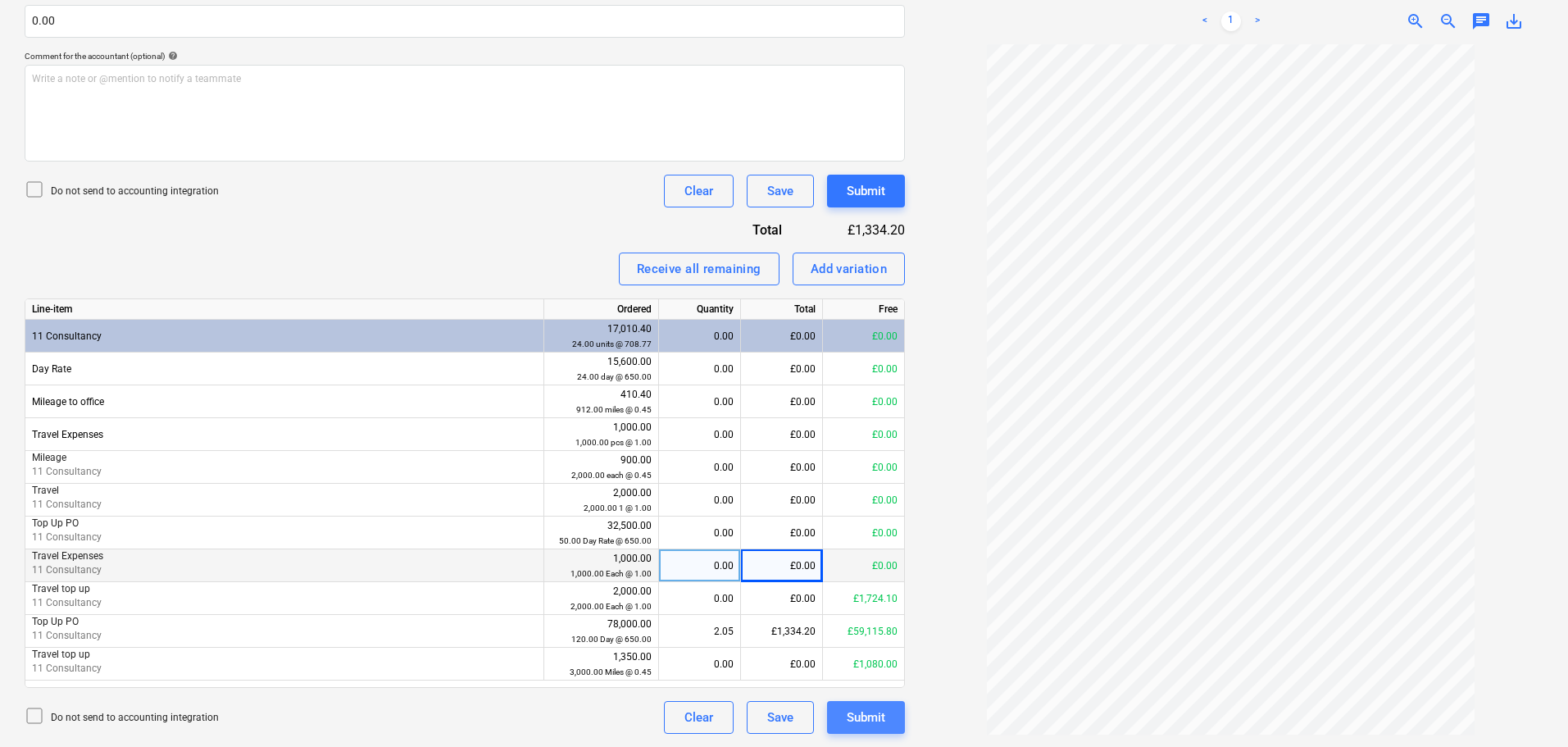 click on "Submit" at bounding box center [866, 717] 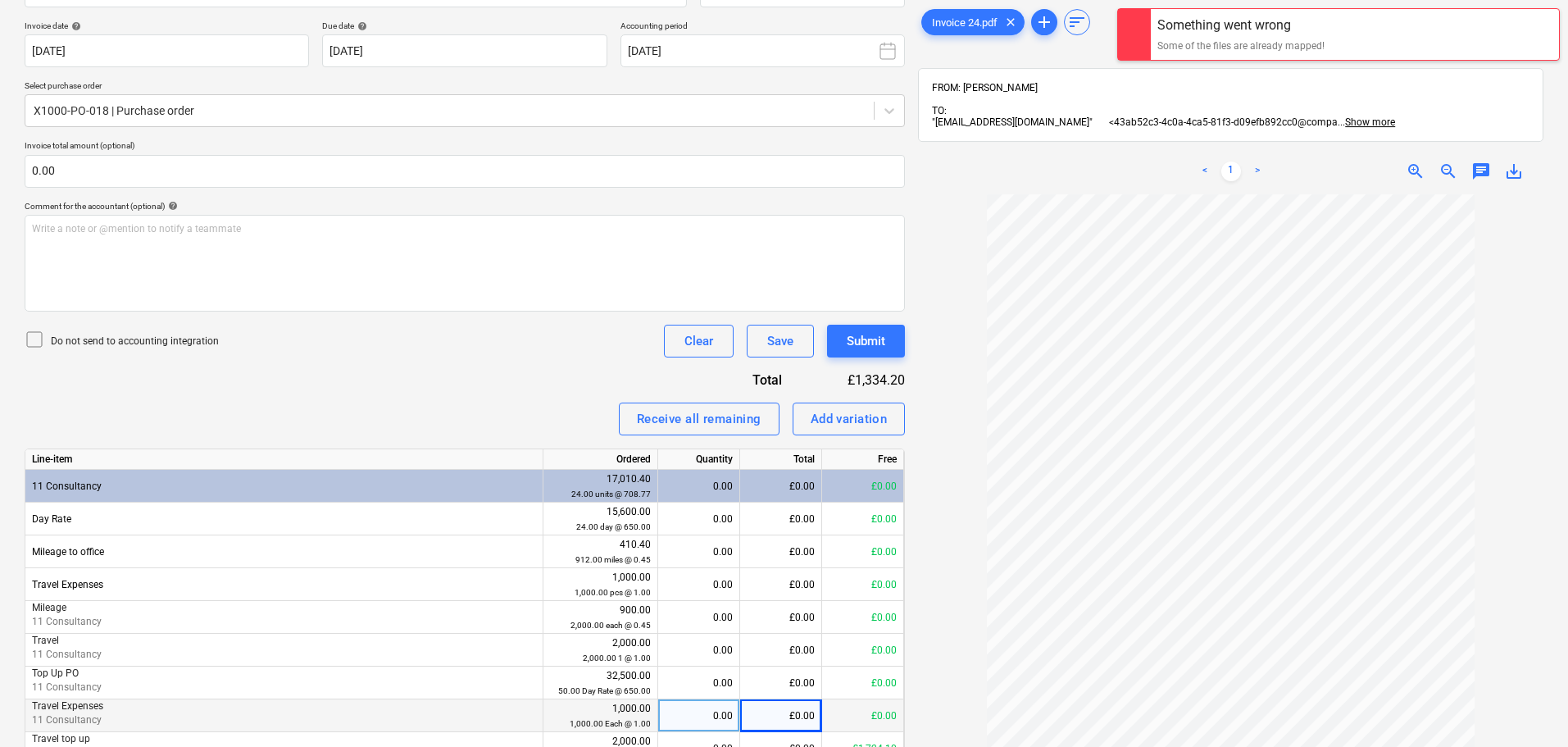 scroll, scrollTop: 444, scrollLeft: 0, axis: vertical 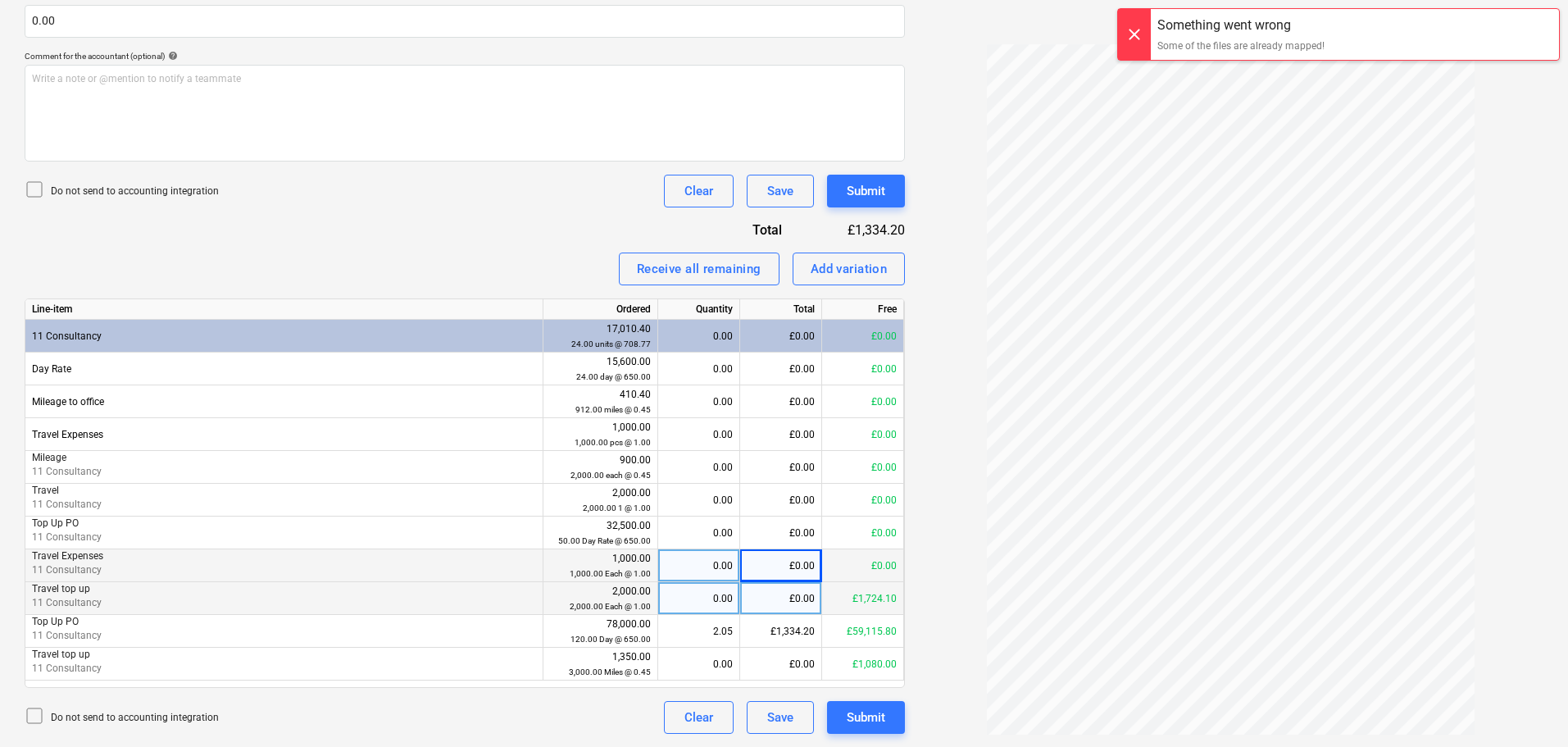 click on "£0.00" at bounding box center (781, 599) 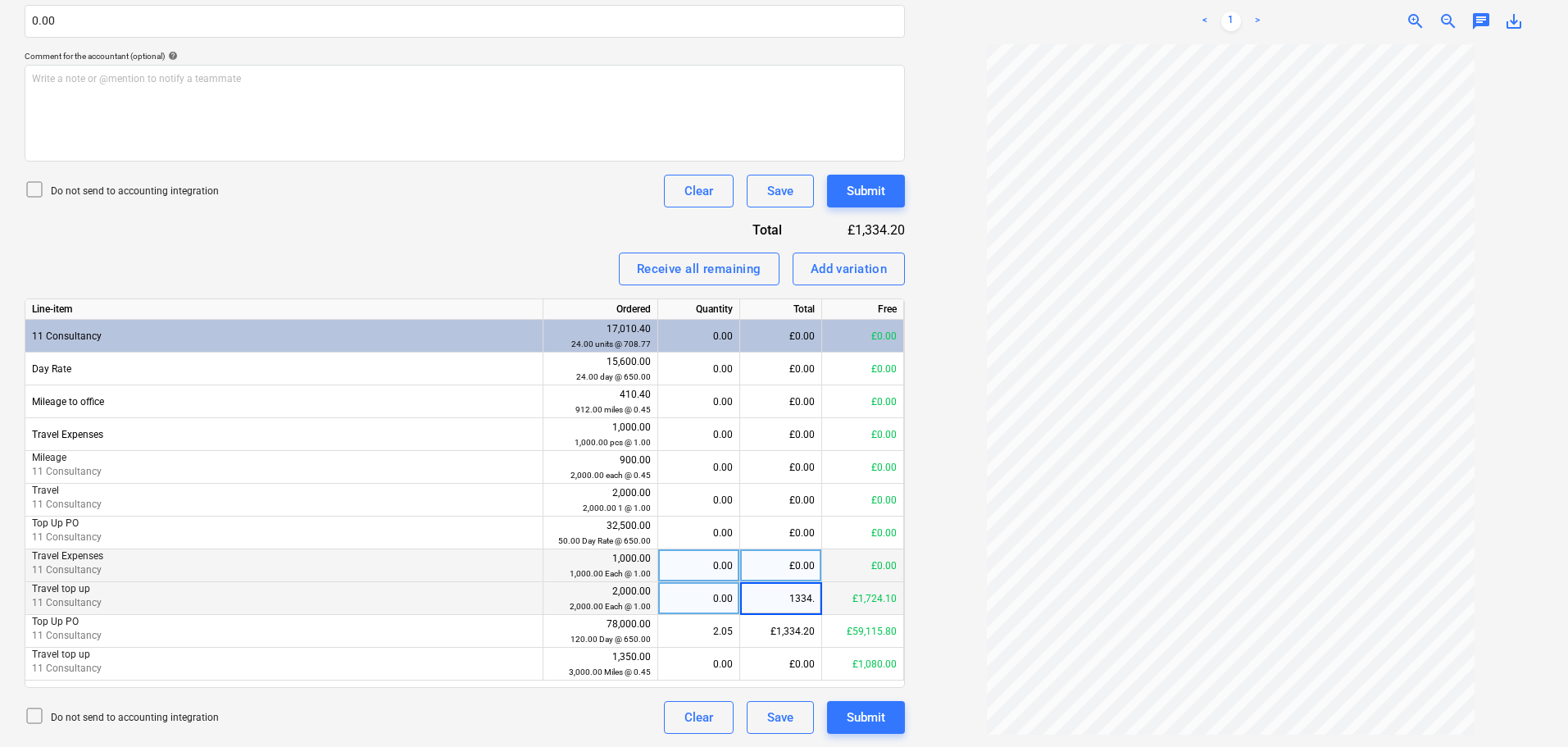 type on "1334.2" 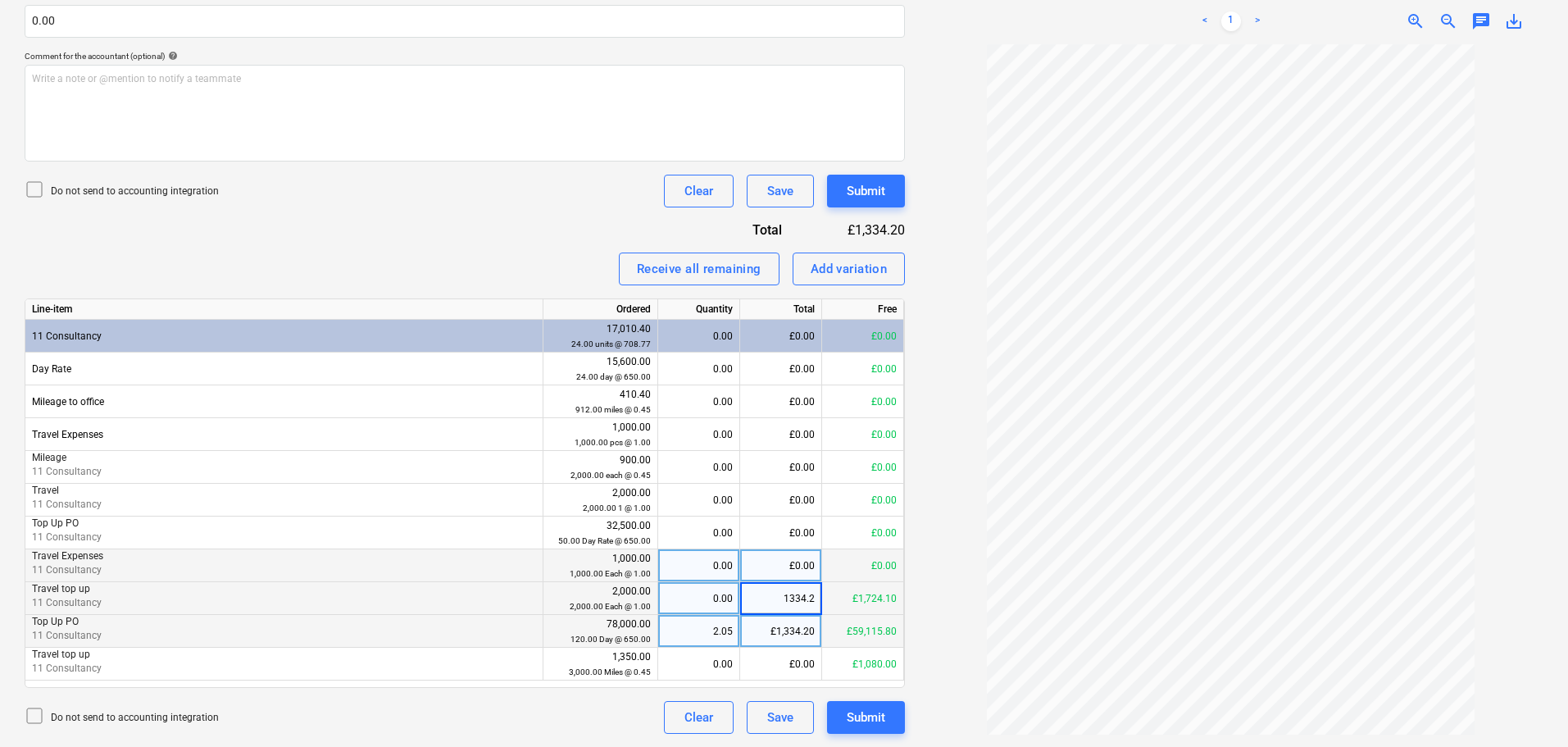 click on "£1,334.20" at bounding box center [781, 631] 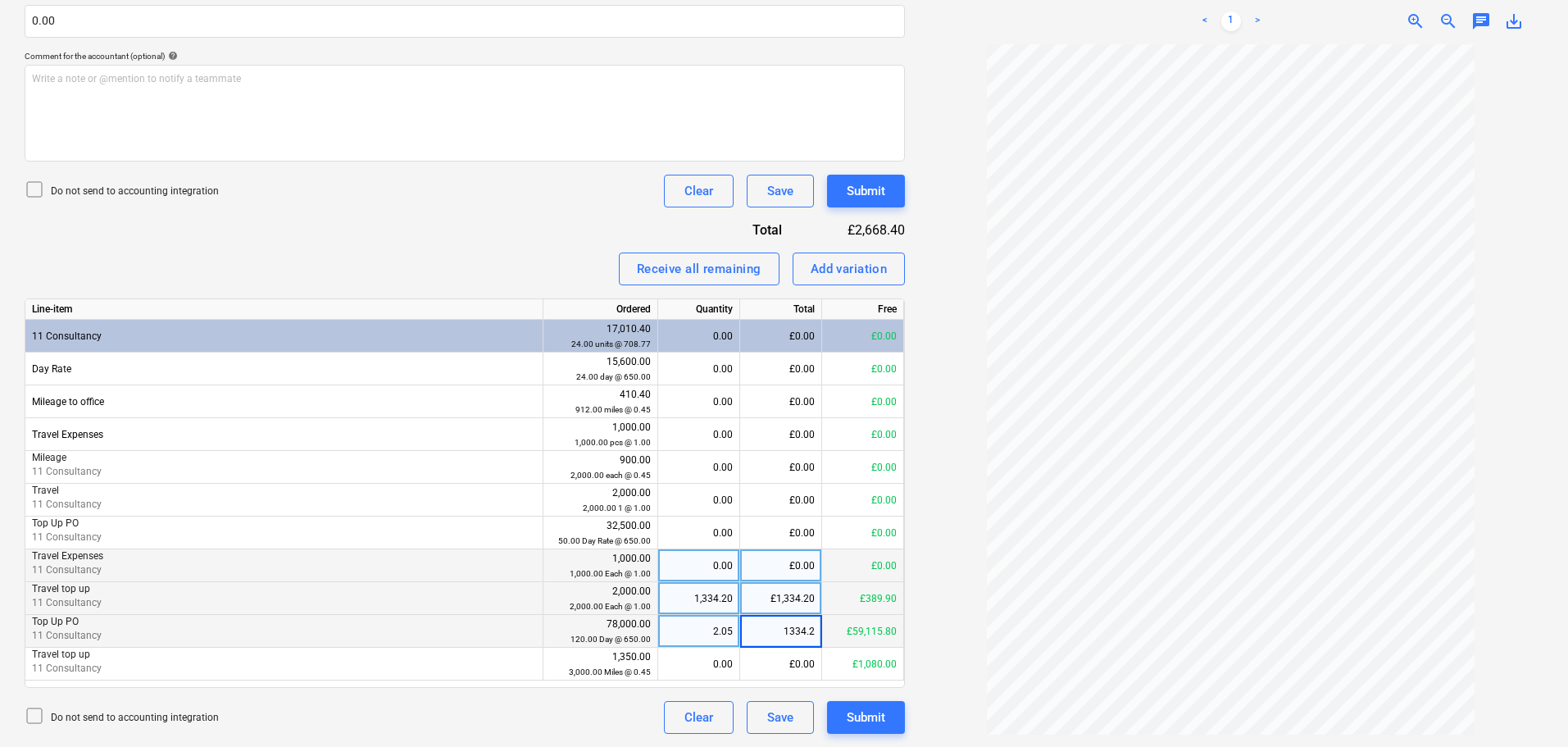 type on "0" 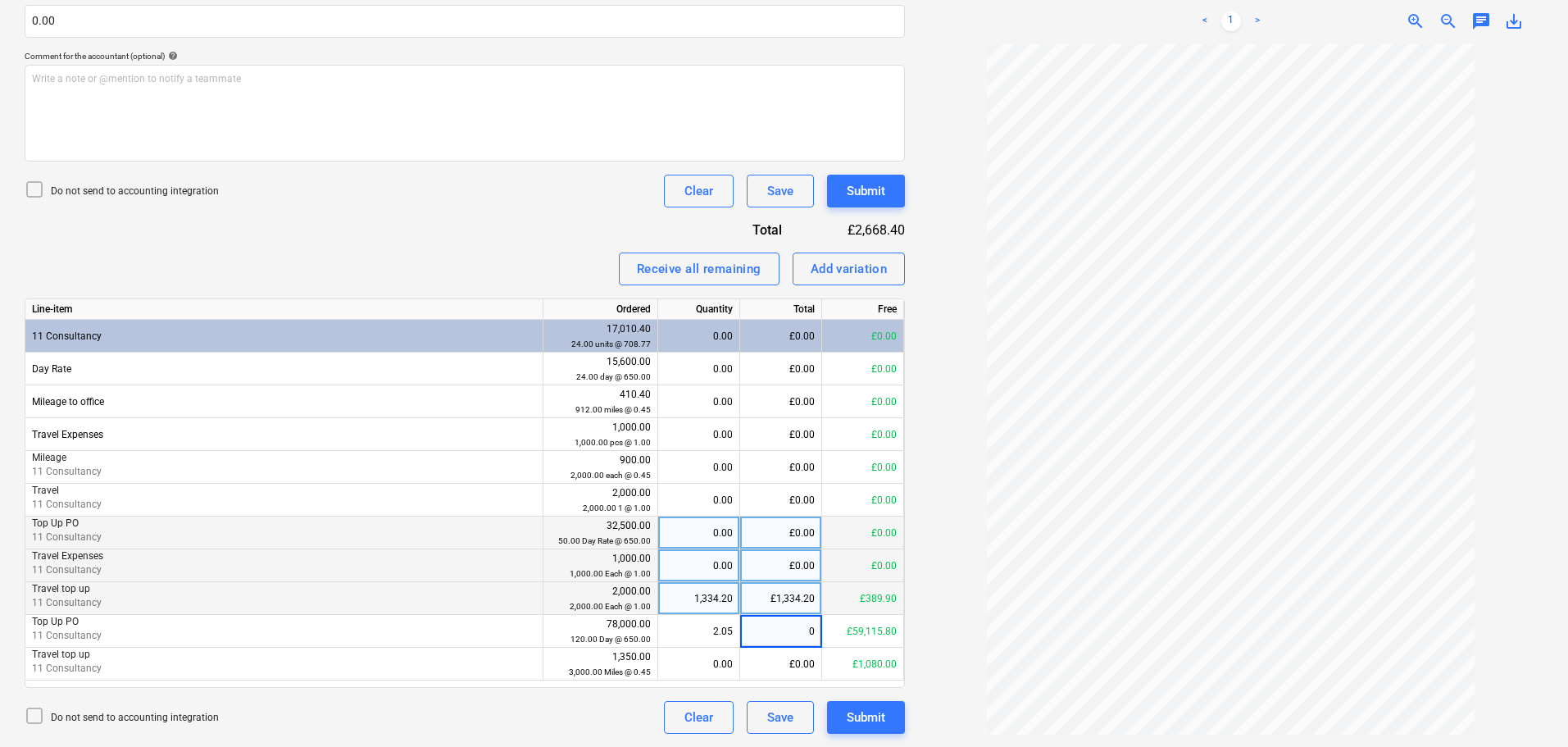 click on "£0.00" at bounding box center [863, 533] 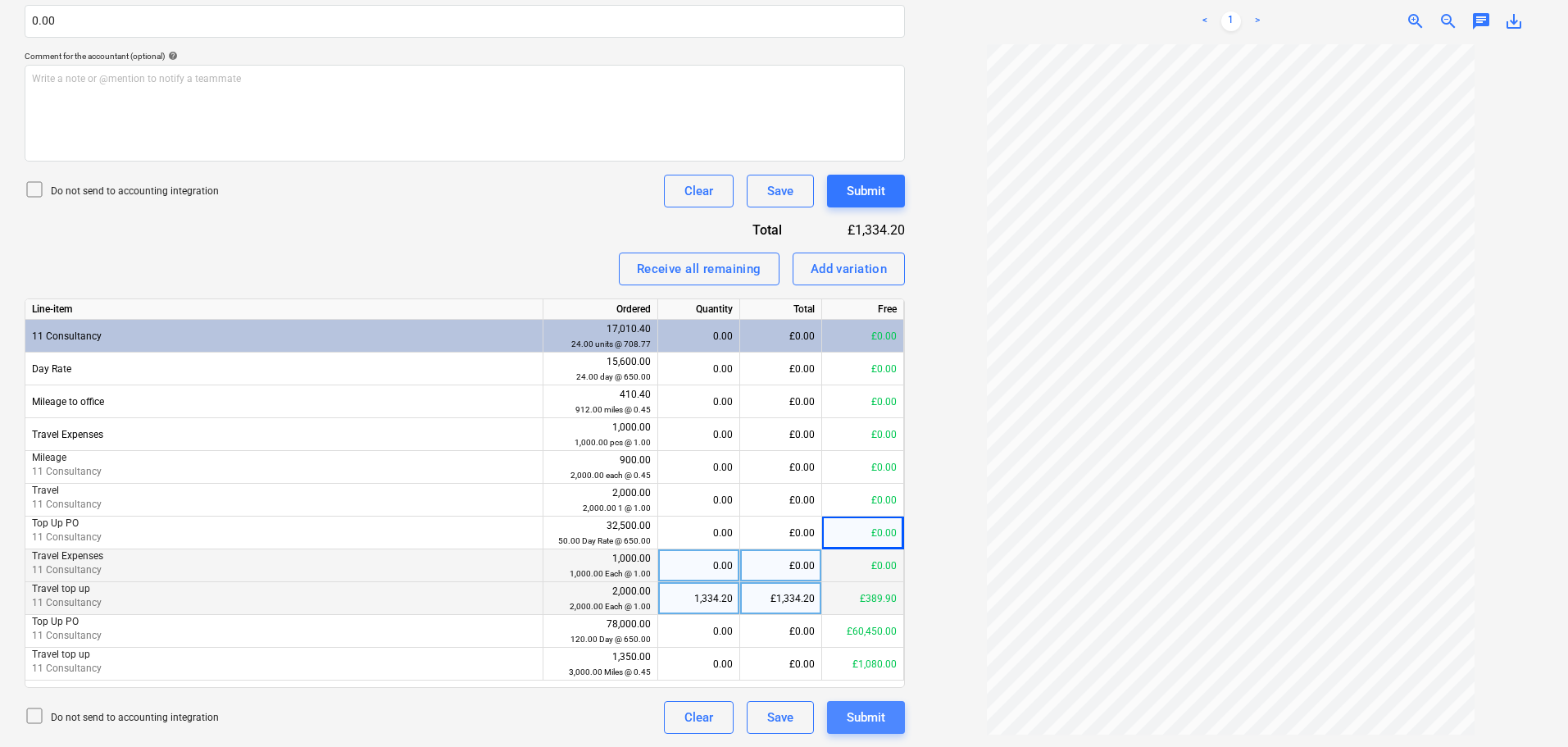 click on "Submit" at bounding box center (866, 717) 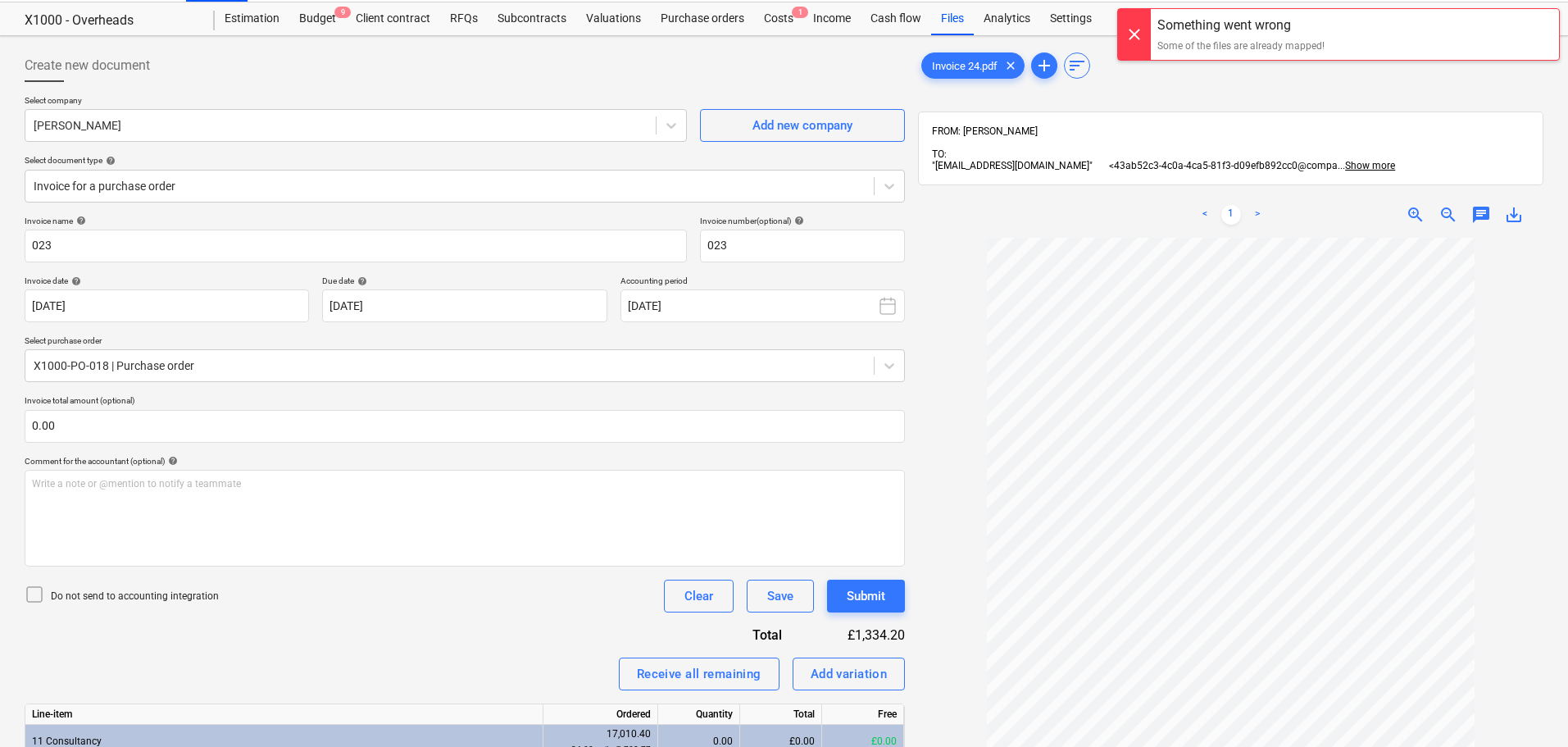 scroll, scrollTop: 0, scrollLeft: 0, axis: both 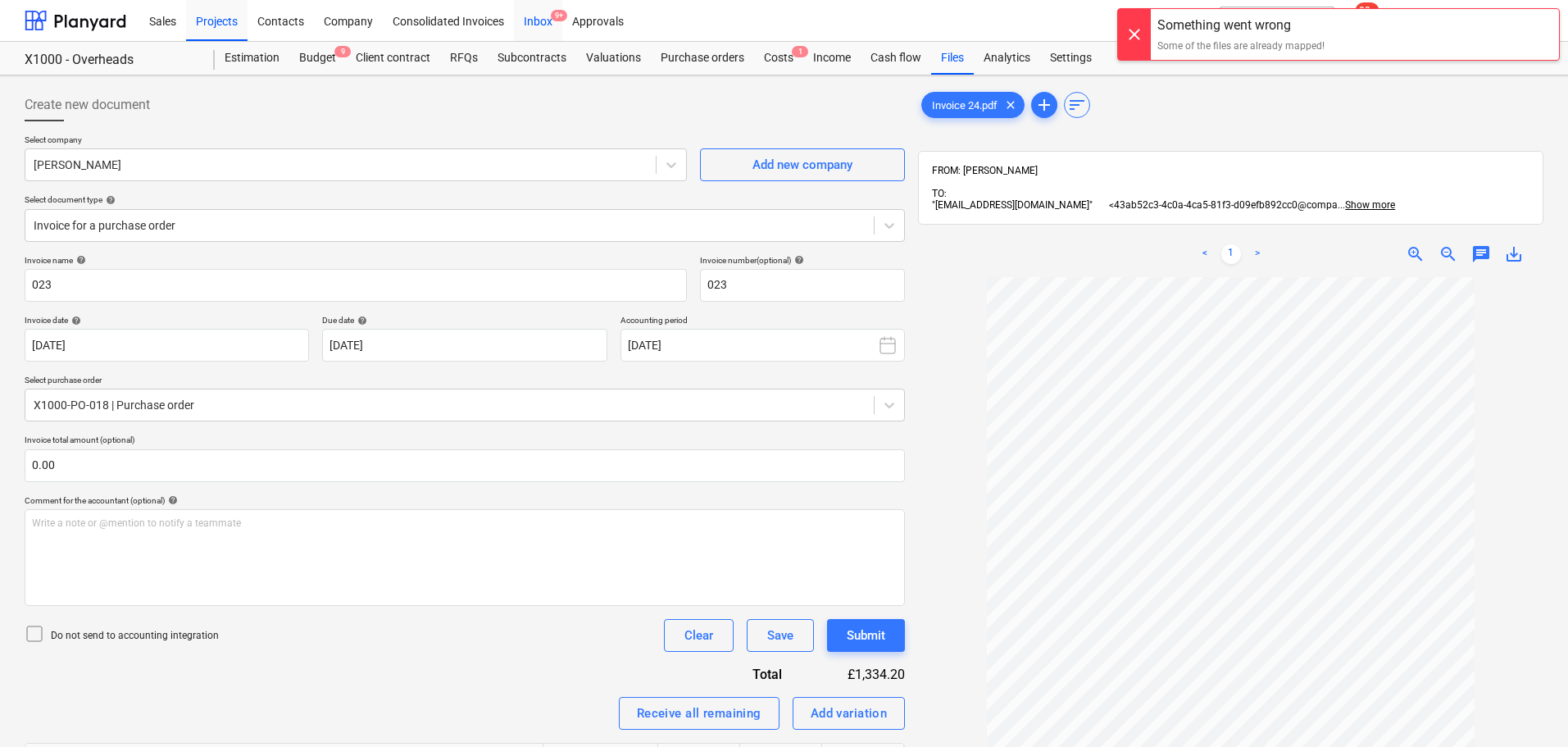 click on "Inbox 9+" at bounding box center (538, 20) 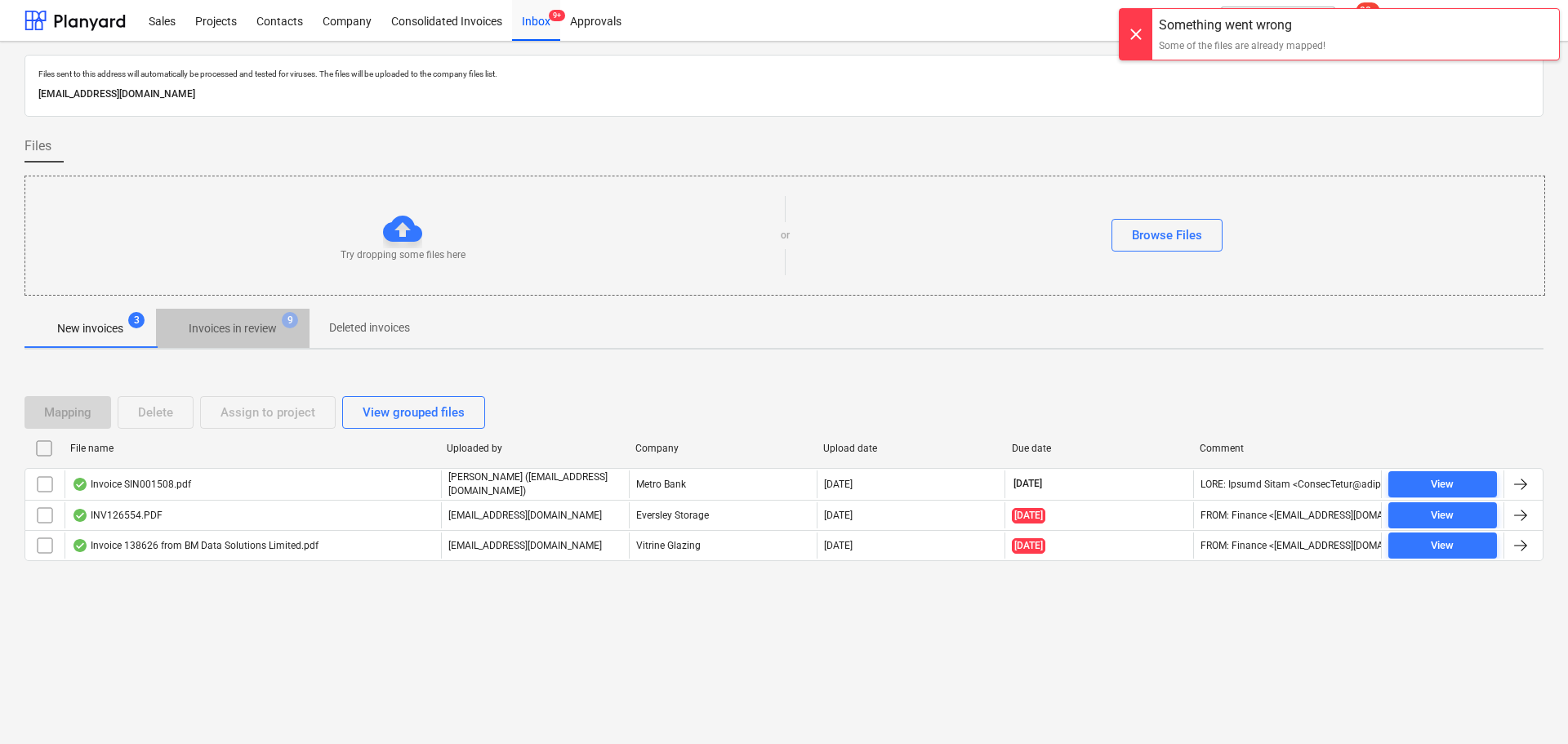 click on "Invoices in review 9" at bounding box center (233, 328) 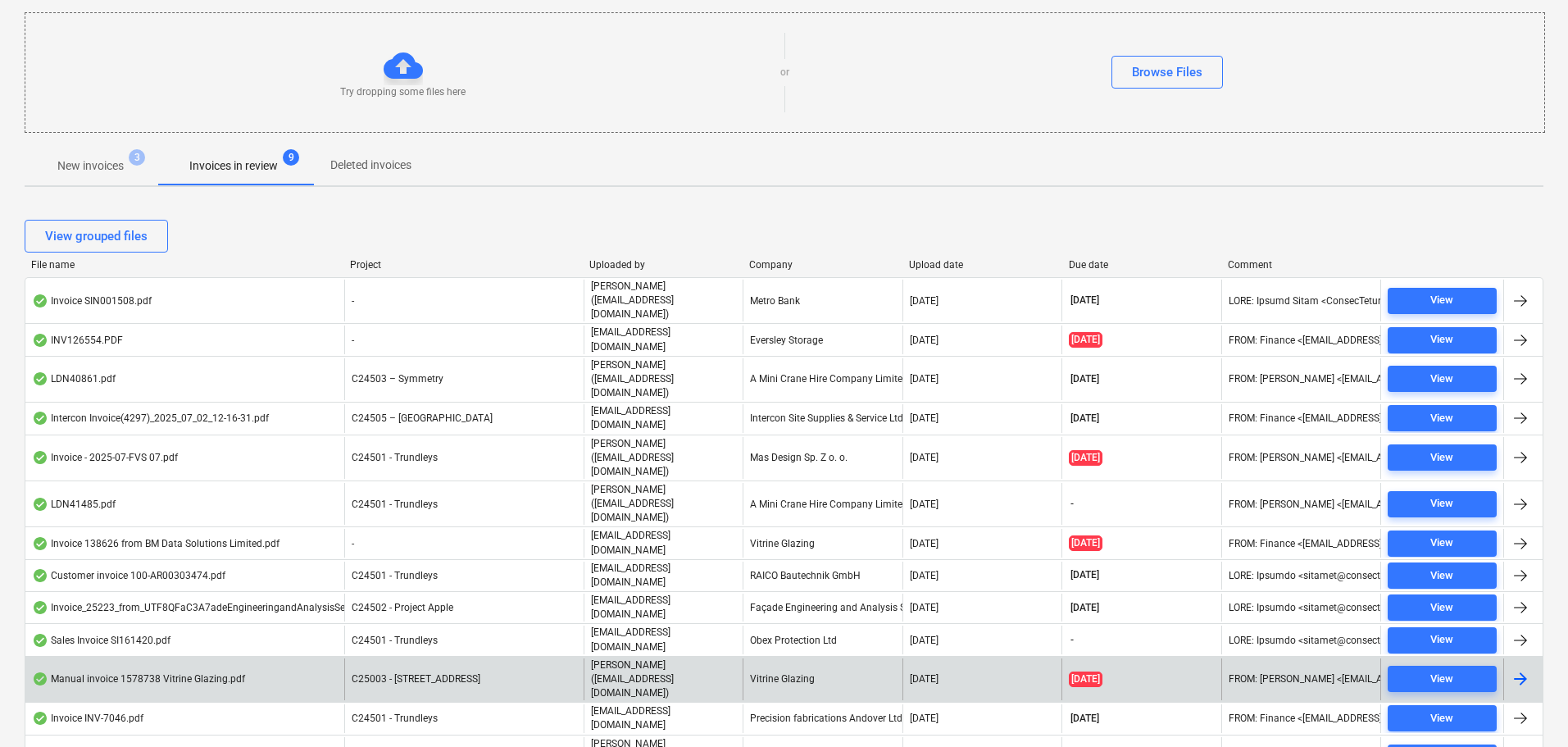 scroll, scrollTop: 328, scrollLeft: 0, axis: vertical 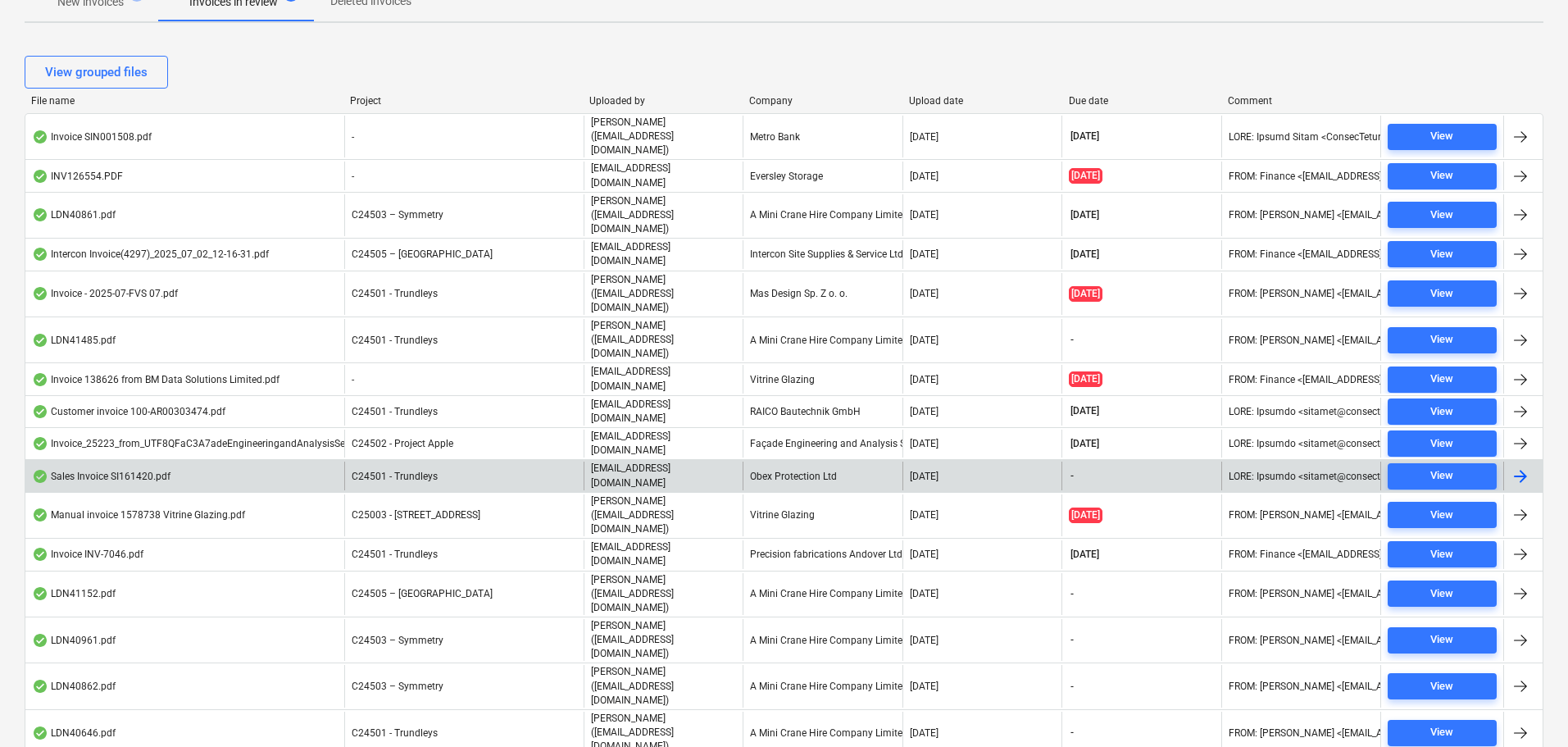 click on "C24501 - Trundleys" at bounding box center [464, 476] 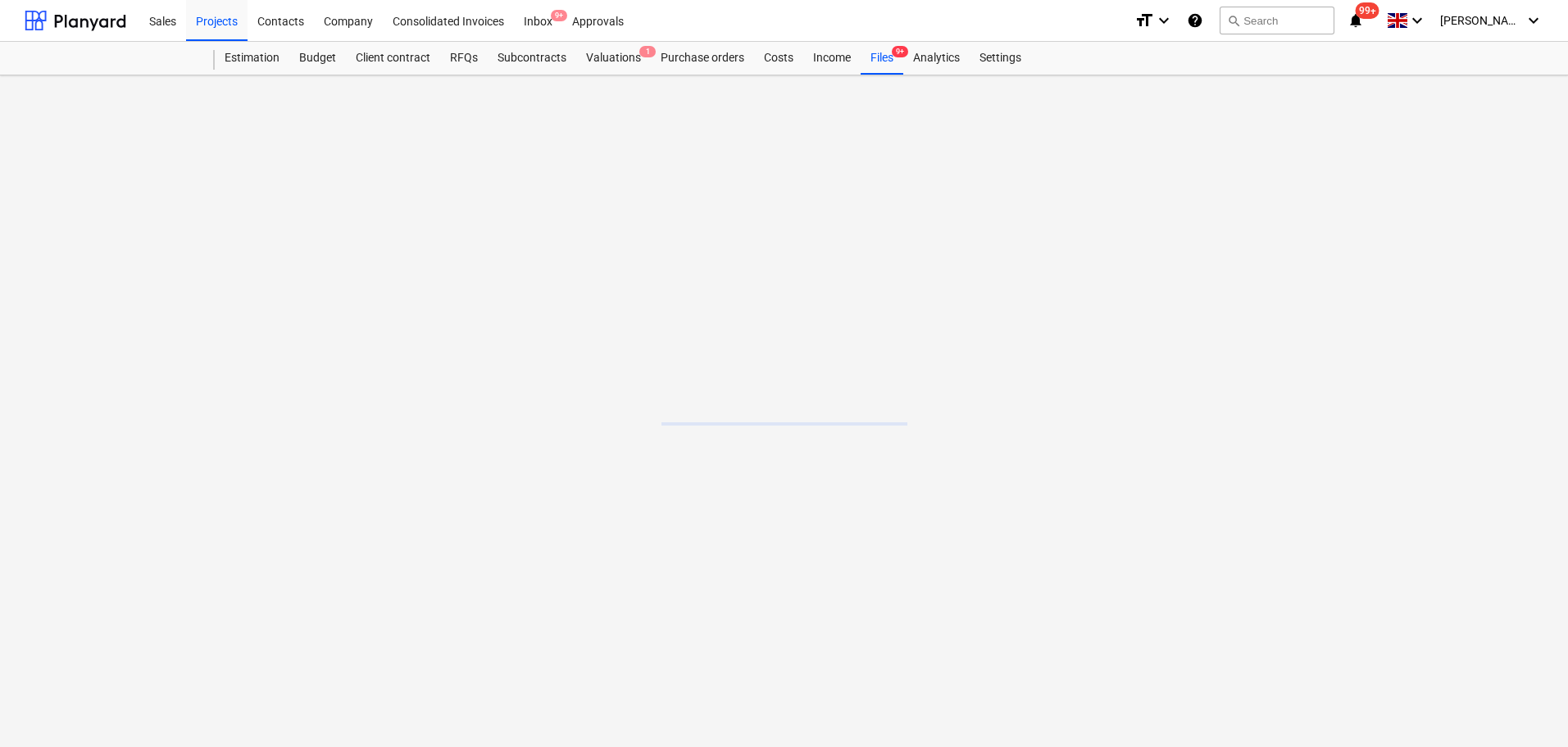 scroll, scrollTop: 0, scrollLeft: 0, axis: both 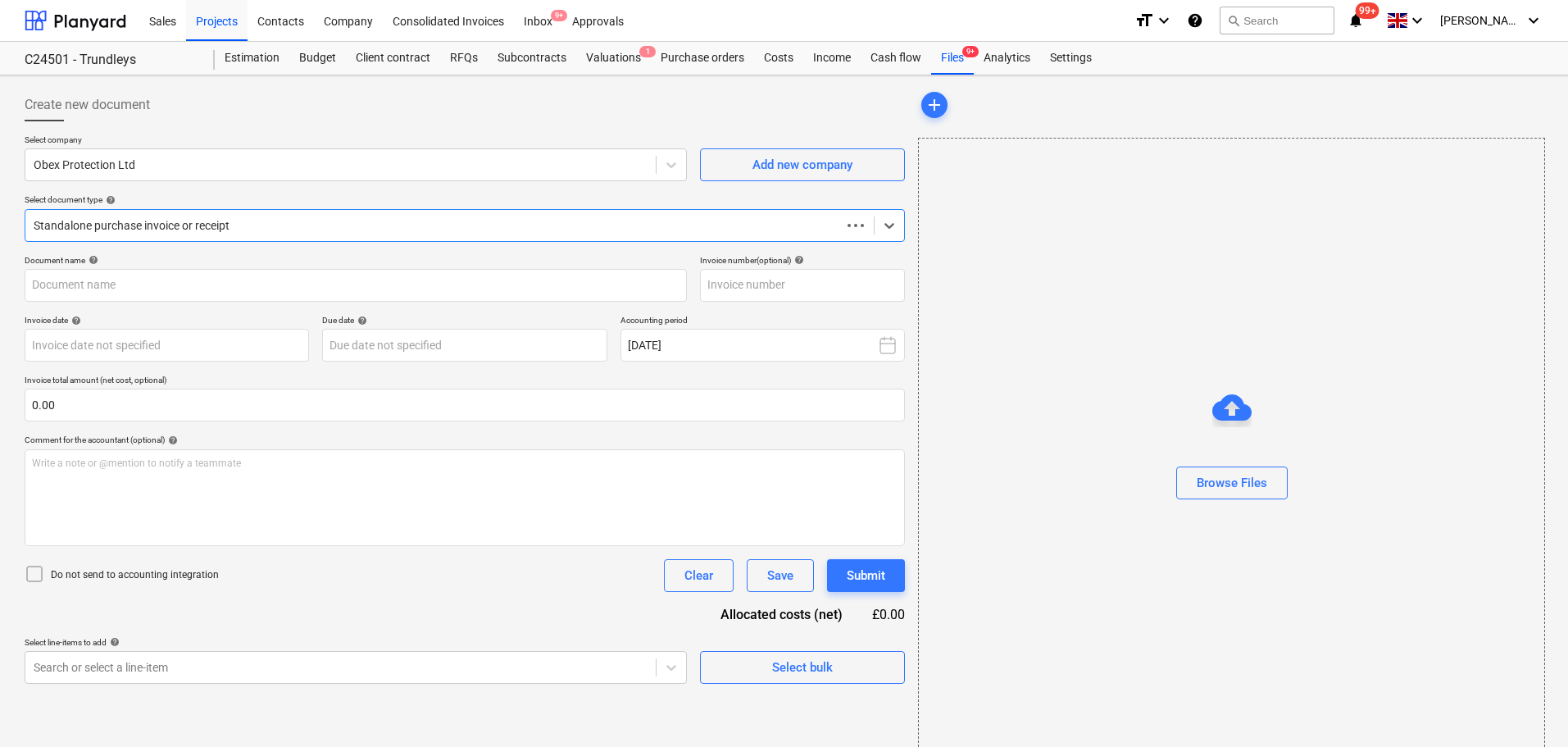 type on "SI161420" 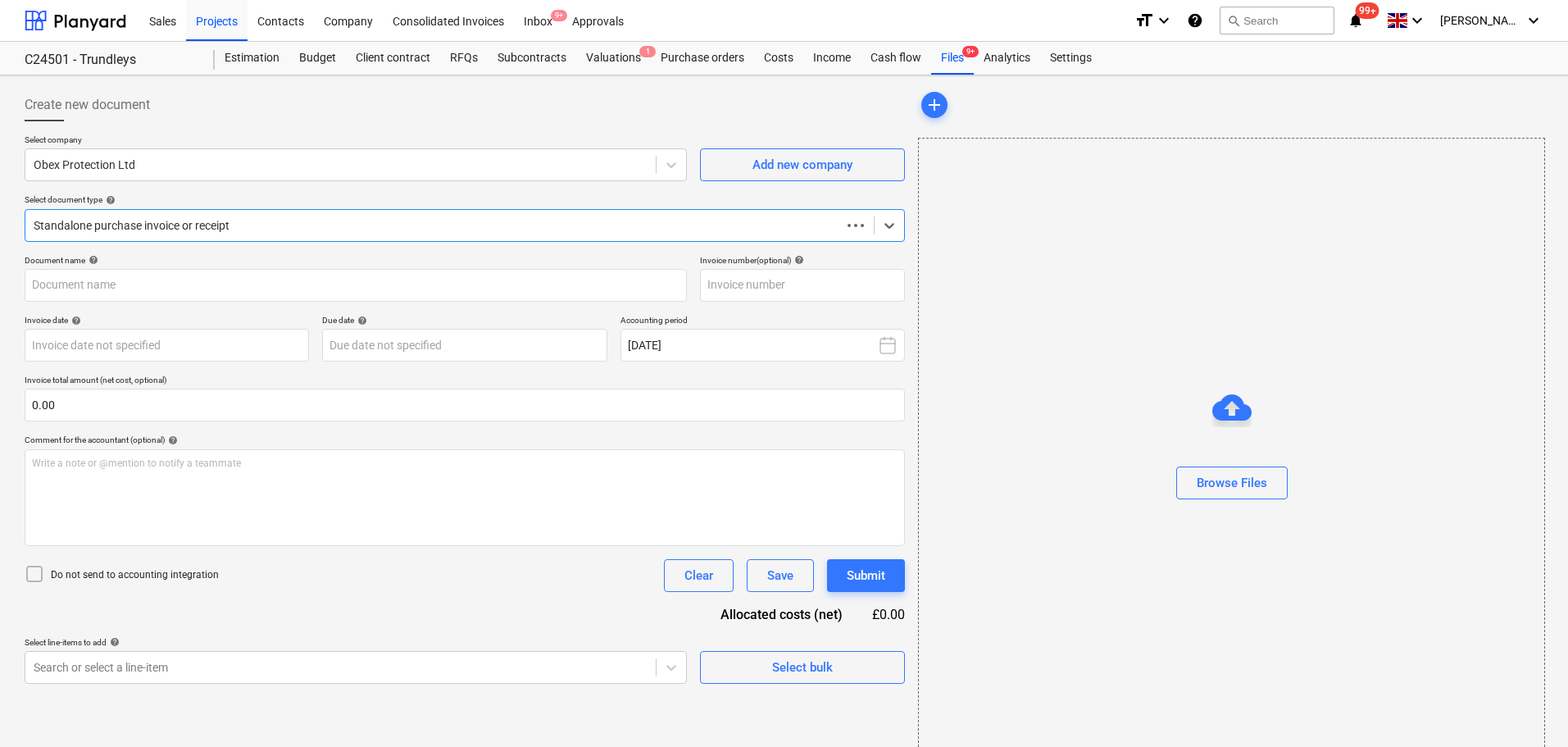 type on "SI161420" 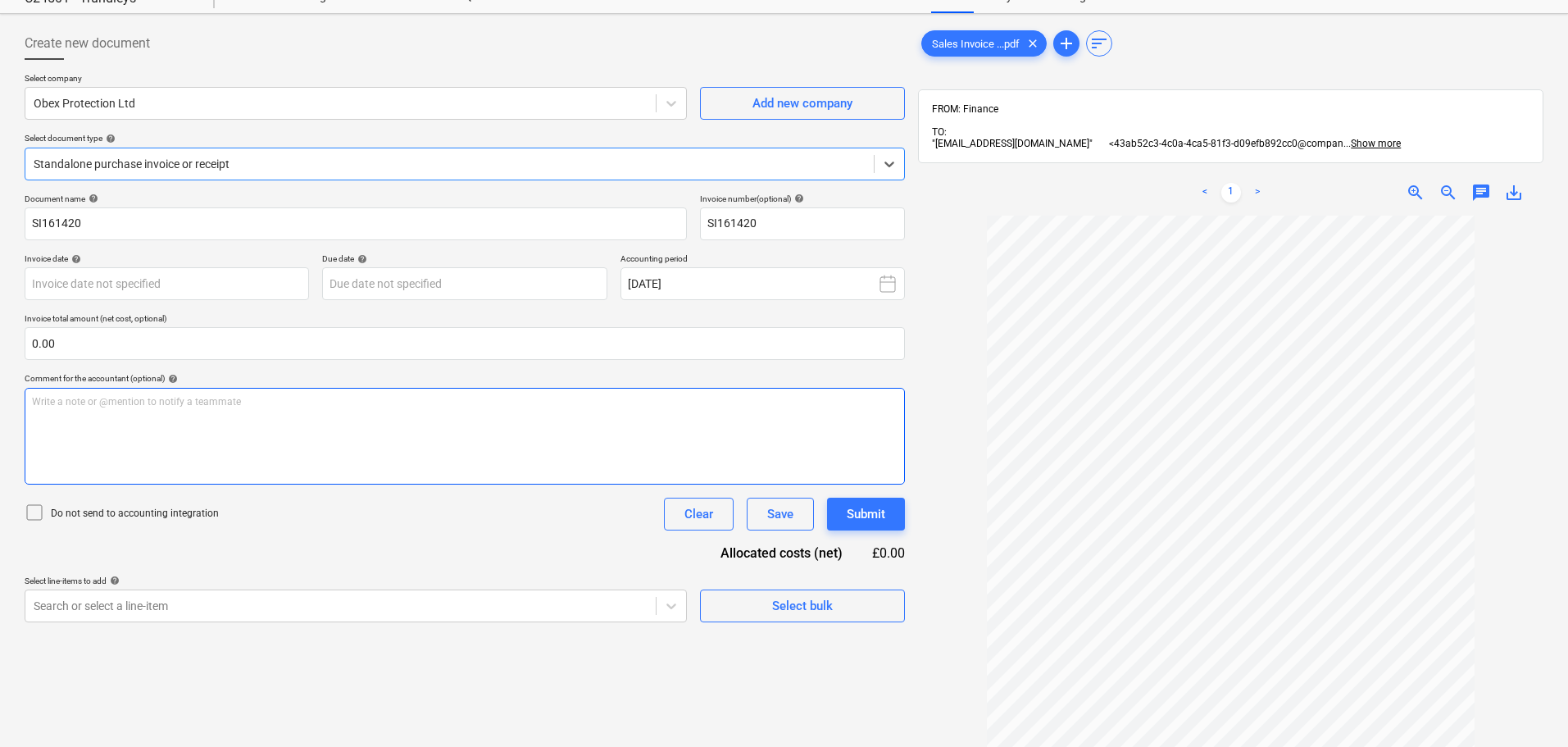 scroll, scrollTop: 164, scrollLeft: 0, axis: vertical 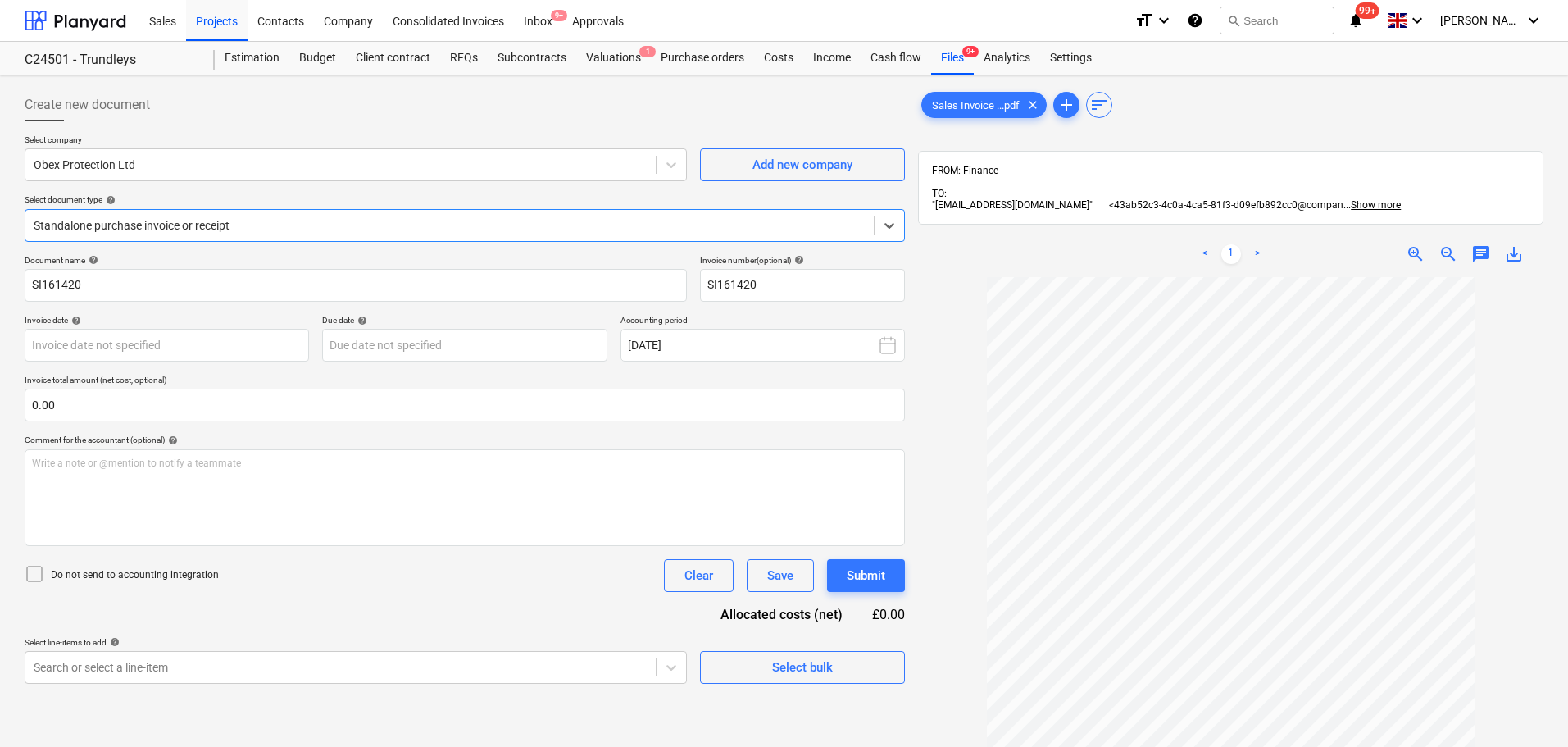 click on "Standalone purchase invoice or receipt" at bounding box center [449, 225] 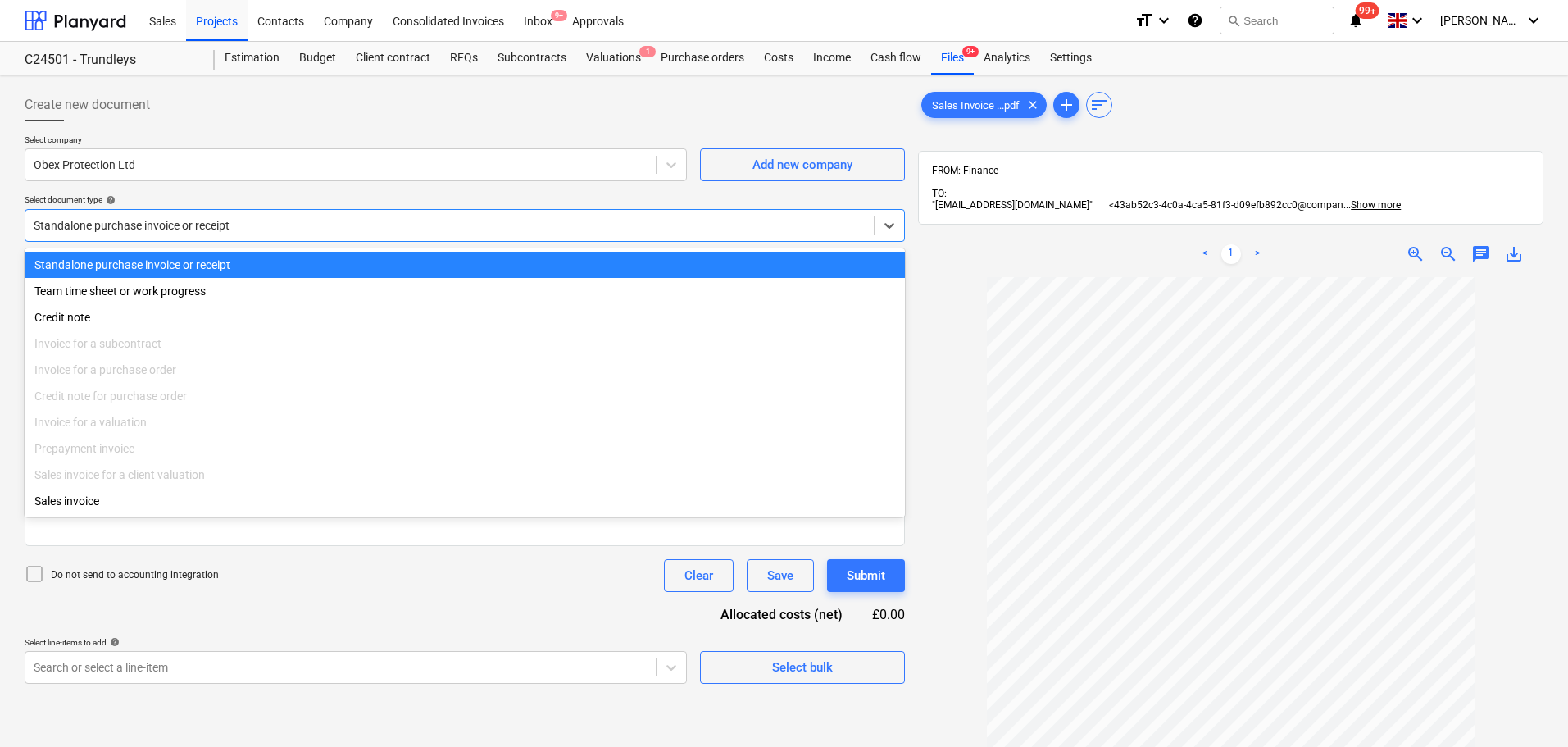 click on "Select company Obex Protection Ltd   Add new company Select document type help option Standalone purchase invoice or receipt selected, 1 of 10. 10 results available. Use Up and Down to choose options, press Enter to select the currently focused option, press Escape to exit the menu, press Tab to select the option and exit the menu. Standalone purchase invoice or receipt" at bounding box center (465, 194) 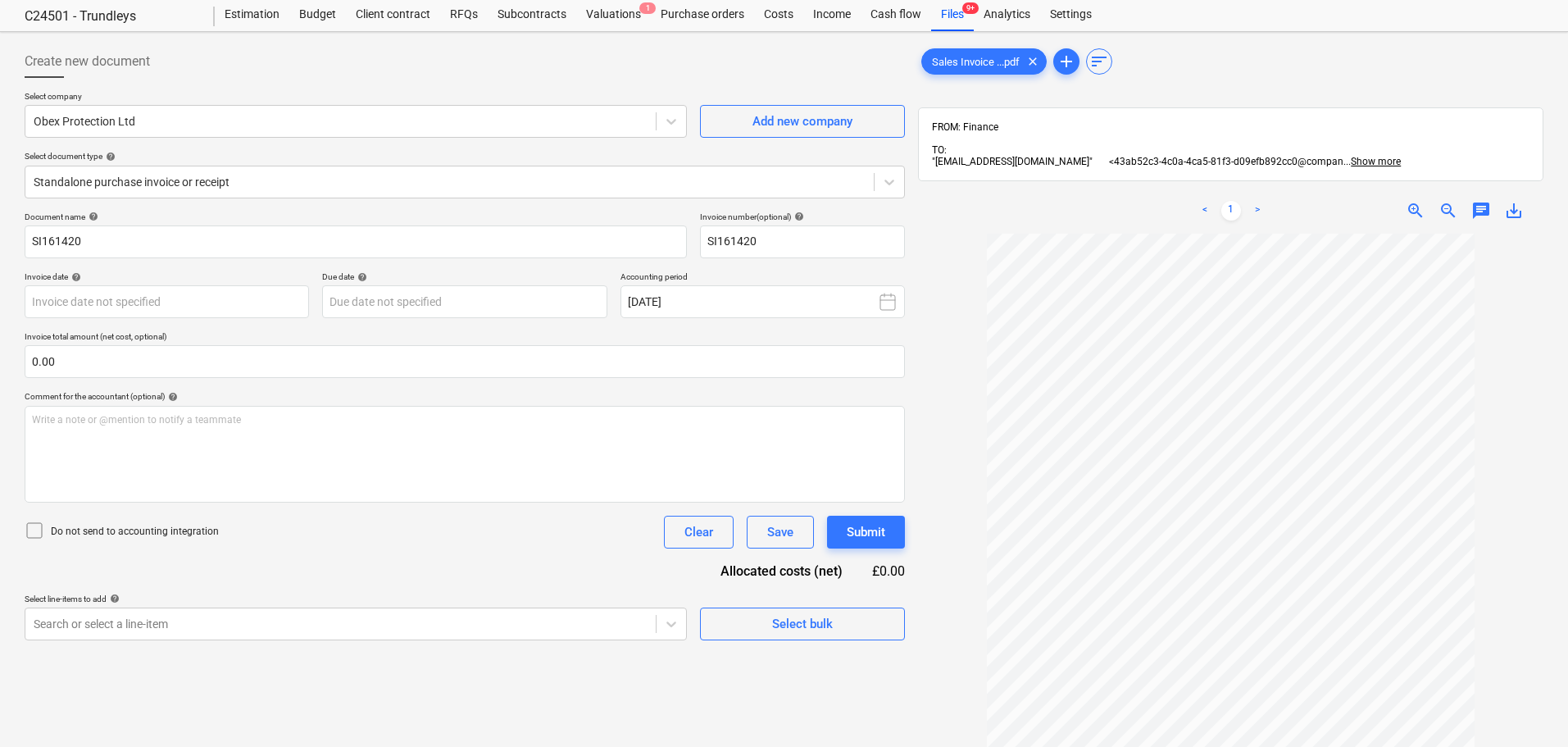 scroll, scrollTop: 0, scrollLeft: 0, axis: both 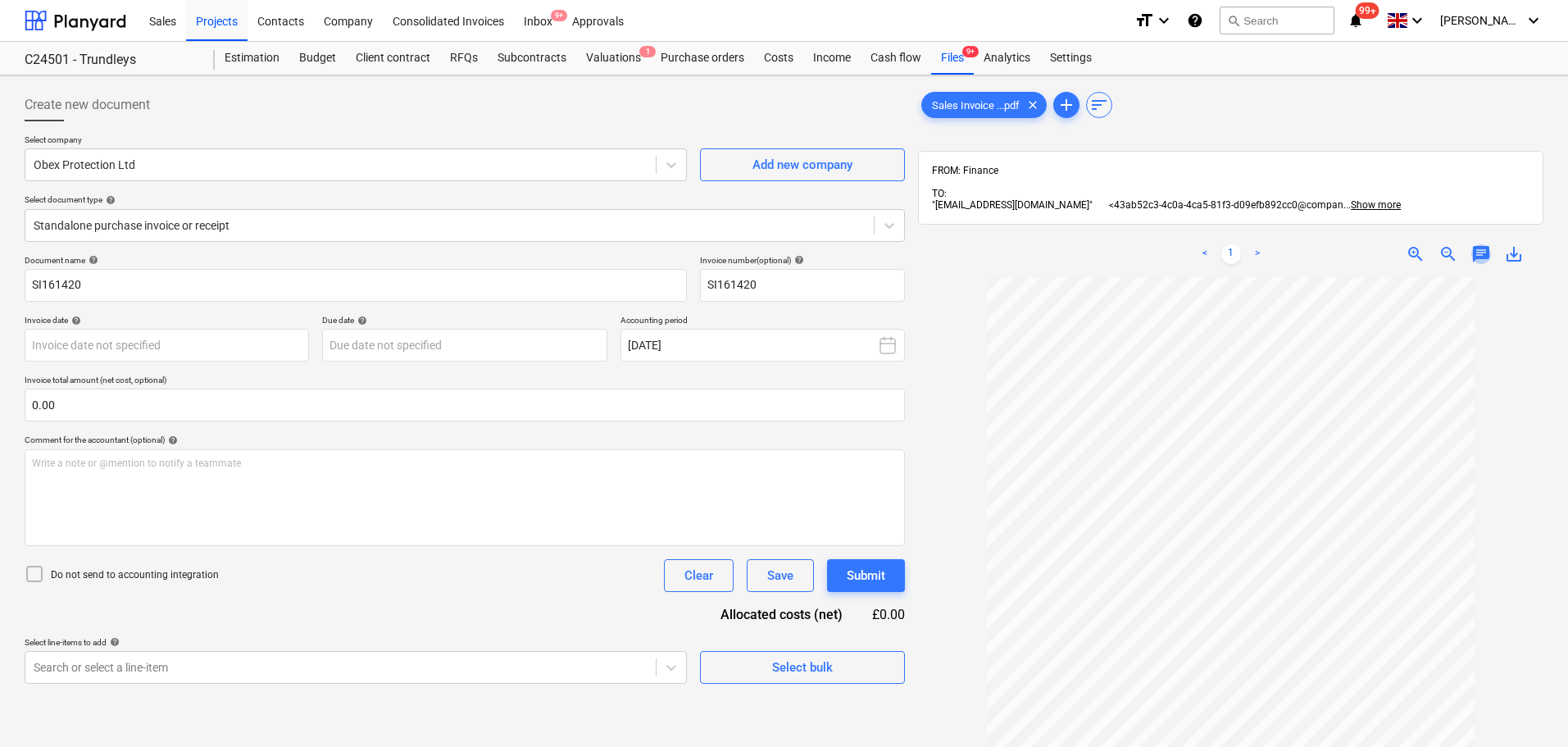 click on "chat" at bounding box center [1481, 254] 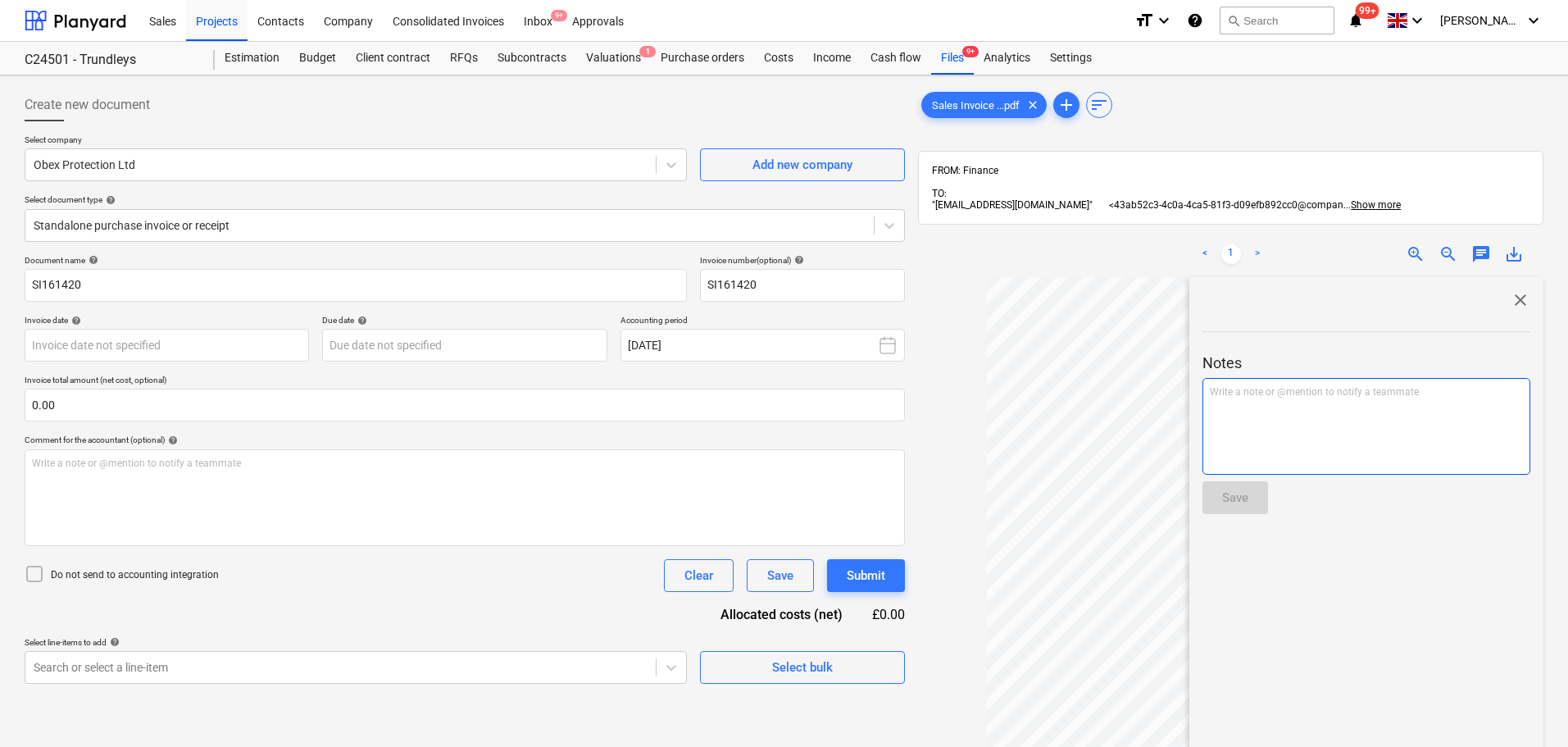 click on "Write a note or @mention to notify a teammate [PERSON_NAME]" at bounding box center (1366, 392) 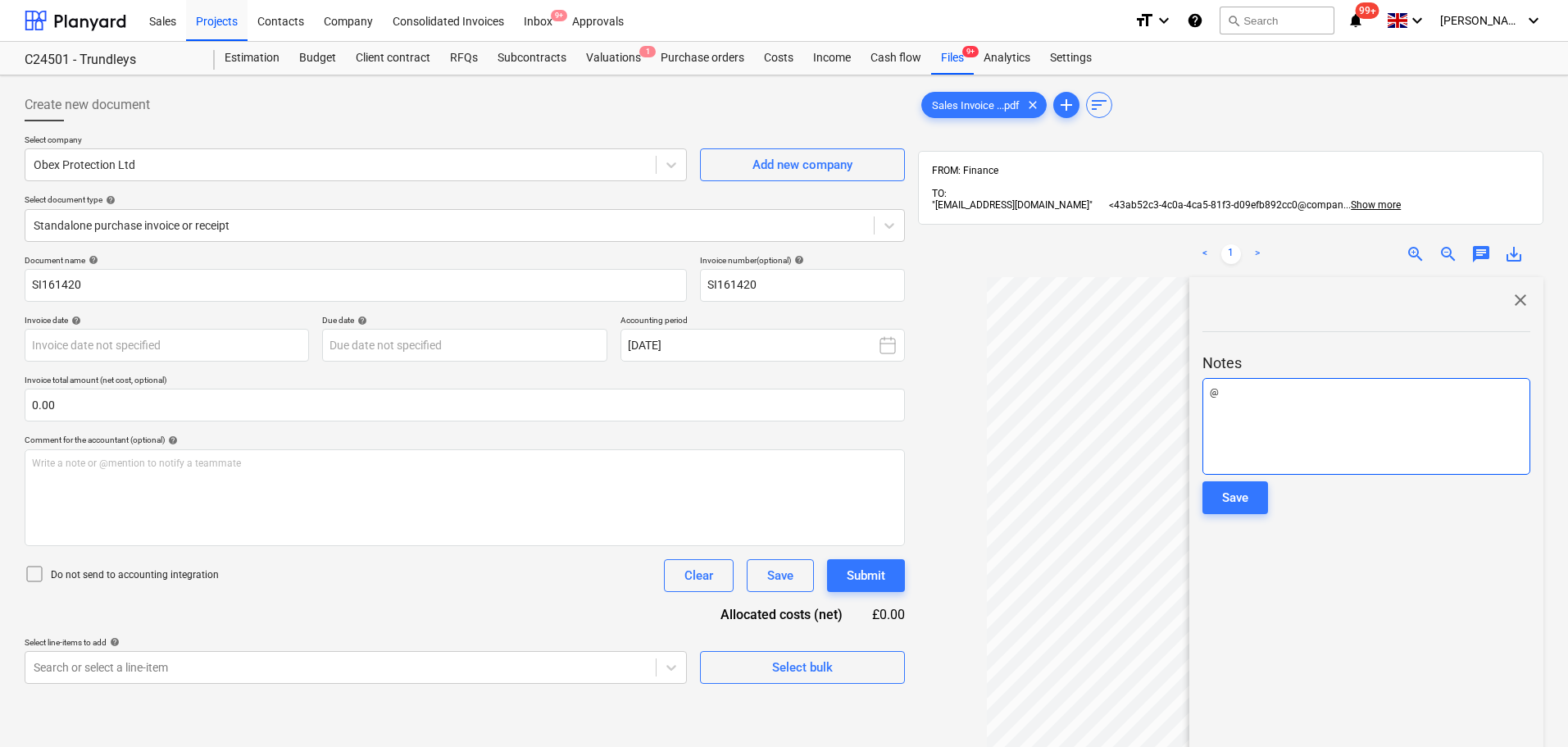 type 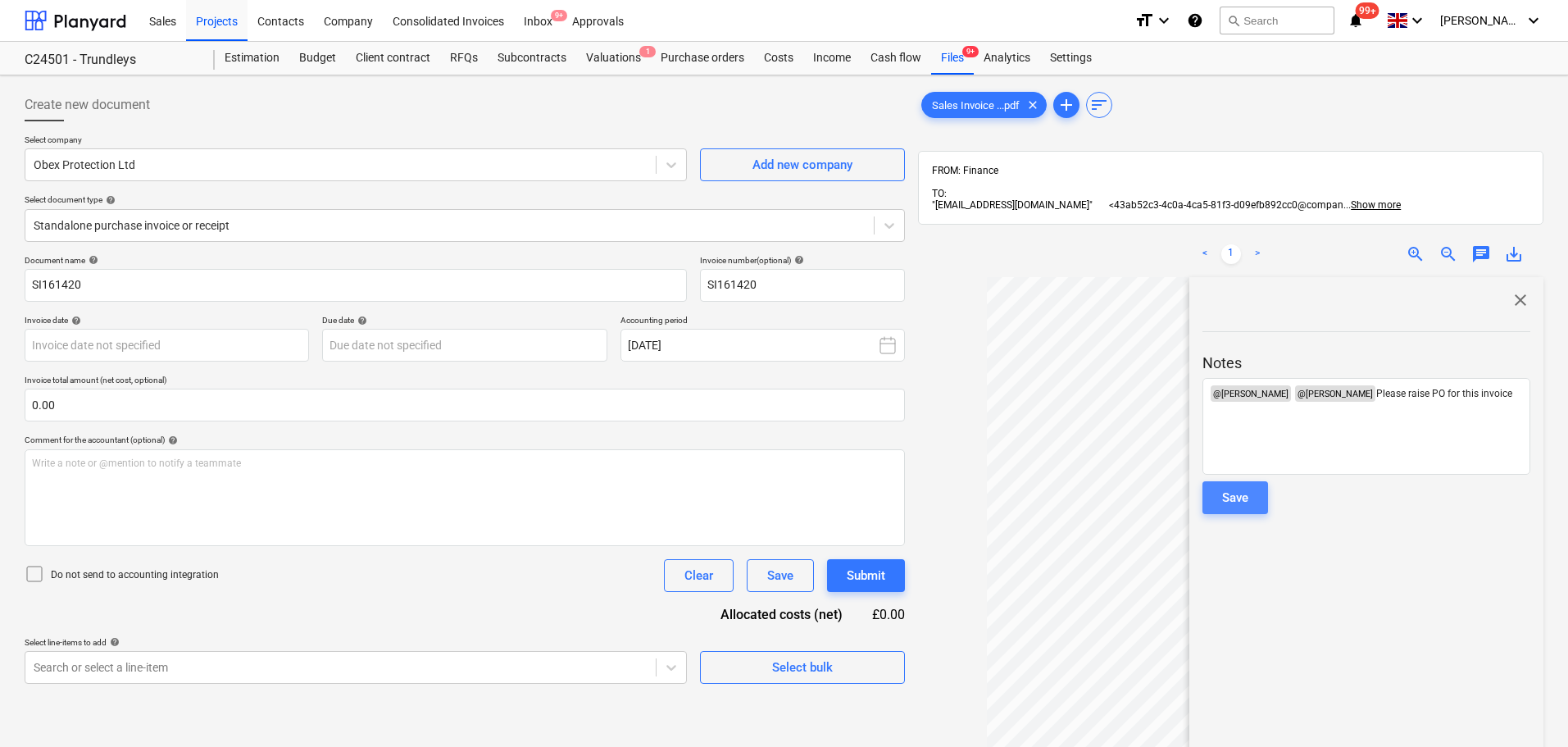 click on "Save" at bounding box center (1235, 498) 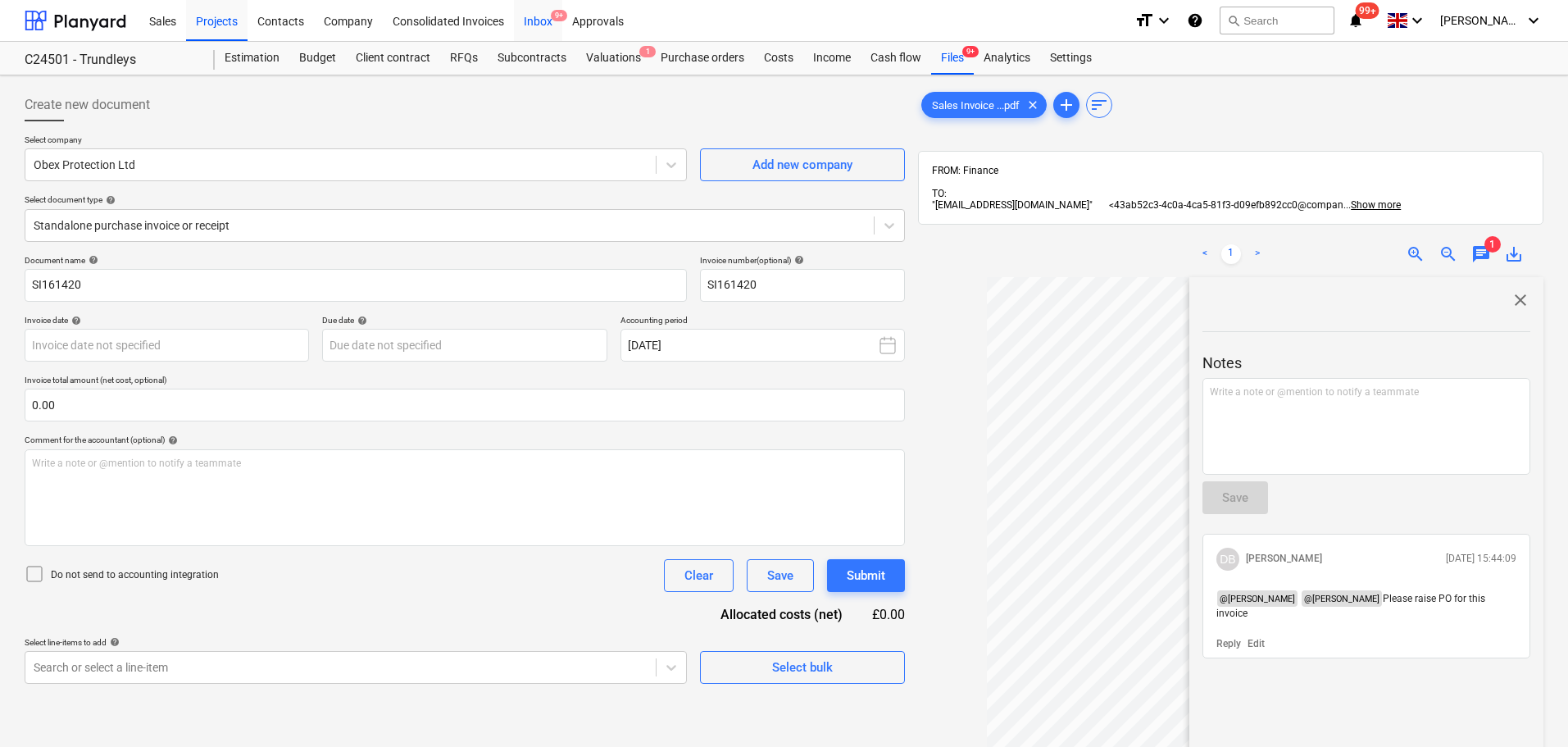 click on "Inbox 9+" at bounding box center (538, 20) 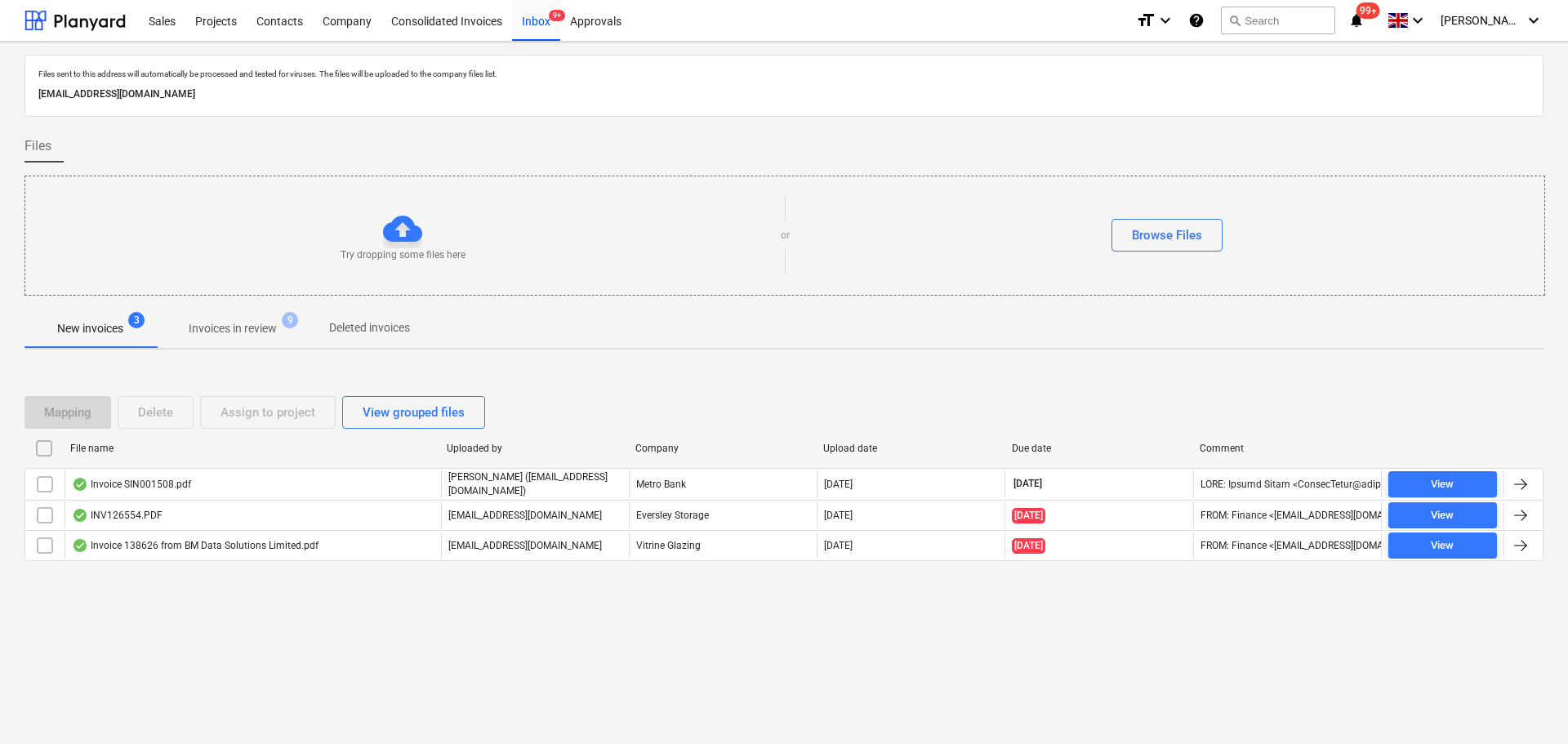 click on "Invoices in review" at bounding box center (233, 328) 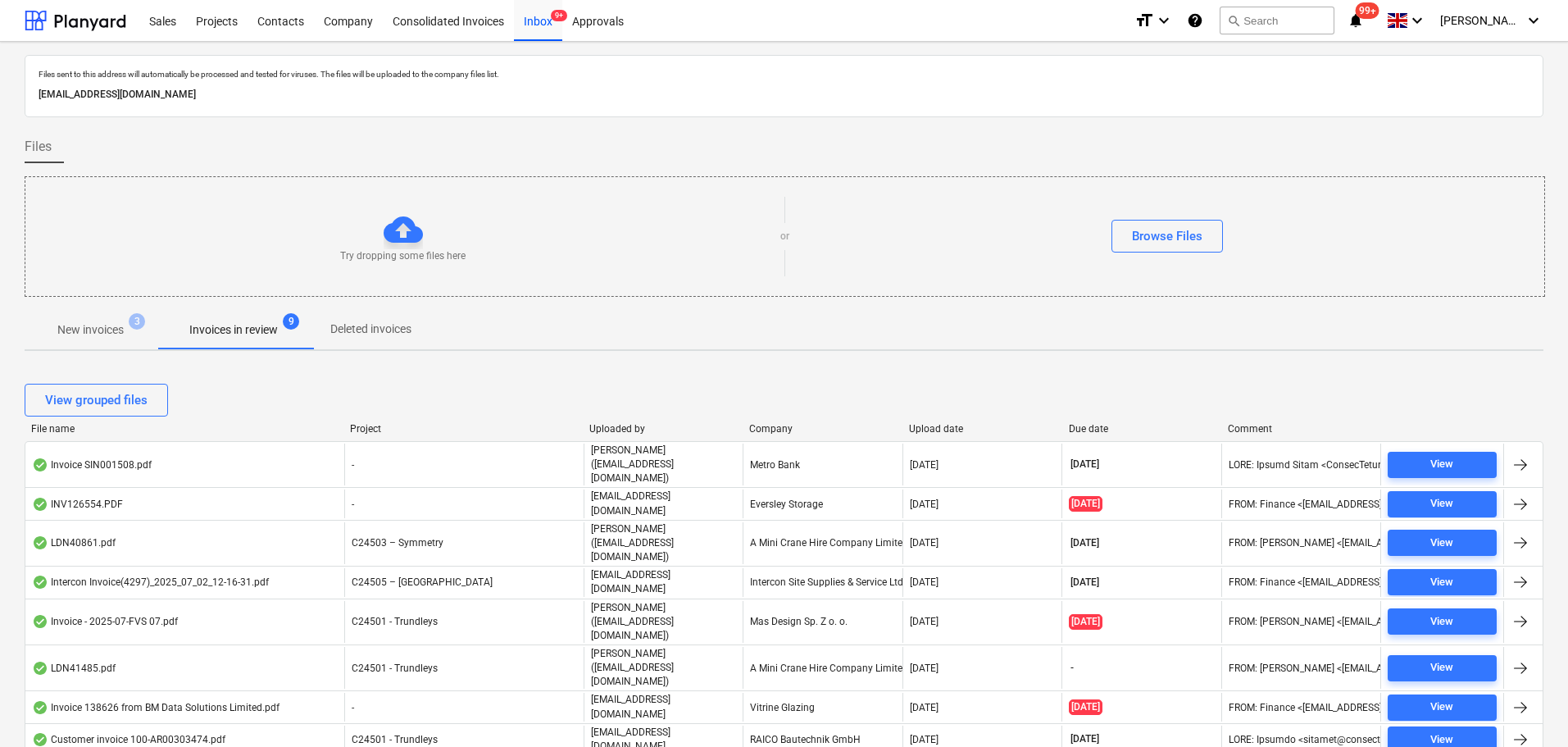 scroll, scrollTop: 246, scrollLeft: 0, axis: vertical 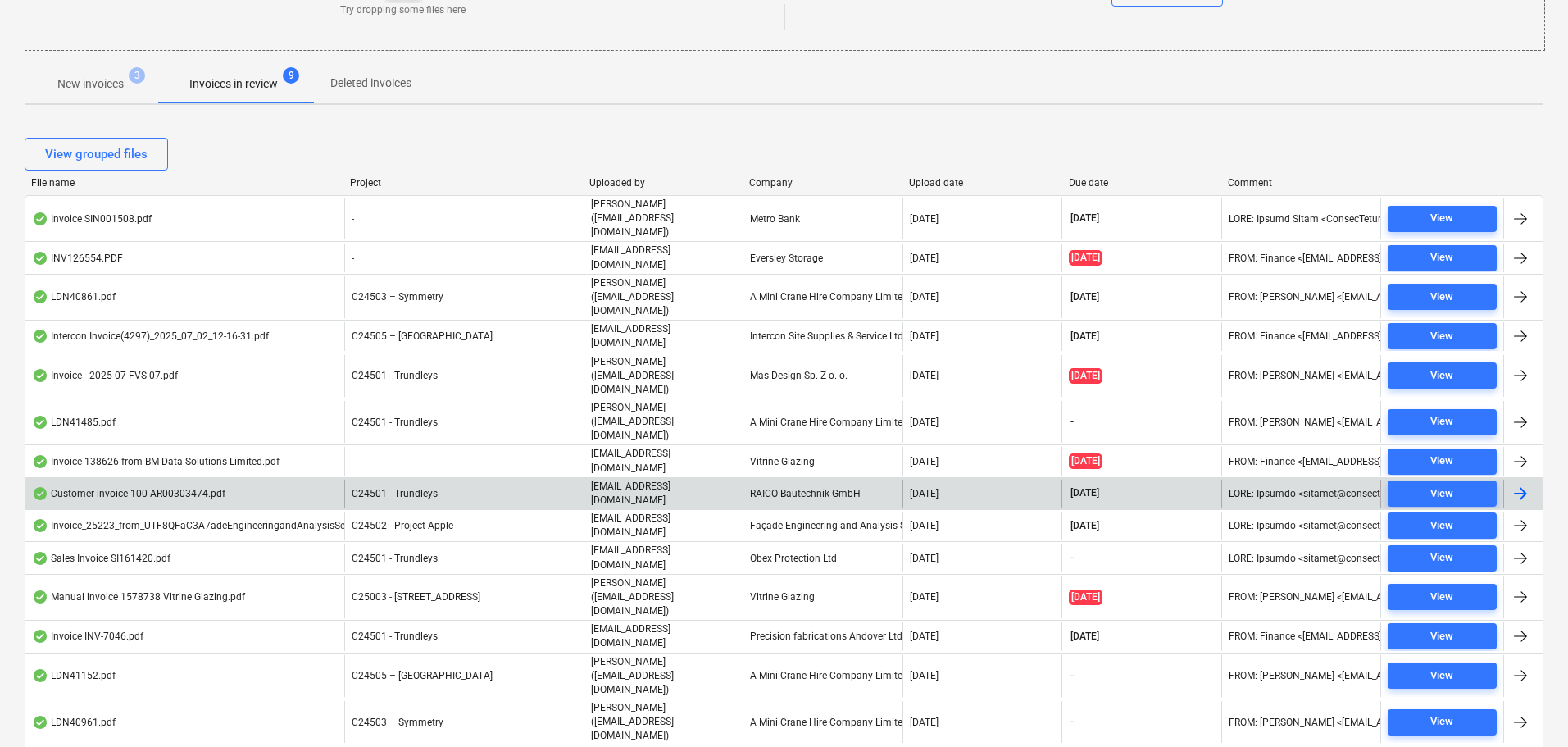 click on "C24501 - Trundleys" at bounding box center (394, 494) 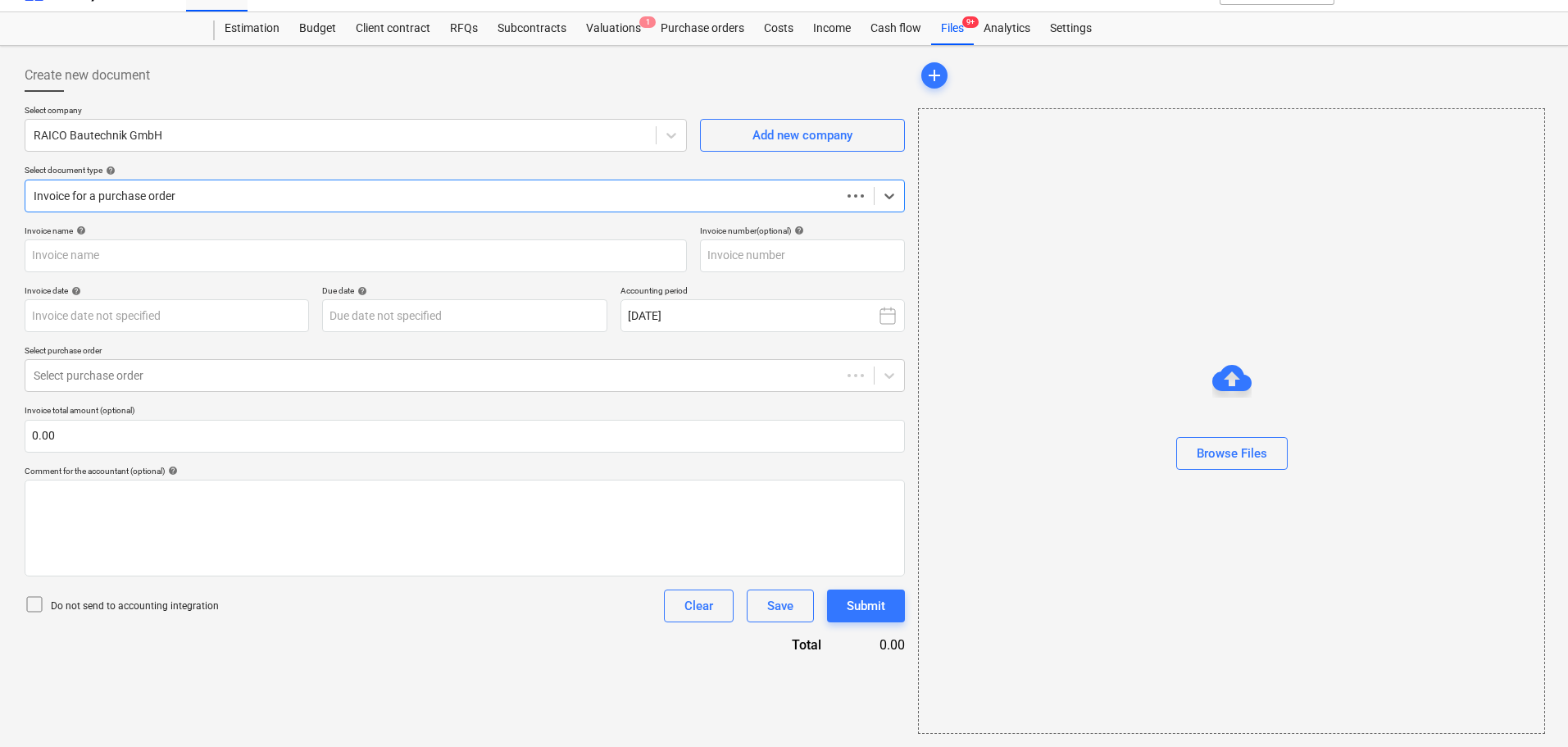 scroll, scrollTop: 30, scrollLeft: 0, axis: vertical 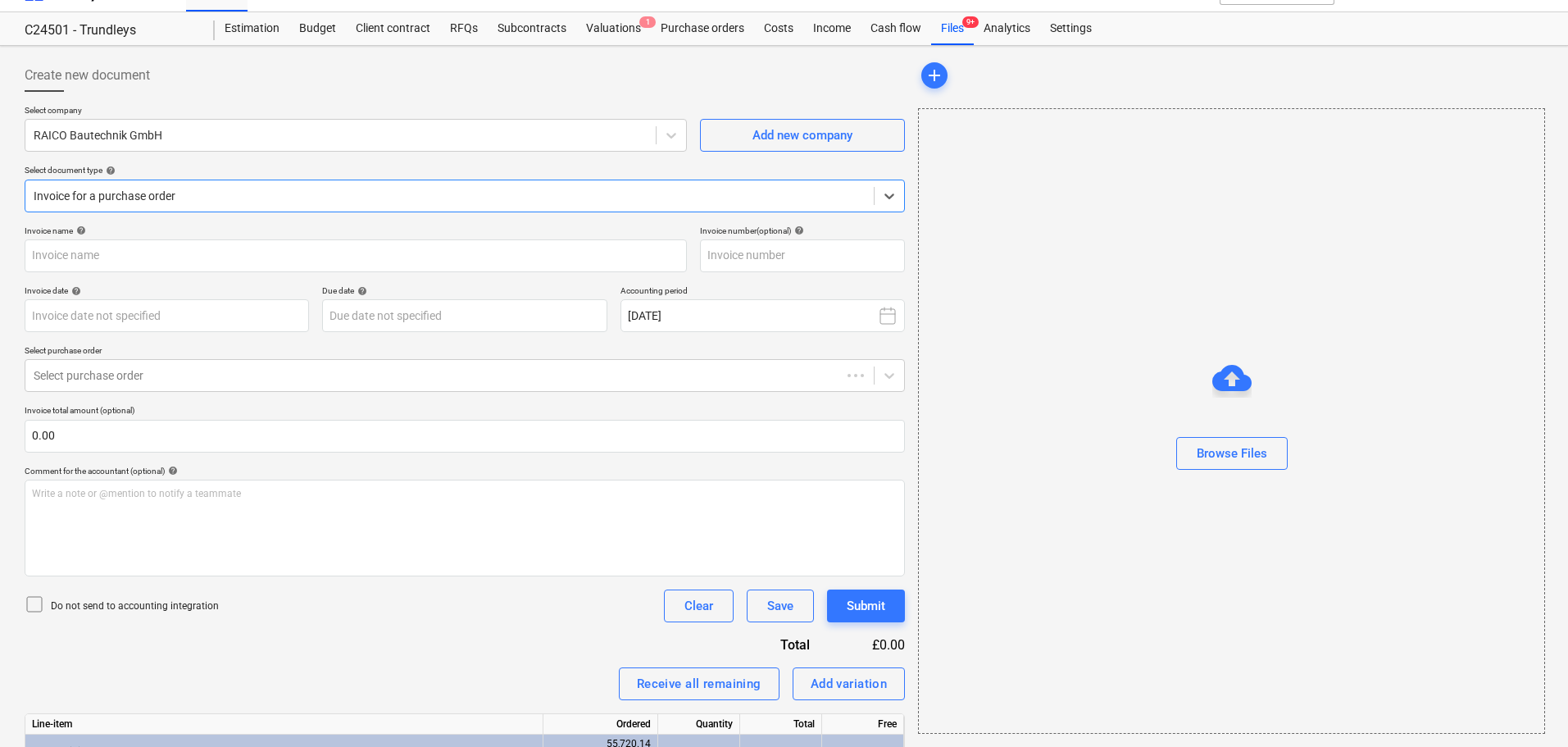 type on "AR00303474" 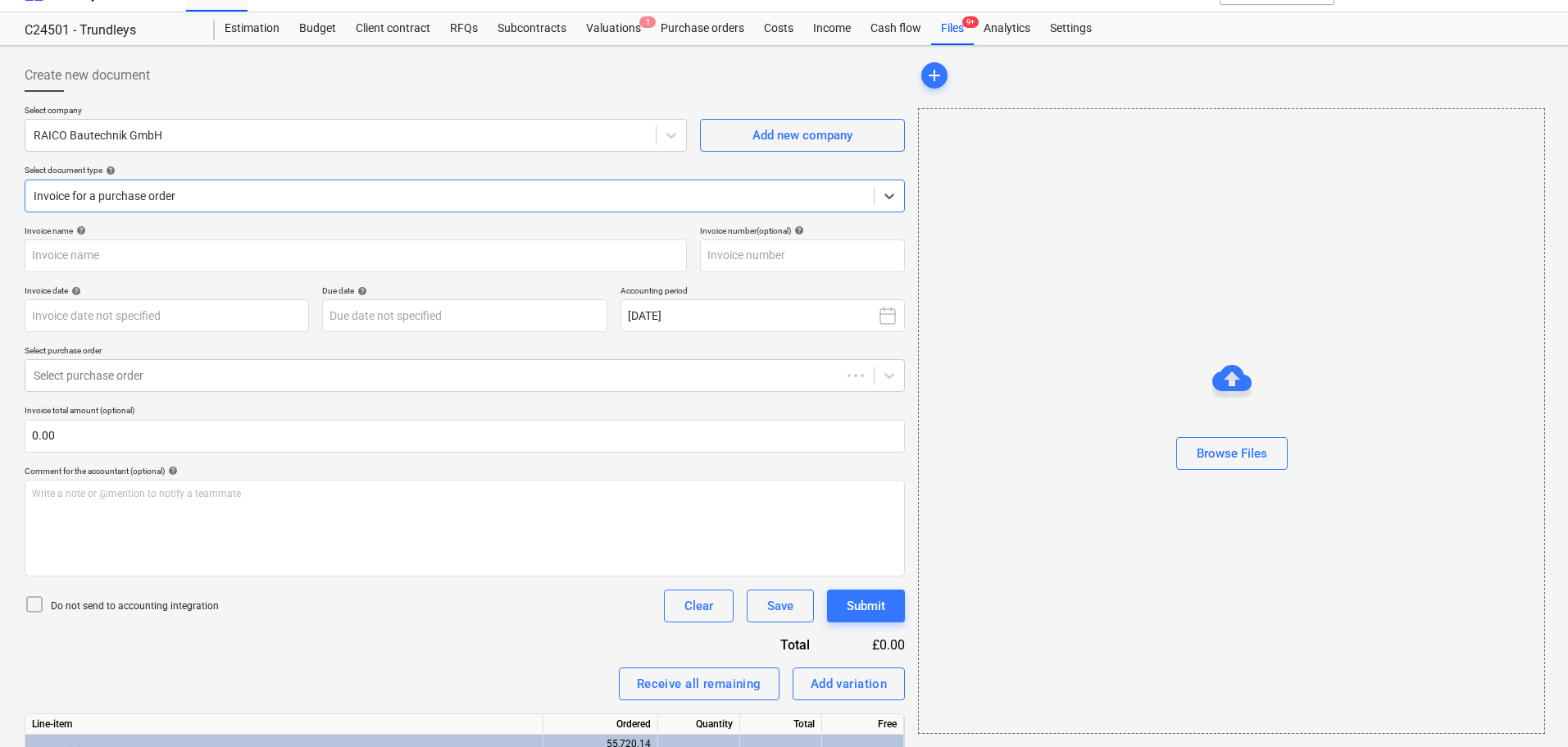 type on "AR00303474" 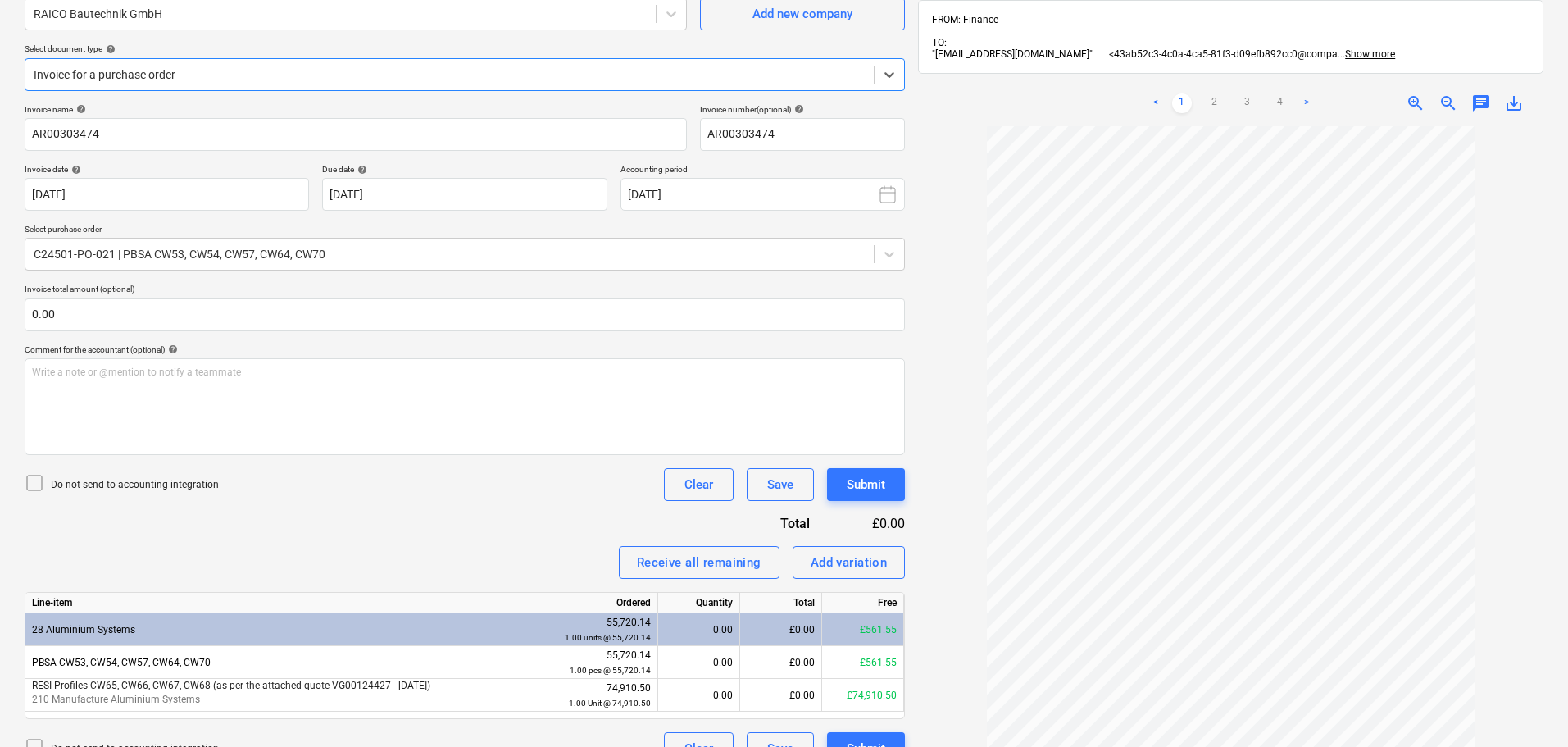 scroll, scrollTop: 233, scrollLeft: 0, axis: vertical 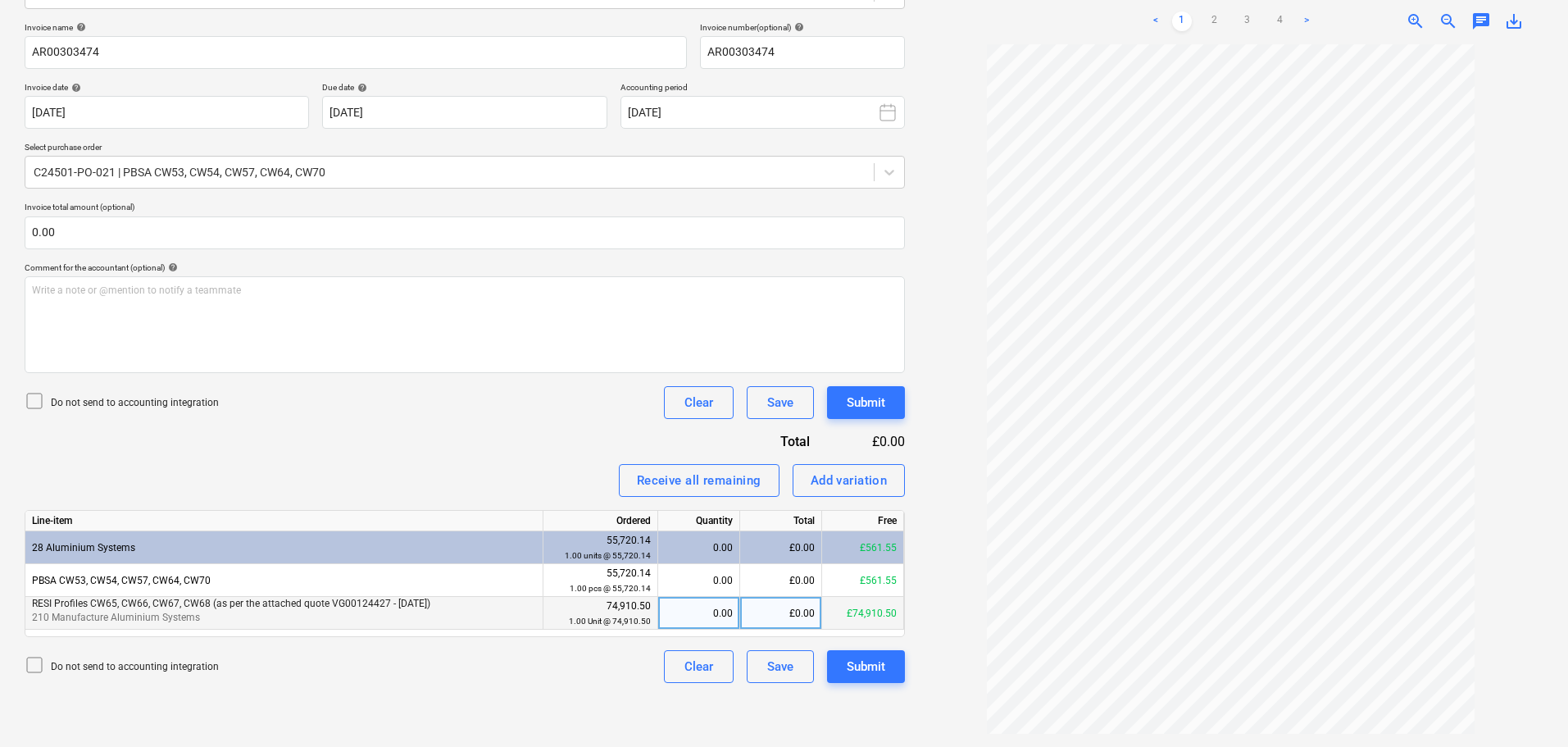 click on "£0.00" at bounding box center [781, 613] 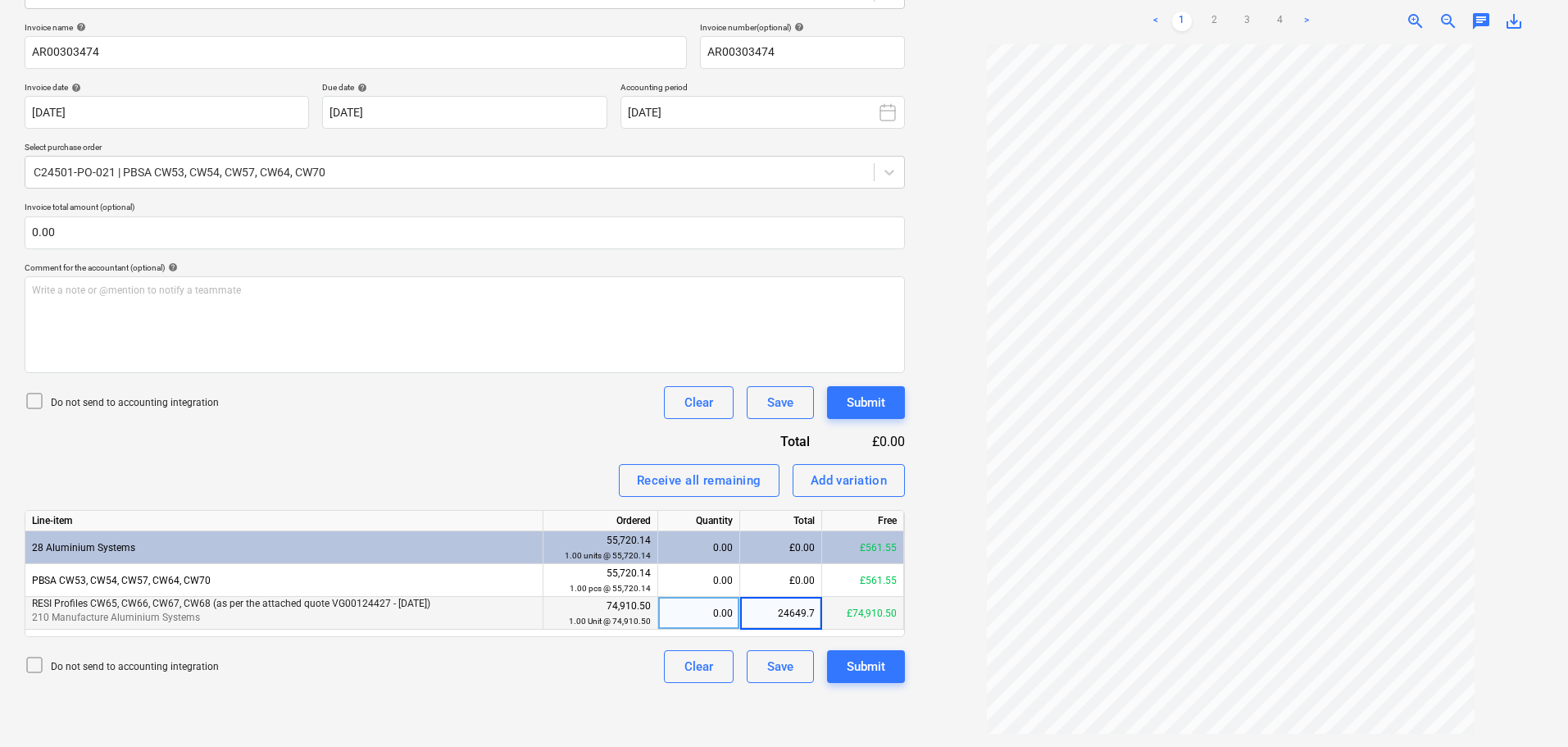 type on "24649.73" 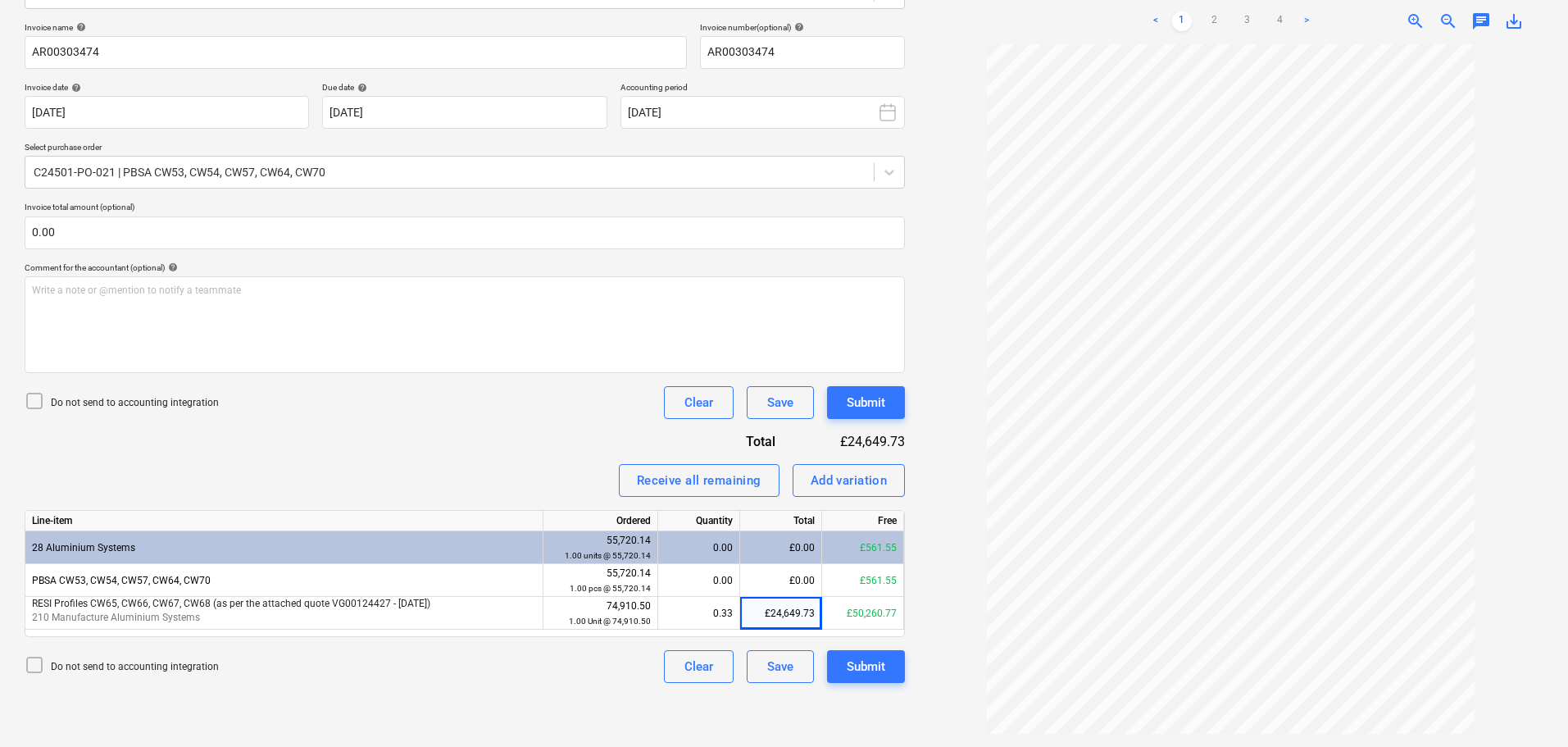 click on "Invoice name help AR00303474 Invoice number  (optional) help AR00303474 Invoice date help [DATE] [DATE] Press the down arrow key to interact with the calendar and
select a date. Press the question mark key to get the keyboard shortcuts for changing dates. Due date help [DATE] [DATE] Press the down arrow key to interact with the calendar and
select a date. Press the question mark key to get the keyboard shortcuts for changing dates. Accounting period [DATE] Select purchase order C24501-PO-021 | PBSA CW53, CW54, CW57, CW64, CW70  Invoice total amount (optional) 0.00 Comment for the accountant (optional) help Write a note or @mention to notify a teammate ﻿ Do not send to accounting integration Clear Save Submit Total £24,649.73 Receive all remaining Add variation Line-item Ordered Quantity Total Free 28 Aluminium Systems 55,720.14 1.00 units @ 55,720.14 0.00 £0.00 £561.55 PBSA CW53, CW54, CW57, CW64, CW70  55,720.14 1.00 pcs @ 55,720.14 0.00 £0.00 £561.55 74,910.50 0.33 Clear Save" at bounding box center (465, 353) 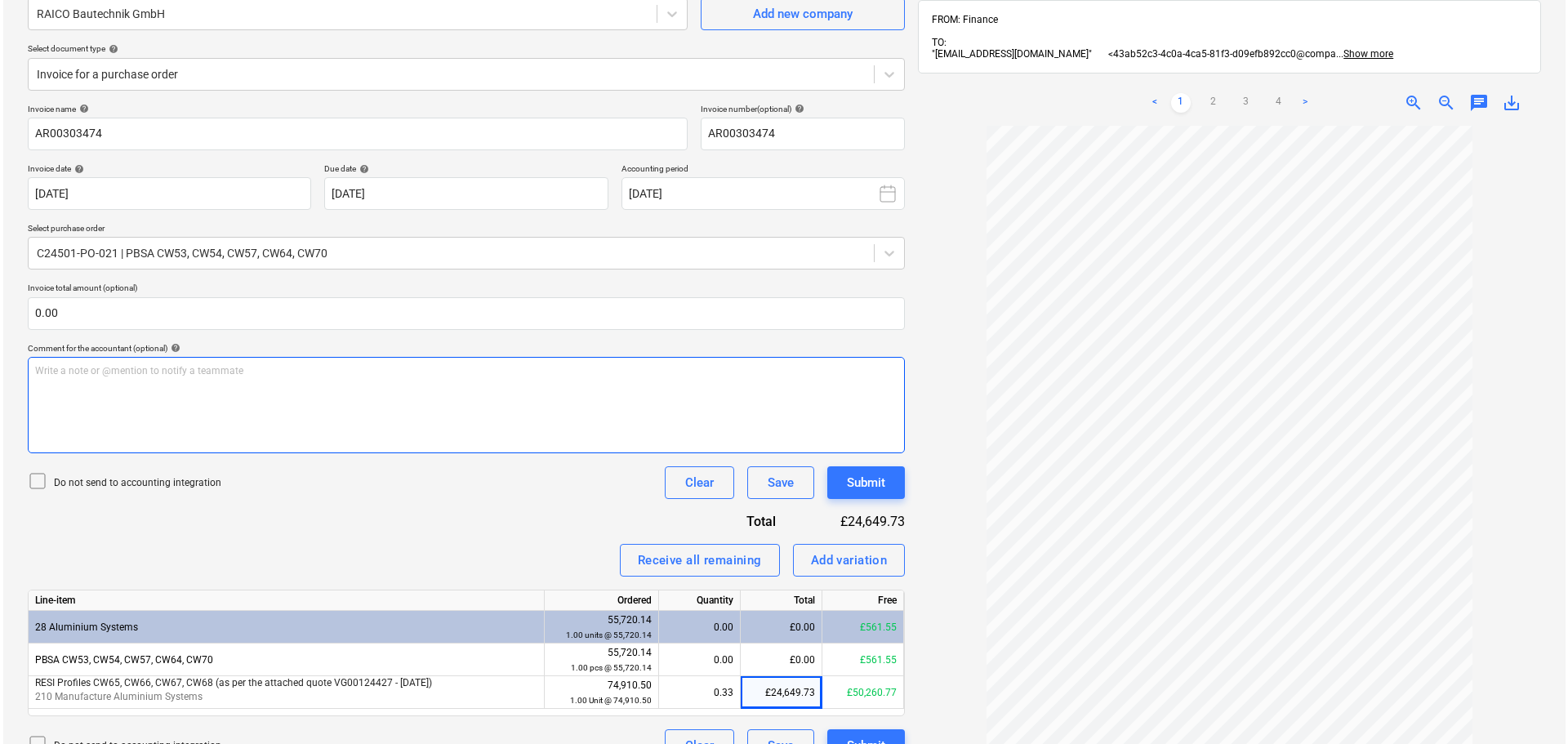 scroll, scrollTop: 232, scrollLeft: 0, axis: vertical 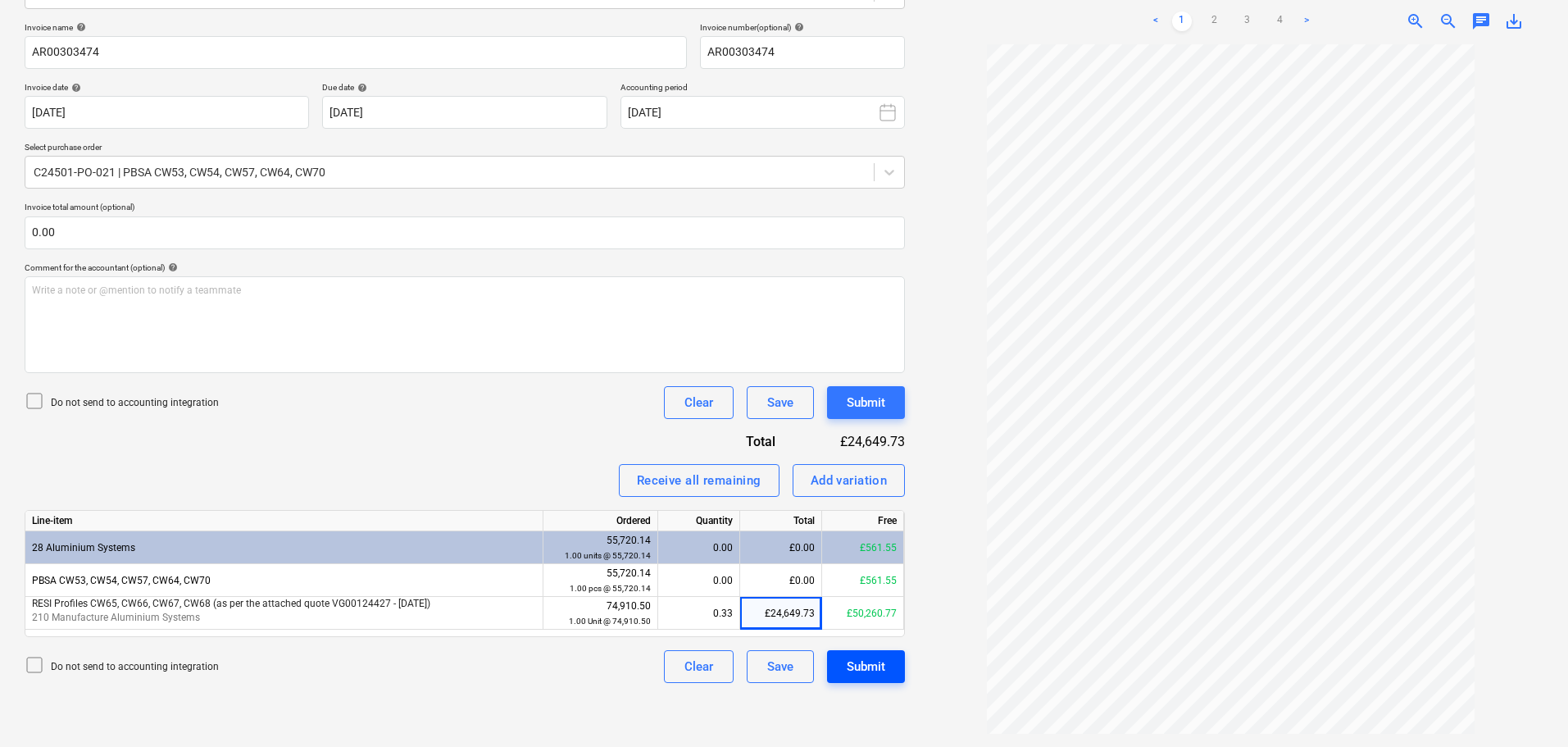 click on "Submit" at bounding box center (866, 667) 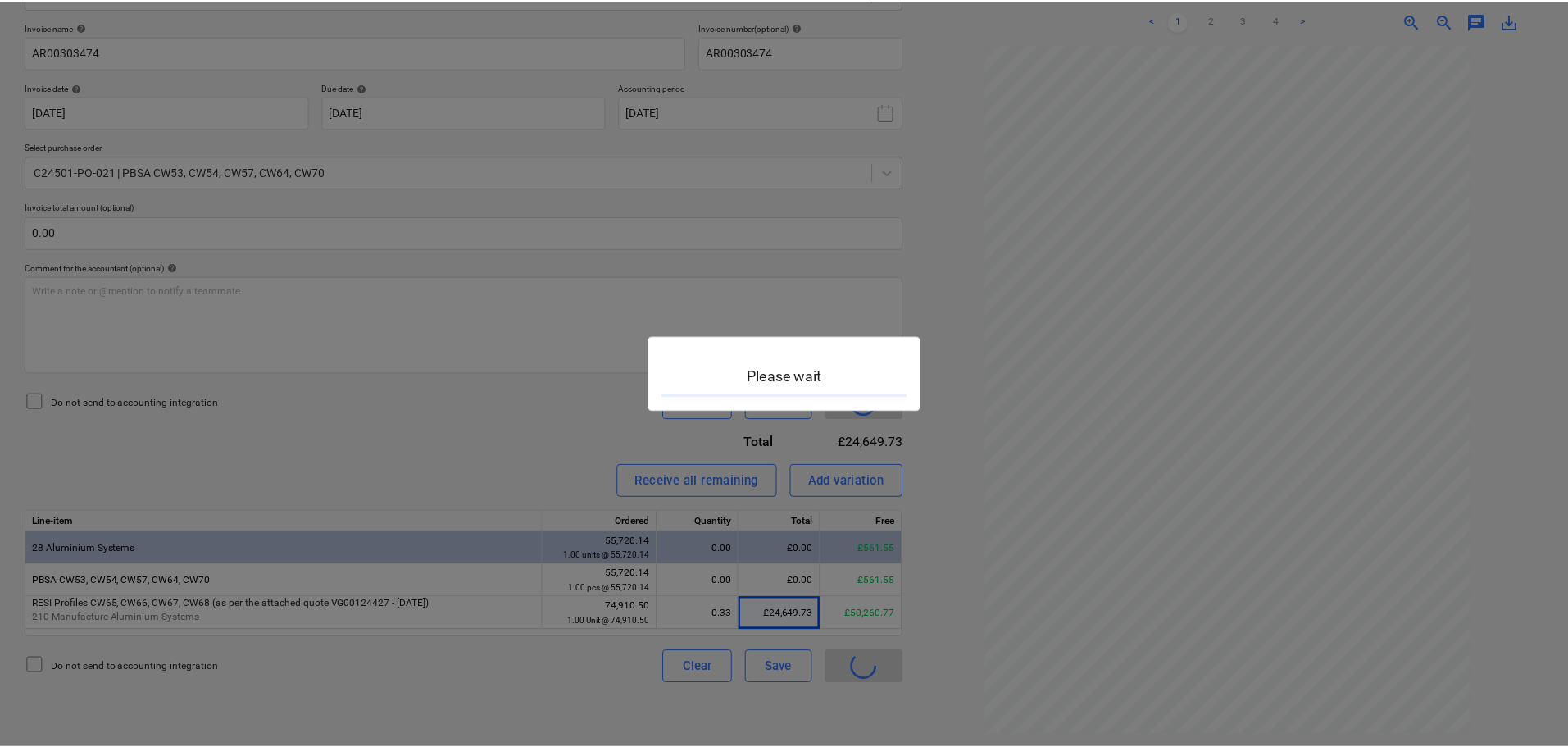scroll, scrollTop: 0, scrollLeft: 0, axis: both 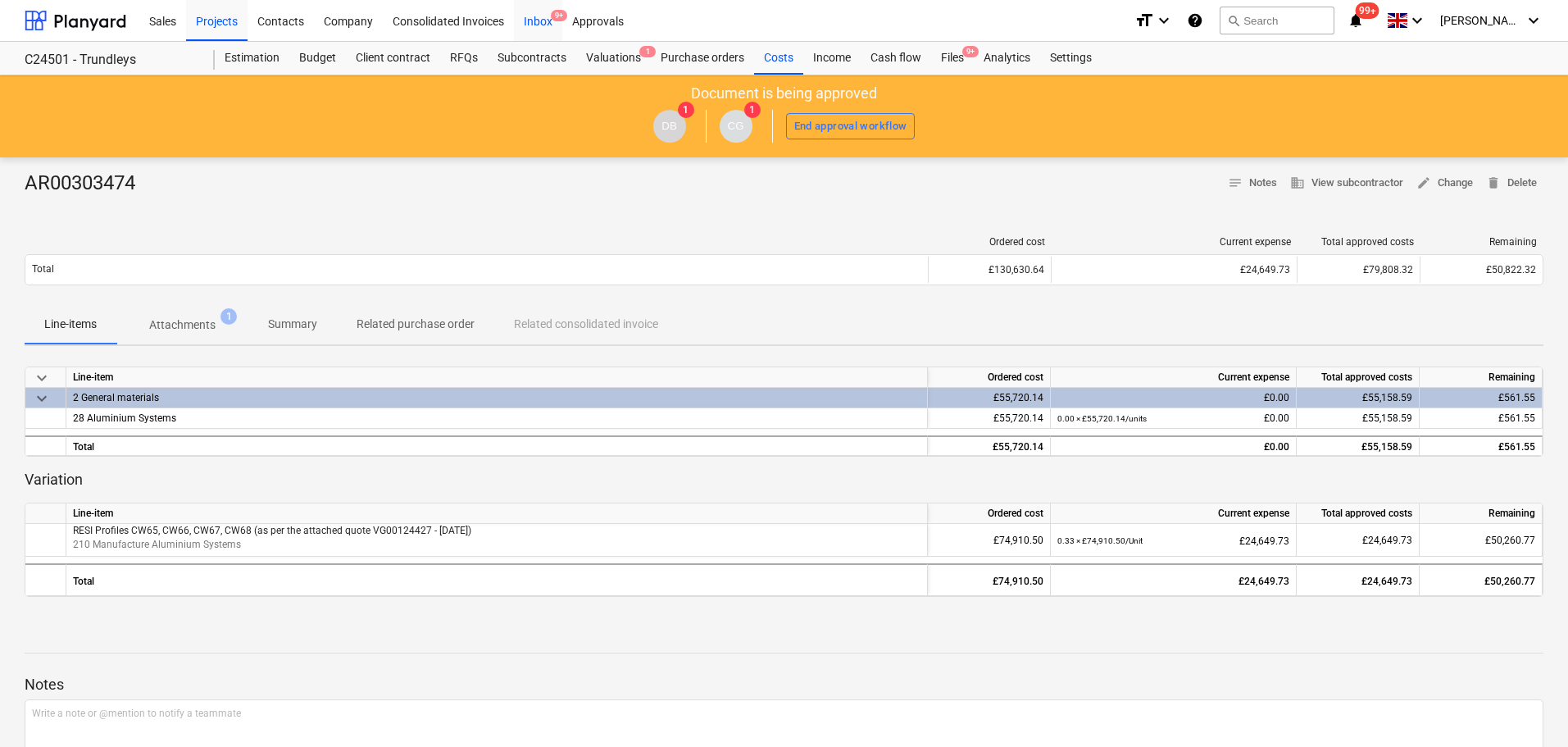 click on "9+" at bounding box center [559, 16] 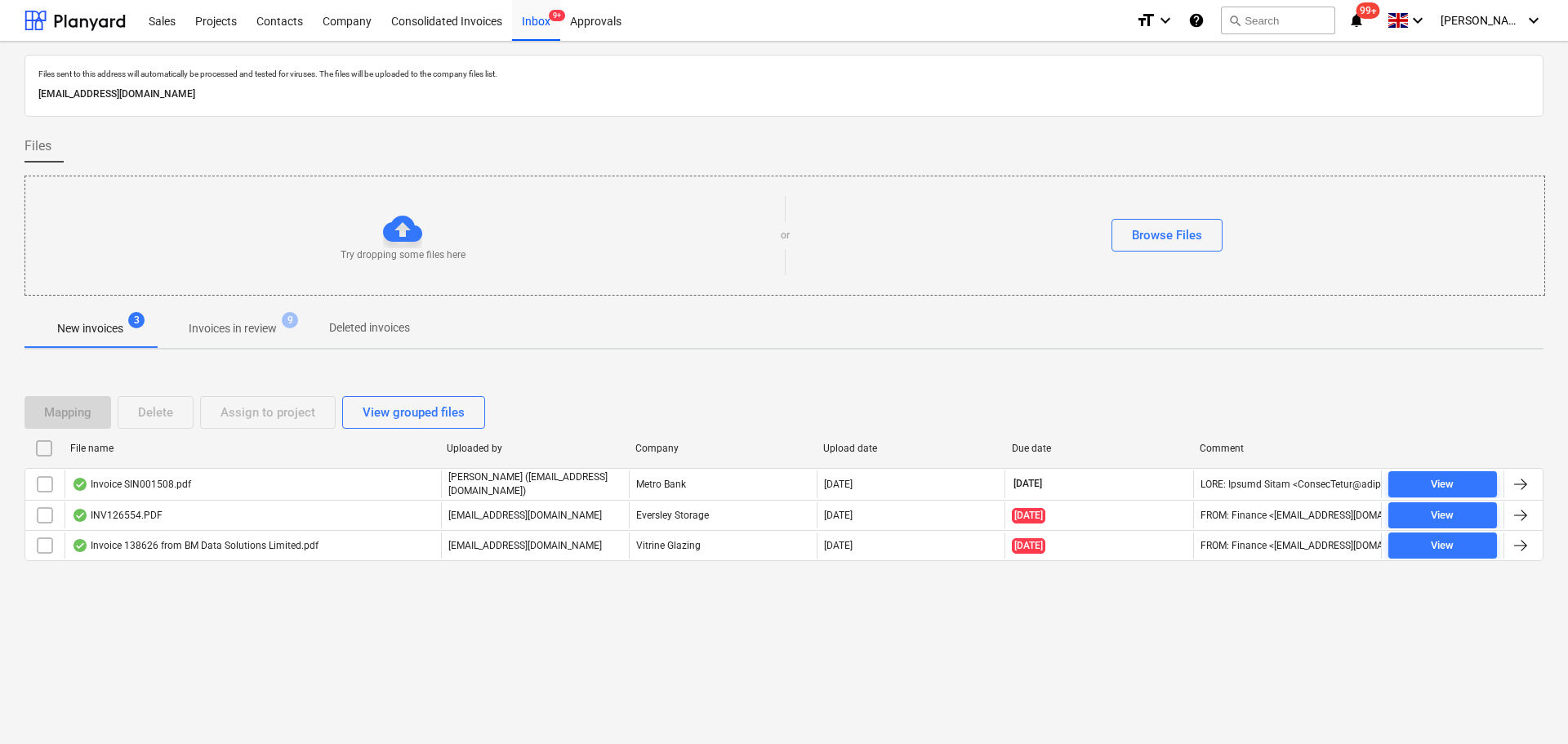 click on "Invoices in review" at bounding box center [233, 328] 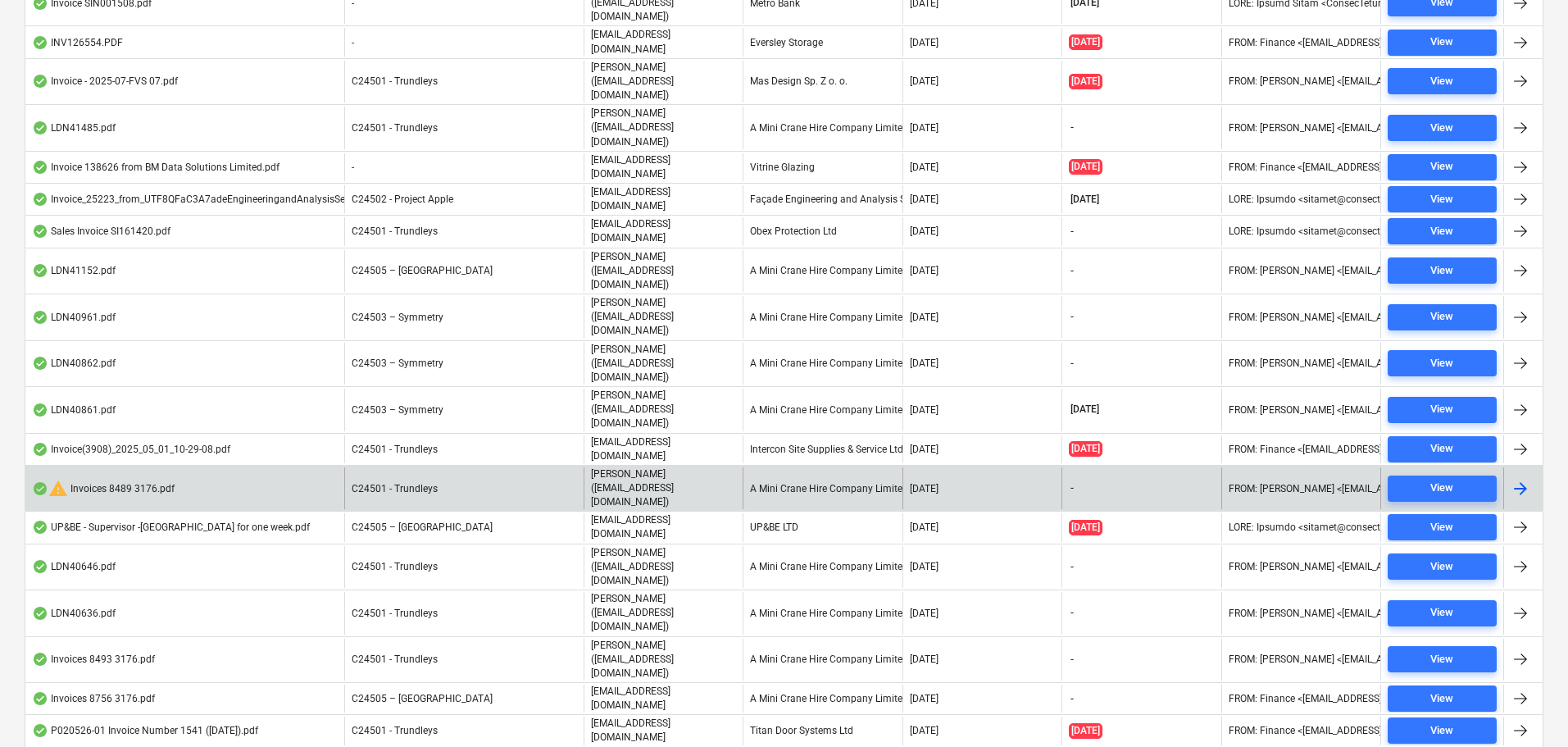 scroll, scrollTop: 566, scrollLeft: 0, axis: vertical 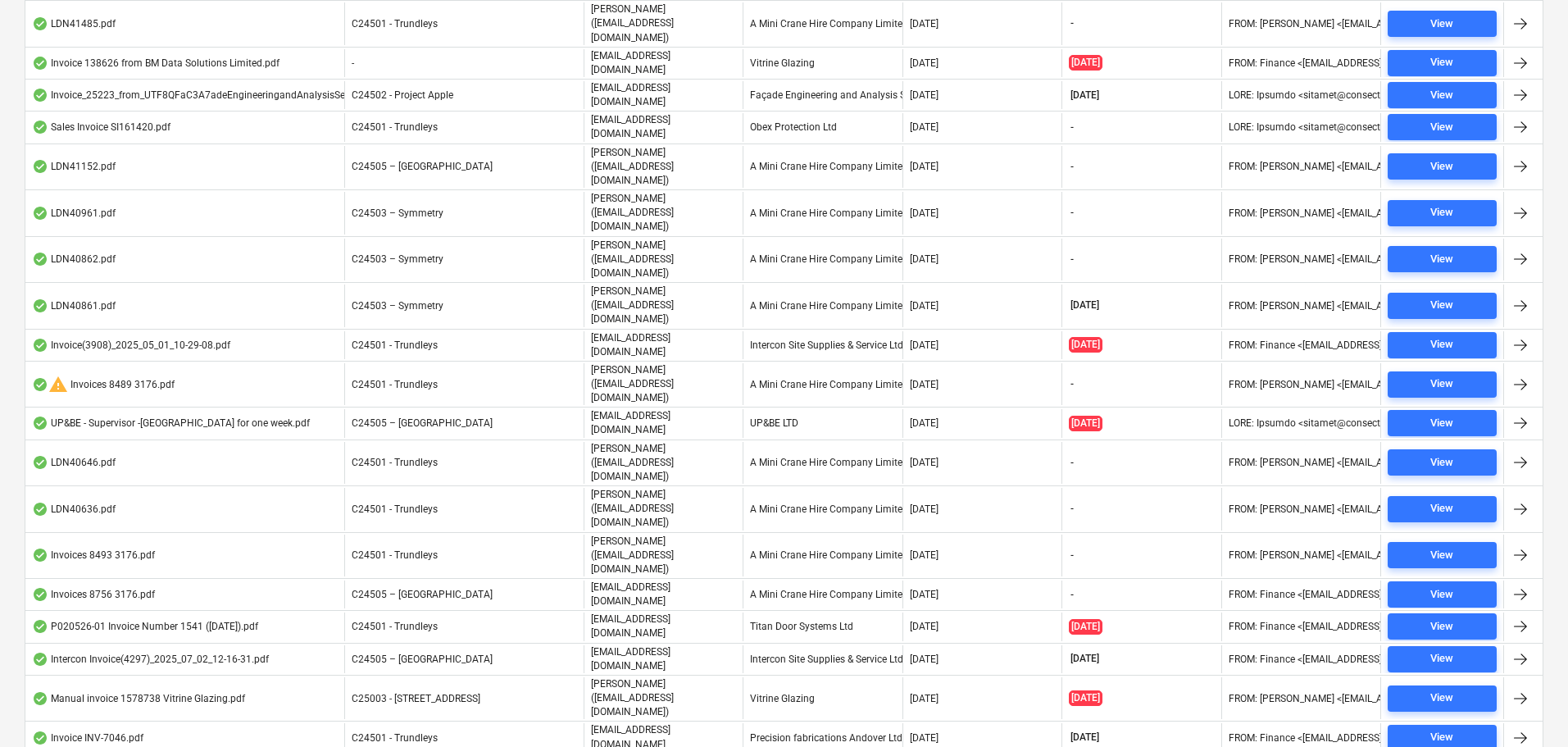 click on "Vitrine Glazing" at bounding box center (822, 867) 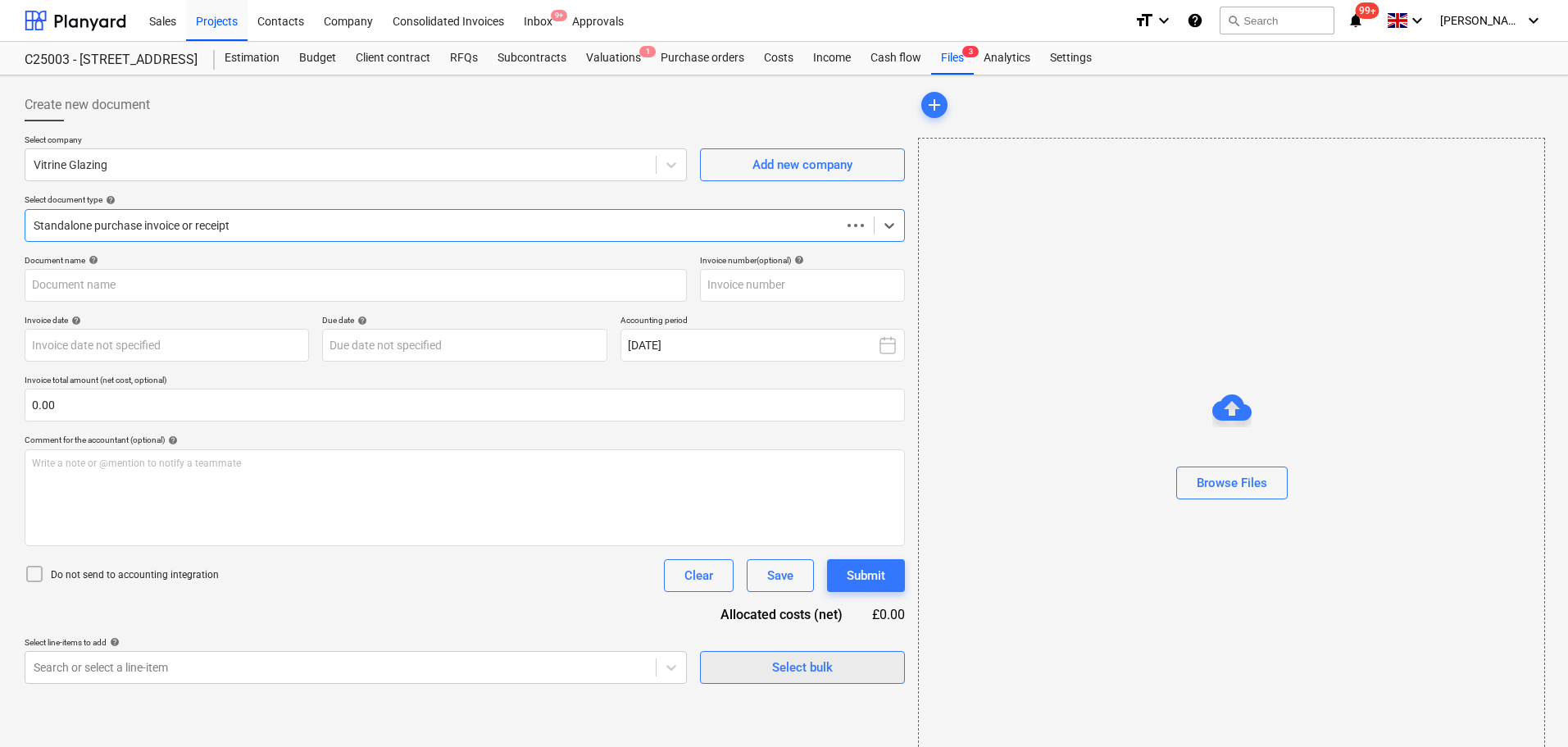 type on "UP&BE - C25003 -[STREET_ADDRESS]pdf" 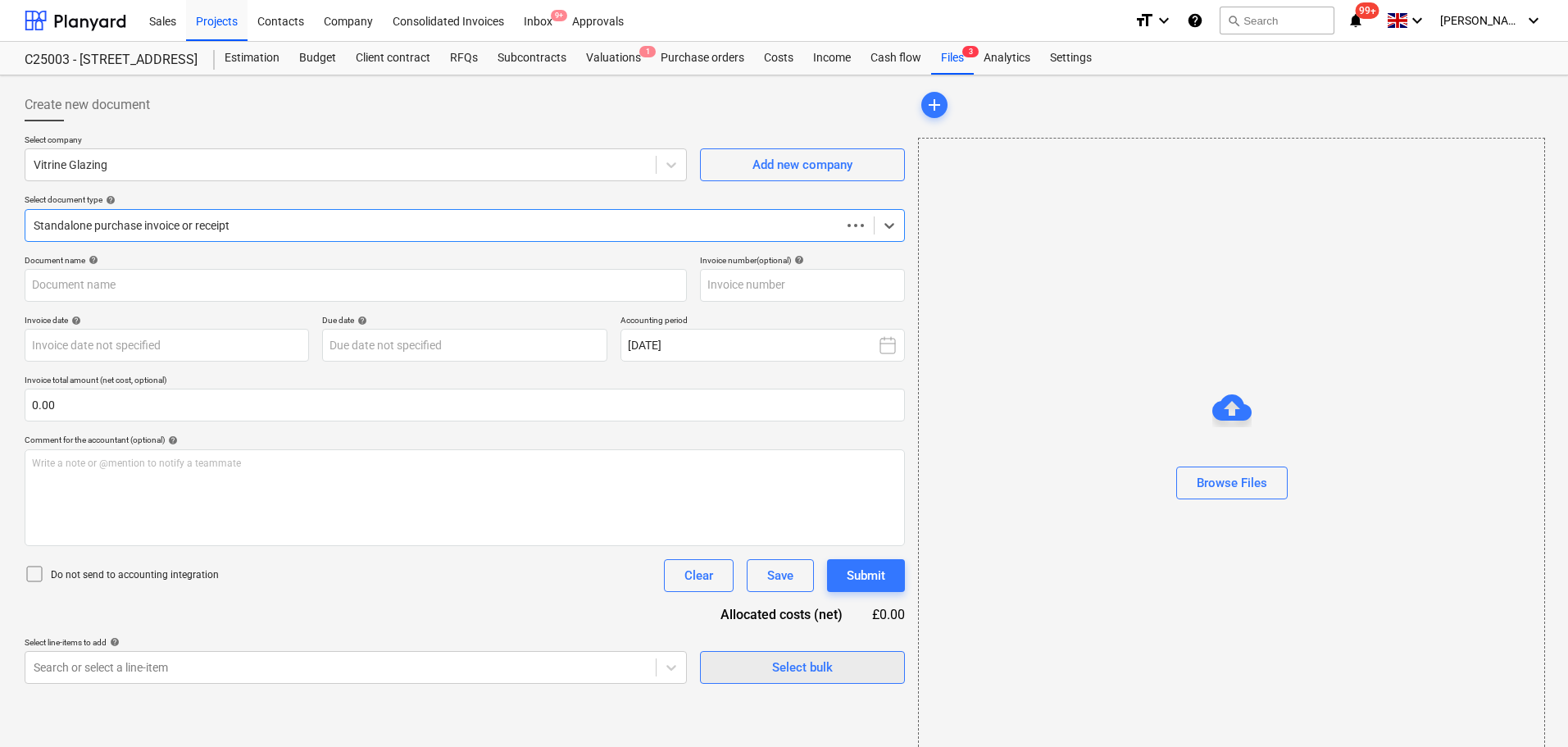 type on "[DATE]" 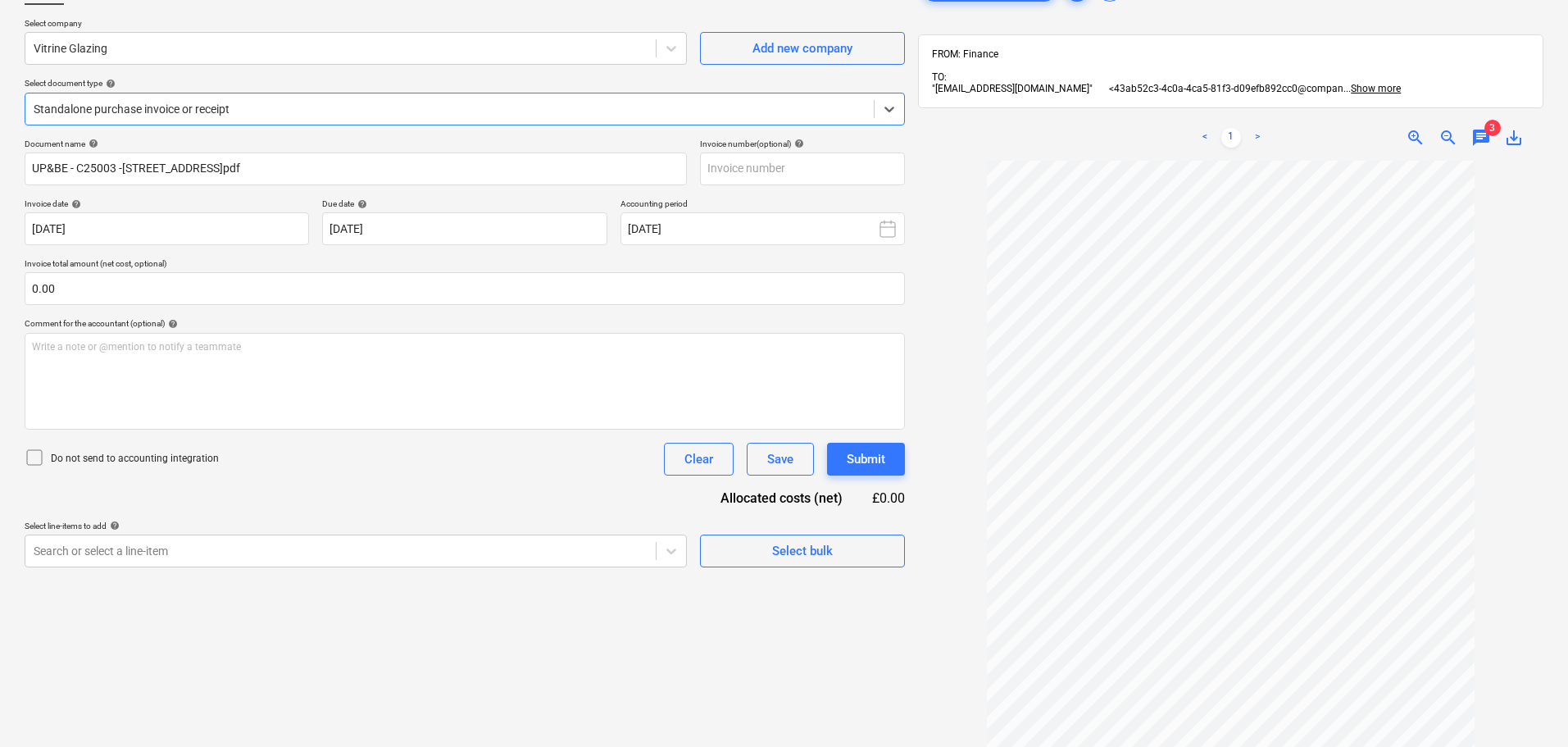 scroll, scrollTop: 0, scrollLeft: 0, axis: both 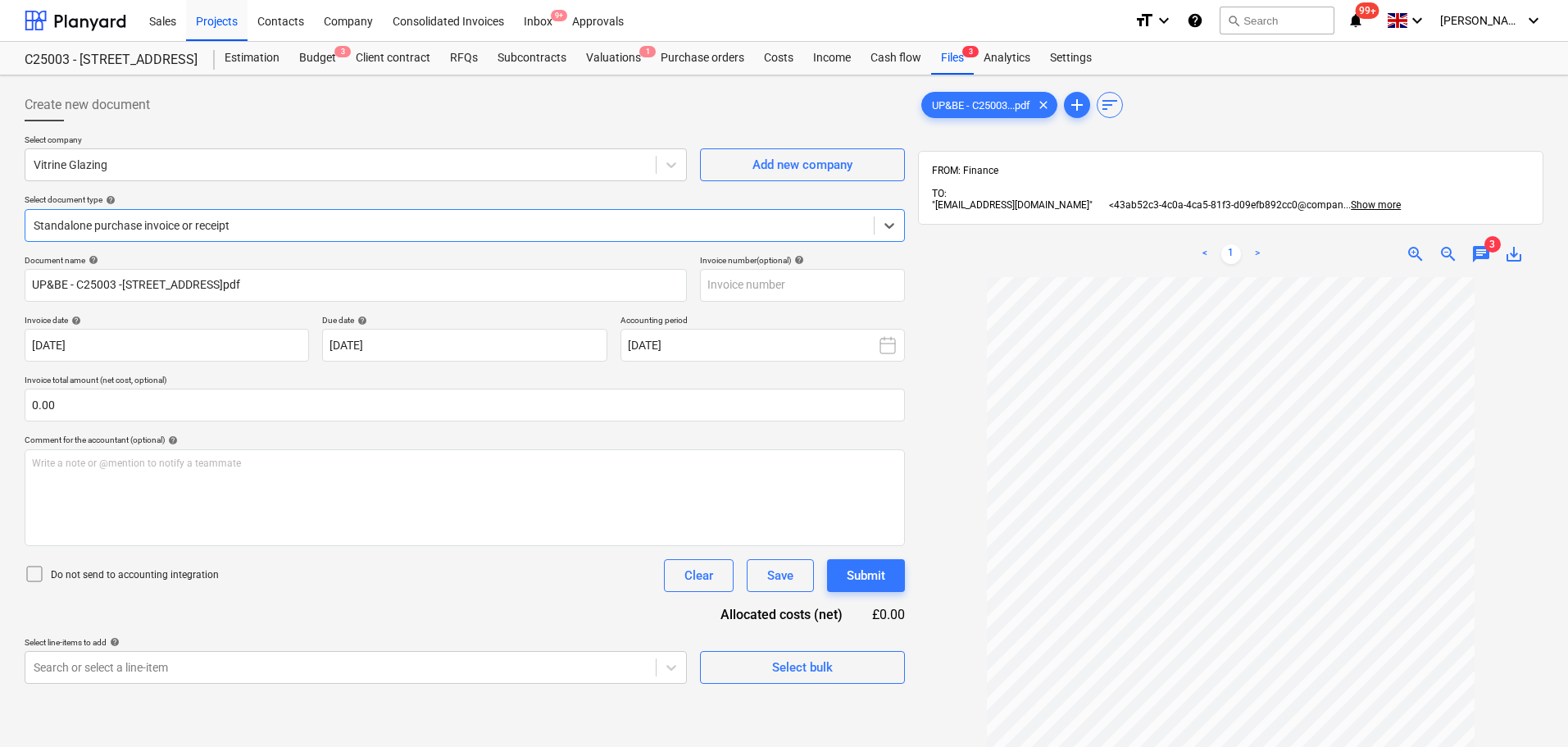 click on "chat" at bounding box center (1481, 254) 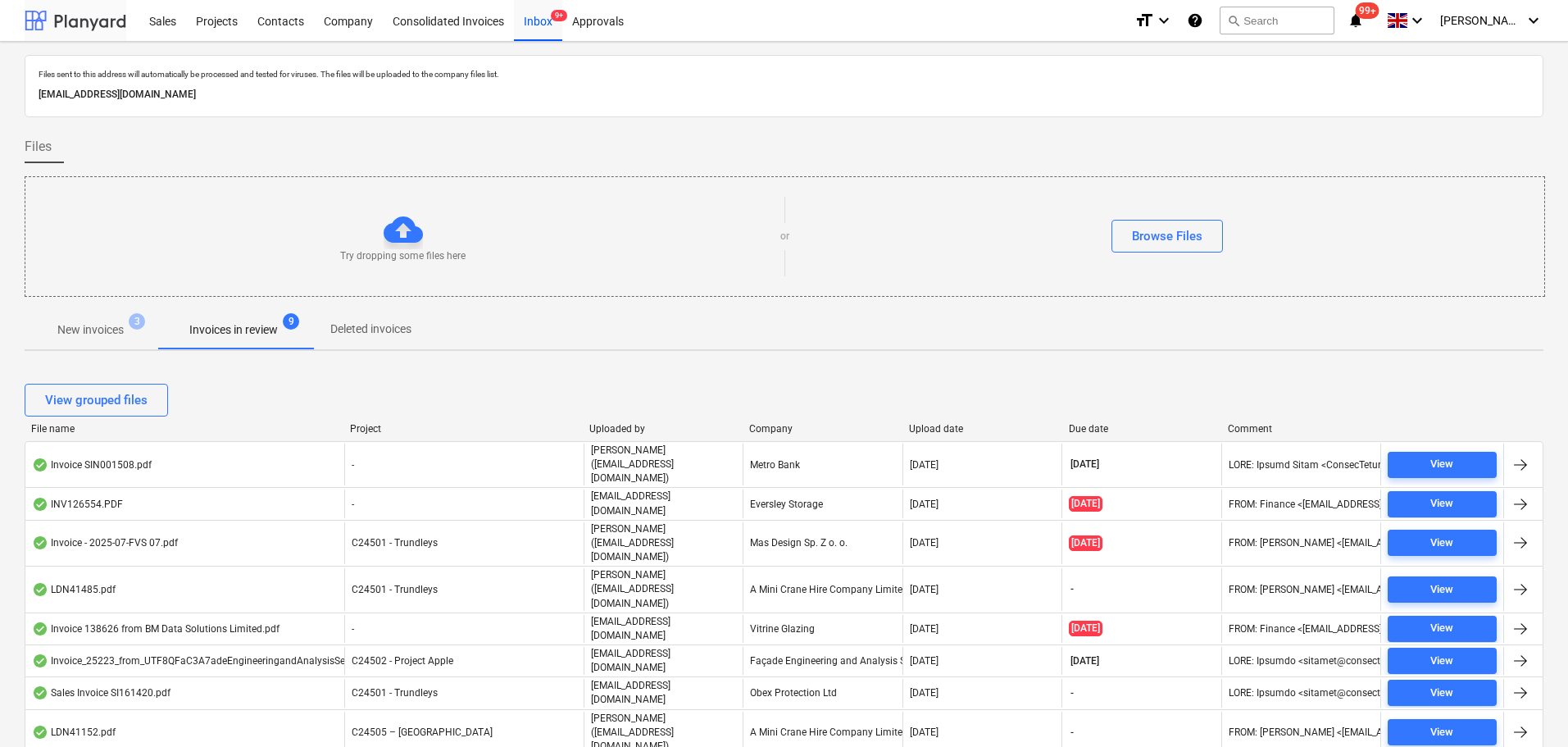 scroll, scrollTop: 566, scrollLeft: 0, axis: vertical 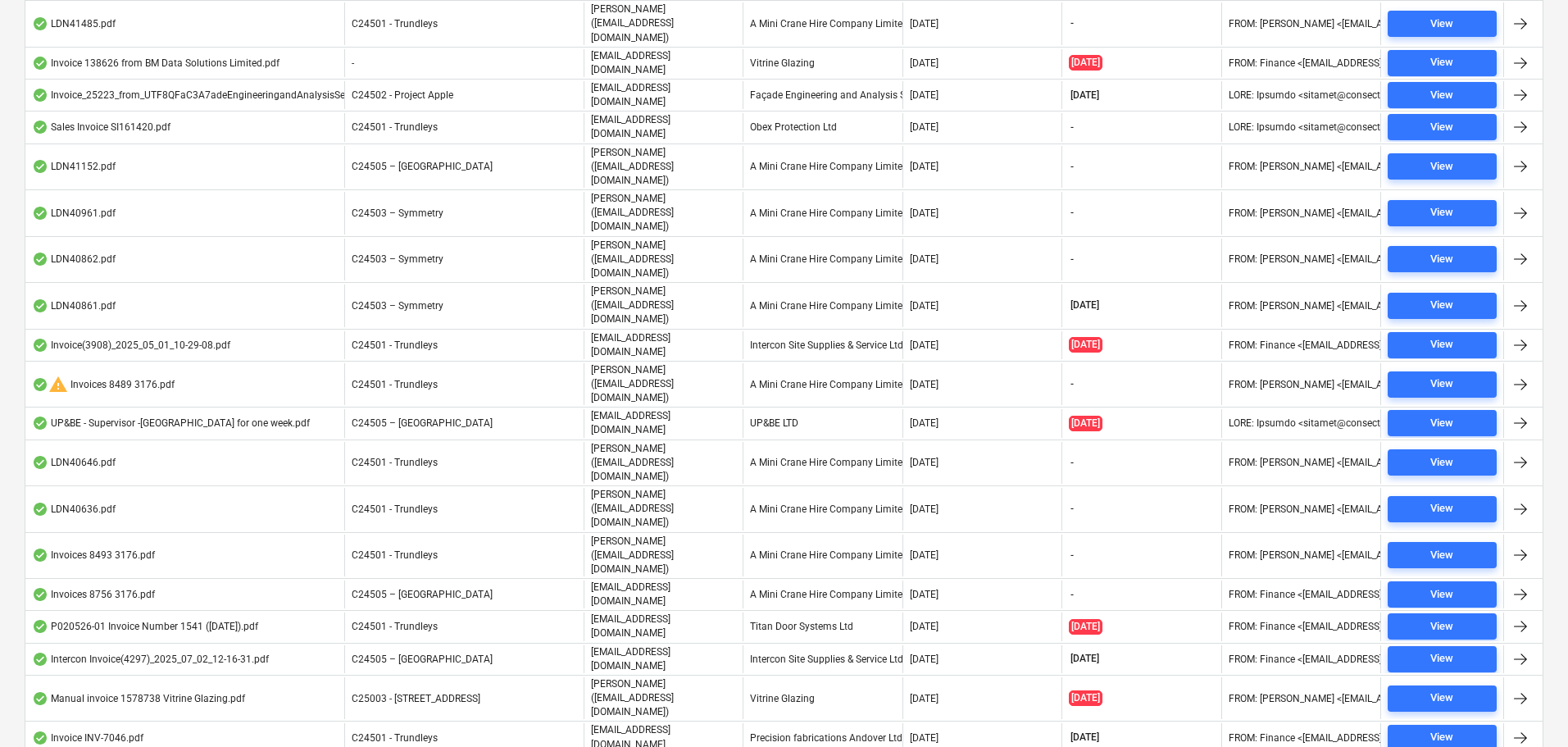 click on "Vitrine Glazing" at bounding box center [822, 834] 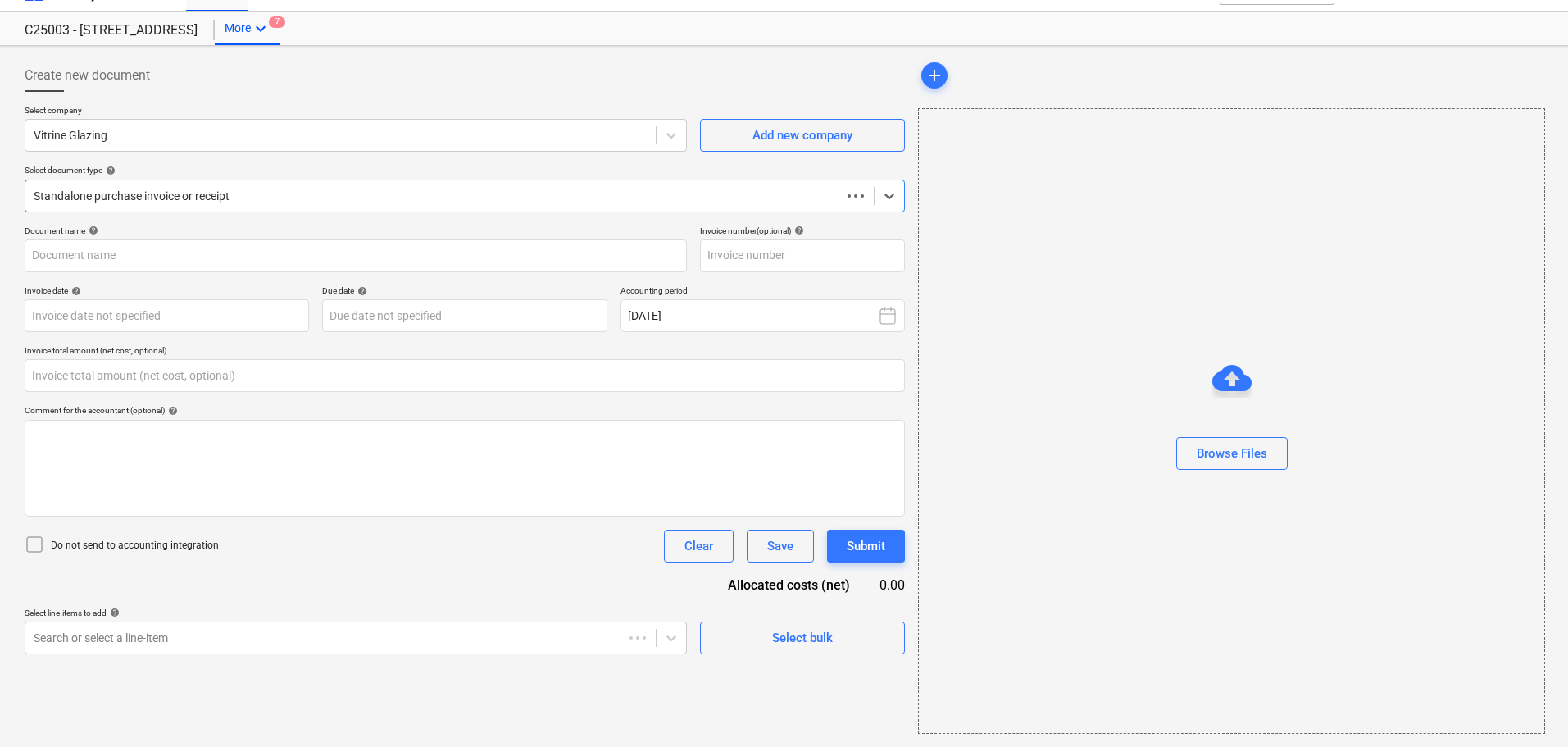 type on "0.00" 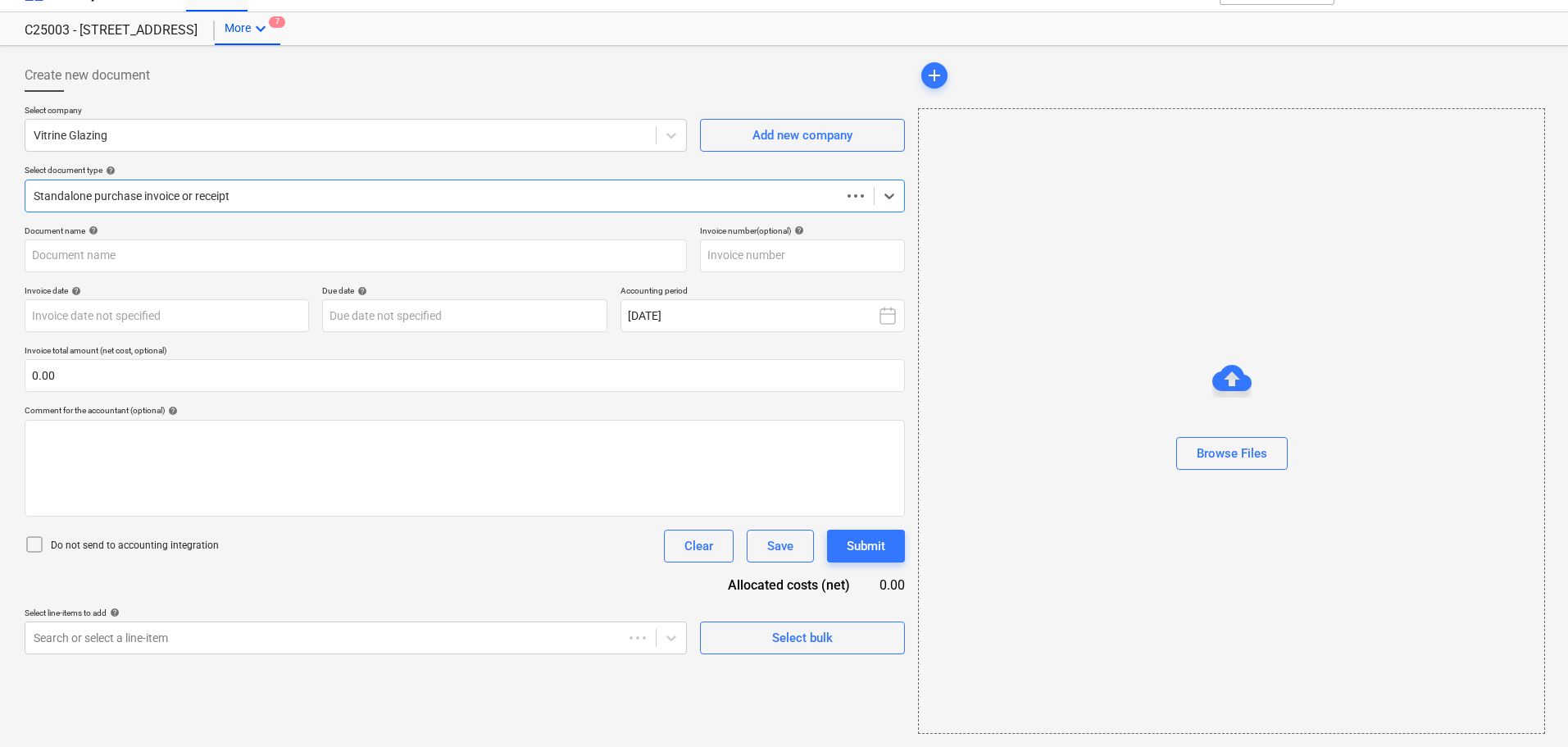 scroll, scrollTop: 30, scrollLeft: 0, axis: vertical 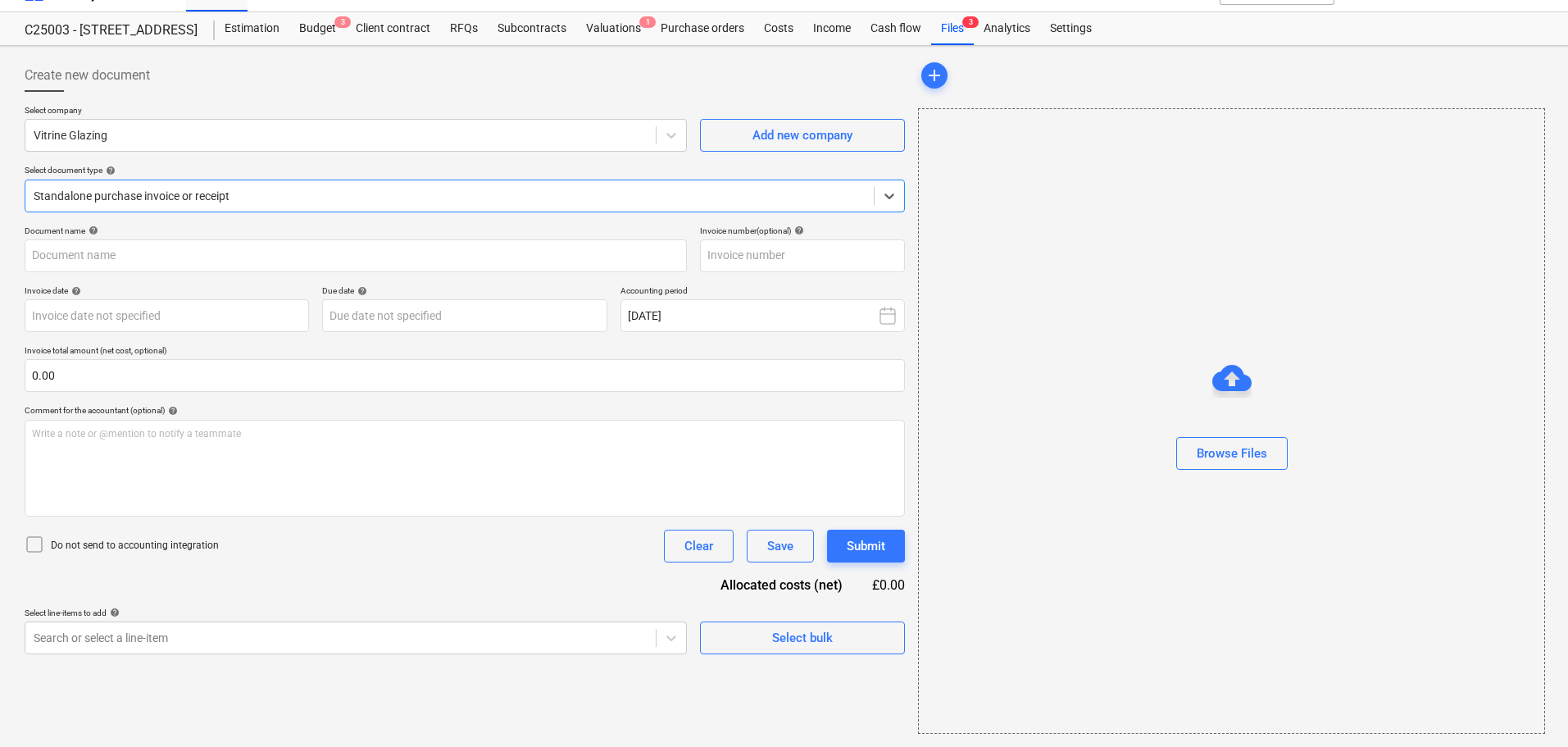 type on "91740" 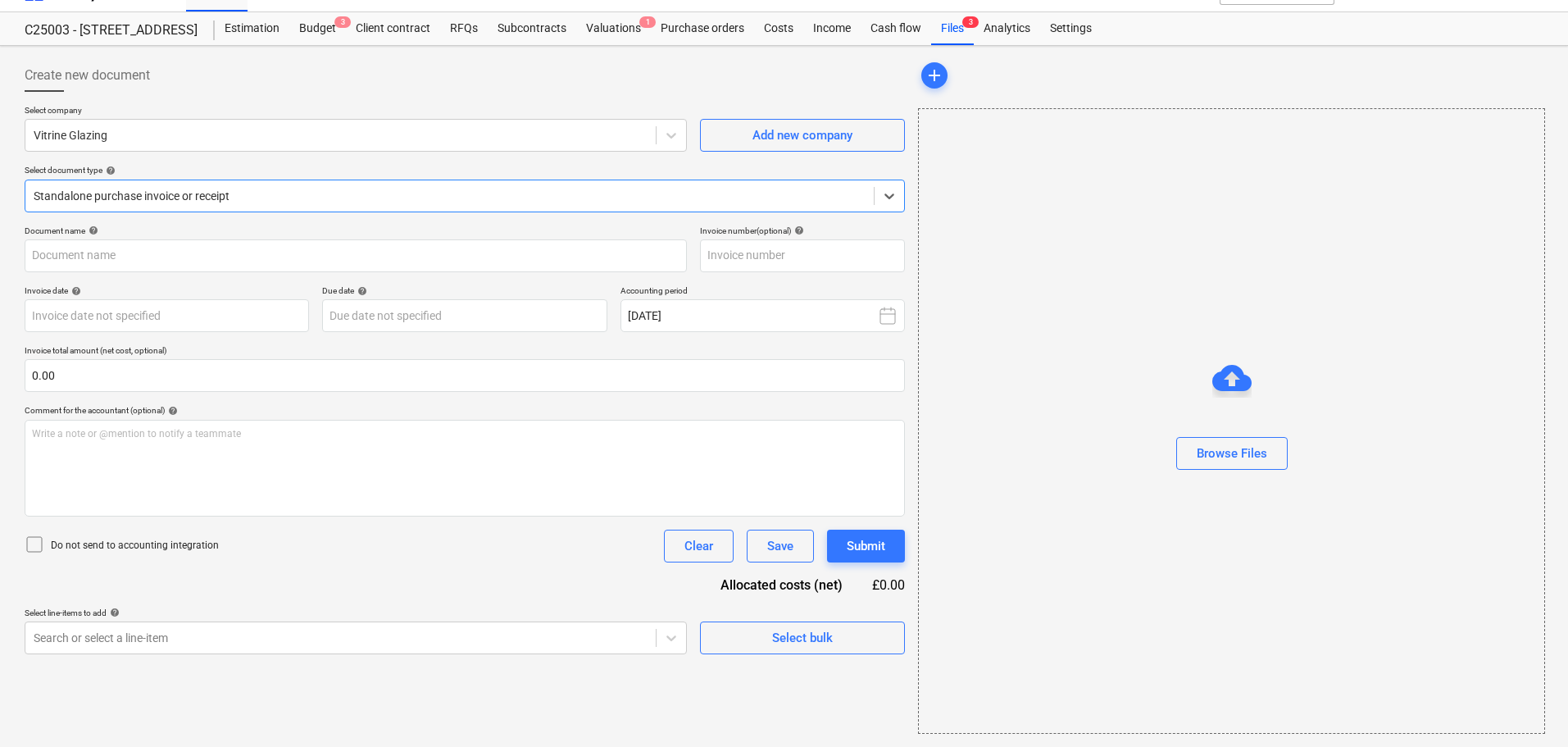 type on "91740" 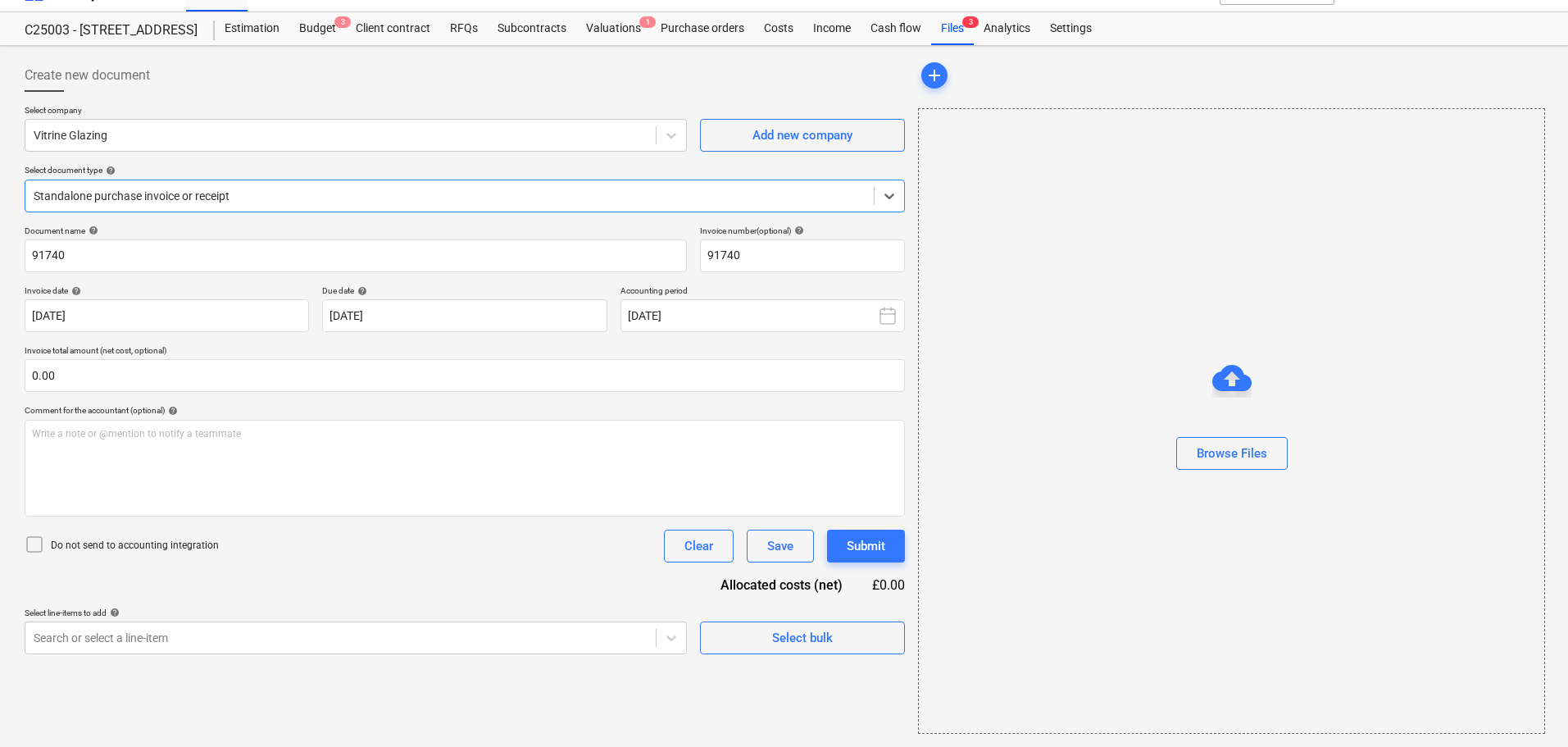 scroll, scrollTop: 0, scrollLeft: 0, axis: both 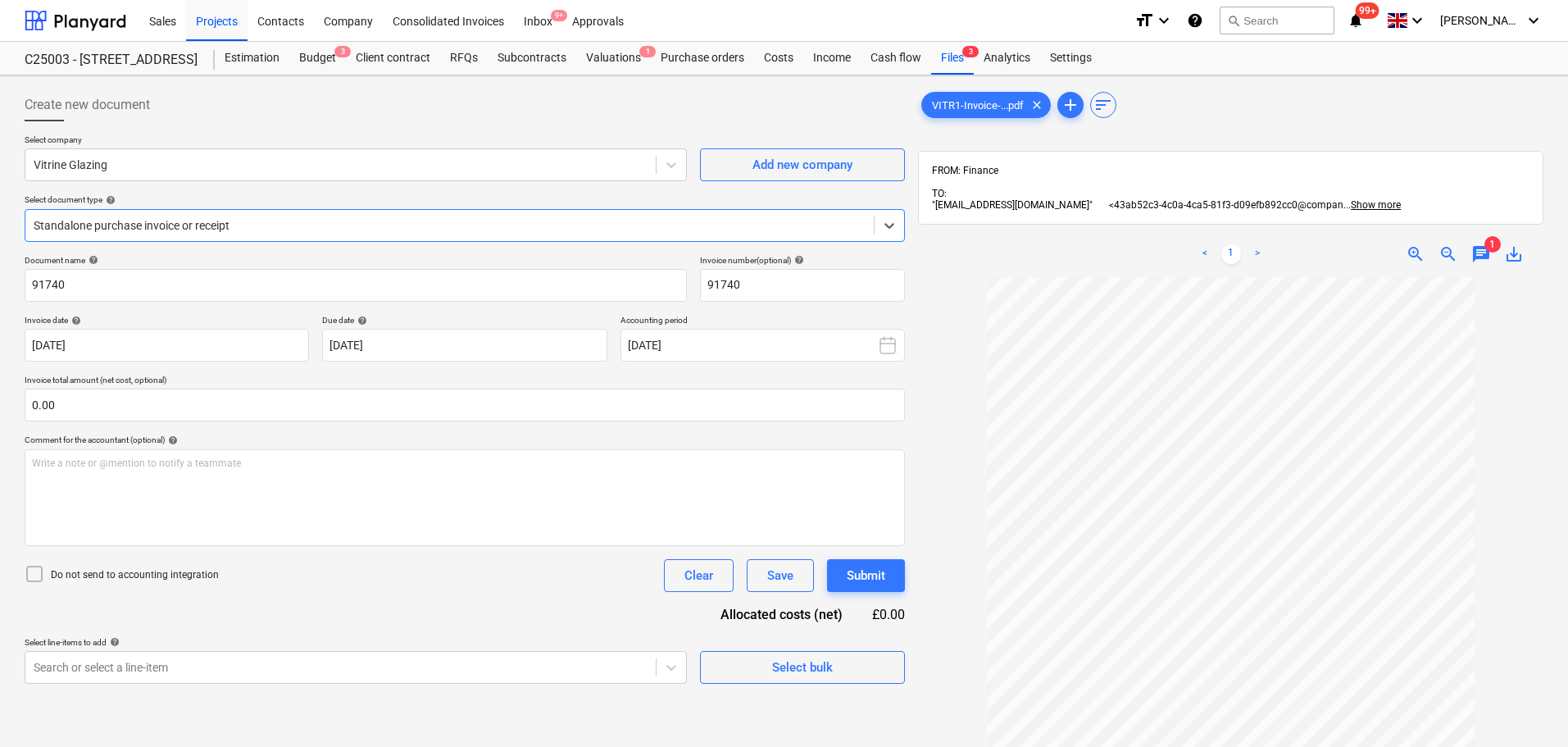 click on "1" at bounding box center [1493, 244] 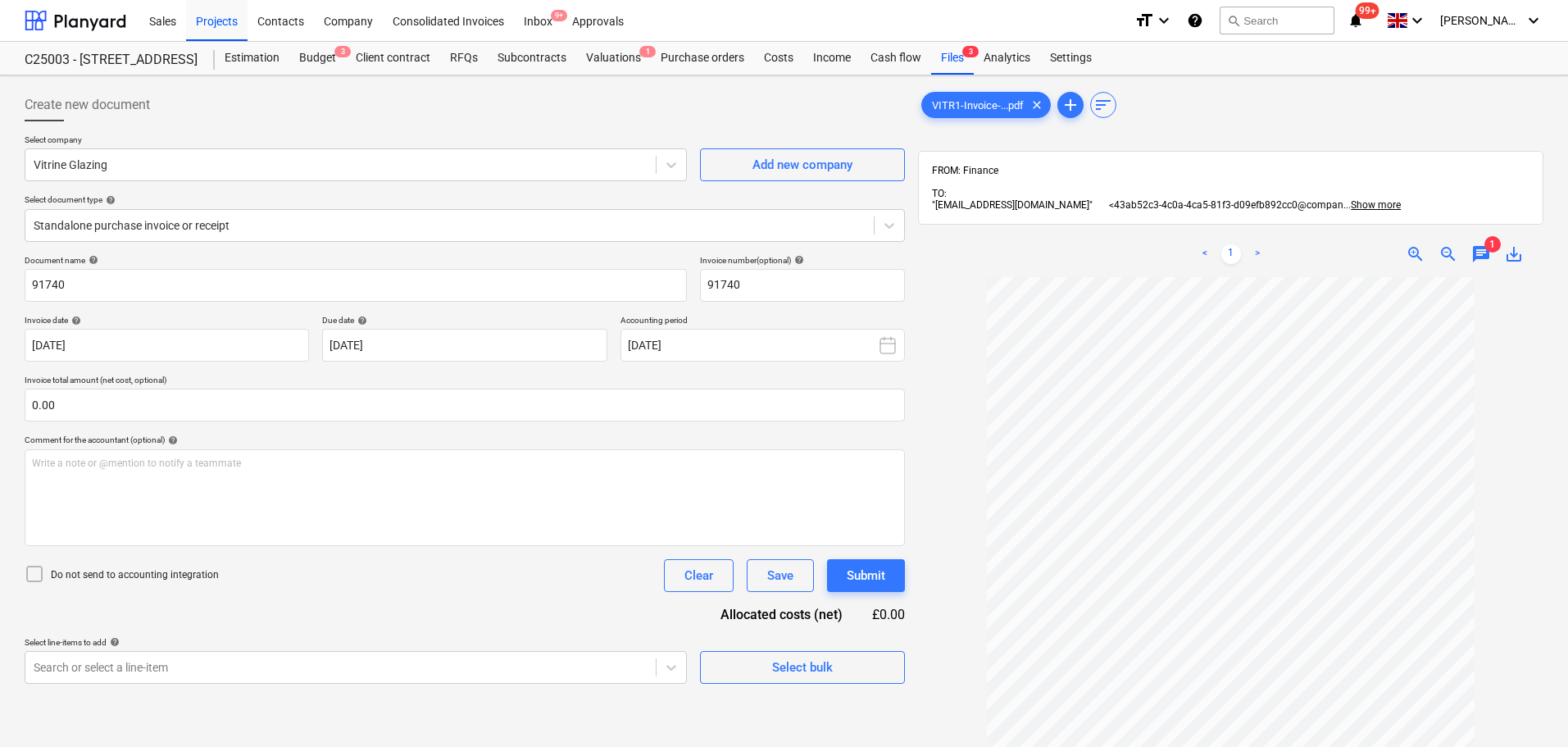 click on "chat" at bounding box center (1481, 254) 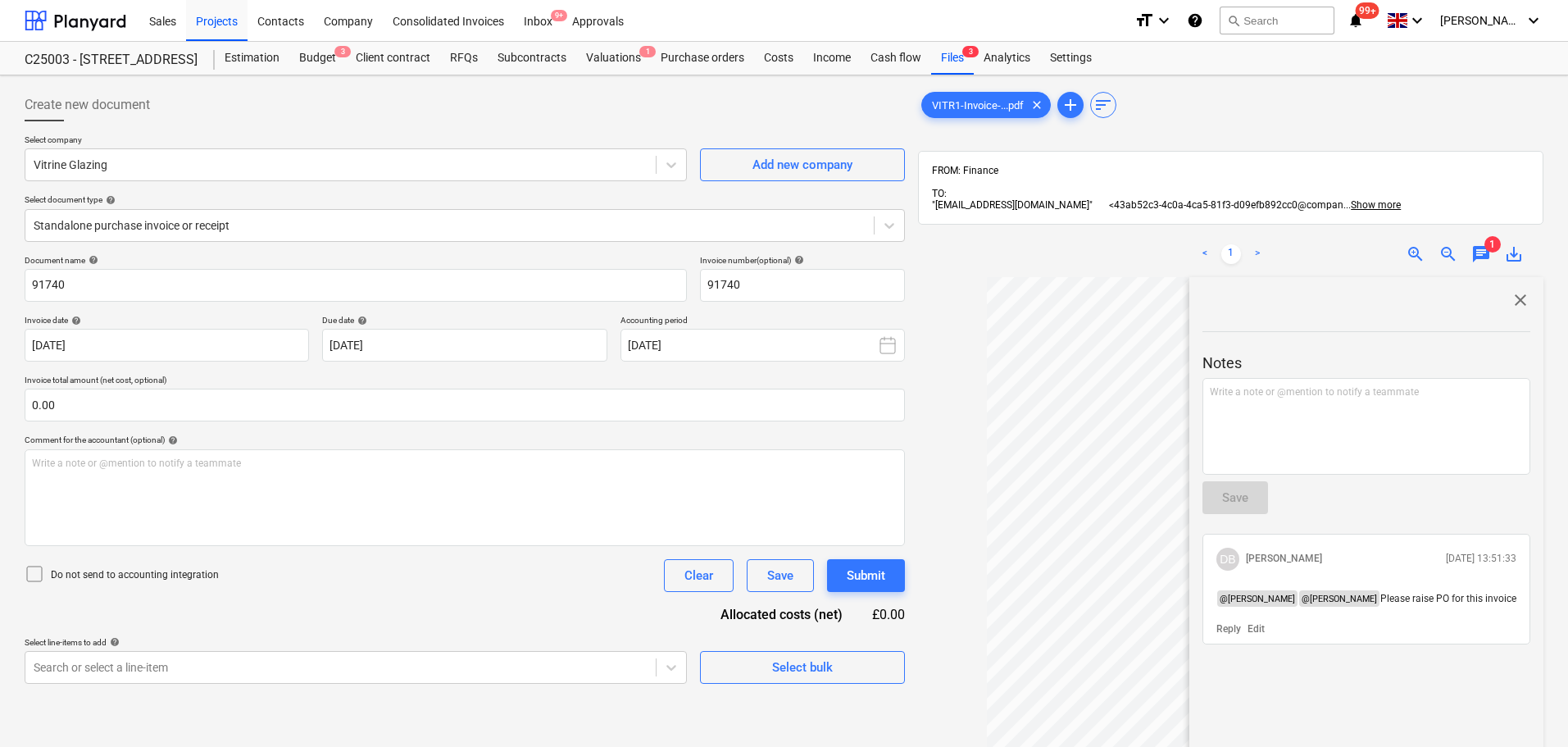 click on "close" at bounding box center (1520, 300) 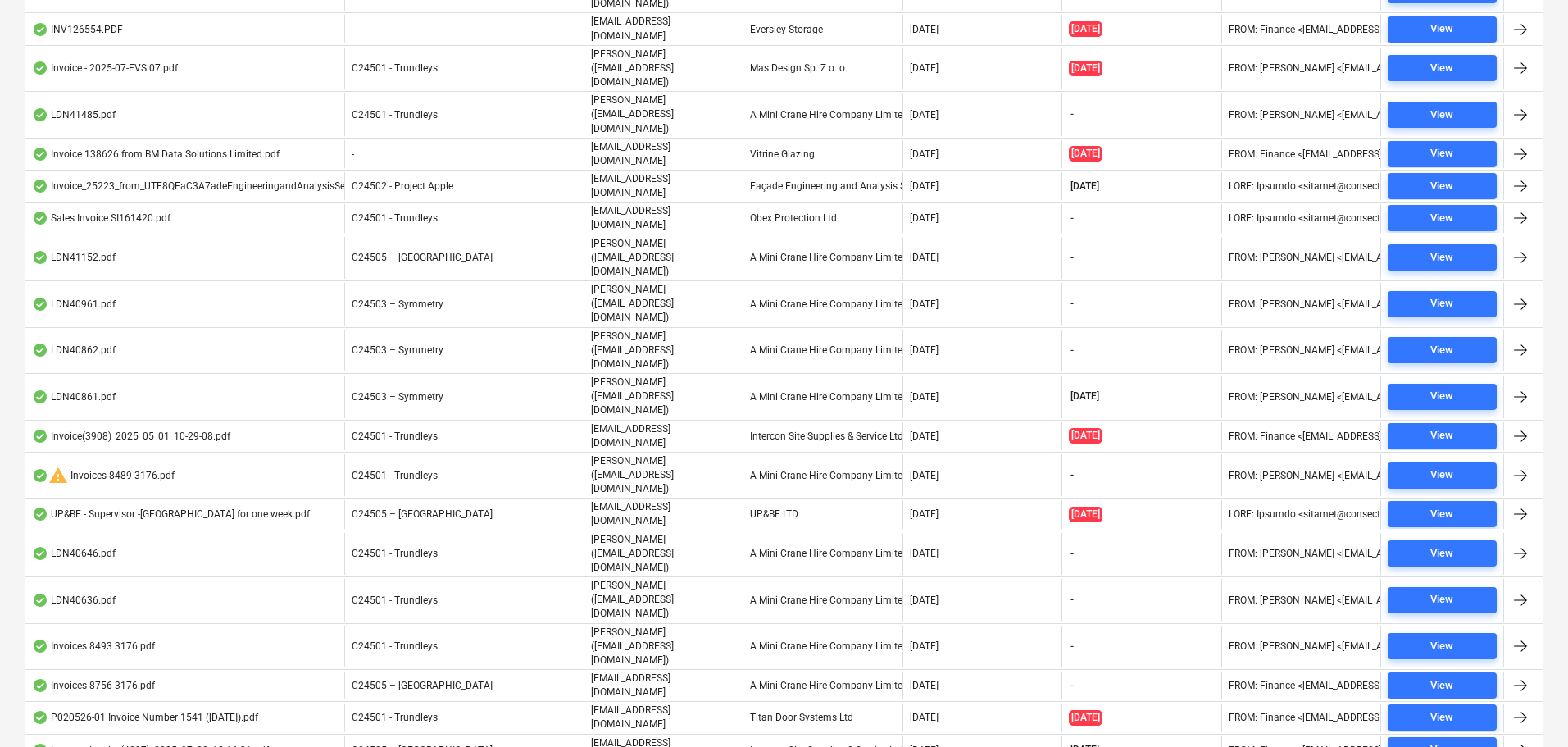 scroll, scrollTop: 566, scrollLeft: 0, axis: vertical 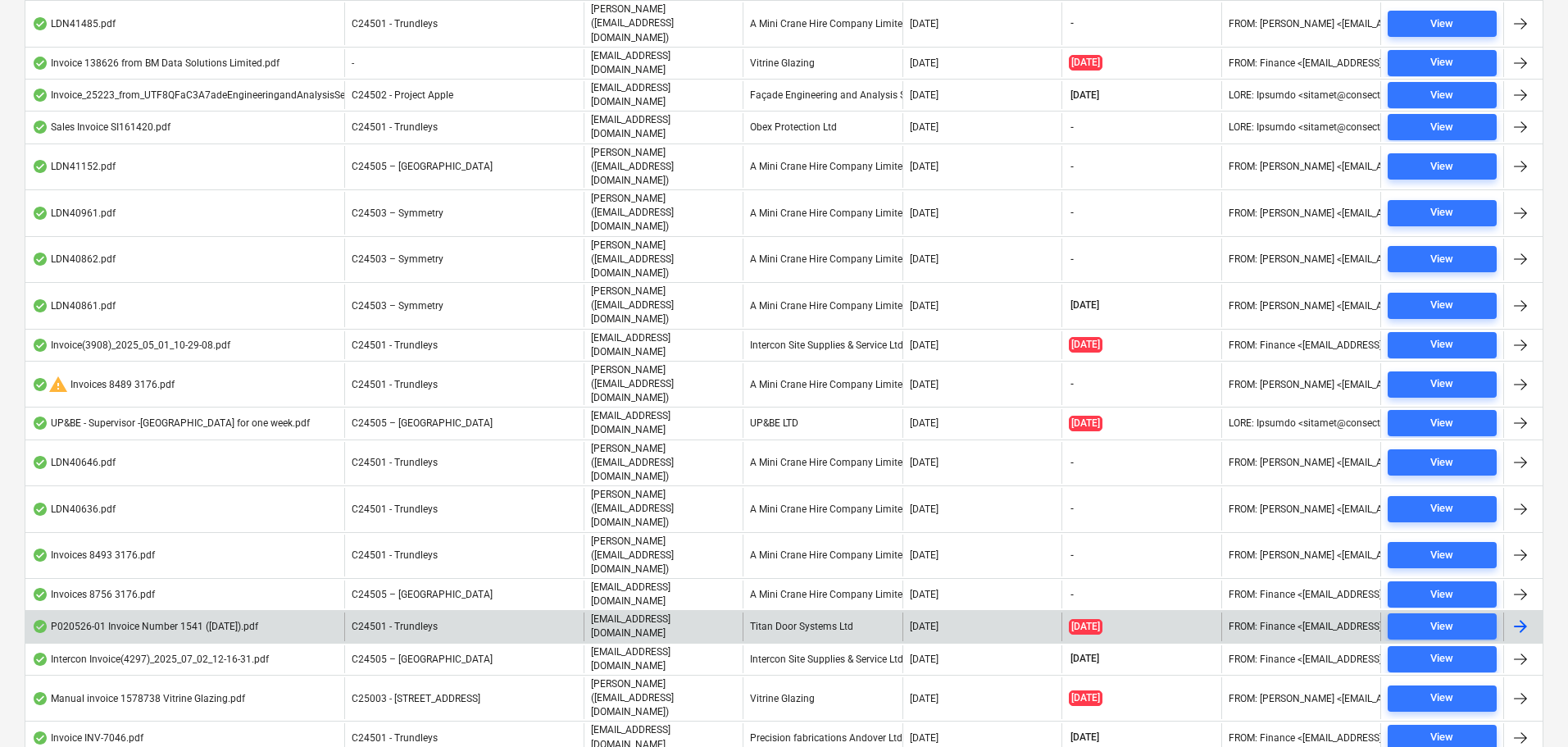 click on "Titan Door Systems Ltd" at bounding box center (822, 626) 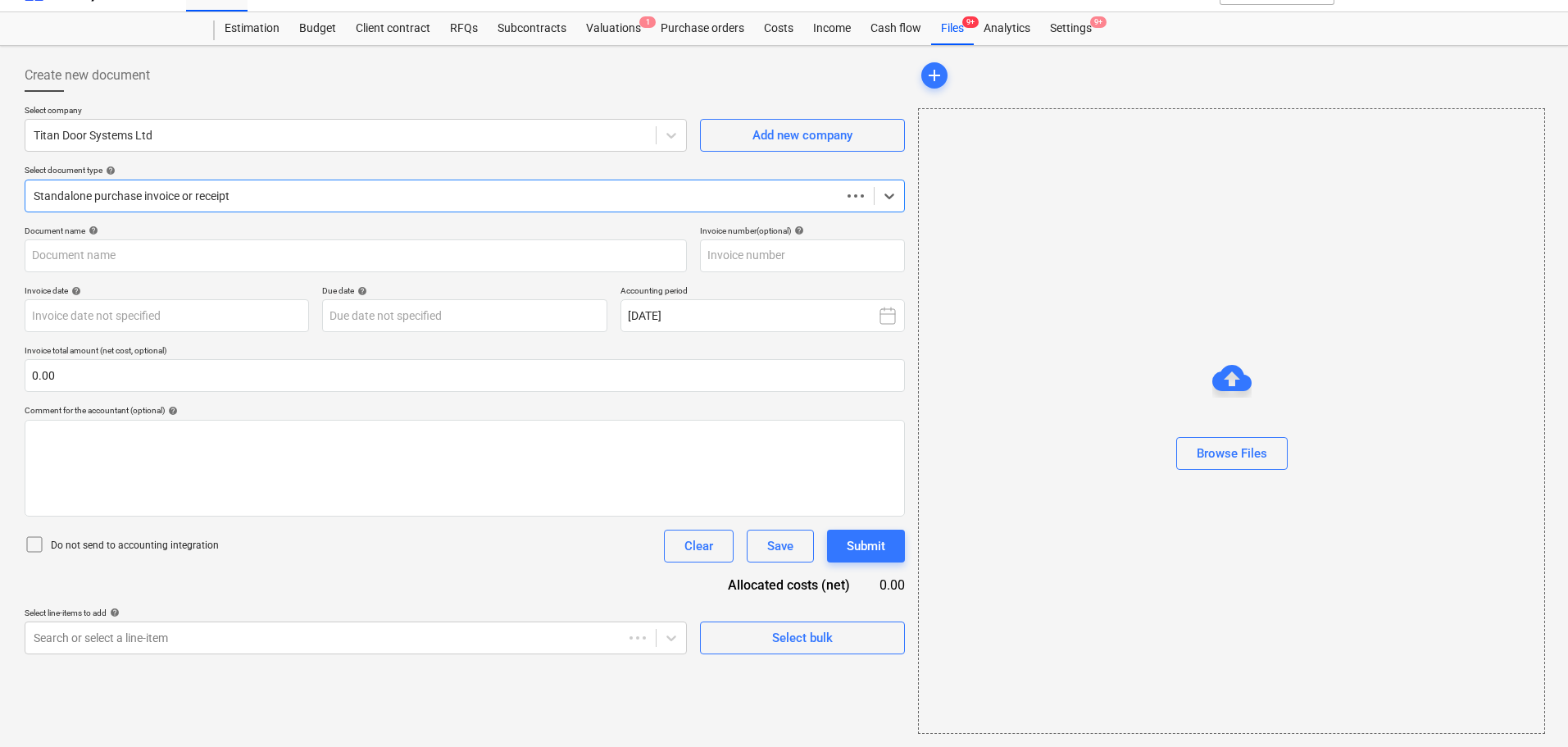 scroll, scrollTop: 30, scrollLeft: 0, axis: vertical 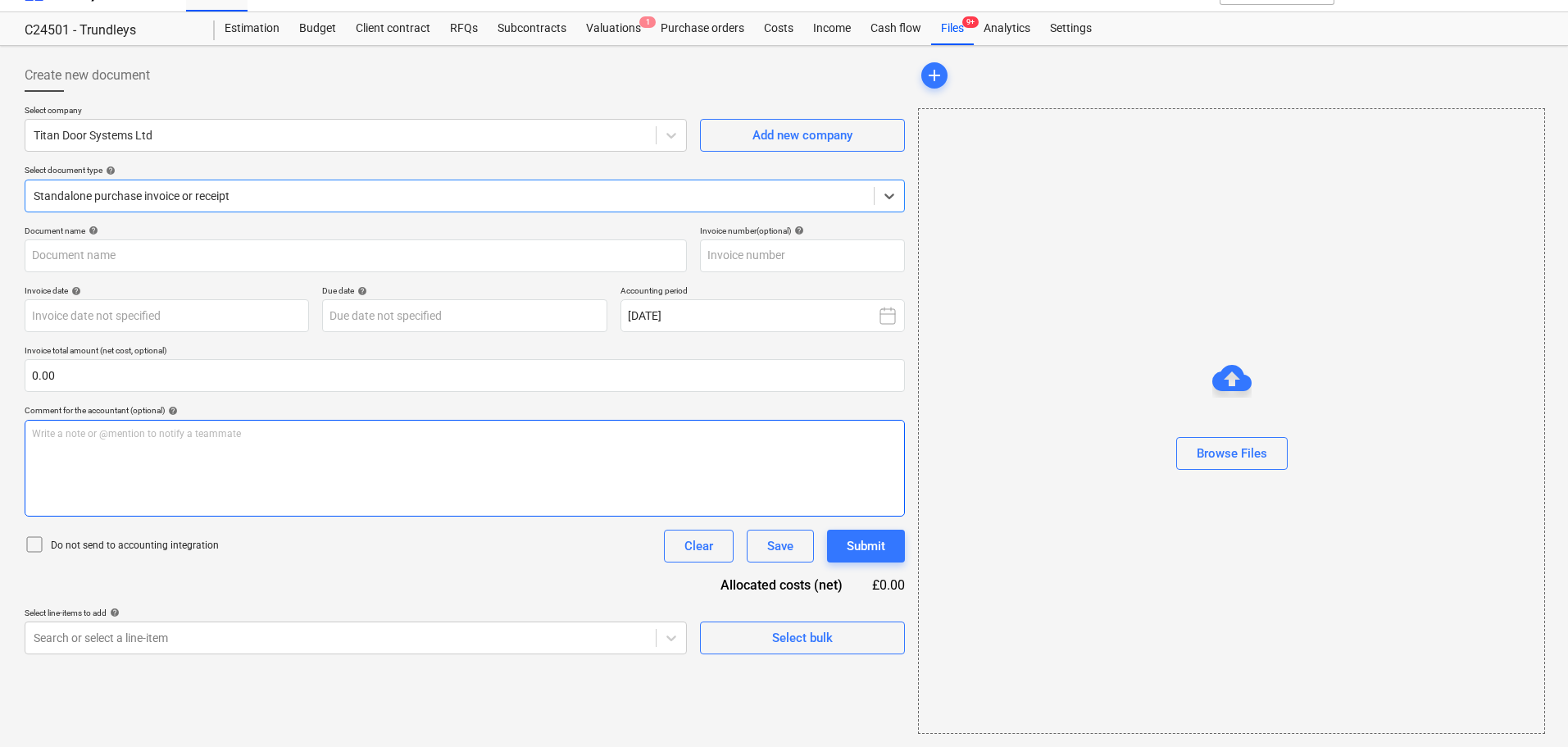 type on "INV-1541" 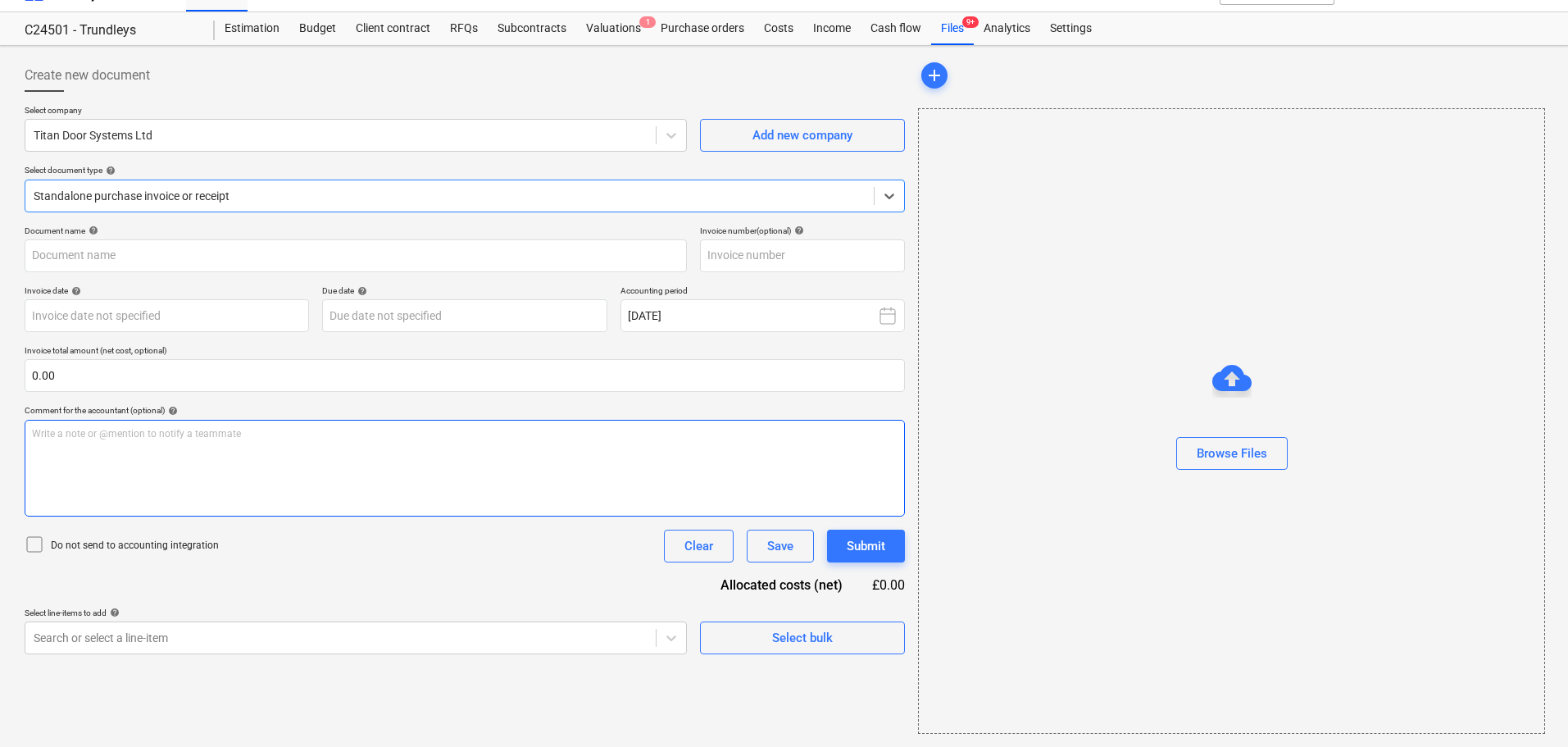 type on "INV-1541" 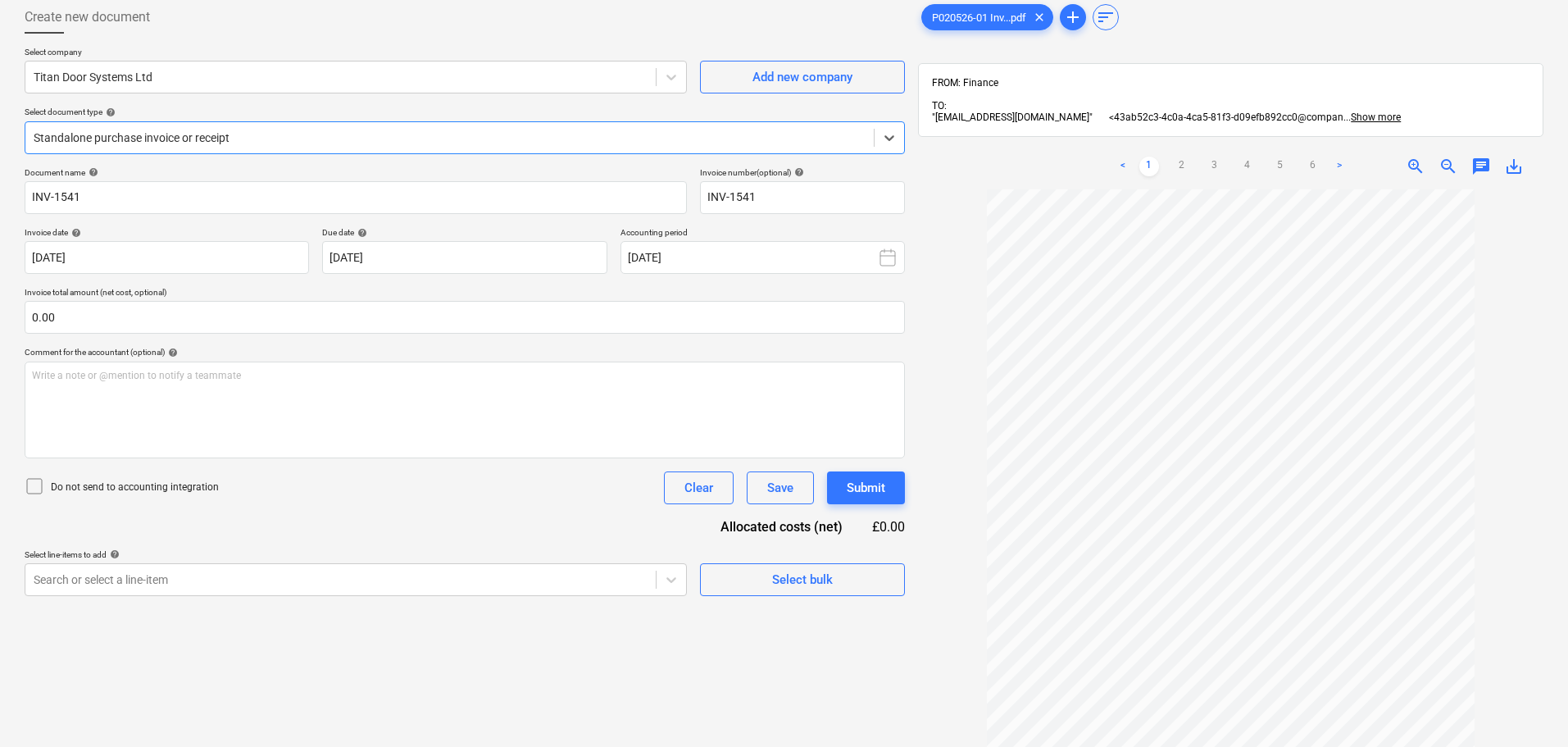 scroll, scrollTop: 0, scrollLeft: 0, axis: both 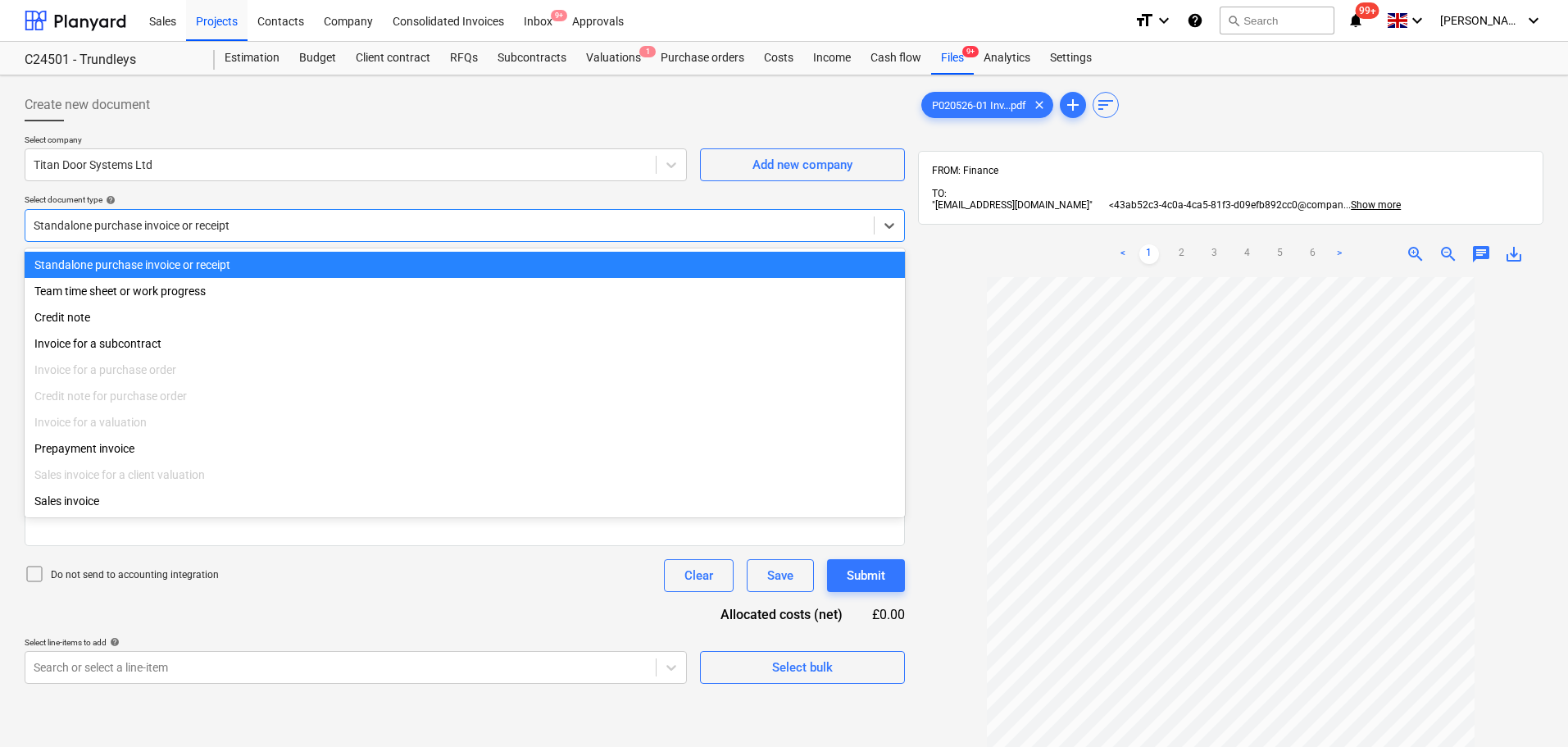 click at bounding box center (449, 225) 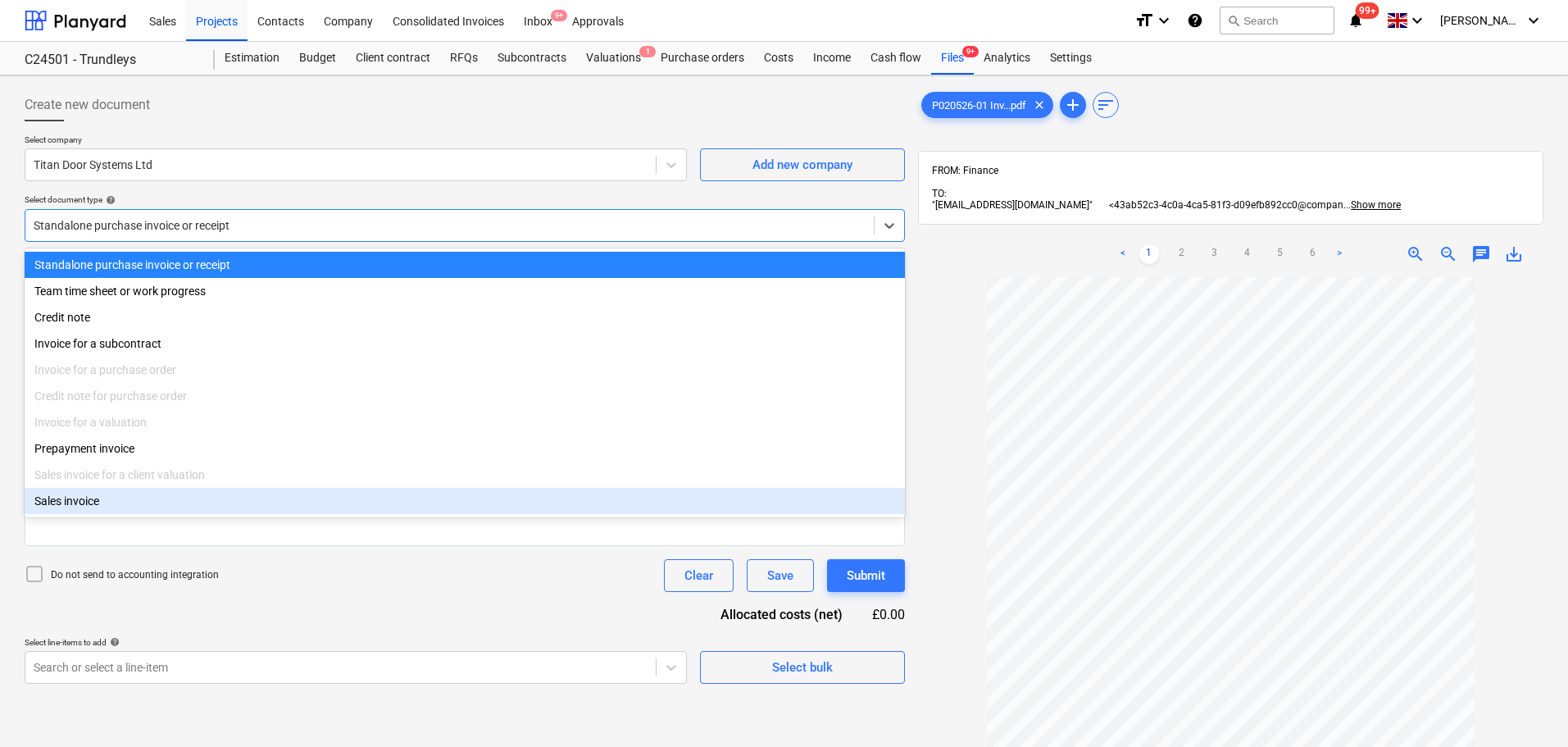 click at bounding box center [1230, 627] 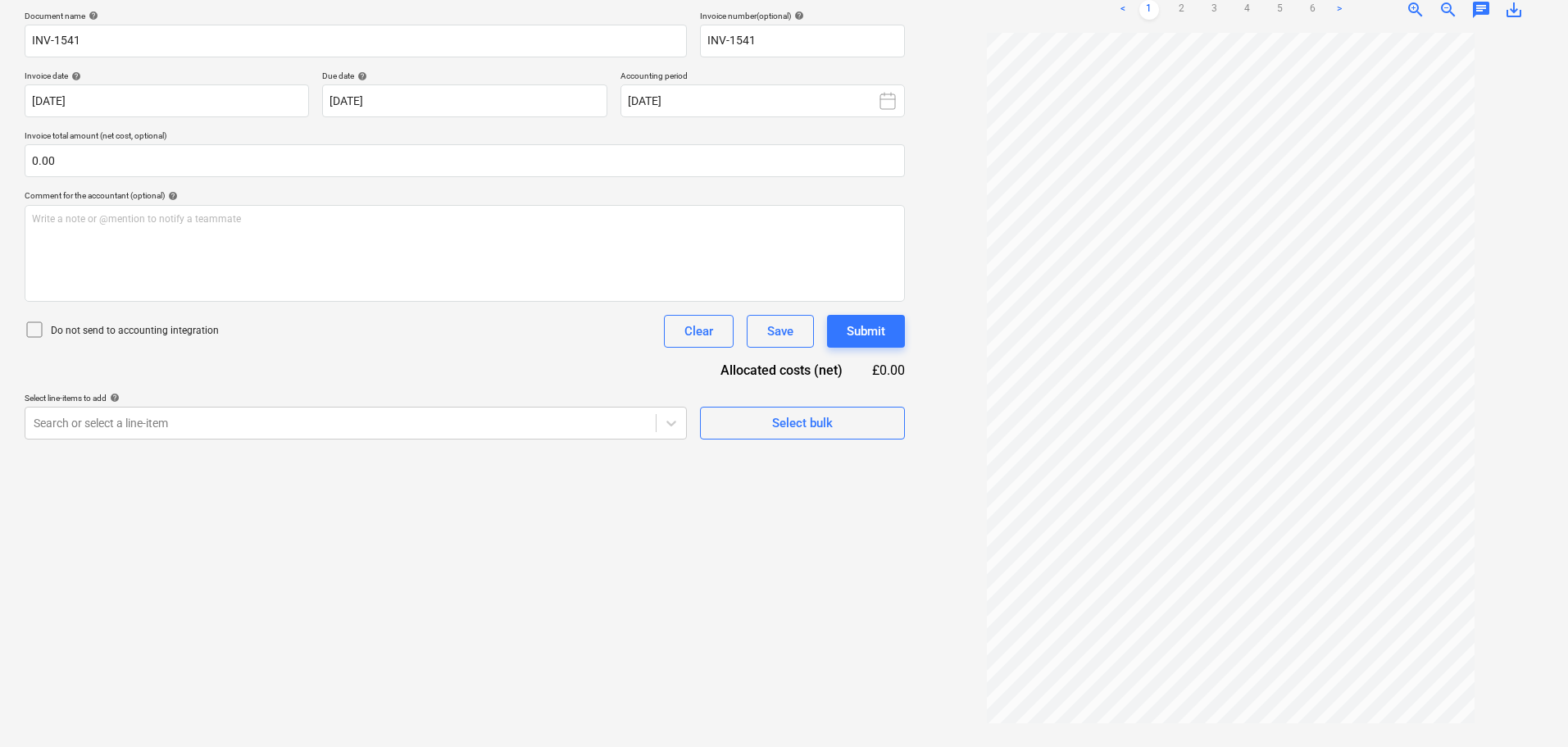 scroll, scrollTop: 0, scrollLeft: 0, axis: both 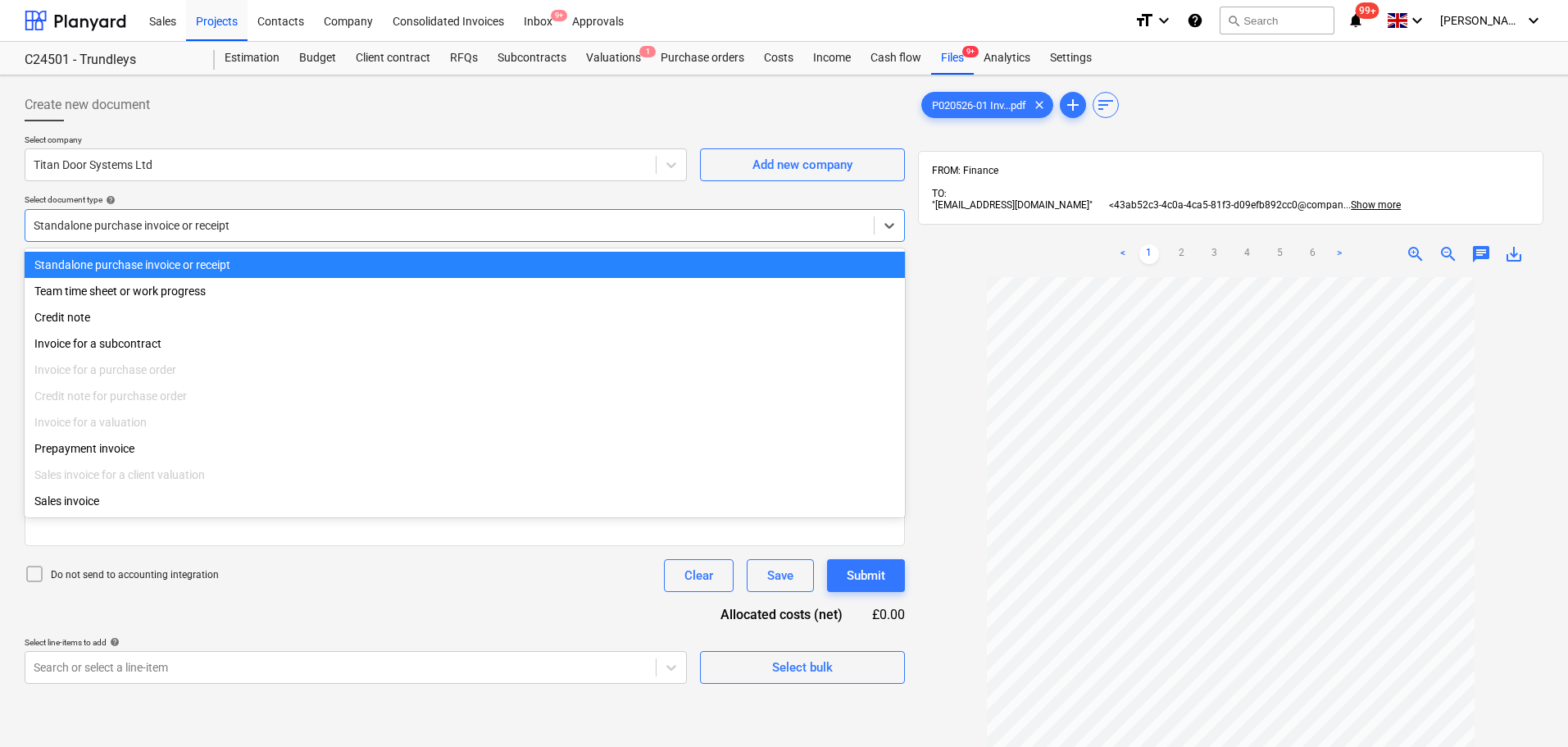 click at bounding box center (449, 225) 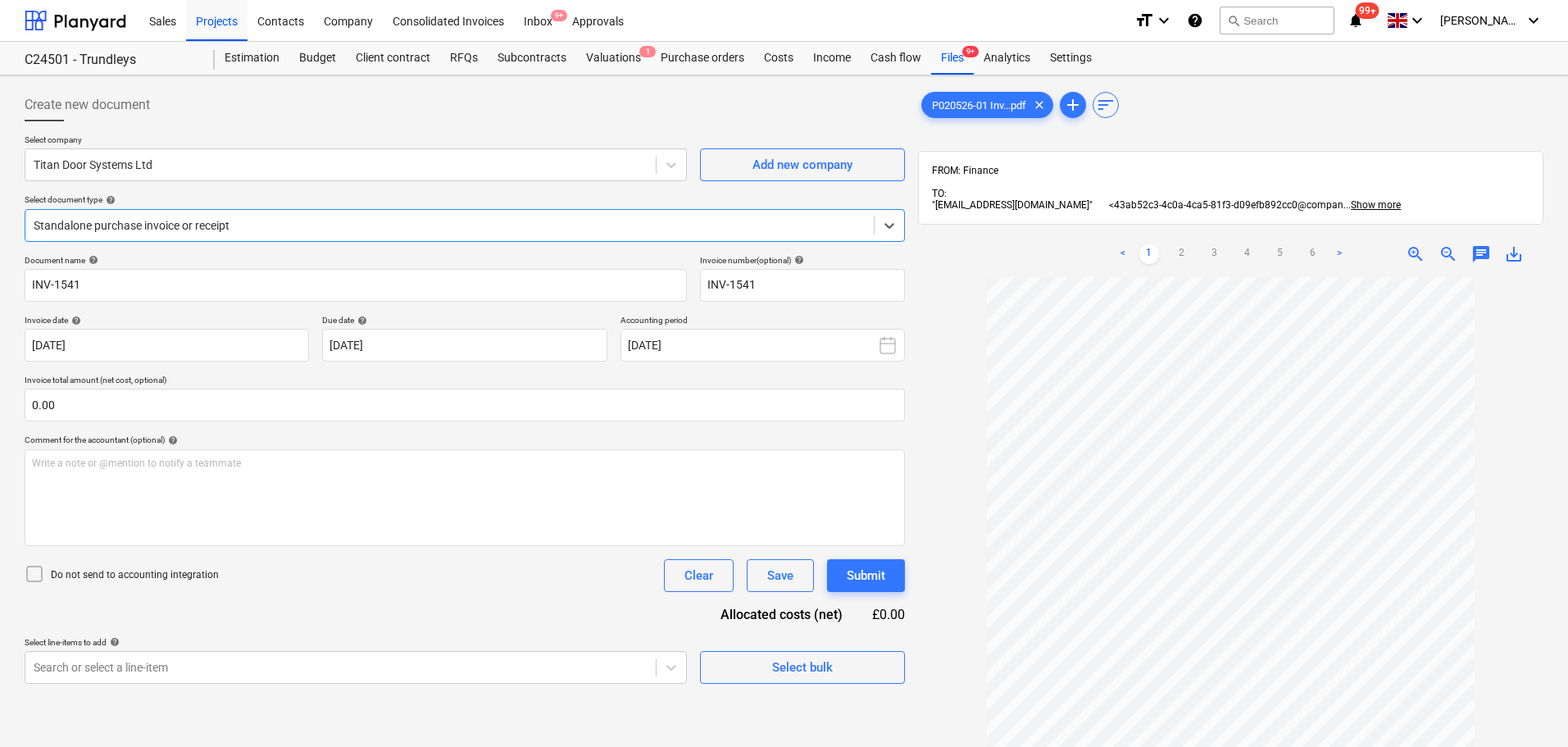 click at bounding box center (449, 225) 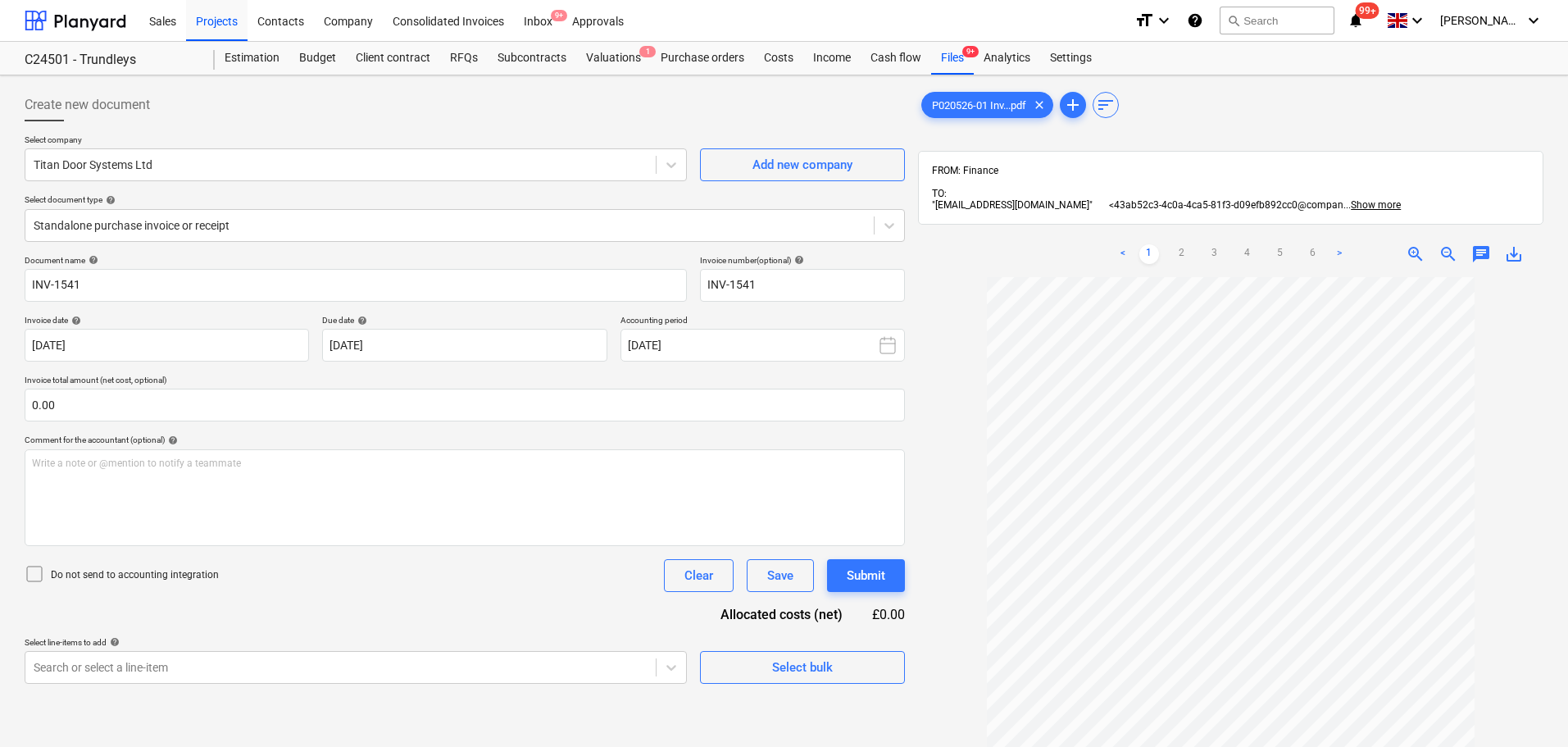 click on "zoom_in" at bounding box center (1416, 254) 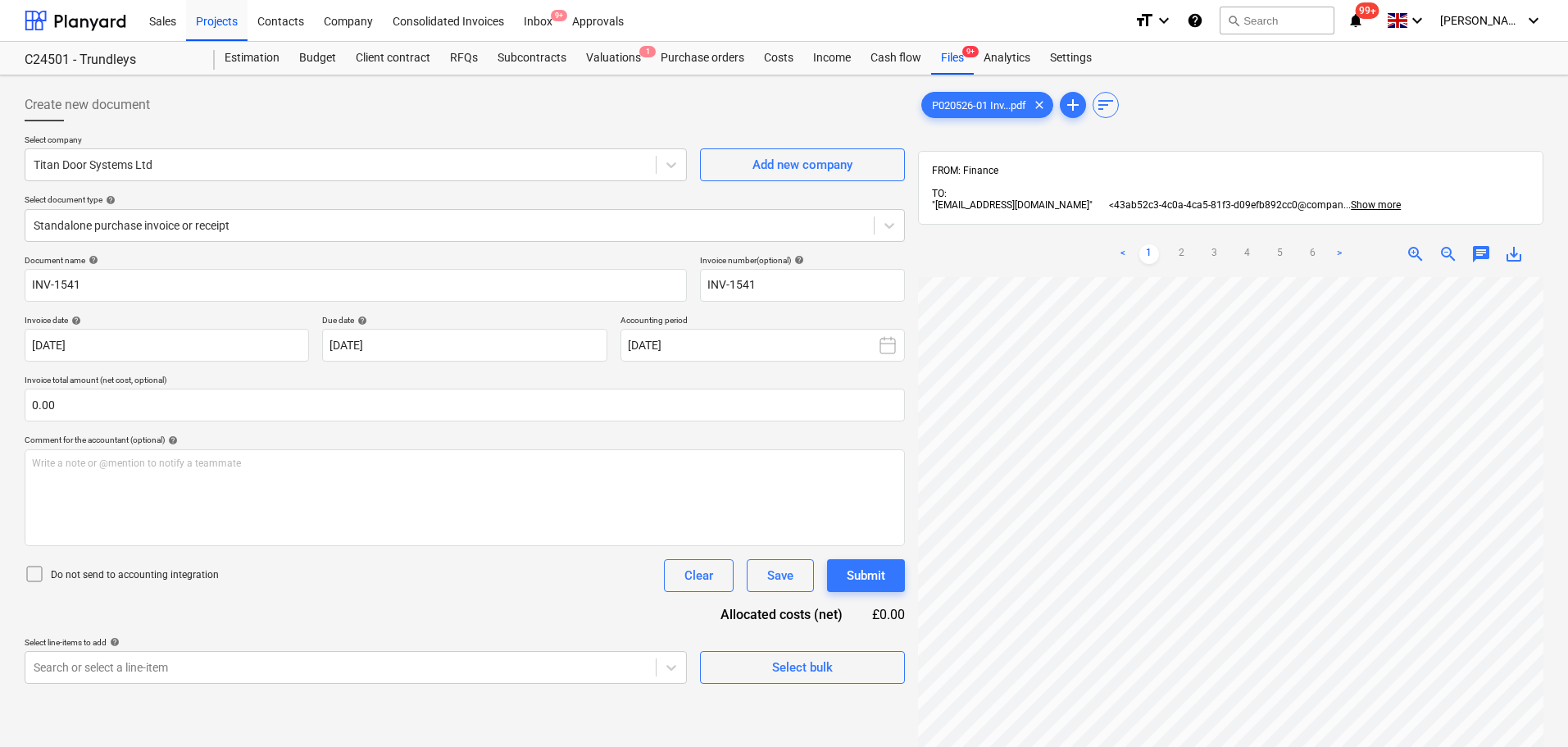 click on "zoom_in" at bounding box center [1416, 254] 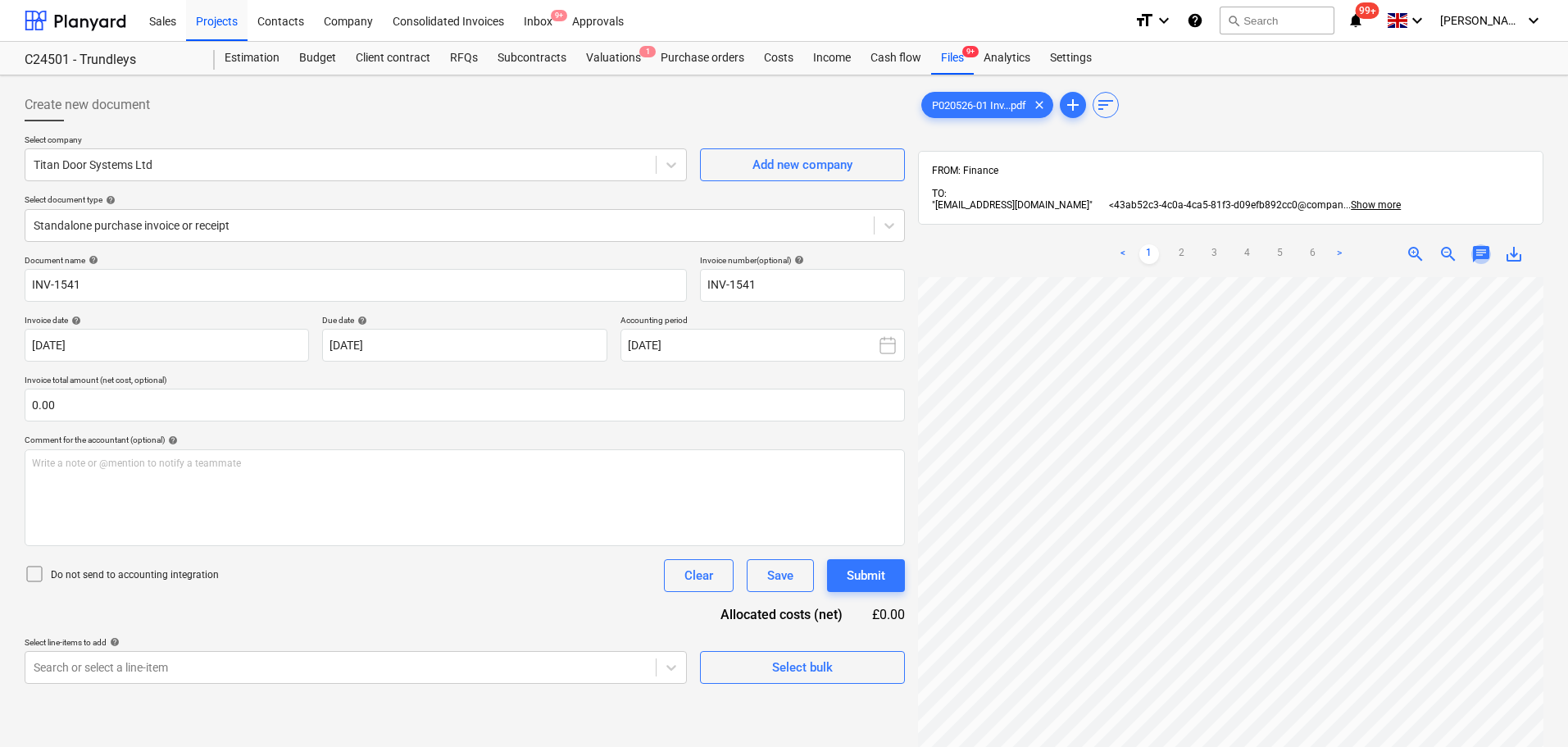 click on "chat" at bounding box center (1481, 254) 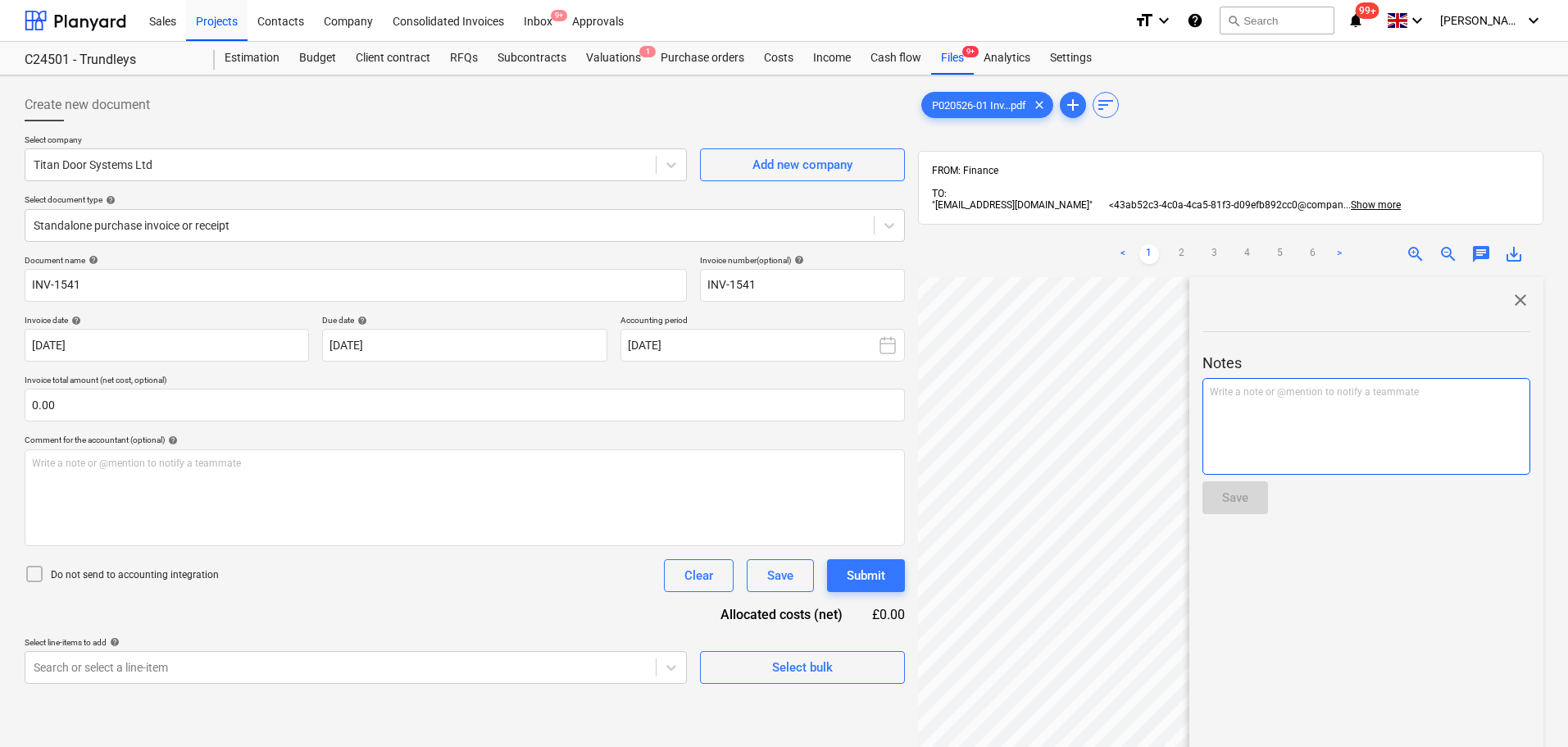 click on "Write a note or @mention to notify a teammate [PERSON_NAME]" at bounding box center [1366, 426] 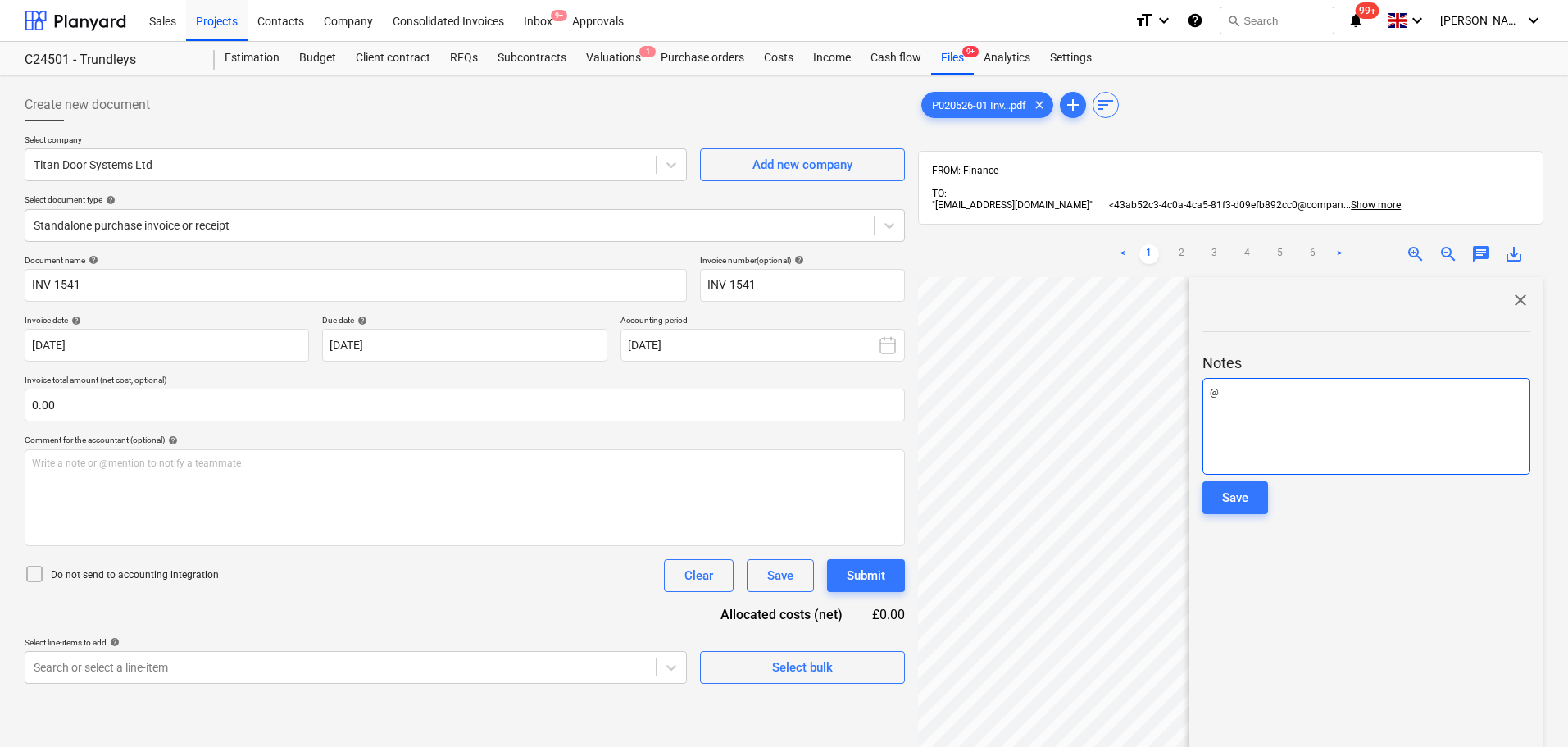 type 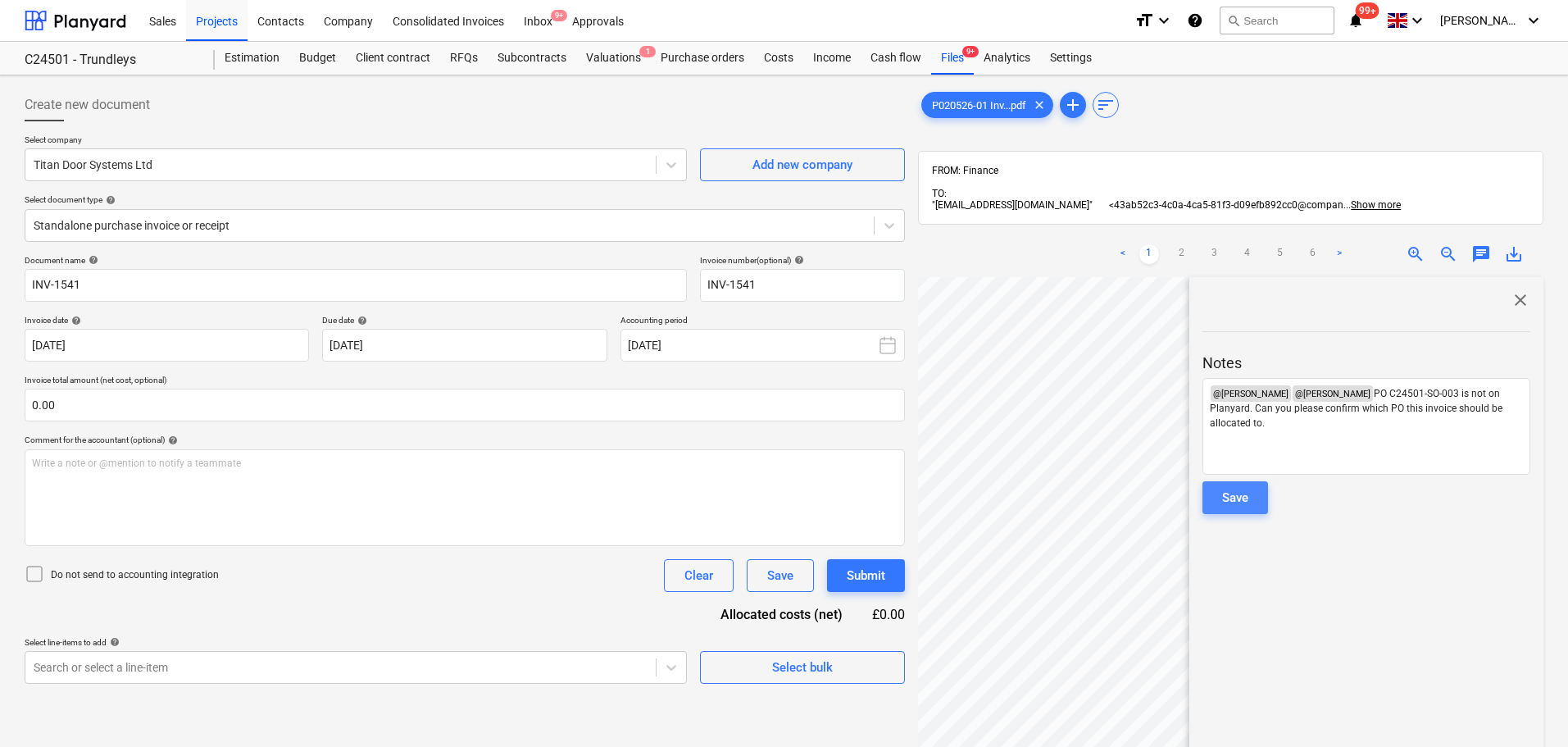 click on "Save" at bounding box center (1235, 498) 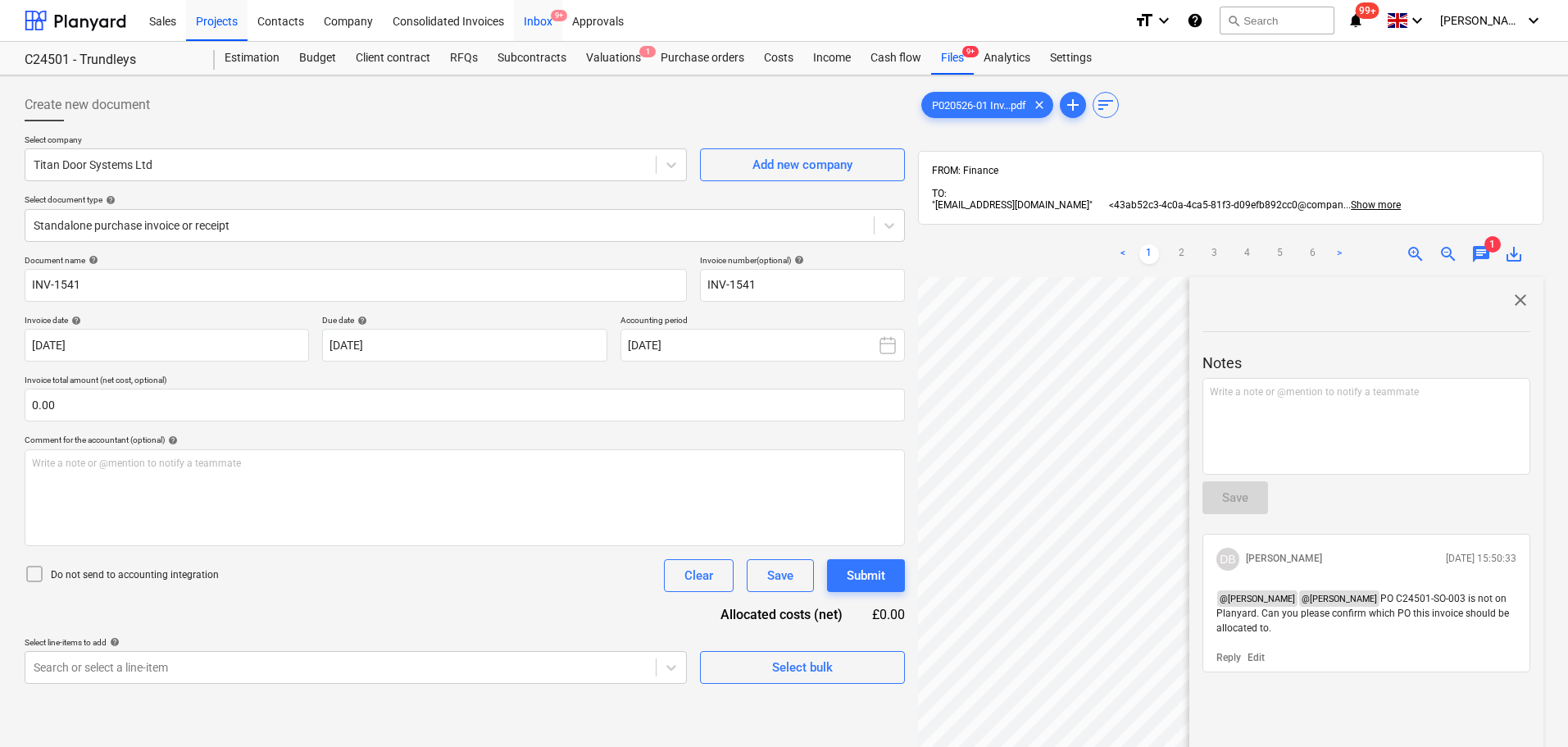 click on "Inbox 9+" at bounding box center (538, 20) 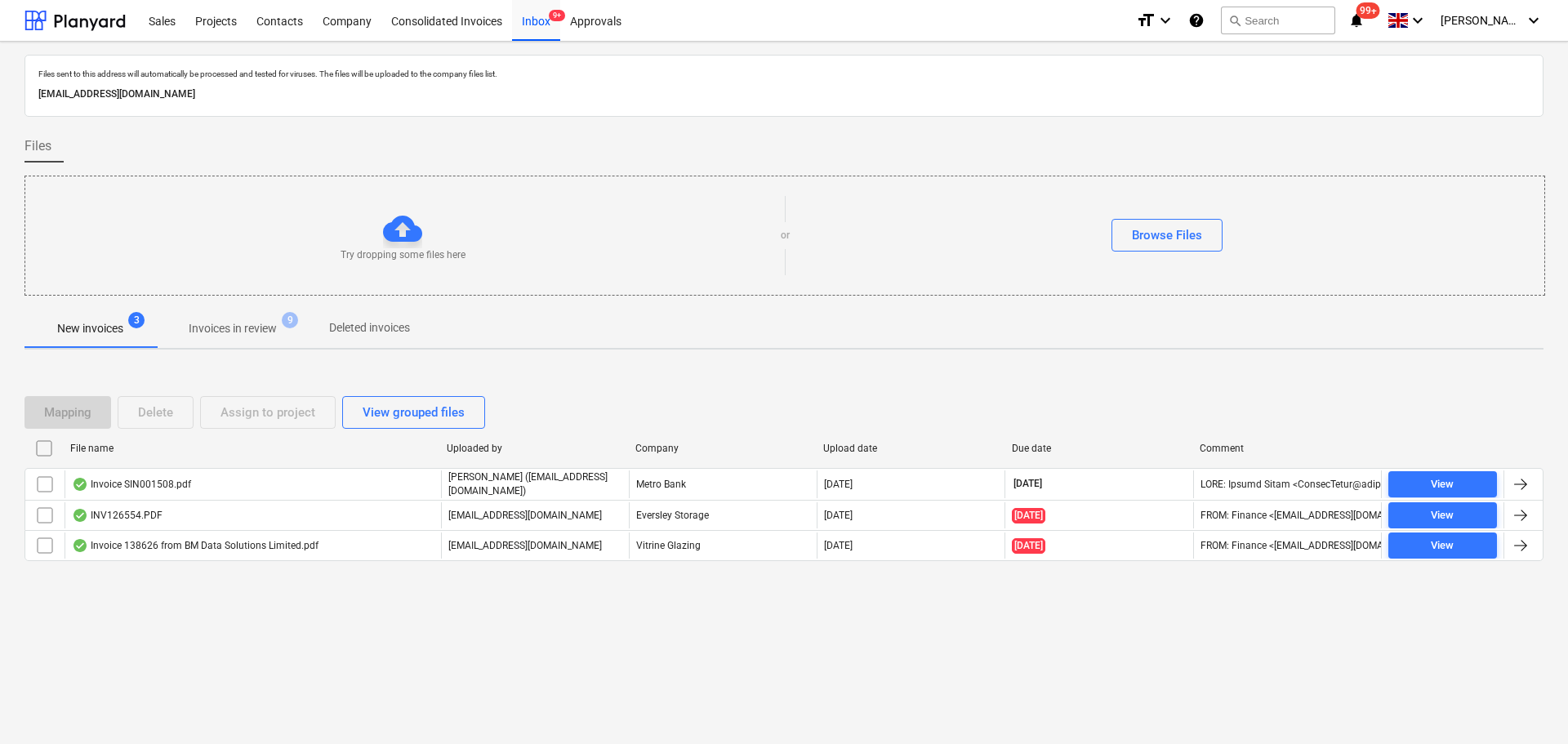 click on "Invoices in review 9" at bounding box center (233, 328) 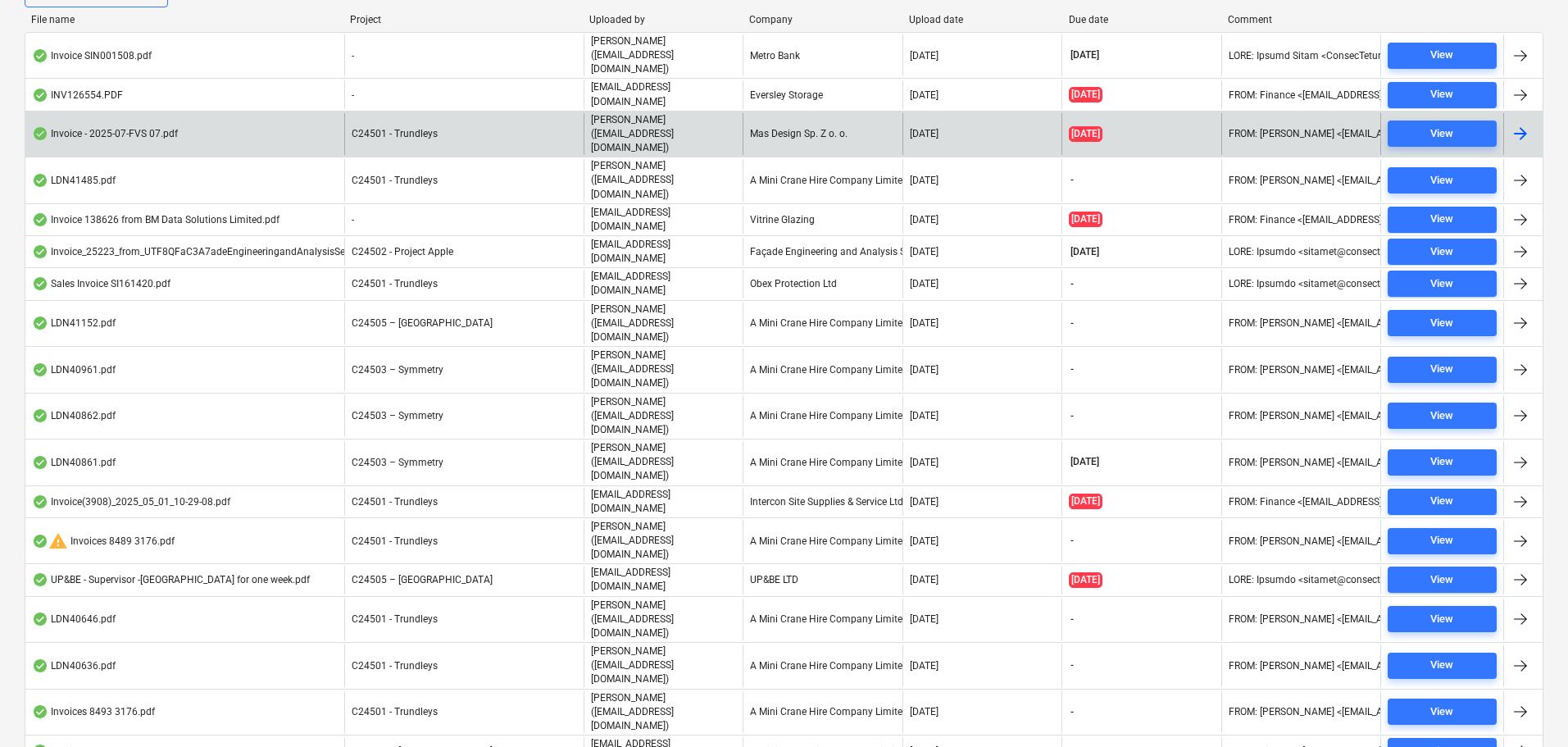 scroll, scrollTop: 410, scrollLeft: 0, axis: vertical 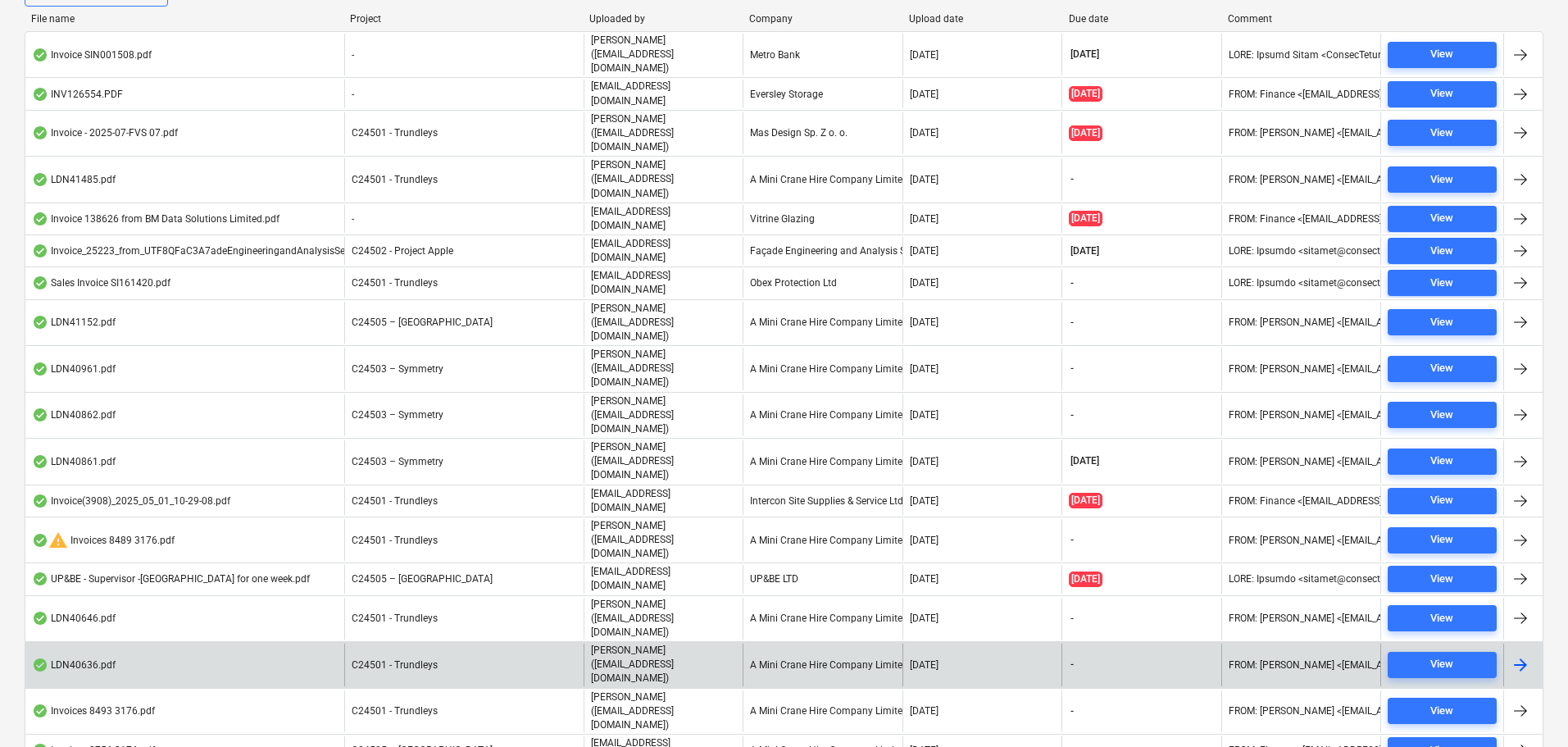 click on "LDN40636.pdf" at bounding box center [184, 664] 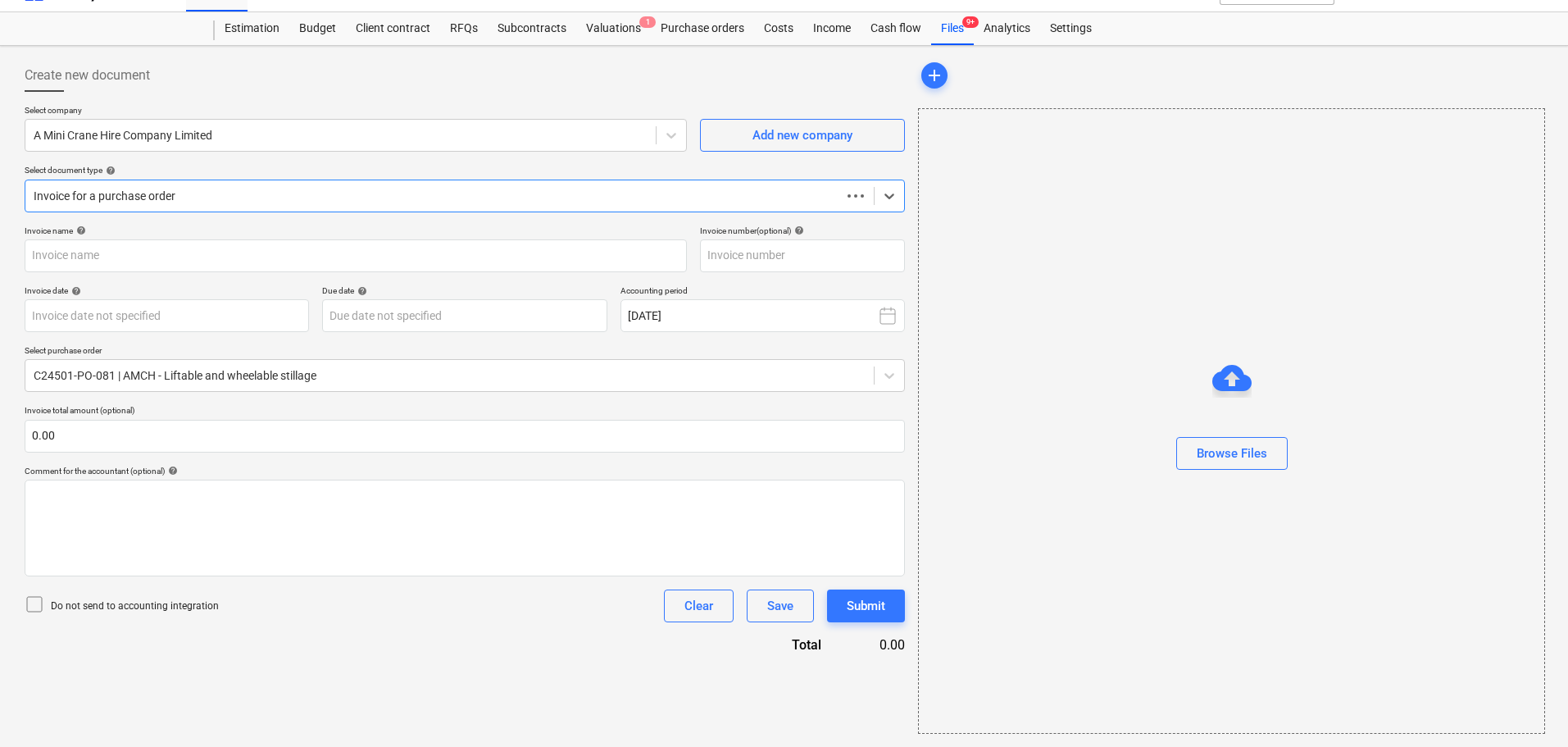scroll, scrollTop: 30, scrollLeft: 0, axis: vertical 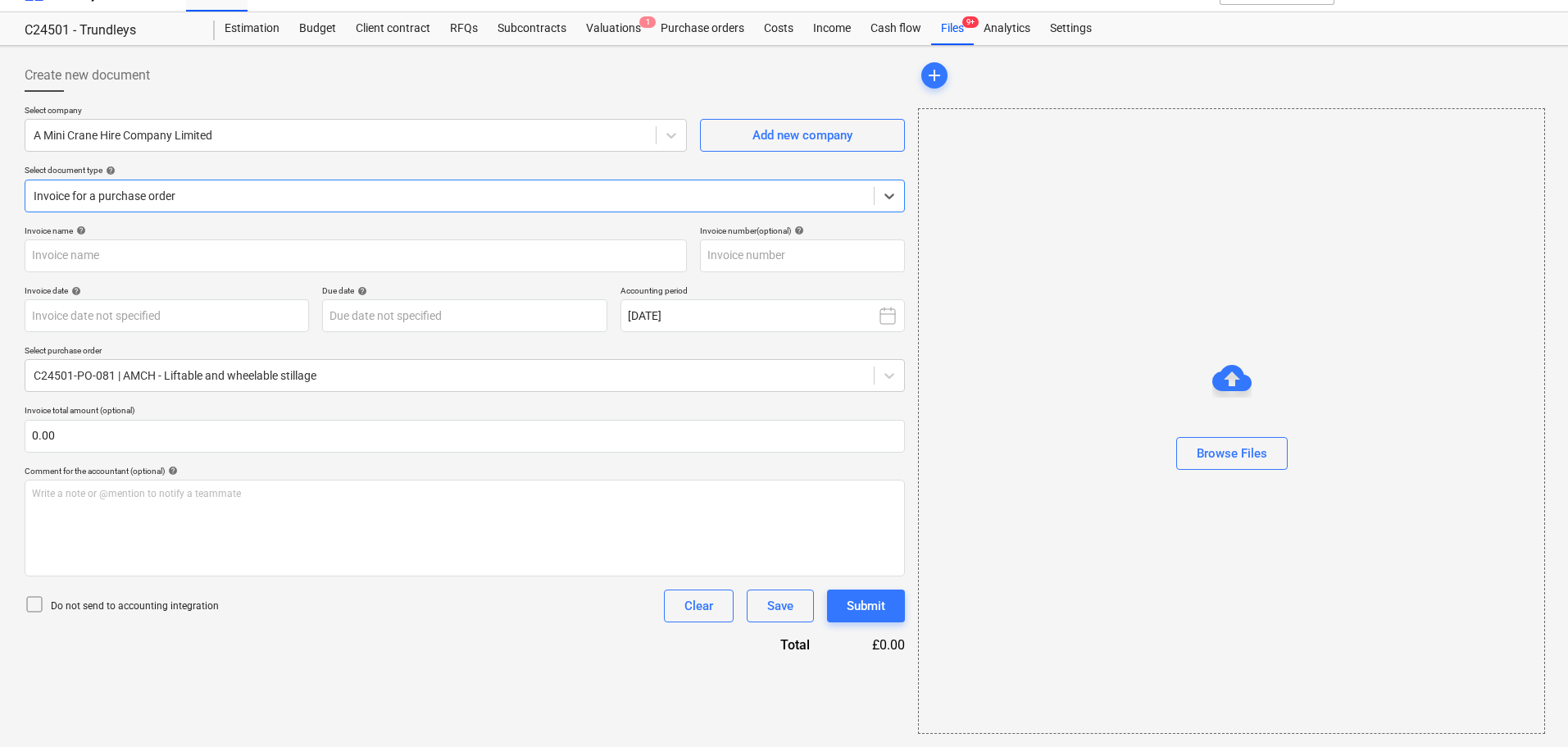 type on "40636" 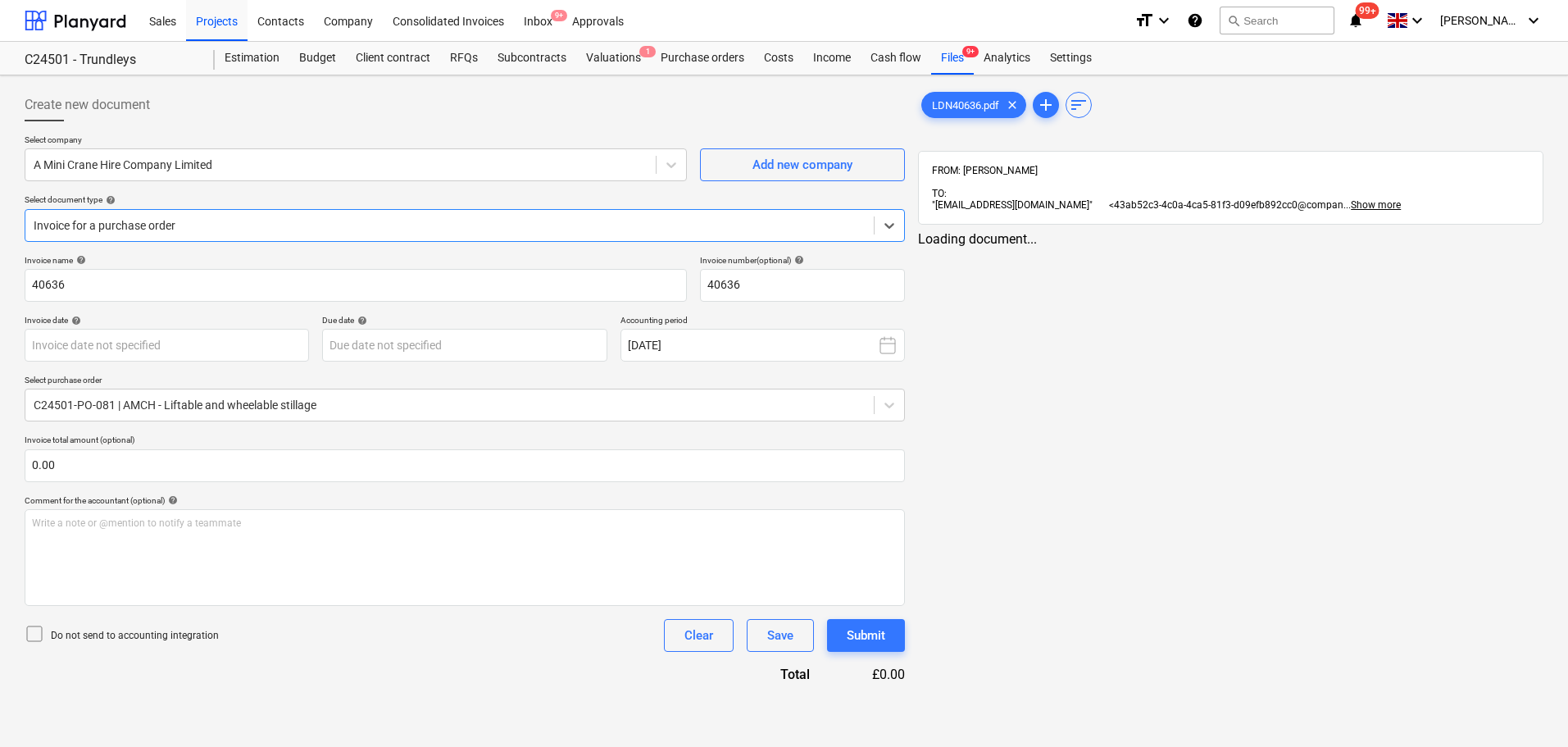 scroll, scrollTop: 0, scrollLeft: 0, axis: both 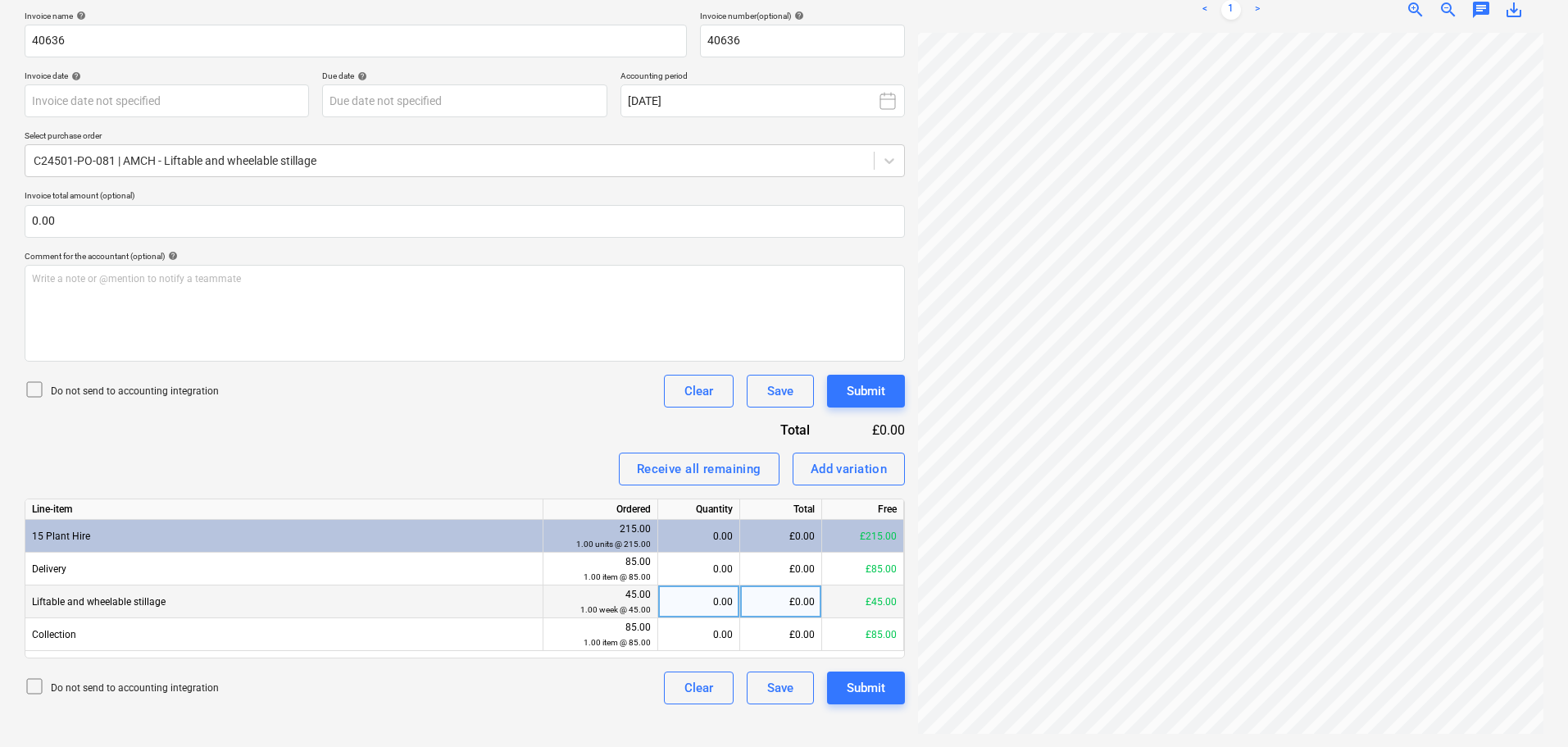 click on "£0.00" at bounding box center (781, 602) 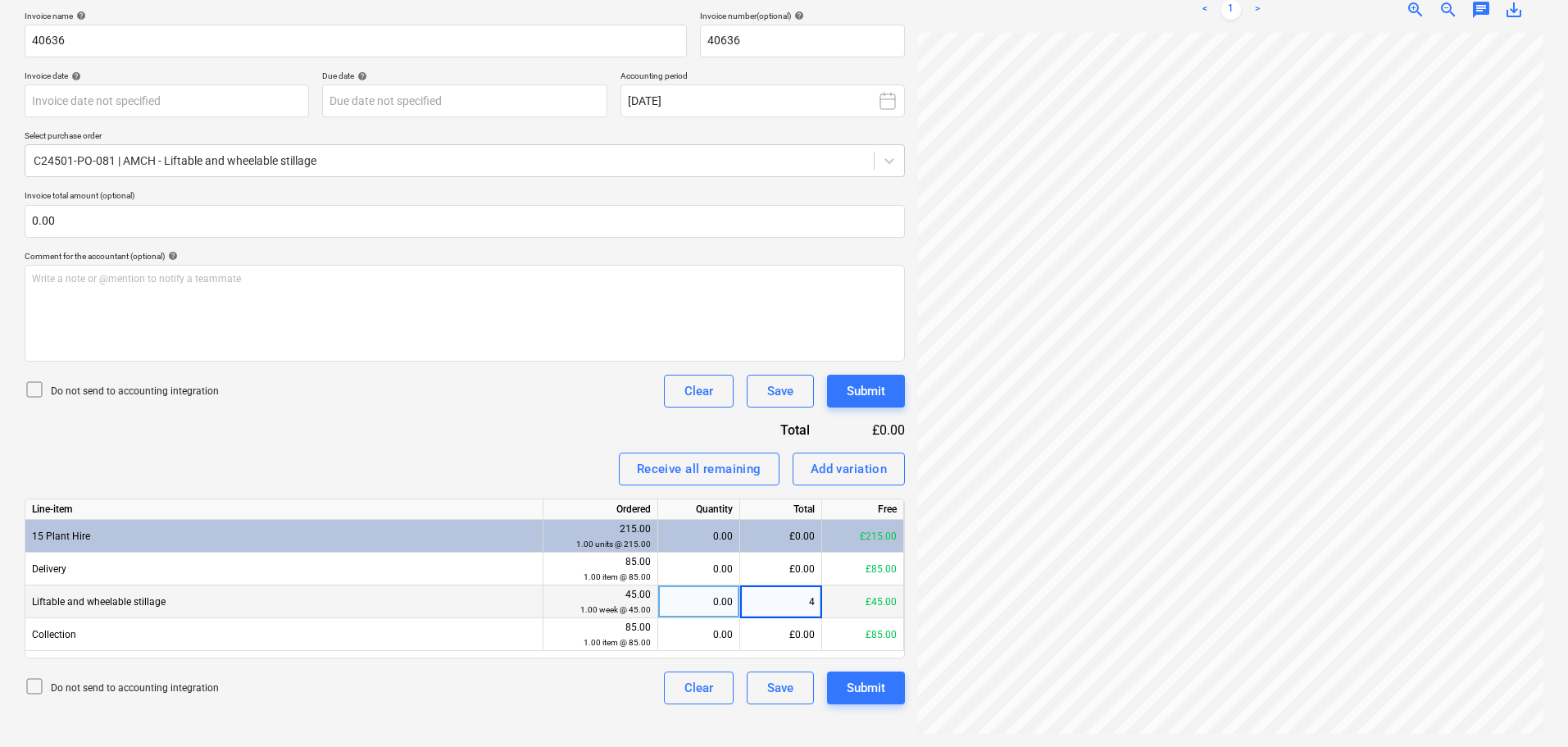 type on "45" 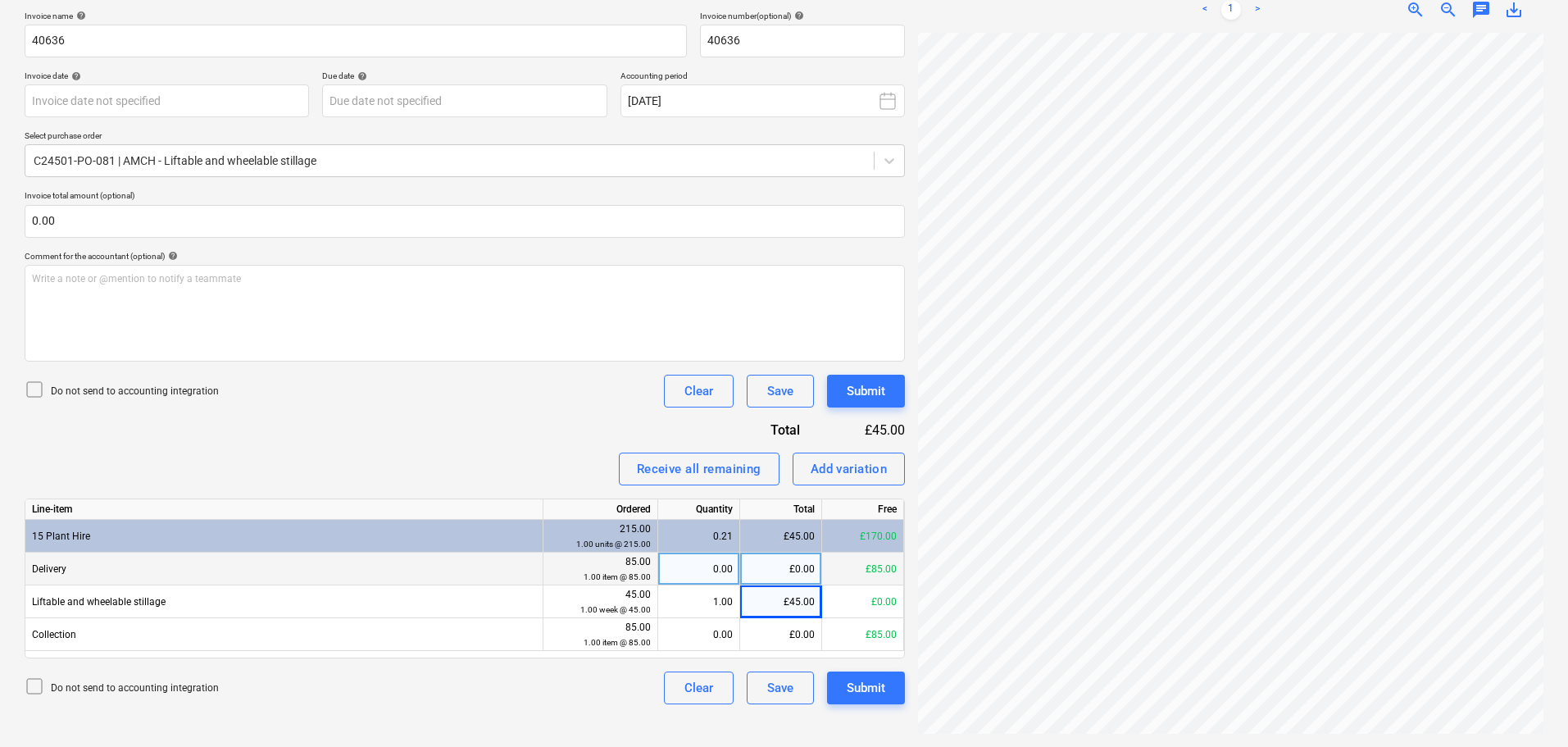 click on "£0.00" at bounding box center (781, 569) 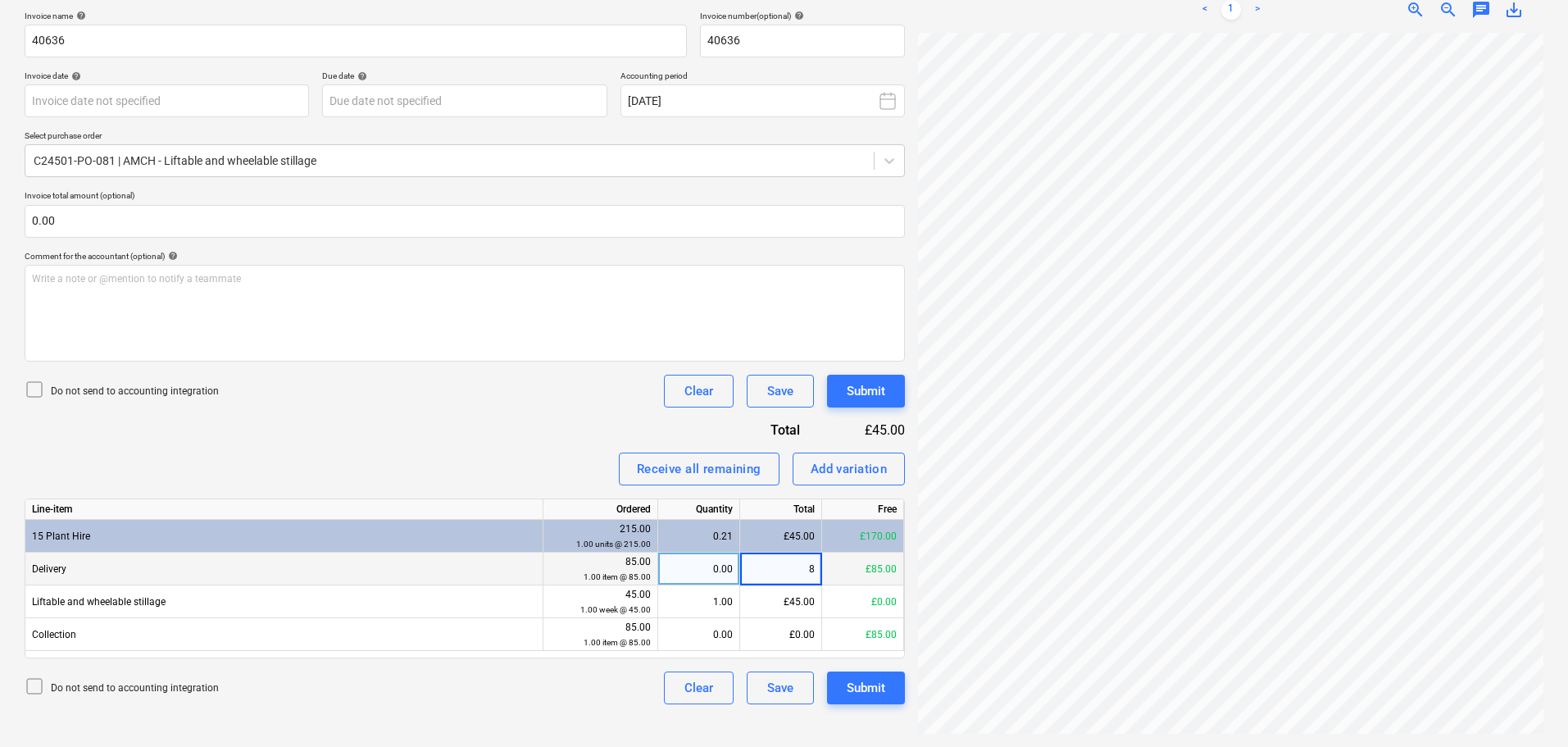 type on "85" 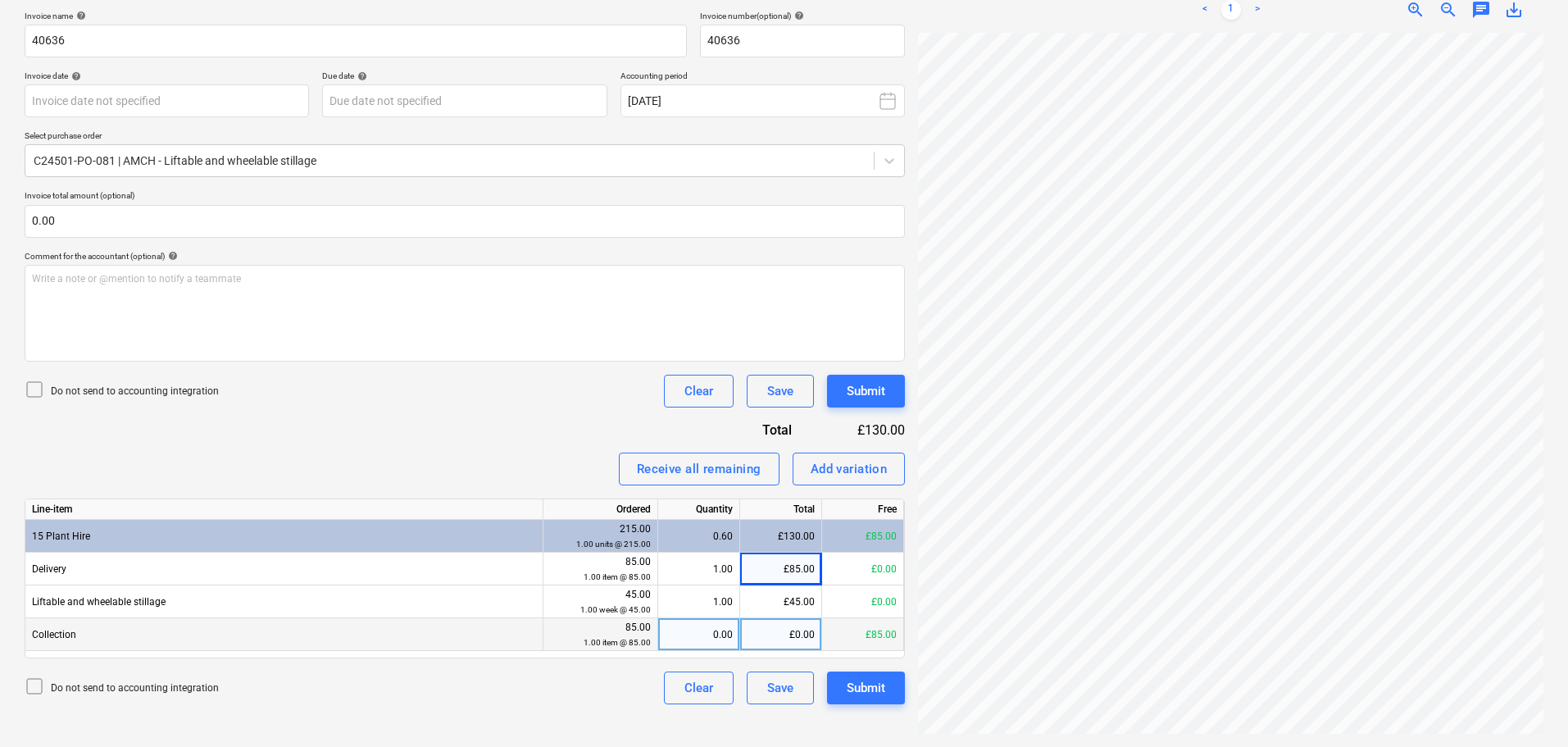 click on "£0.00" at bounding box center [781, 635] 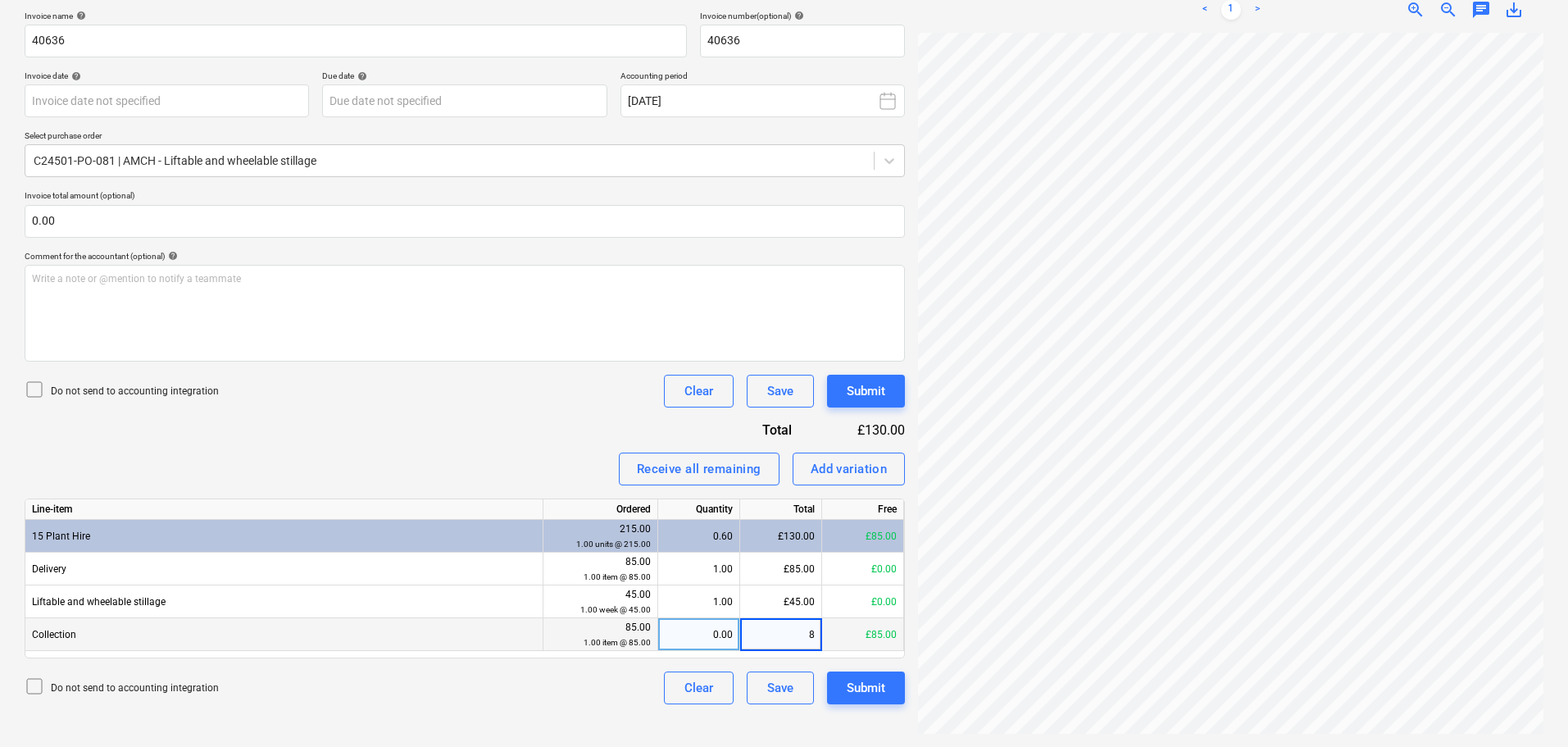 type on "85" 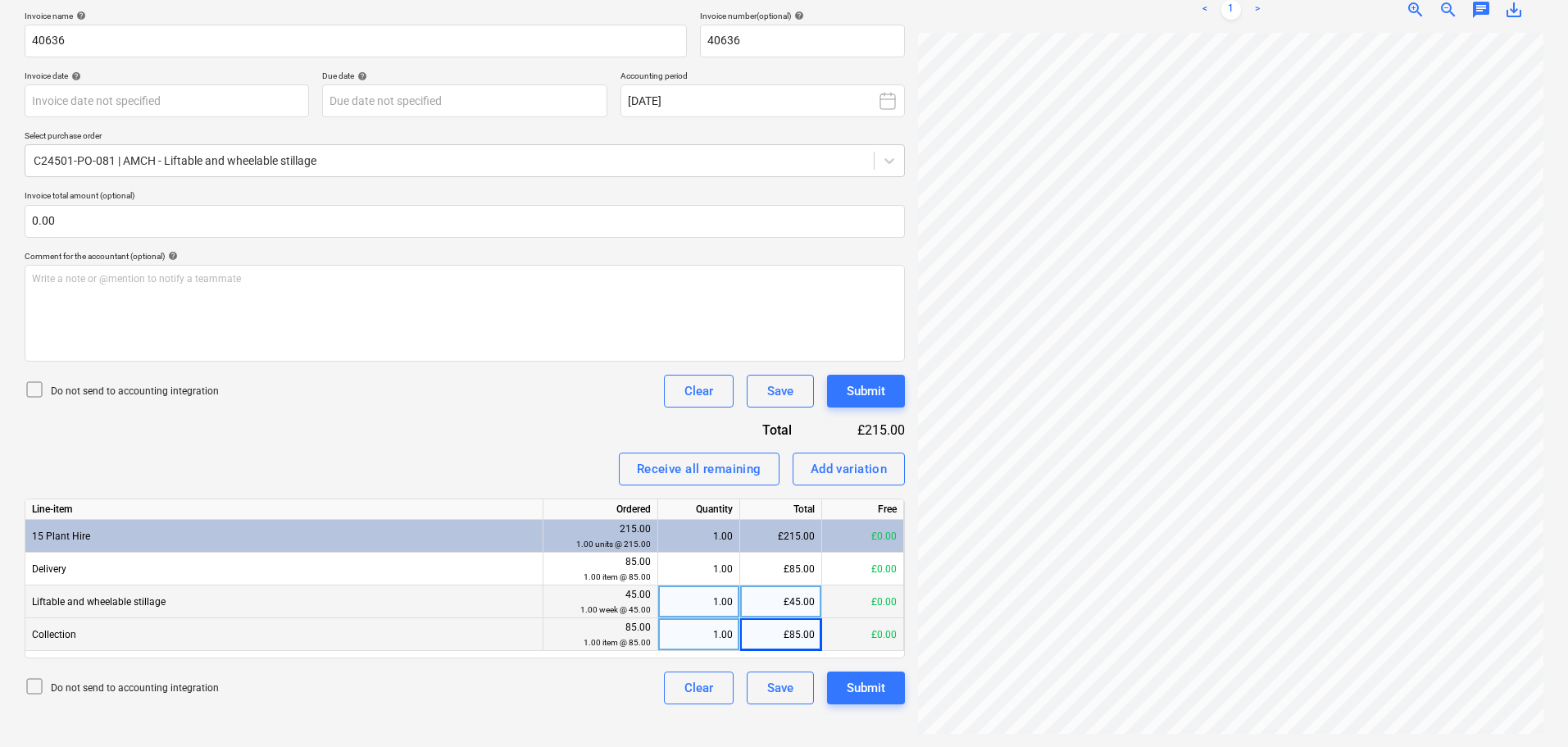 click on "£45.00" at bounding box center [781, 602] 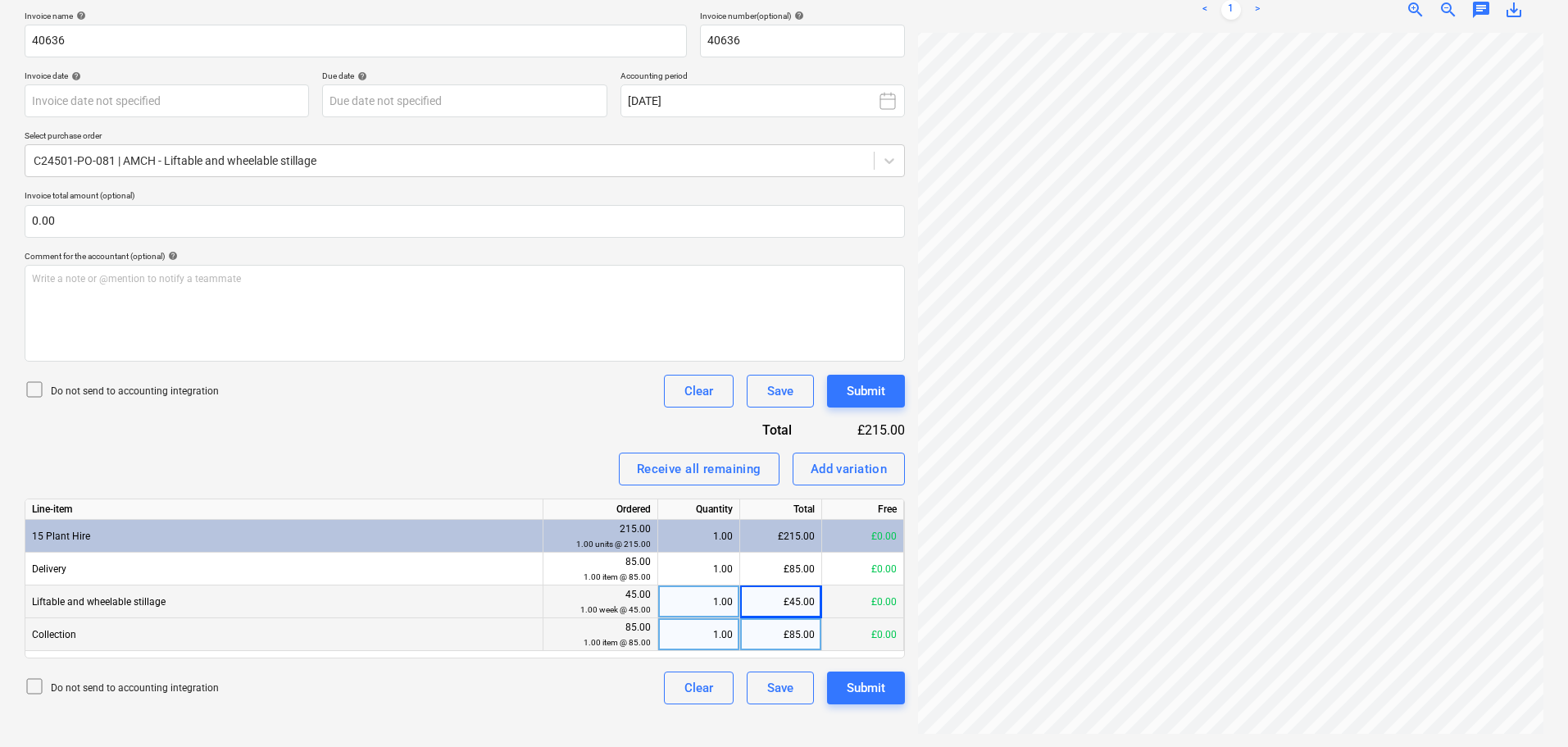 scroll, scrollTop: 410, scrollLeft: 255, axis: both 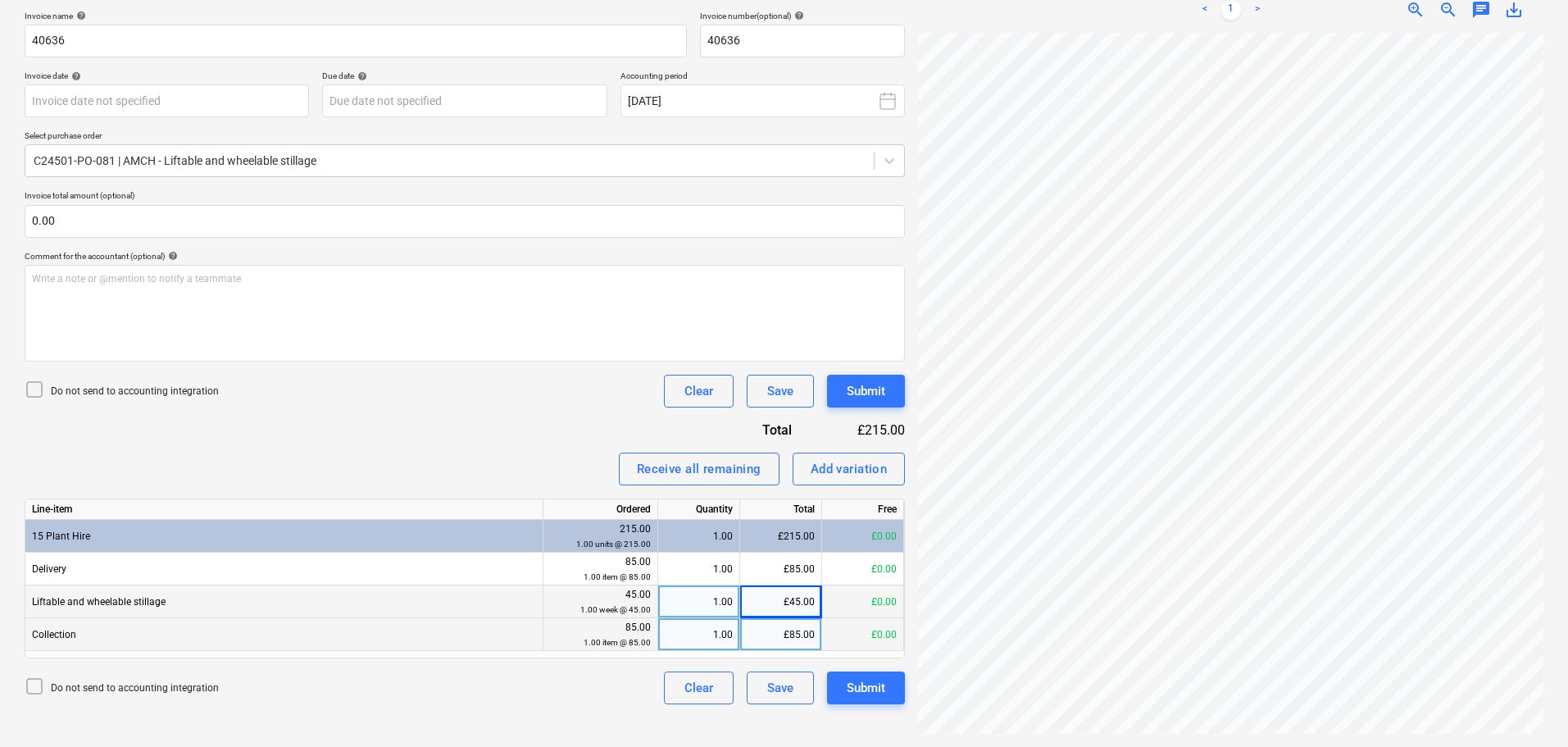 click on "£85.00" at bounding box center [781, 635] 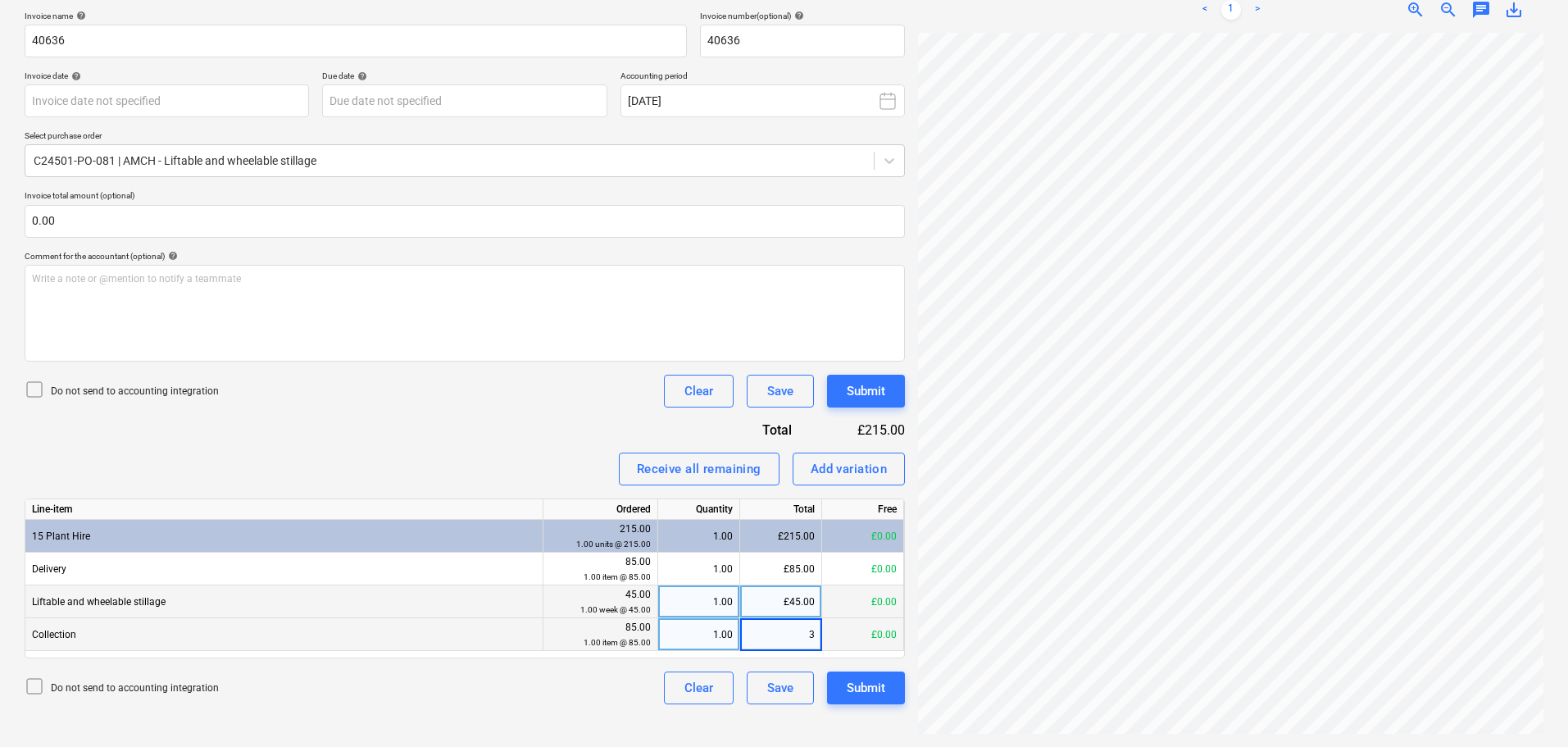 type on "36" 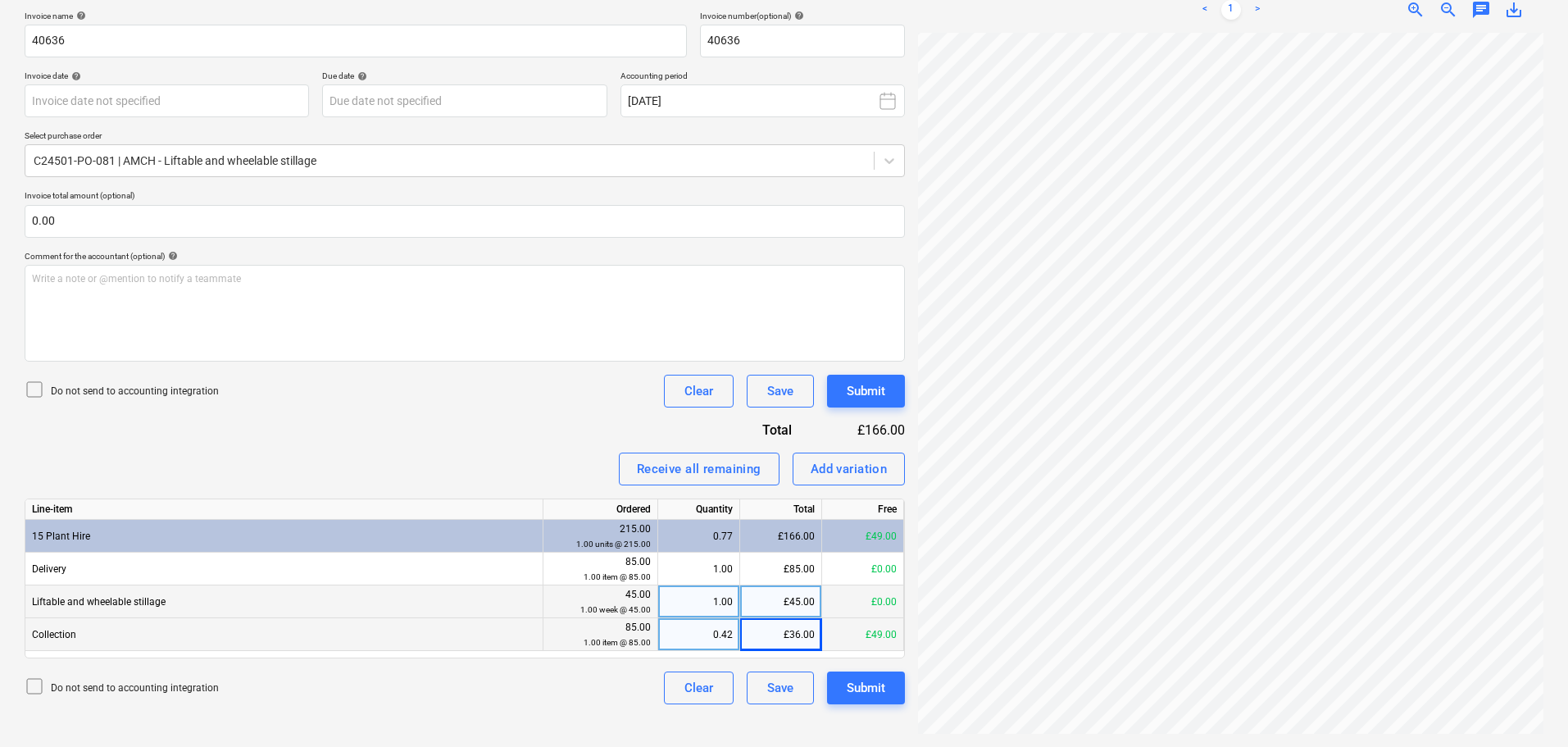 click on "£45.00" at bounding box center (781, 602) 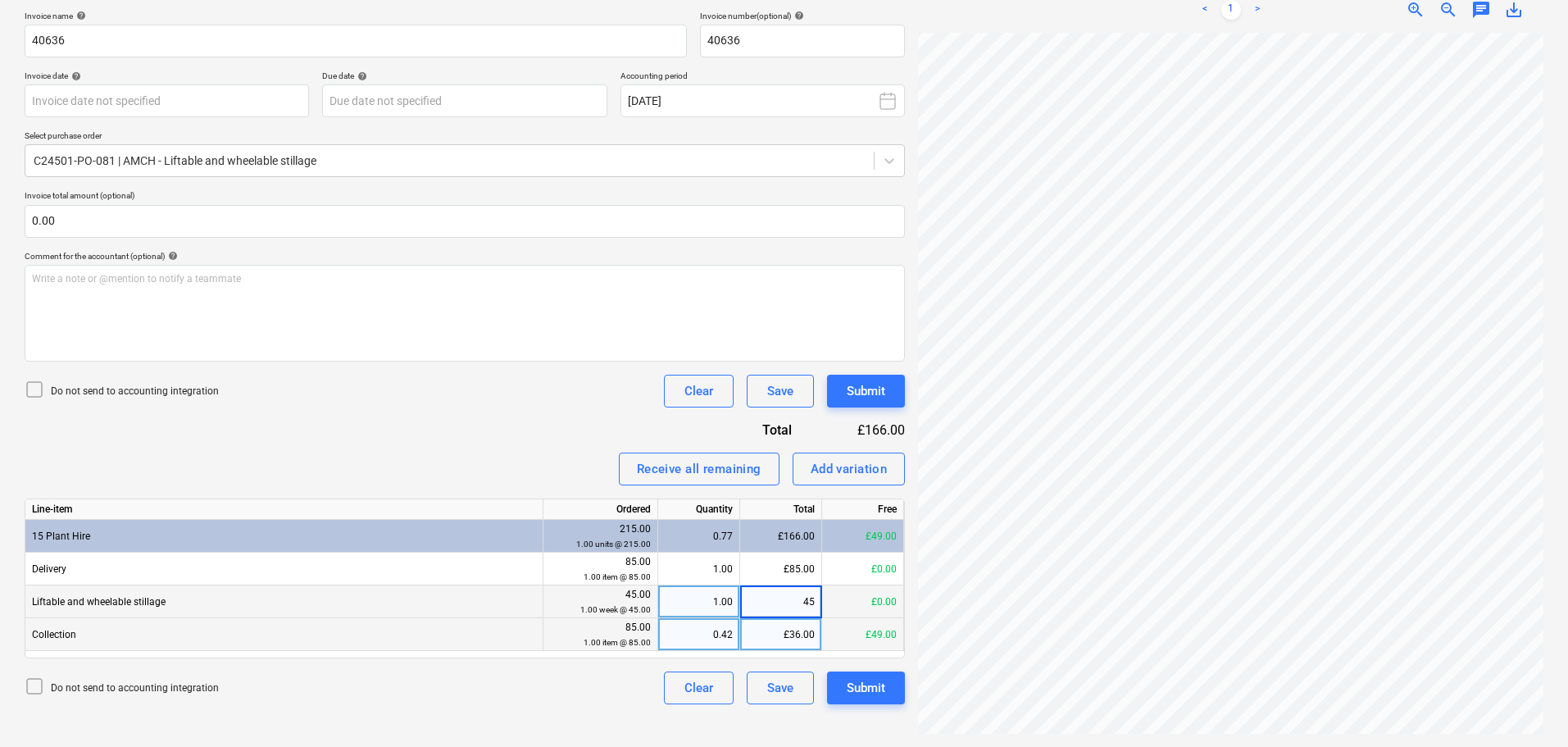 scroll, scrollTop: 0, scrollLeft: 255, axis: horizontal 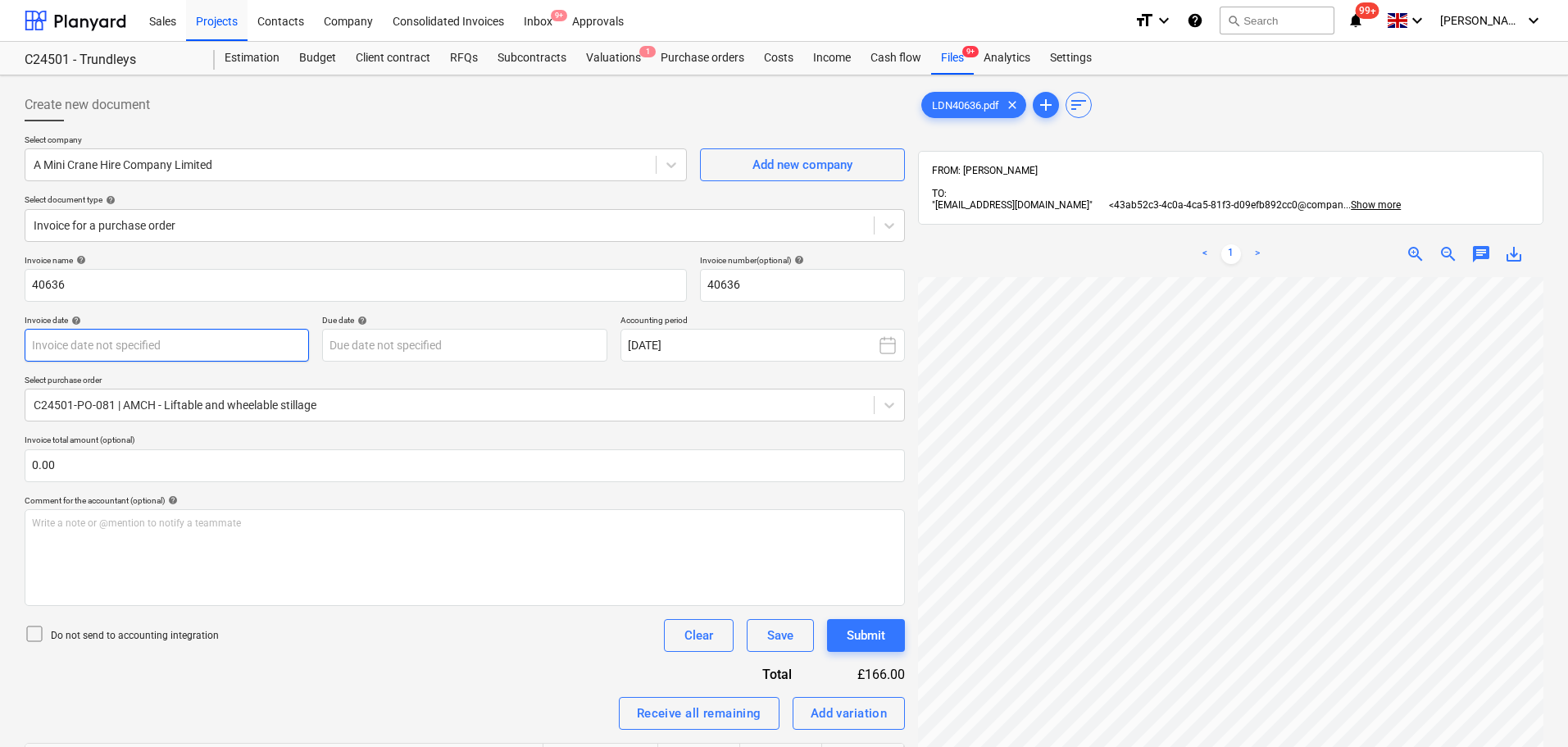 click at bounding box center [166, 345] 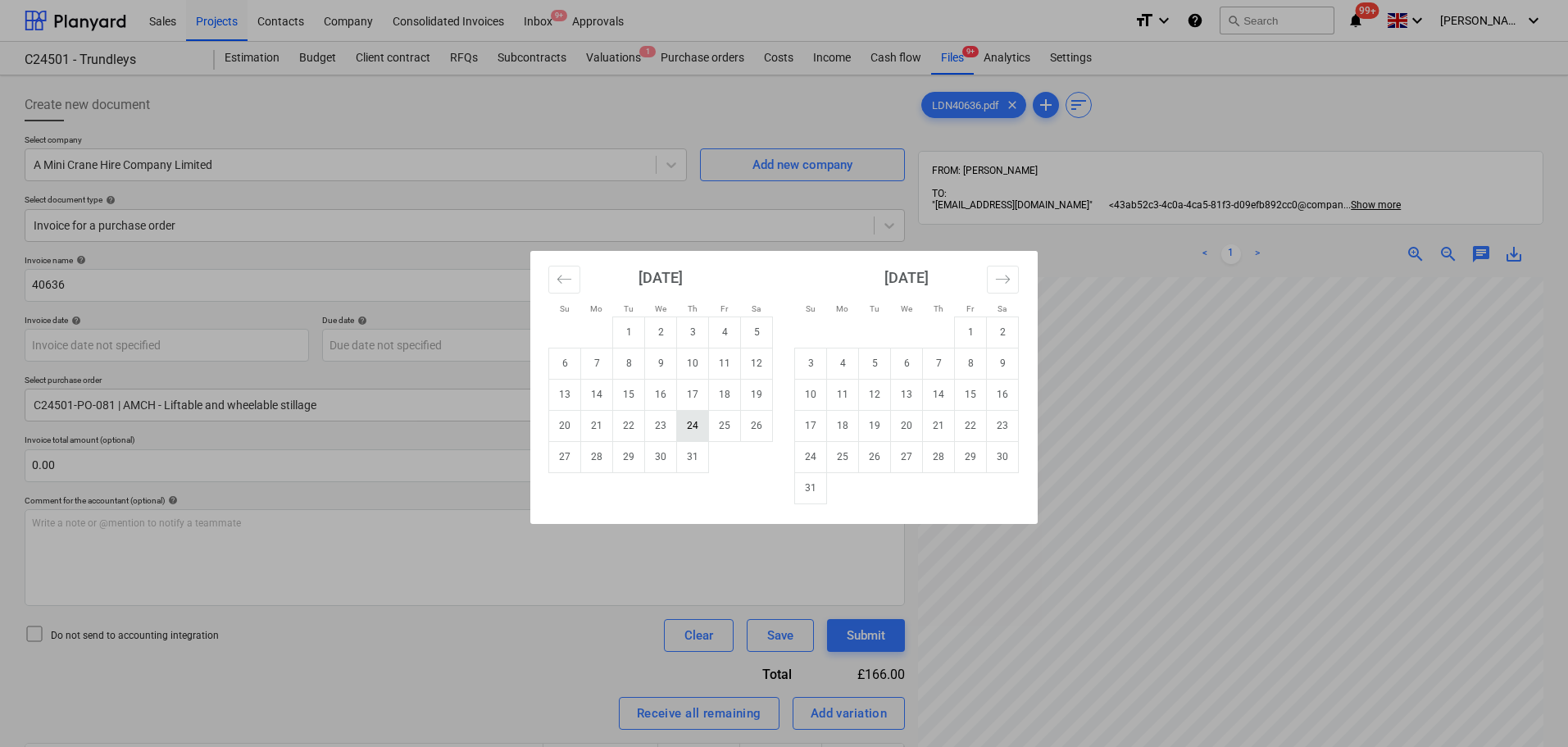click on "24" at bounding box center [693, 426] 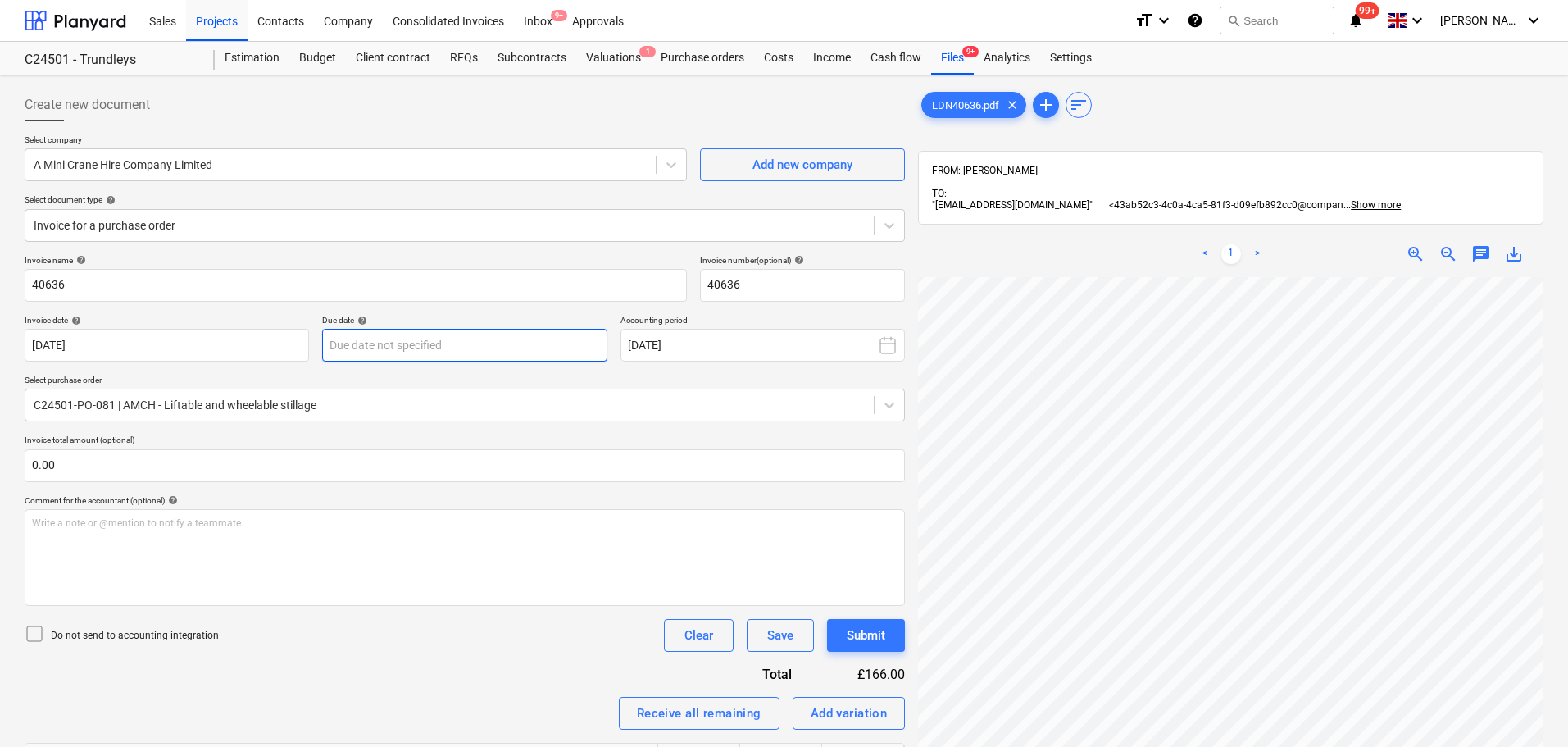 click on "Sales Projects Contacts Company Consolidated Invoices Inbox 9+ Approvals format_size keyboard_arrow_down help search Search notifications 99+ keyboard_arrow_down [PERSON_NAME] keyboard_arrow_down C24501 - Trundleys  Estimation Budget Client contract RFQs Subcontracts Valuations 1 Purchase orders Costs Income Cash flow Files 9+ Analytics Settings Create new document Select company A Mini Crane Hire Company Limited   Add new company Select document type help Invoice for a purchase order Invoice name help 40636 Invoice number  (optional) help 40636 Invoice date help [DATE] [DATE] Press the down arrow key to interact with the calendar and
select a date. Press the question mark key to get the keyboard shortcuts for changing dates. Due date help Press the down arrow key to interact with the calendar and
select a date. Press the question mark key to get the keyboard shortcuts for changing dates. Accounting period [DATE] Select purchase order C24501-PO-081 | AMCH - Liftable and wheelable stillage <" at bounding box center (784, 373) 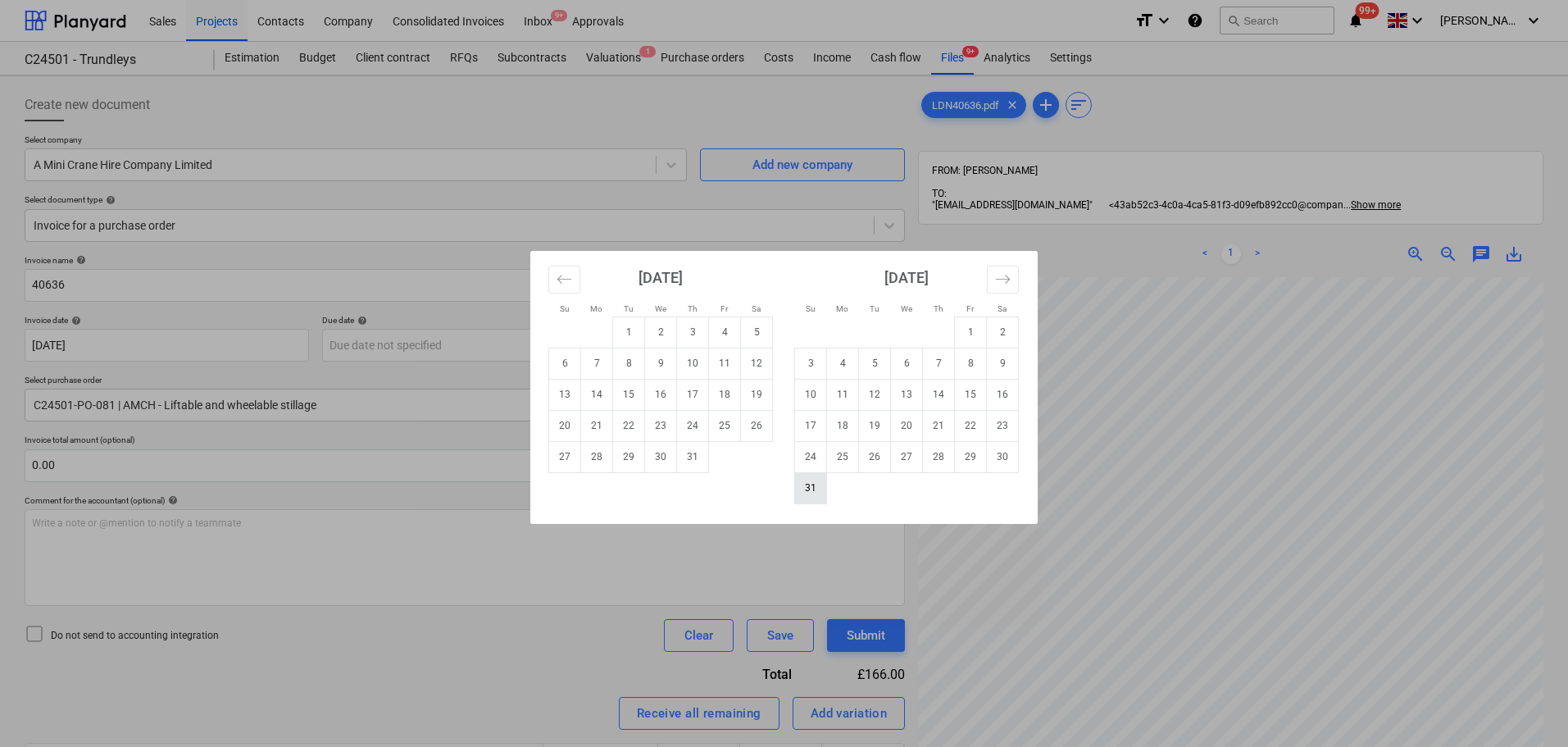 click on "31" at bounding box center [811, 488] 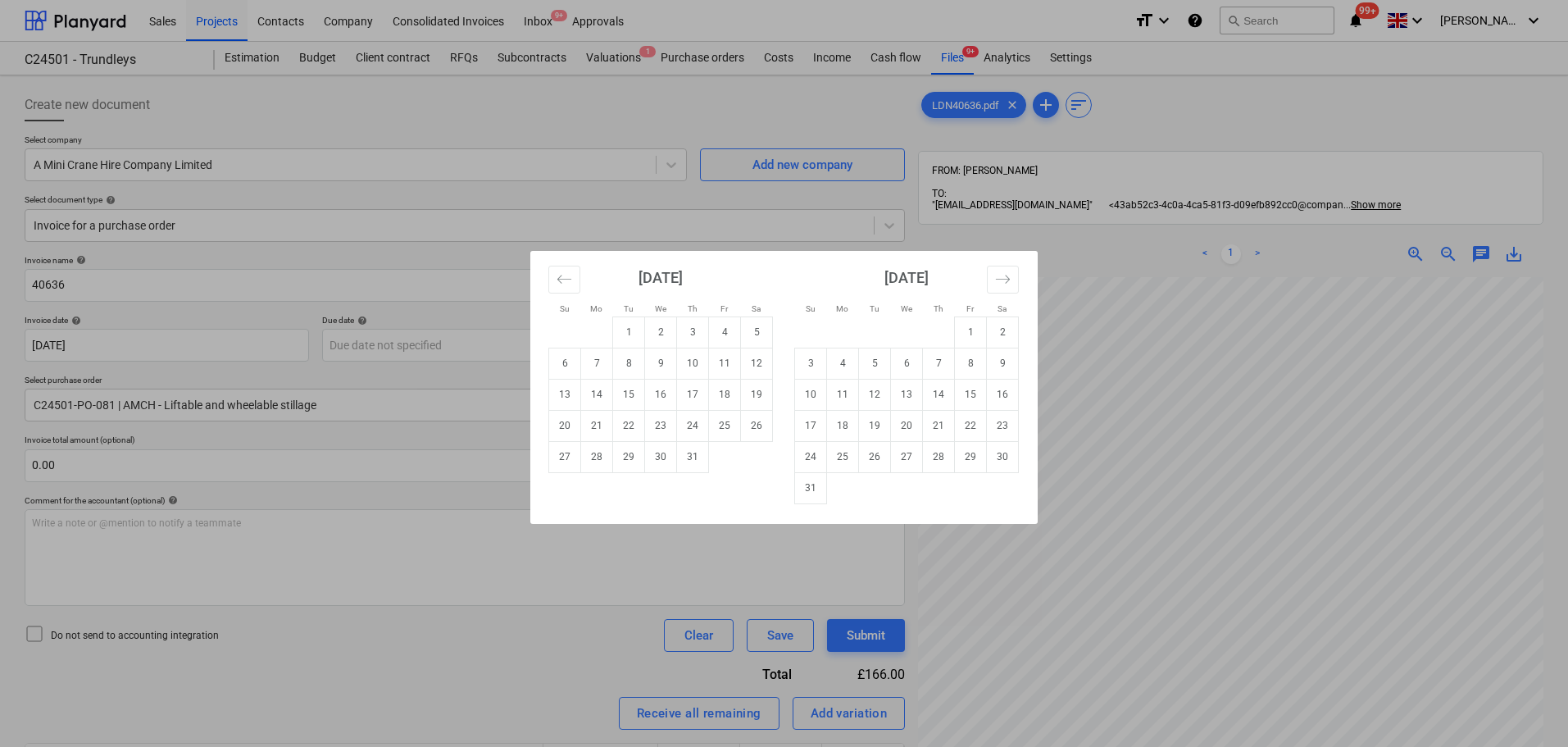 type on "[DATE]" 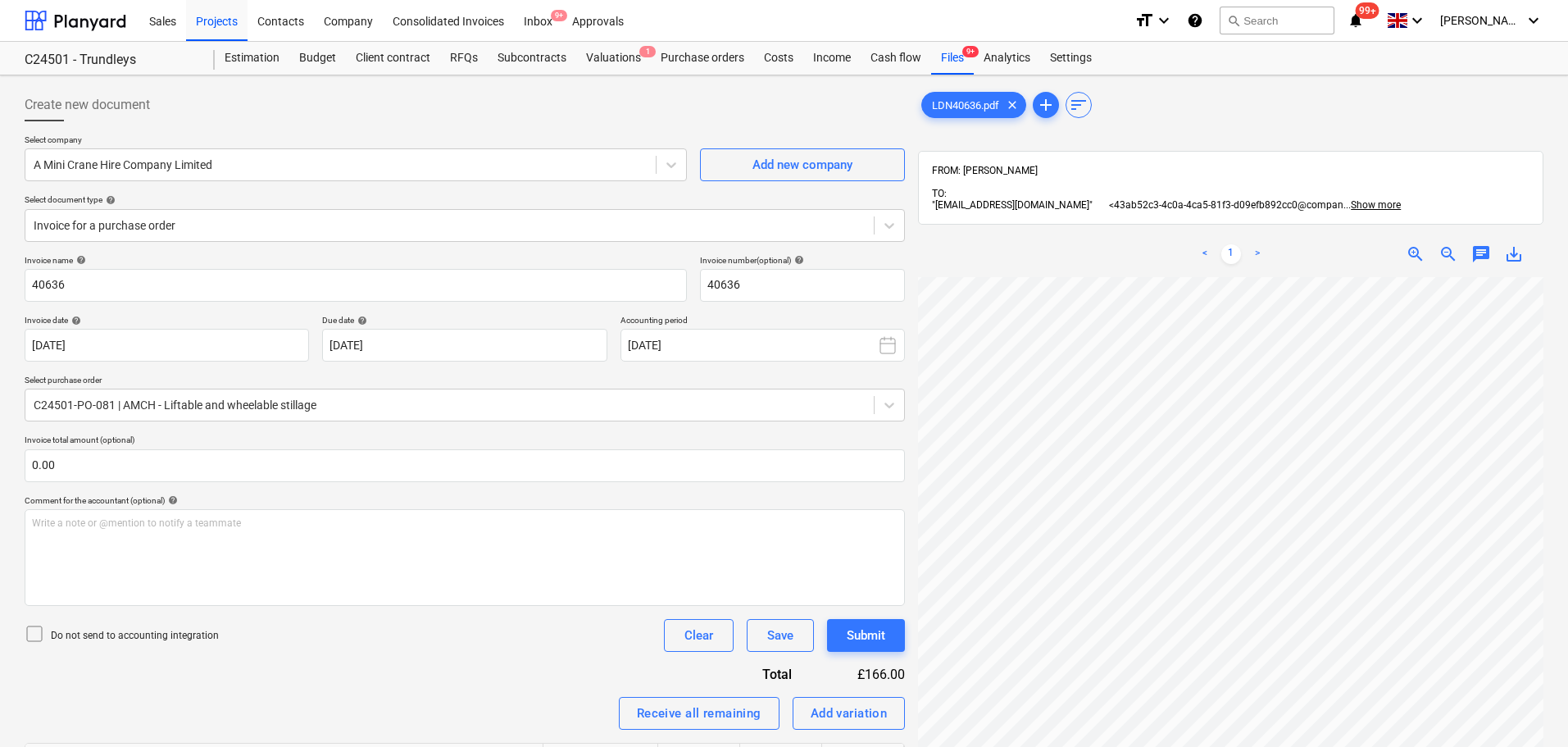 scroll, scrollTop: 448, scrollLeft: 255, axis: both 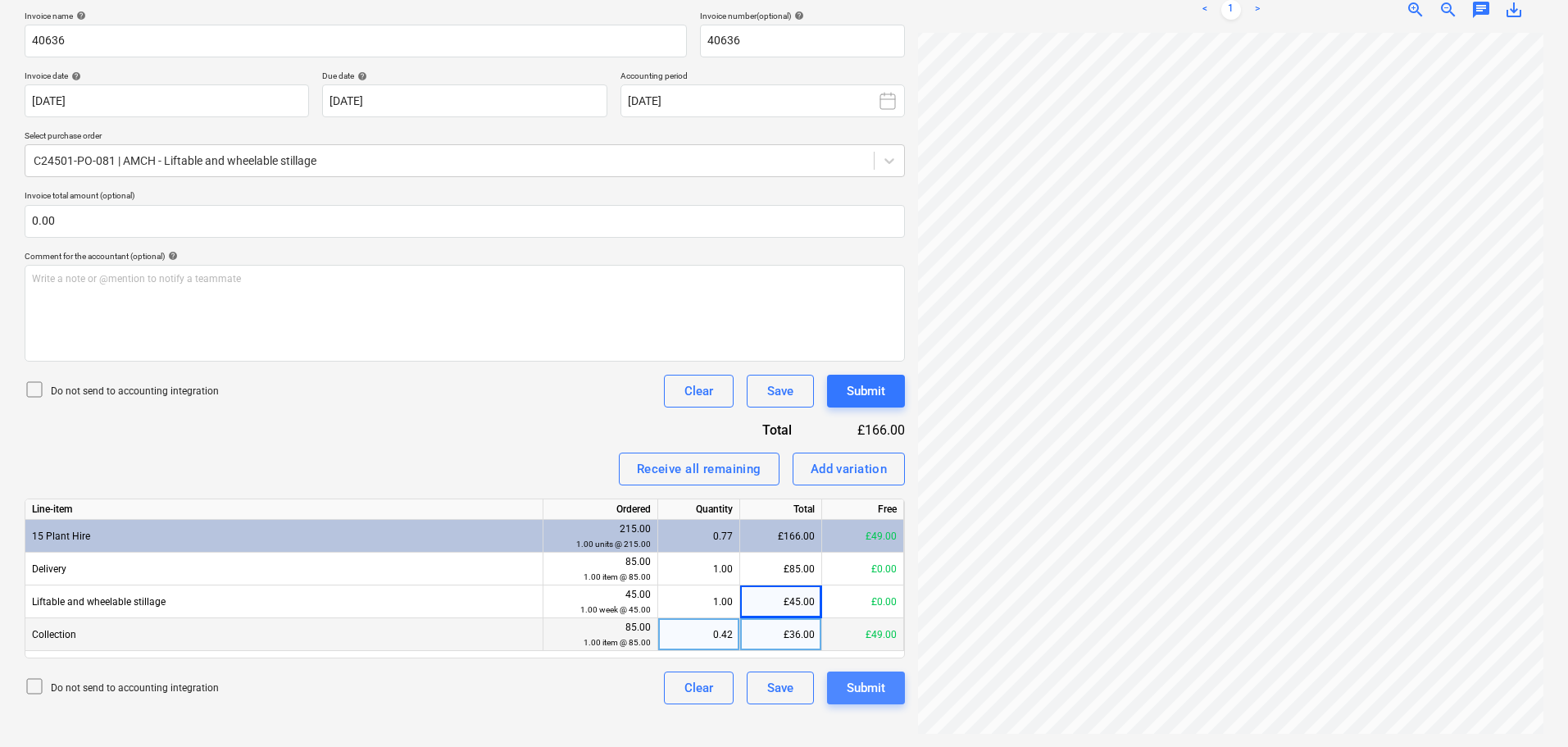 click on "Submit" at bounding box center [866, 688] 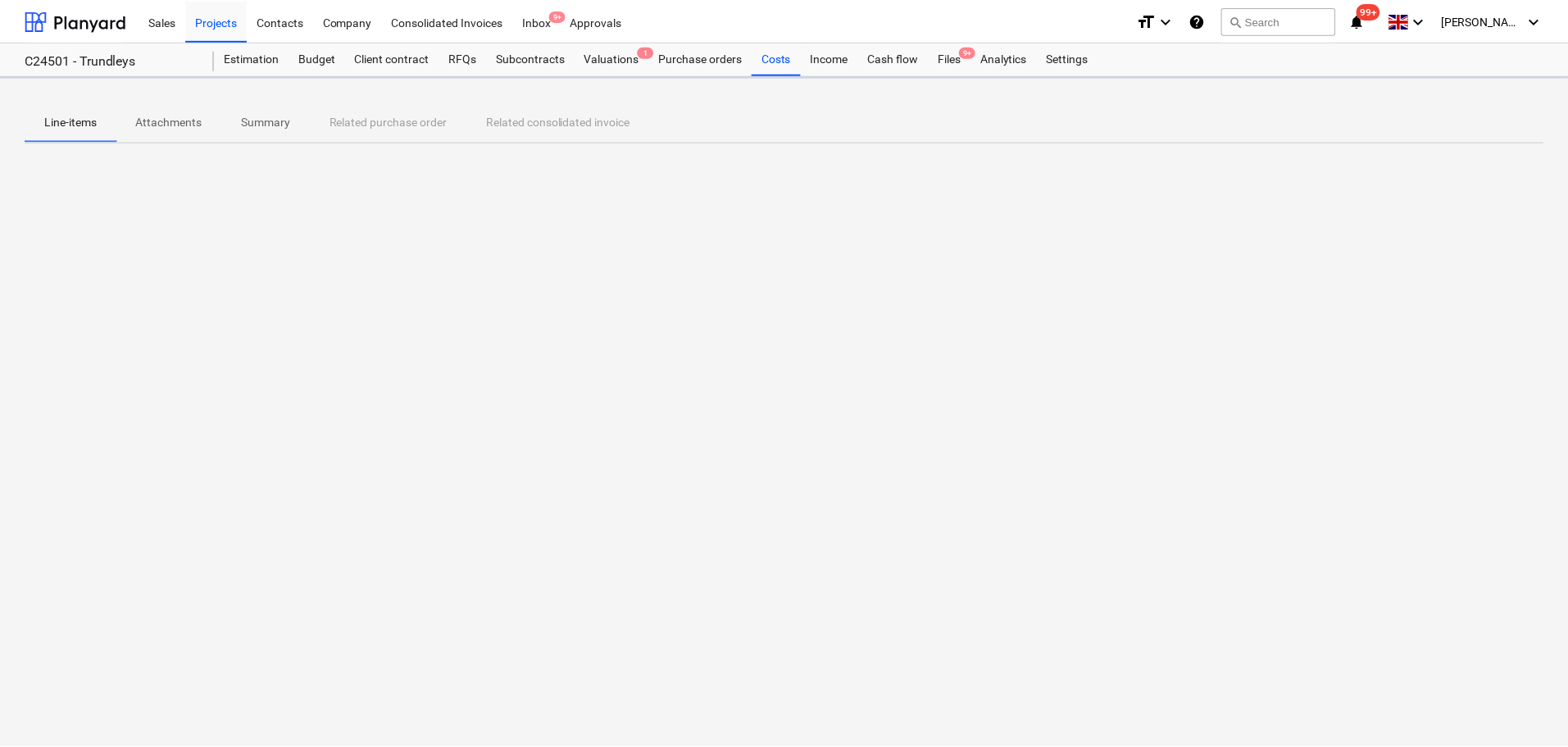 scroll, scrollTop: 0, scrollLeft: 0, axis: both 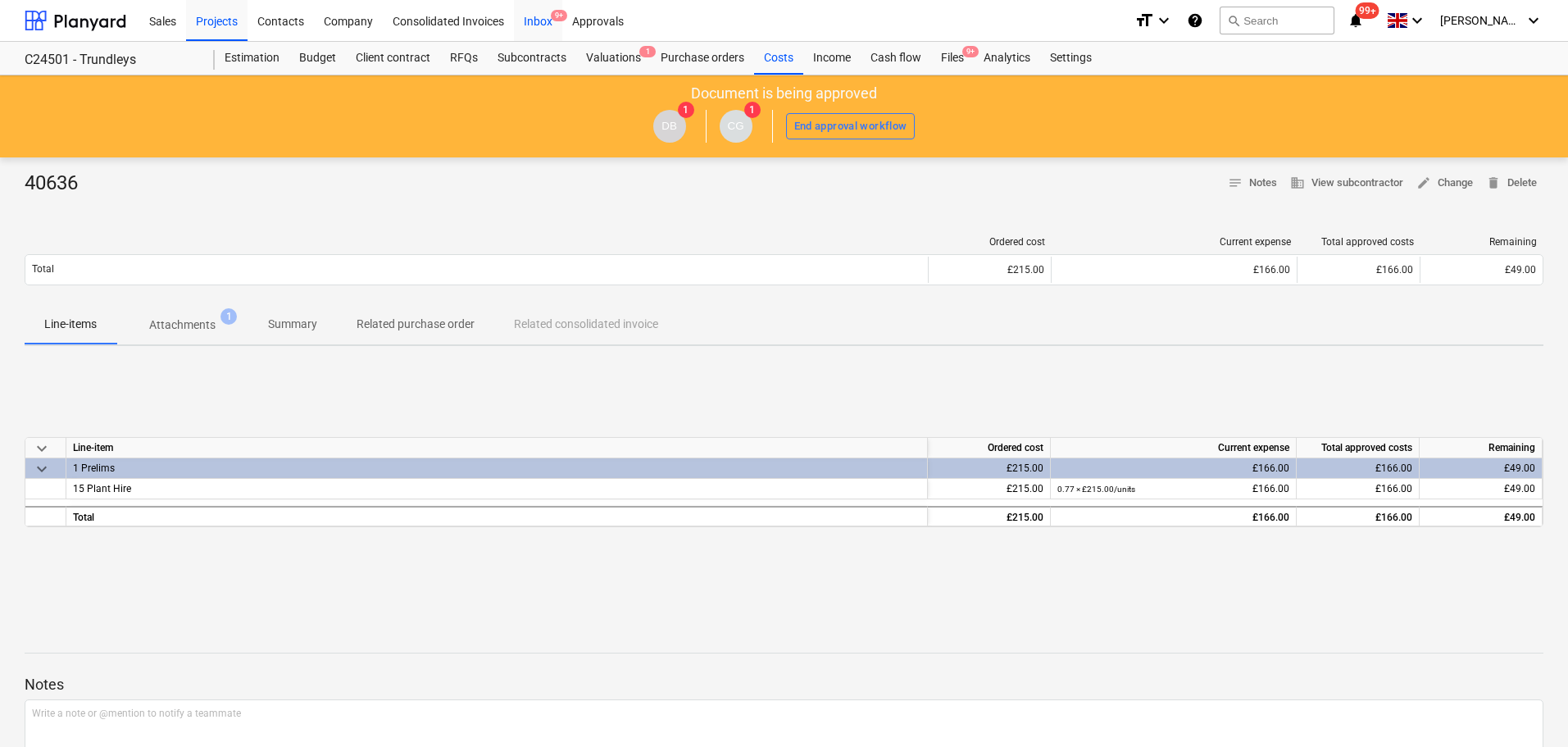 click on "Inbox 9+" at bounding box center (538, 20) 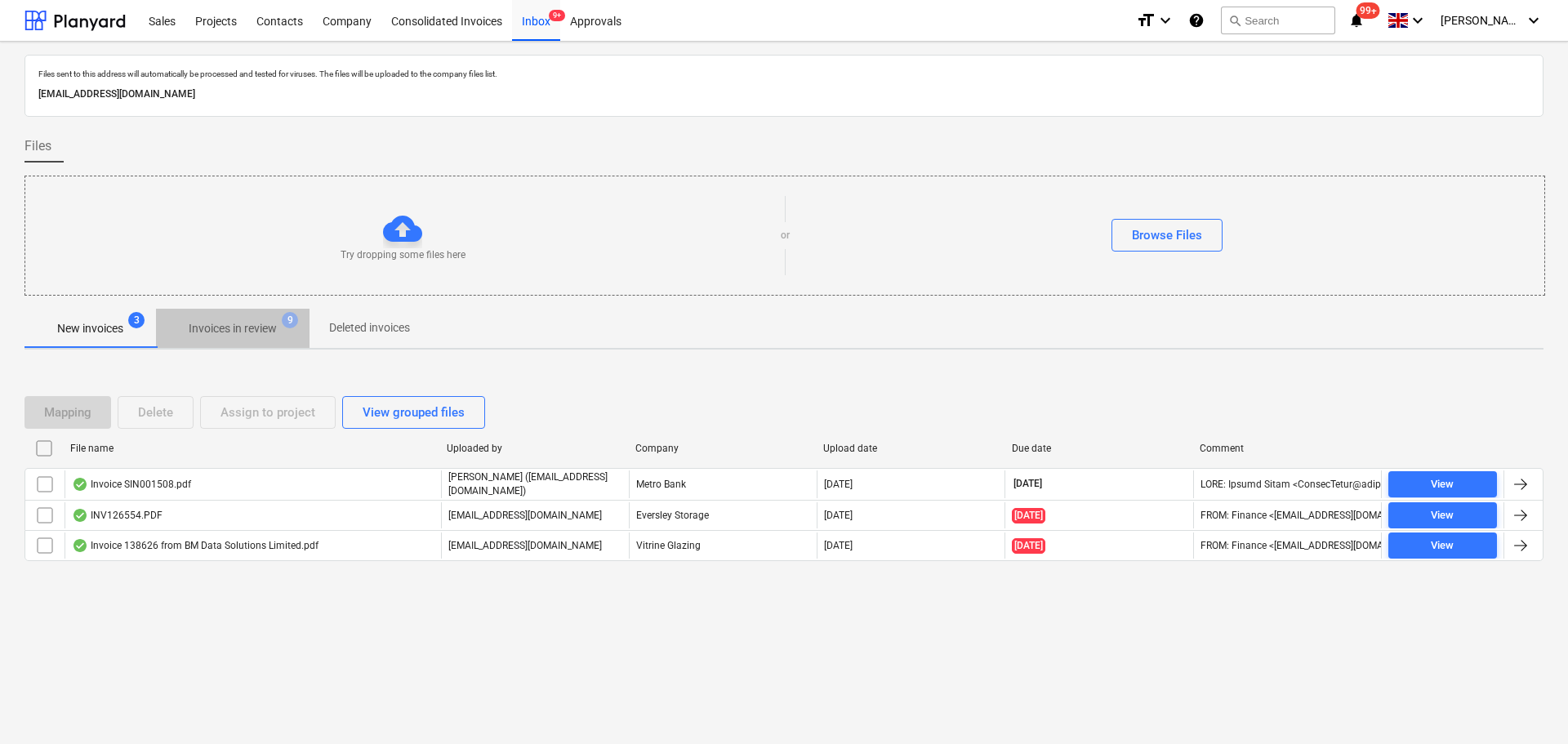 click on "Invoices in review" at bounding box center (233, 328) 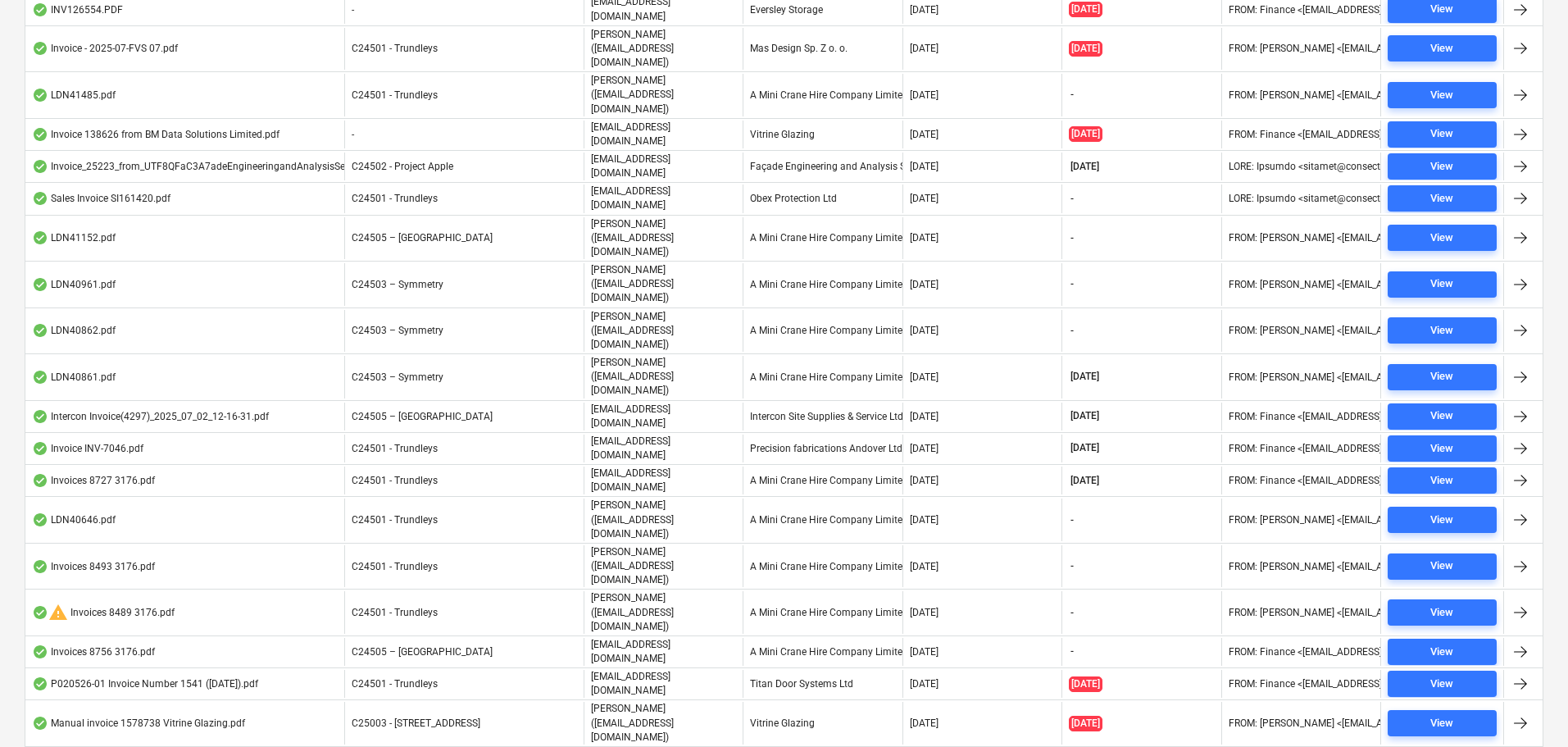 scroll, scrollTop: 533, scrollLeft: 0, axis: vertical 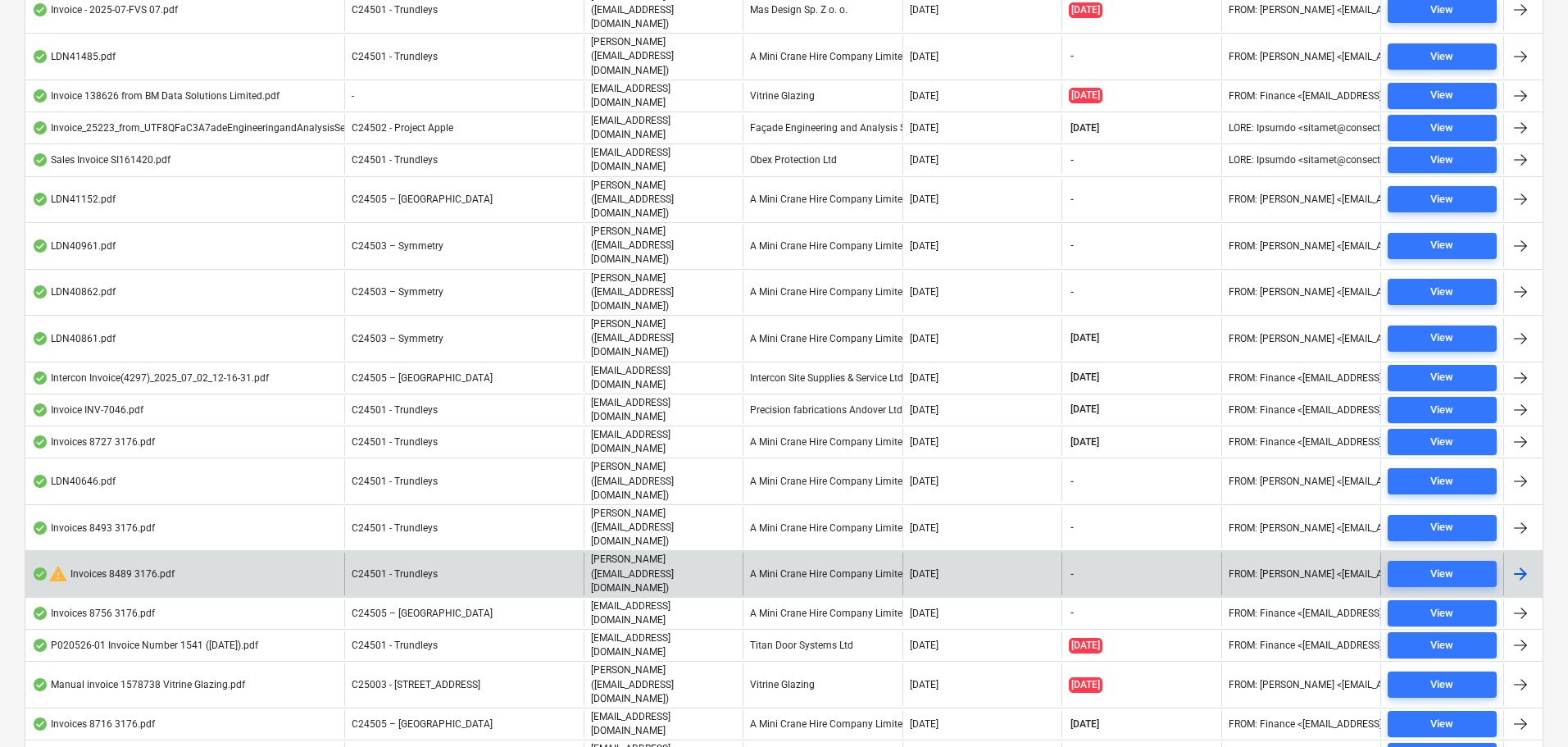 click on "C24501 - Trundleys" at bounding box center [464, 573] 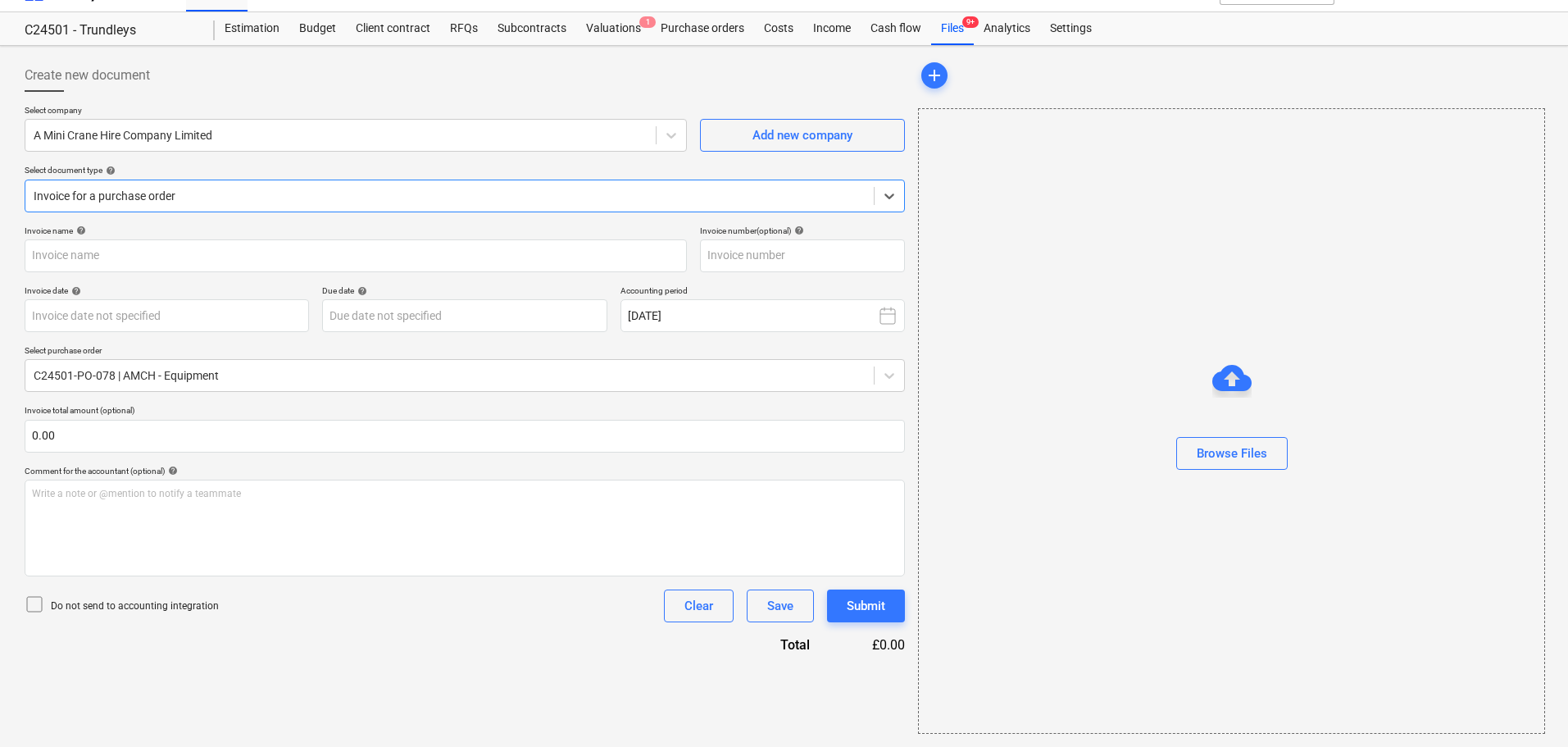 type on "40635" 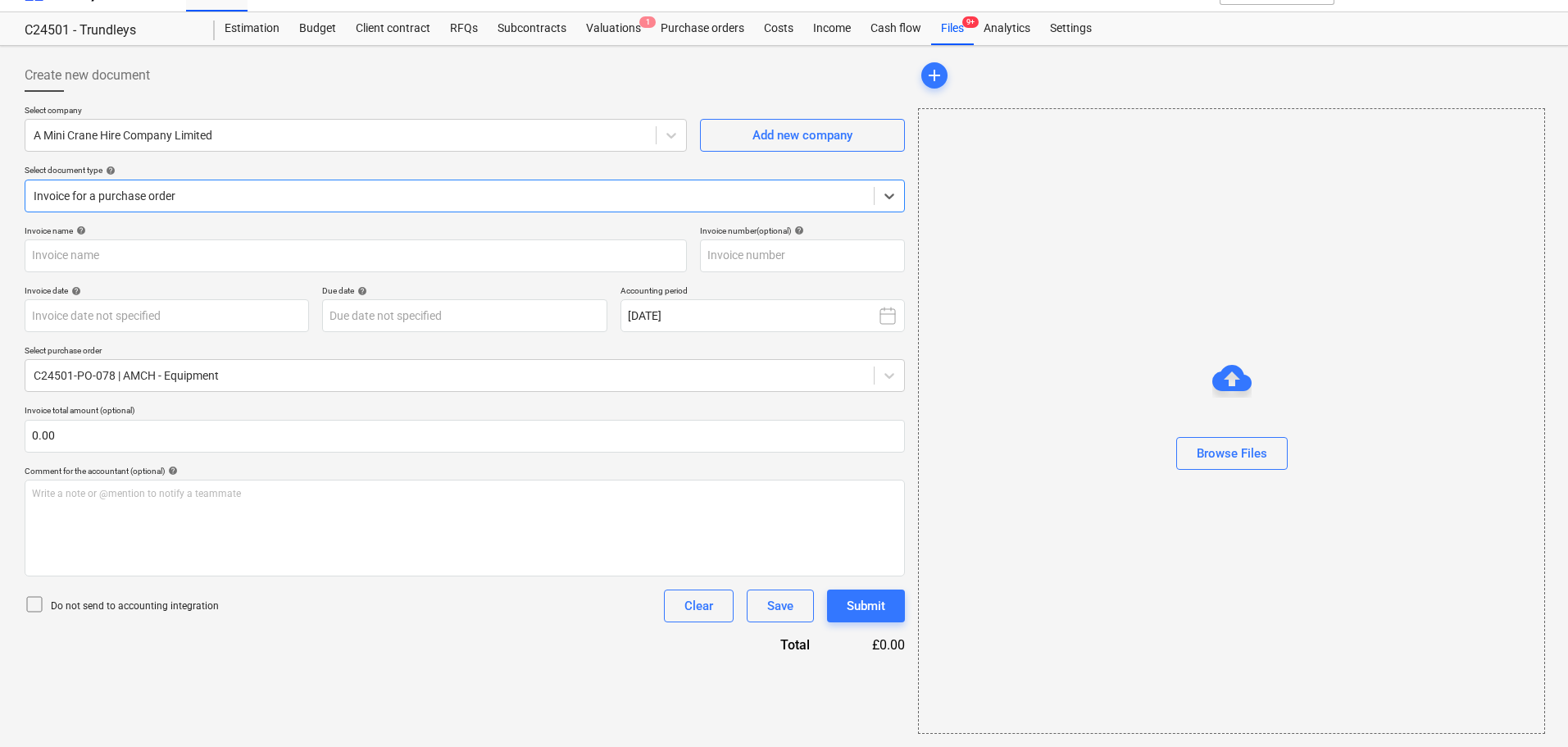 type on "40635" 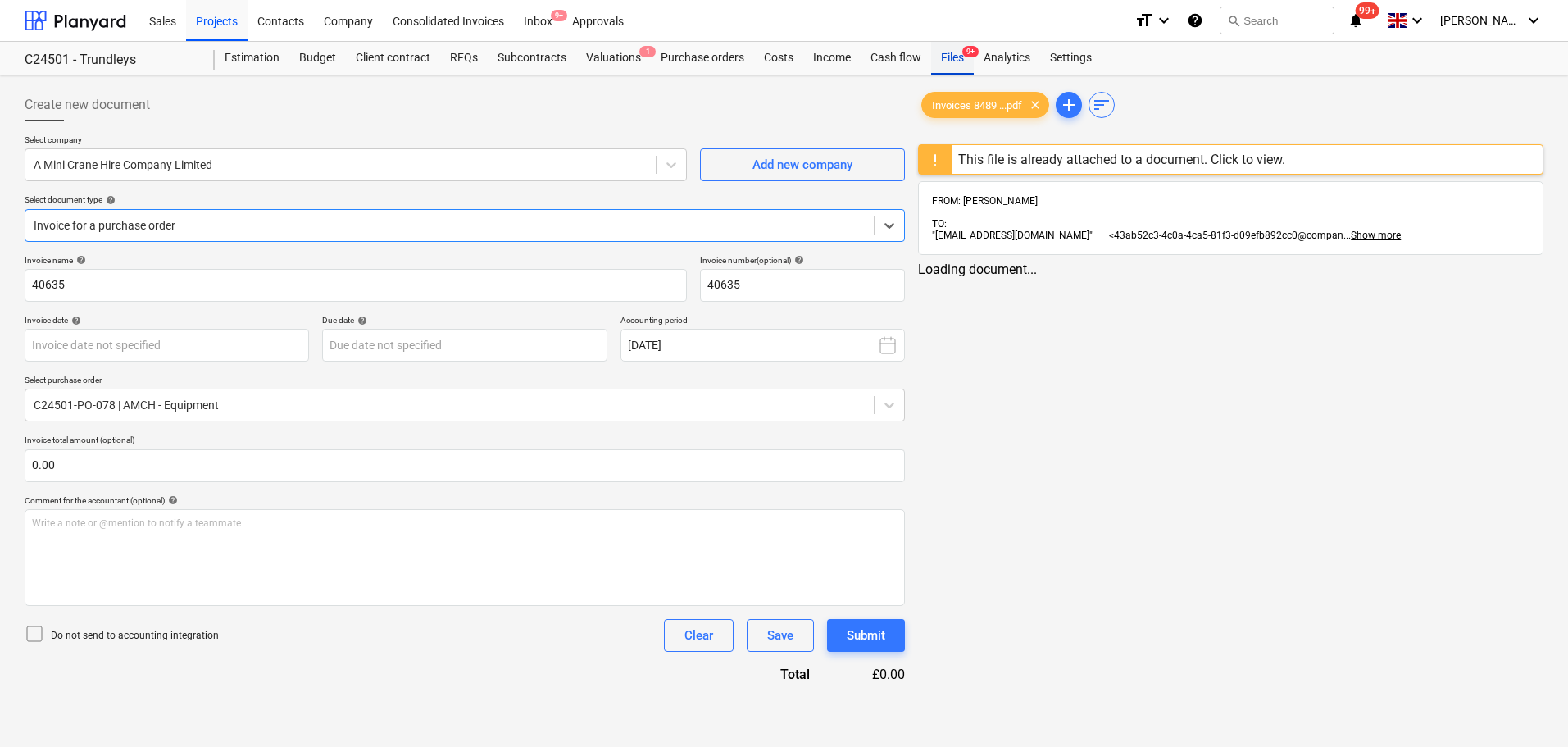 scroll, scrollTop: 0, scrollLeft: 0, axis: both 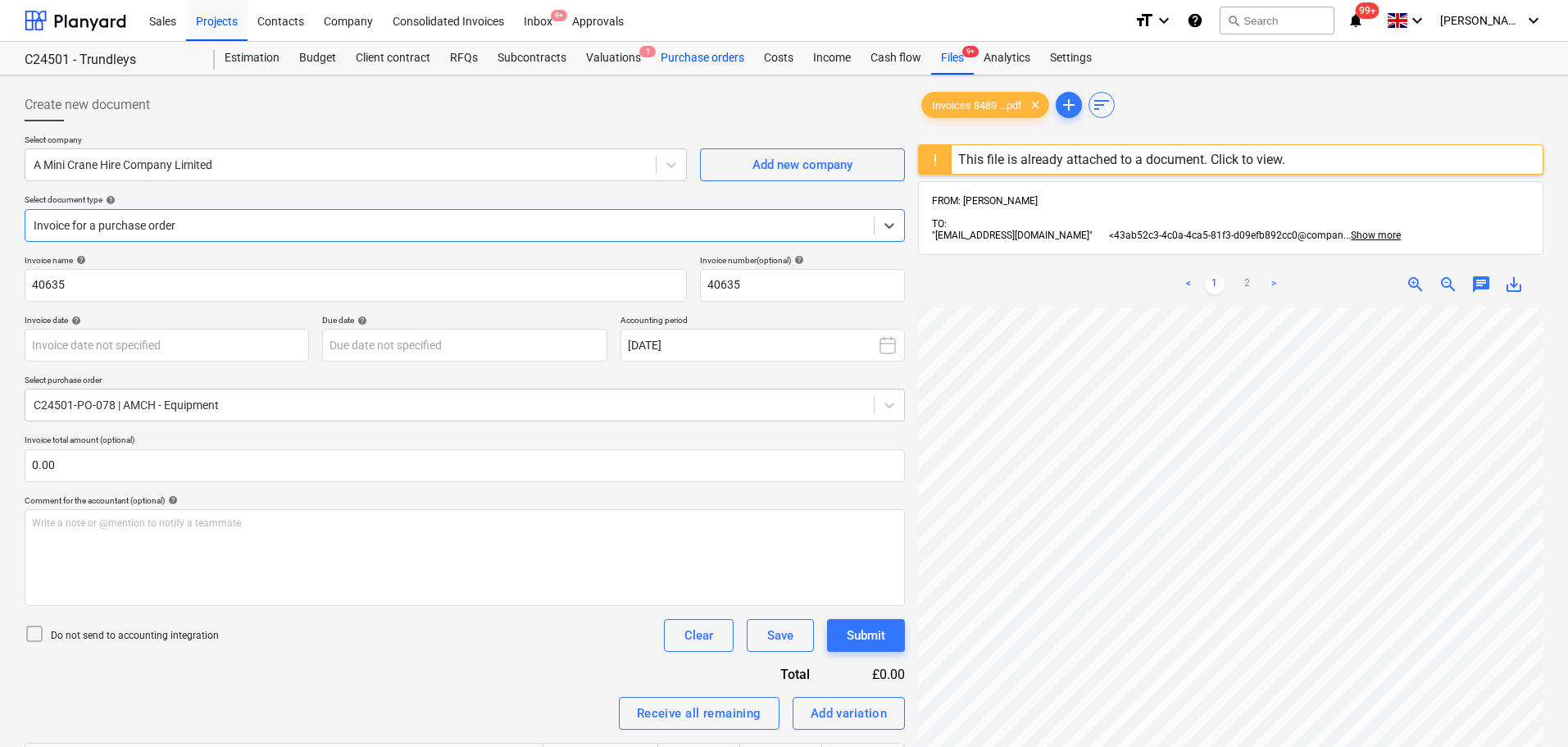 click on "Purchase orders" at bounding box center [702, 58] 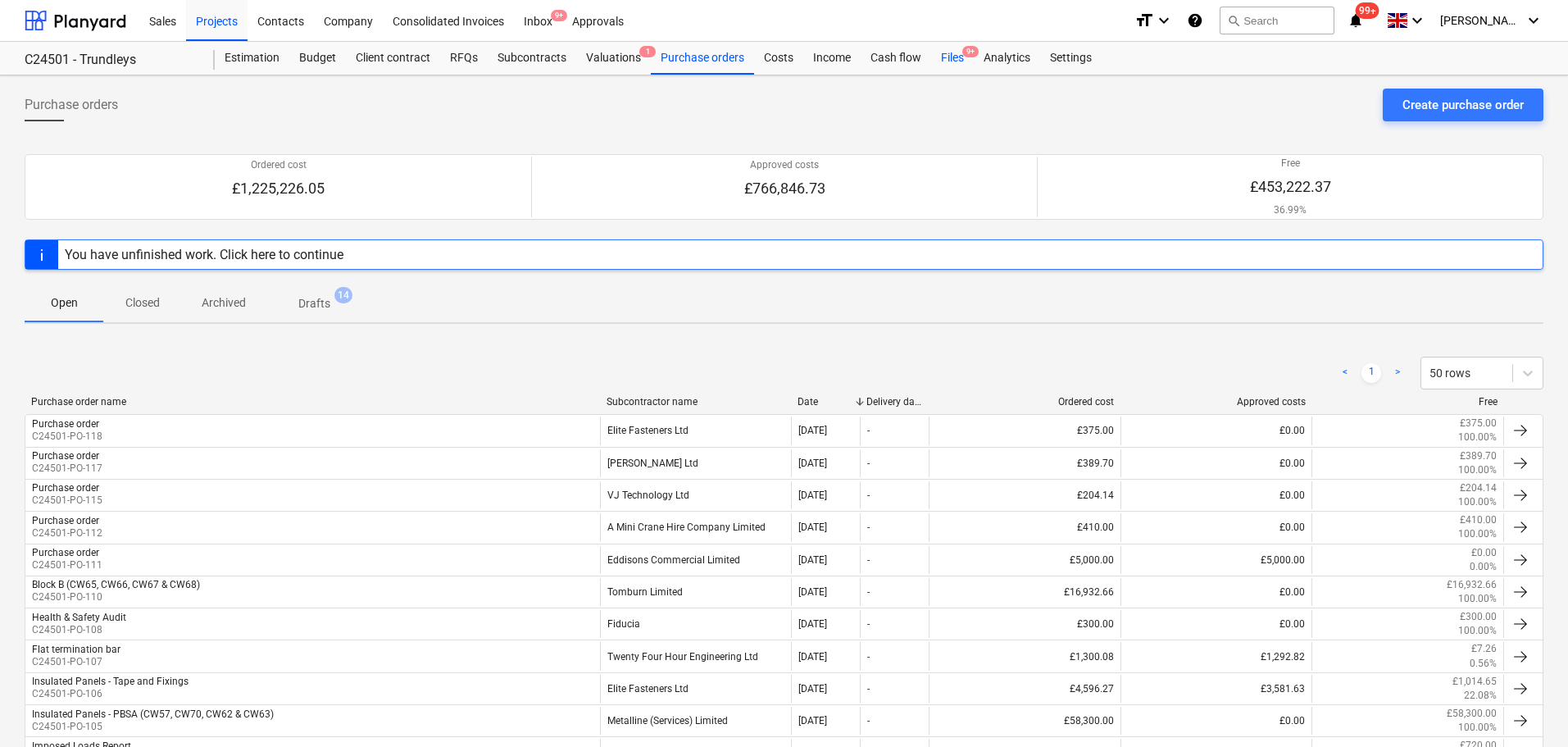 click on "Files 9+" at bounding box center [952, 58] 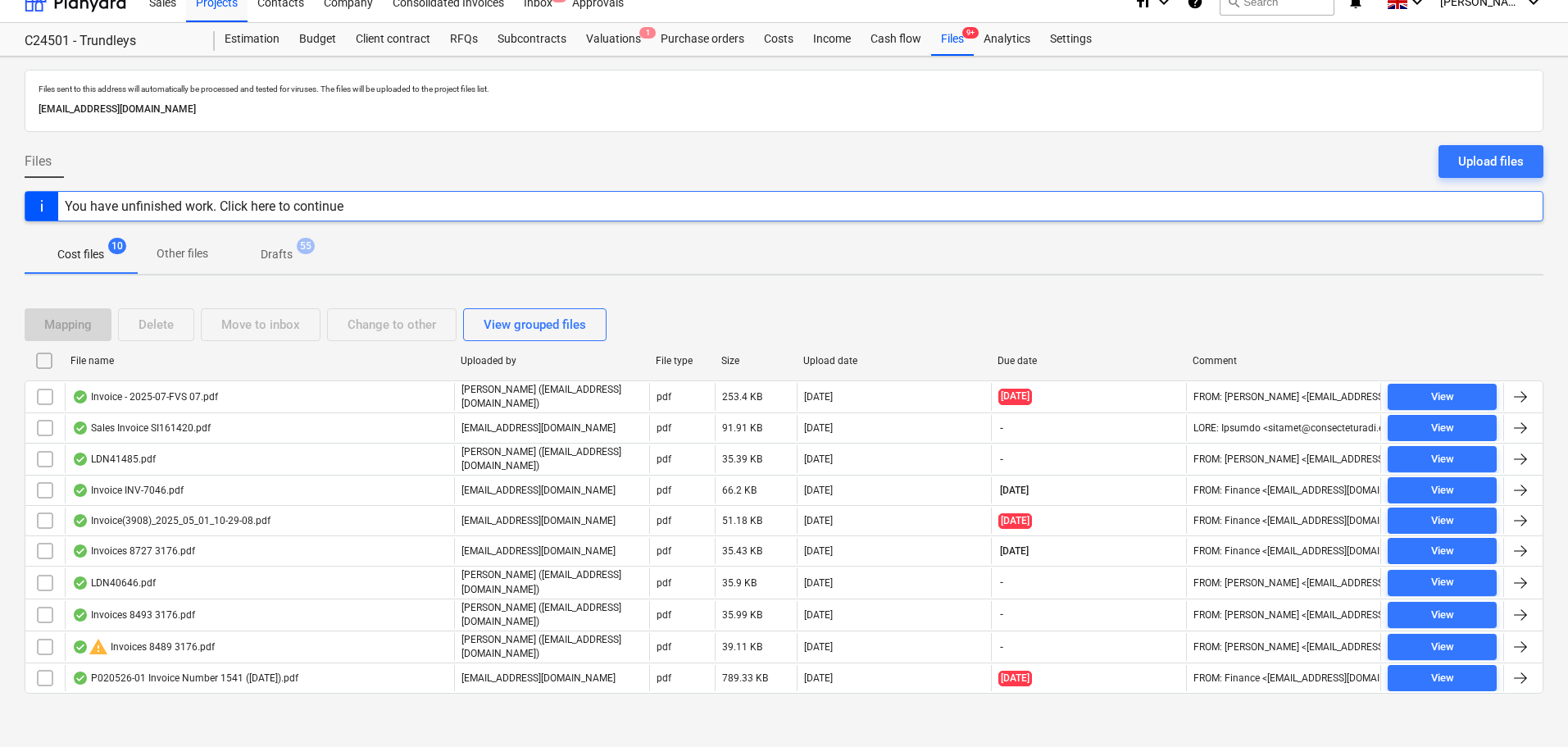 scroll, scrollTop: 25, scrollLeft: 0, axis: vertical 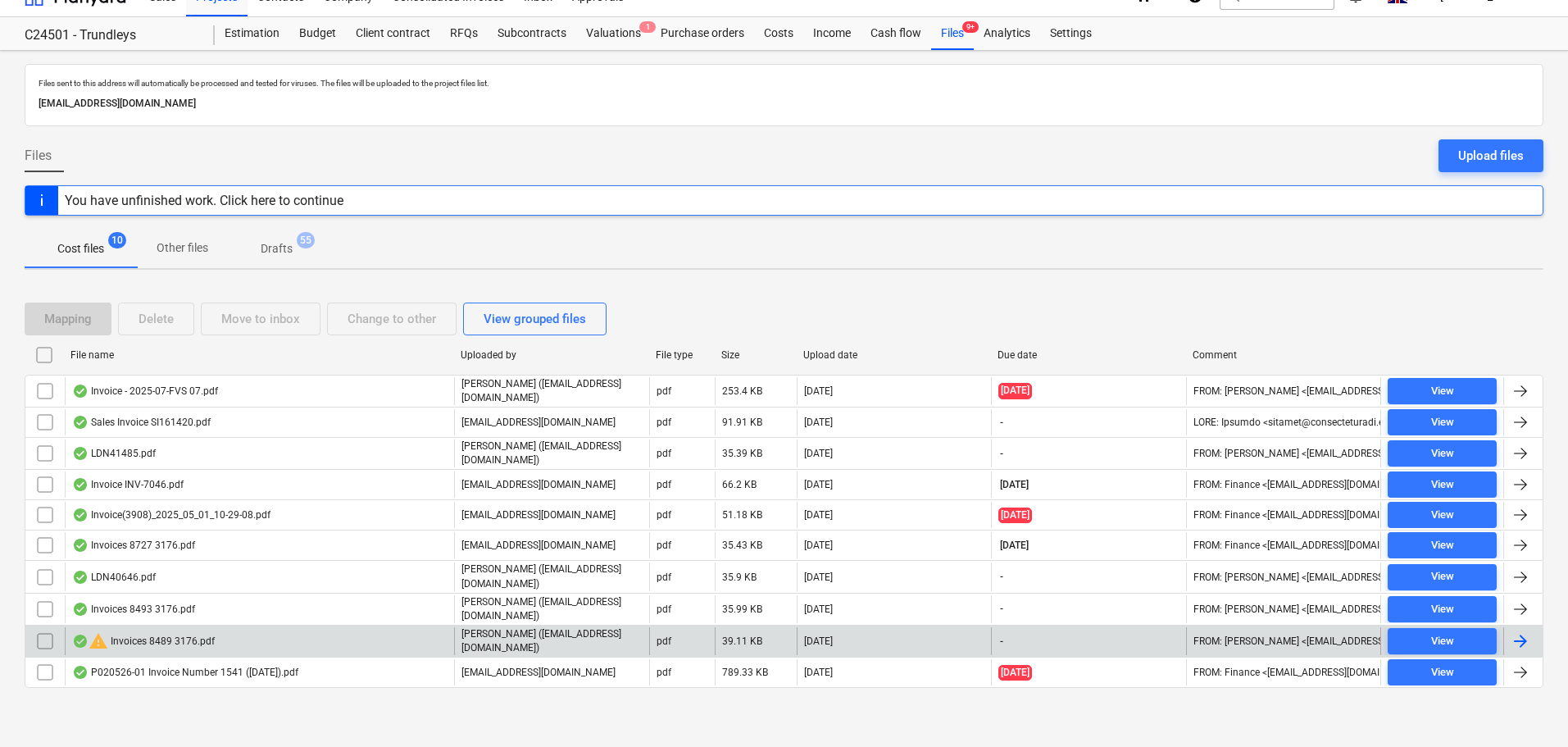 click at bounding box center [45, 641] 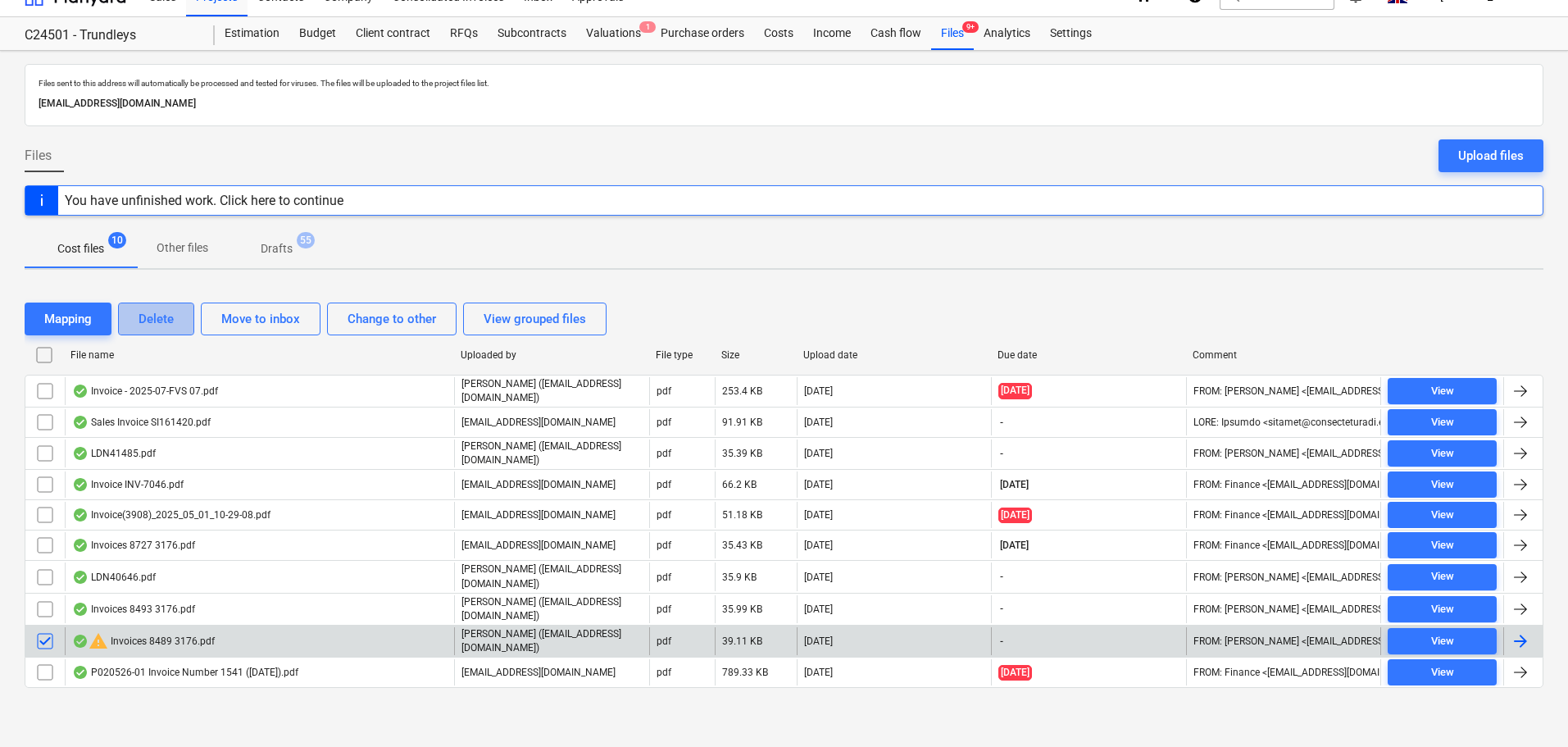 click on "Delete" at bounding box center [156, 319] 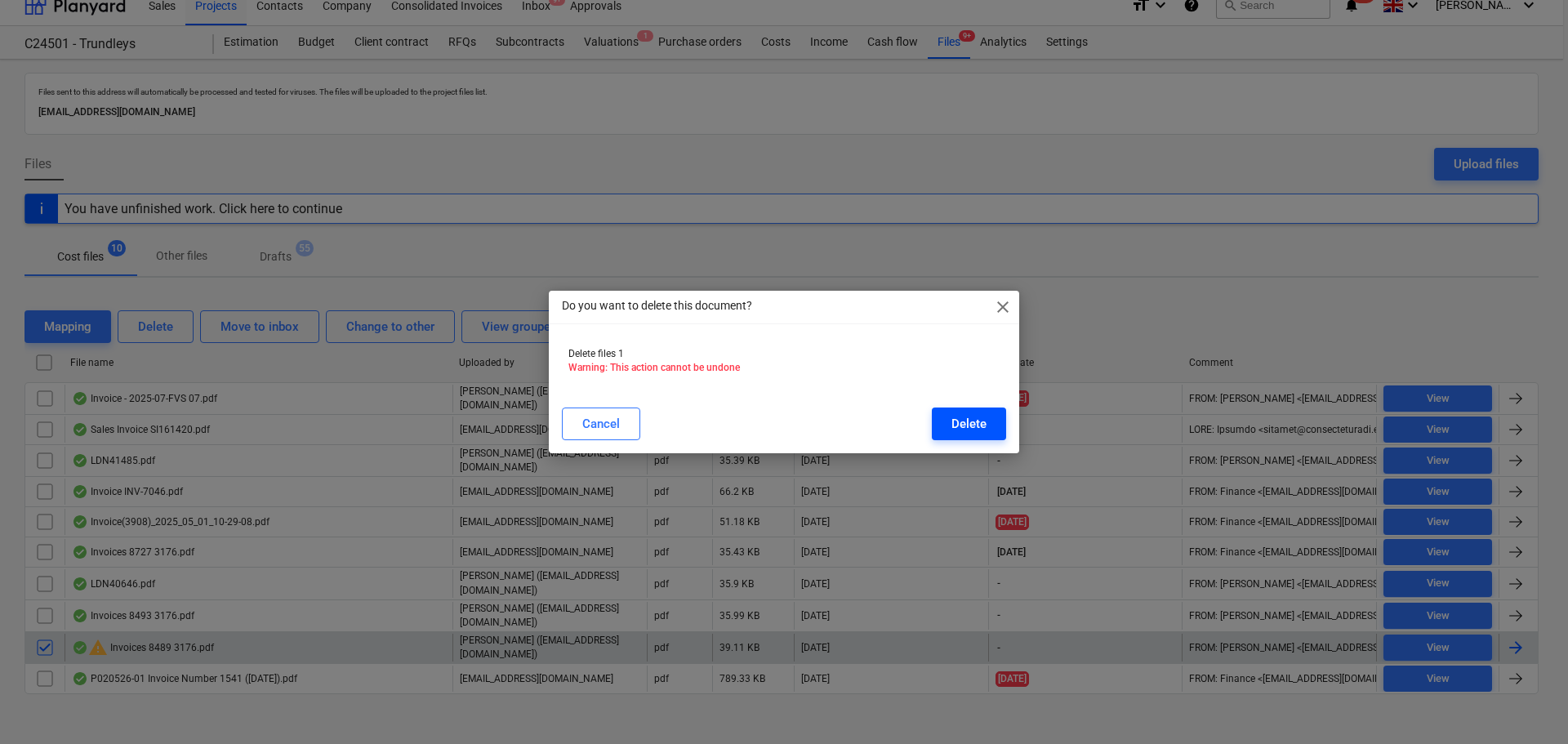 click on "Delete" at bounding box center [969, 424] 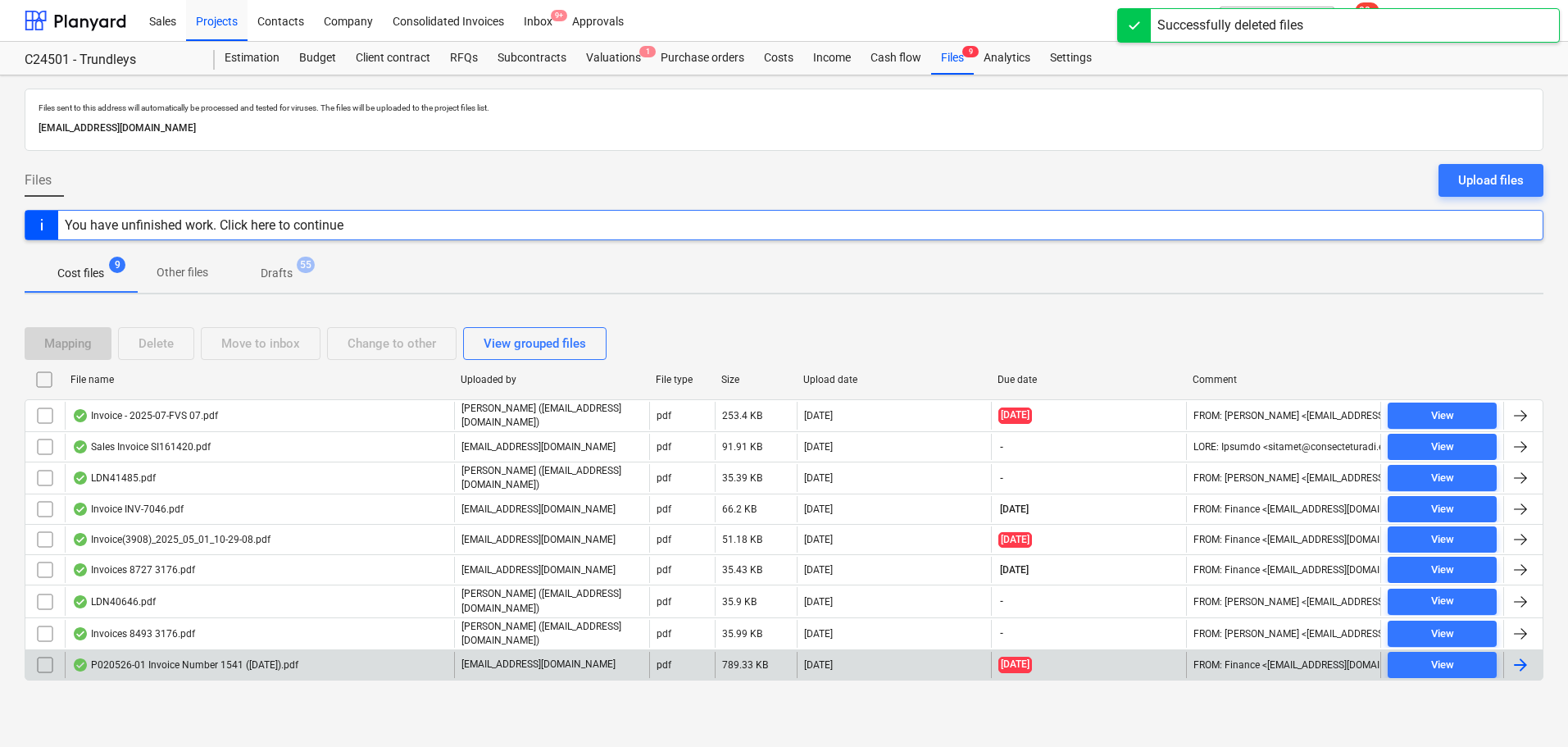 scroll, scrollTop: 0, scrollLeft: 0, axis: both 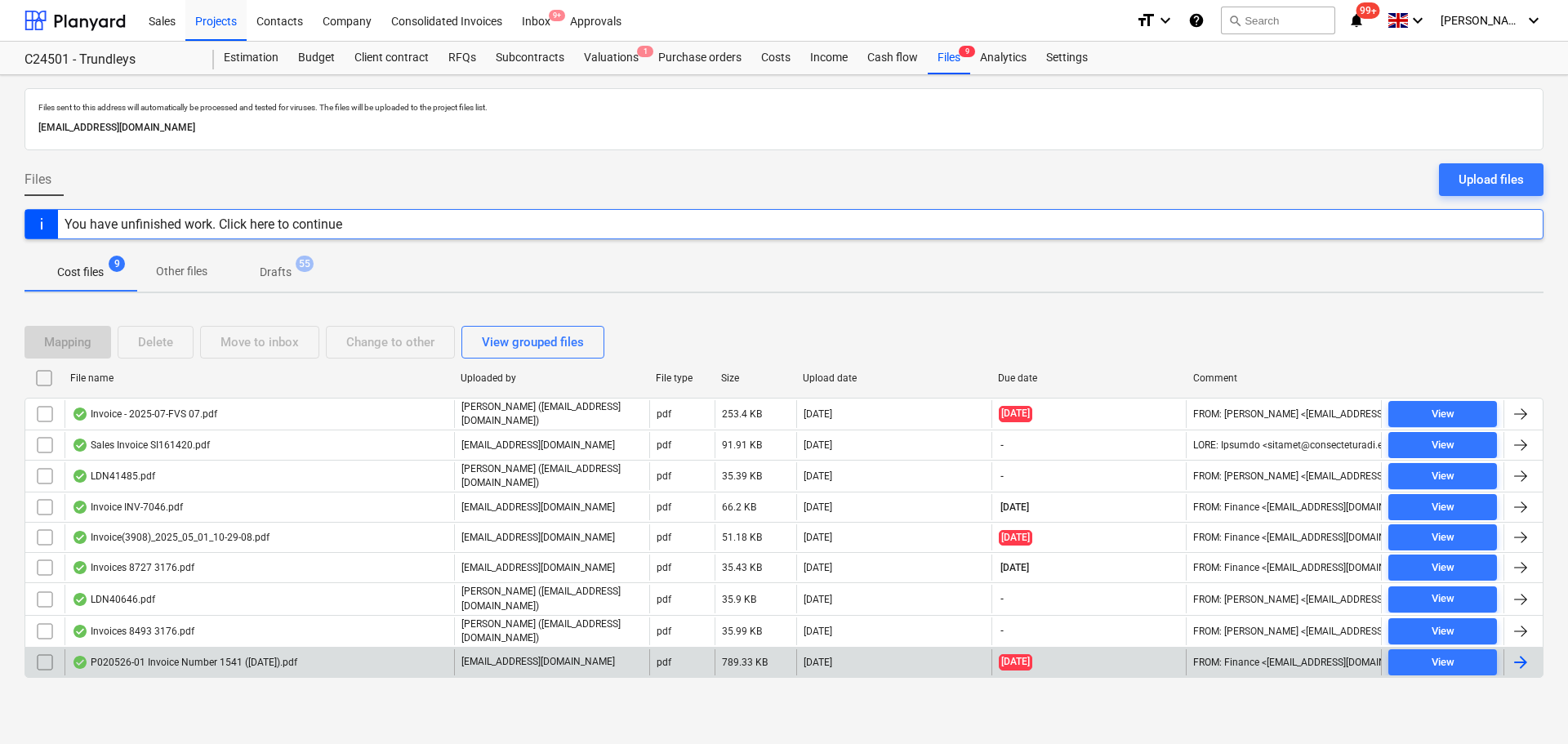 drag, startPoint x: 283, startPoint y: 653, endPoint x: 340, endPoint y: 675, distance: 61.098281 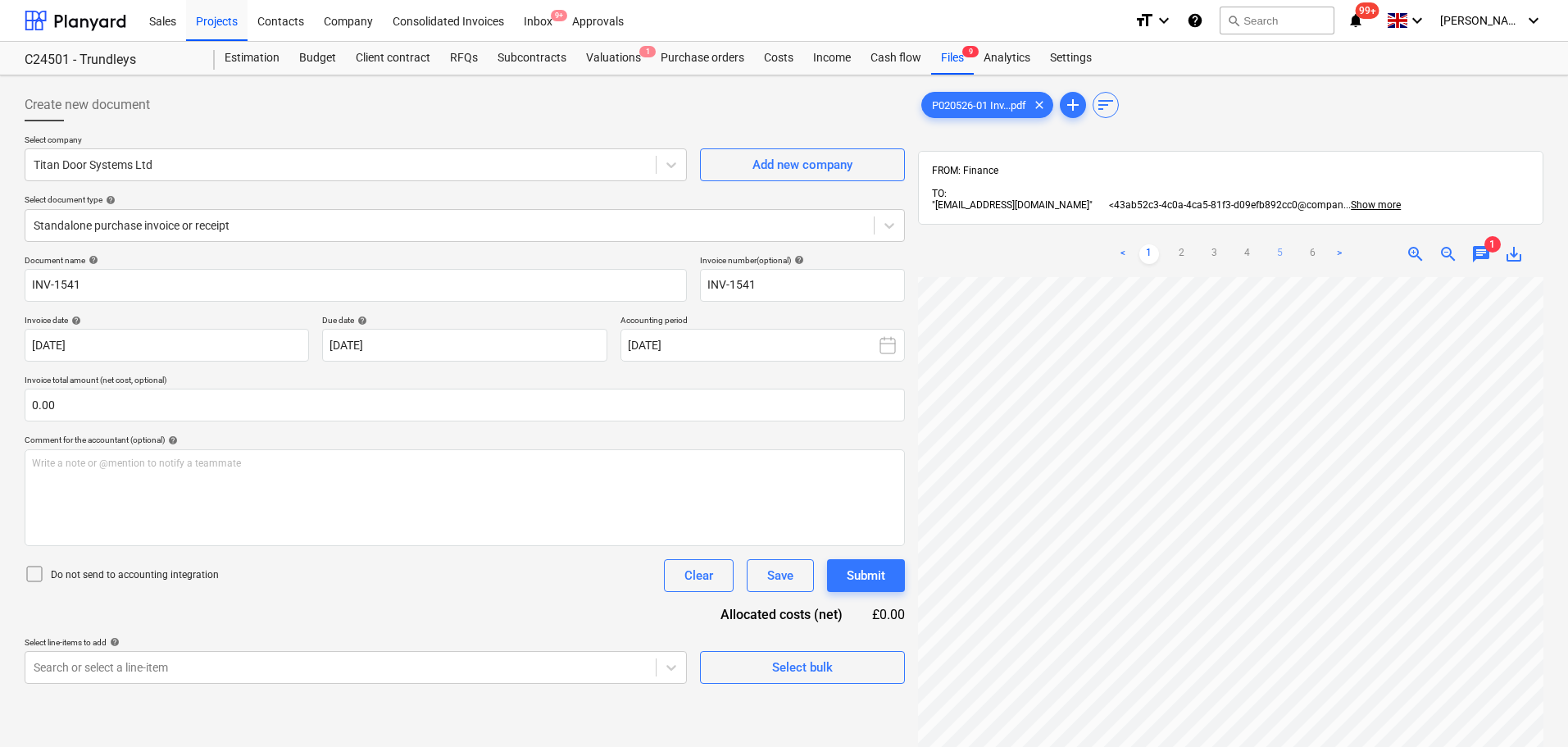 scroll, scrollTop: 164, scrollLeft: 0, axis: vertical 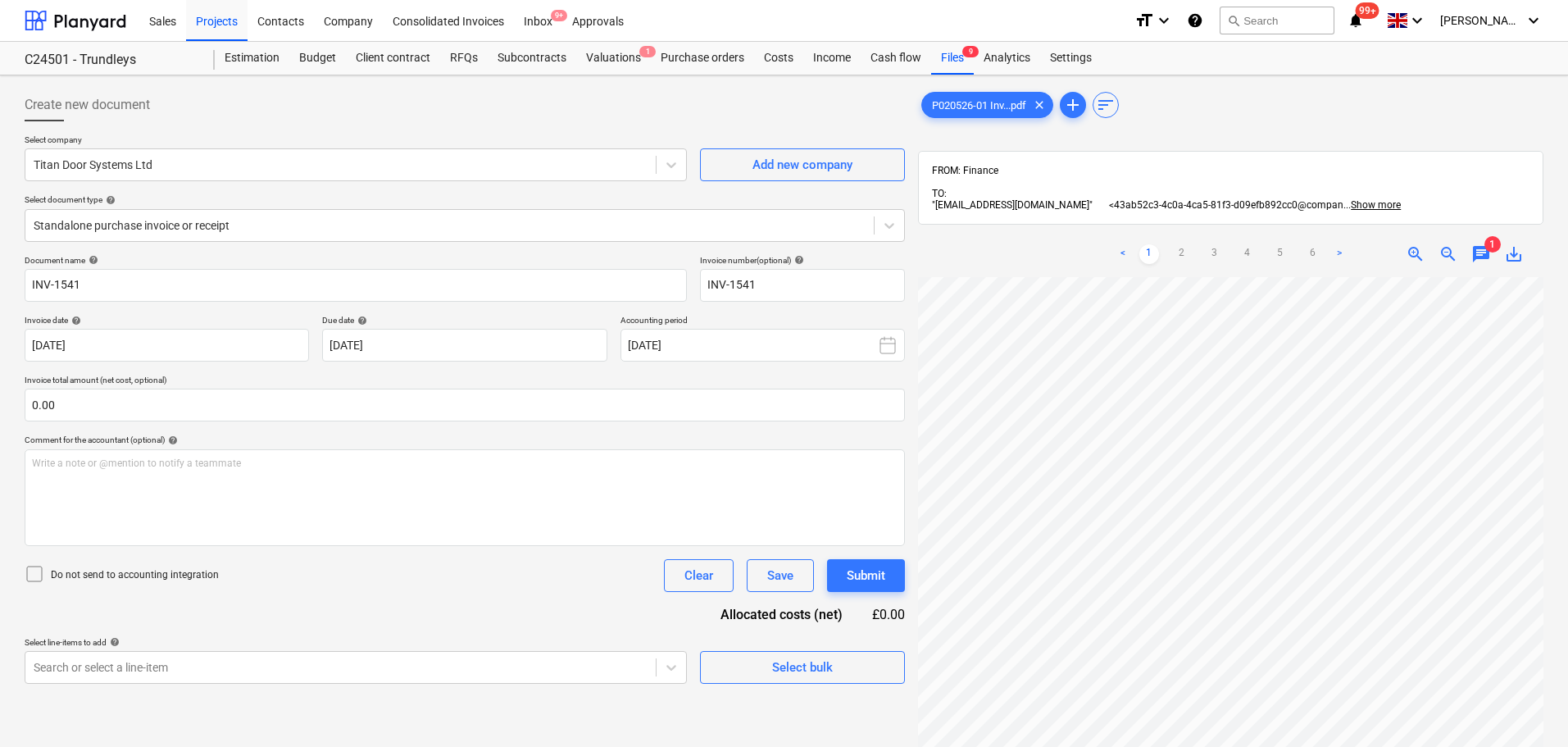 click on "chat" at bounding box center (1481, 254) 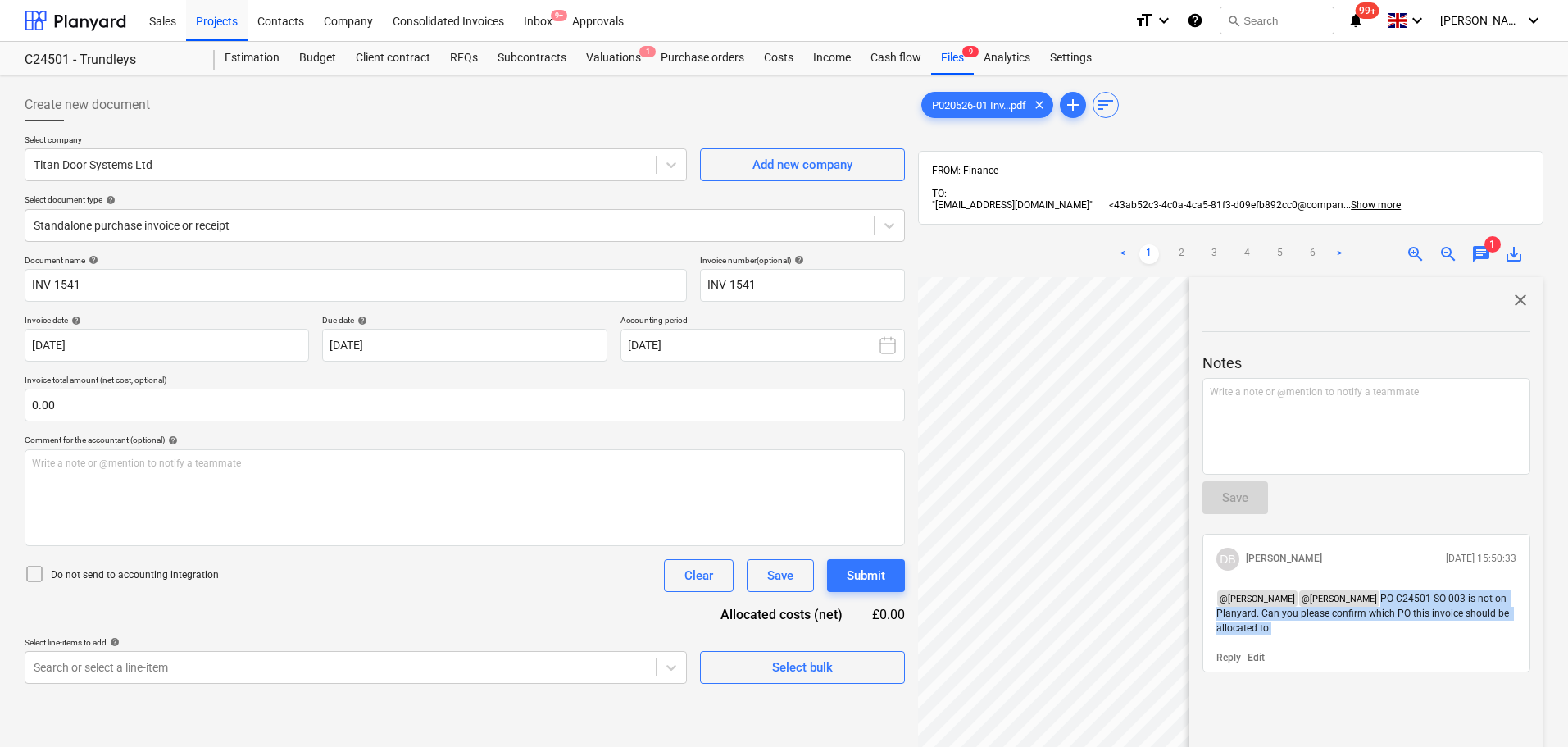 drag, startPoint x: 1370, startPoint y: 597, endPoint x: 1490, endPoint y: 635, distance: 125.87295 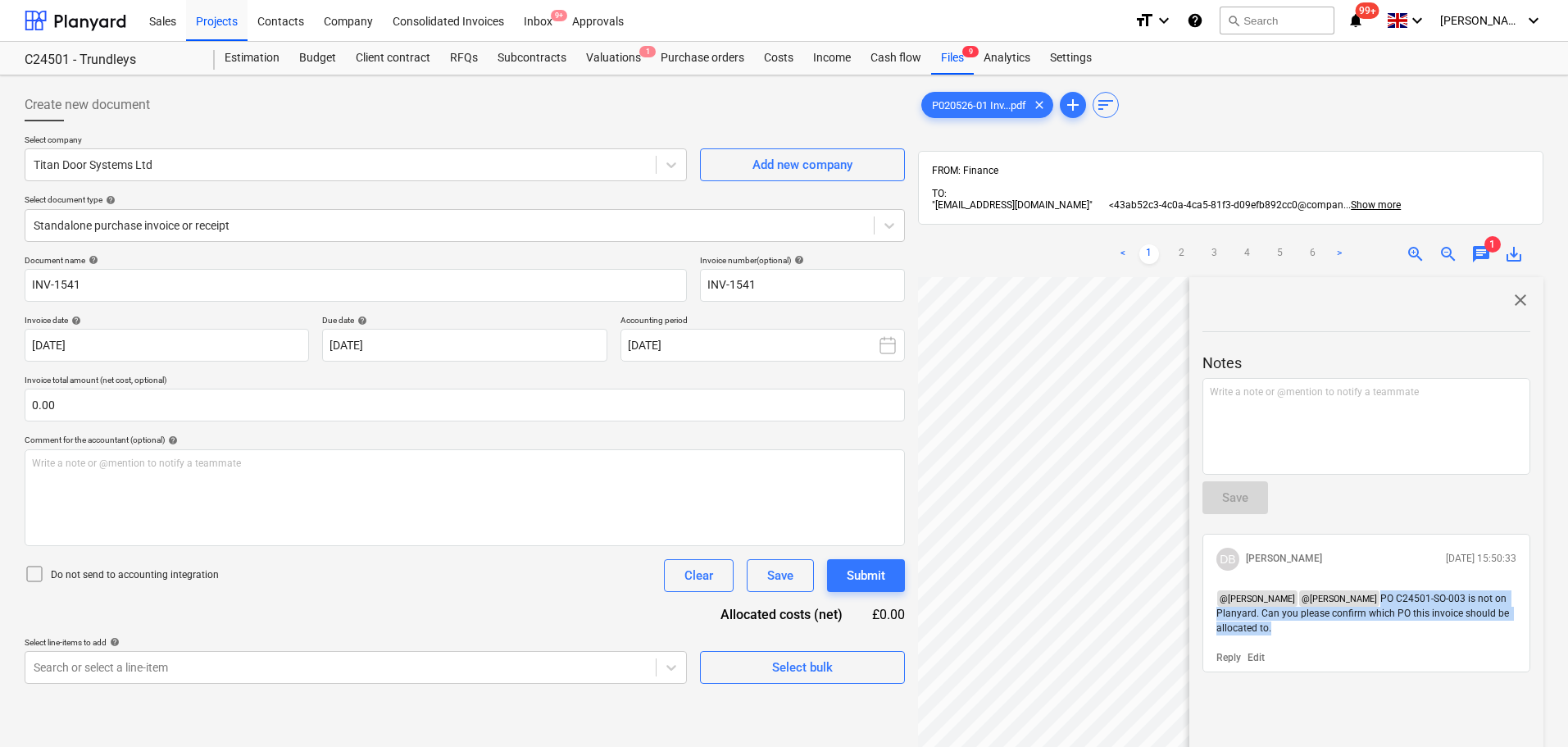 click on "@ [PERSON_NAME] @ [PERSON_NAME] PO C24501-SO-003 is not on Planyard. Can you please confirm which PO this invoice should be allocated to." at bounding box center (1366, 613) 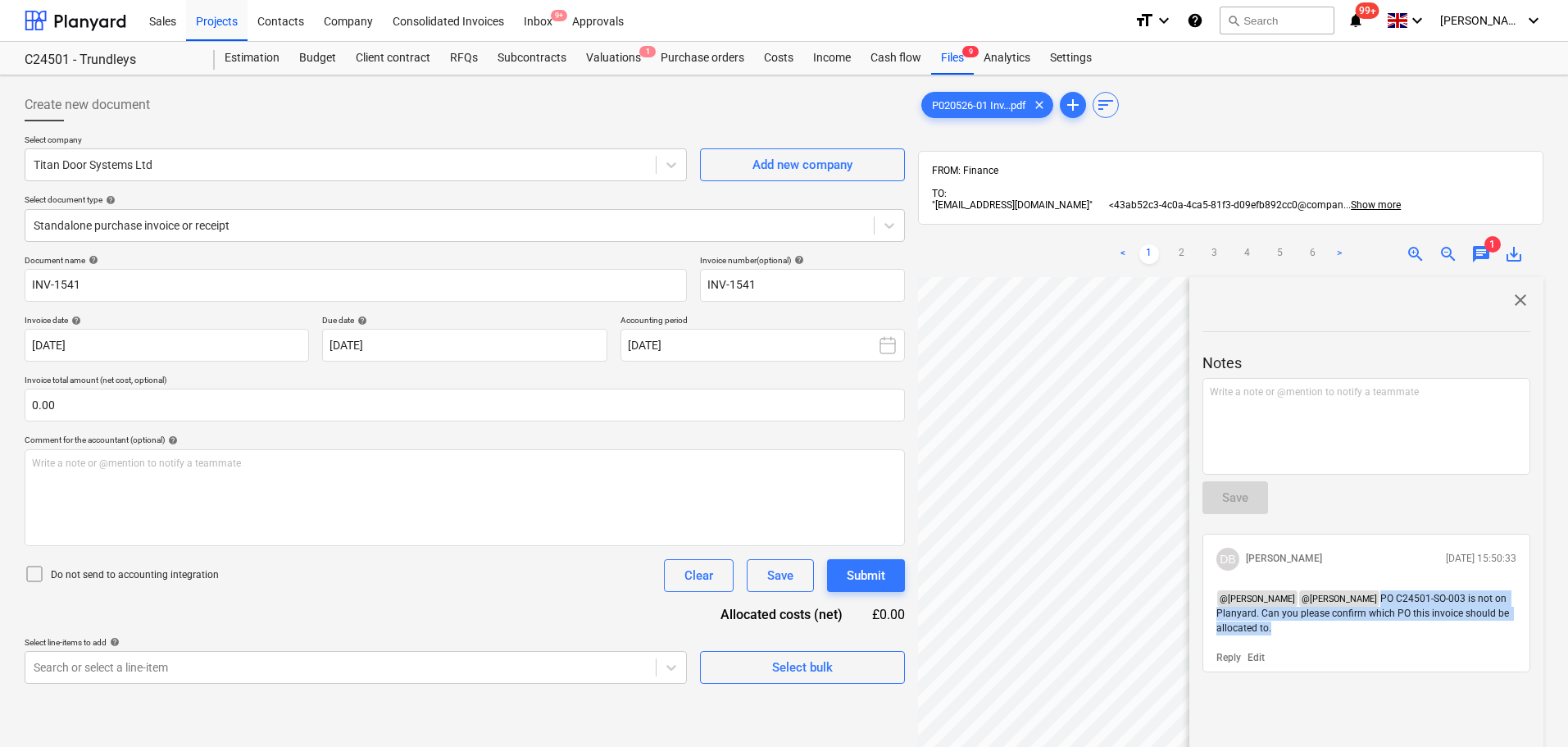drag, startPoint x: 961, startPoint y: 56, endPoint x: 921, endPoint y: 75, distance: 44.28318 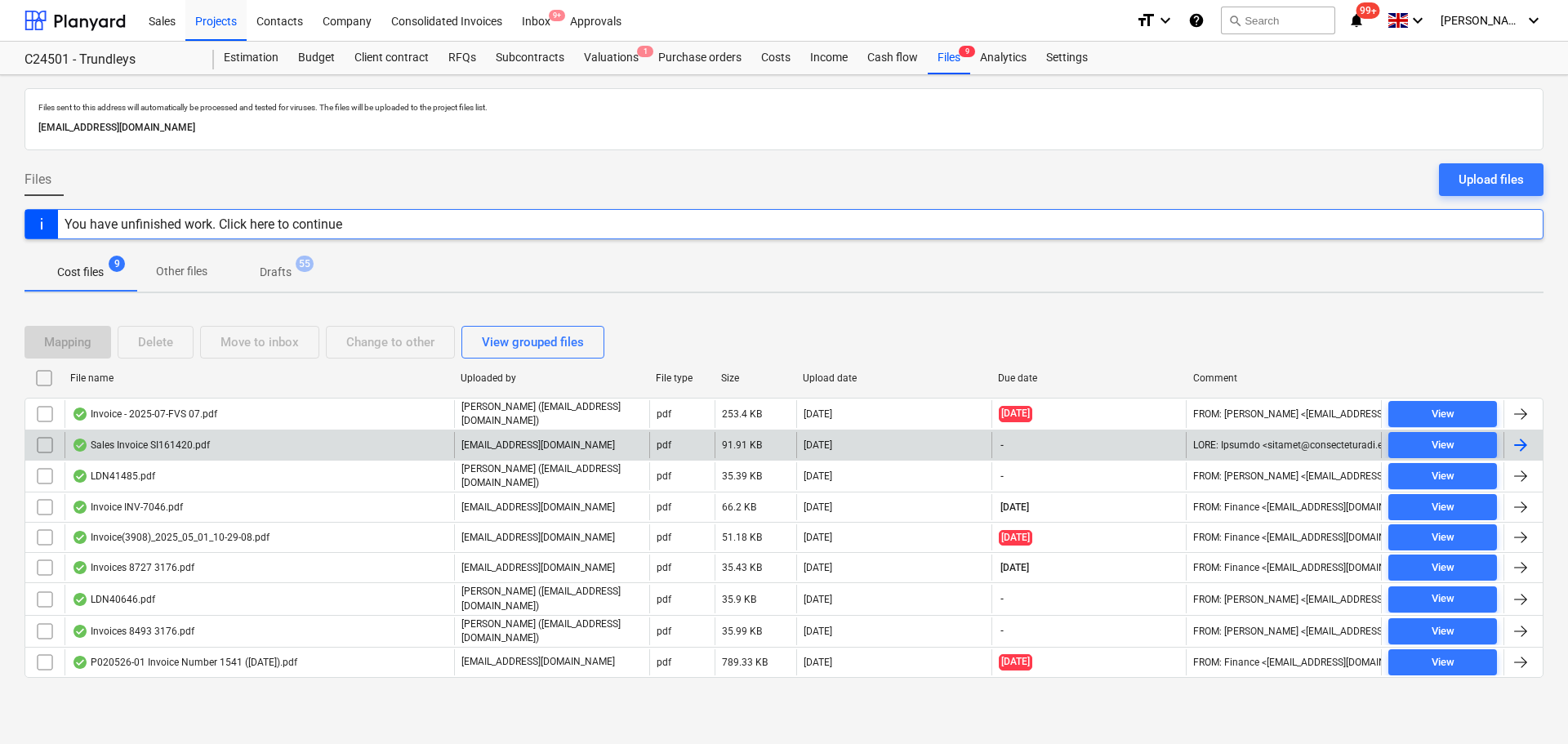click on "Sales Invoice SI161420.pdf" at bounding box center (140, 445) 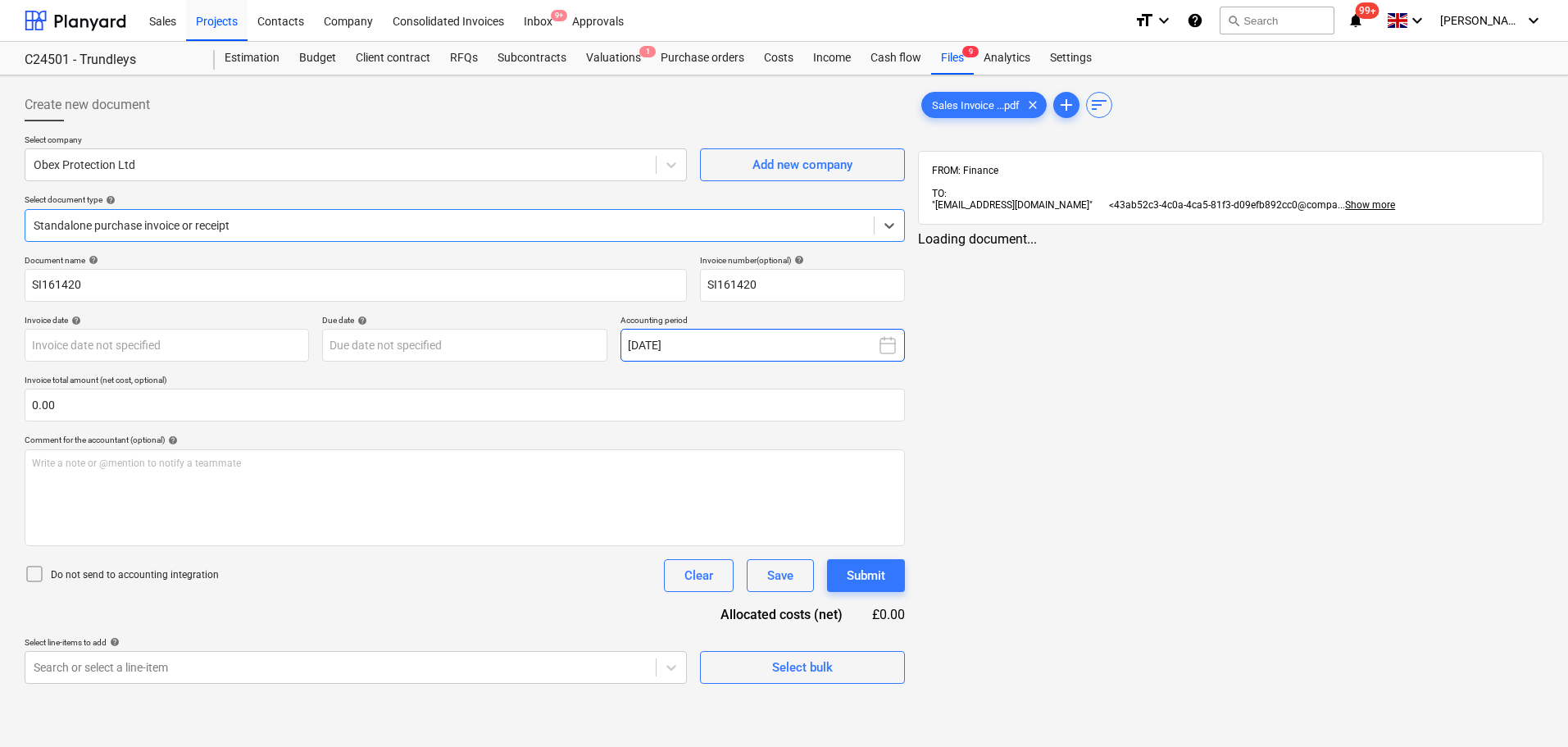 type on "SI161420" 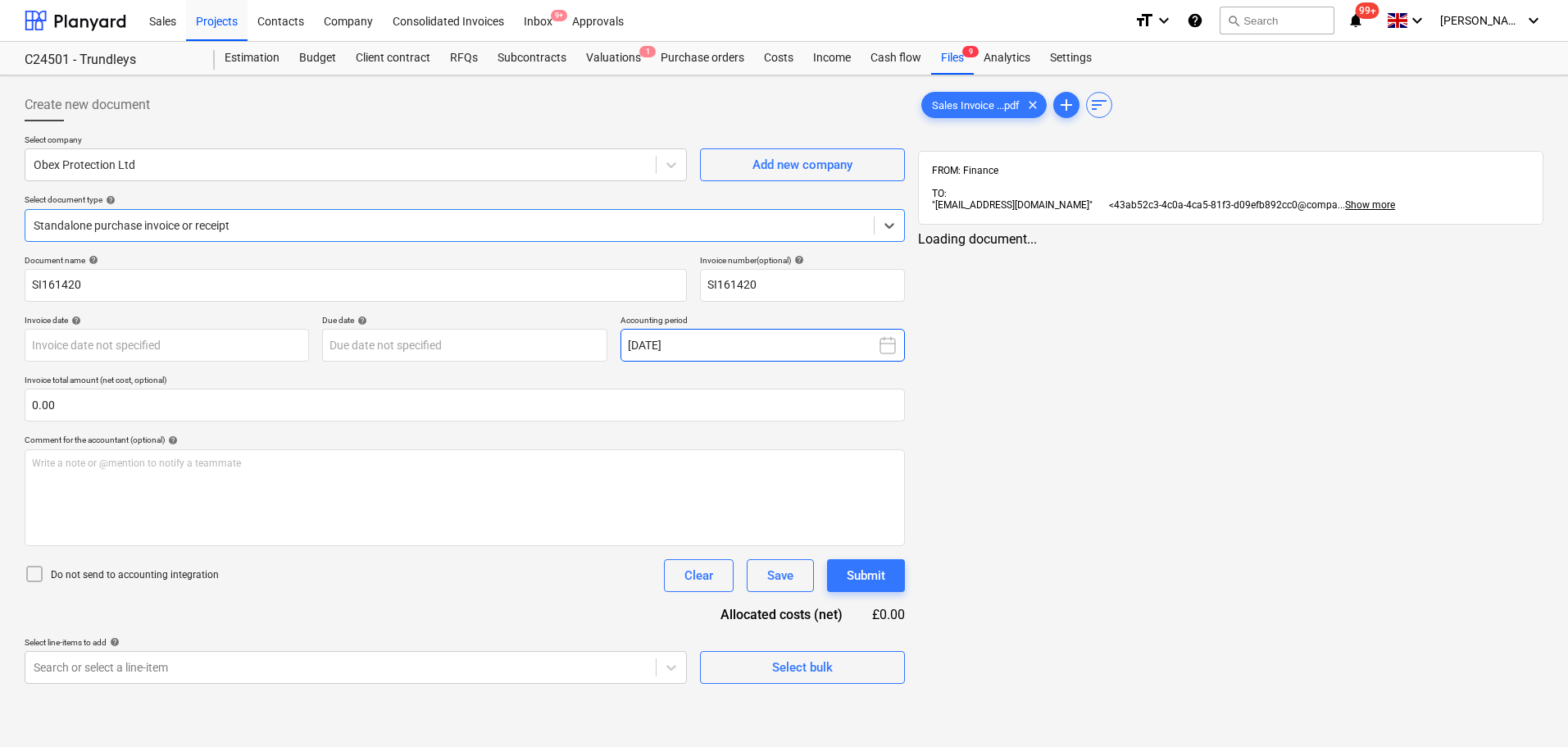 type on "SI161420" 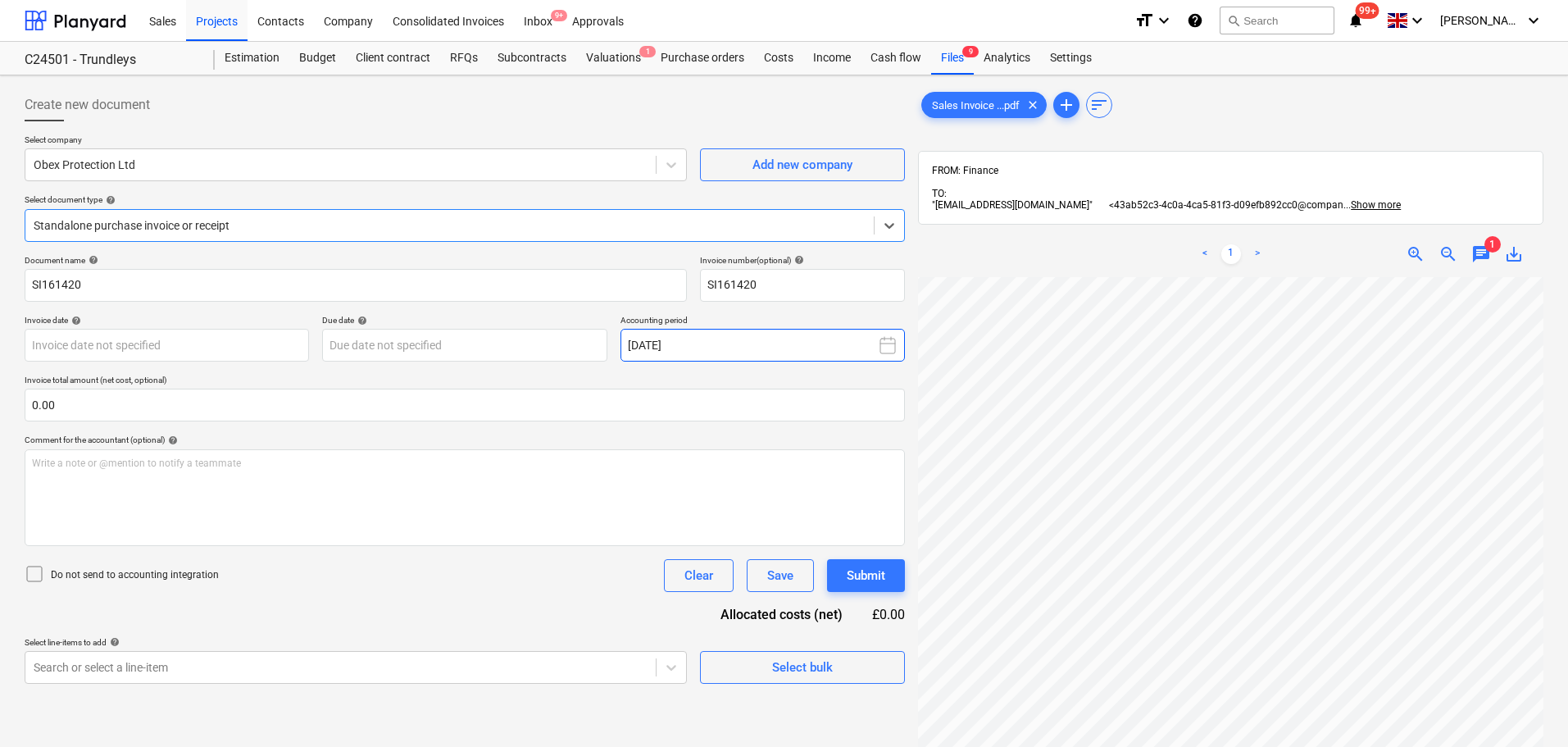scroll, scrollTop: 82, scrollLeft: 0, axis: vertical 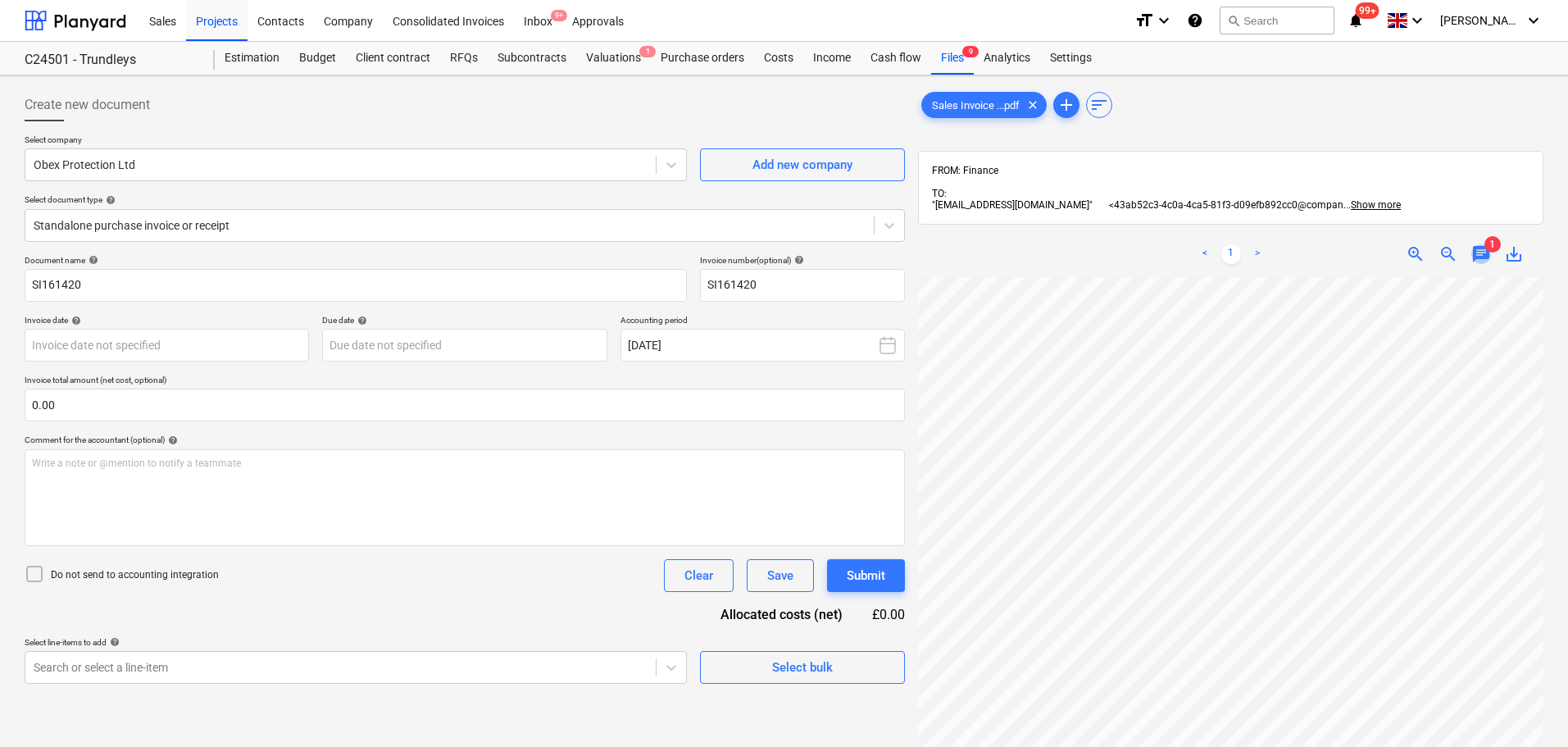 click on "chat" at bounding box center [1481, 254] 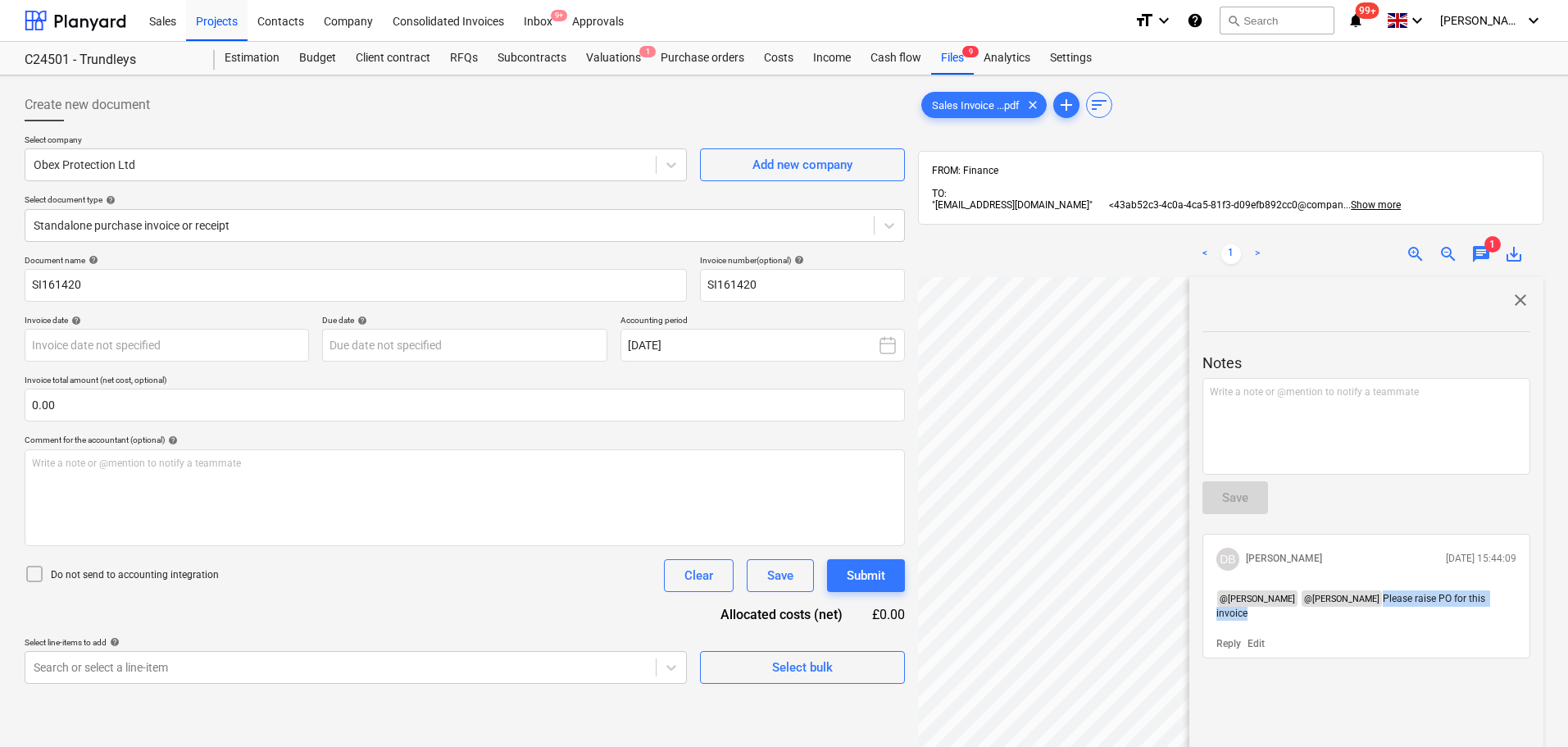 drag, startPoint x: 1372, startPoint y: 599, endPoint x: 1511, endPoint y: 598, distance: 139.0036 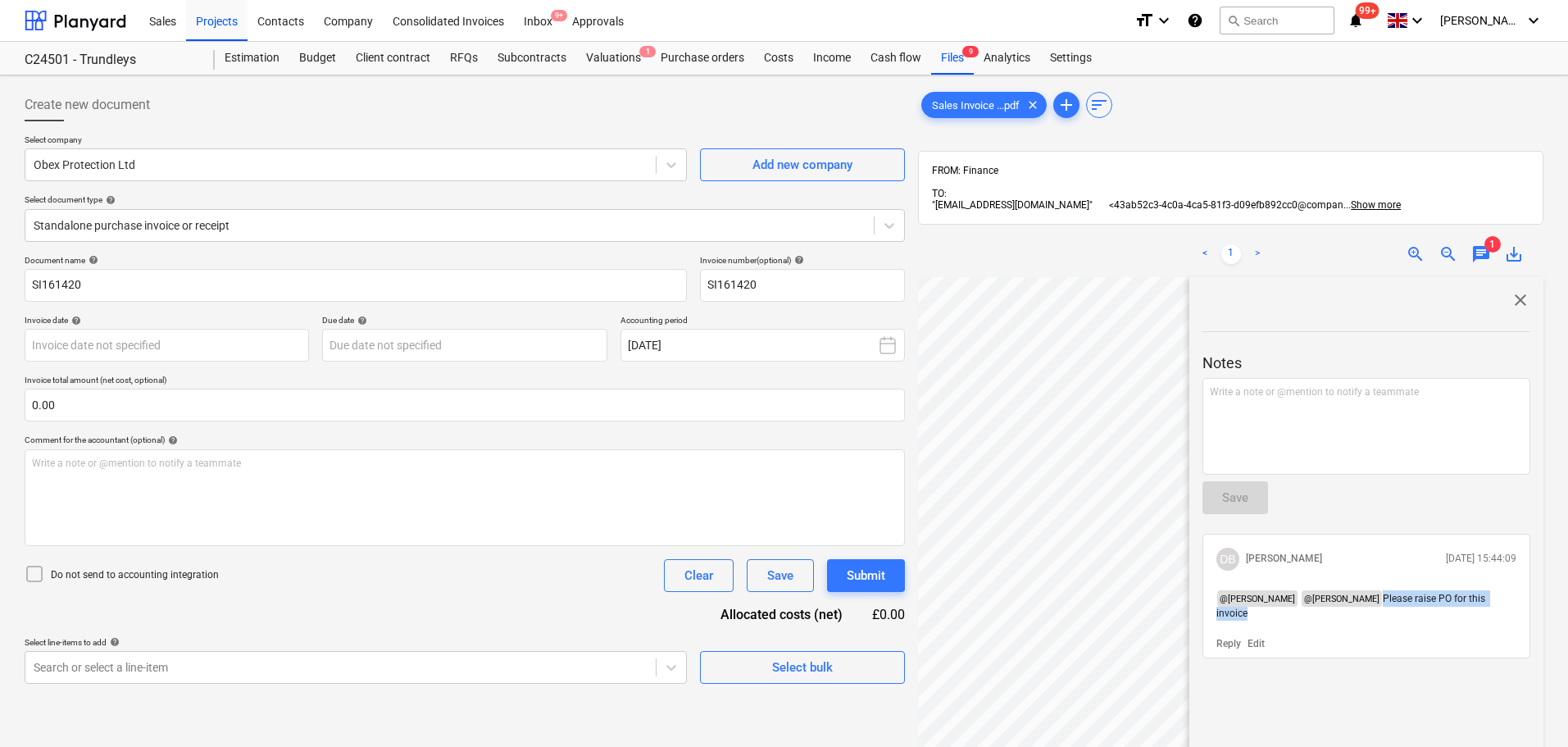 click on "@ [PERSON_NAME]   @ [PERSON_NAME] Please raise PO for this invoice" at bounding box center [1366, 606] 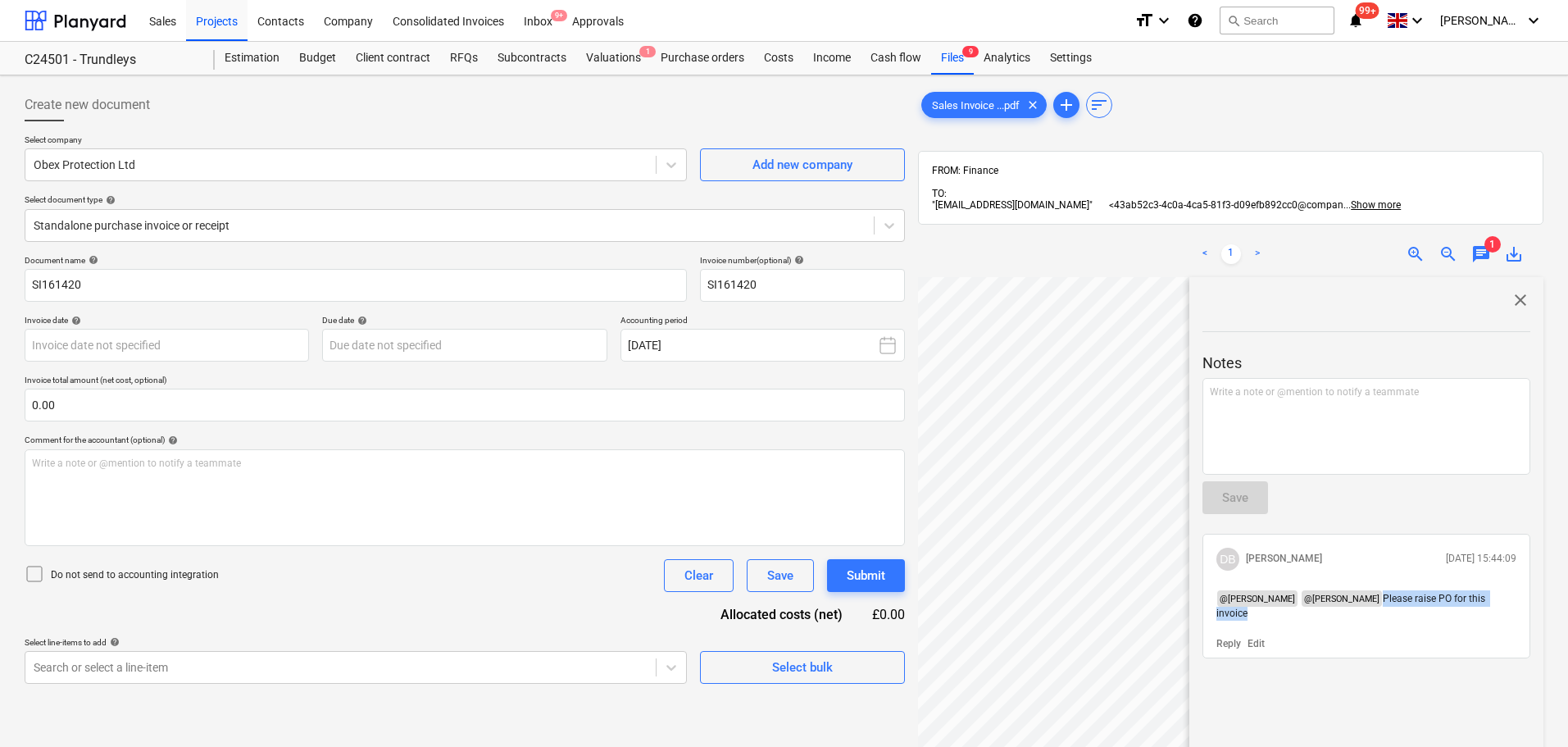 copy on "Please raise PO for this invoice" 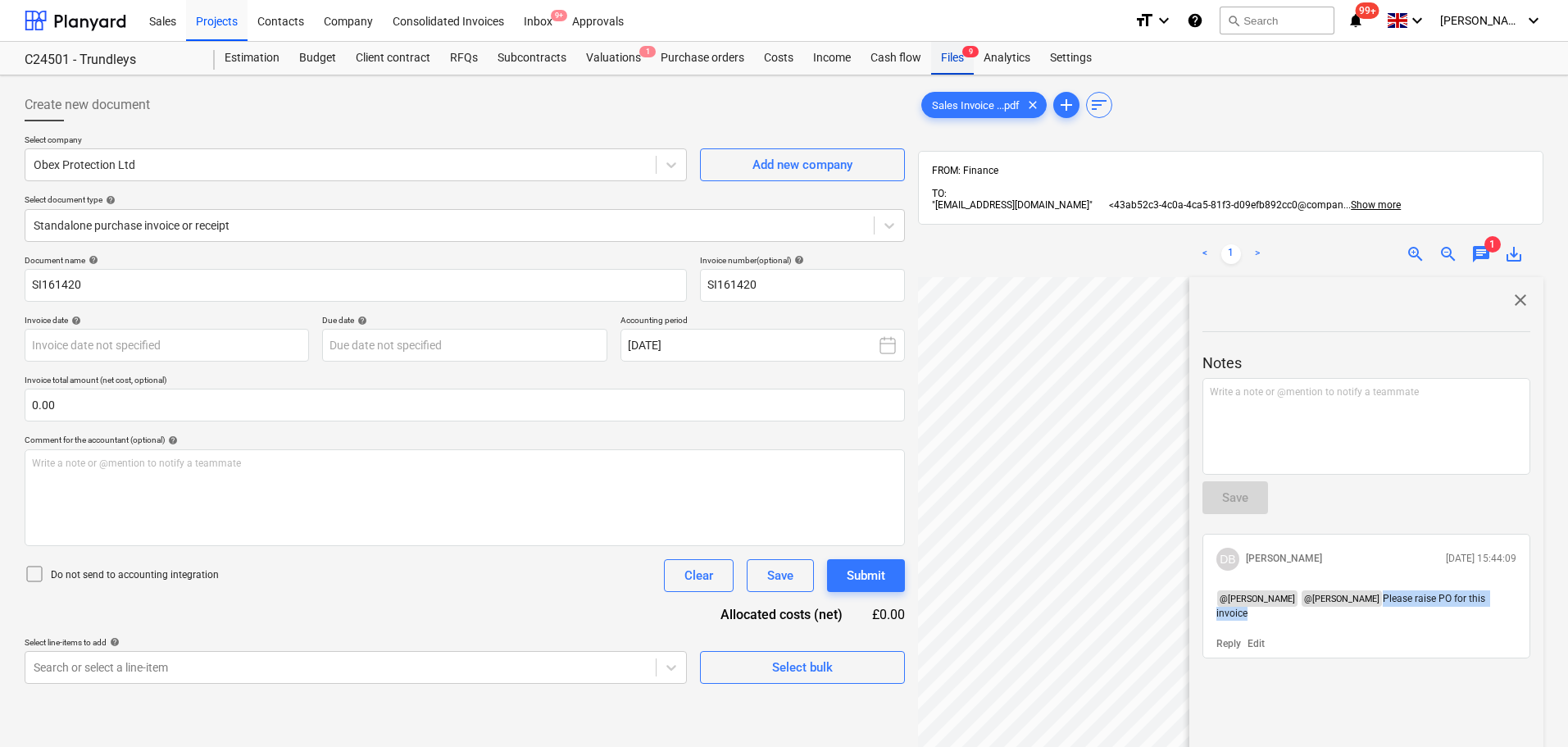 click on "Files 9" at bounding box center (952, 58) 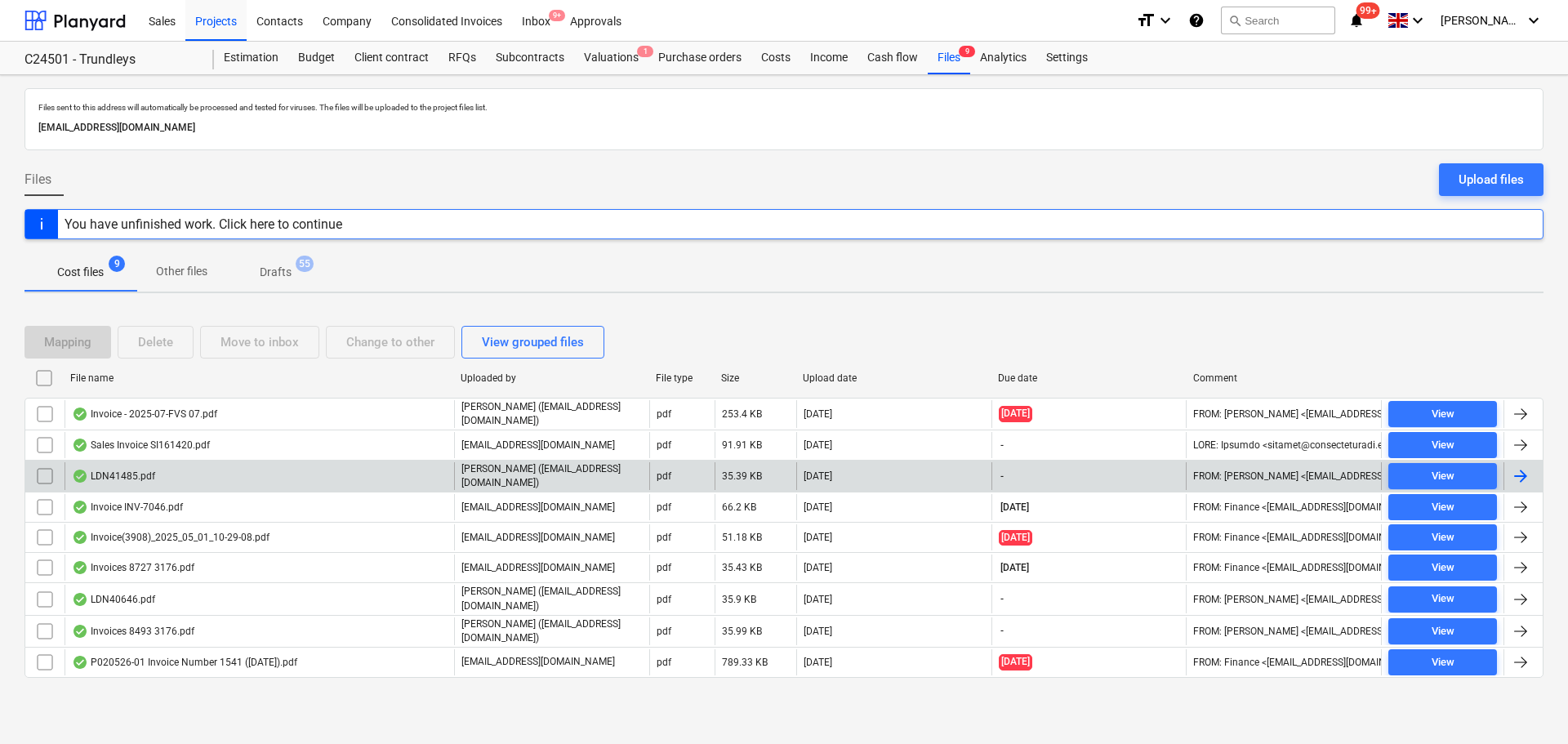 click on "LDN41485.pdf" at bounding box center [259, 476] 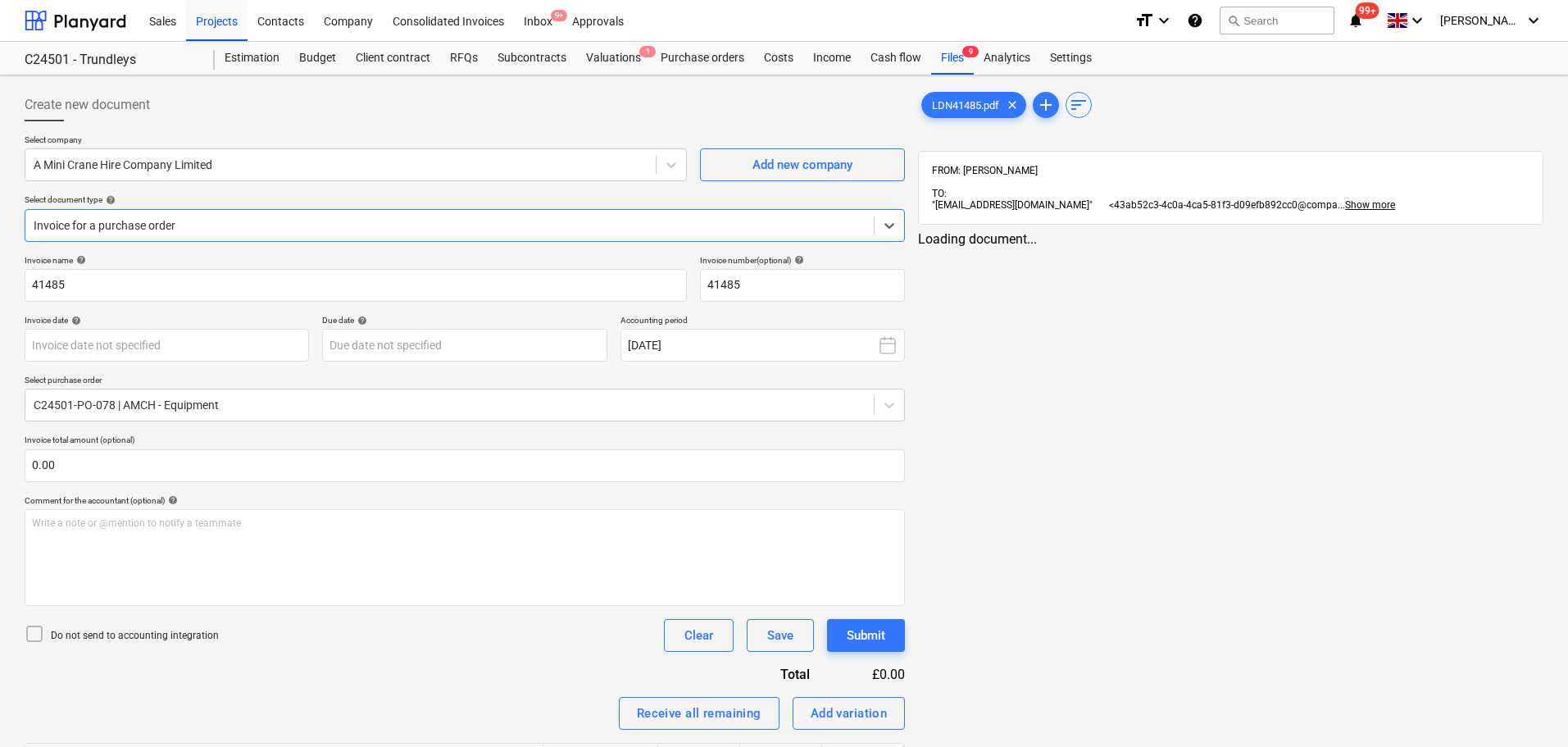 type on "41485" 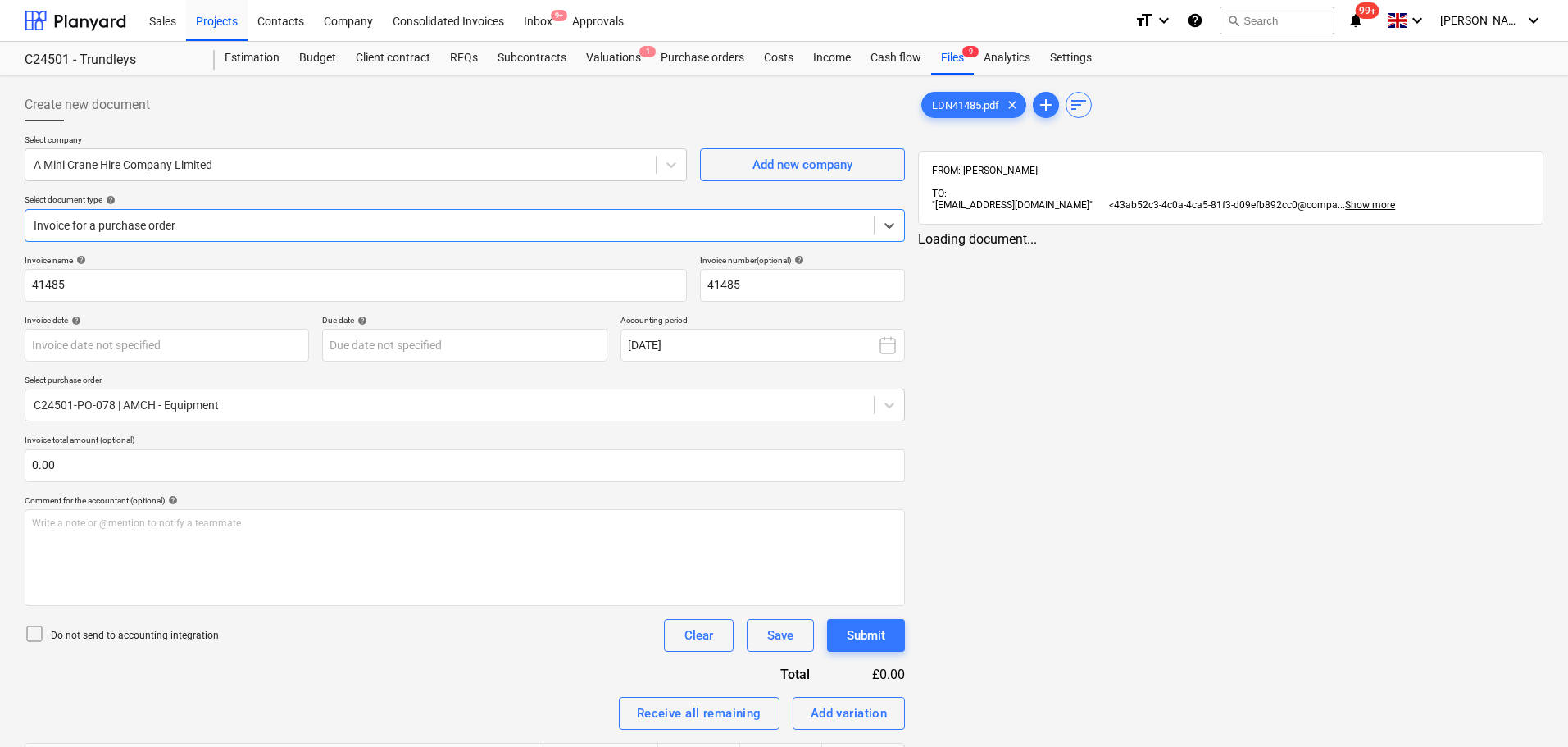 type on "41485" 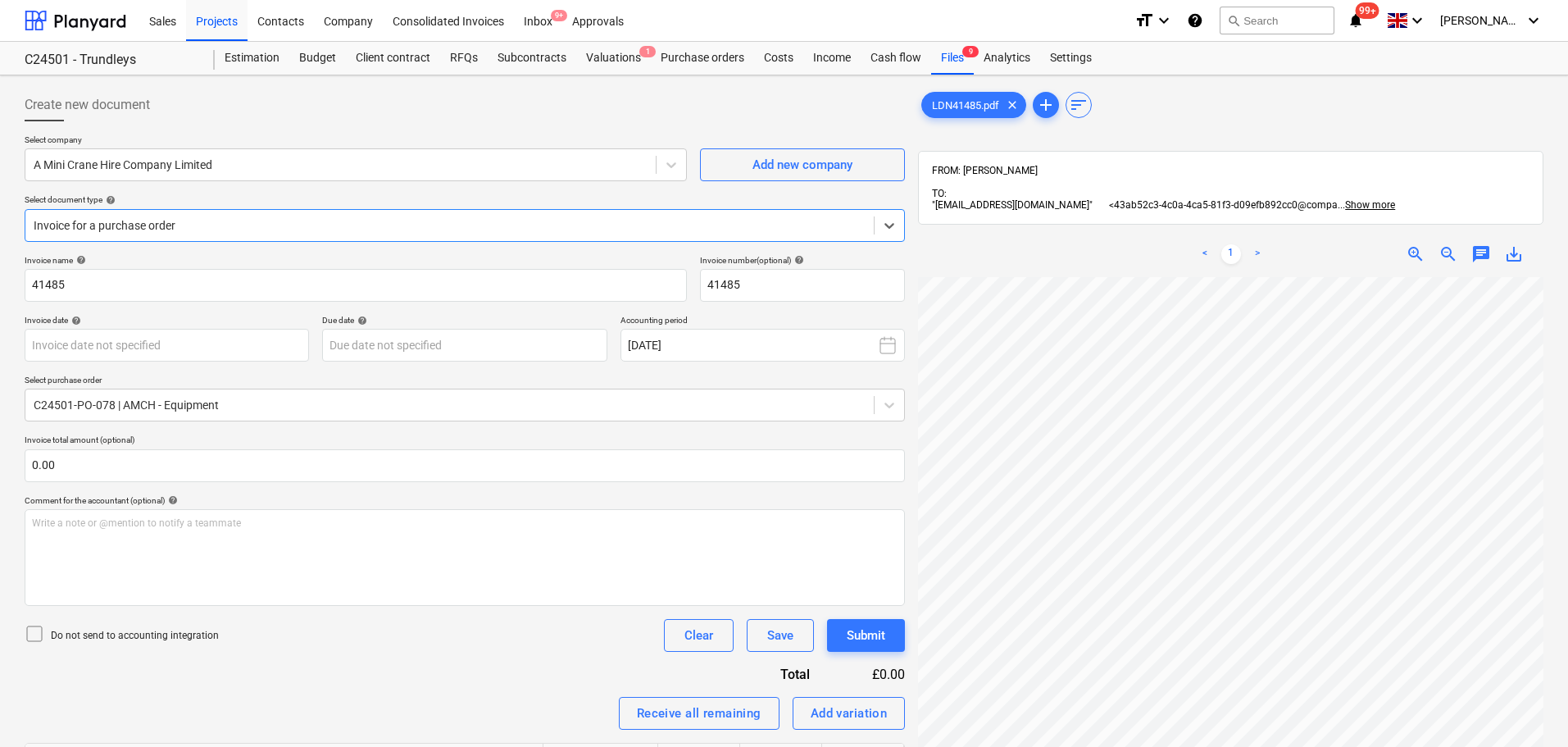 scroll, scrollTop: 246, scrollLeft: 0, axis: vertical 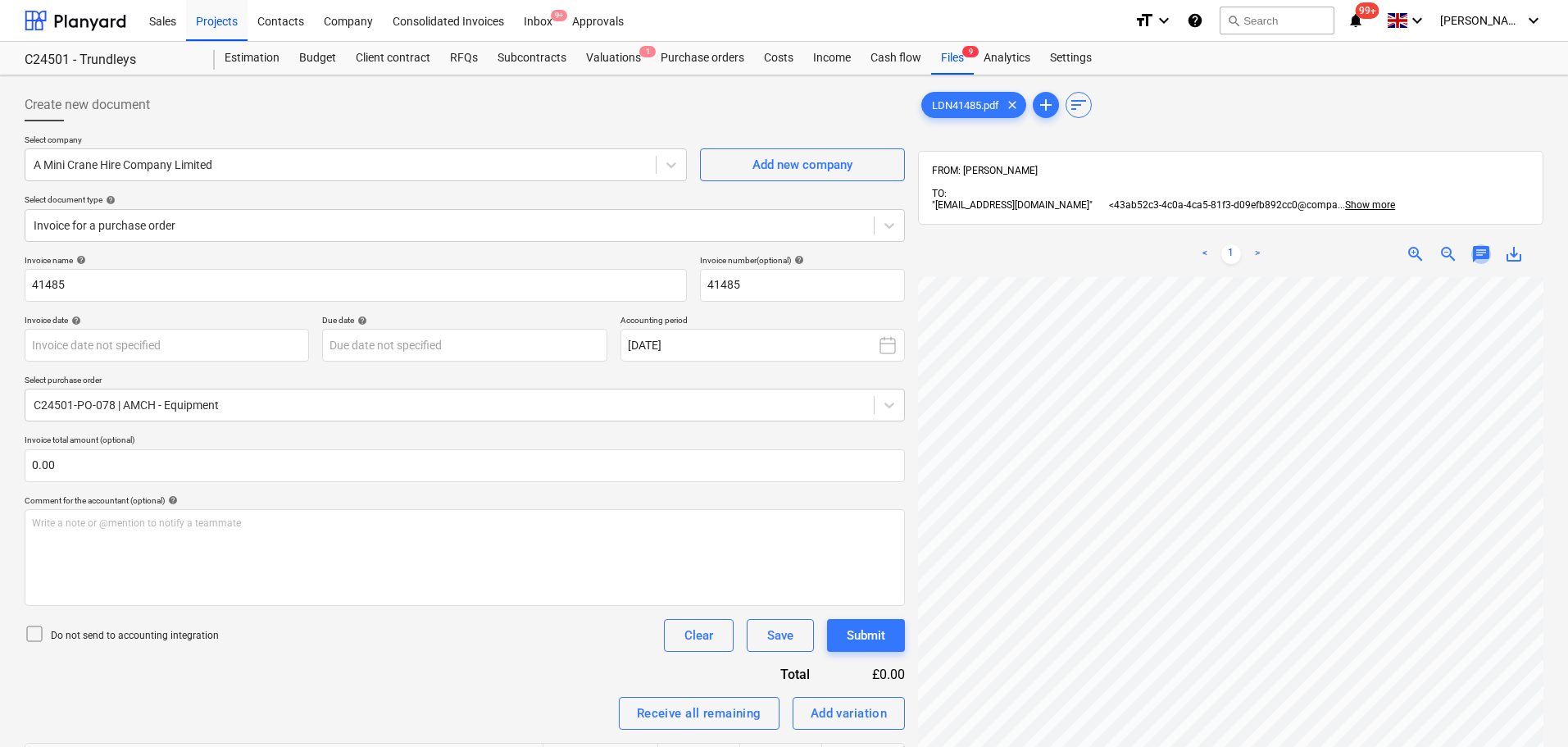 click on "chat" at bounding box center (1481, 254) 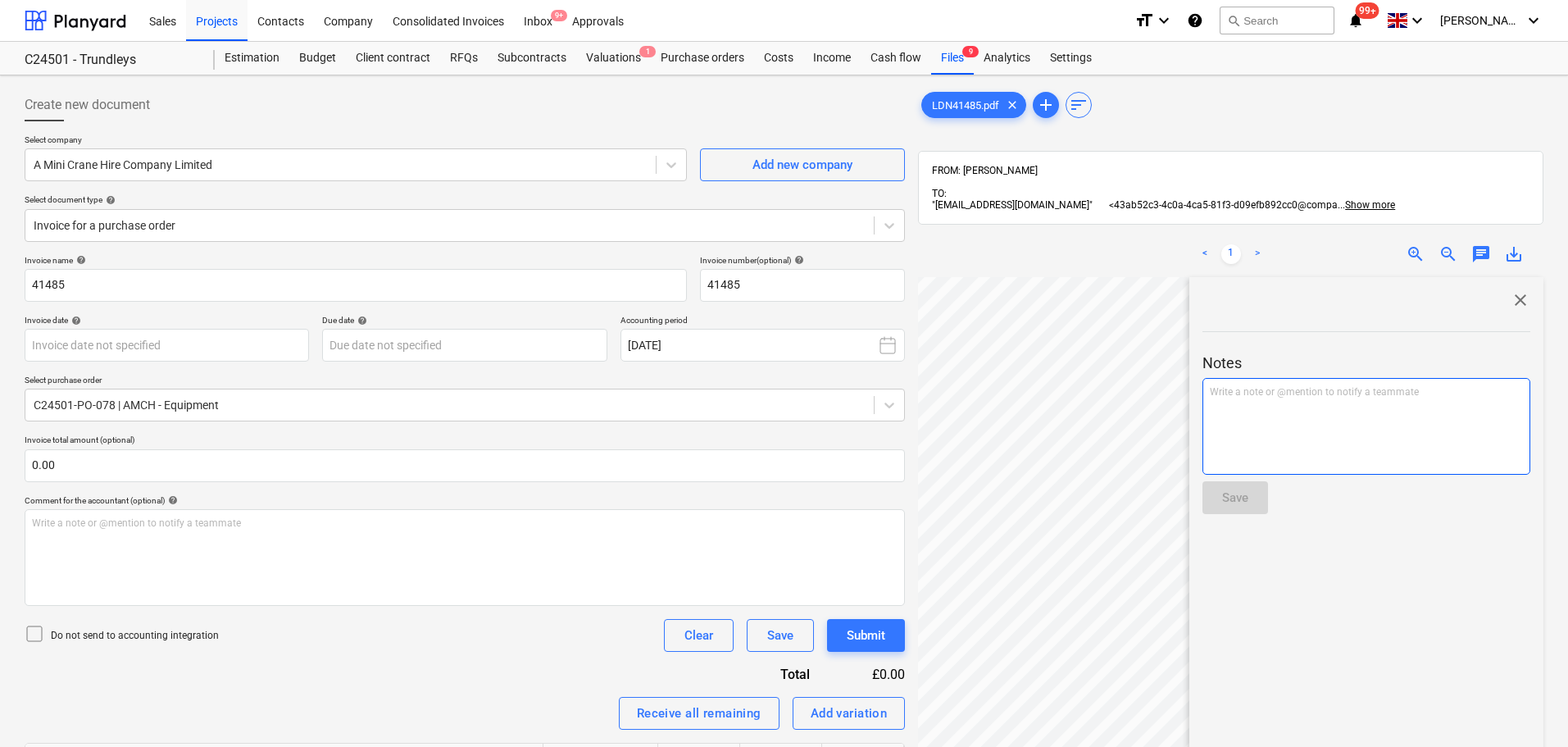 click on "Write a note or @mention to notify a teammate [PERSON_NAME]" at bounding box center (1366, 426) 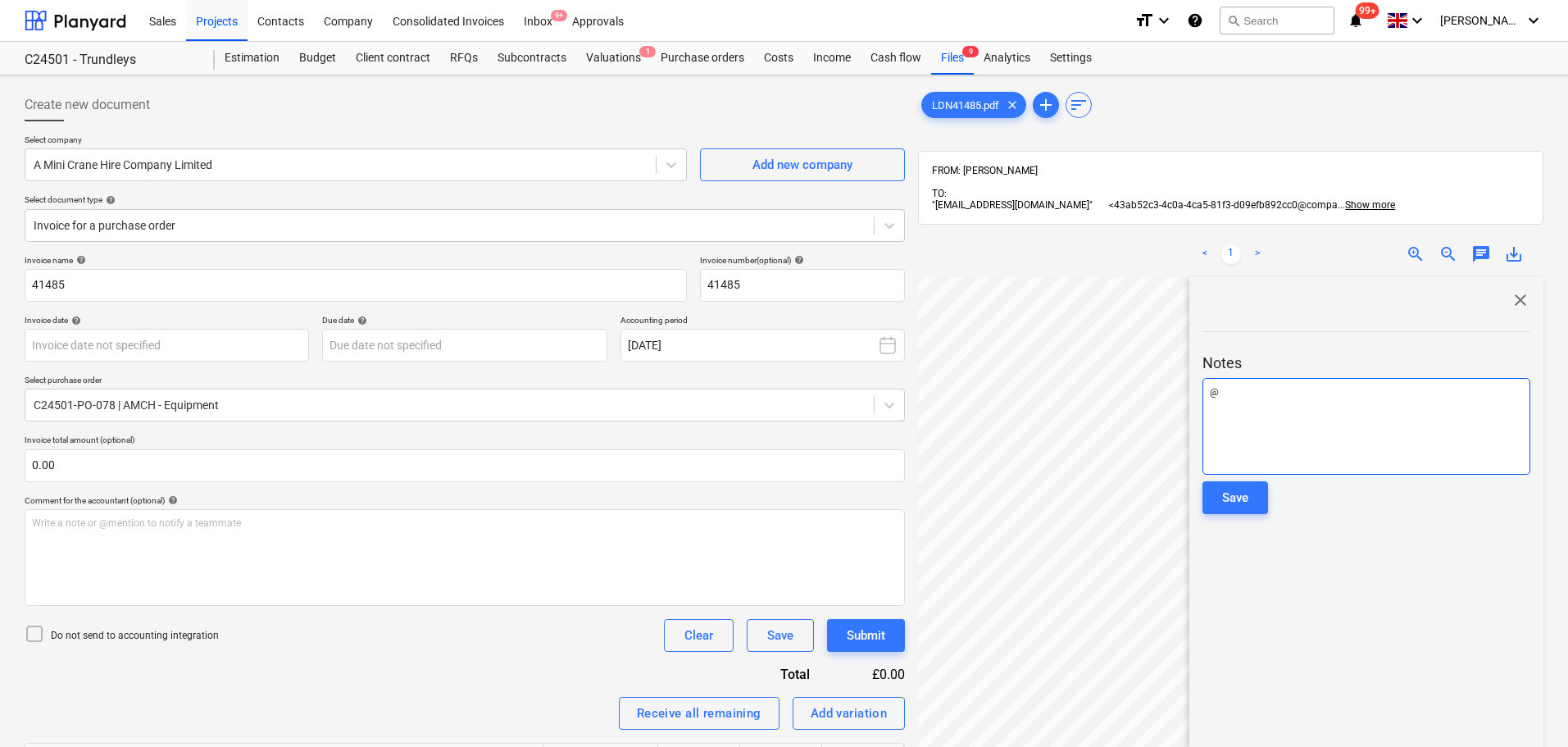type 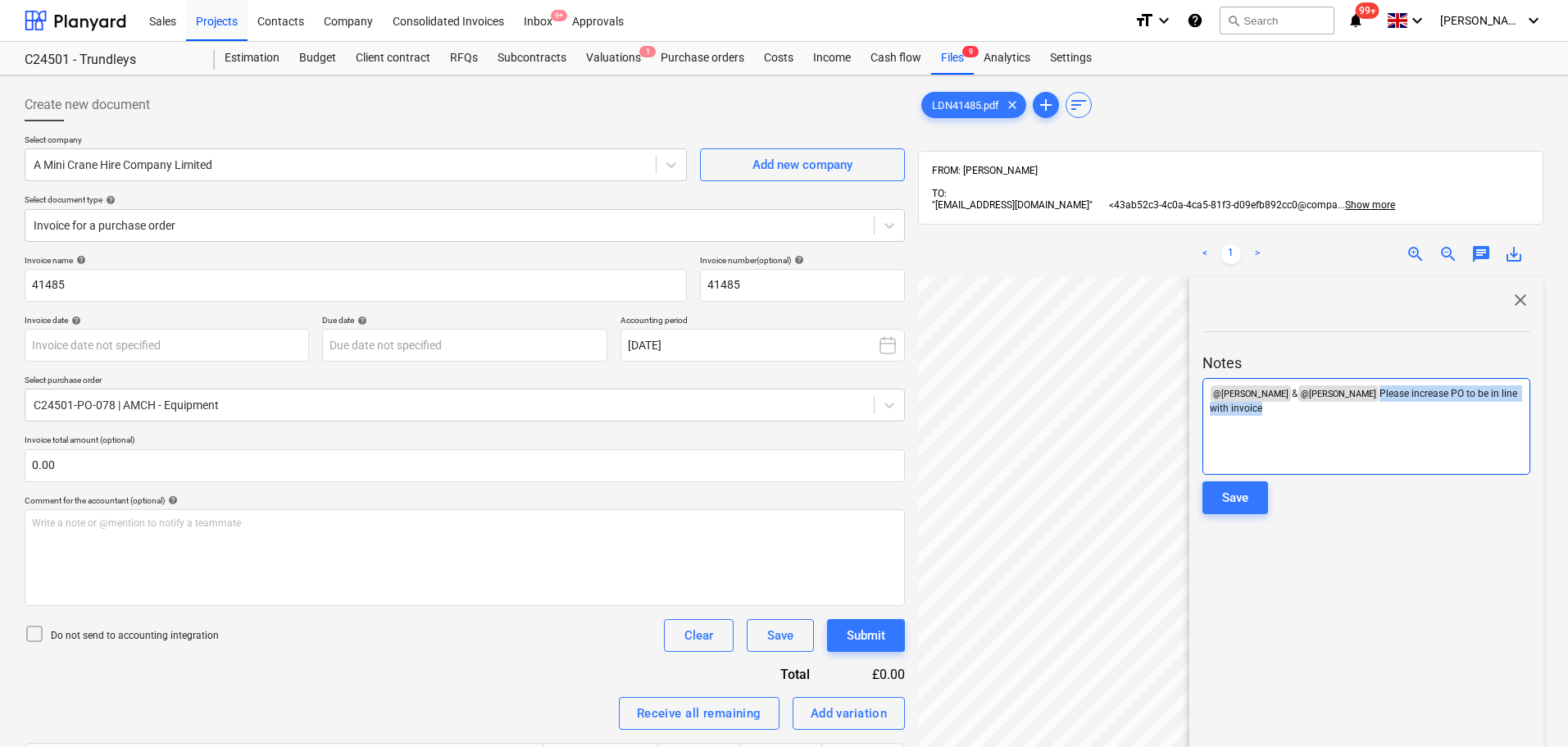 drag, startPoint x: 1261, startPoint y: 401, endPoint x: 1370, endPoint y: 381, distance: 110.8197 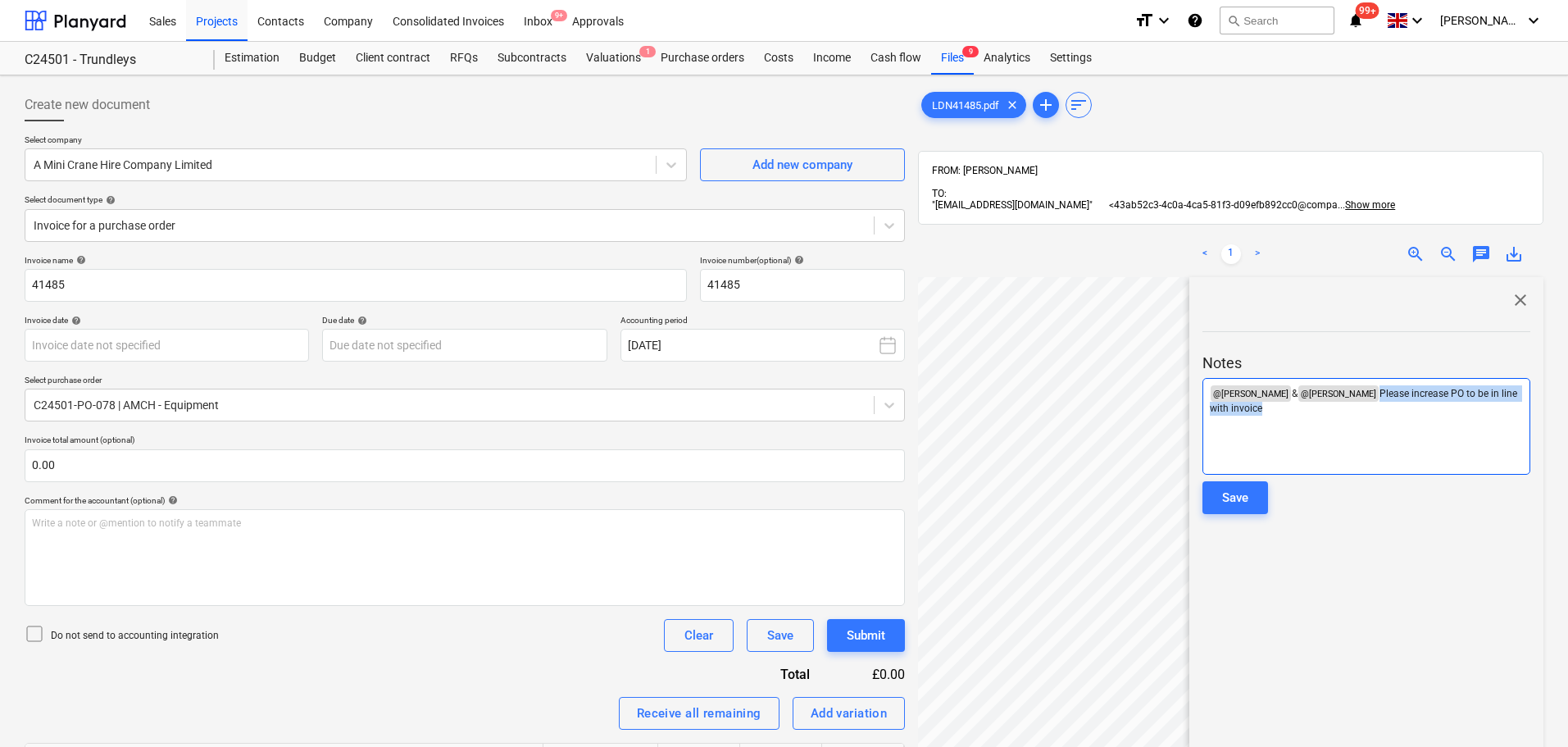 click on "Please increase PO to be in line with invoice" at bounding box center (1365, 401) 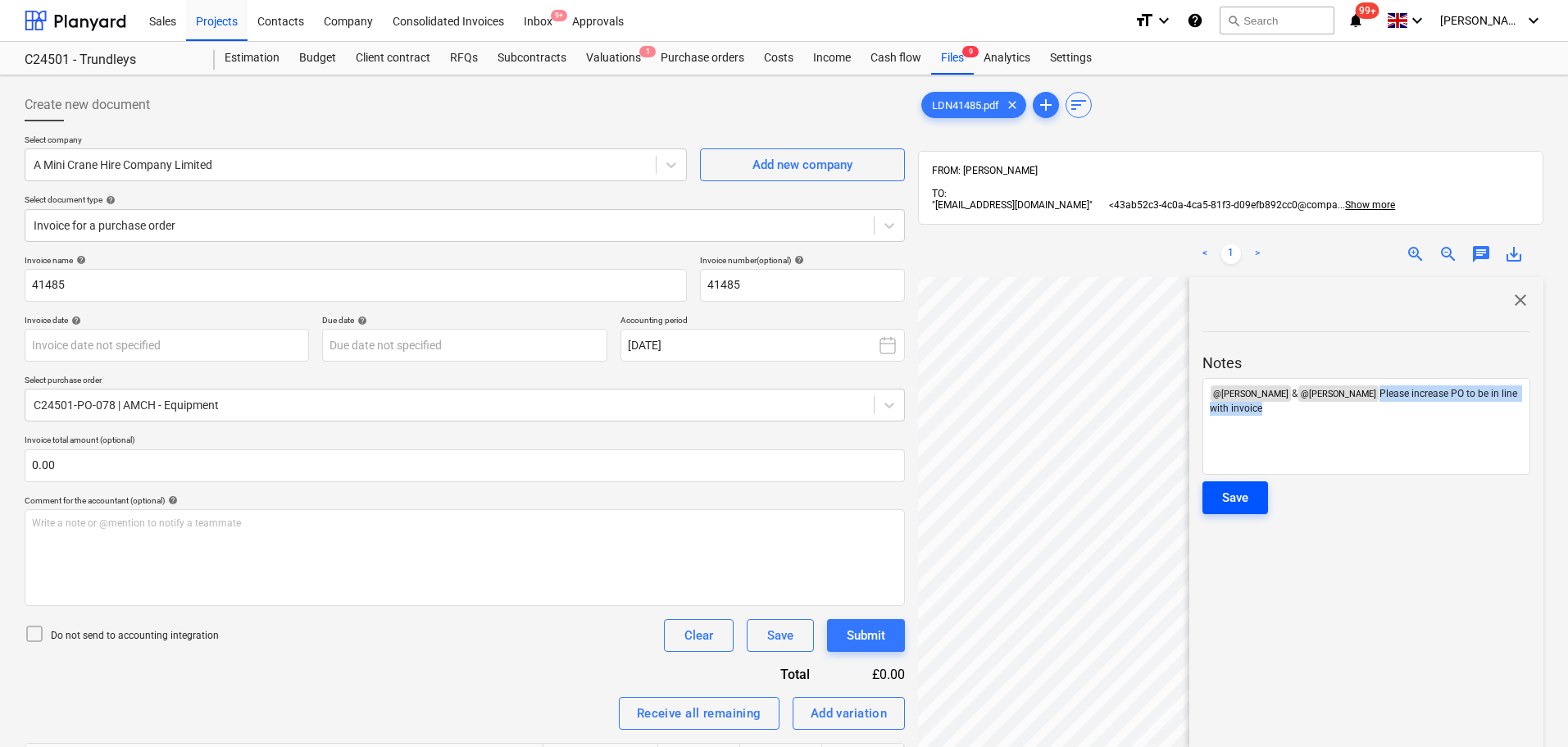 click on "Save" at bounding box center (1235, 498) 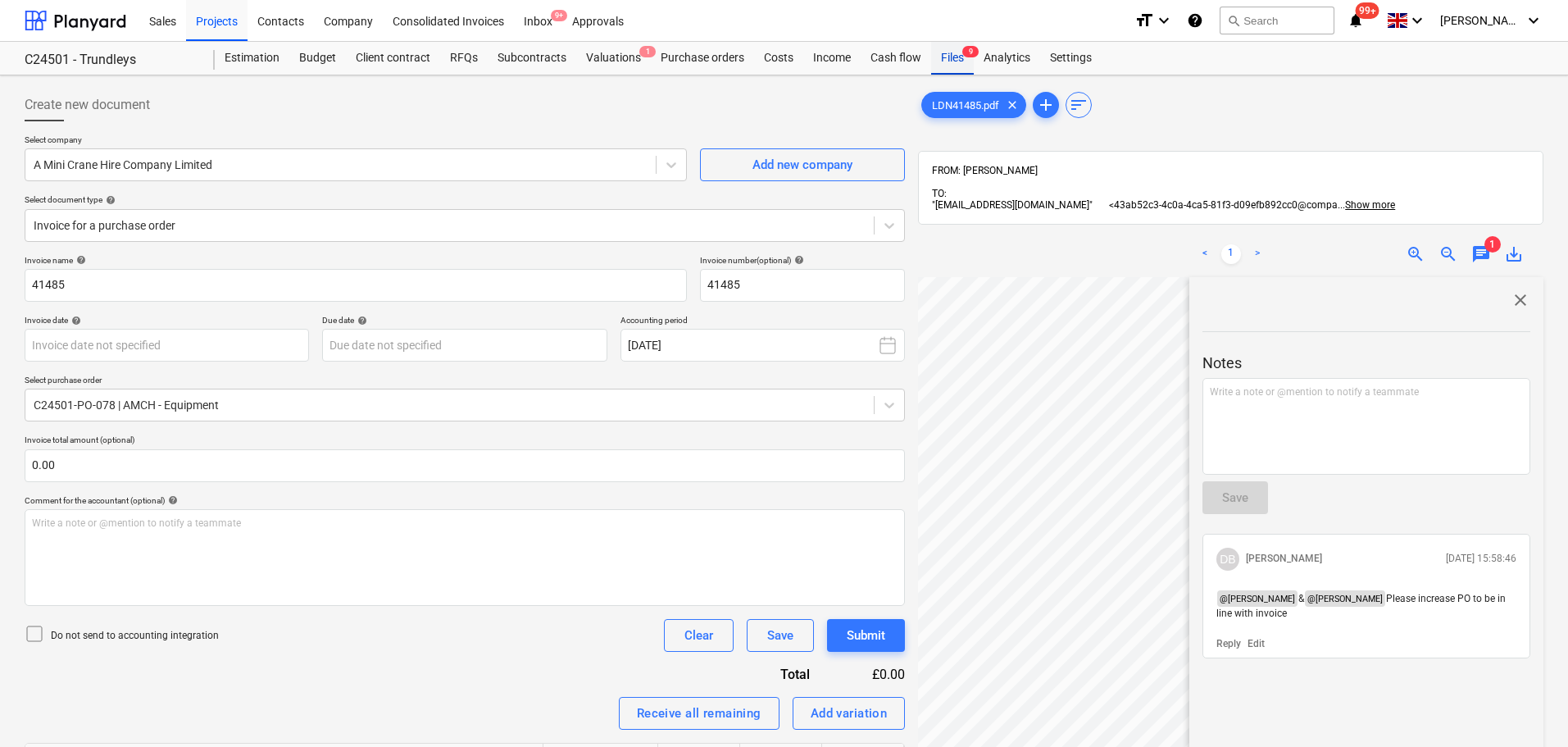 click on "Files 9" at bounding box center (952, 58) 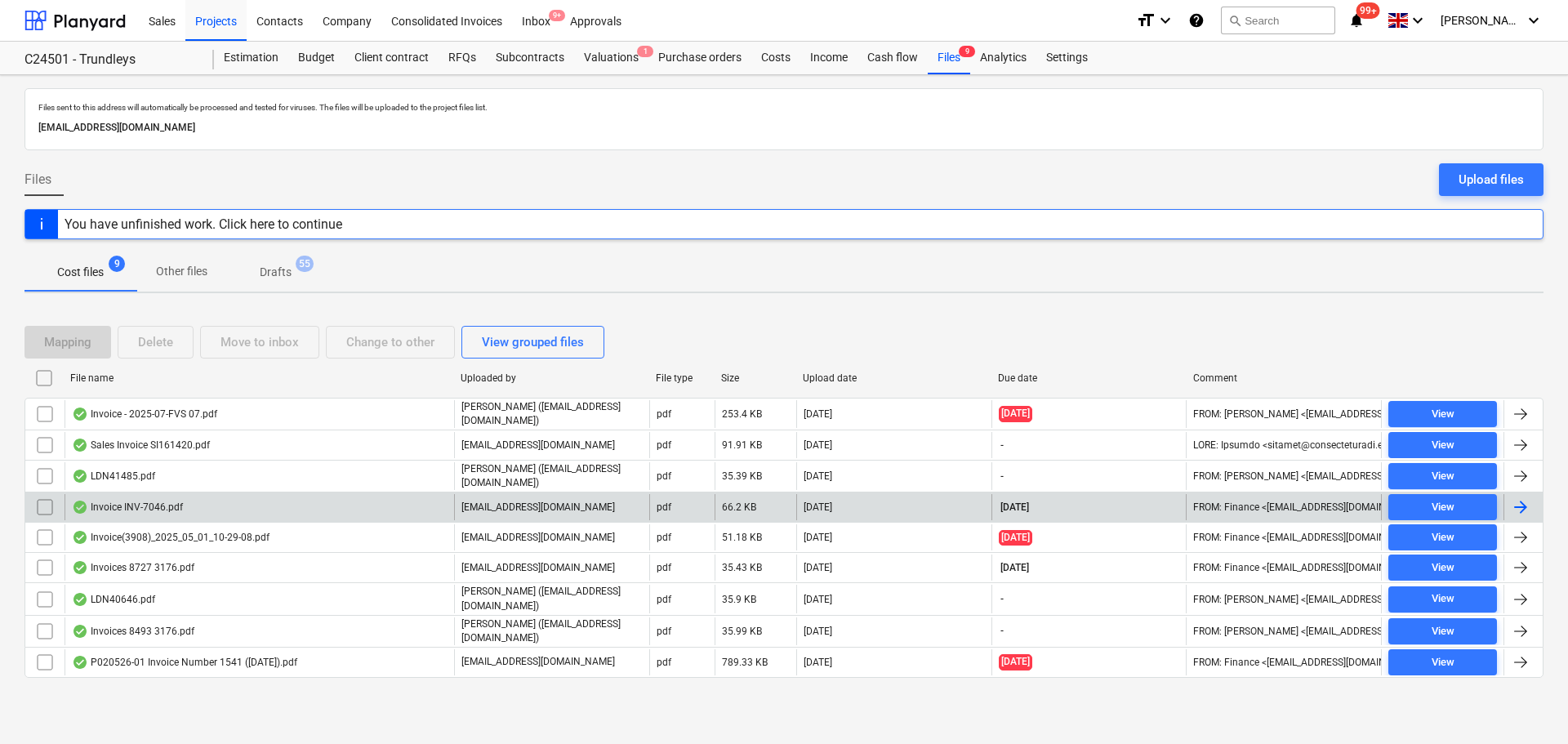 click on "Invoice INV-7046.pdf" at bounding box center [127, 507] 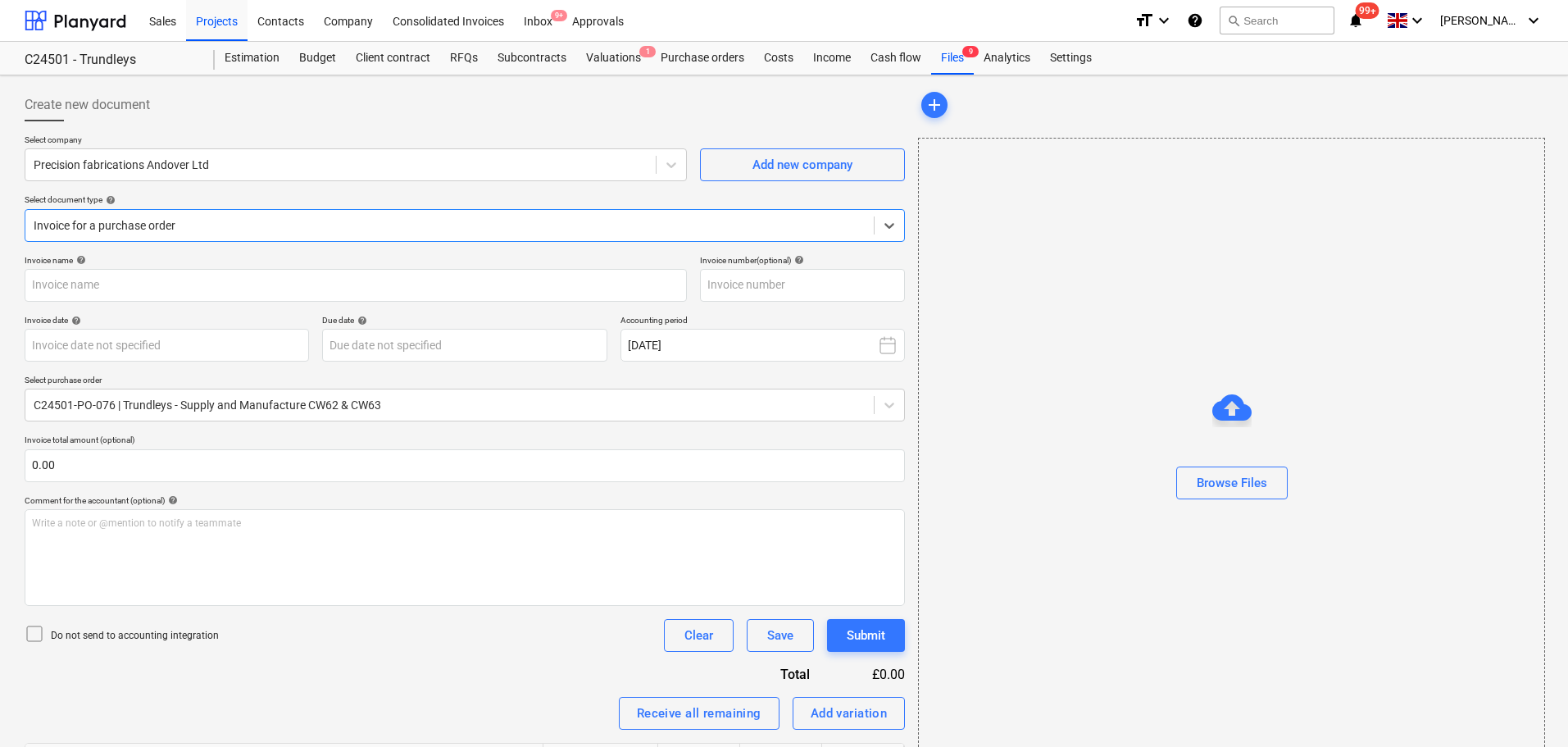 type on "INV-7046" 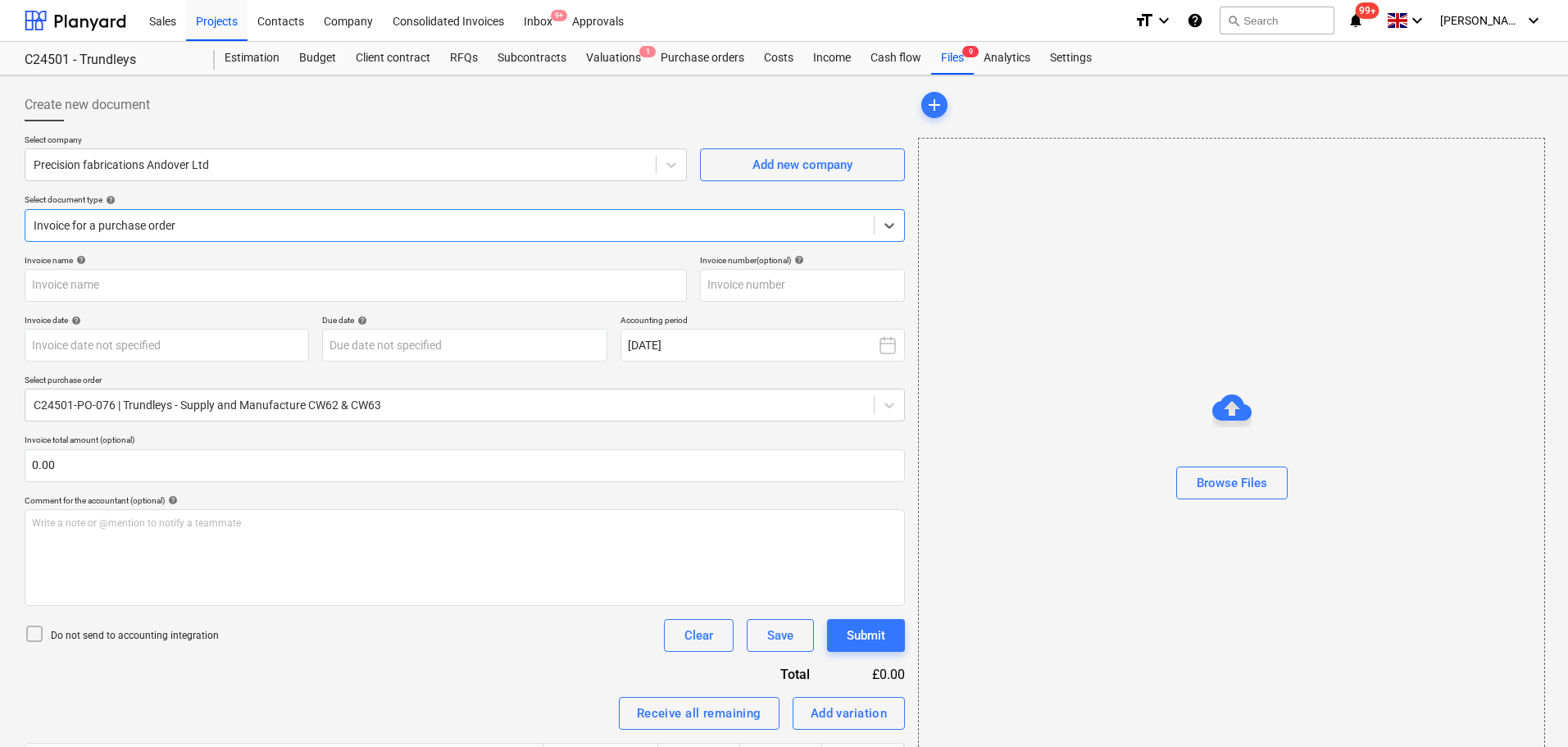 type on "INV-7046" 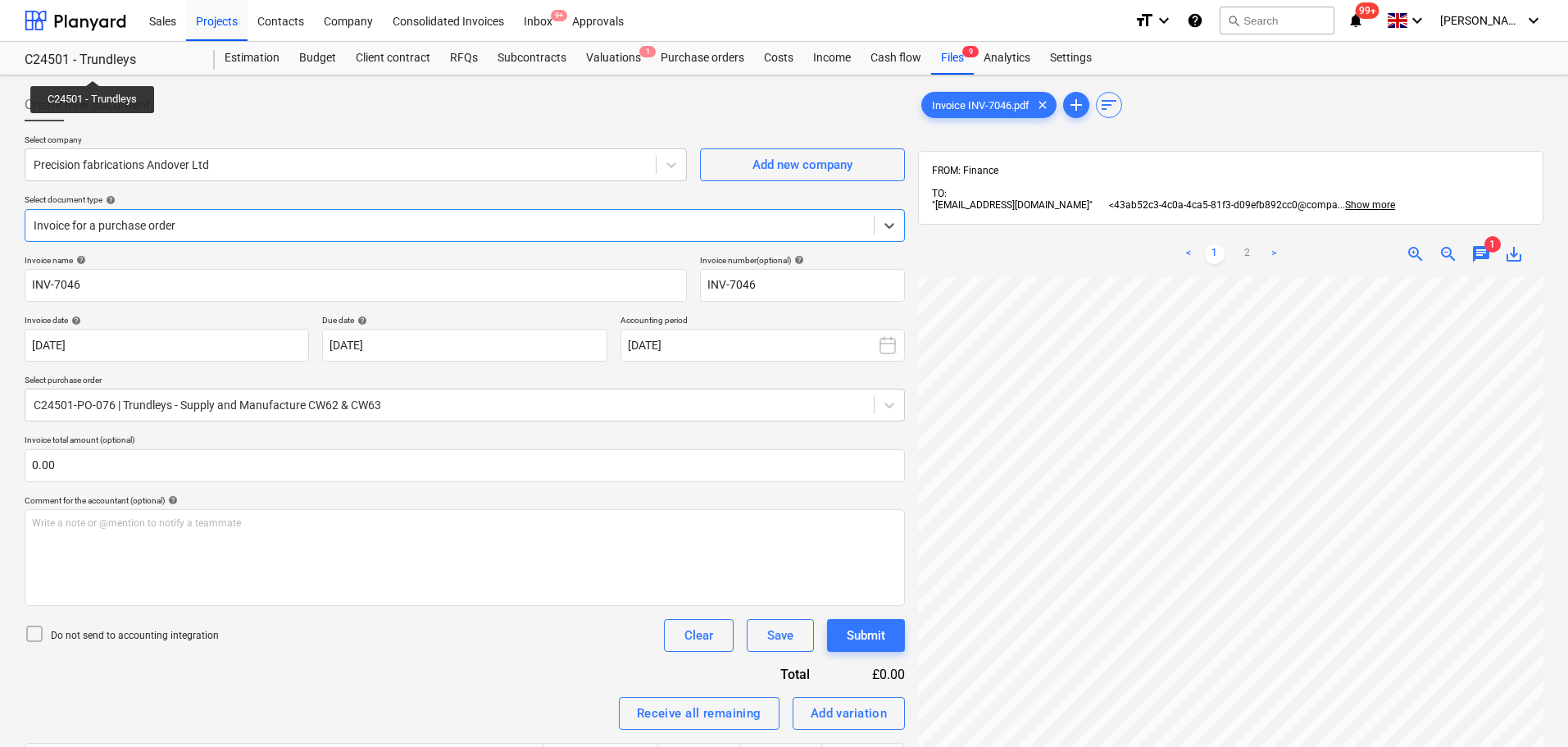 scroll, scrollTop: 246, scrollLeft: 0, axis: vertical 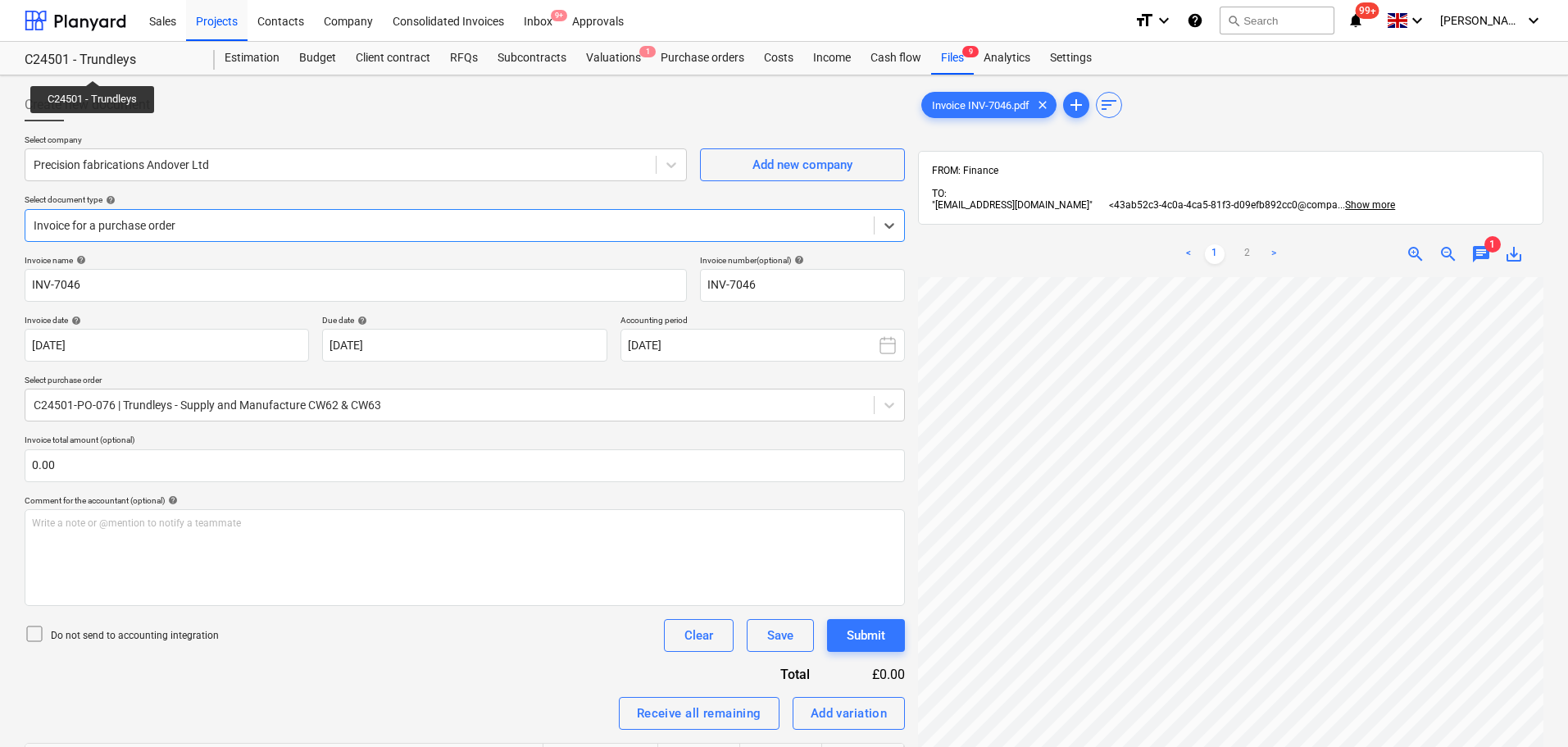 click on "chat" at bounding box center [1481, 254] 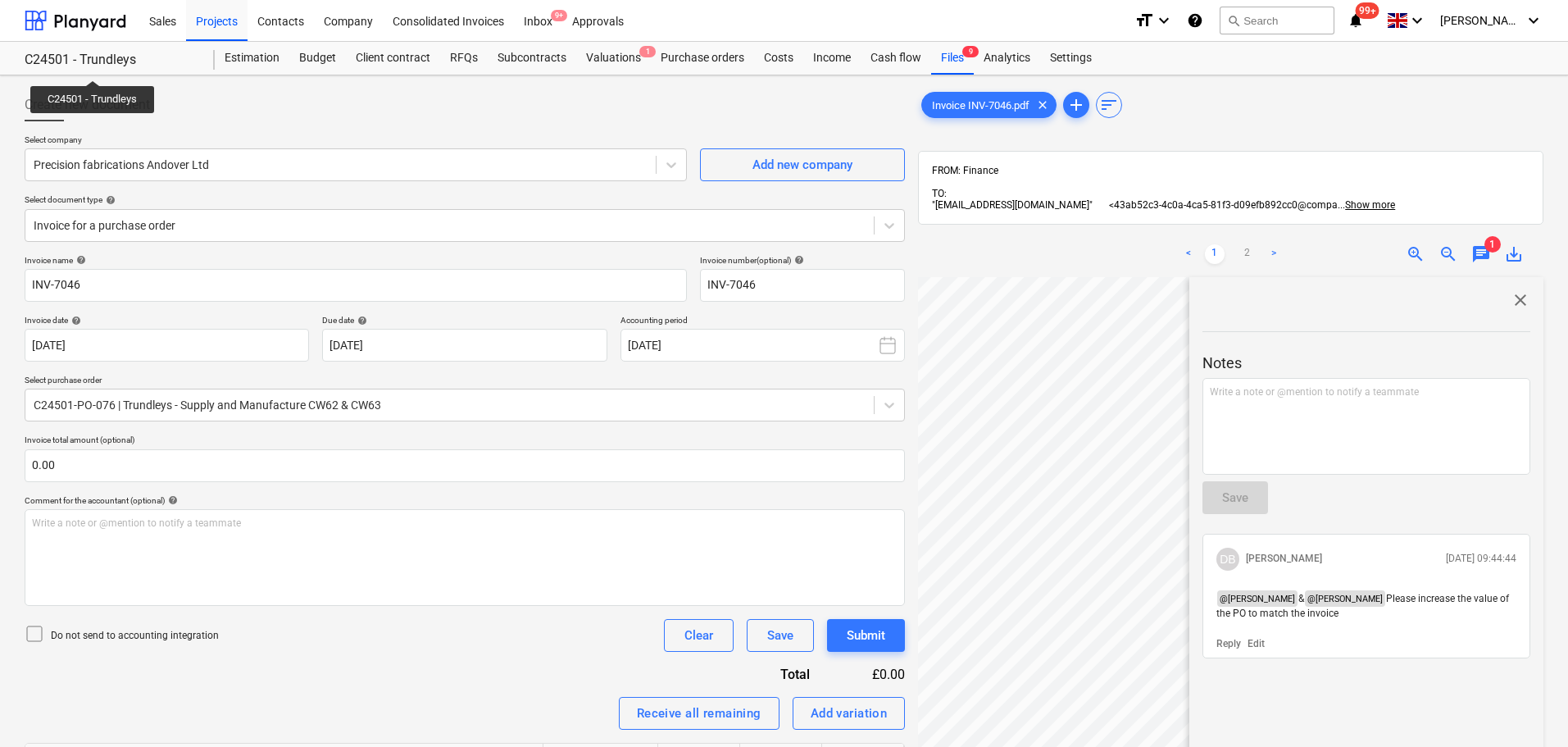 drag, startPoint x: 1379, startPoint y: 587, endPoint x: 1475, endPoint y: 603, distance: 97.3242 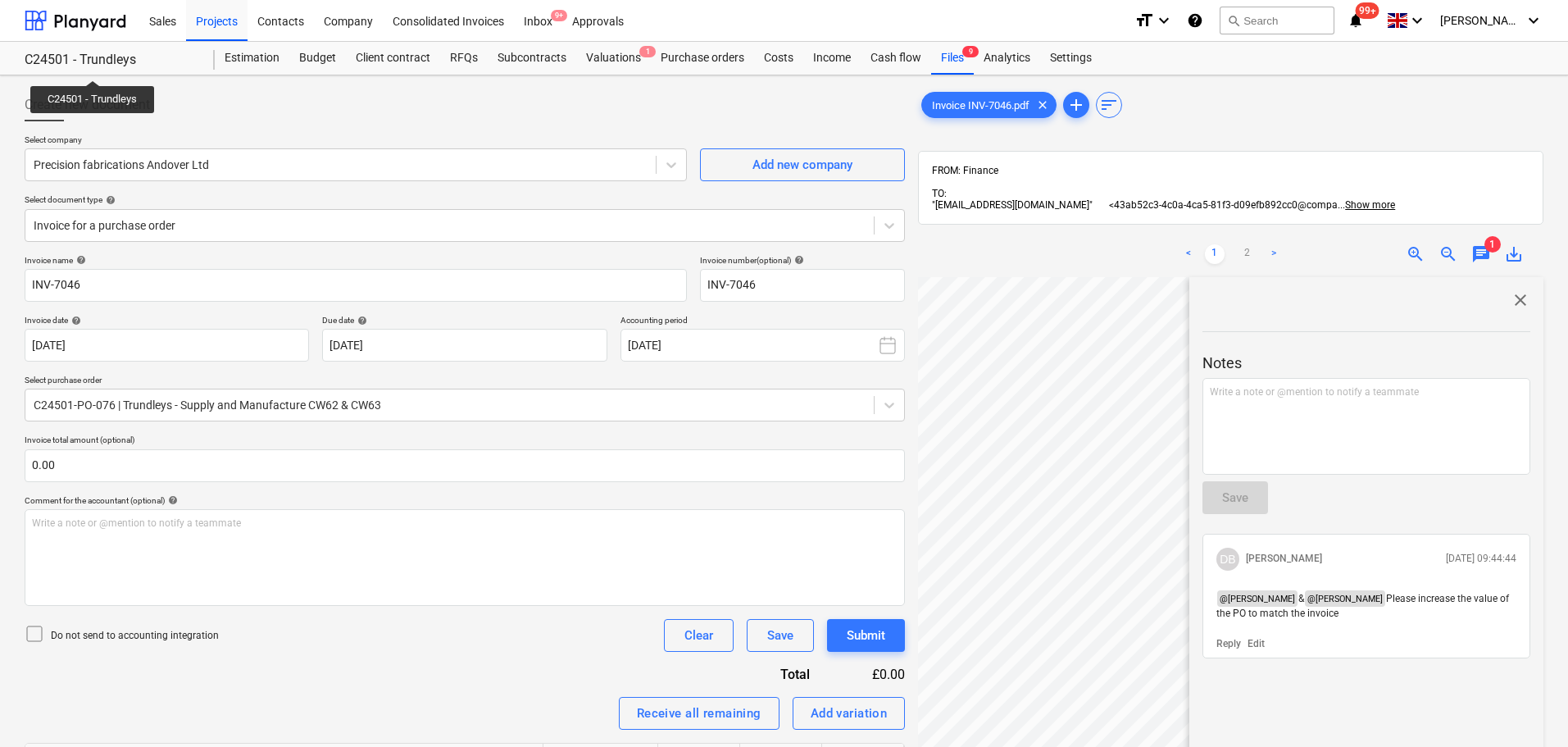 click on "@ [PERSON_NAME]  &  @ [PERSON_NAME]  Please increase the value of the PO to match the invoice" at bounding box center [1366, 606] 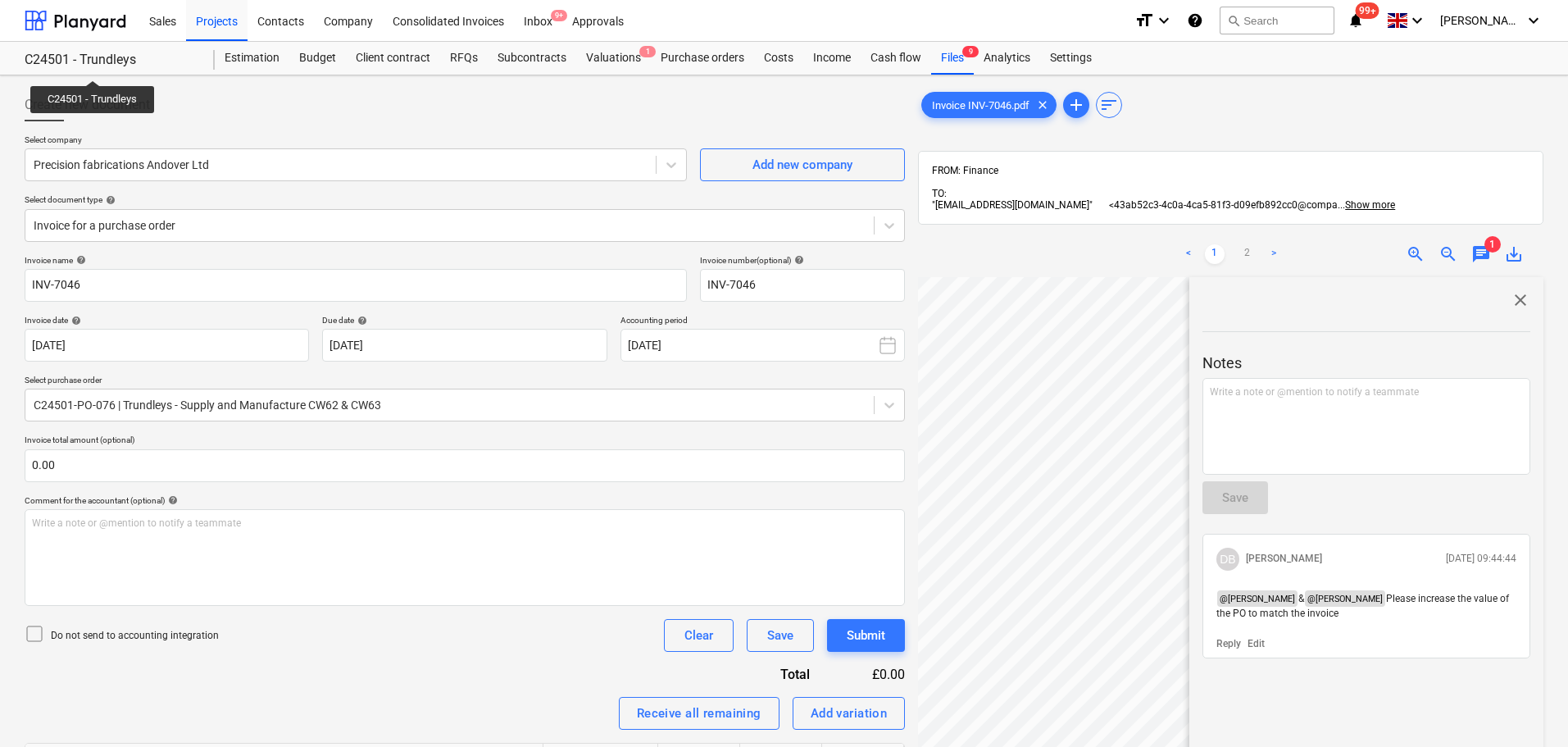 copy on "Please increase the value of the PO to match the invoice" 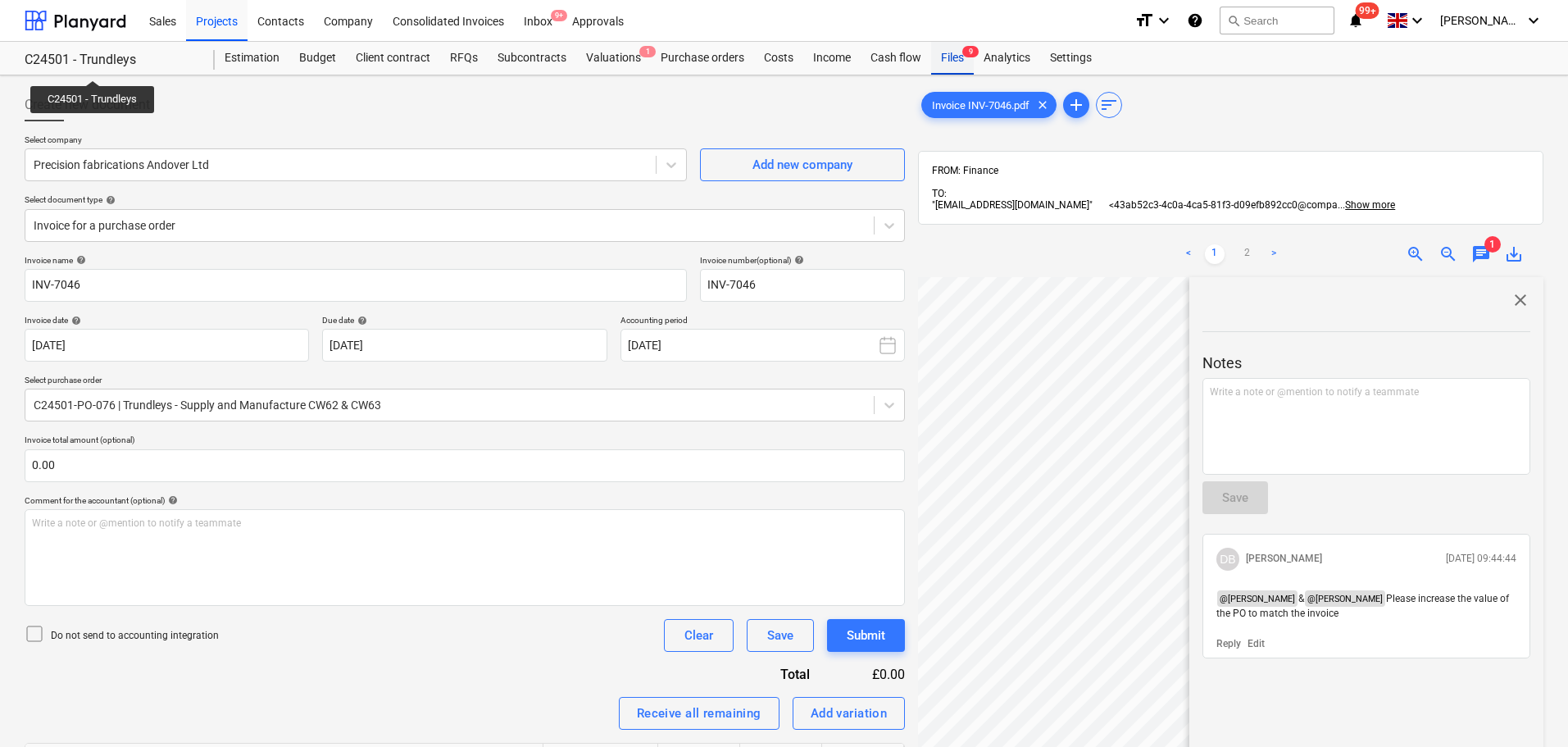 click on "9" at bounding box center (970, 52) 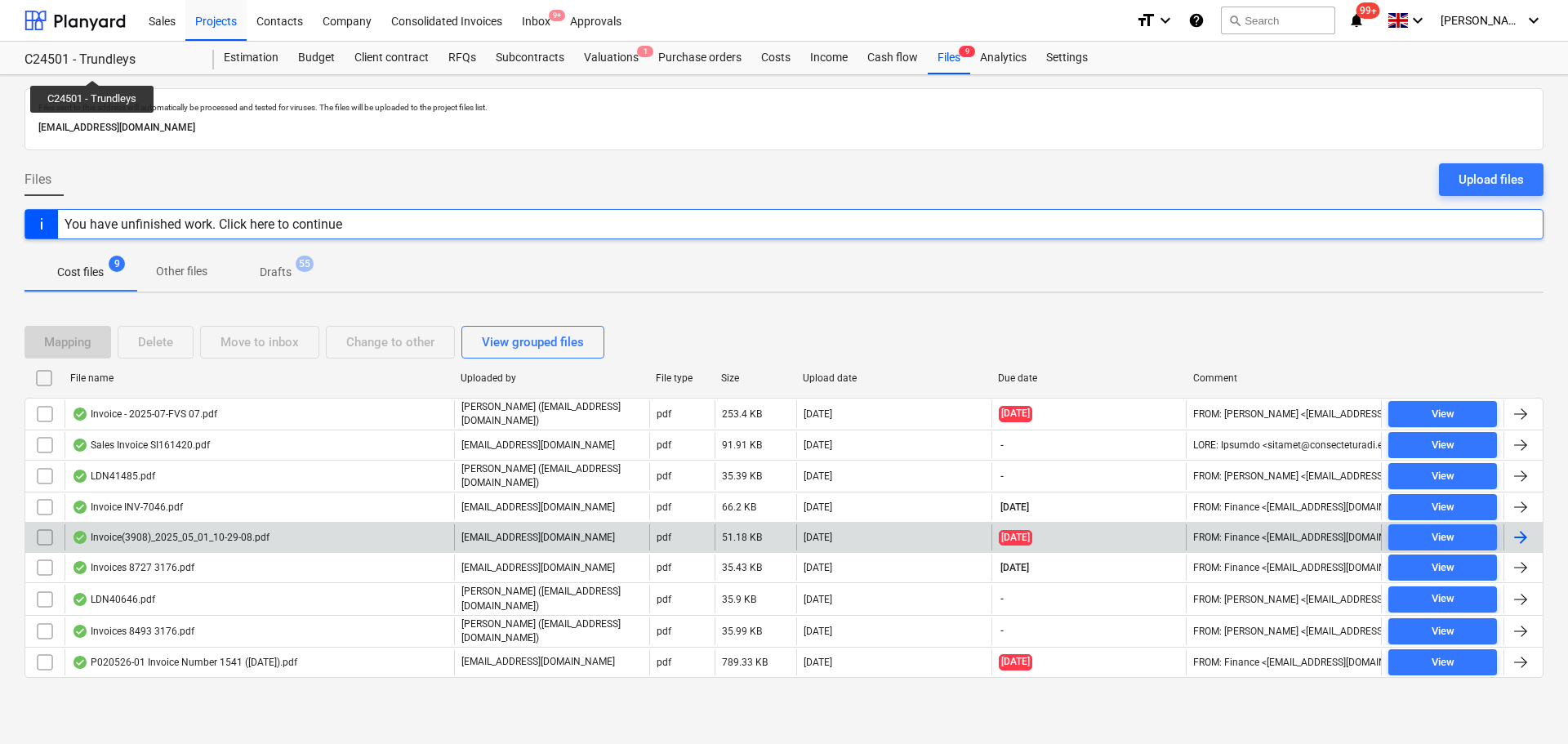 click on "Invoice(3908)_2025_05_01_10-29-08.pdf" at bounding box center (171, 537) 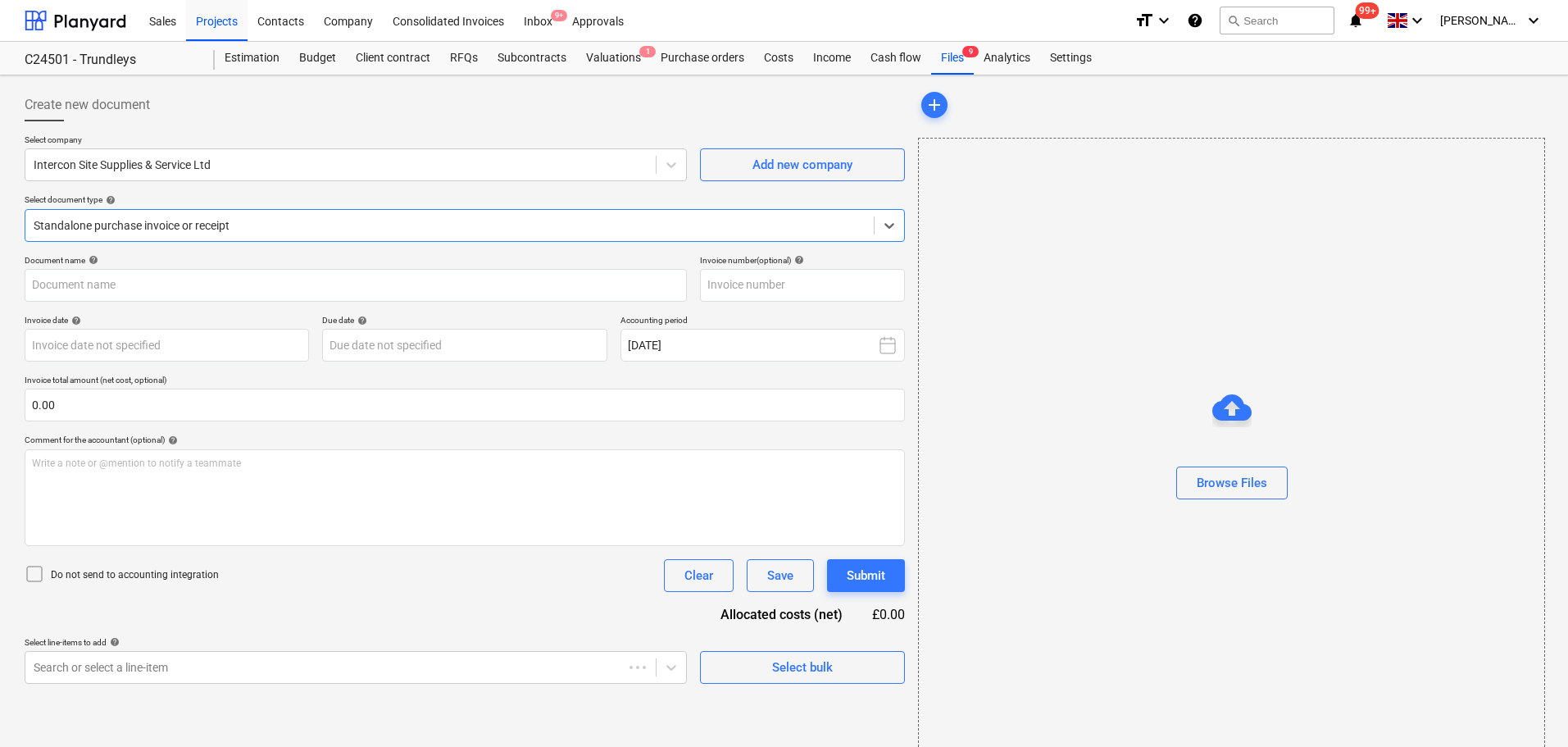 type on "3908" 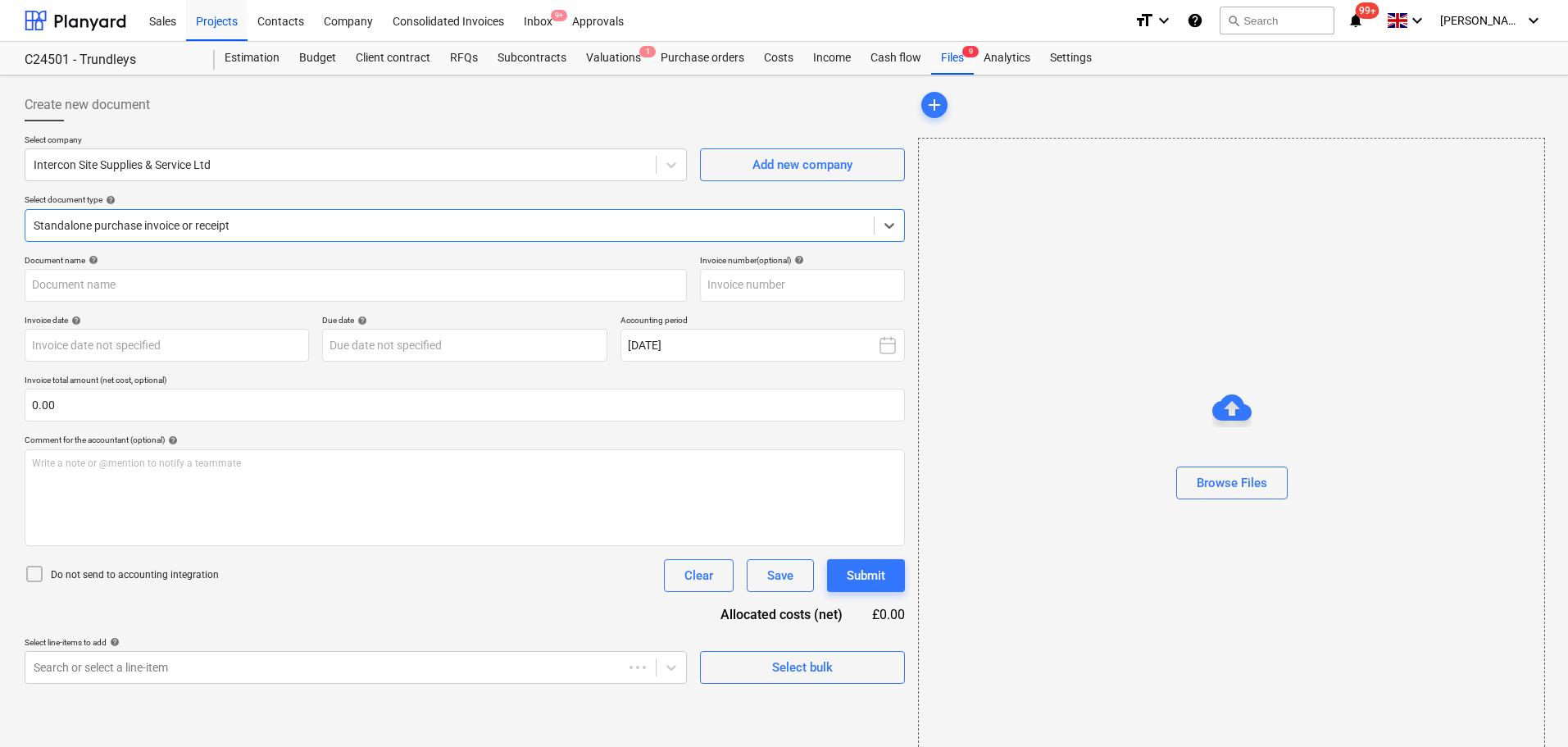 type on "3908" 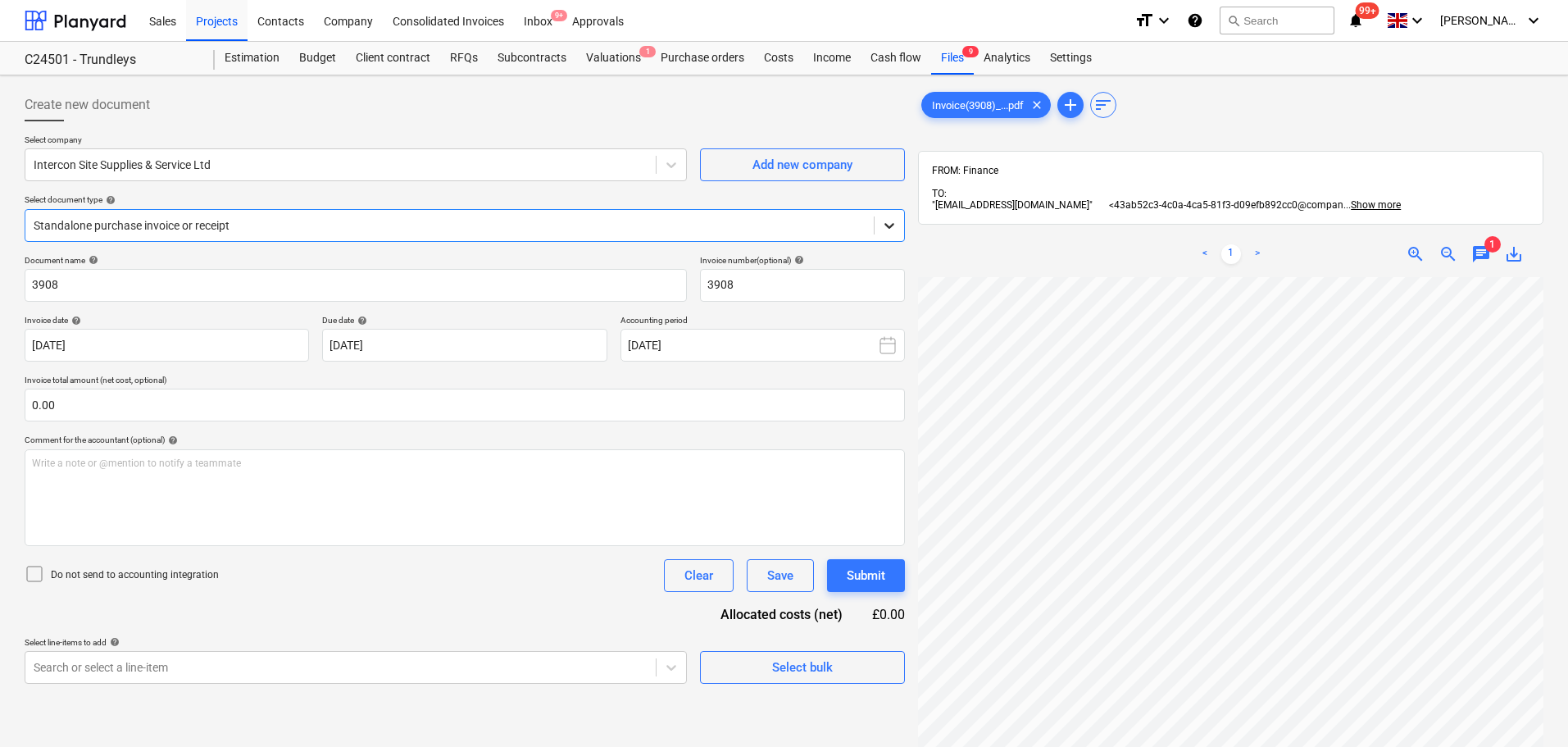 click 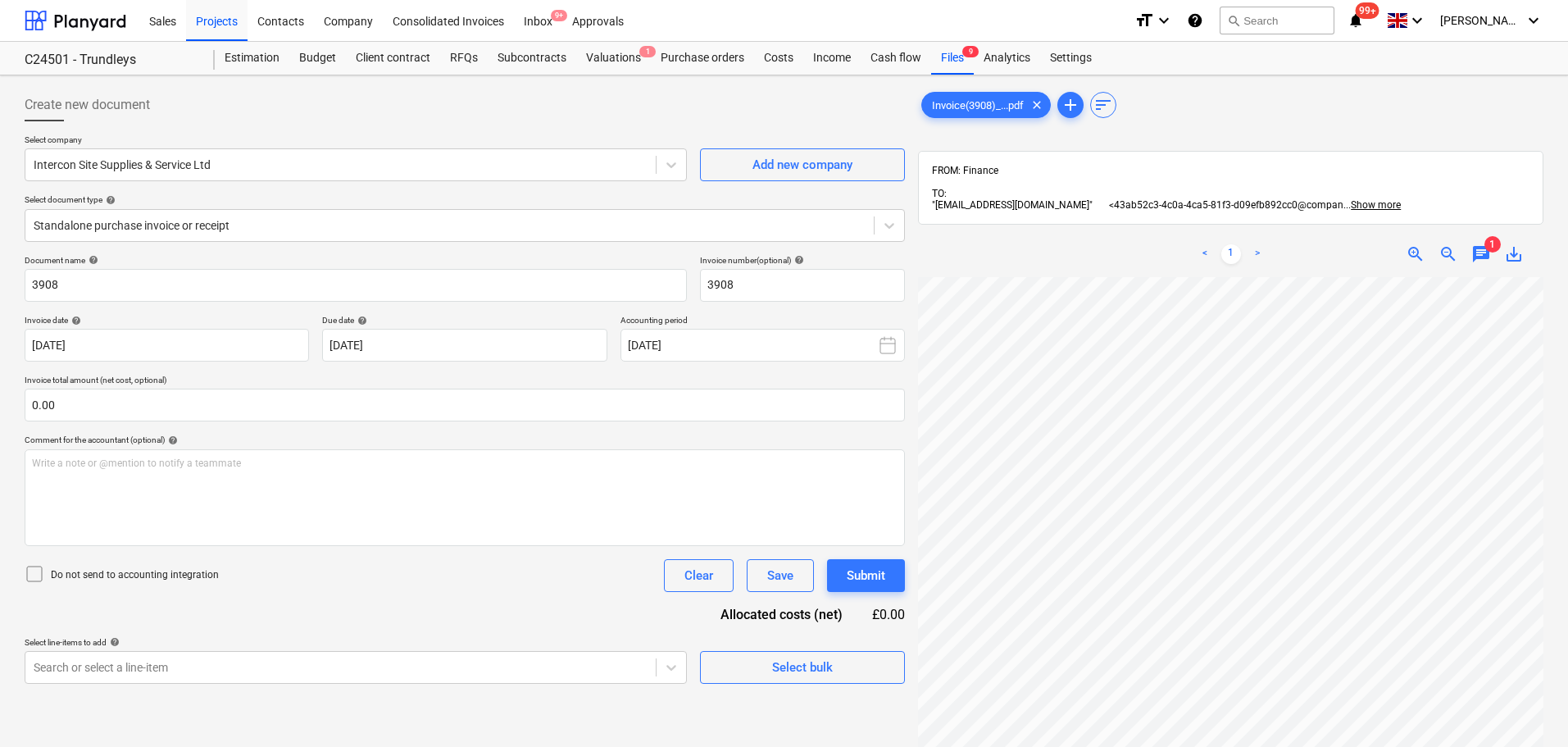click on "1" at bounding box center (1493, 244) 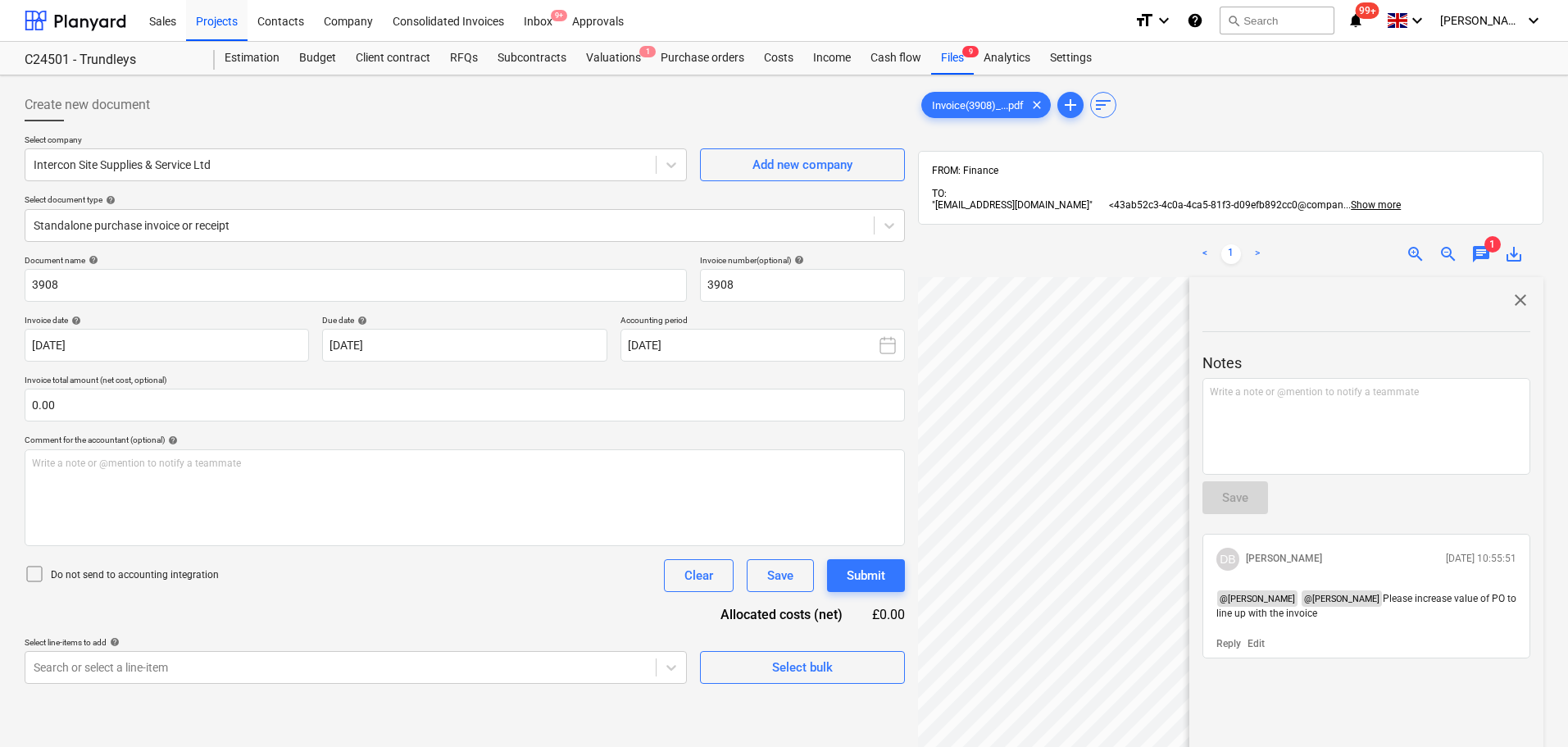 drag, startPoint x: 1374, startPoint y: 597, endPoint x: 1451, endPoint y: 614, distance: 78.854296 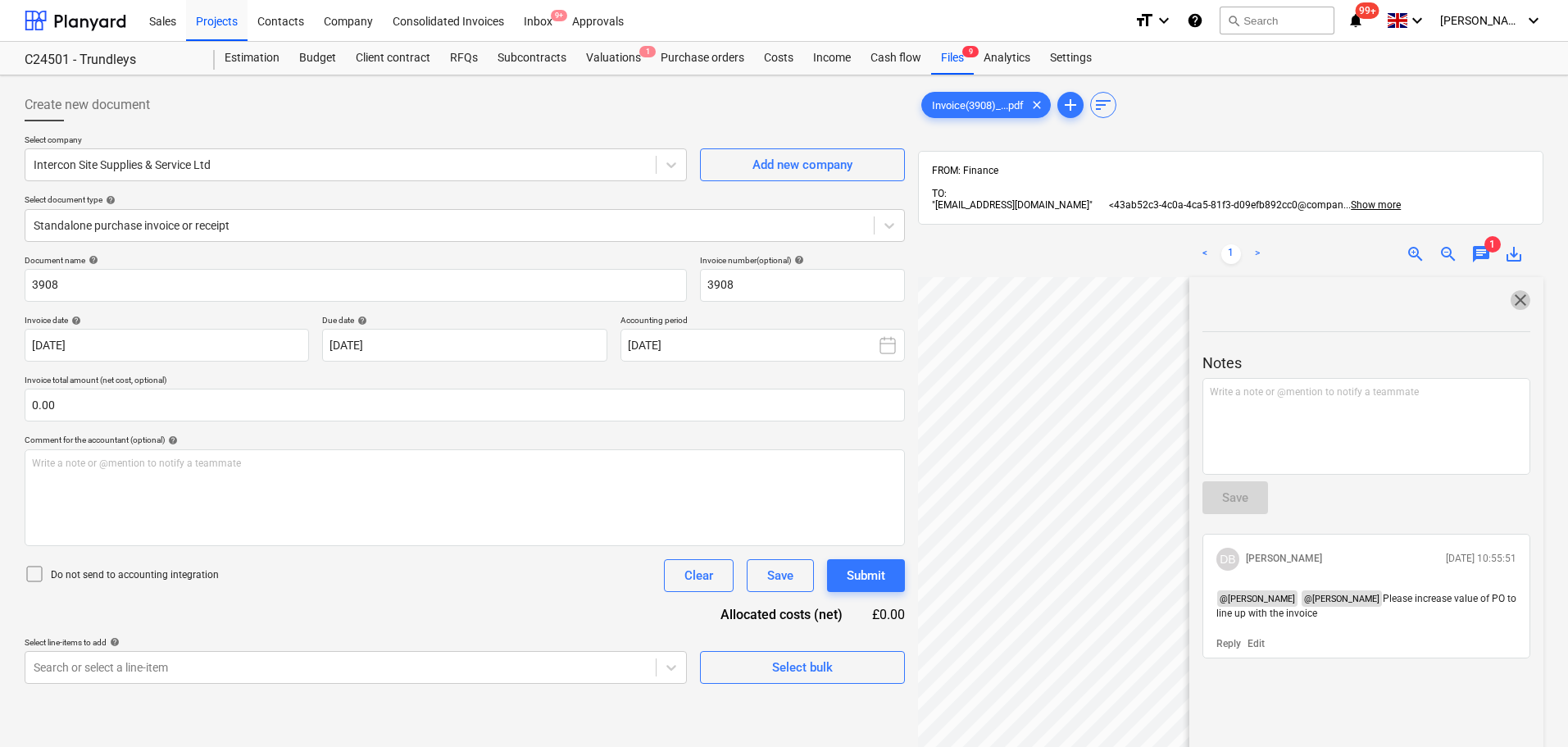 click on "close" at bounding box center [1520, 300] 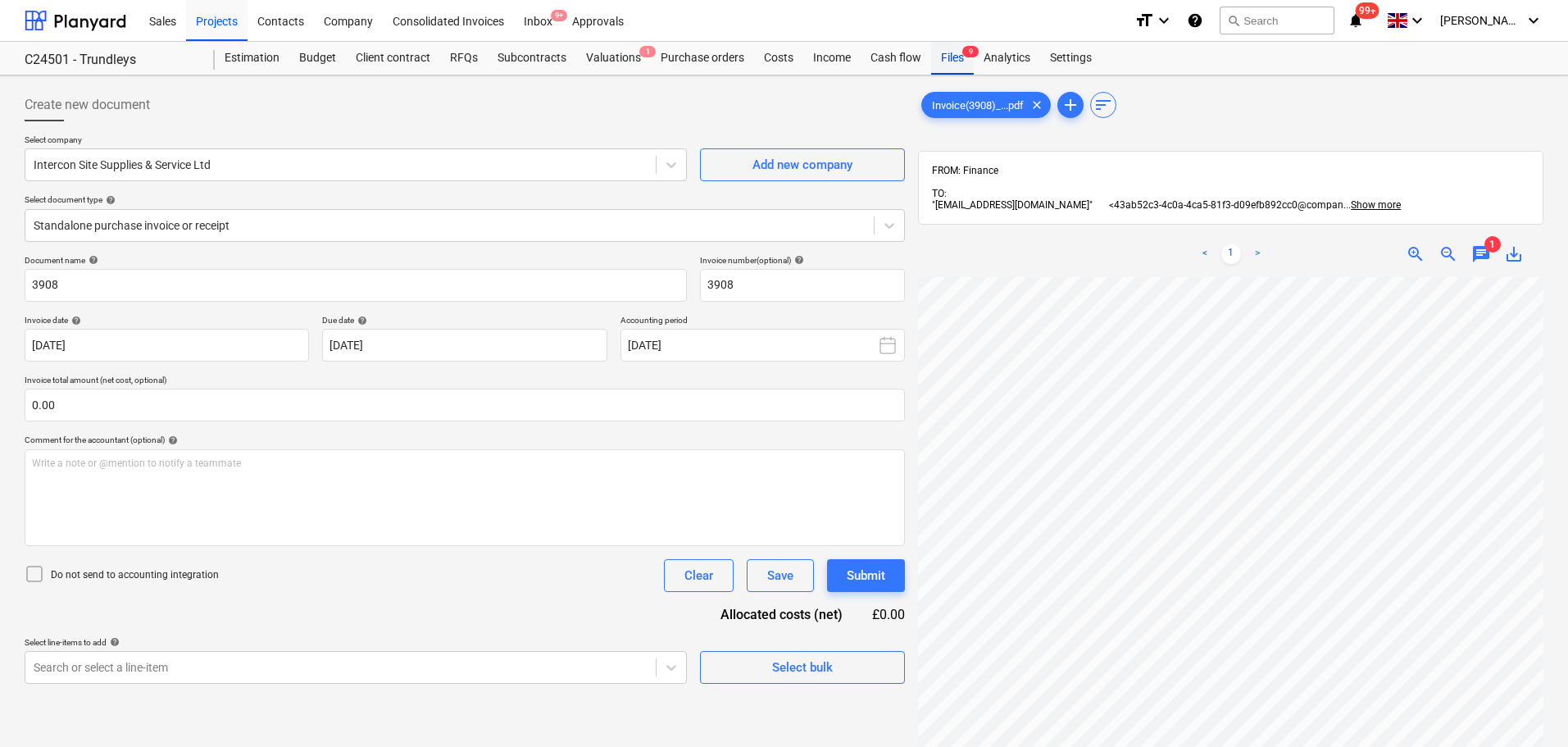 click on "Files 9" at bounding box center (952, 58) 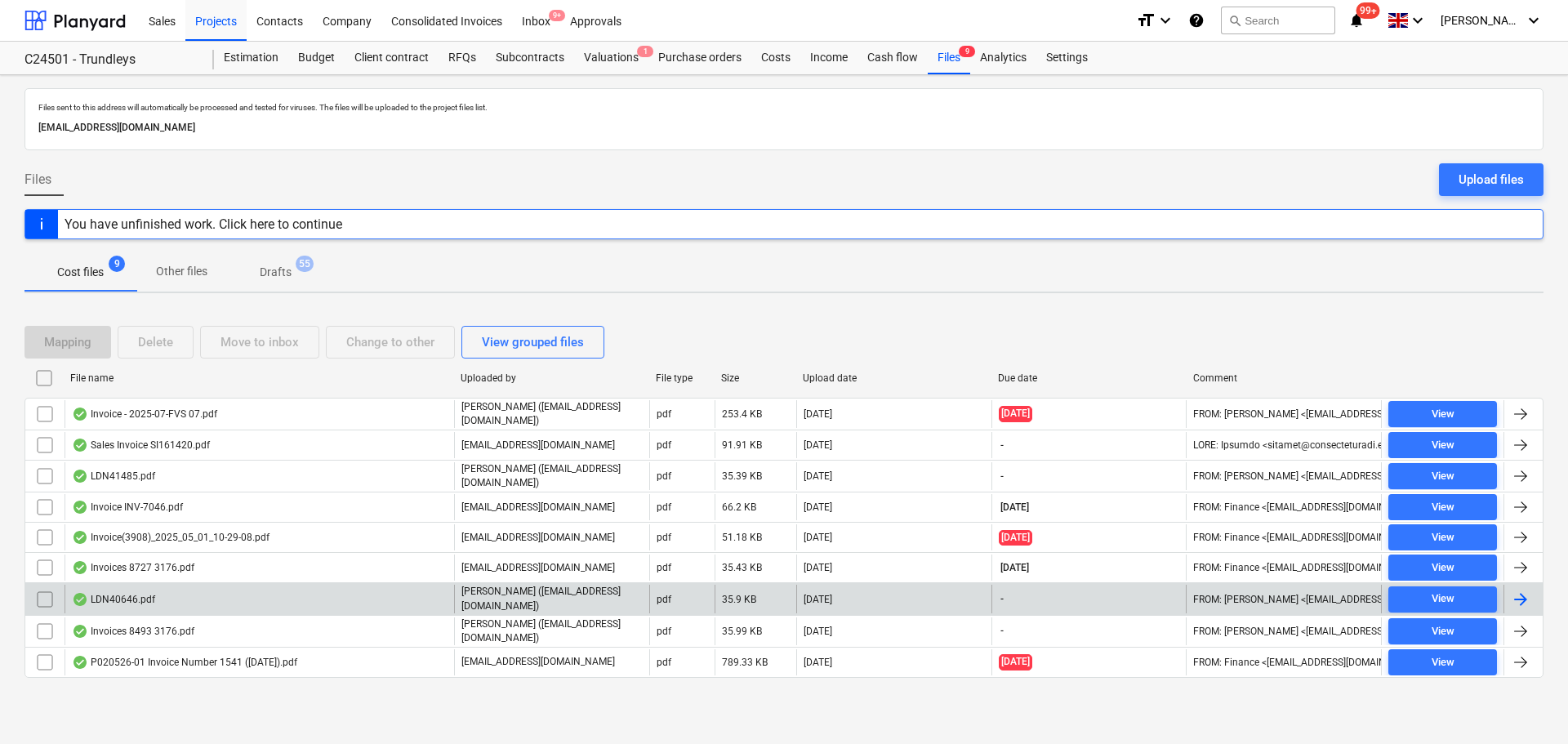 click on "LDN40646.pdf" at bounding box center [259, 599] 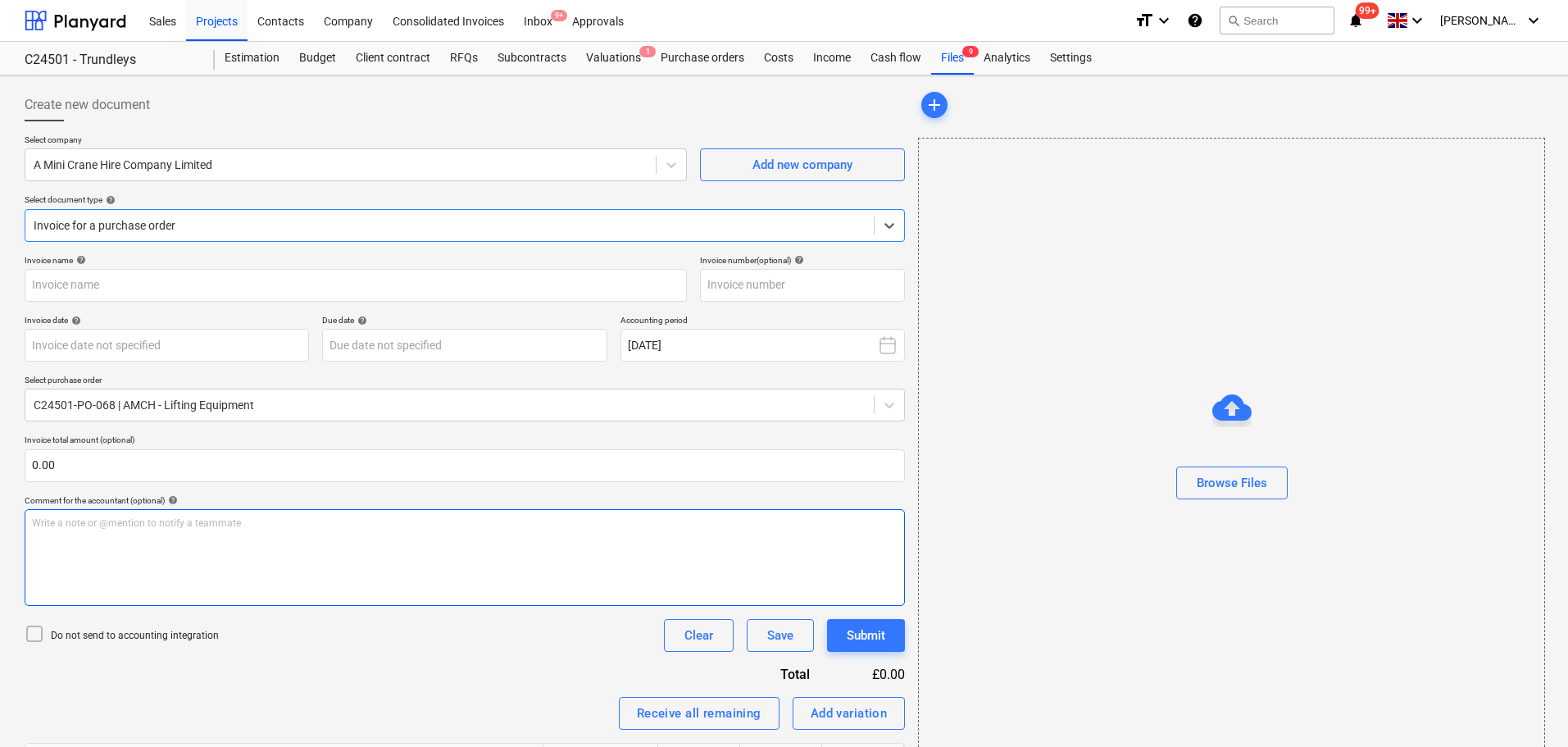 type on "40646" 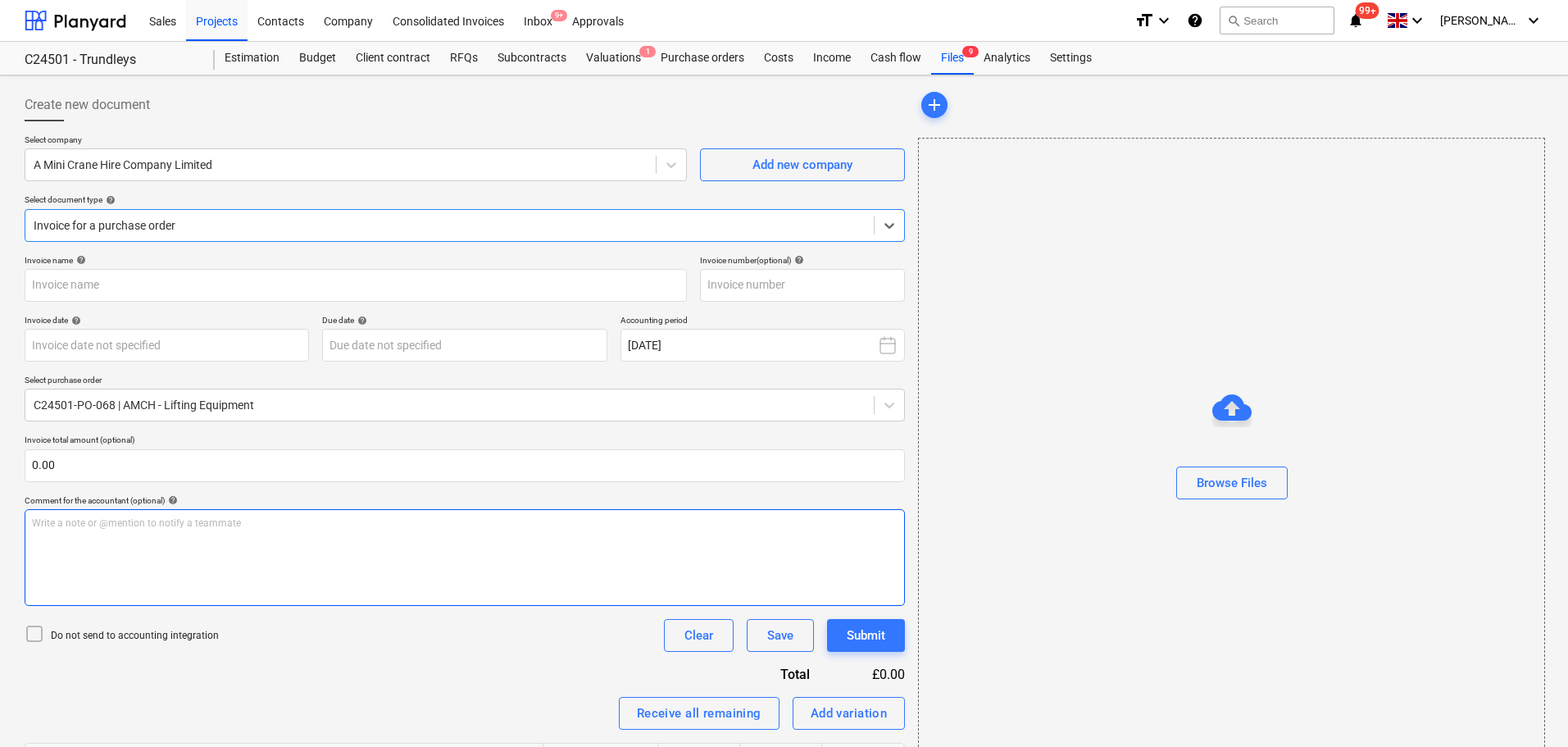 type on "40646" 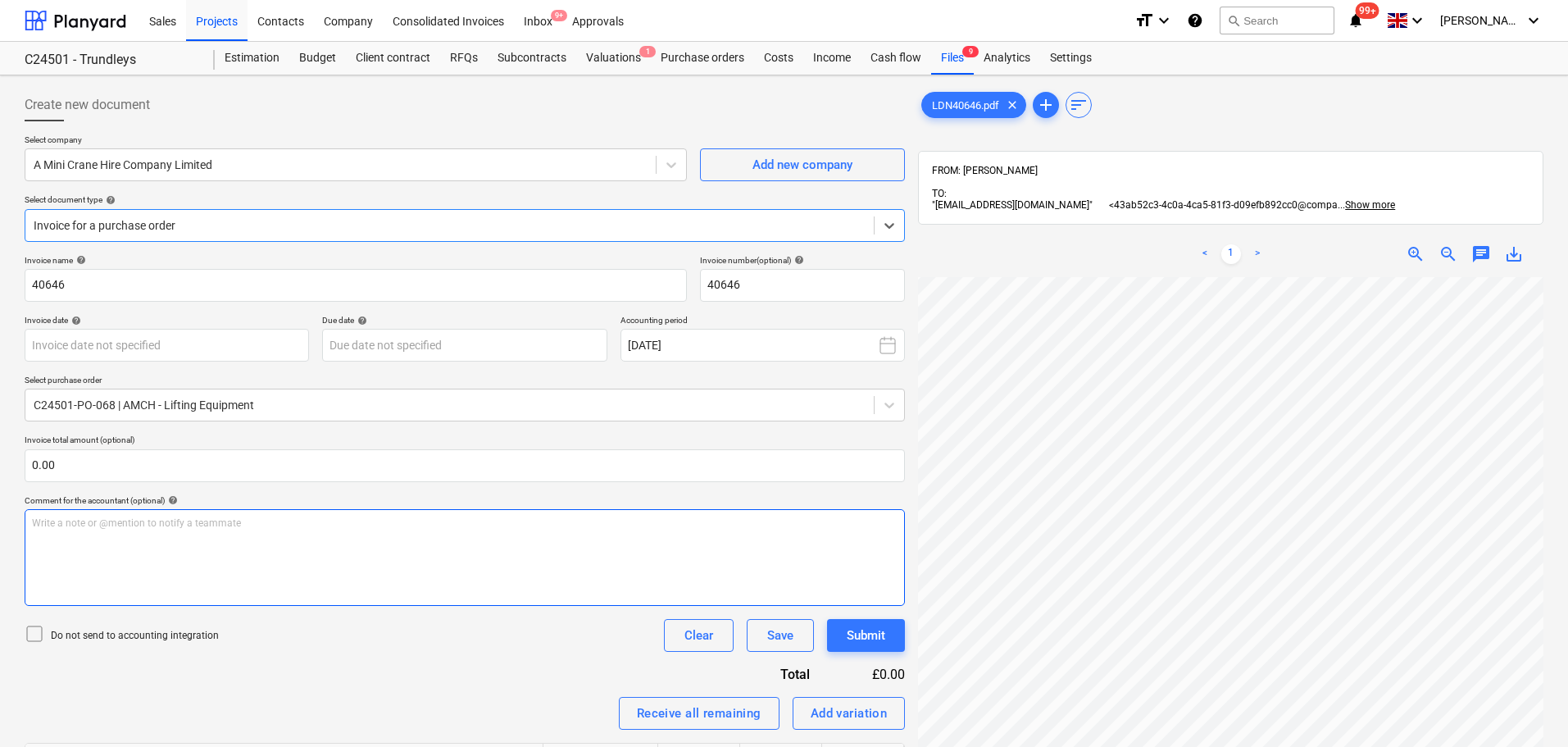 scroll, scrollTop: 120, scrollLeft: 0, axis: vertical 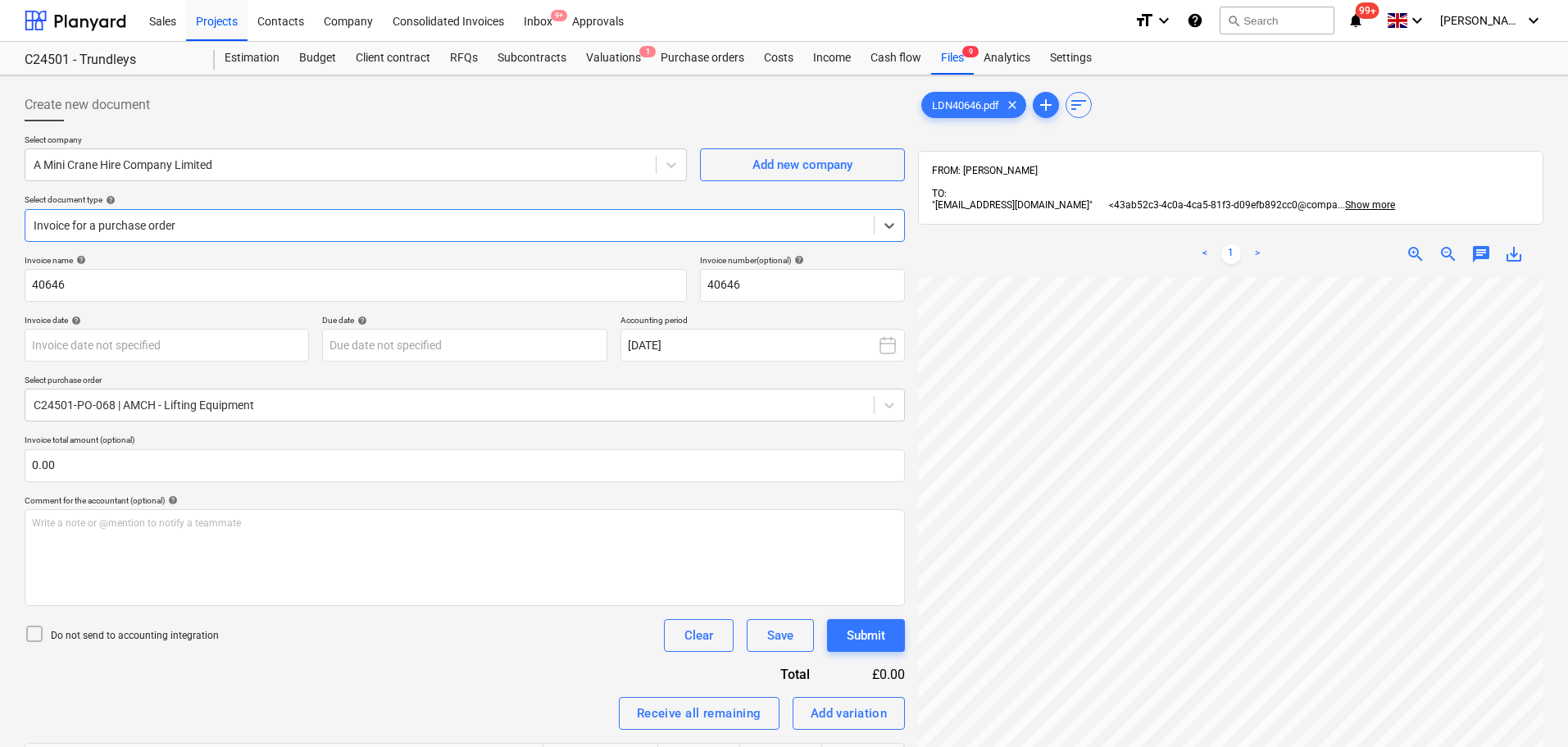 click on "zoom_out" at bounding box center [1448, 254] 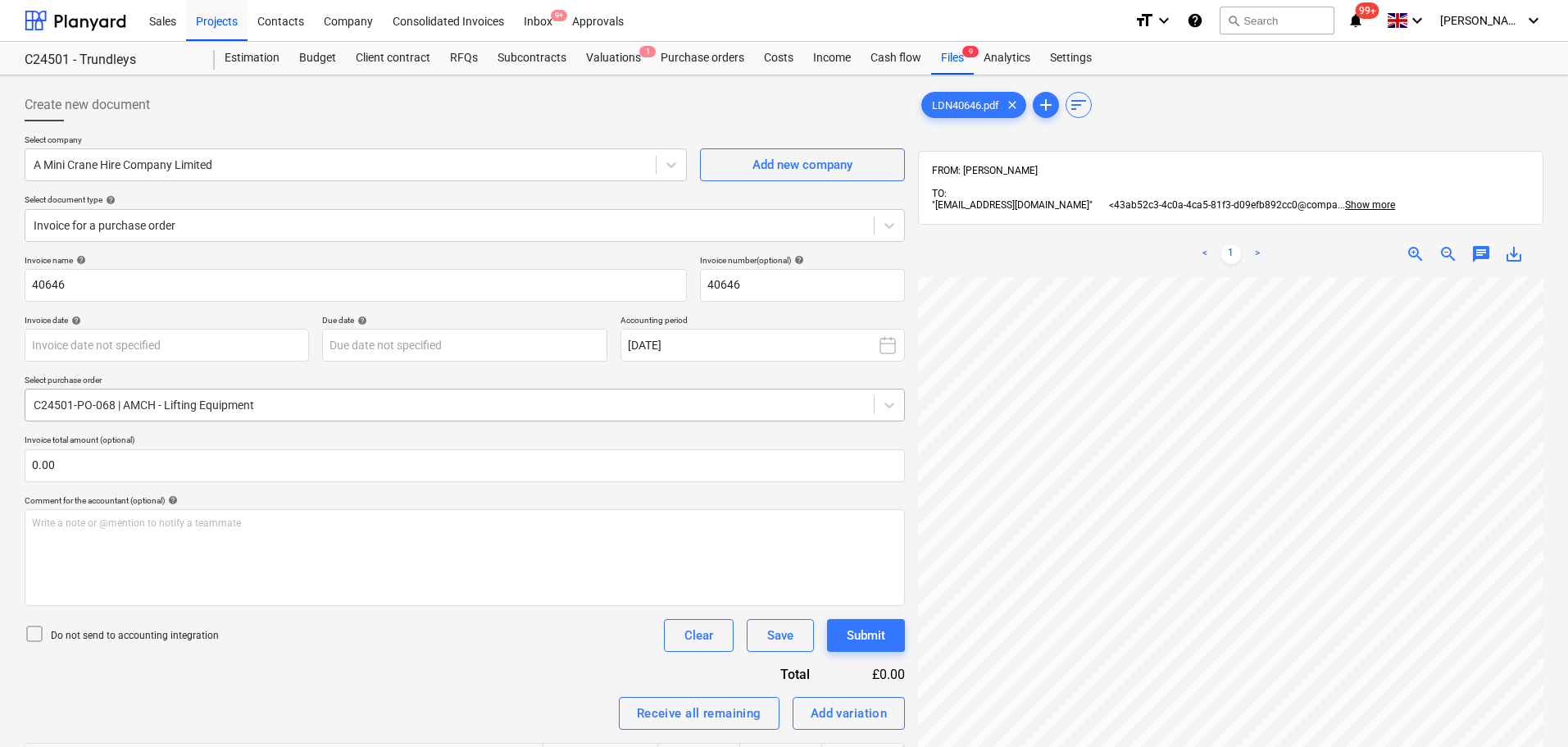 scroll, scrollTop: 280, scrollLeft: 0, axis: vertical 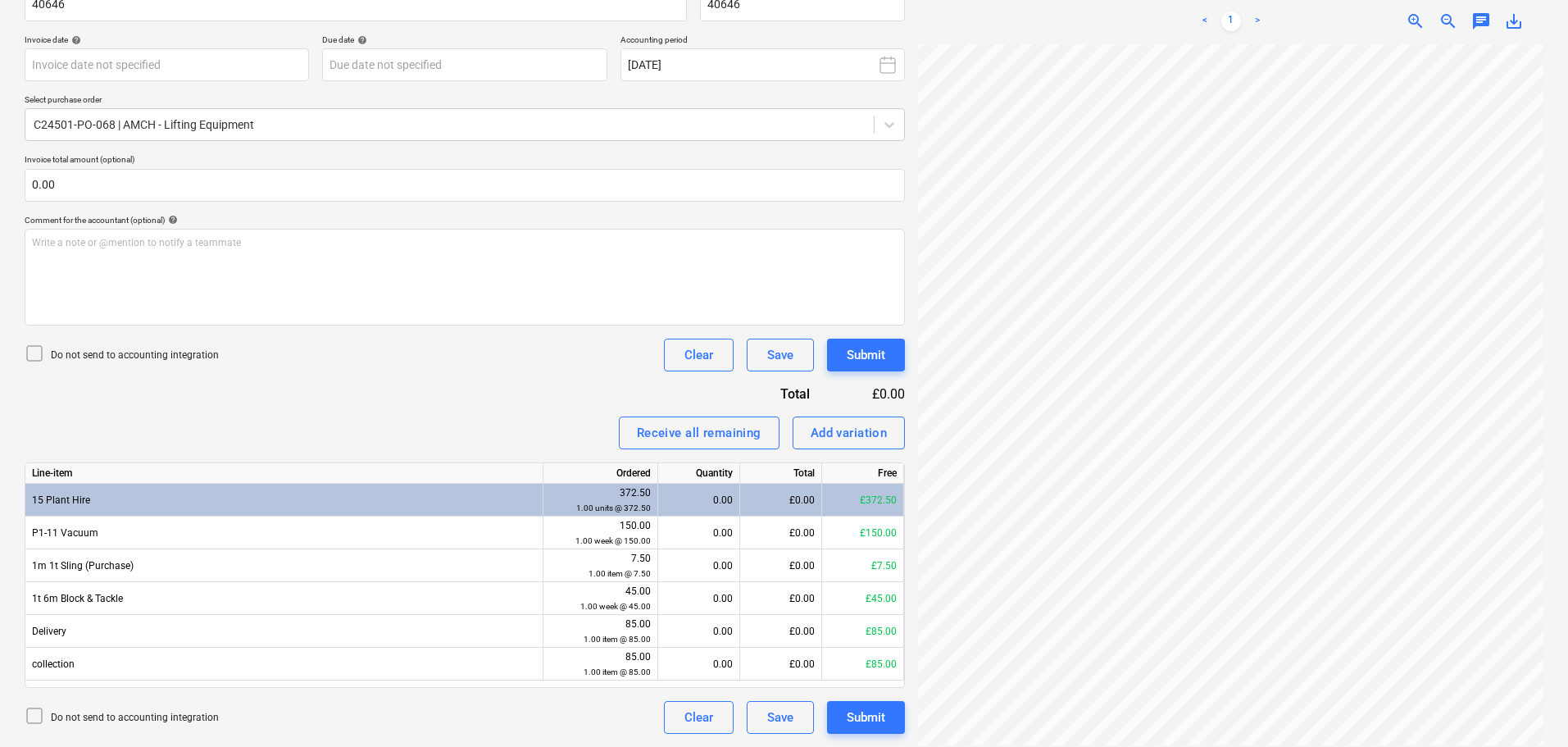 drag, startPoint x: 1278, startPoint y: 734, endPoint x: 1325, endPoint y: 725, distance: 47.8539 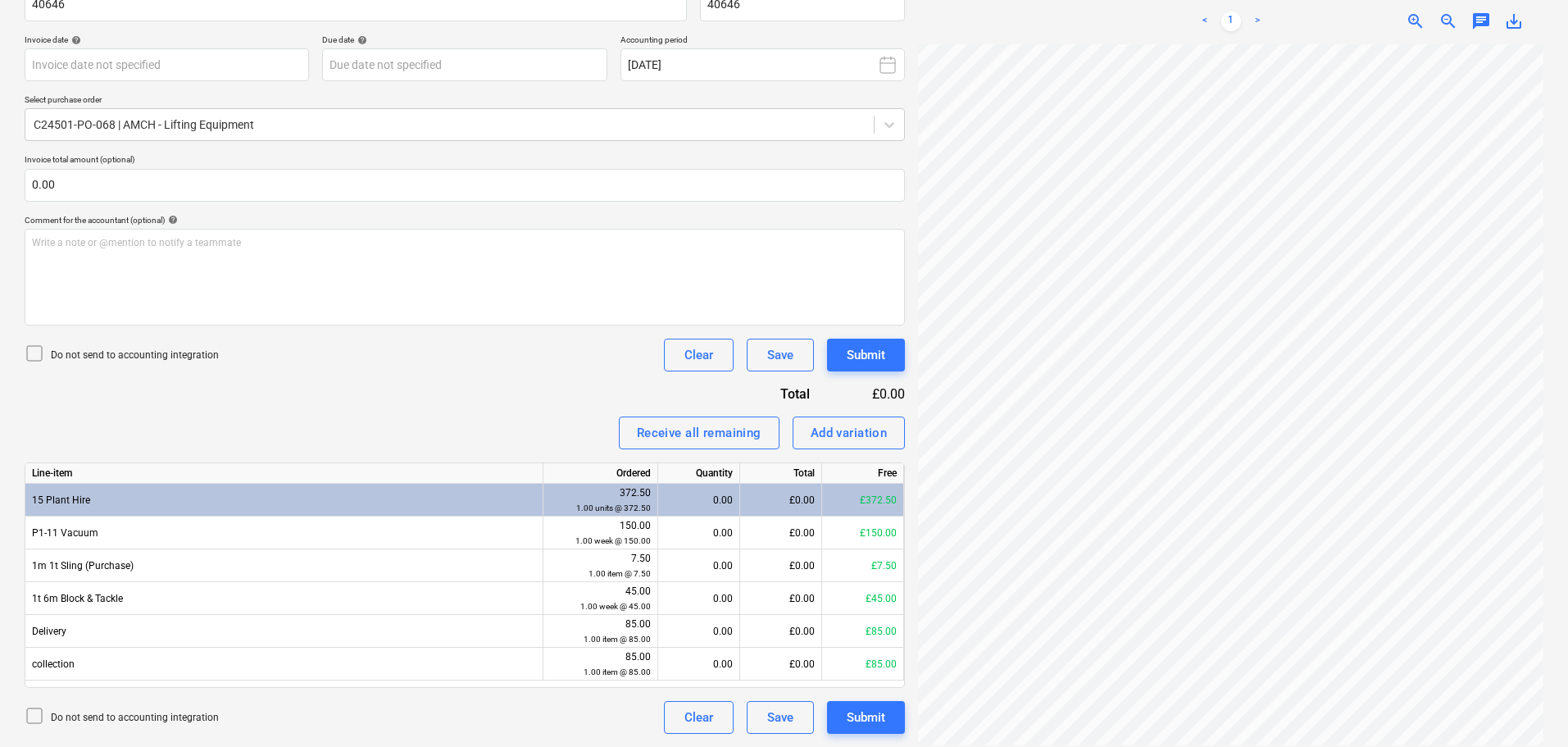 scroll, scrollTop: 129, scrollLeft: 70, axis: both 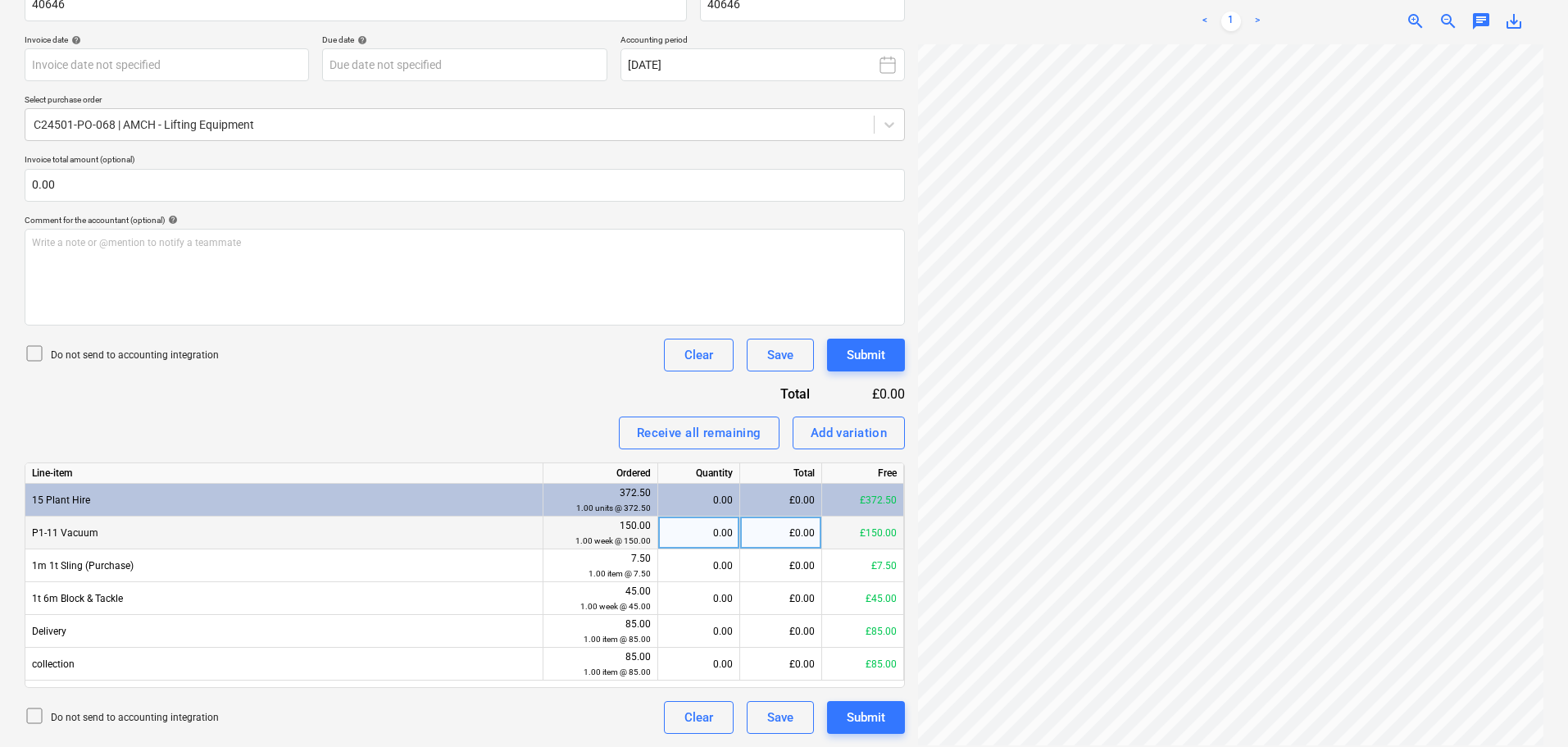 click on "£0.00" at bounding box center [781, 533] 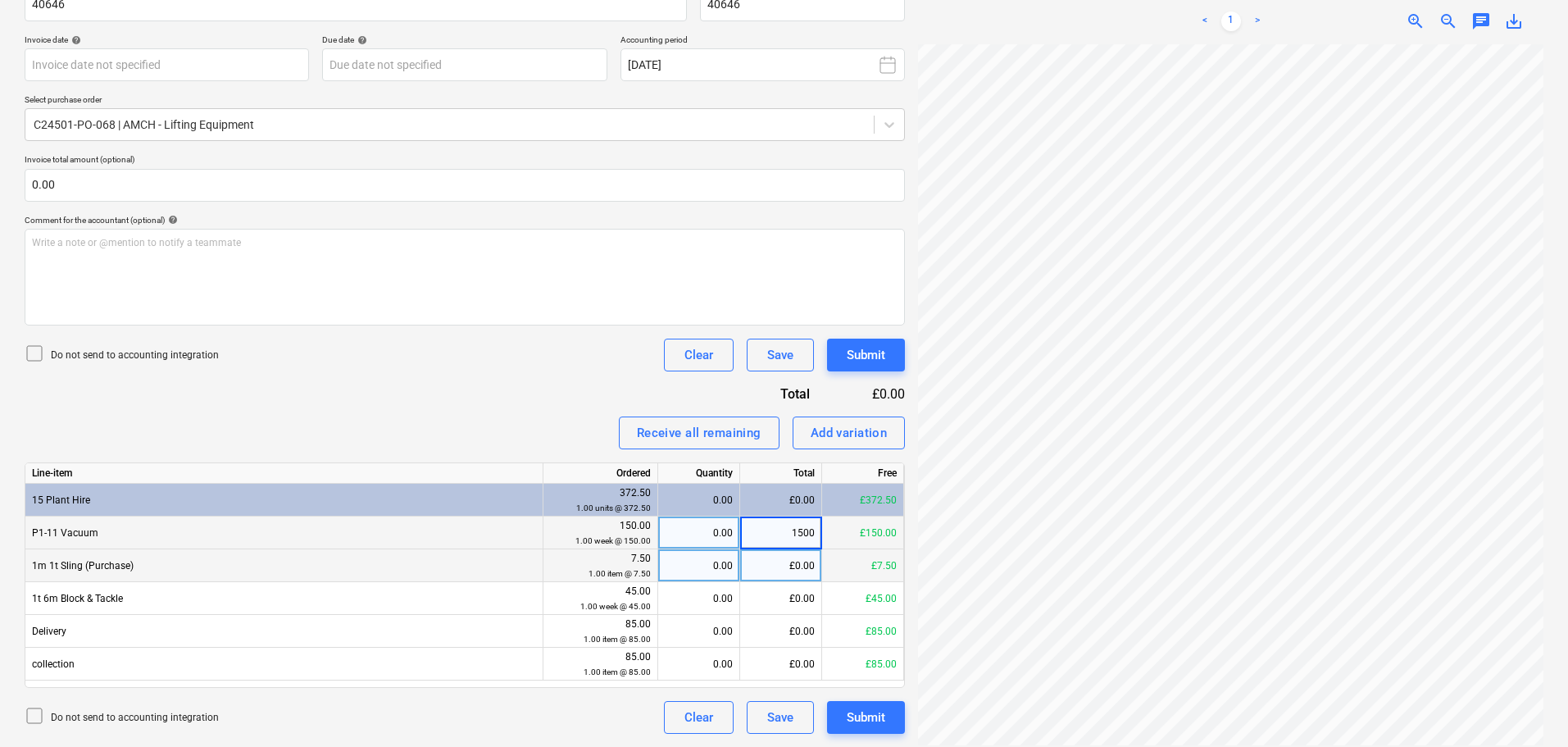 type on "150" 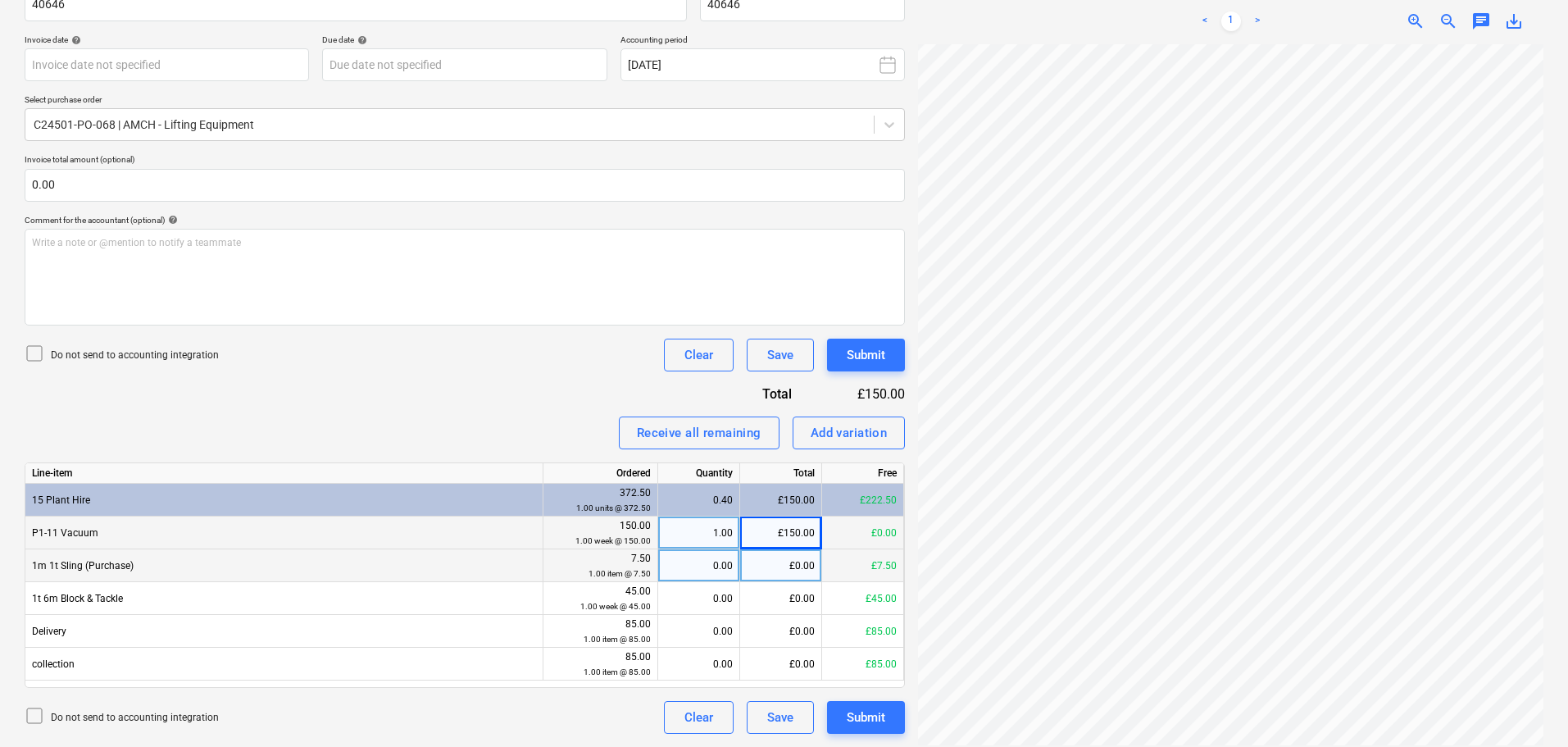 click on "£0.00" at bounding box center (781, 566) 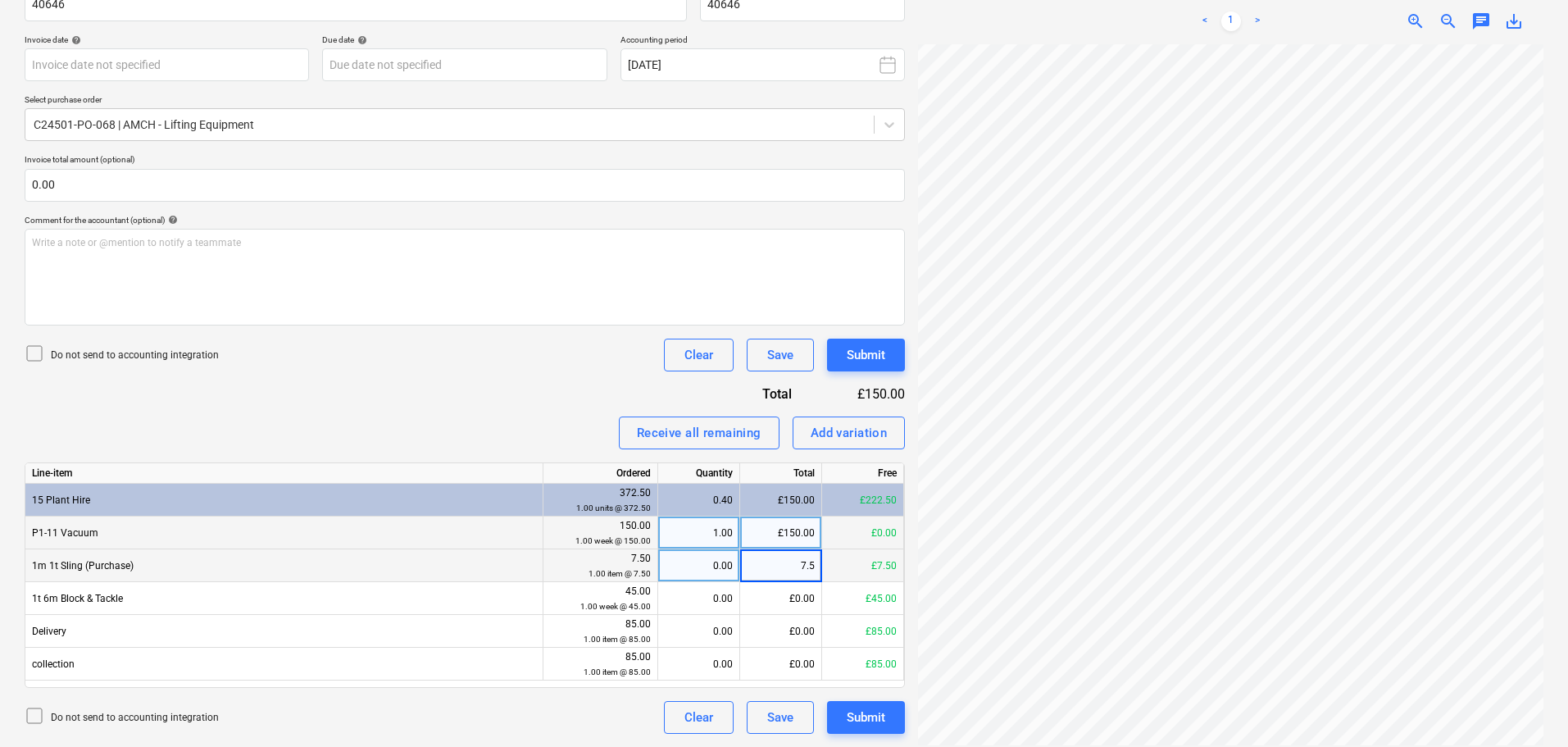 type on "7.50" 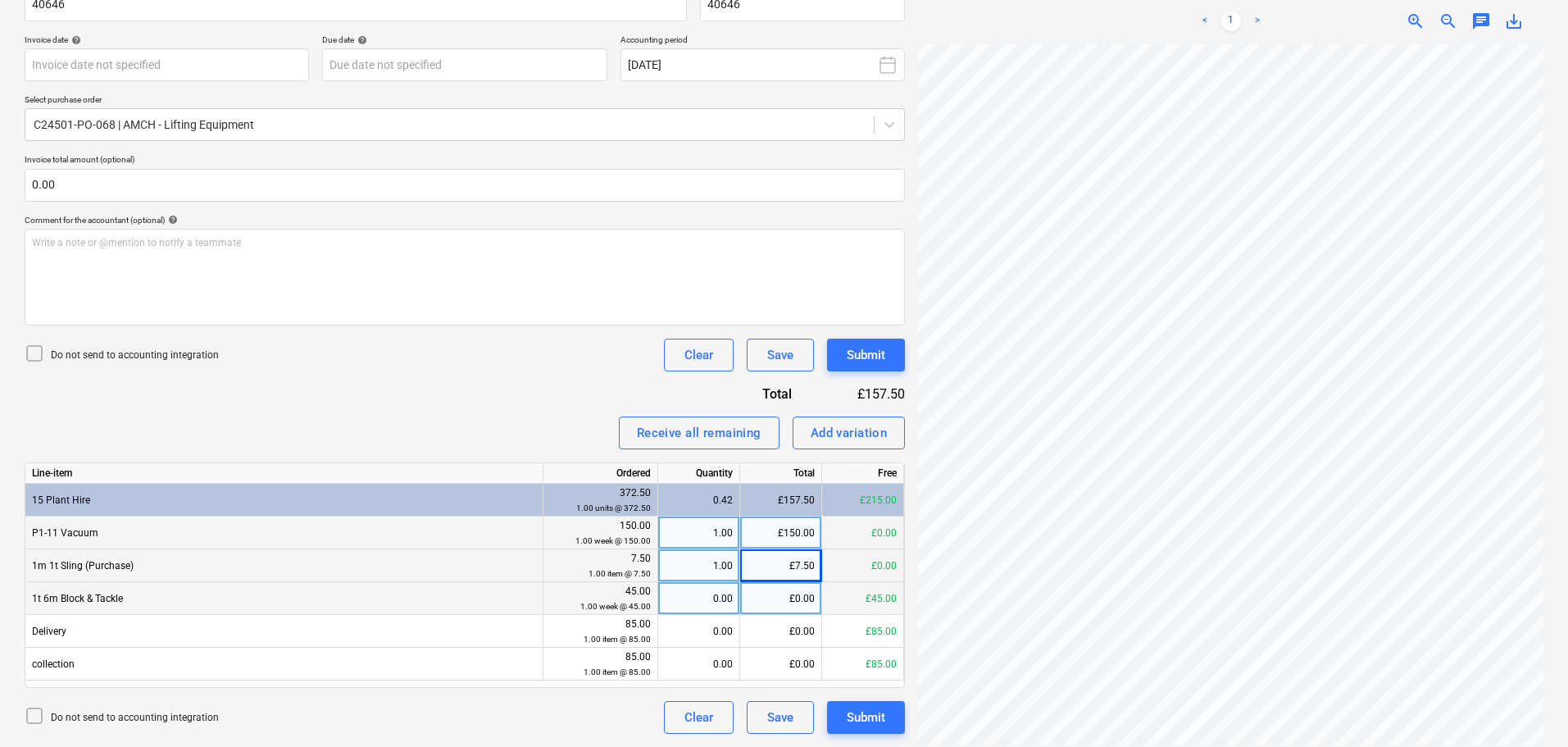 click on "£0.00" at bounding box center [781, 599] 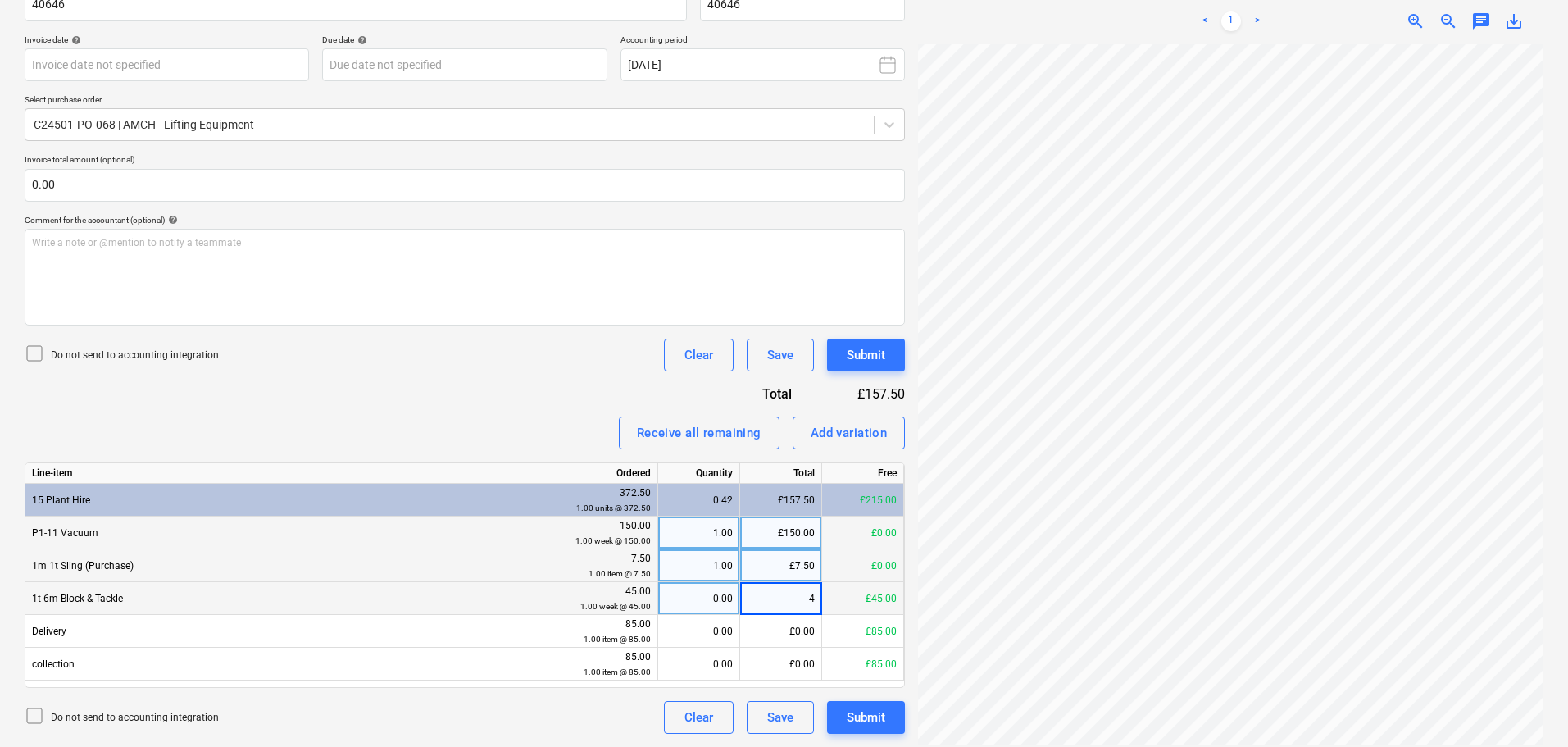 type on "45" 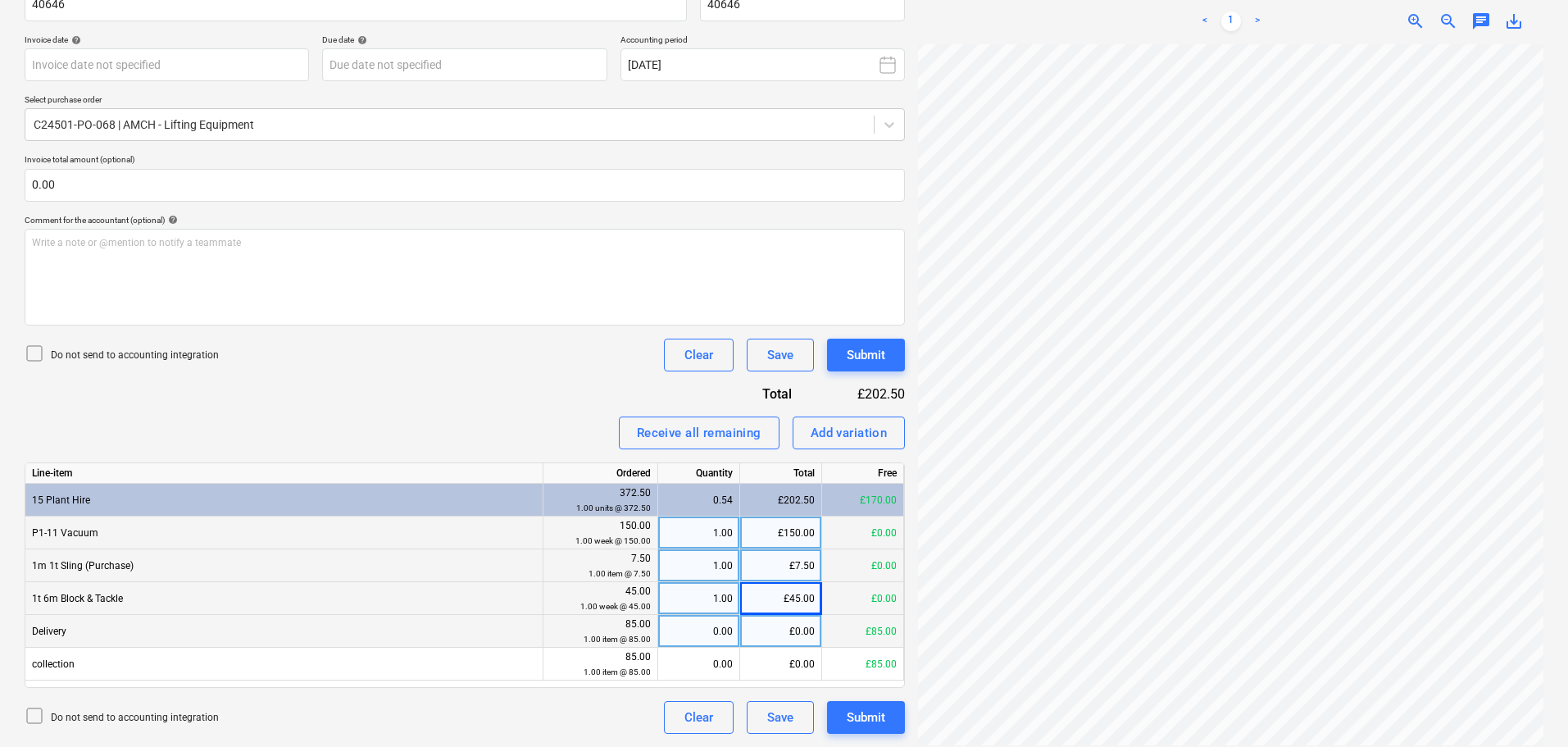 click on "£0.00" at bounding box center [781, 631] 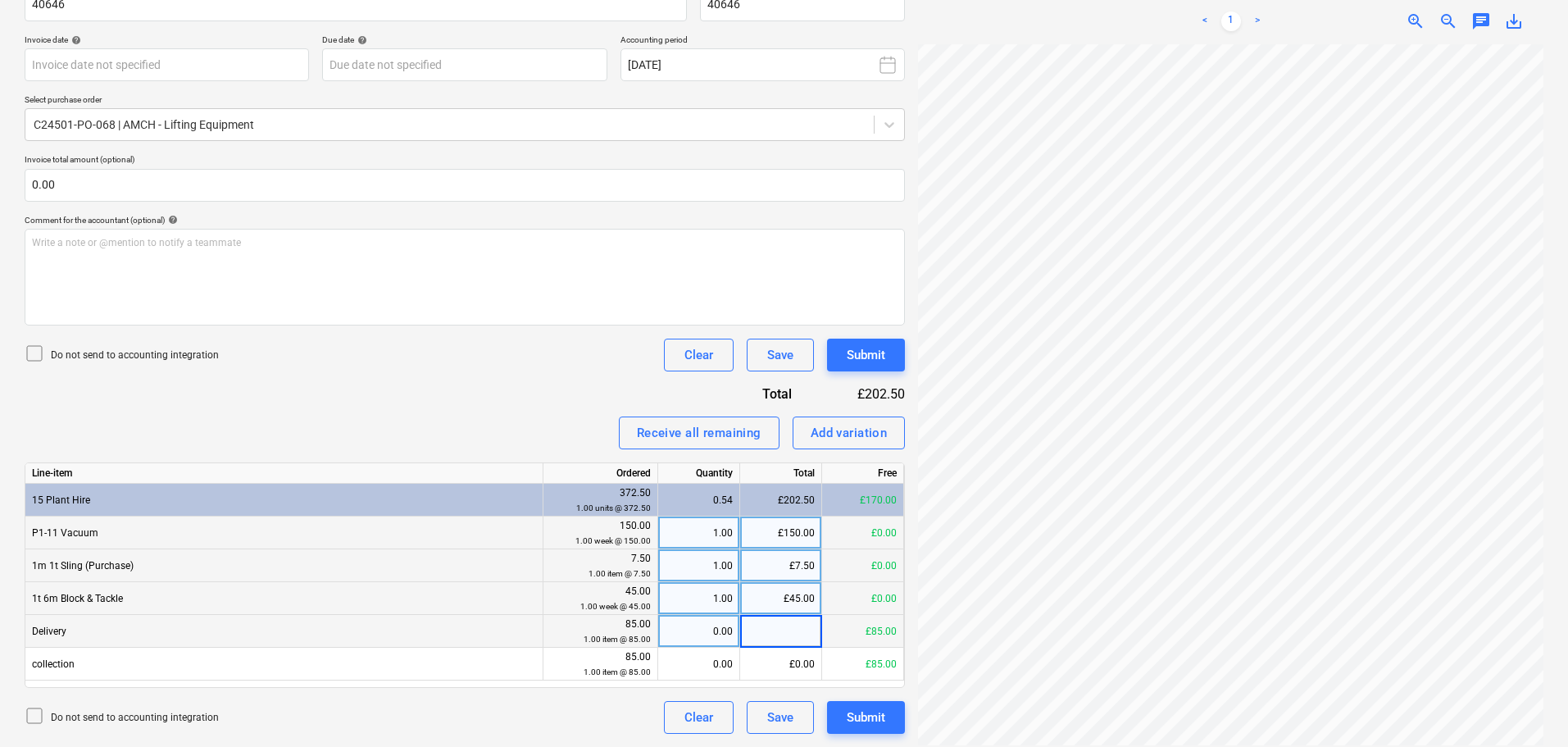scroll, scrollTop: 285, scrollLeft: 70, axis: both 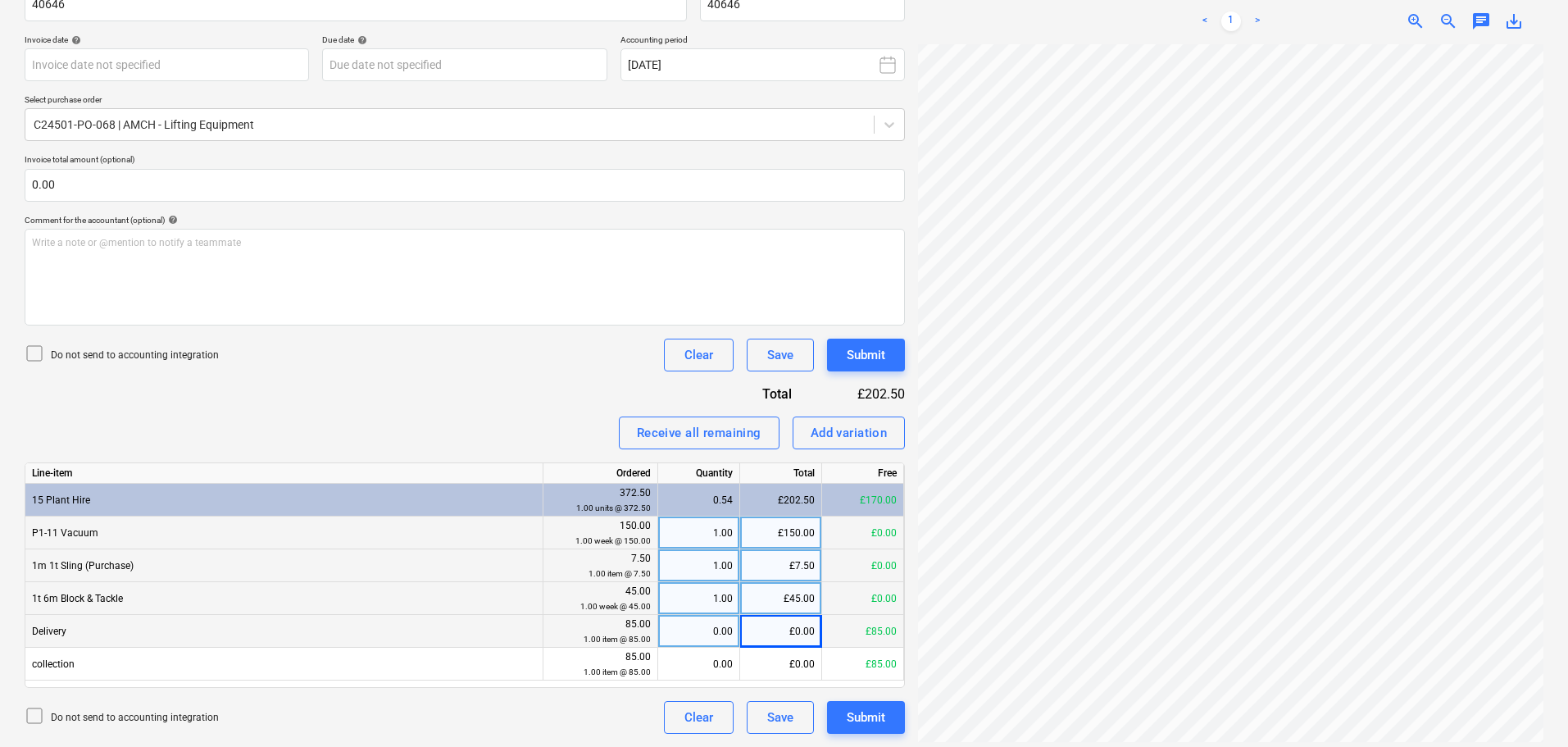 drag, startPoint x: 1334, startPoint y: 734, endPoint x: 1291, endPoint y: 723, distance: 44.384682 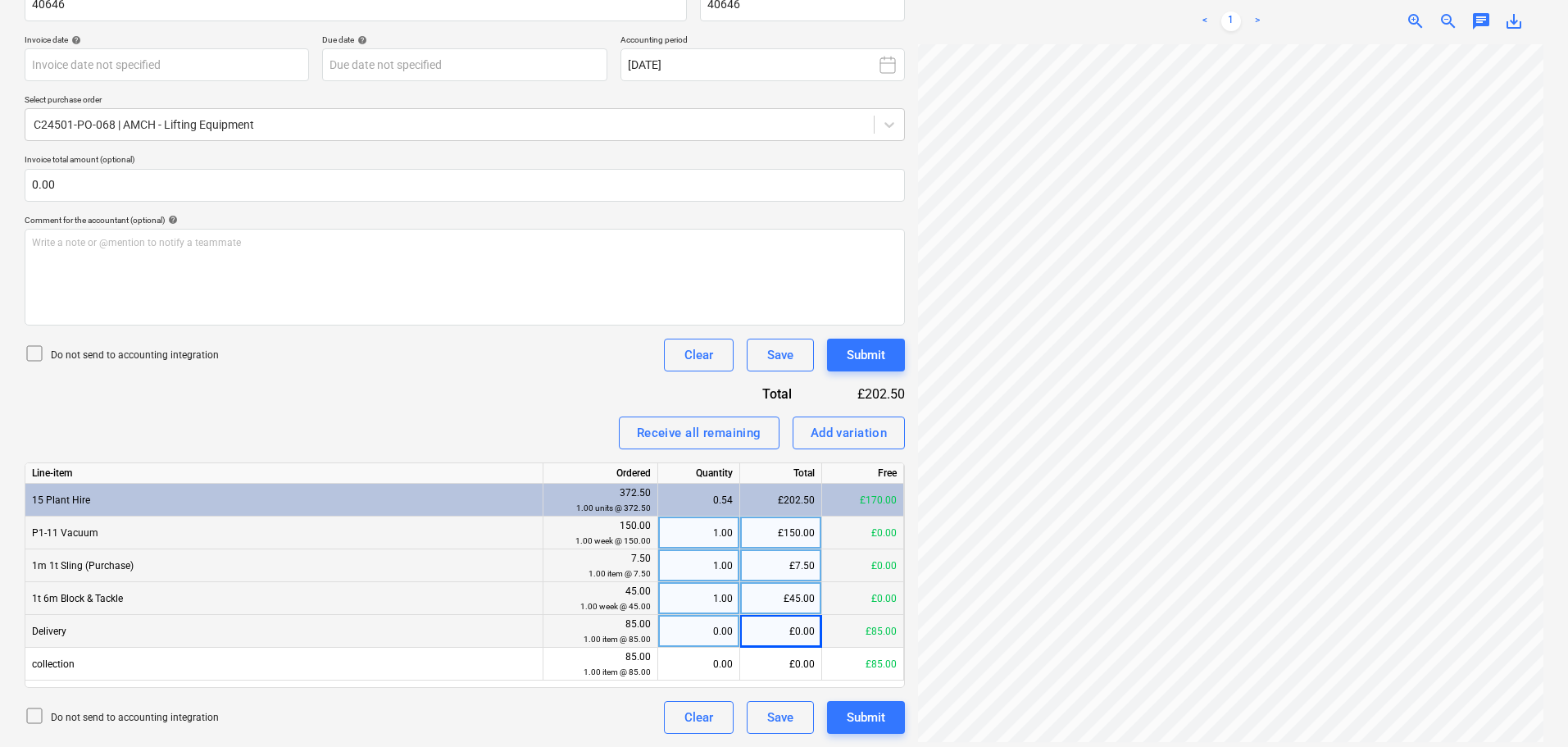 scroll, scrollTop: 285, scrollLeft: 136, axis: both 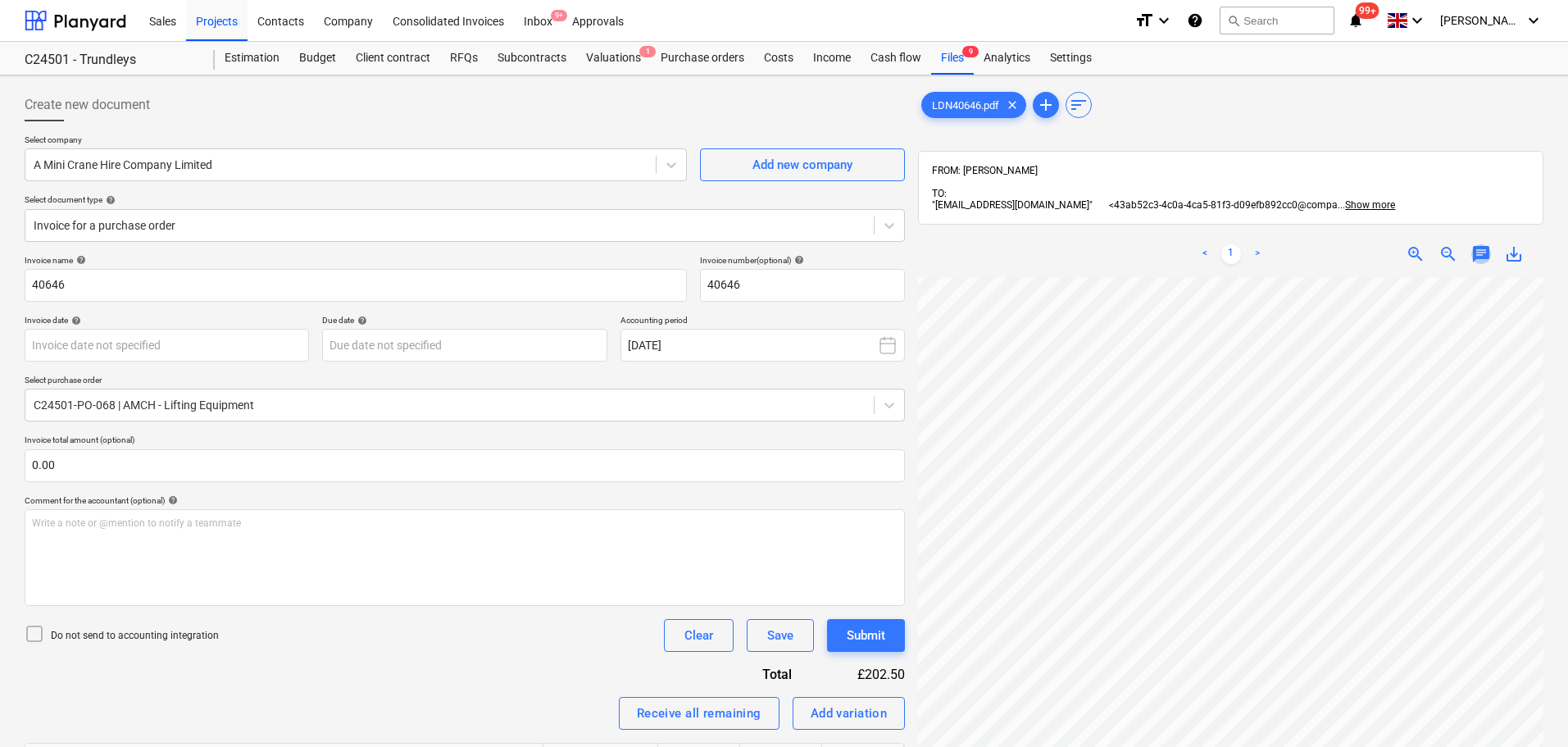 click on "chat" at bounding box center (1481, 254) 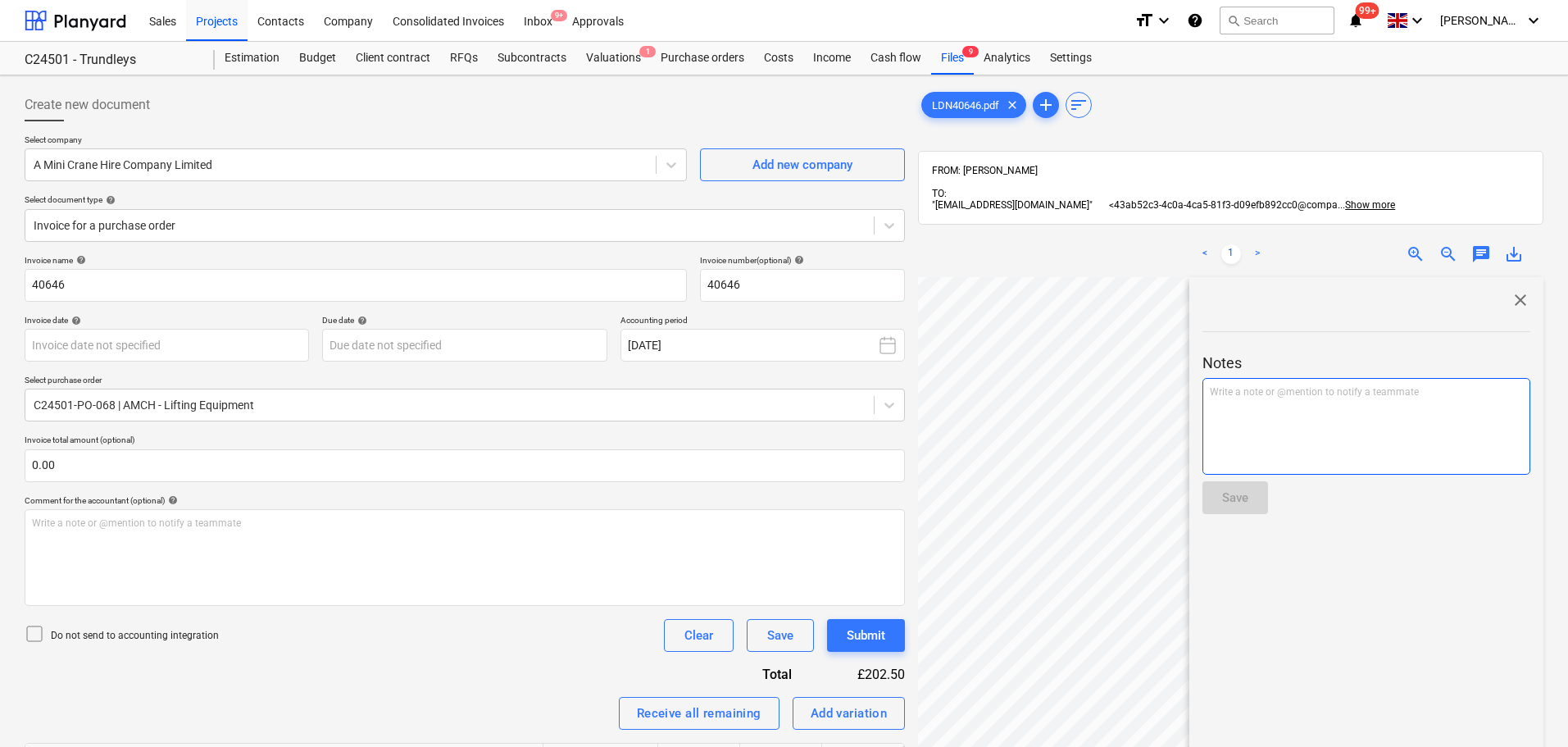 click on "Write a note or @mention to notify a teammate [PERSON_NAME]" at bounding box center (1366, 392) 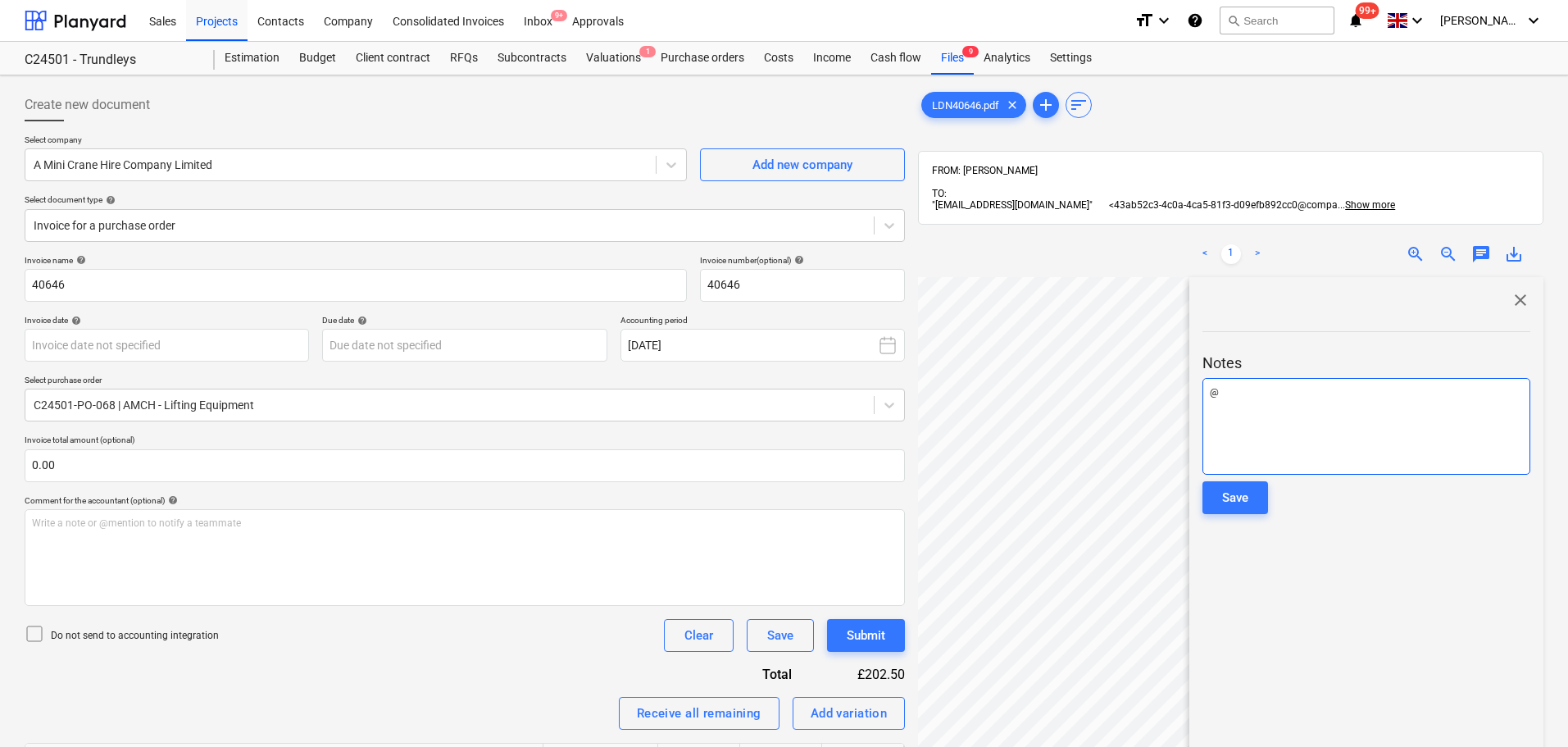 type 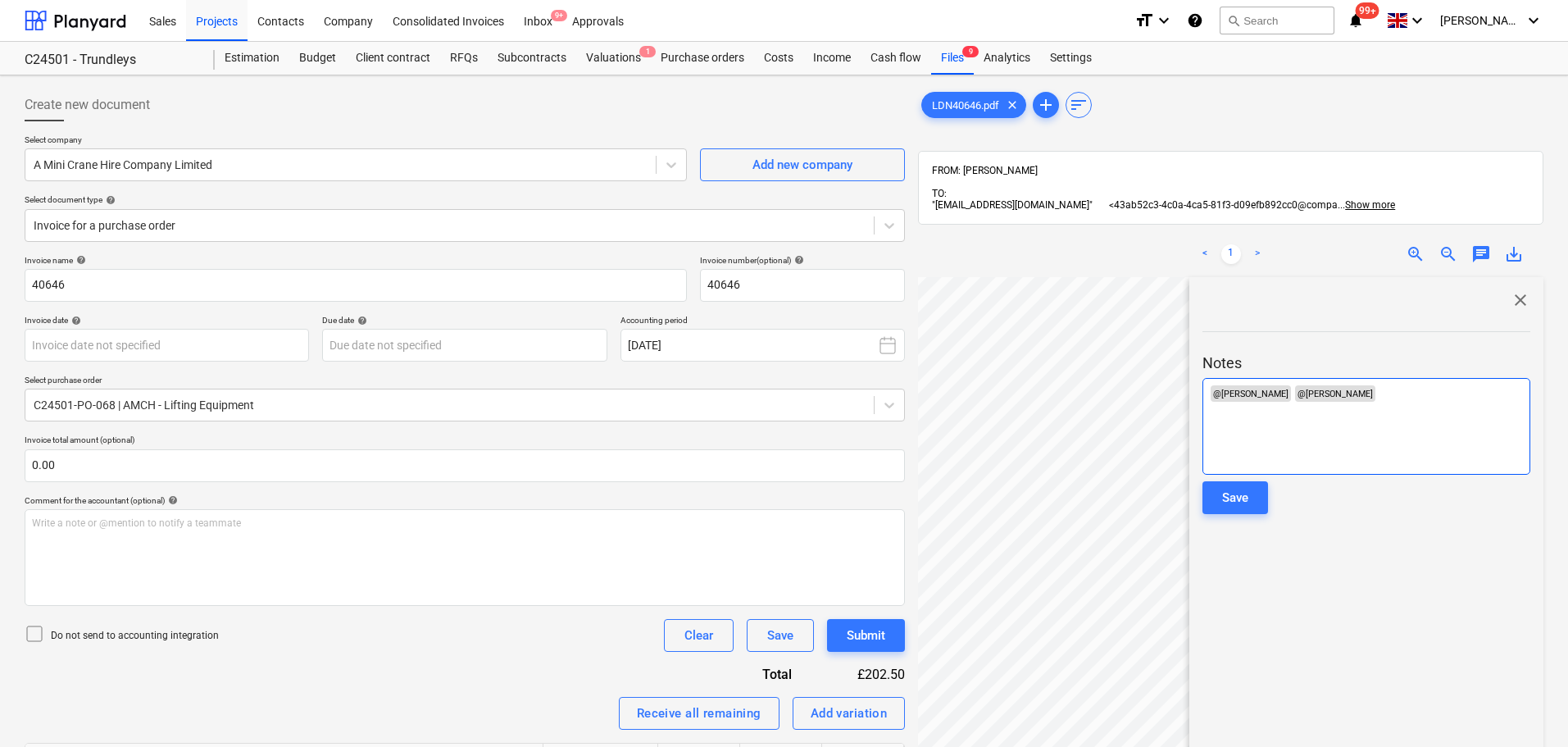 click on "﻿ @ [PERSON_NAME] ﻿   @ [PERSON_NAME] ﻿ ﻿" at bounding box center [1366, 426] 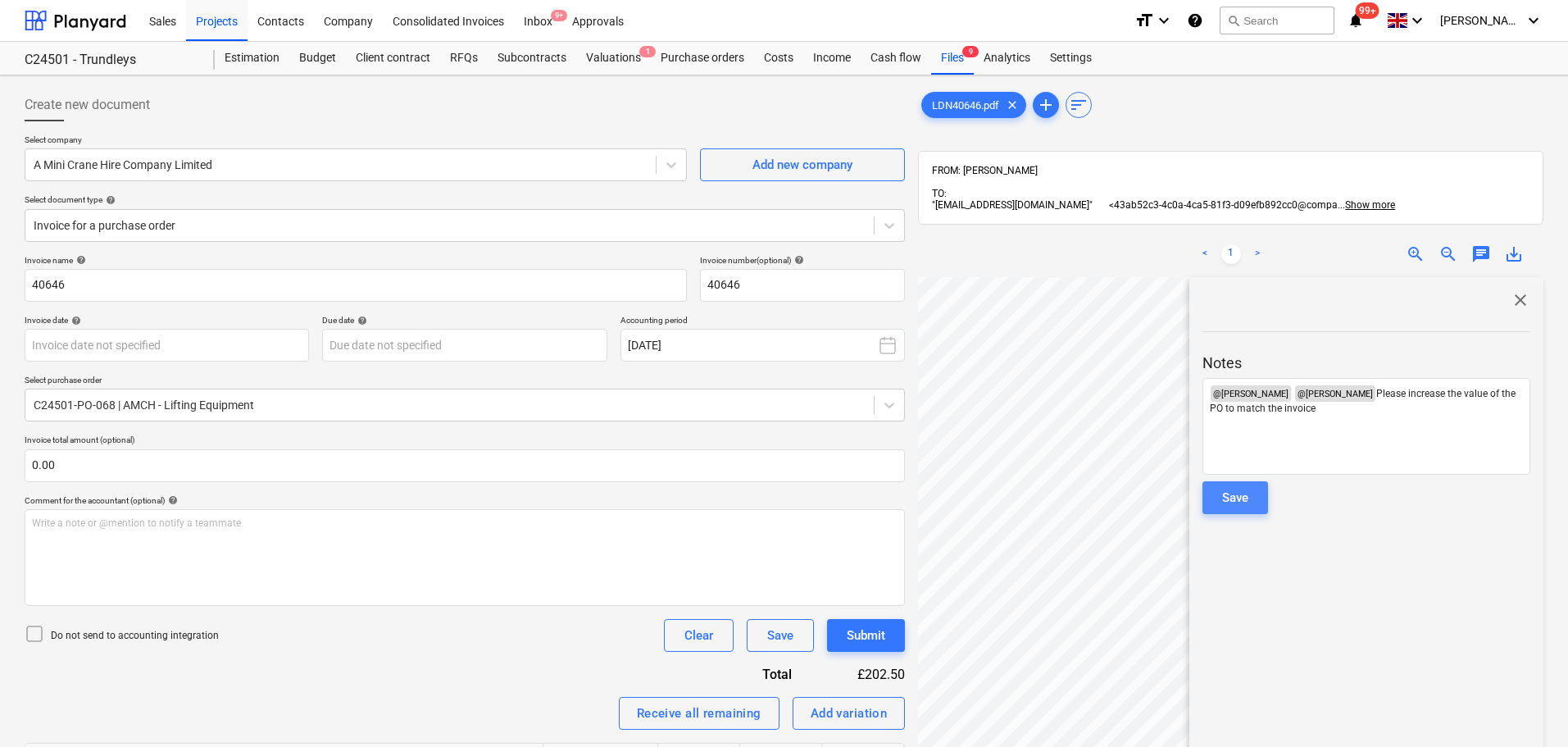 click on "Save" at bounding box center (1235, 498) 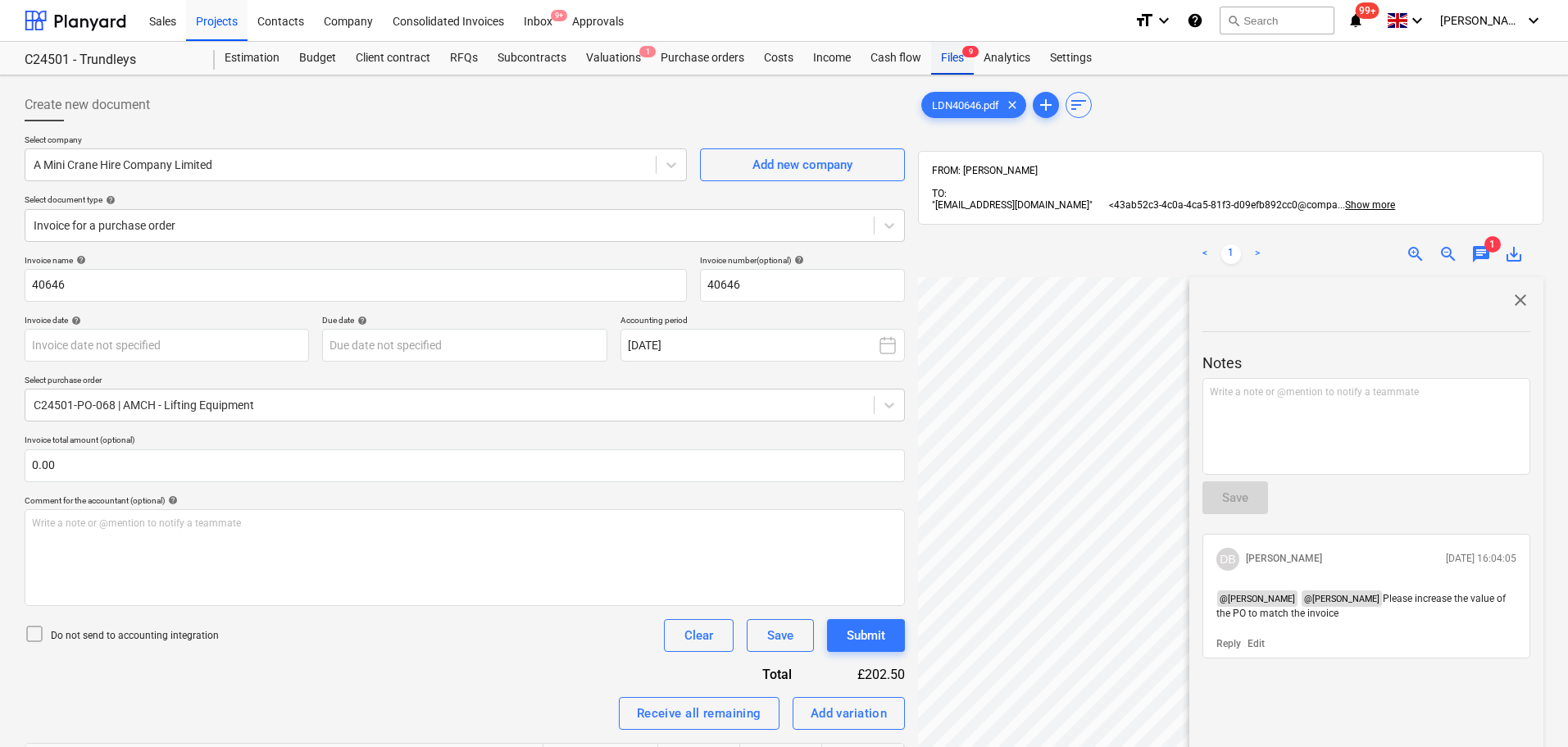 click on "Files 9" at bounding box center [952, 58] 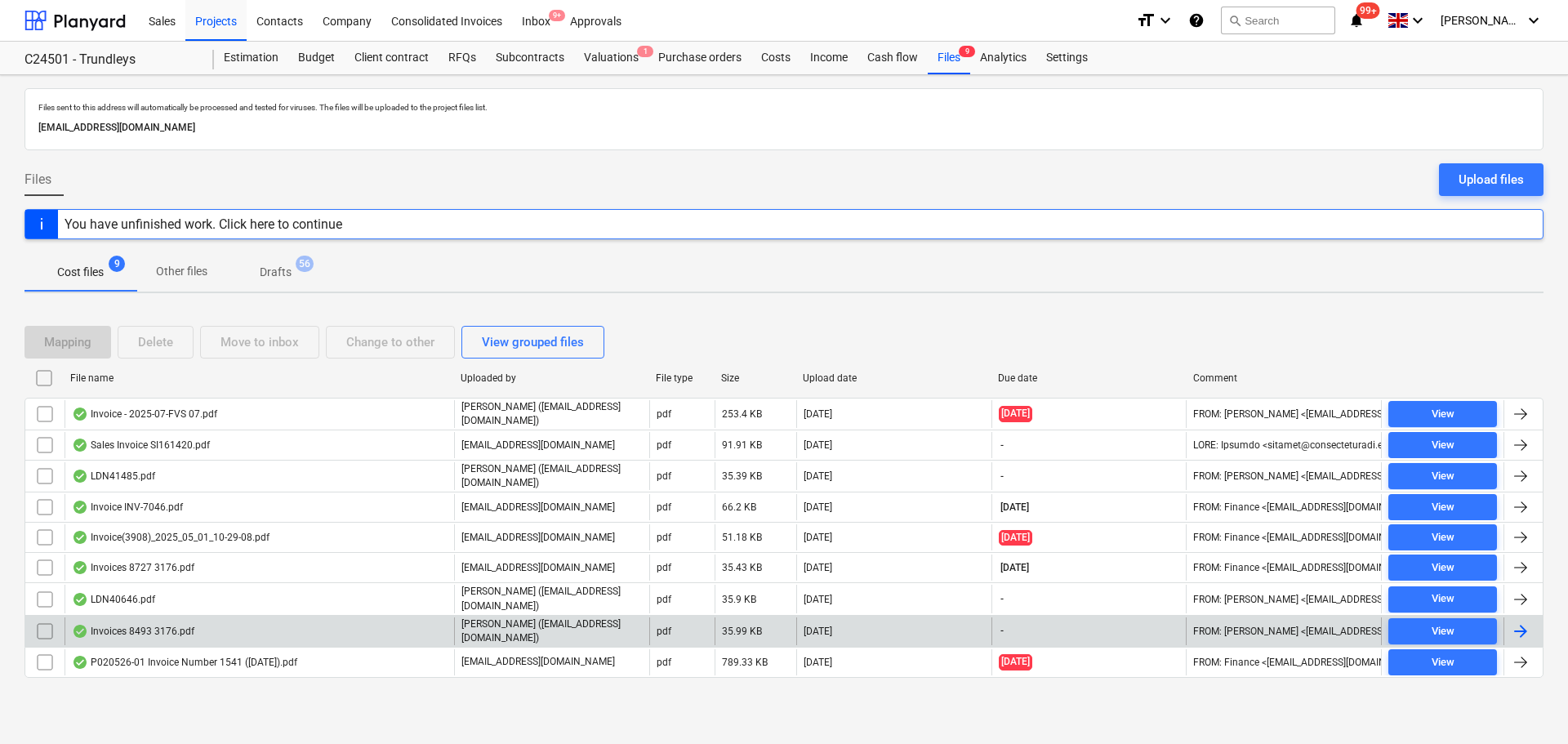click on "Invoices 8493 3176.pdf" at bounding box center (259, 631) 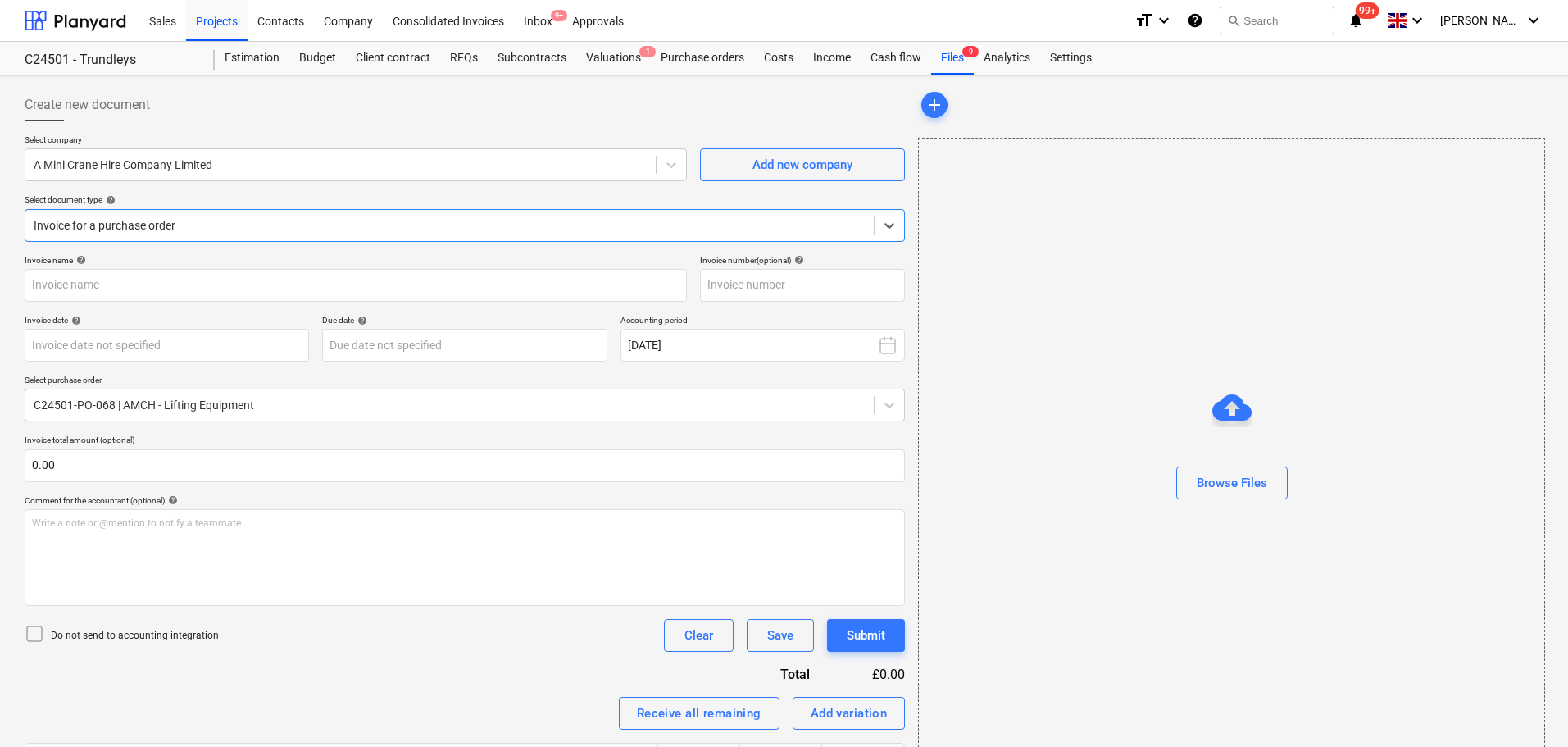 type on "40646" 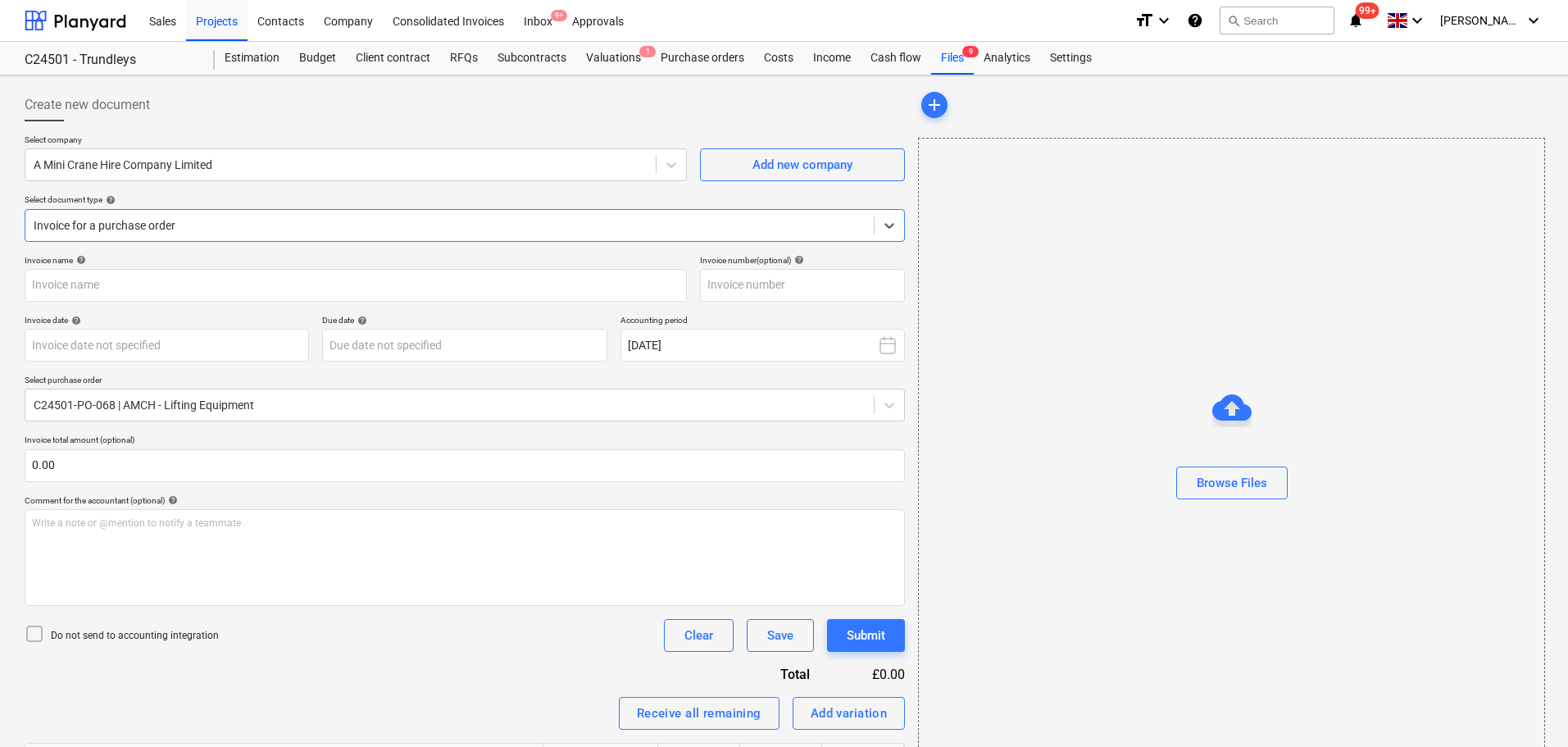 type on "40646" 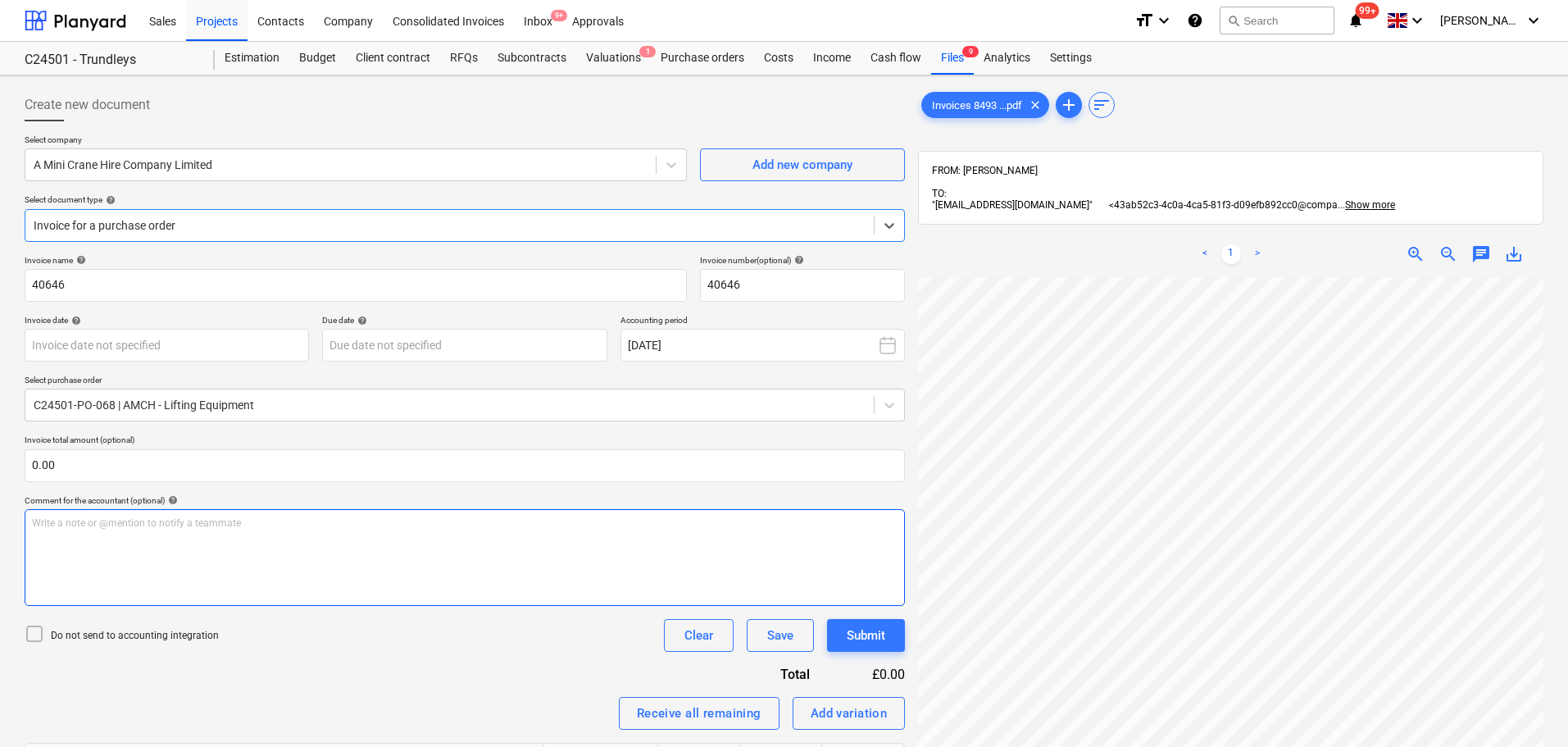 scroll, scrollTop: 246, scrollLeft: 0, axis: vertical 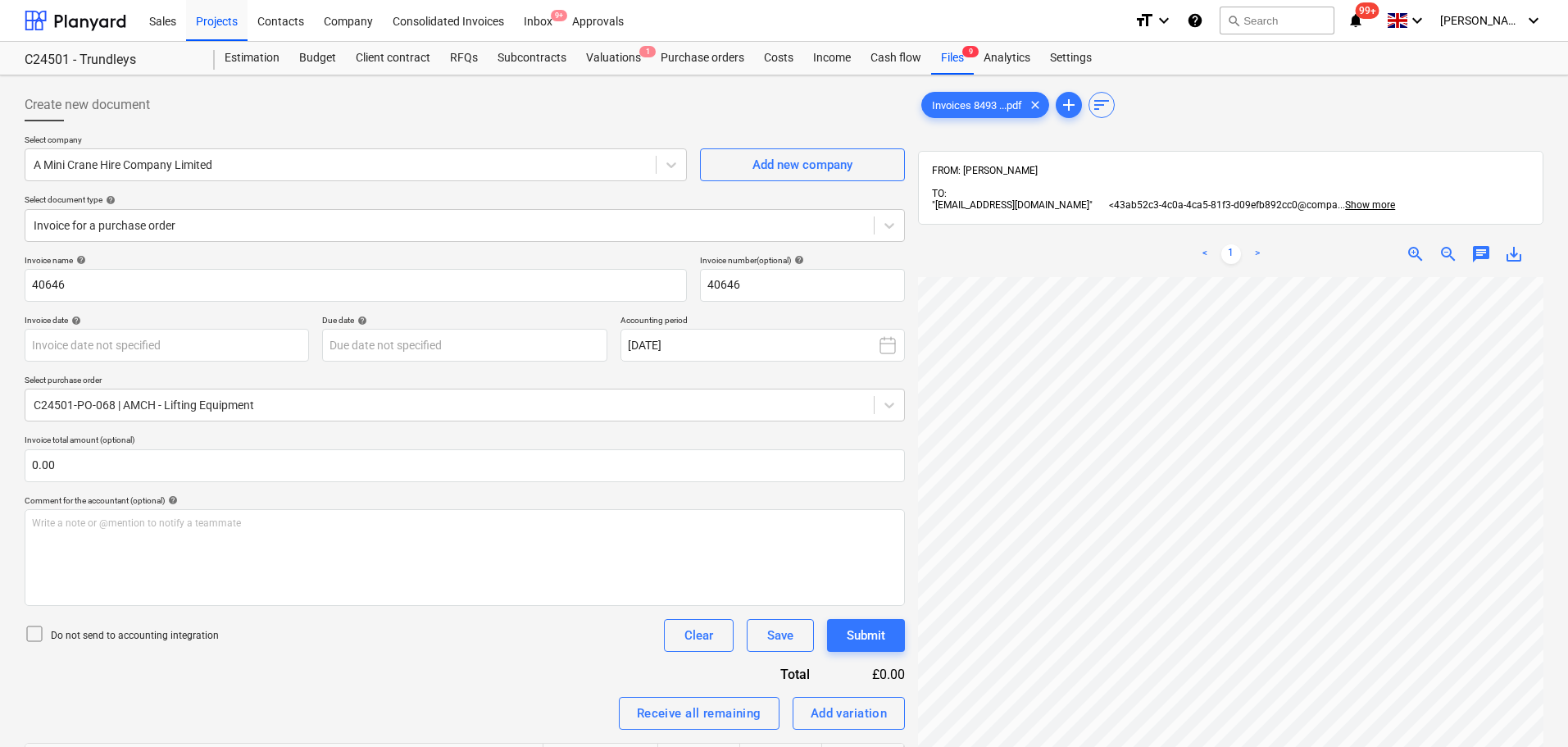 click on "chat" at bounding box center (1481, 254) 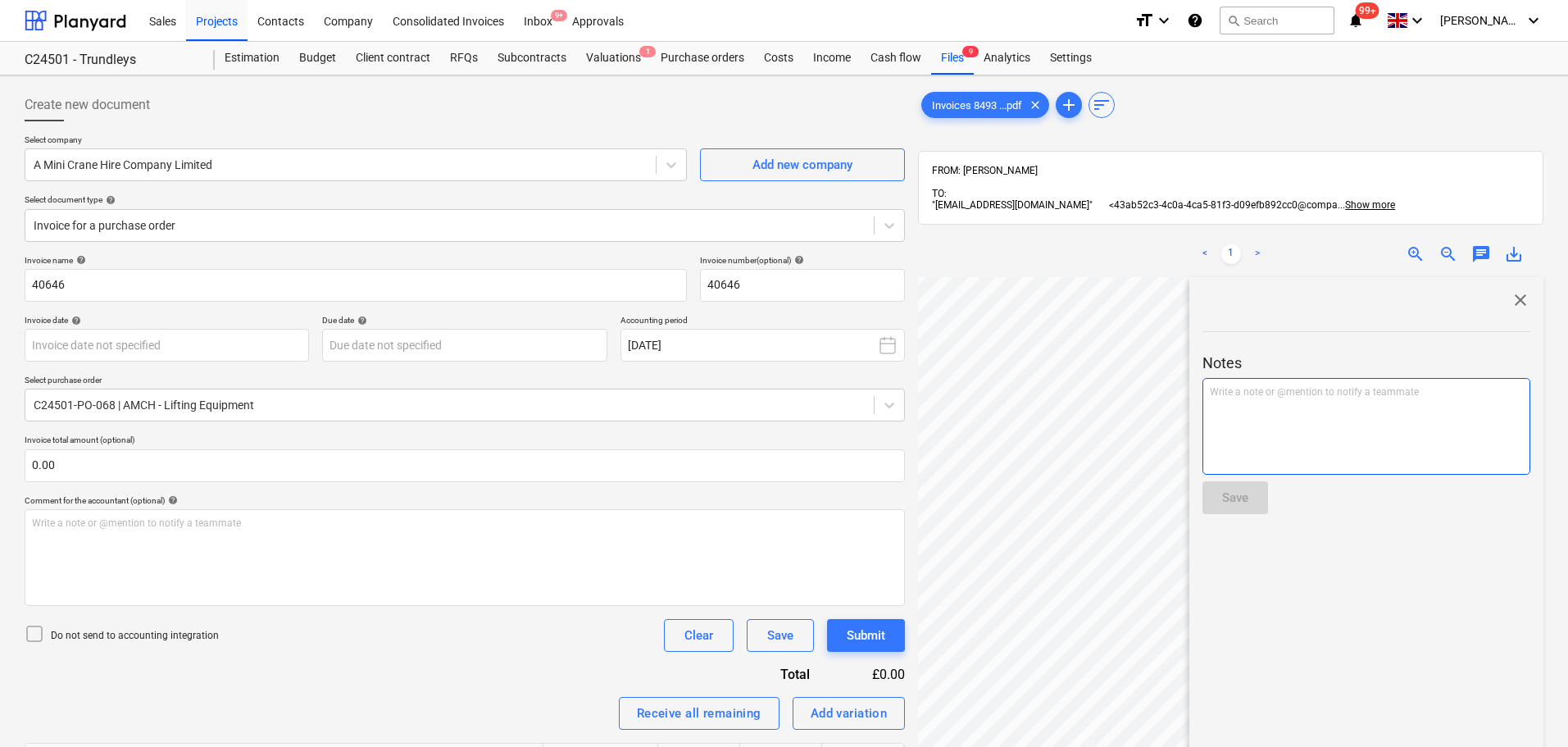 click on "Write a note or @mention to notify a teammate [PERSON_NAME]" at bounding box center [1366, 426] 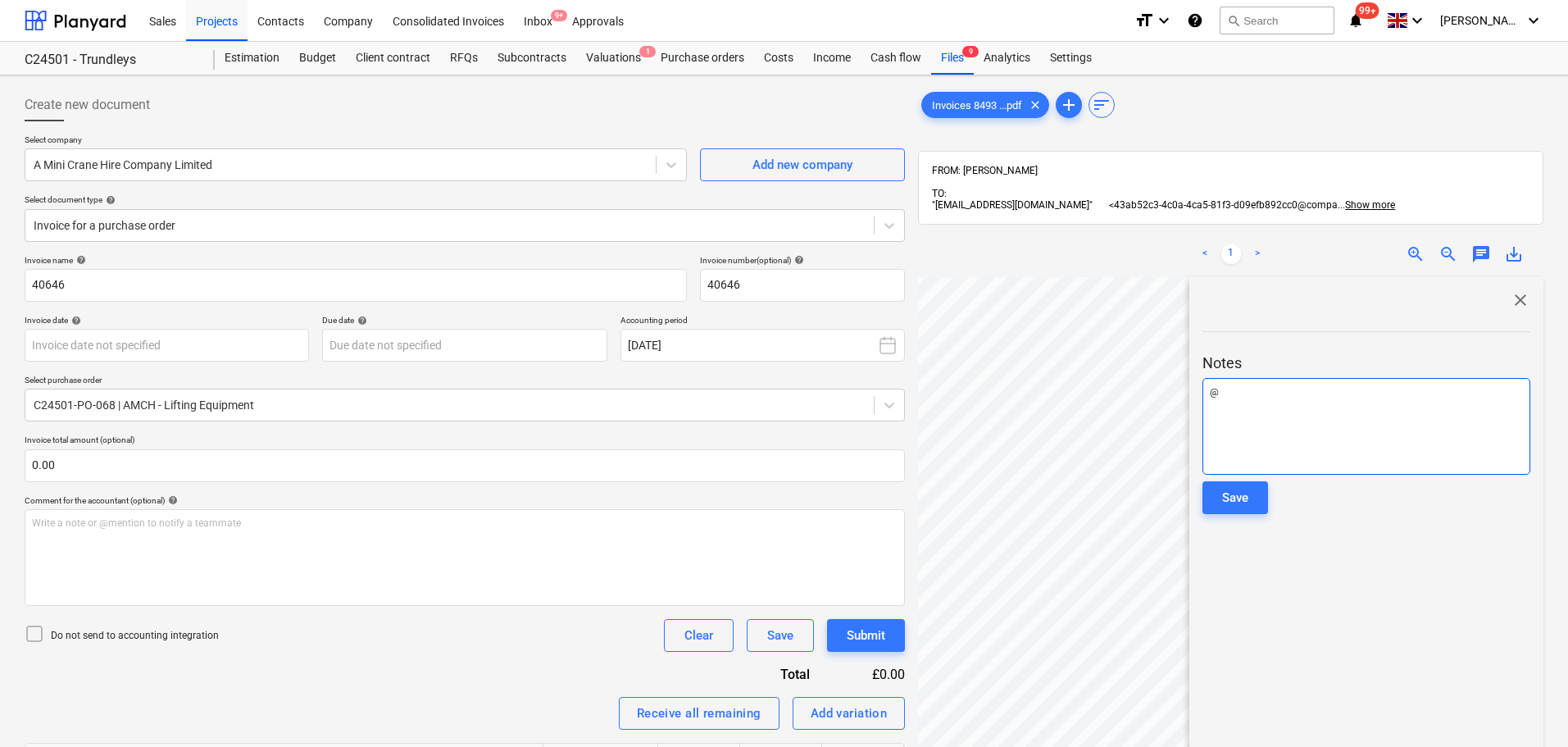 type 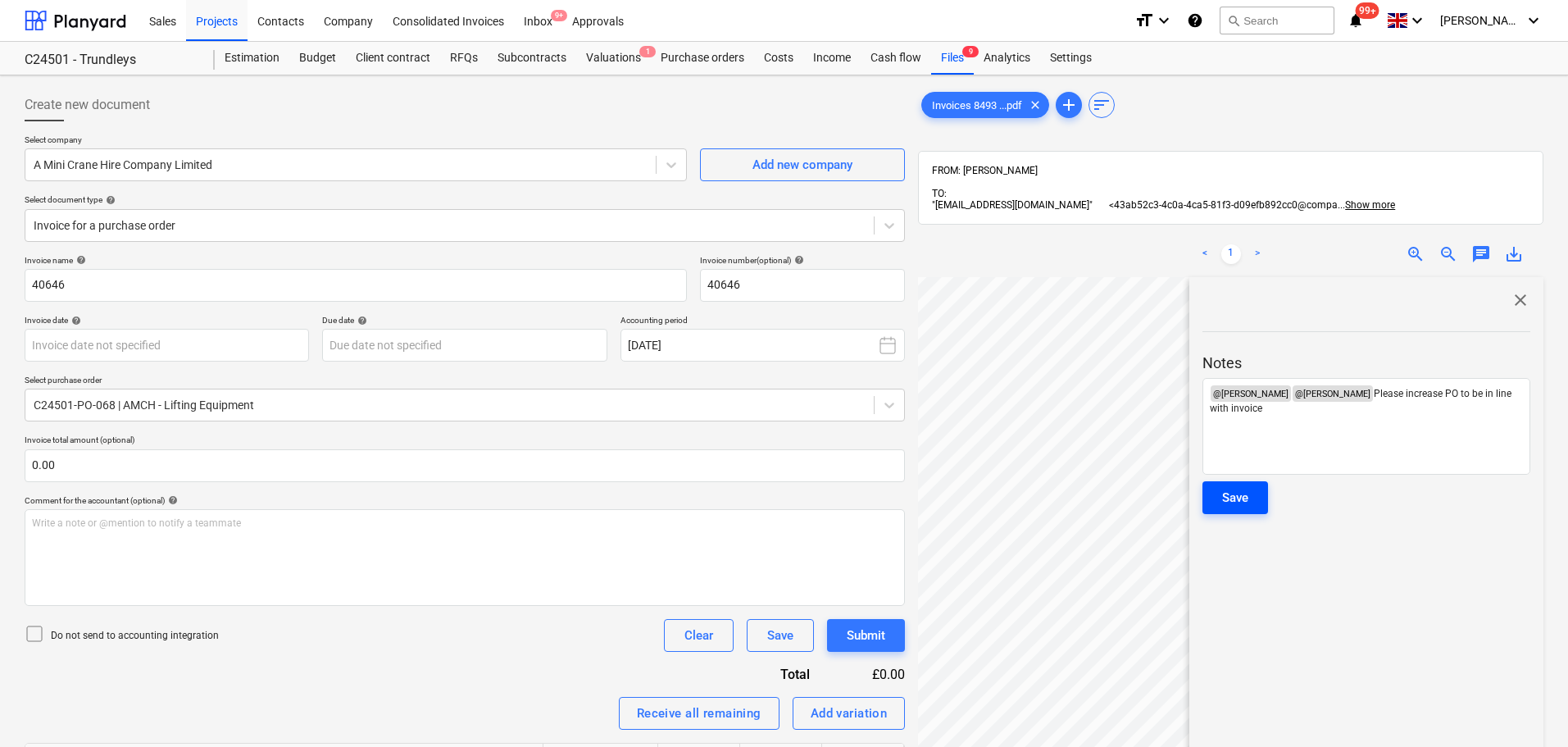 click on "Save" at bounding box center (1235, 498) 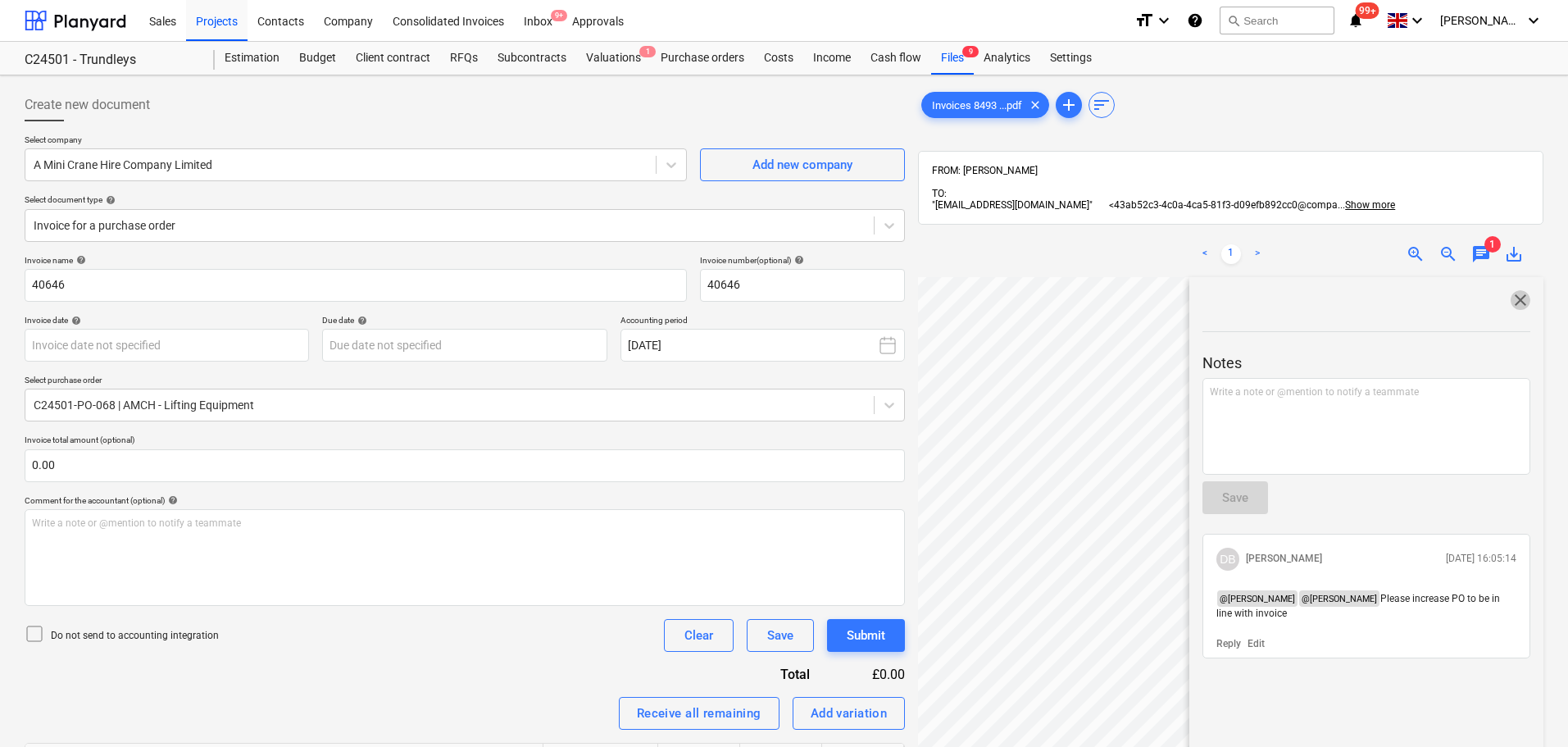 click on "close" at bounding box center (1520, 300) 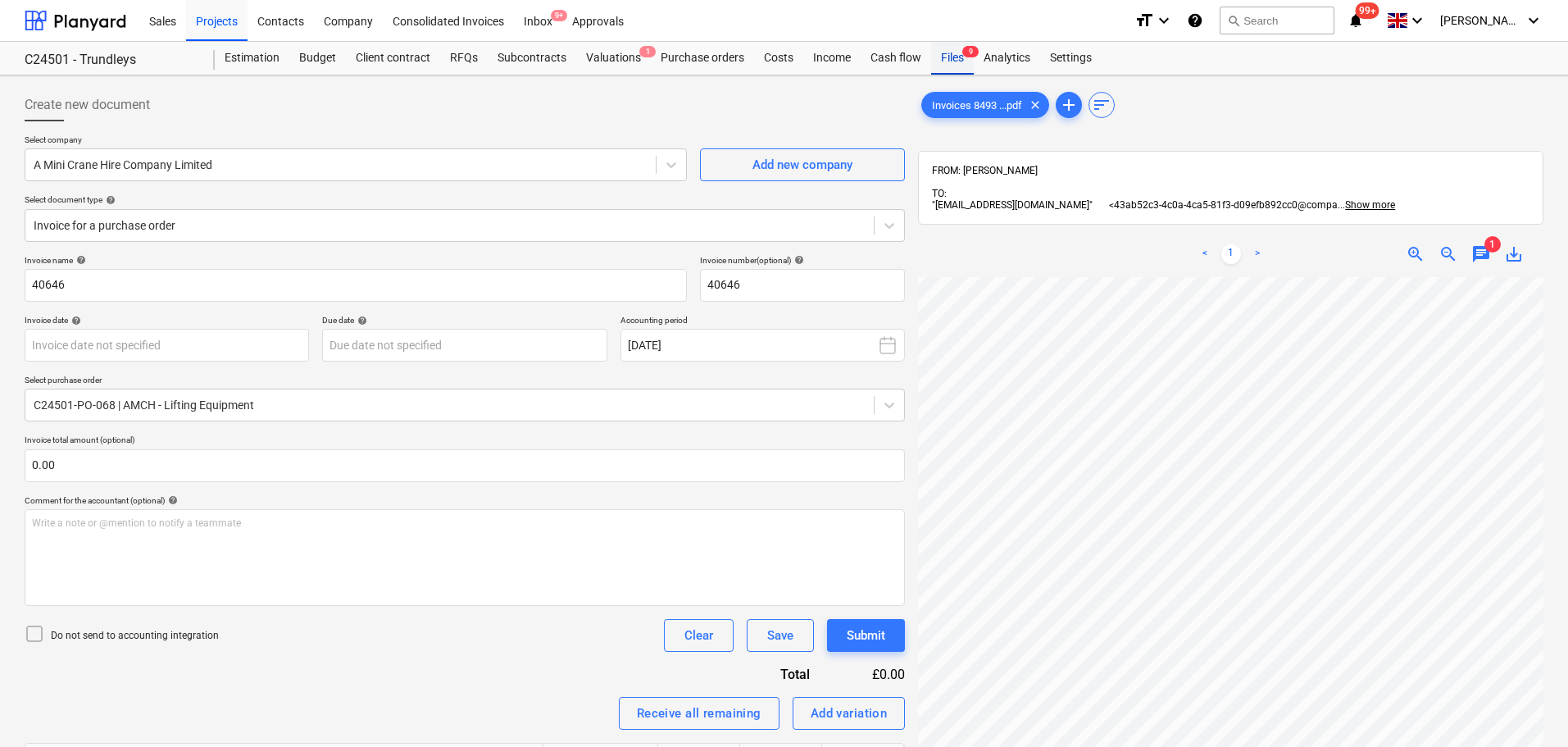 click on "Files 9" at bounding box center (952, 58) 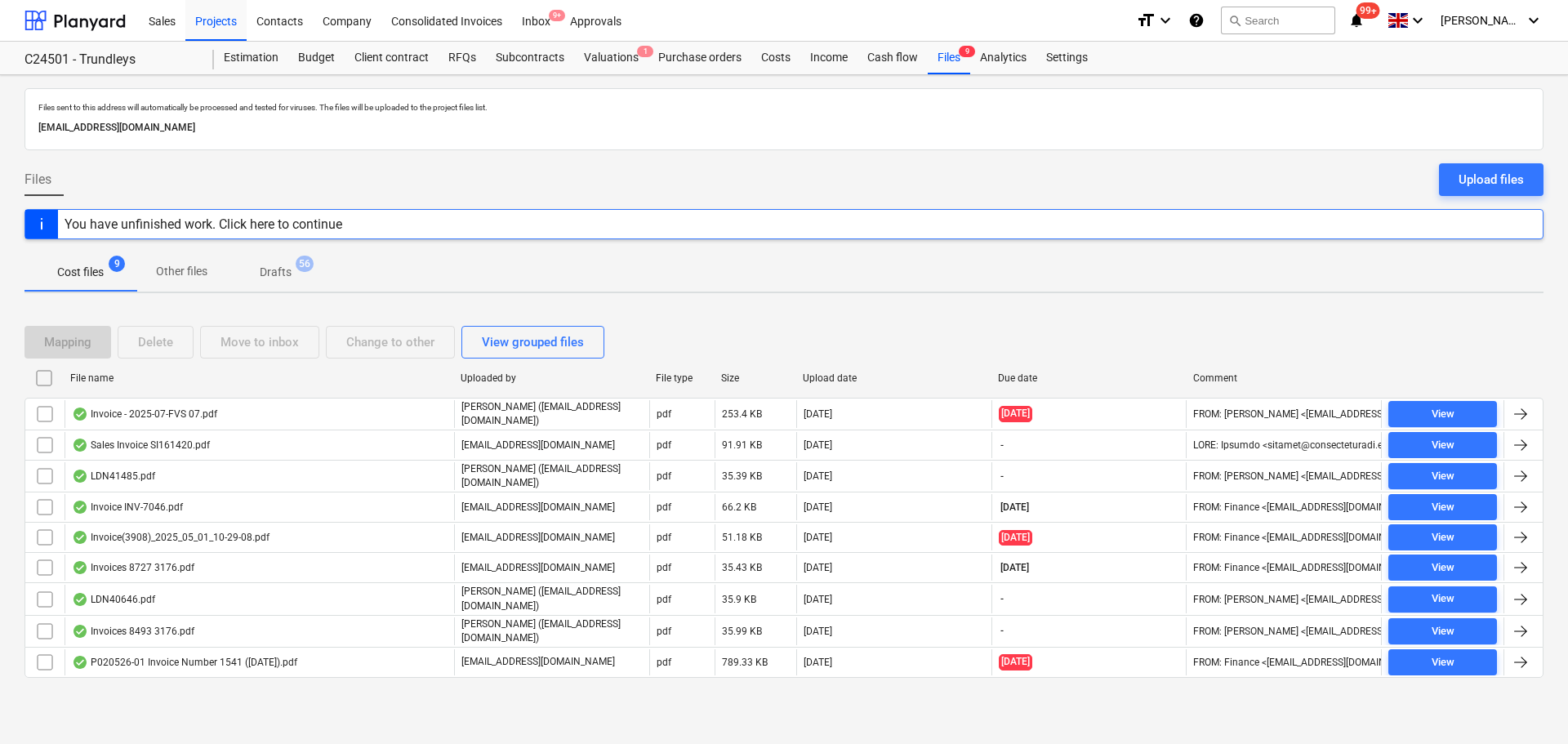 click on "P020526-01 Invoice Number 1541 ([DATE]).pdf" at bounding box center [185, 662] 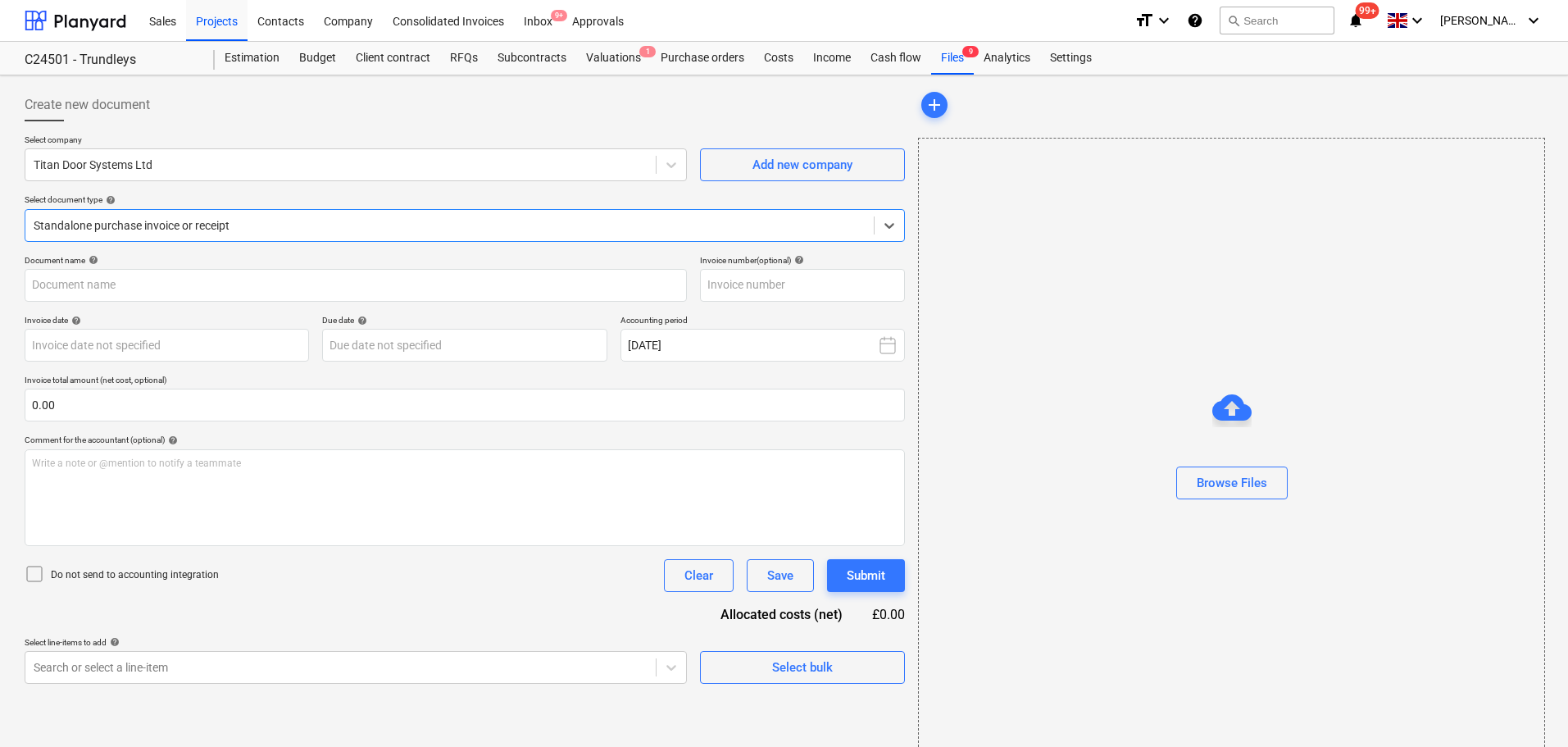 type on "INV-1541" 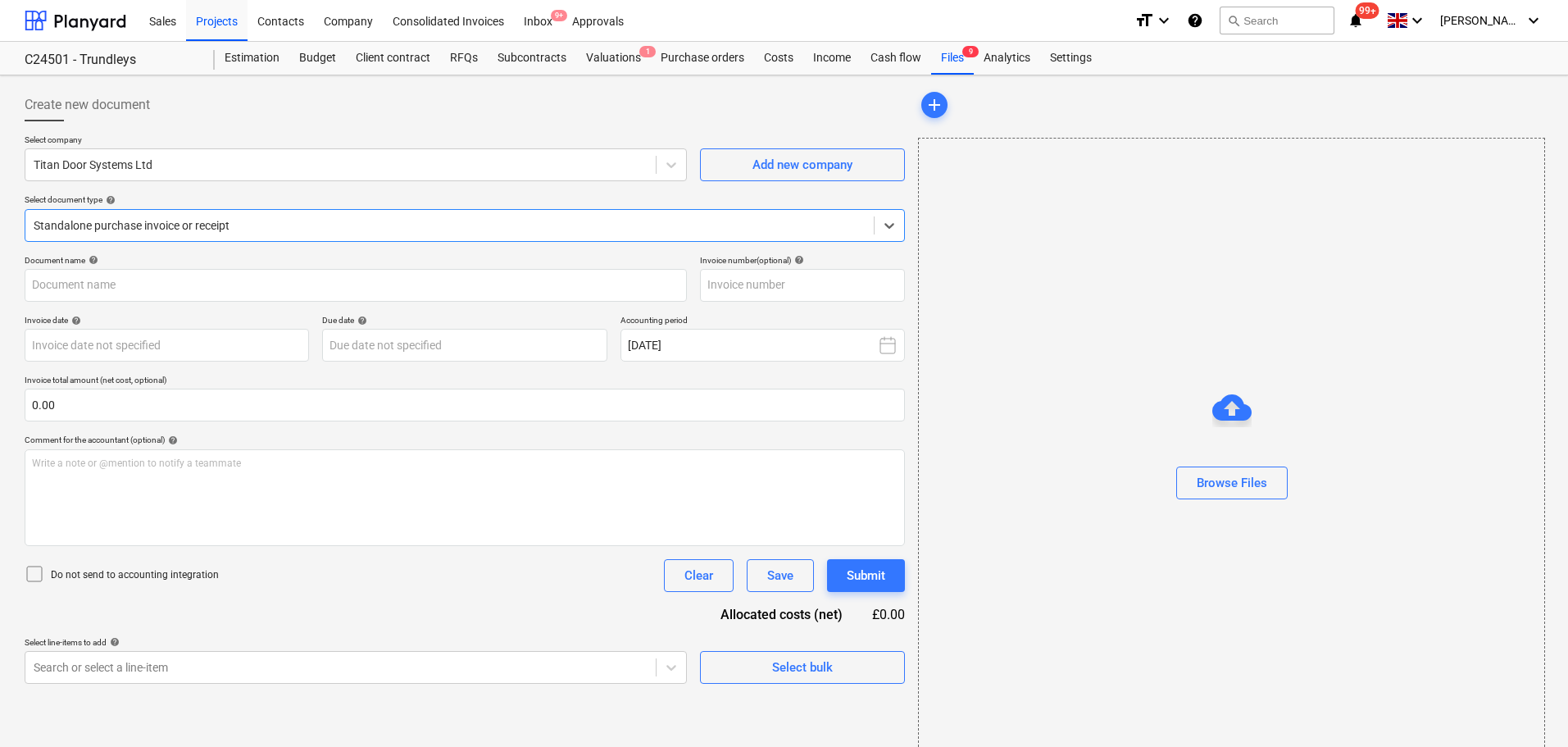 type on "INV-1541" 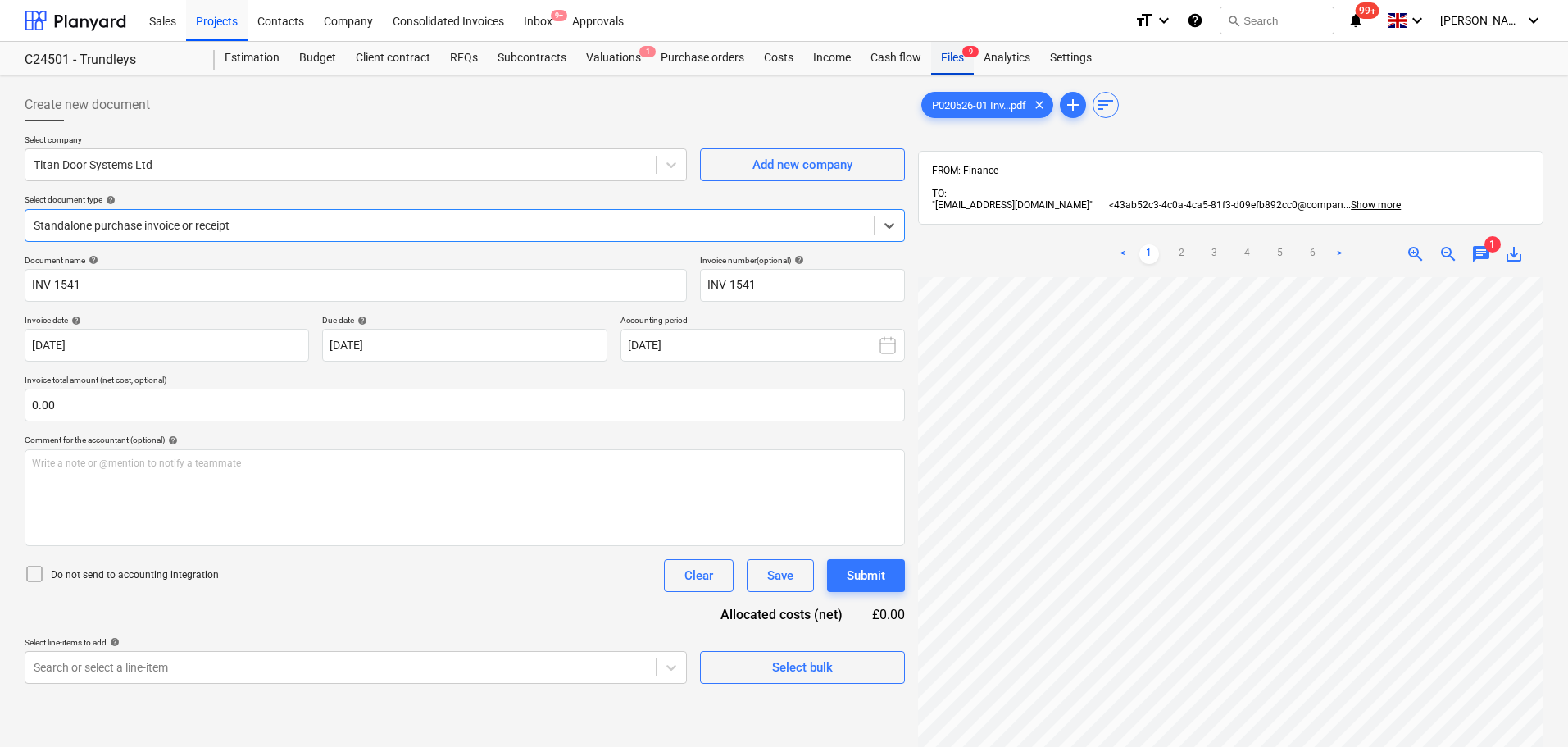 click on "Files 9" at bounding box center (952, 58) 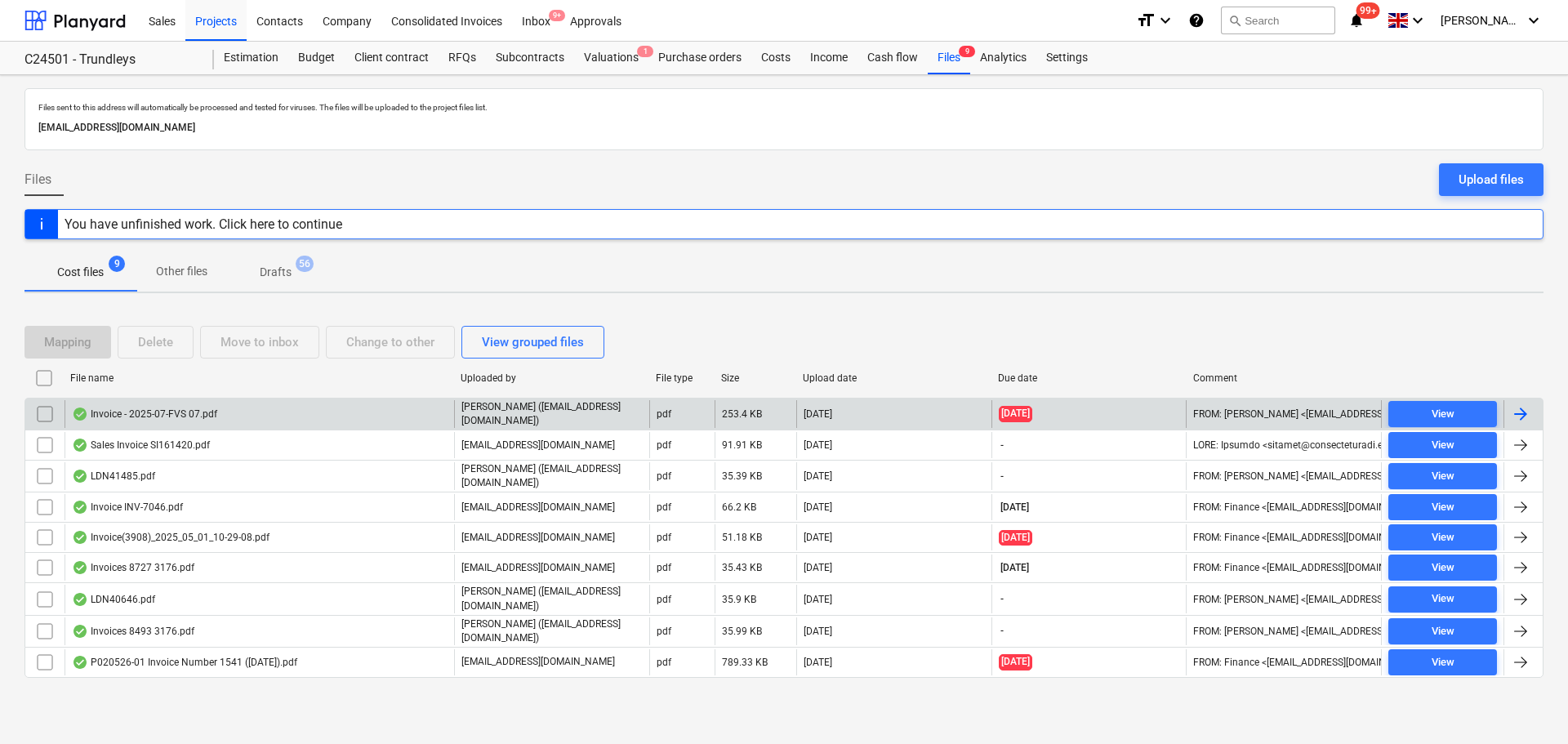 click on "Invoice - 2025-07-FVS 07.pdf" at bounding box center (259, 414) 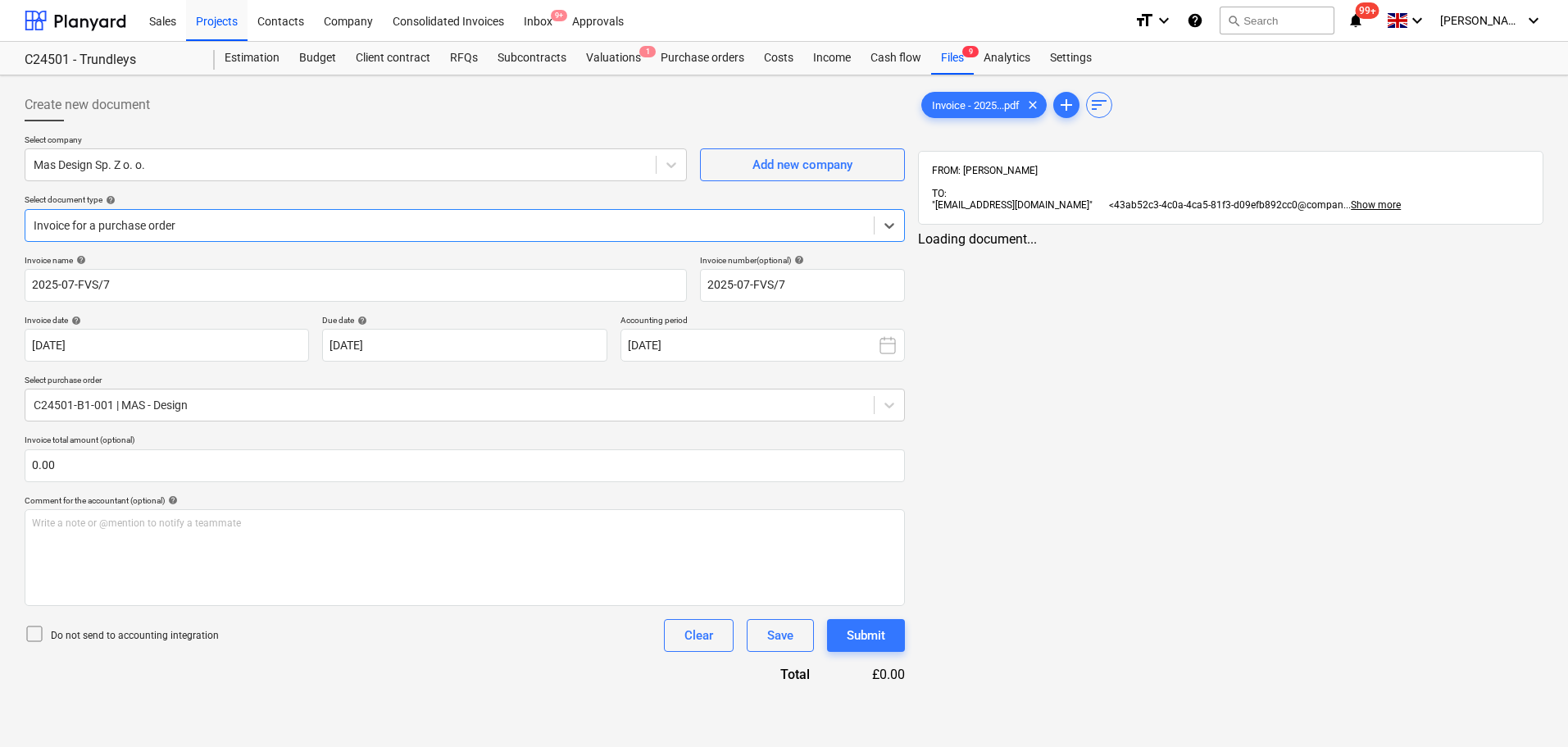 type on "2025-07-FVS/7" 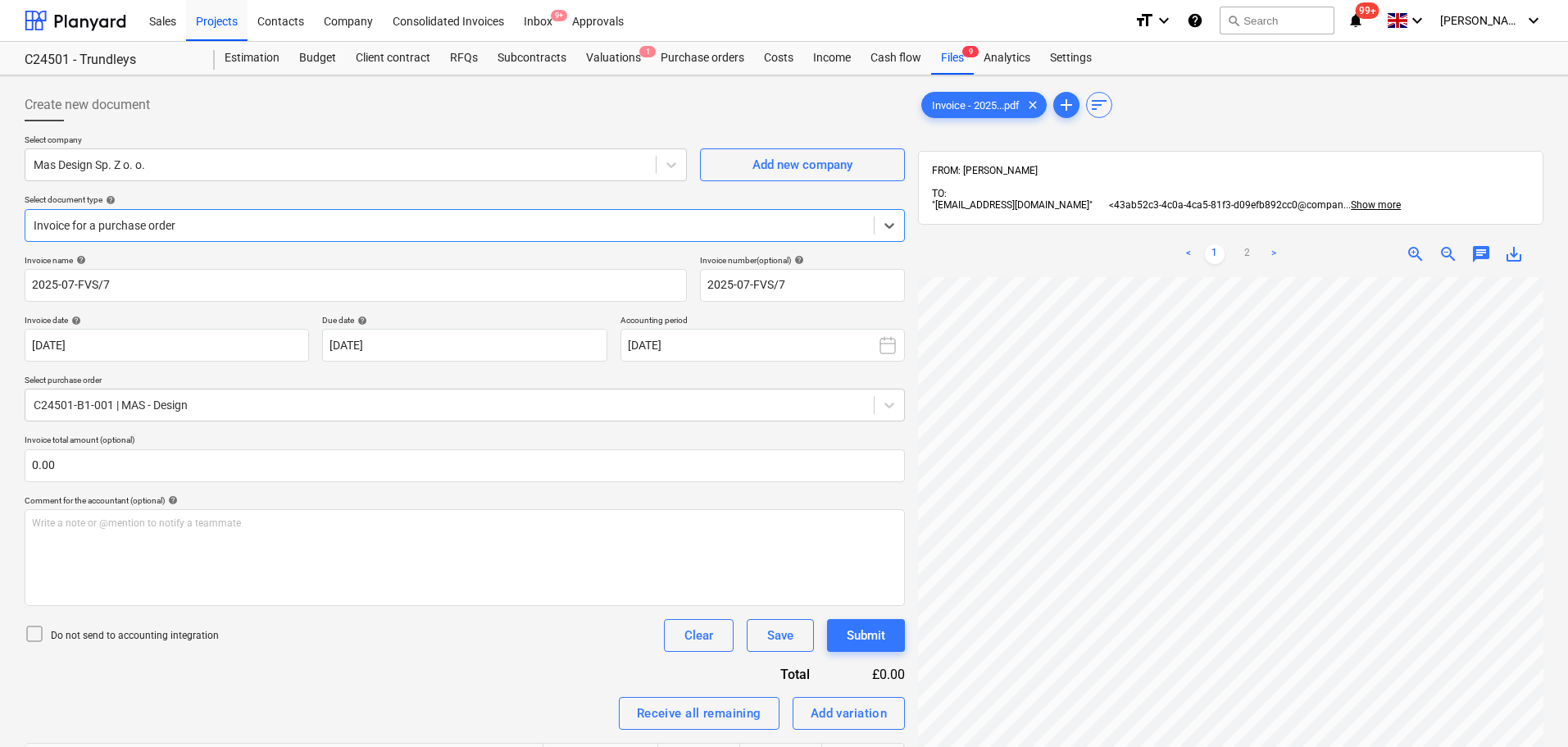 scroll, scrollTop: 244, scrollLeft: 0, axis: vertical 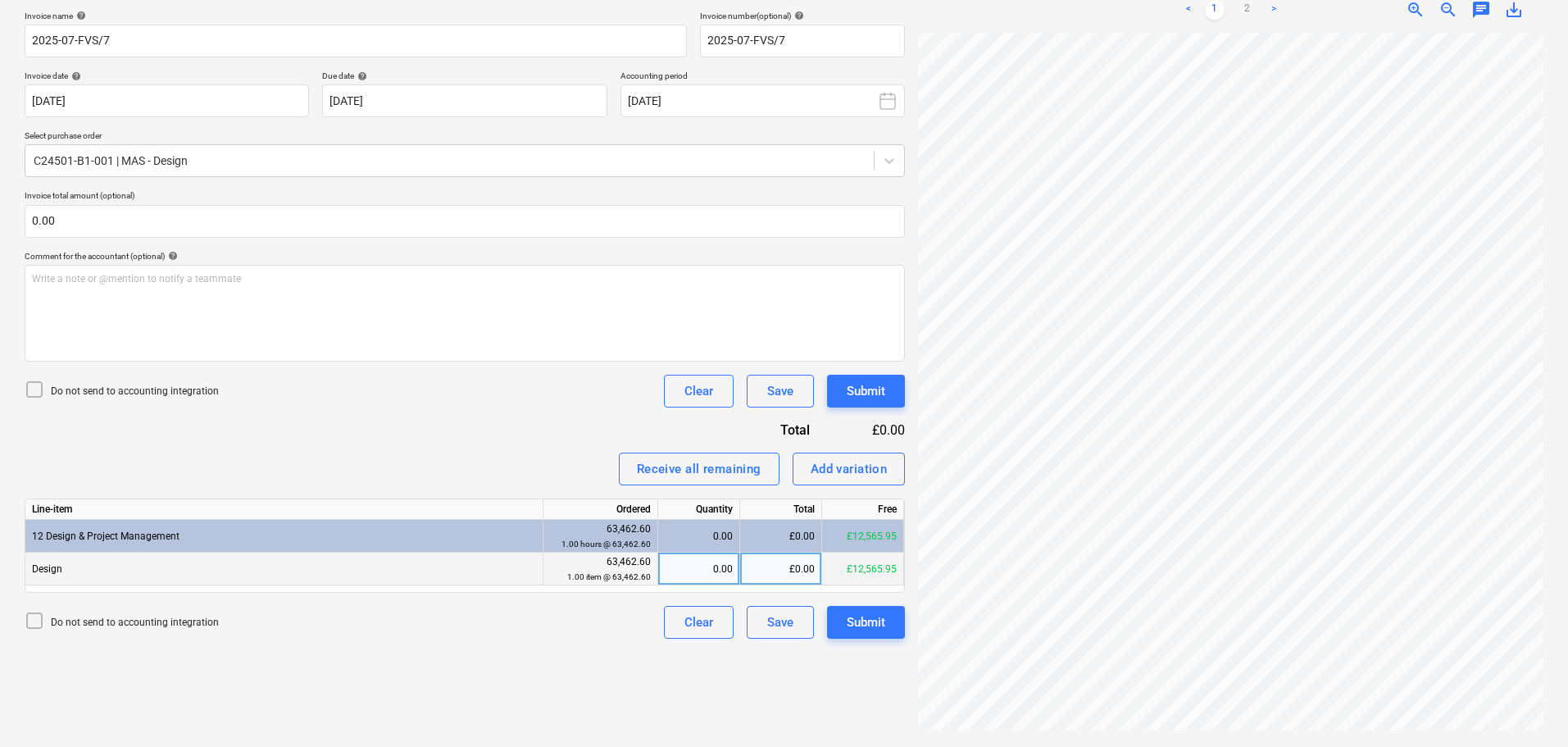 click on "£0.00" at bounding box center [781, 569] 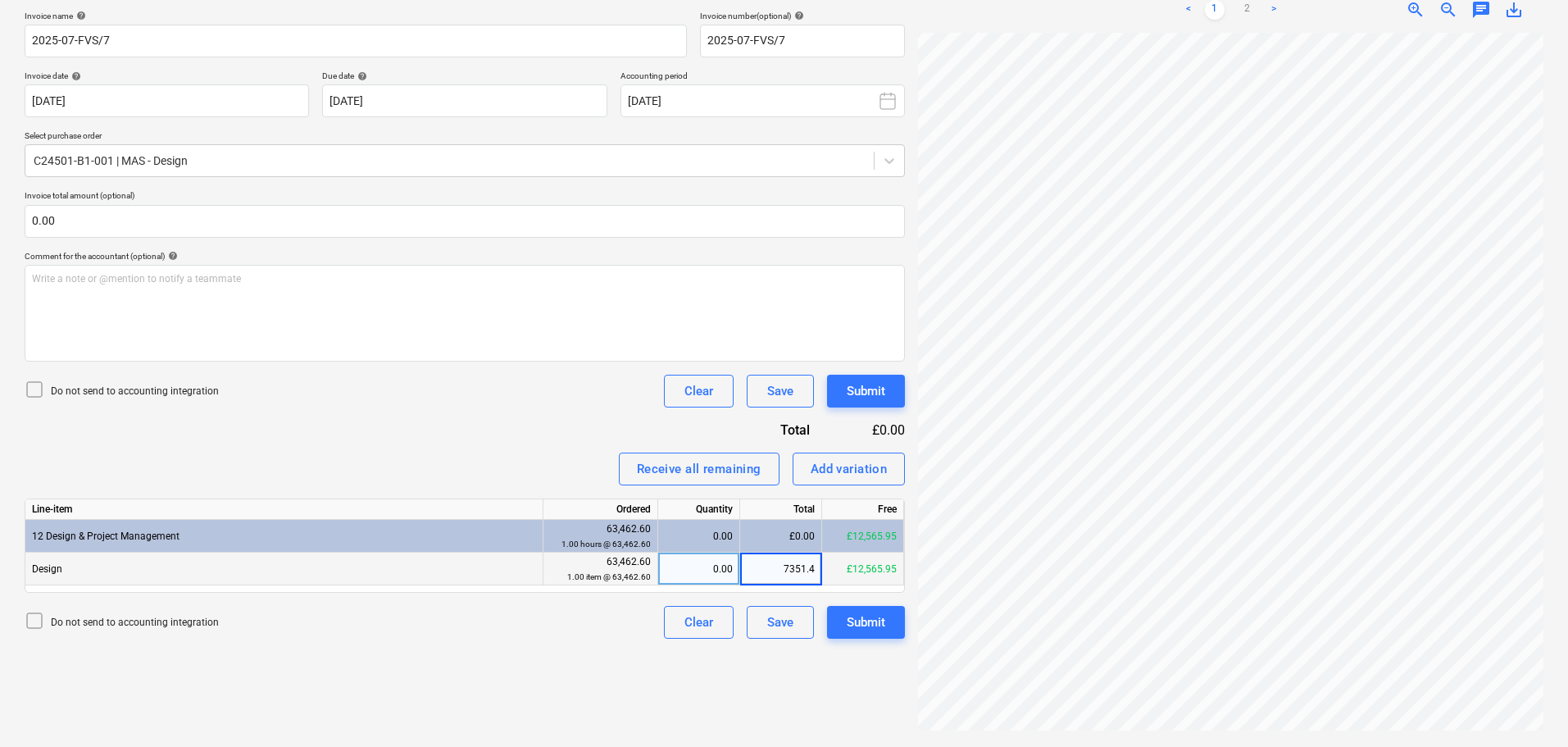 type on "7351.41" 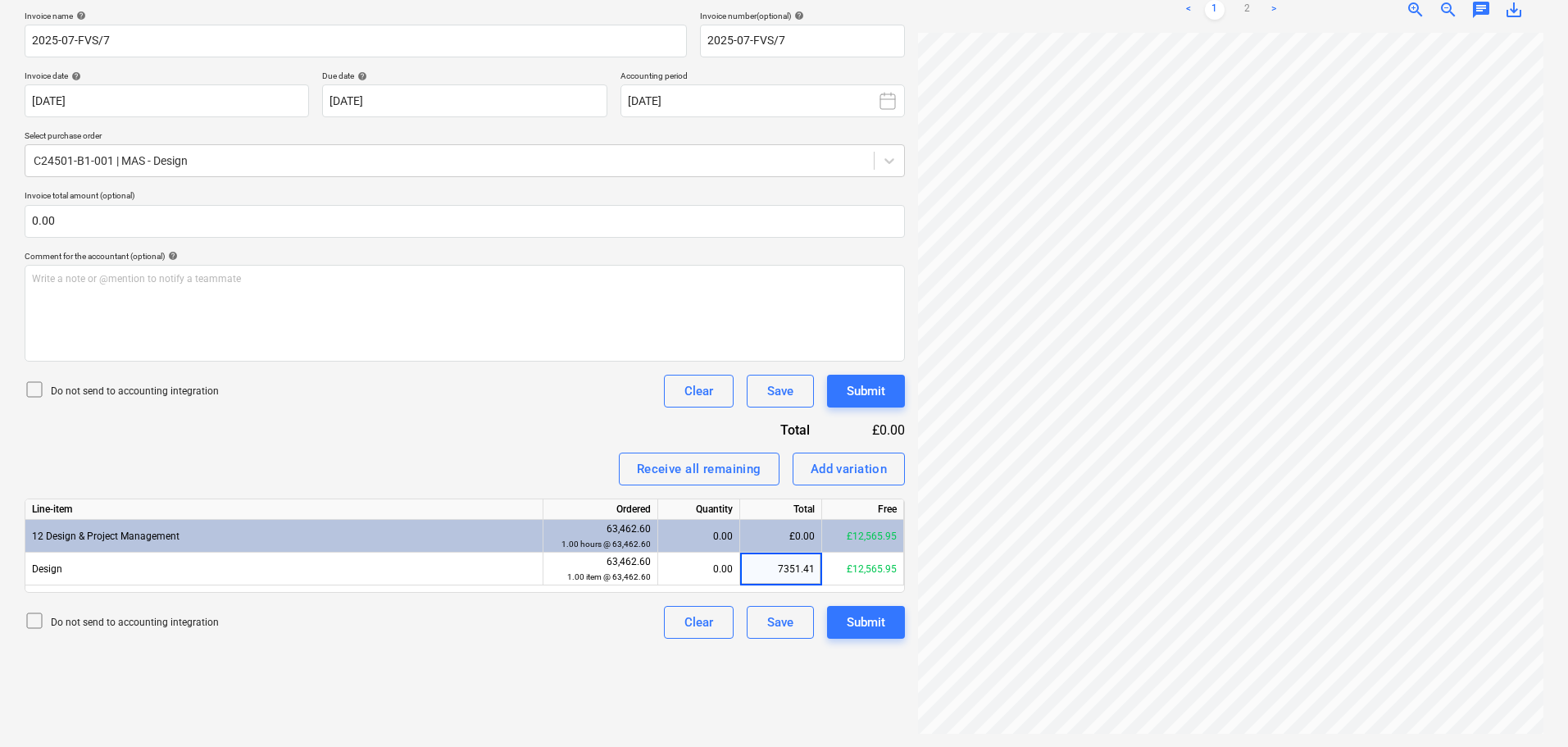 scroll, scrollTop: 0, scrollLeft: 115, axis: horizontal 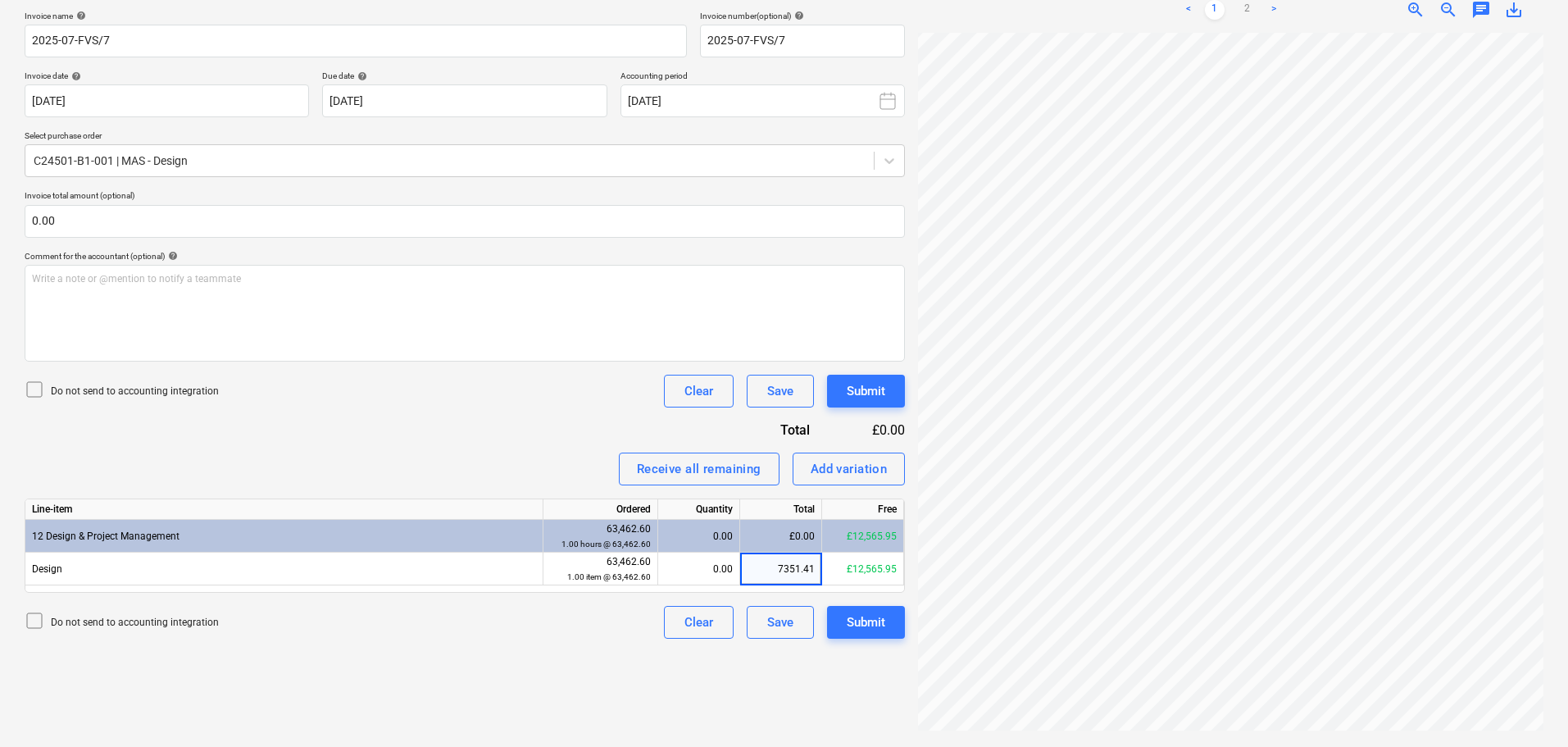 click on "Create new document Select company Mas Design Sp. Z o. o.   Add new company Select document type help Invoice for a purchase order Invoice name help 2025-07-FVS/7 Invoice number  (optional) help 2025-07-FVS/7 Invoice date help [DATE] [DATE] Press the down arrow key to interact with the calendar and
select a date. Press the question mark key to get the keyboard shortcuts for changing dates. Due date help [DATE] [DATE] Press the down arrow key to interact with the calendar and
select a date. Press the question mark key to get the keyboard shortcuts for changing dates. Accounting period [DATE] Select purchase order C24501-B1-001 | MAS - Design Invoice total amount (optional) 0.00 Comment for the accountant (optional) help Write a note or @mention to notify a teammate ﻿ Do not send to accounting integration Clear Save Submit Total £0.00 Receive all remaining Add variation Line-item Ordered Quantity Total Free 12 Design & Project Management 63,462.60 1.00 hours @ 63,462.60 0.00 £0.00" at bounding box center (465, 289) 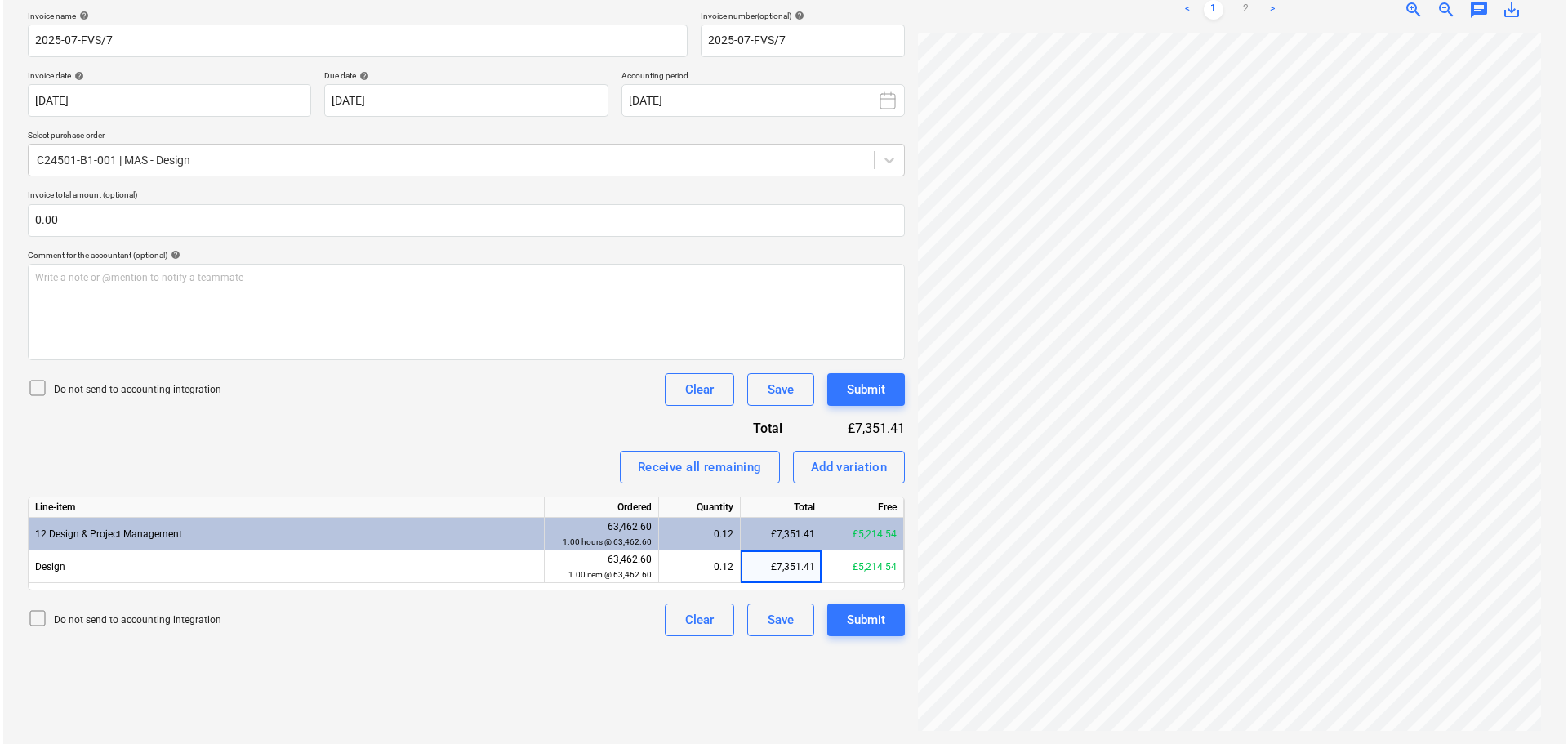 scroll, scrollTop: 19, scrollLeft: 114, axis: both 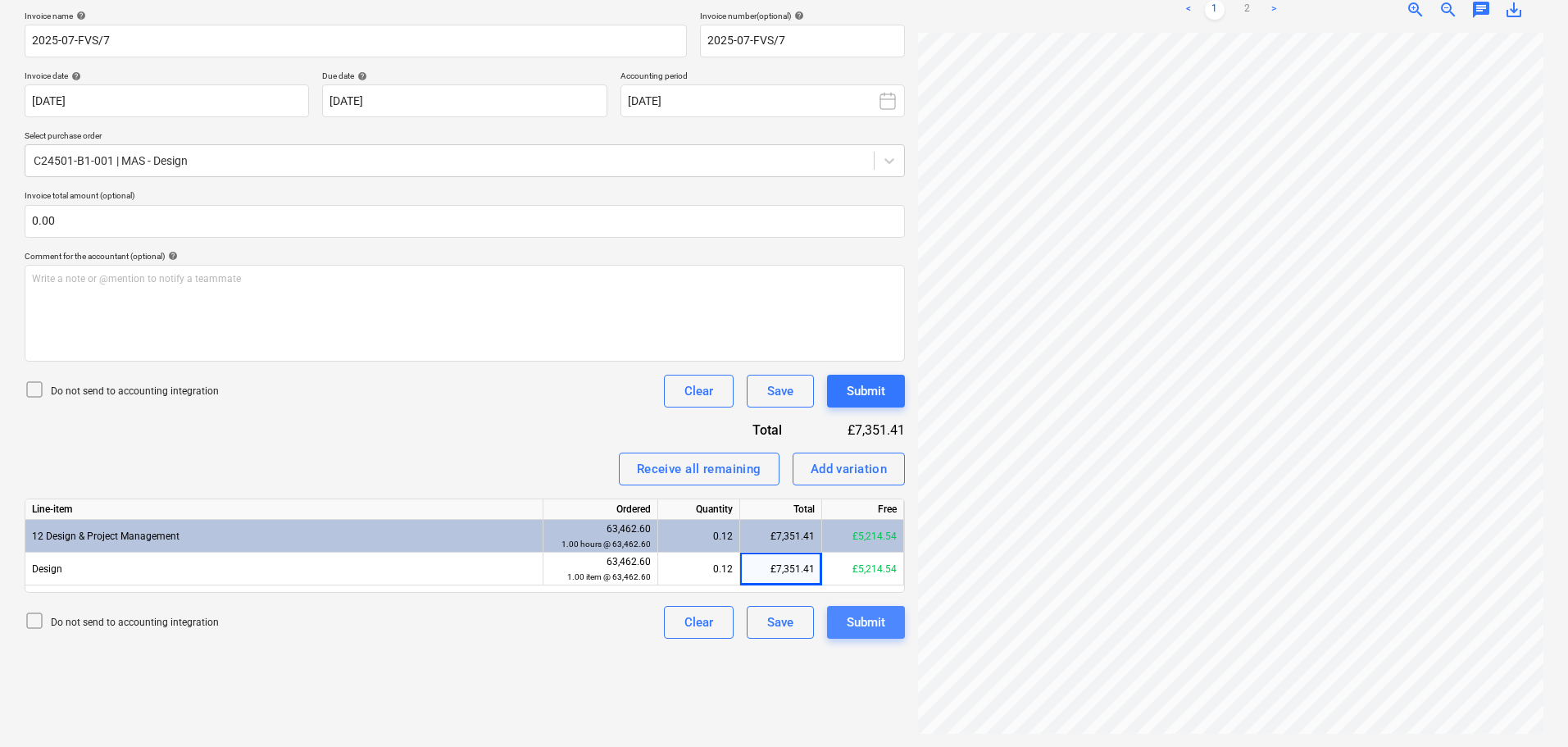 click on "Submit" at bounding box center (866, 622) 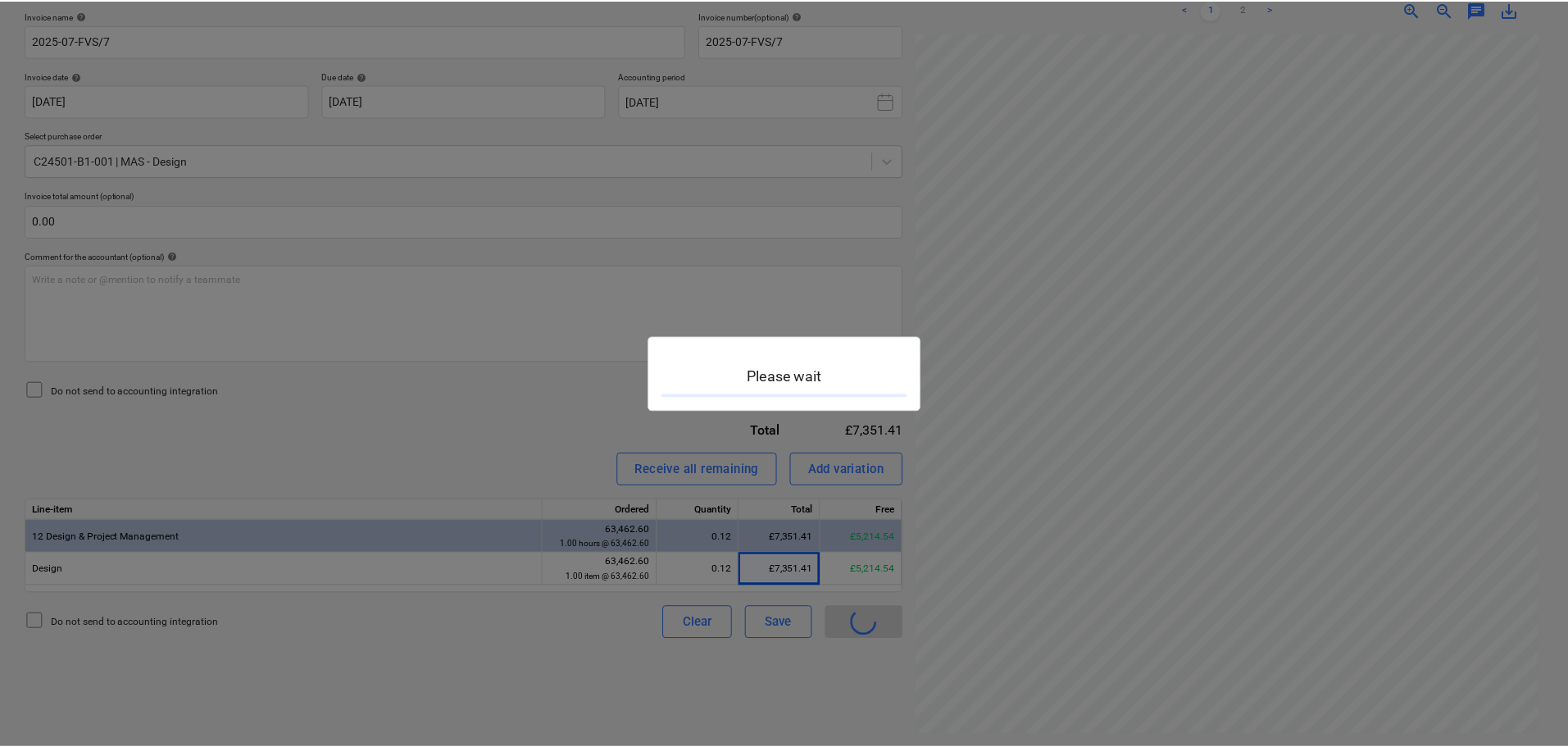 scroll, scrollTop: 0, scrollLeft: 0, axis: both 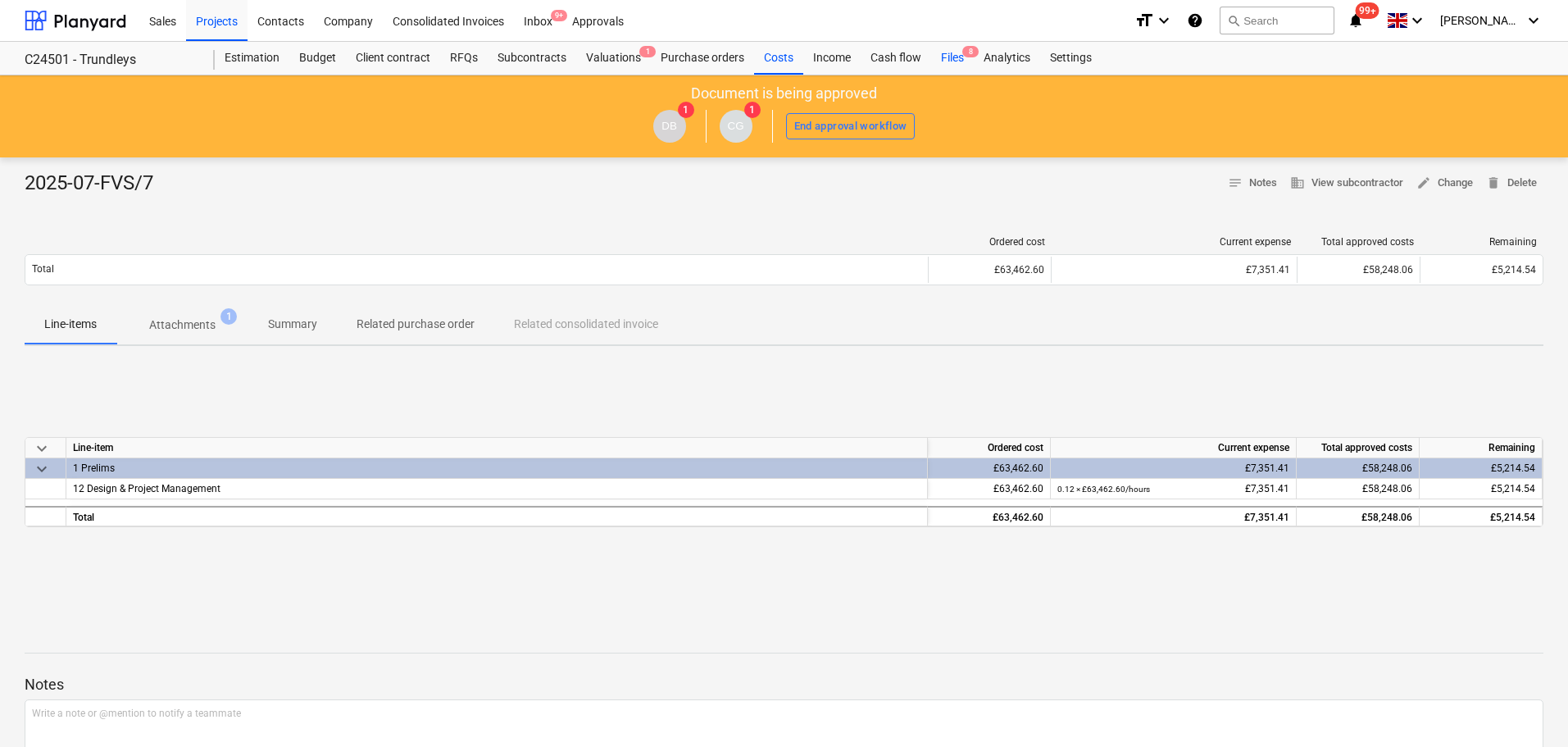 click on "Files 8" at bounding box center [952, 58] 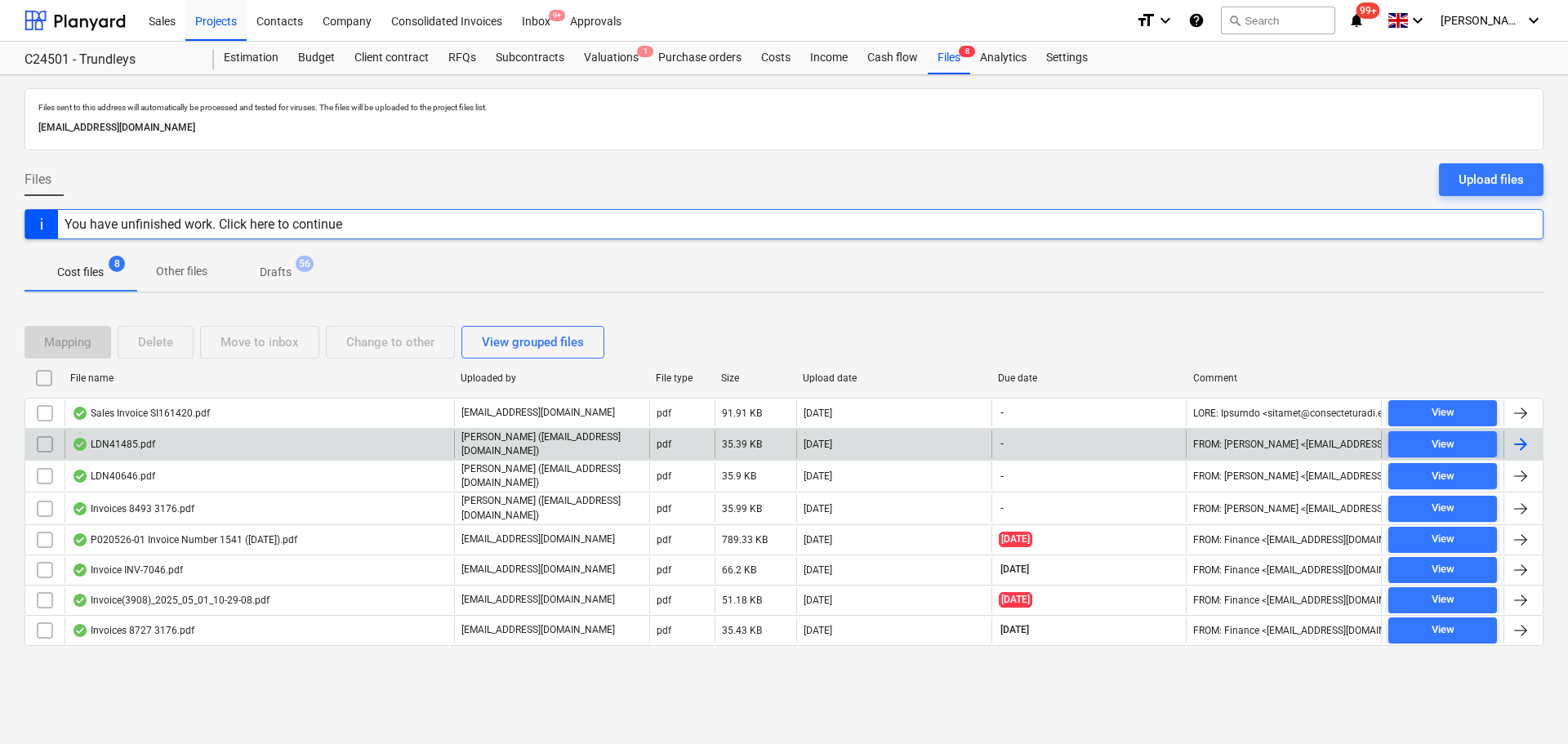 click on "LDN41485.pdf" at bounding box center [259, 444] 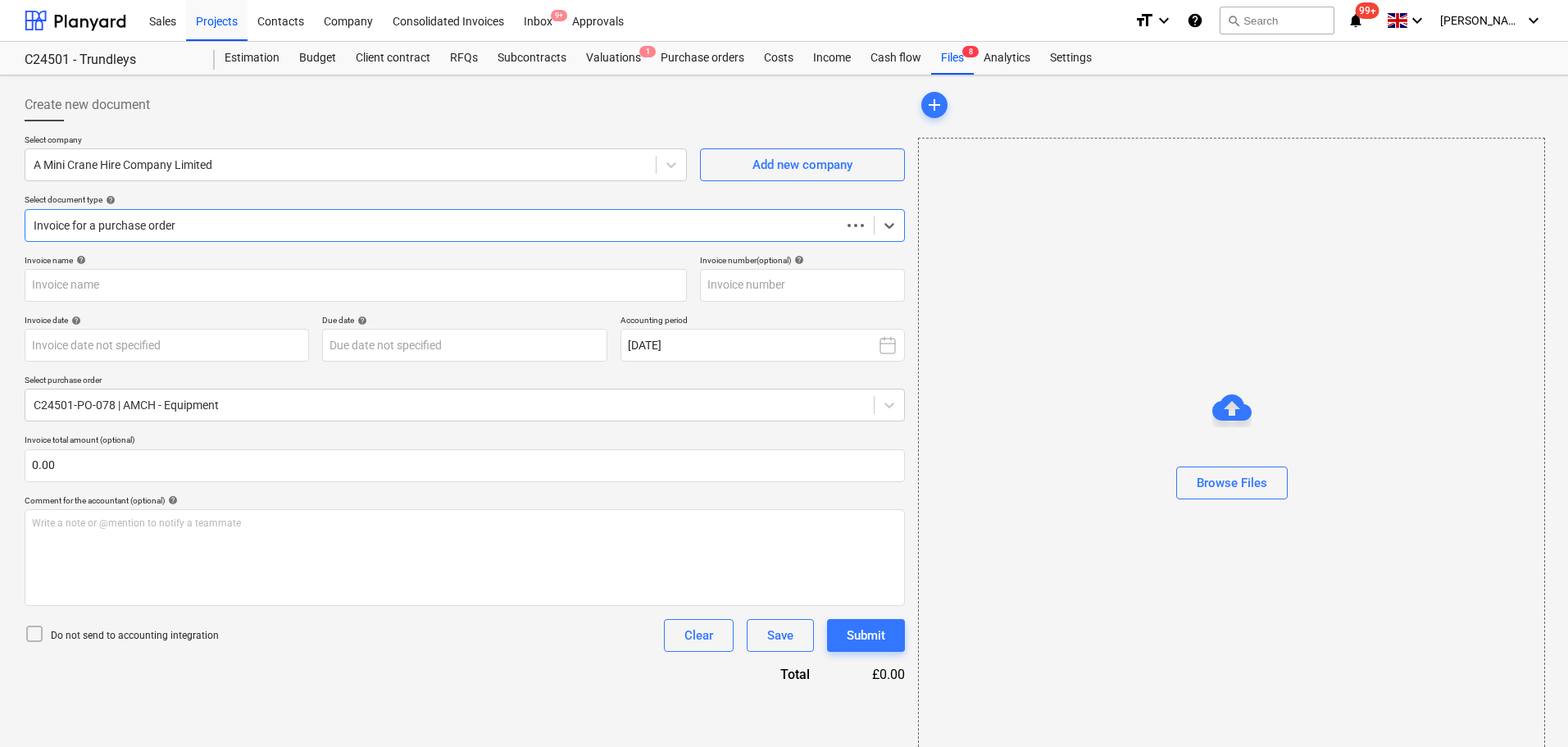 type on "41485" 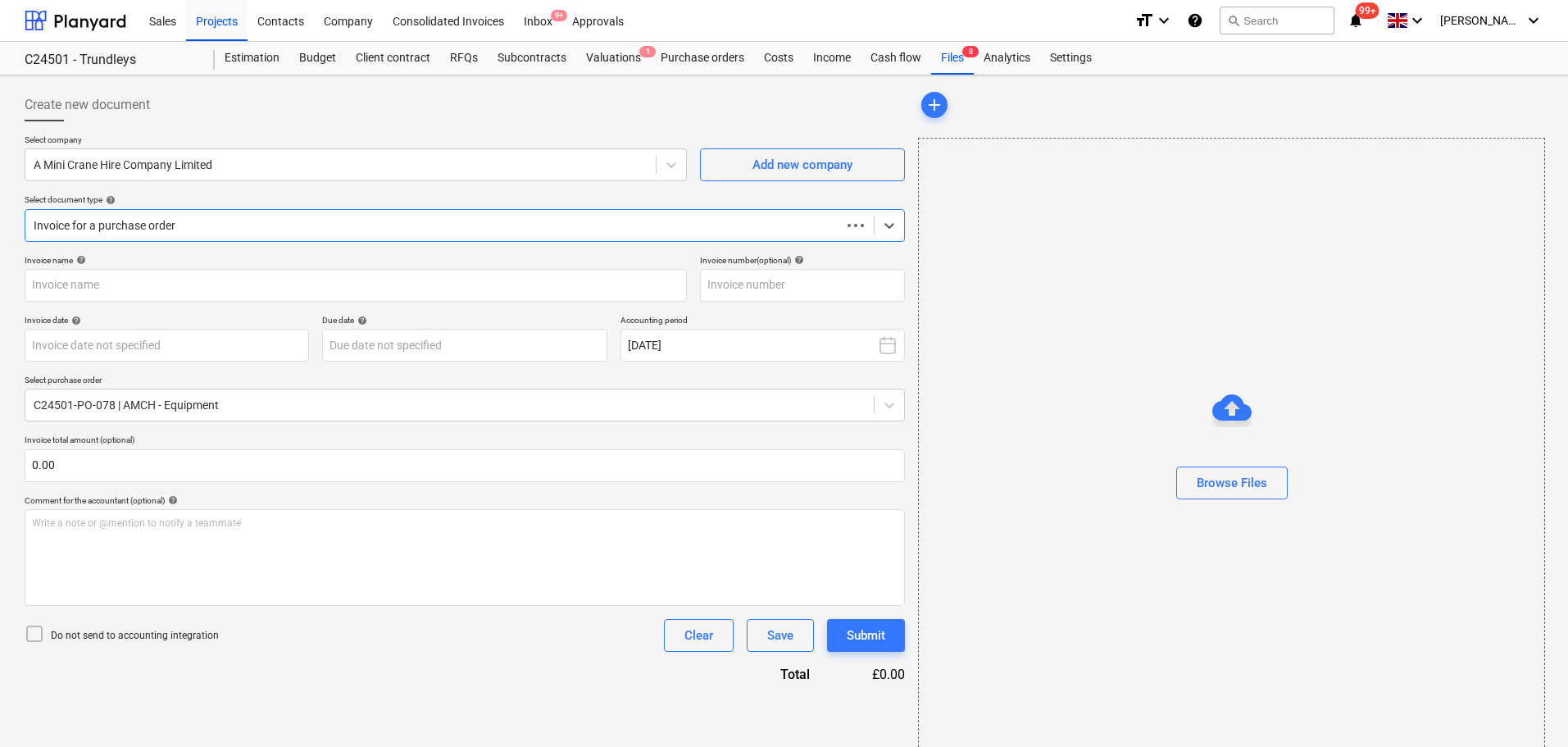 type on "41485" 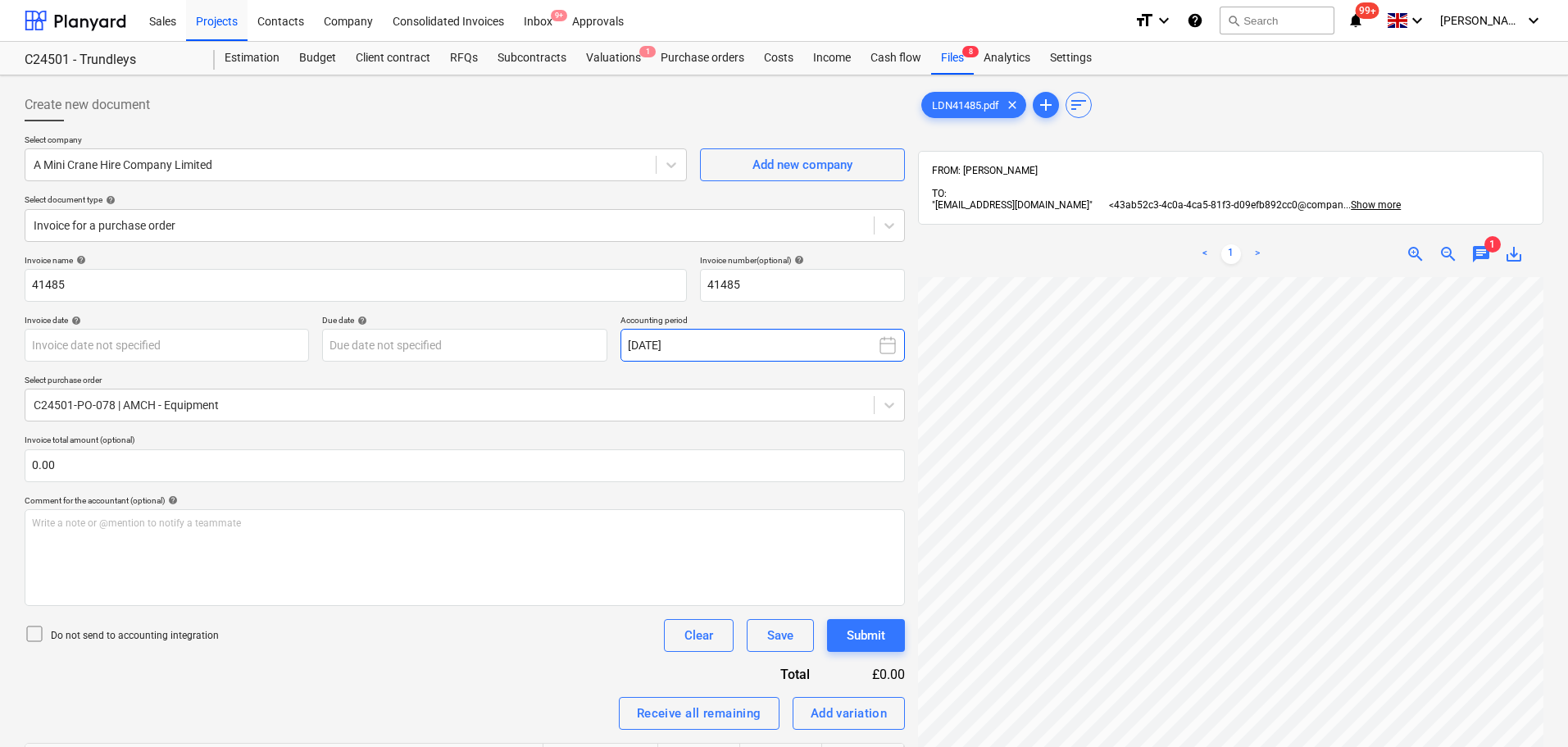 scroll, scrollTop: 2, scrollLeft: 136, axis: both 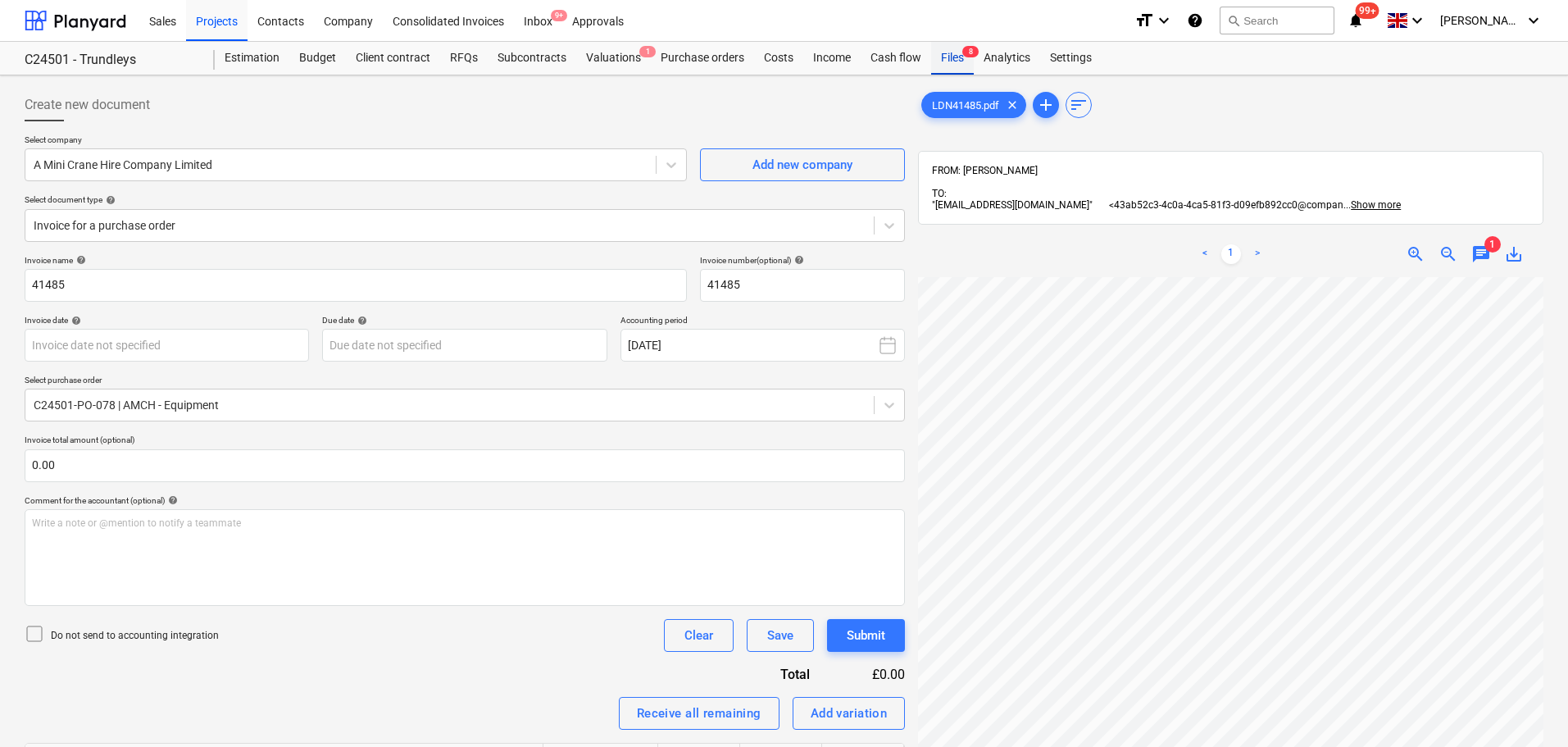 click on "8" at bounding box center (970, 52) 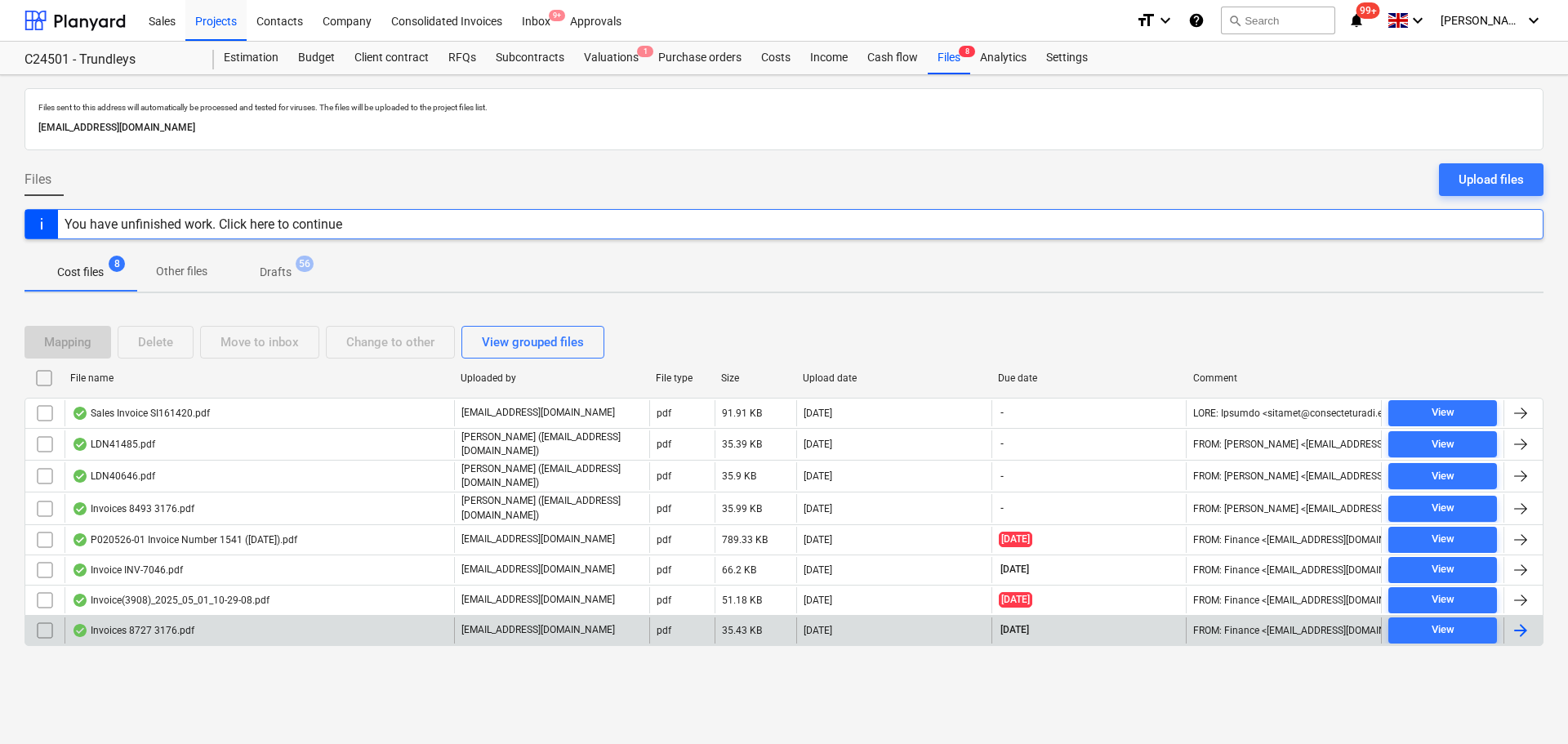 click on "Invoices 8727 3176.pdf" at bounding box center (259, 630) 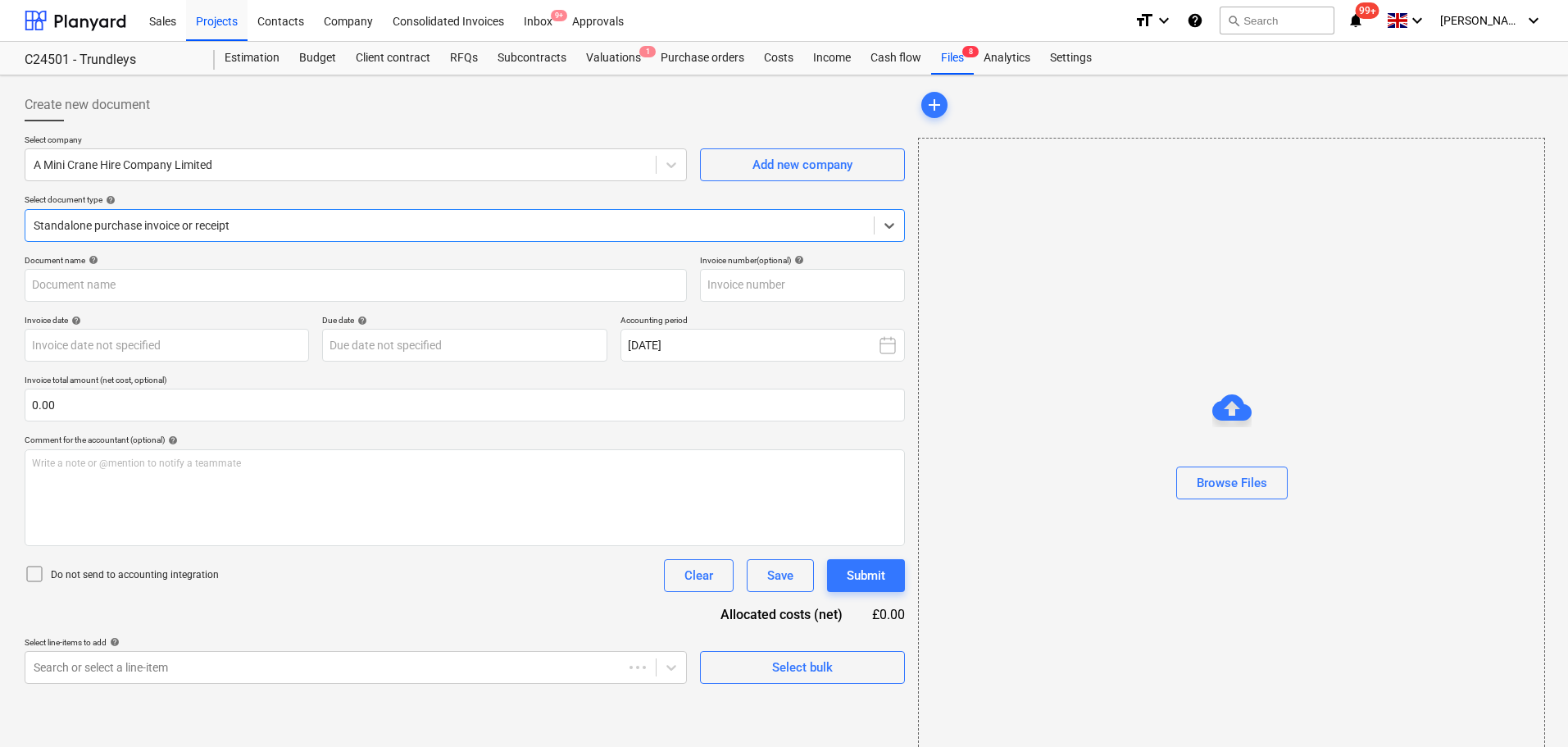 type on "41557" 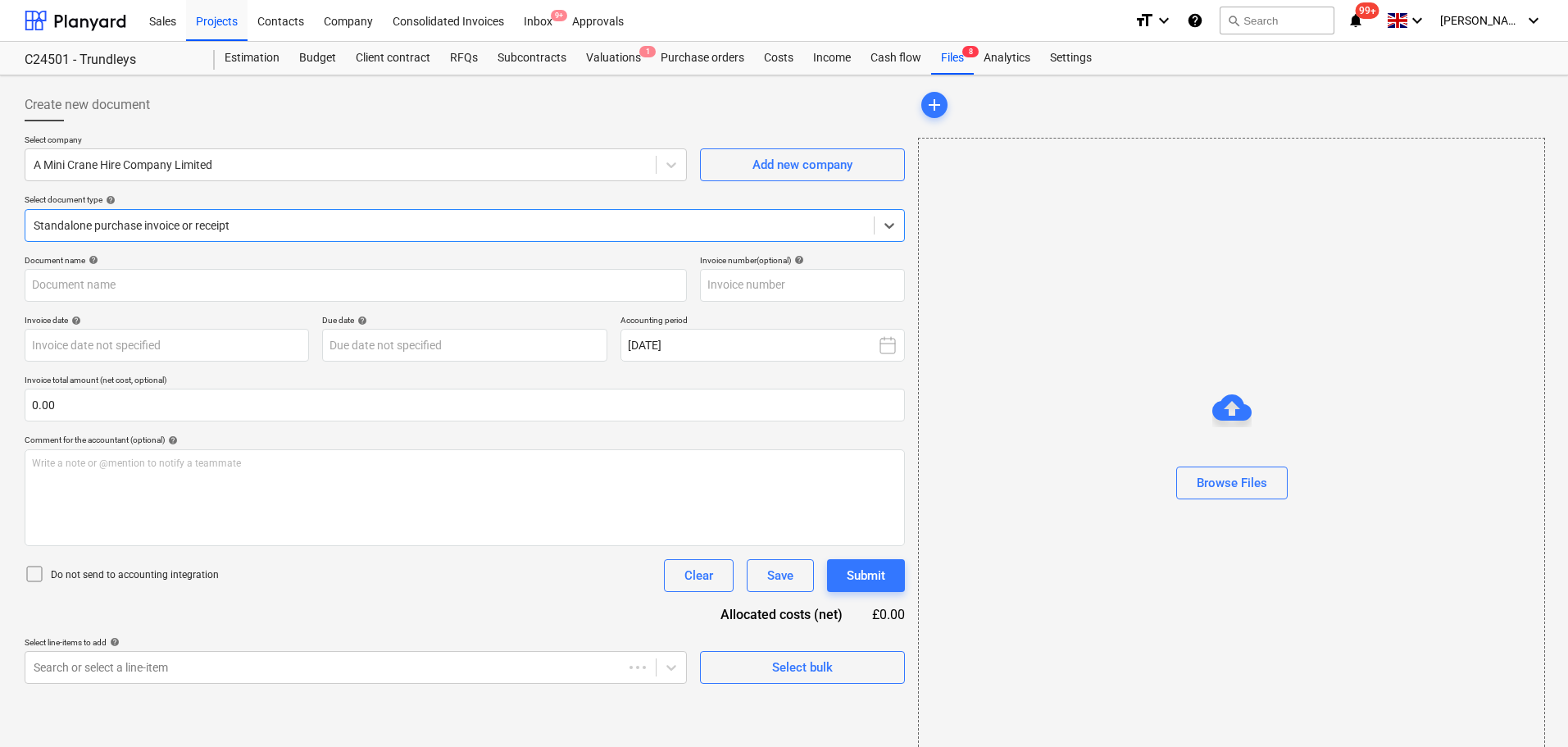 type on "41557" 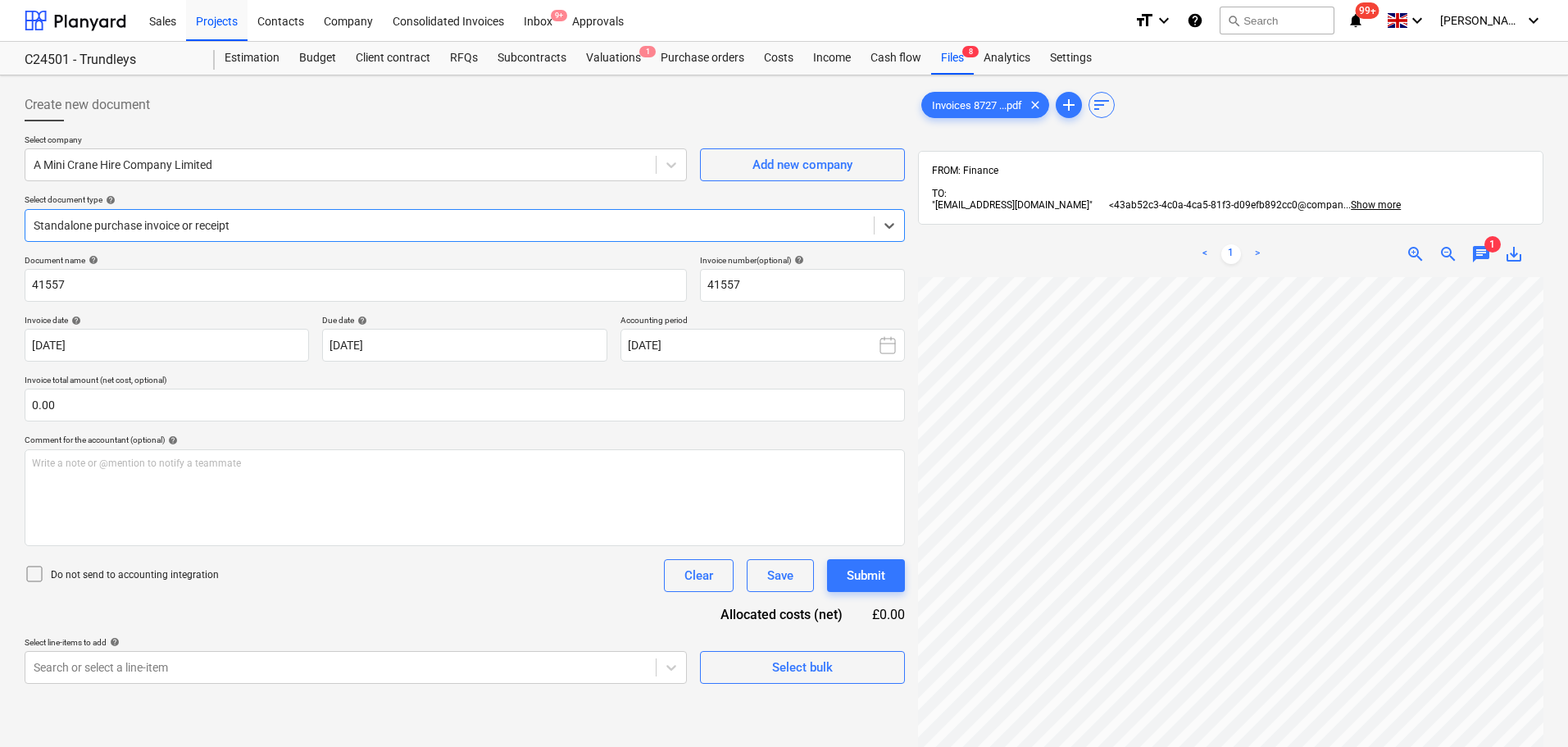 click on "chat" at bounding box center [1481, 254] 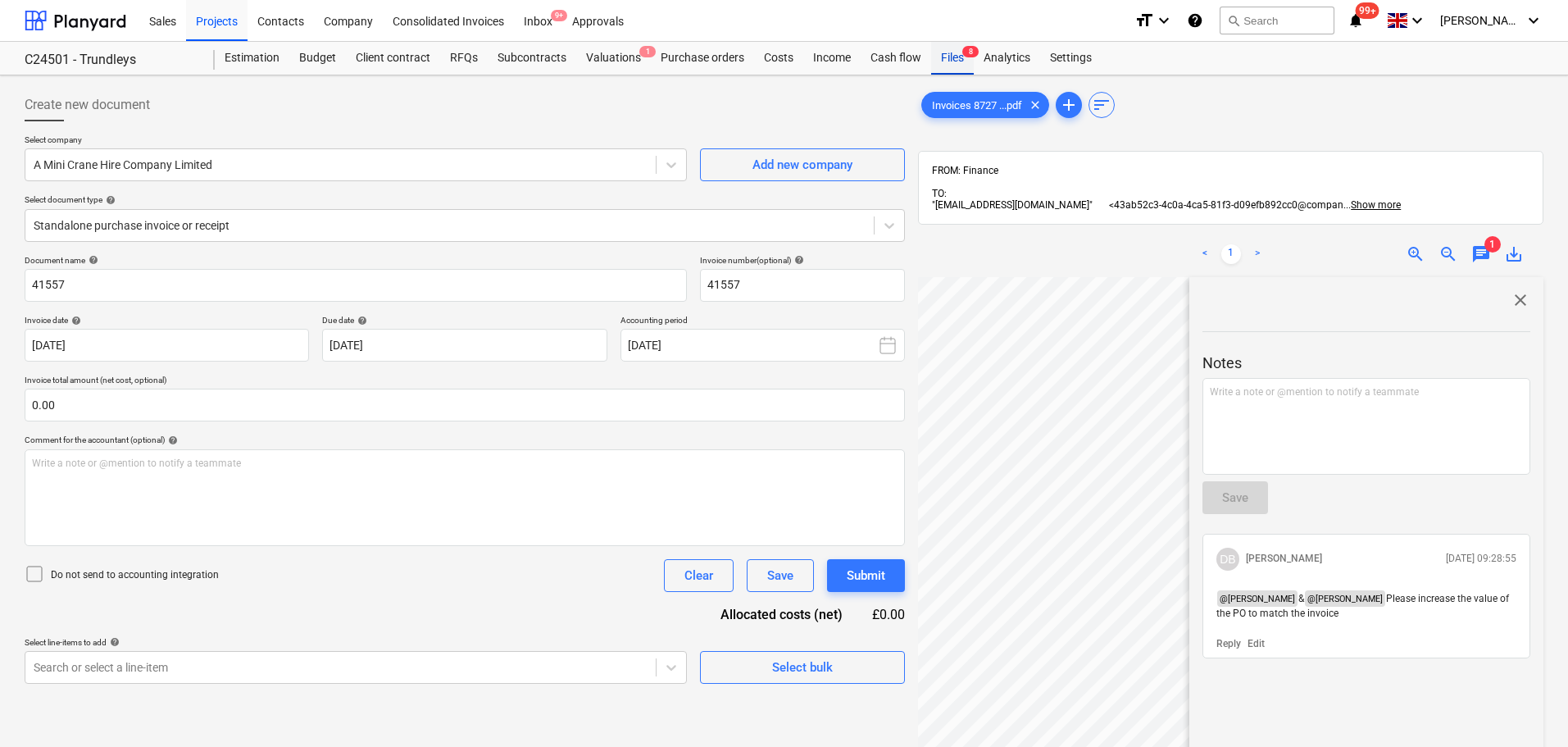 click on "Files 8" at bounding box center [952, 58] 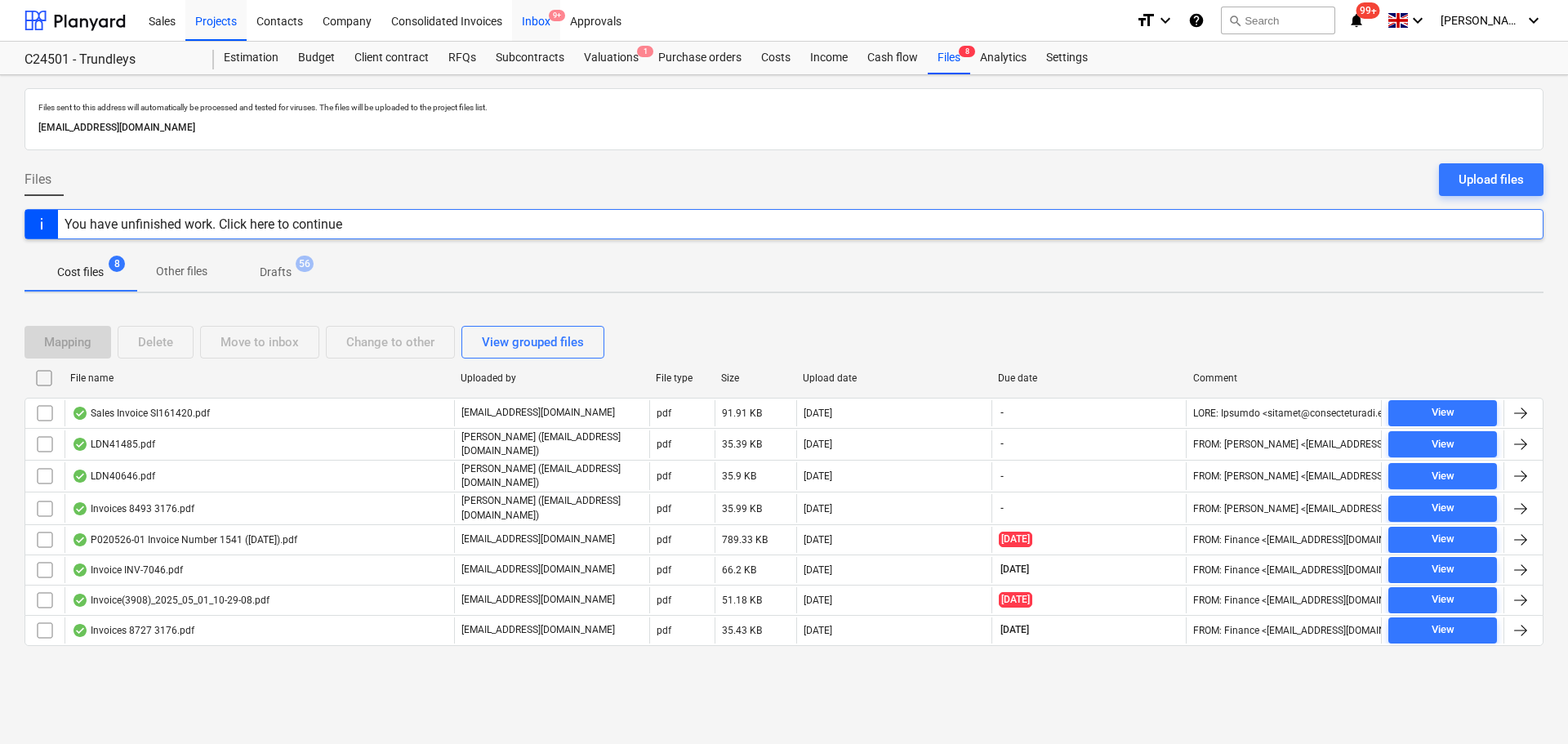 click on "9+" at bounding box center (557, 16) 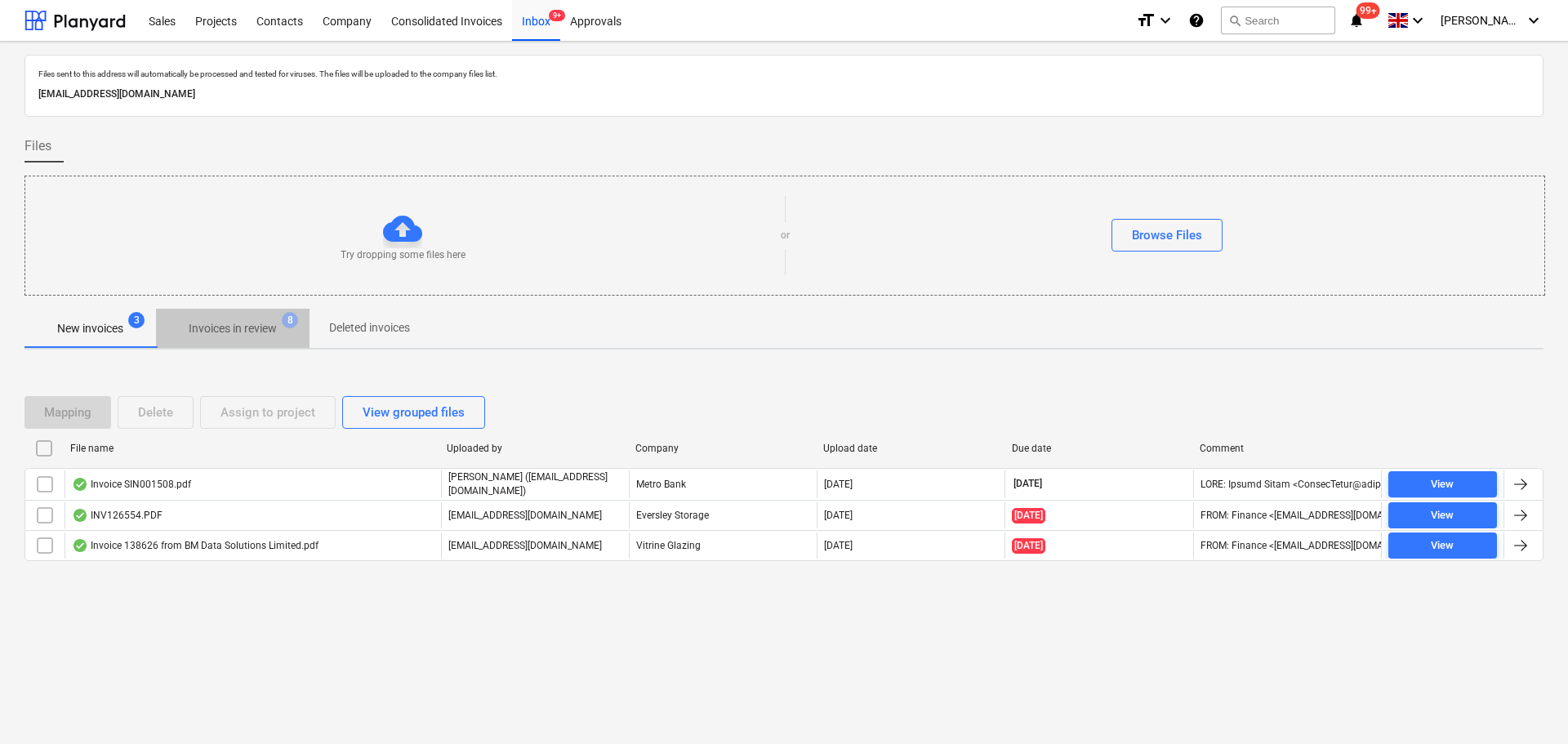 click on "Invoices in review" at bounding box center [233, 328] 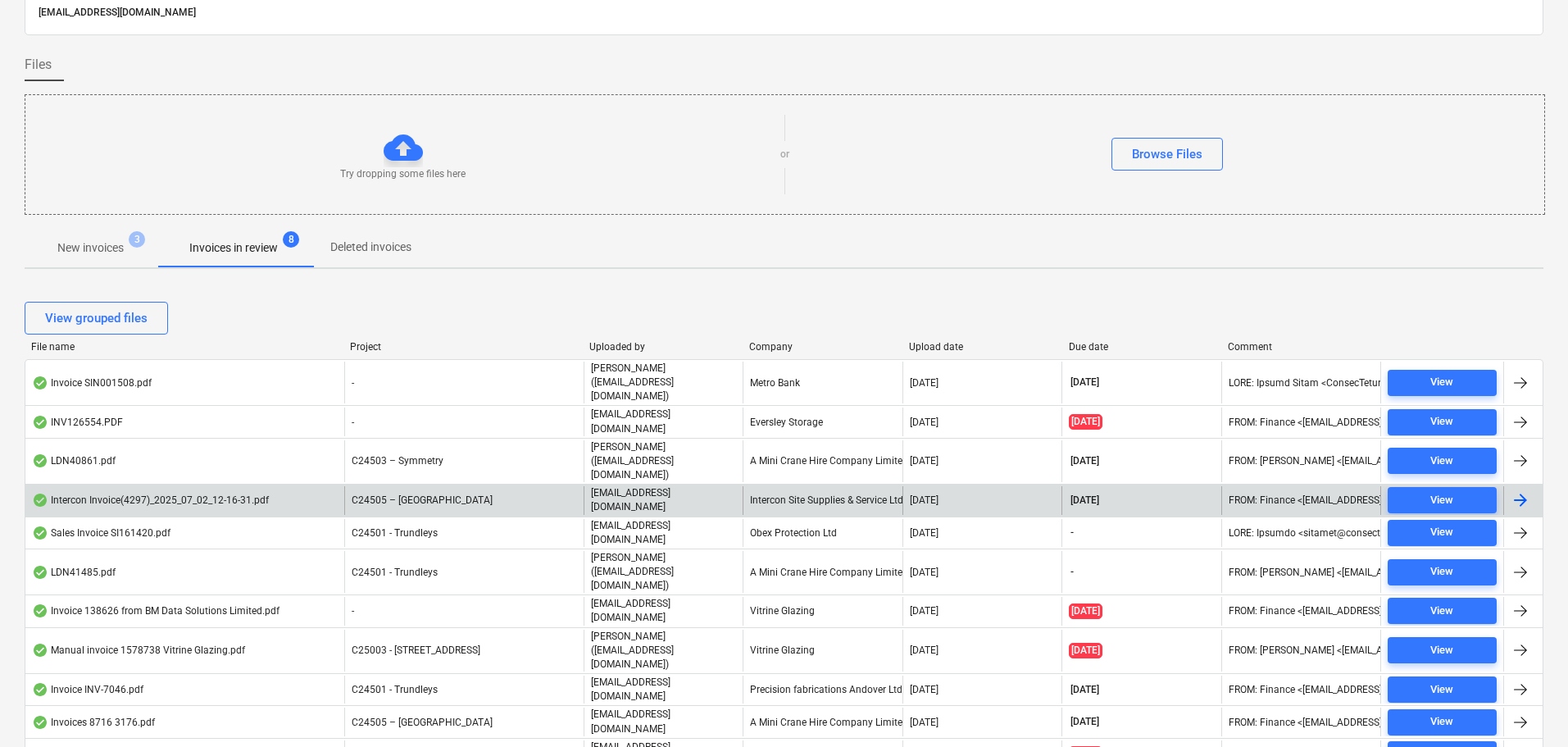 scroll, scrollTop: 164, scrollLeft: 0, axis: vertical 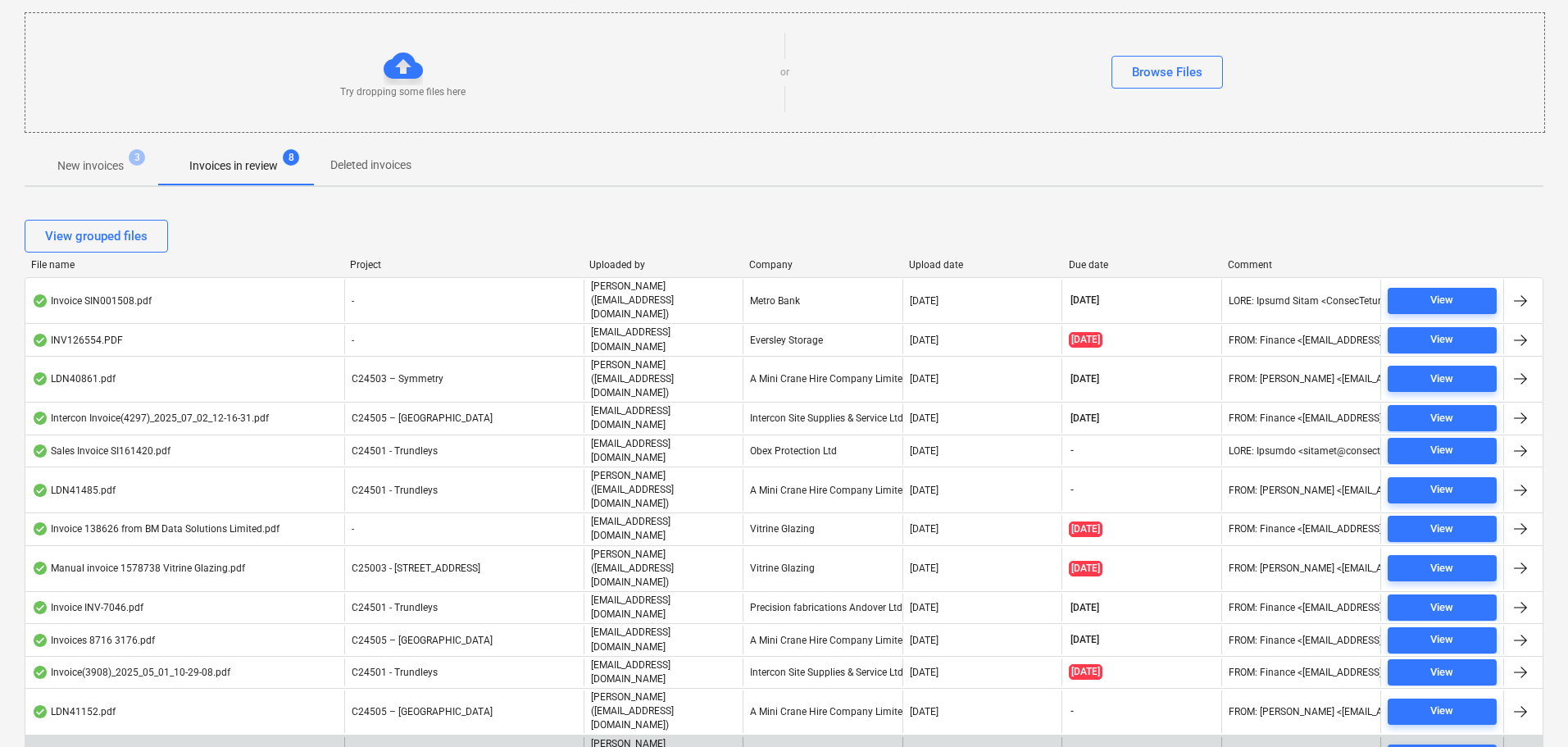 click on "C24503 – Symmetry" at bounding box center (398, 758) 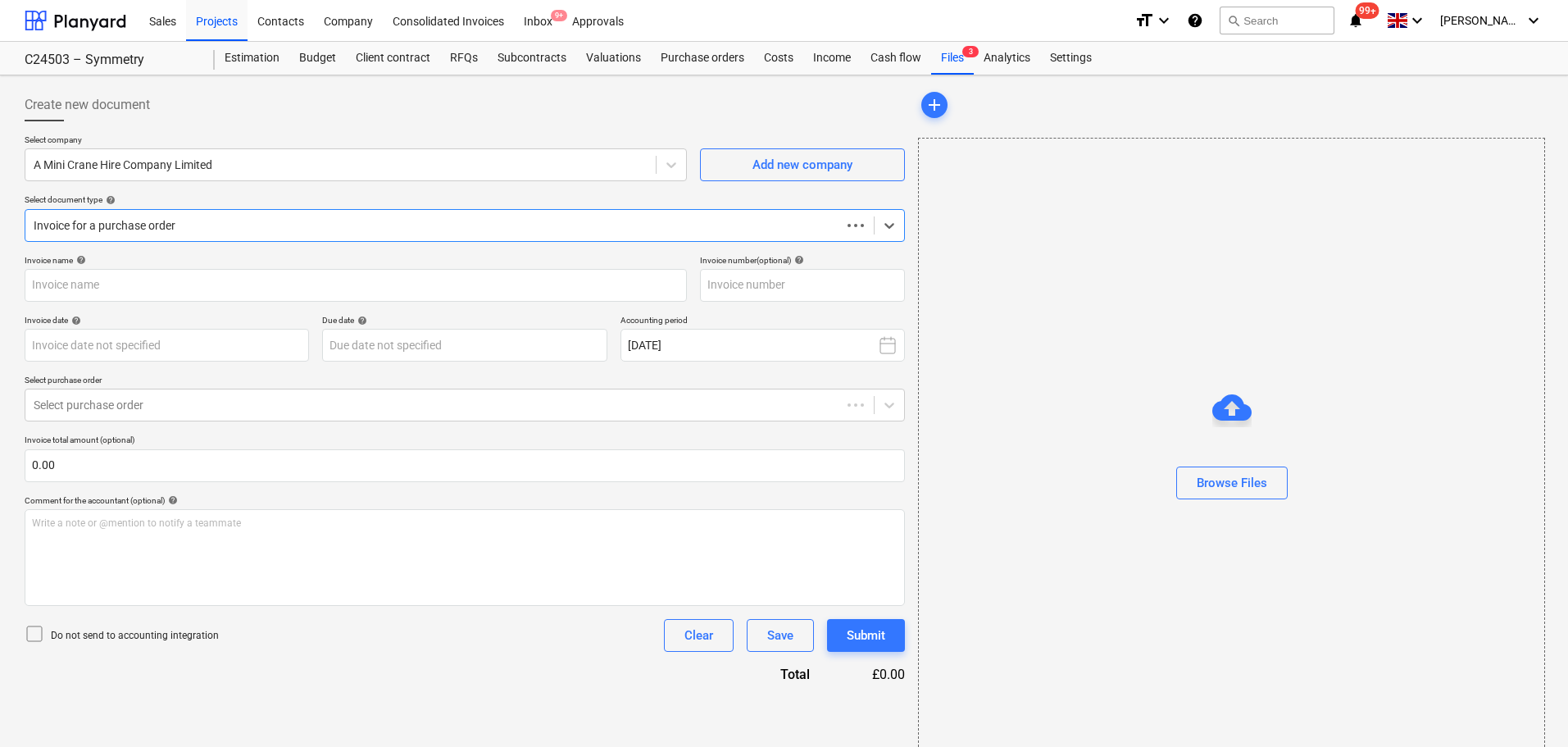 type on "40961" 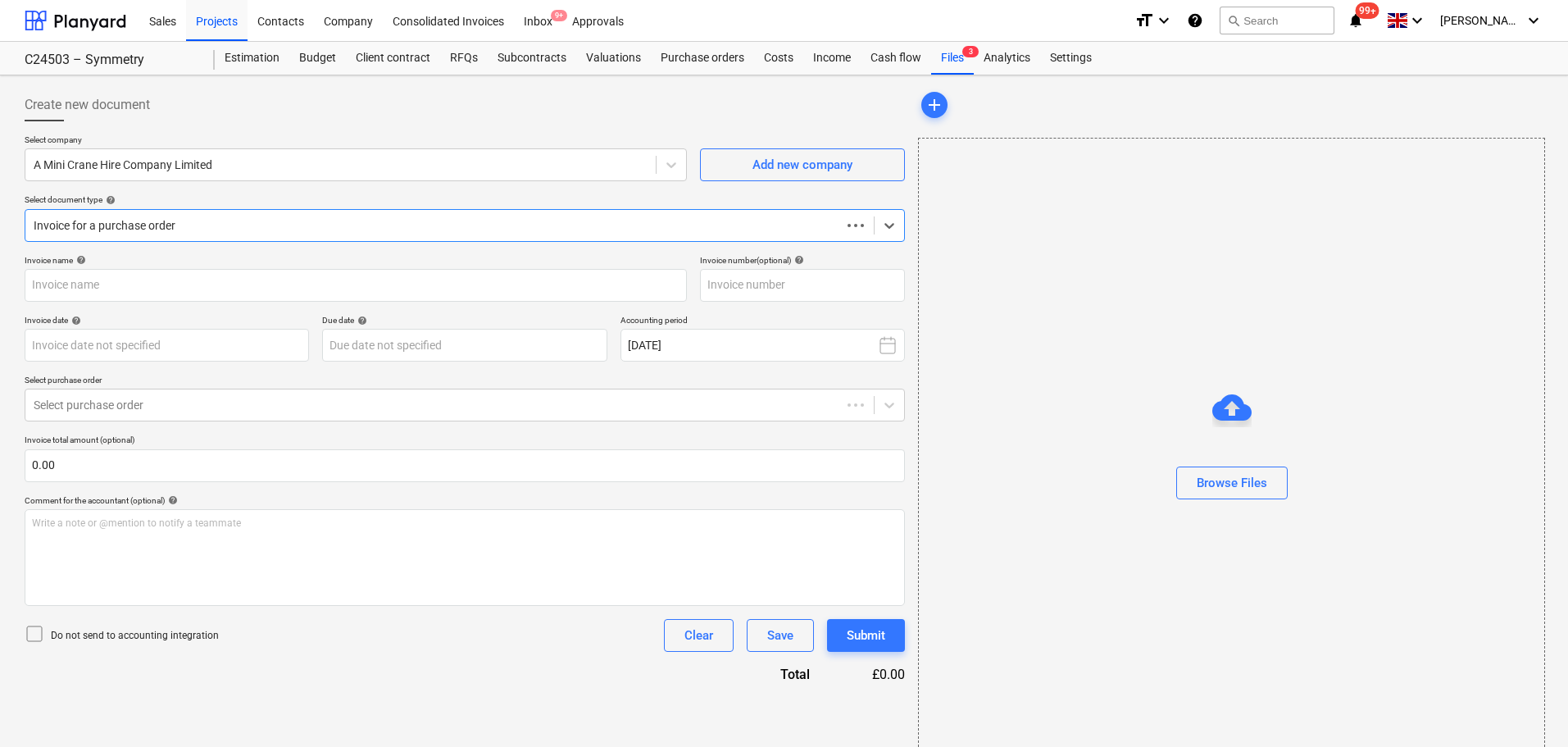 type on "40961" 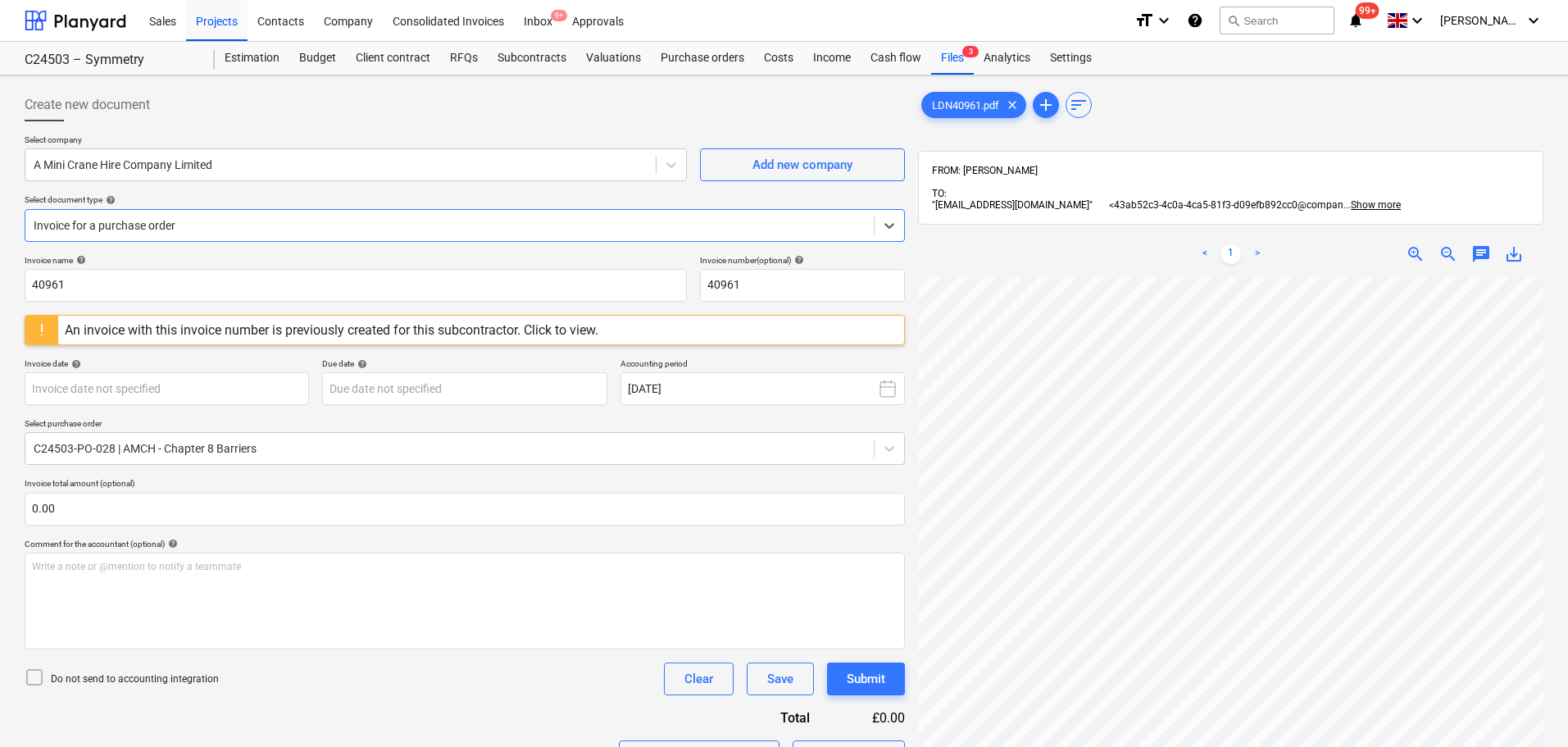 scroll, scrollTop: 285, scrollLeft: 0, axis: vertical 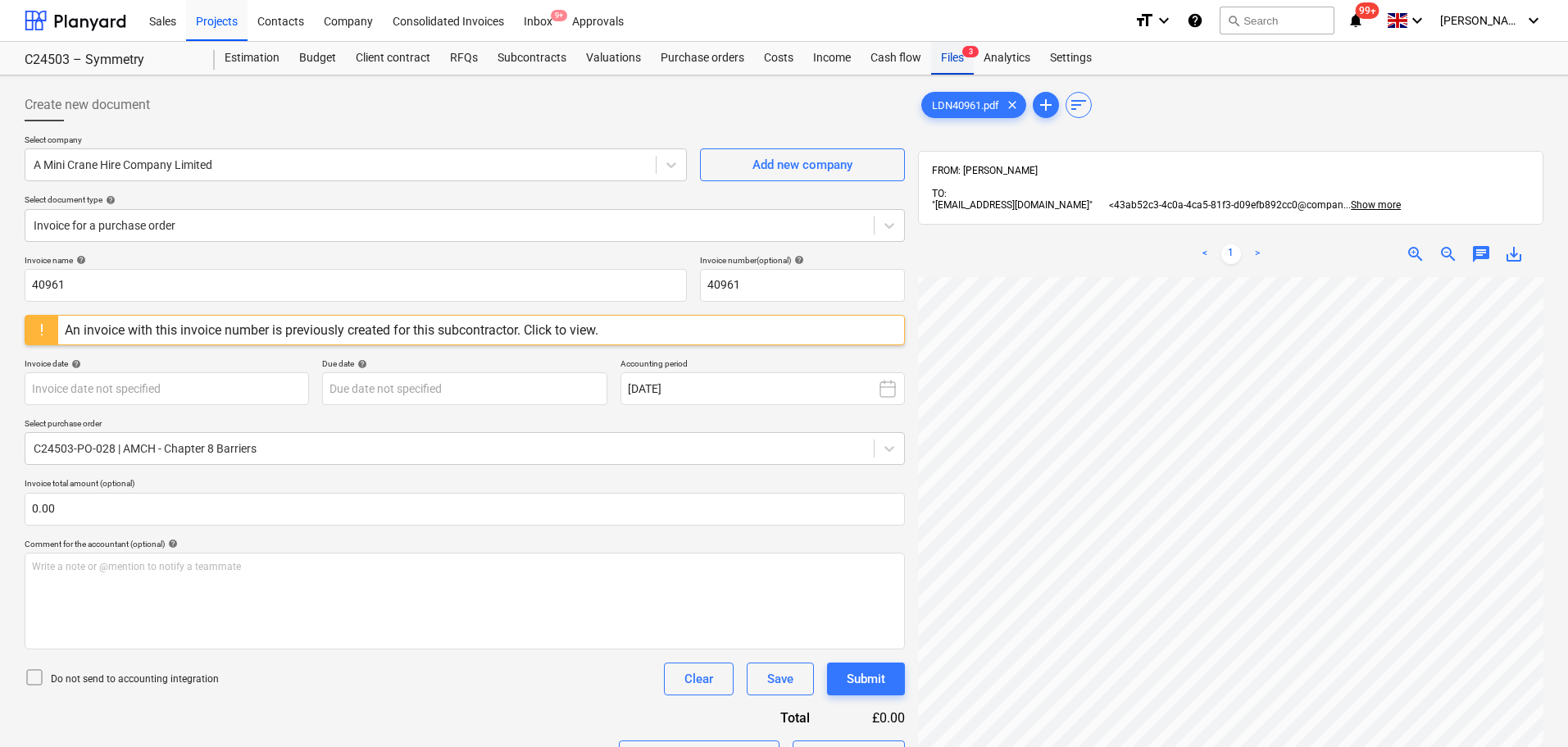 click on "Files 3" at bounding box center [952, 58] 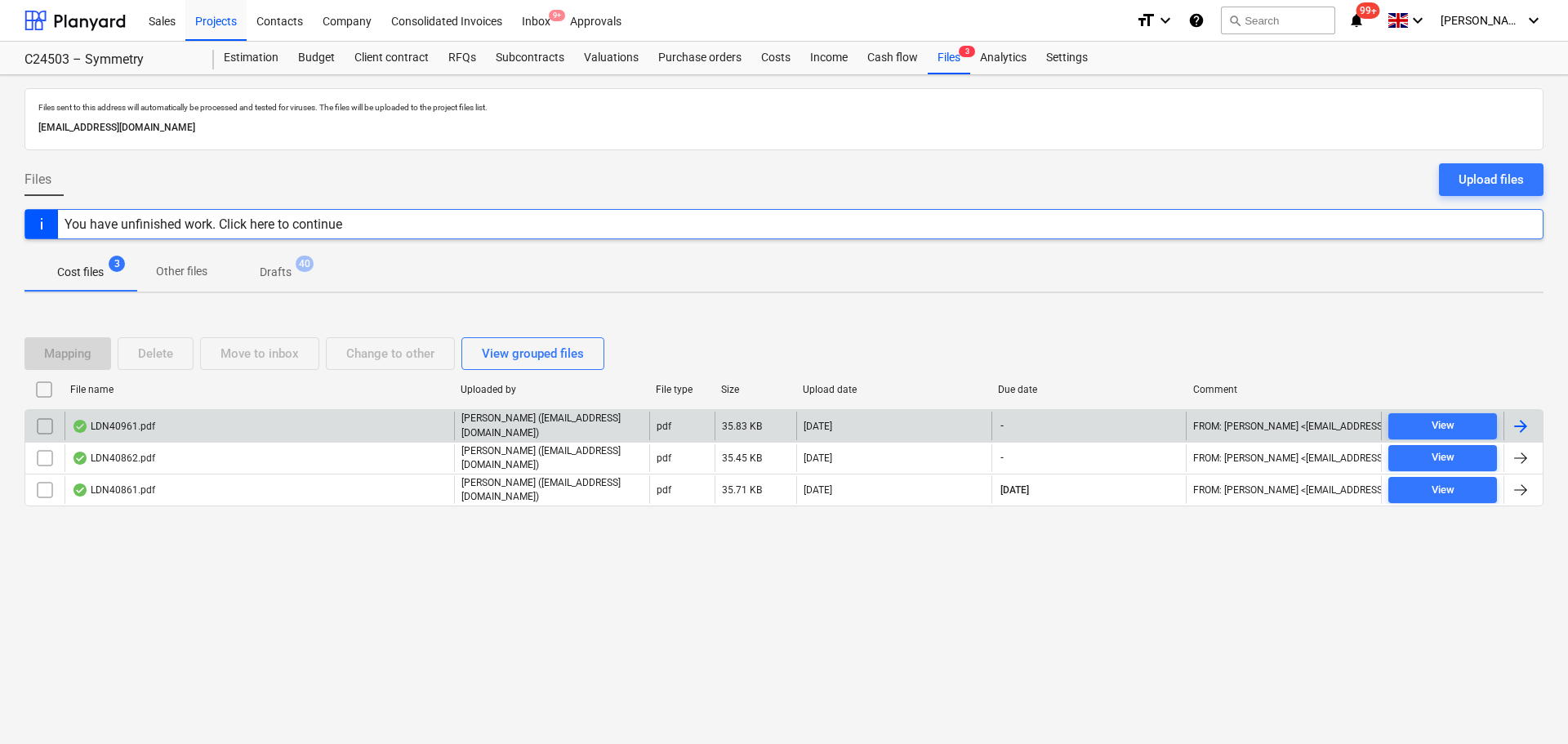 click at bounding box center [45, 426] 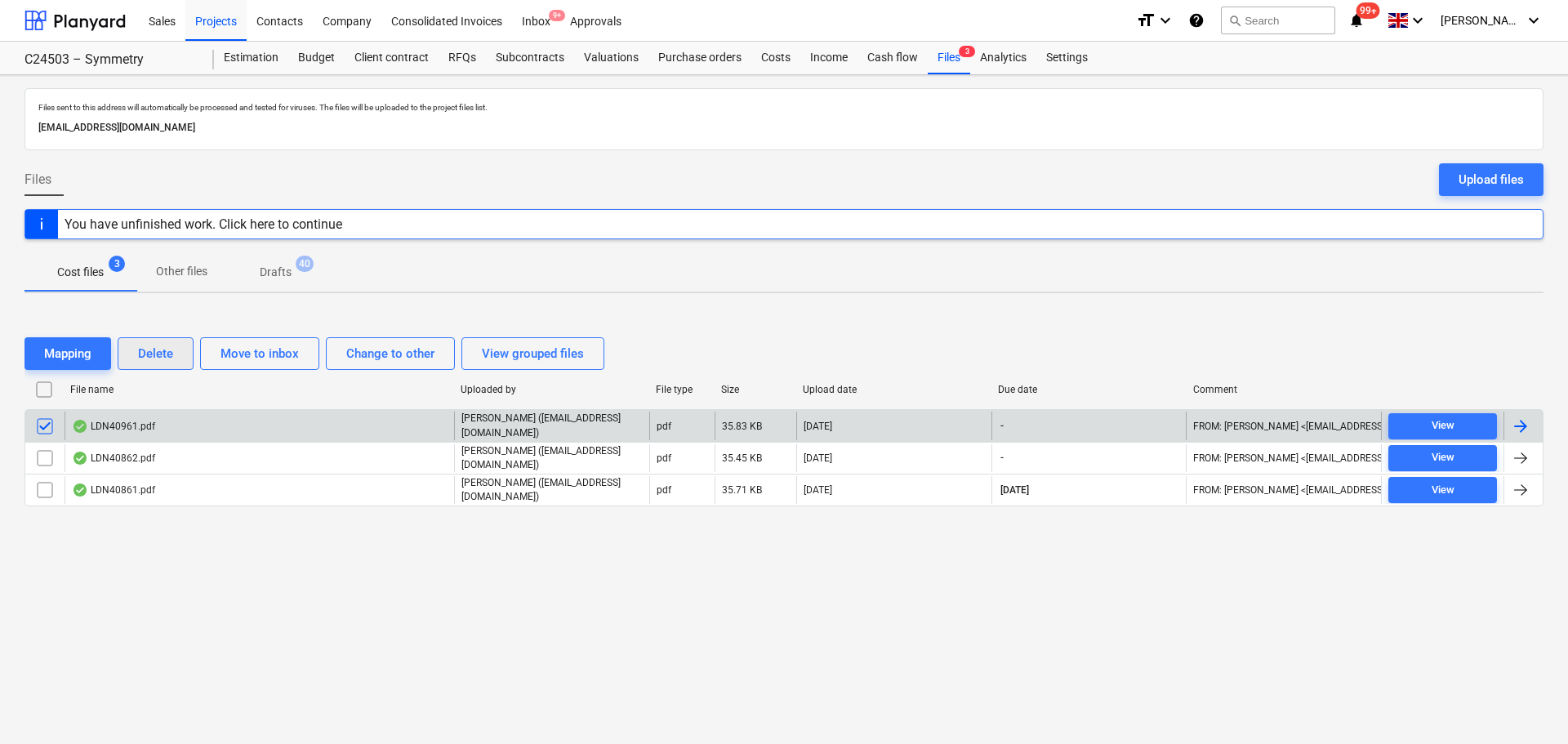 click on "Delete" at bounding box center [155, 354] 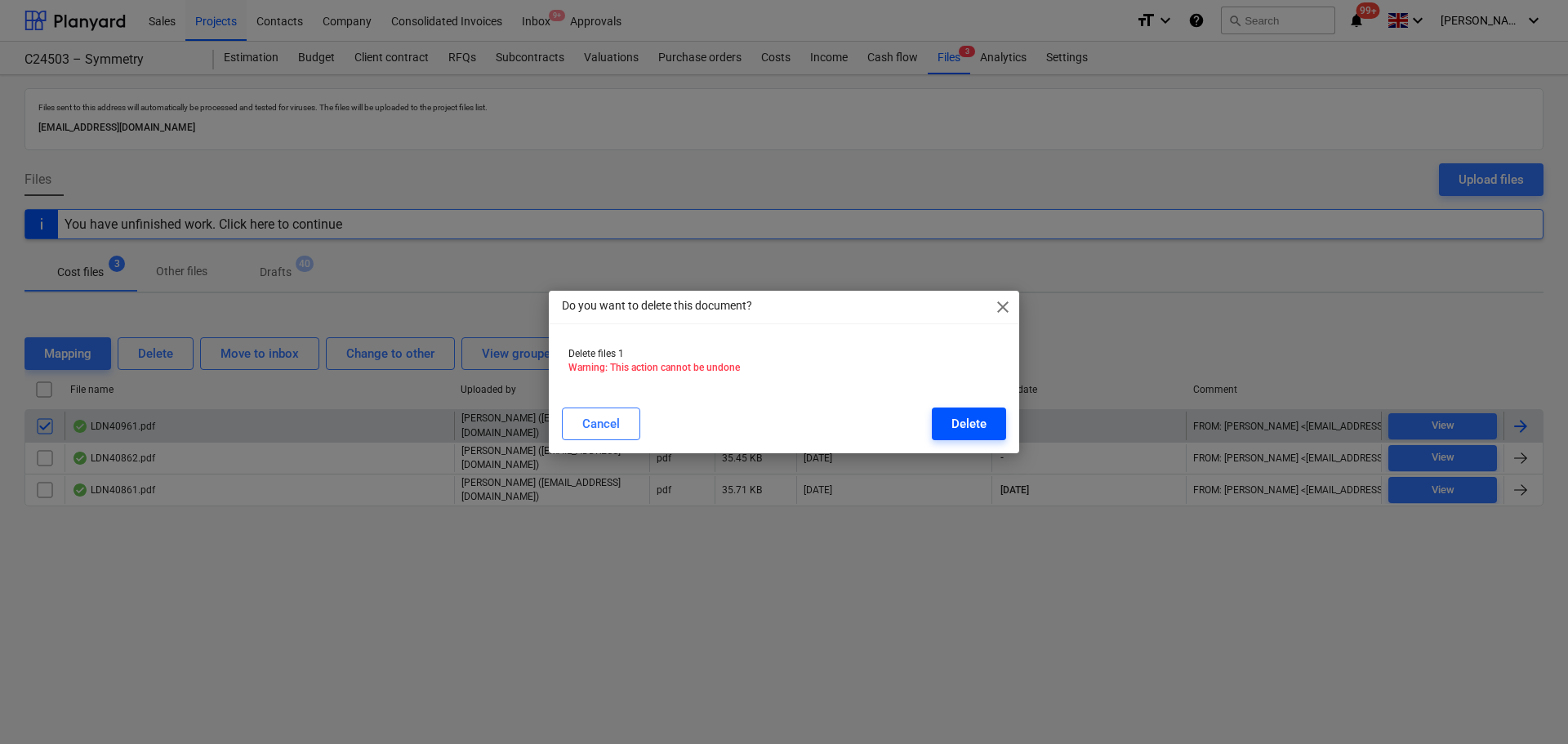 click on "Delete" at bounding box center (969, 424) 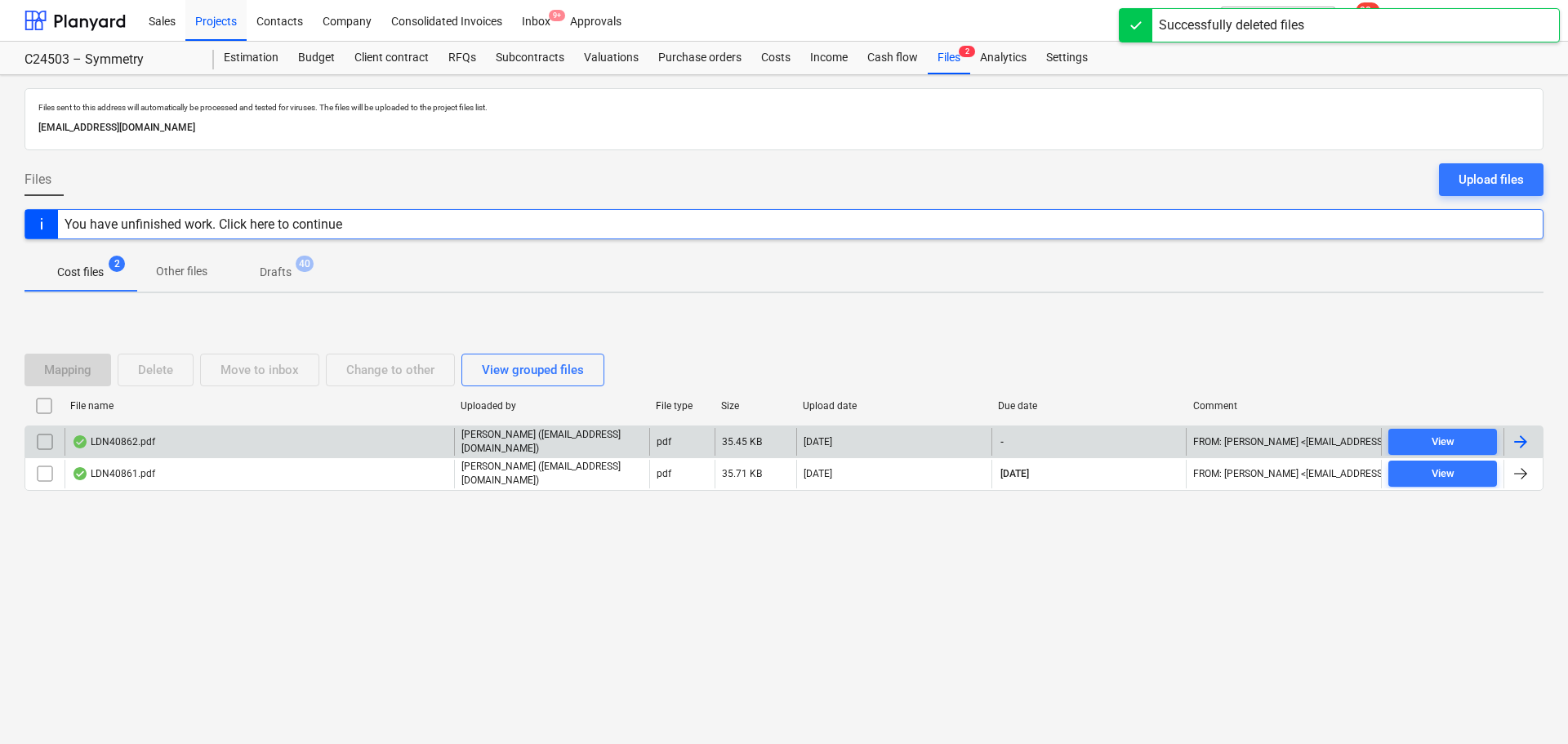 click on "LDN40862.pdf" at bounding box center (259, 442) 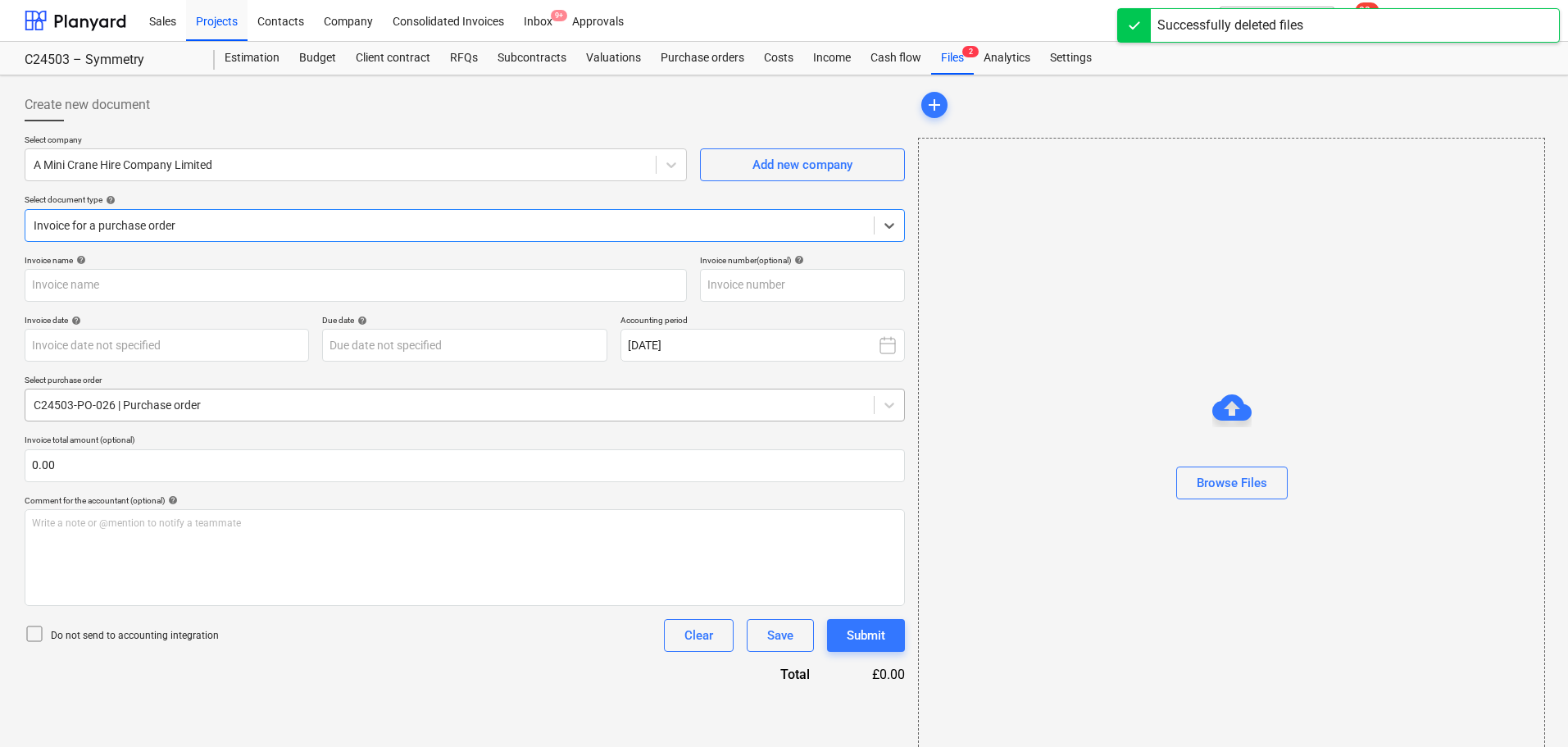 type on "40862" 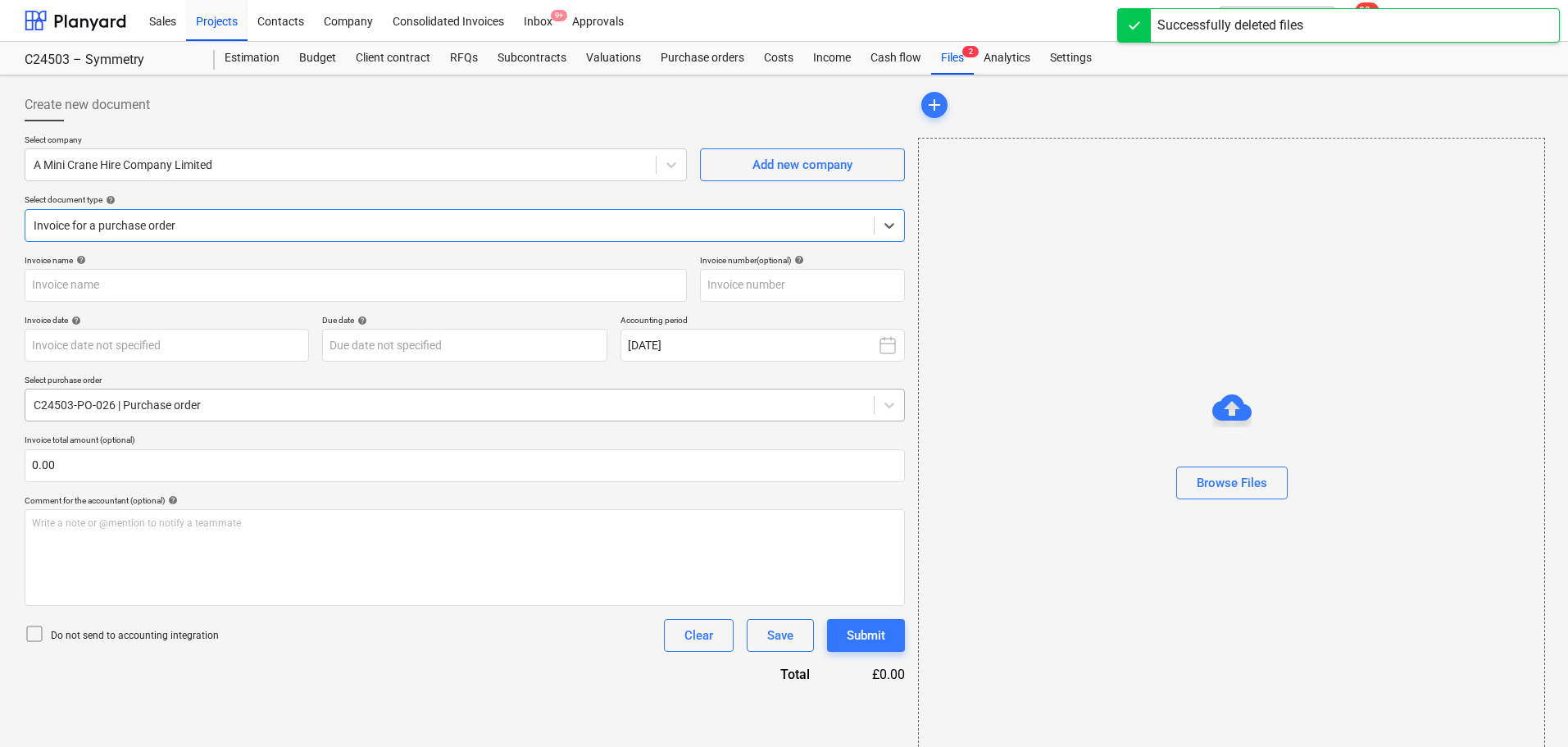 type on "40862" 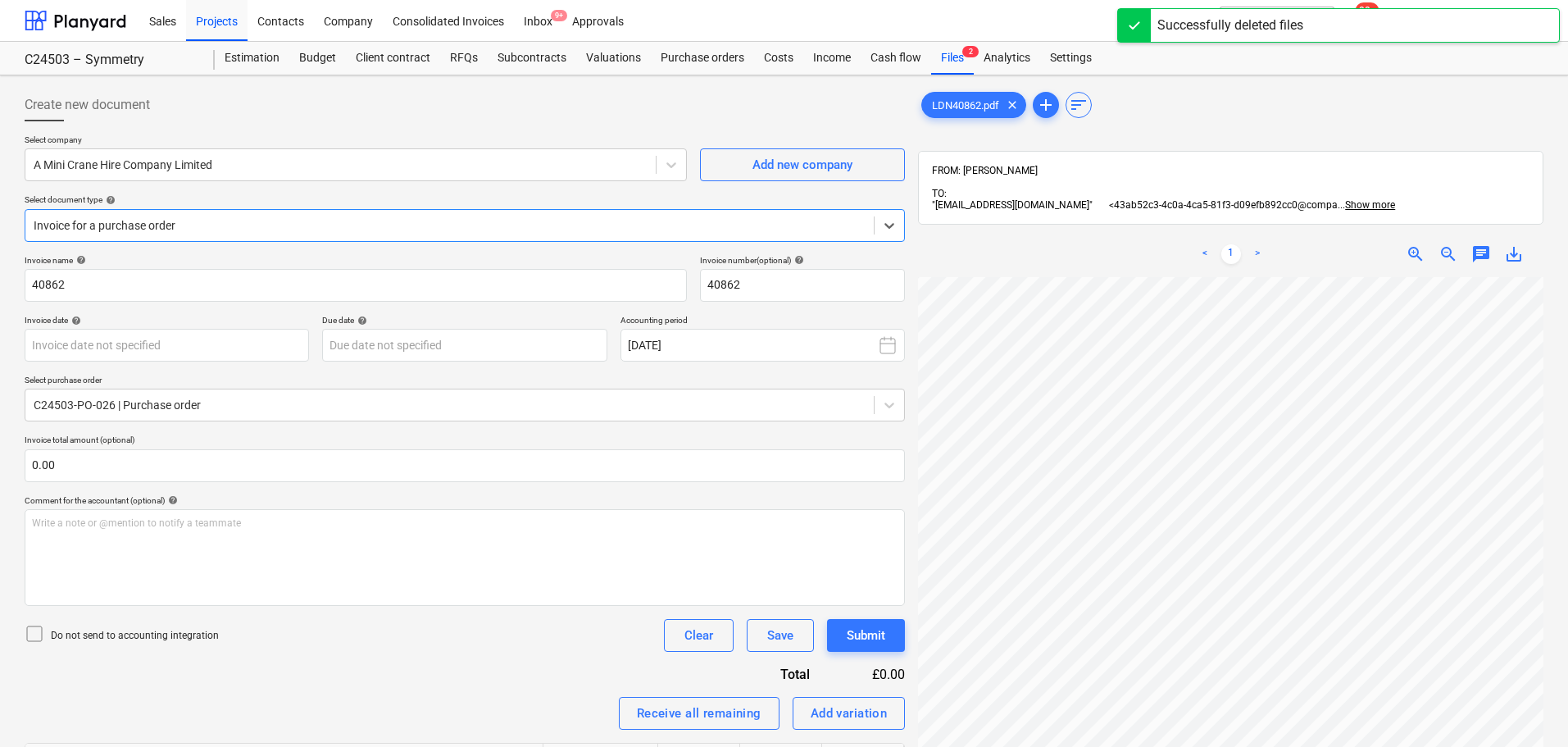 scroll, scrollTop: 285, scrollLeft: 0, axis: vertical 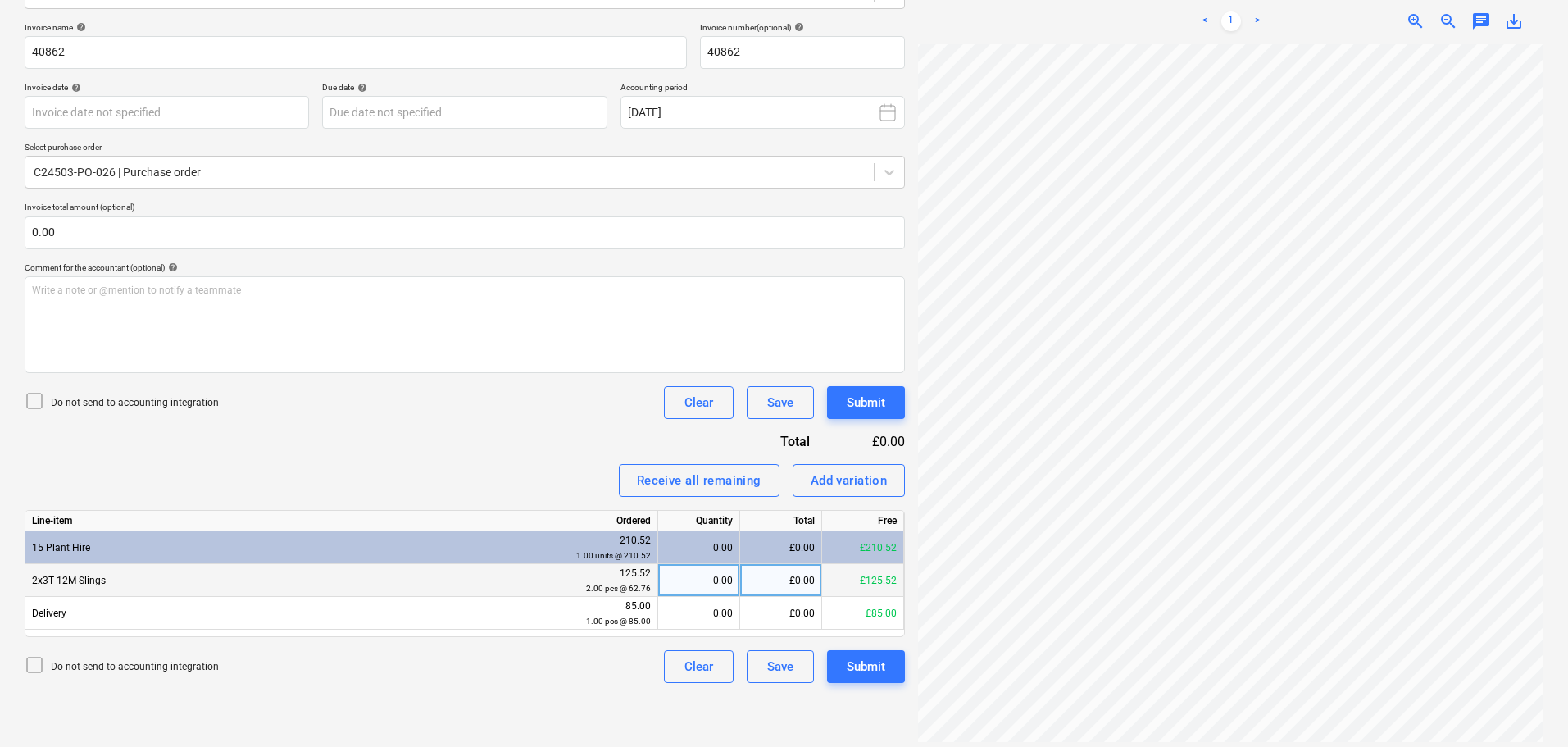 click on "£0.00" at bounding box center (781, 581) 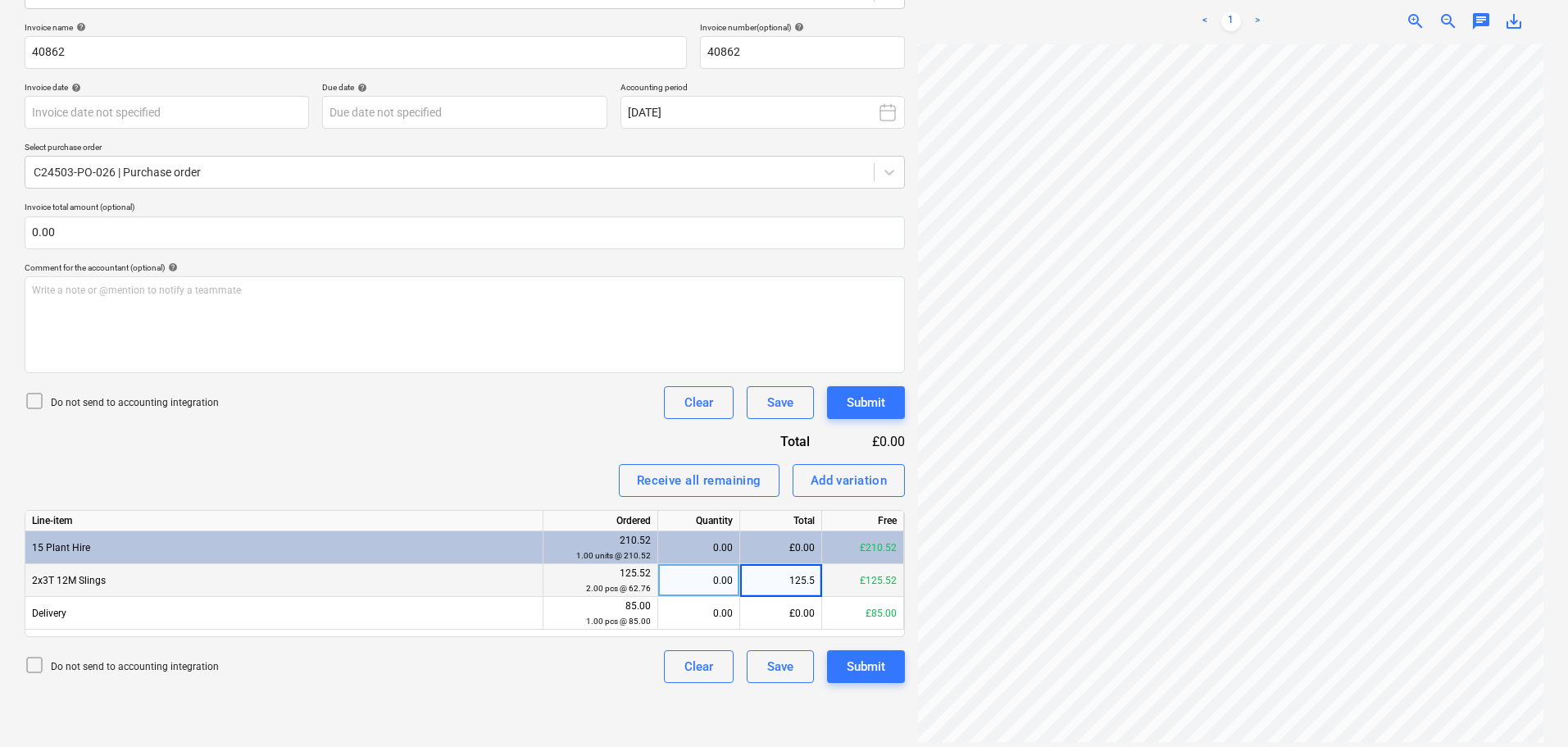 type on "125.52" 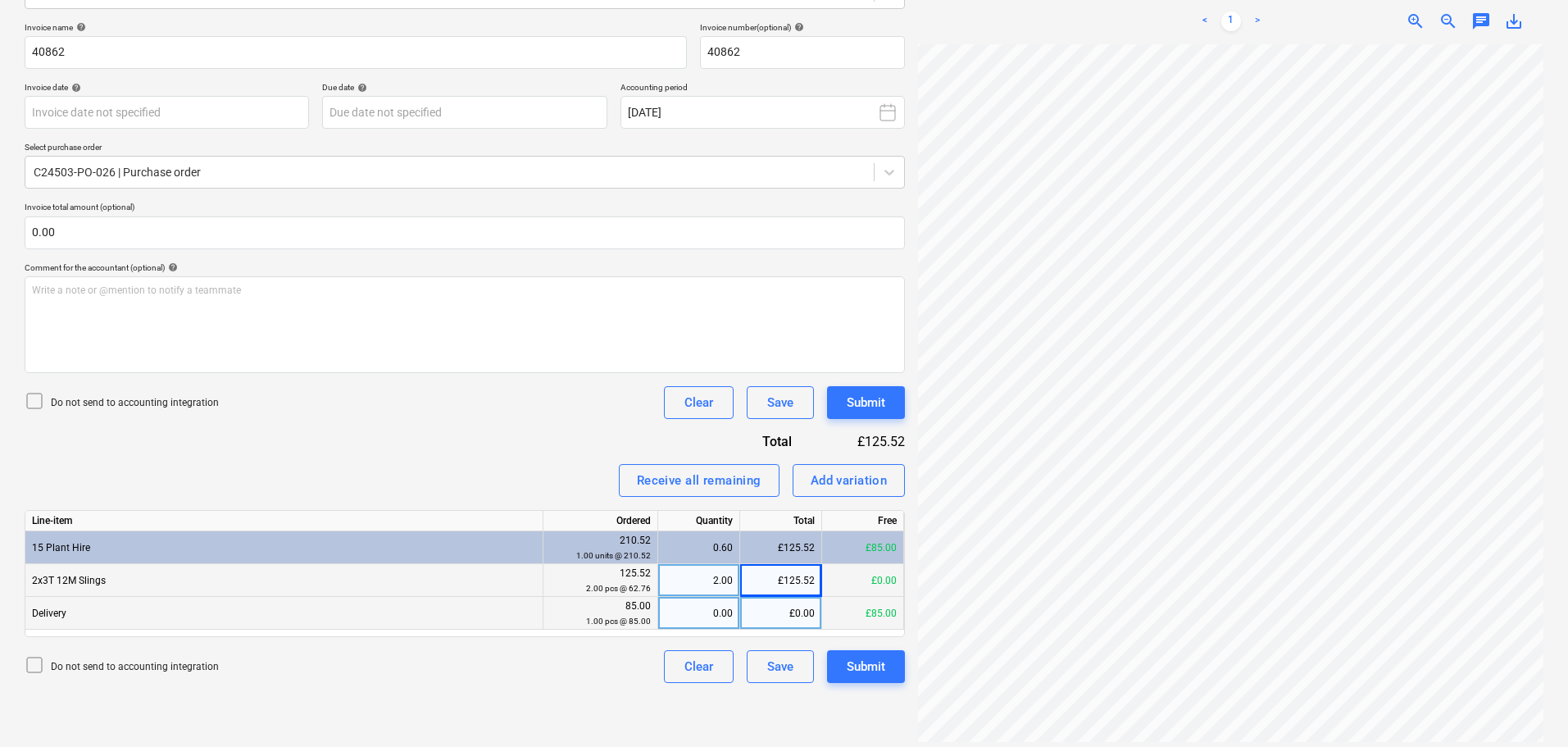 click on "£0.00" at bounding box center (781, 613) 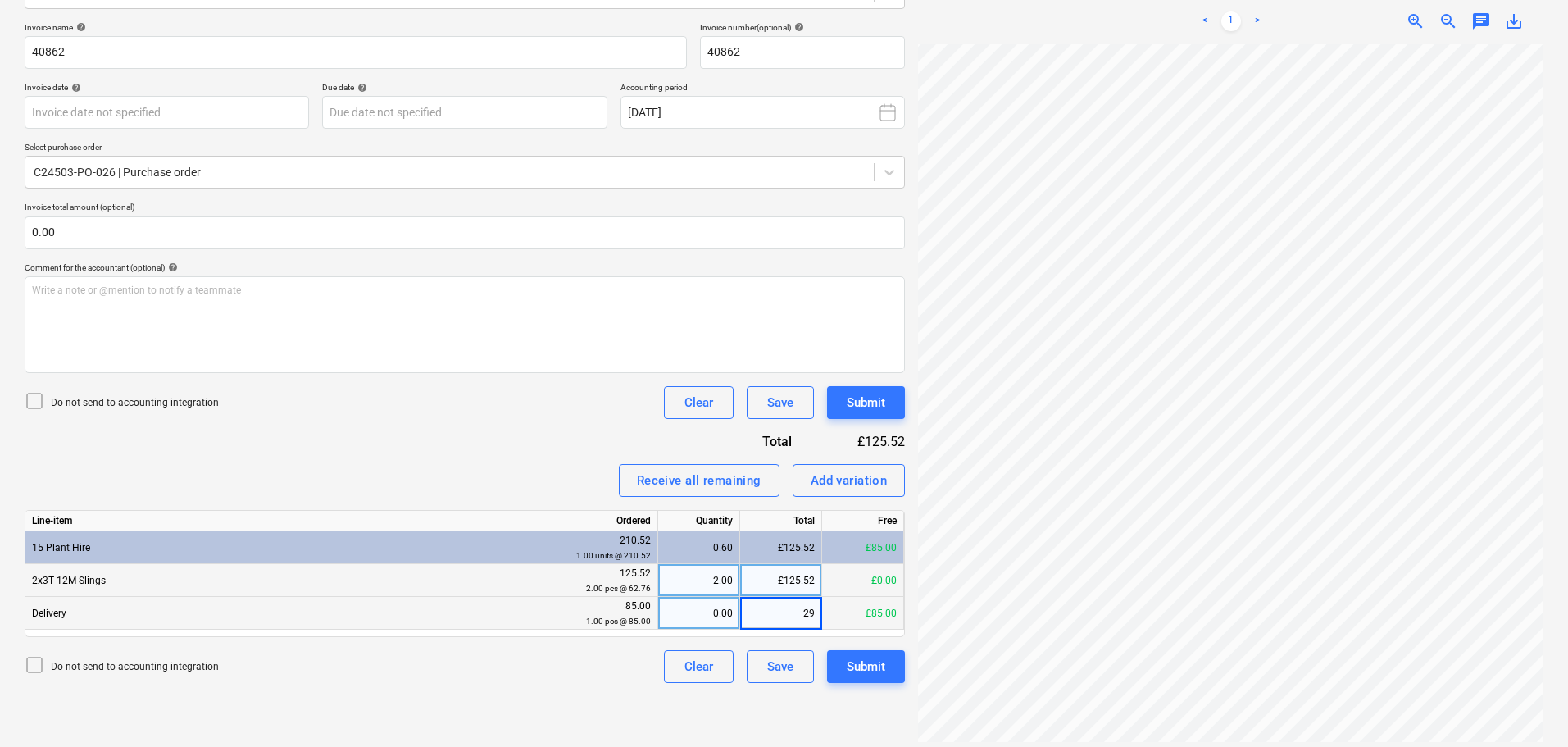 type on "2" 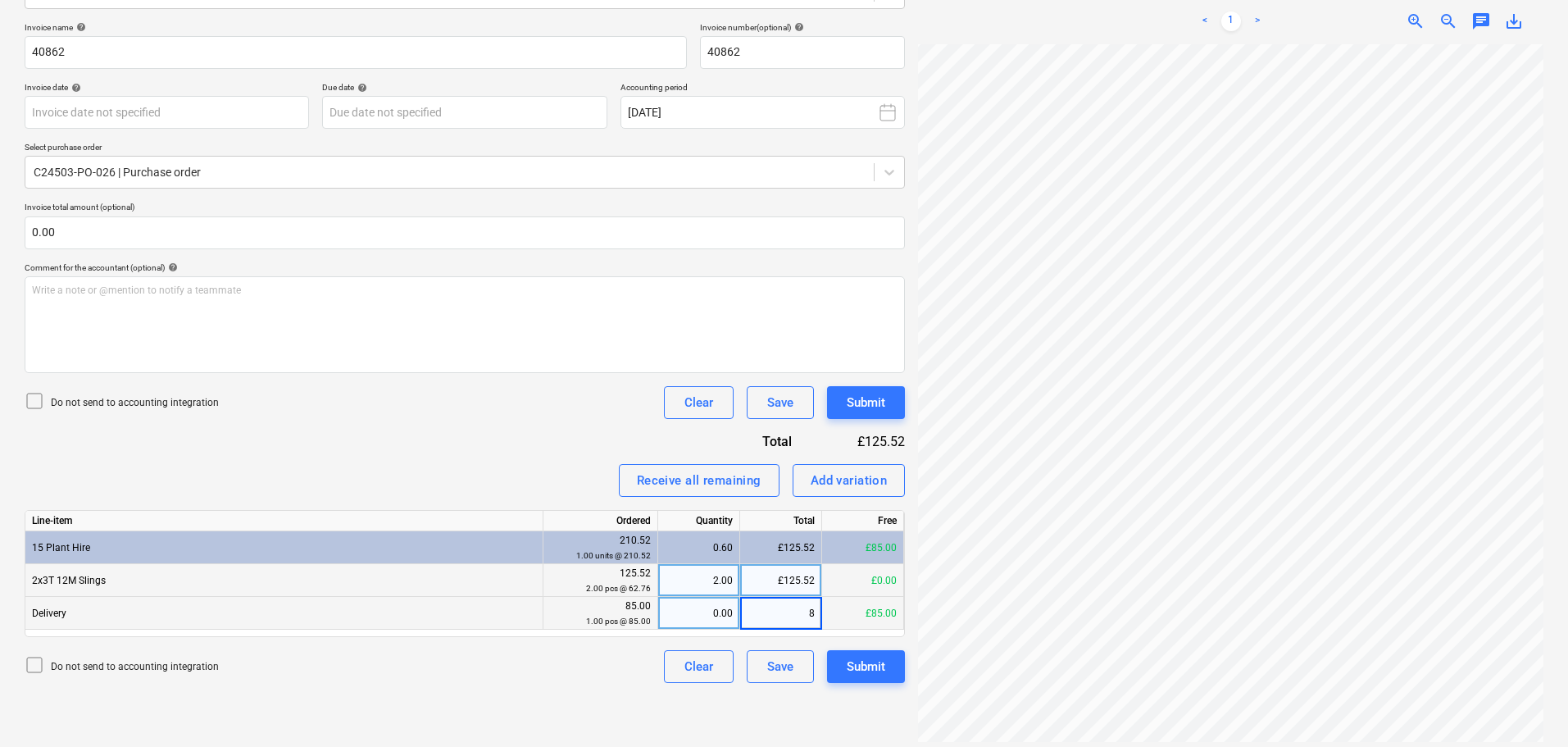 type on "85" 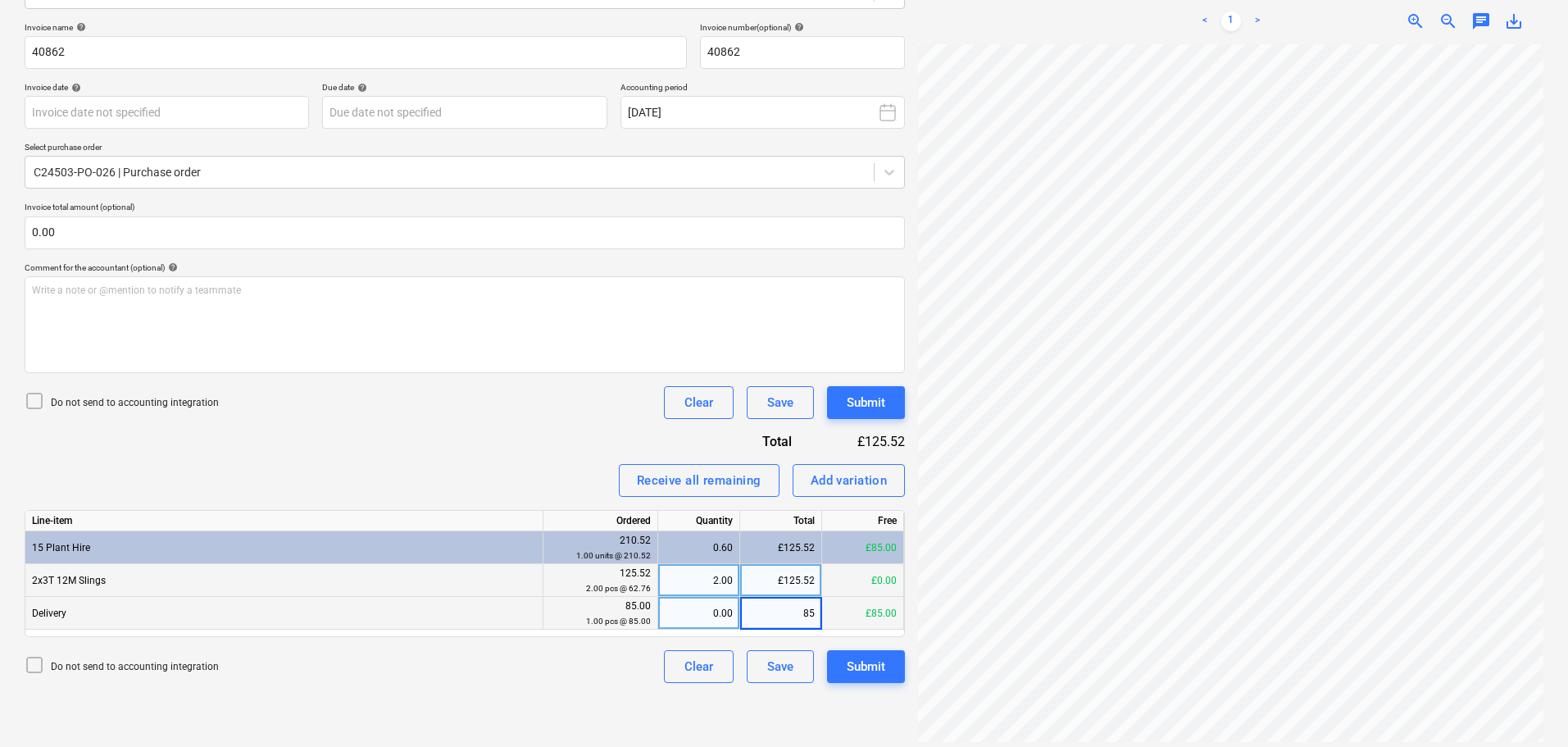 click on "2.00" at bounding box center [698, 581] 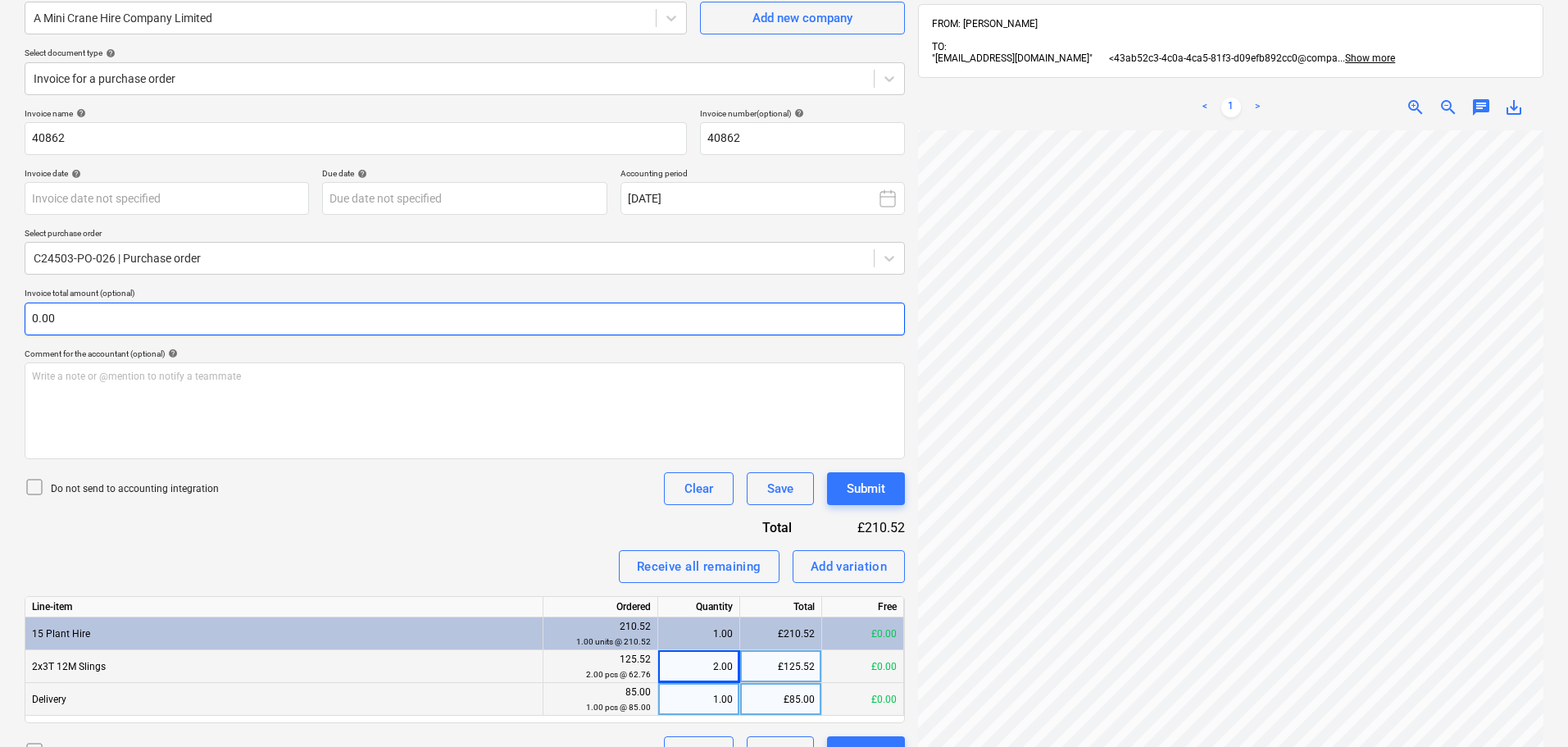 scroll, scrollTop: 0, scrollLeft: 0, axis: both 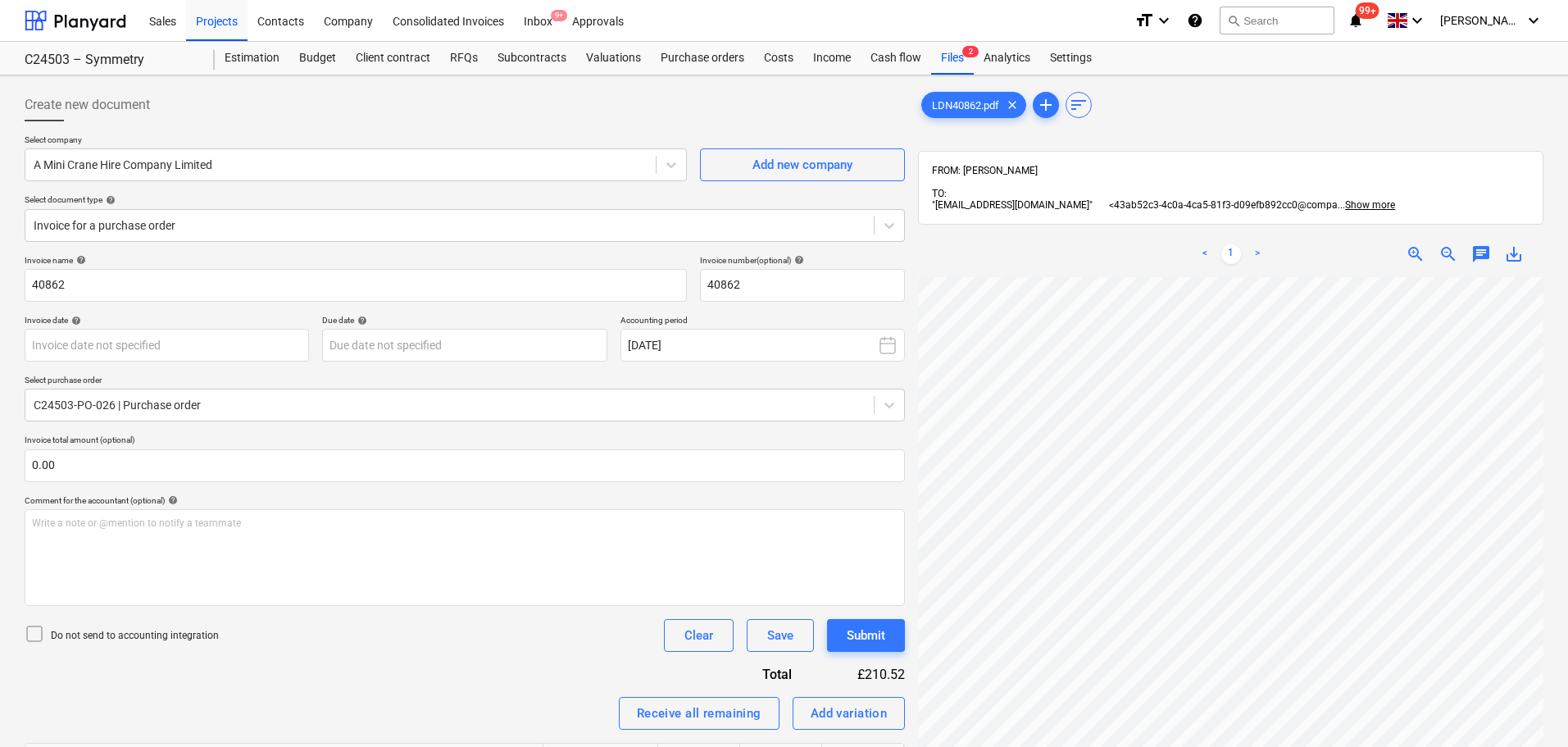 click on "chat" at bounding box center [1481, 254] 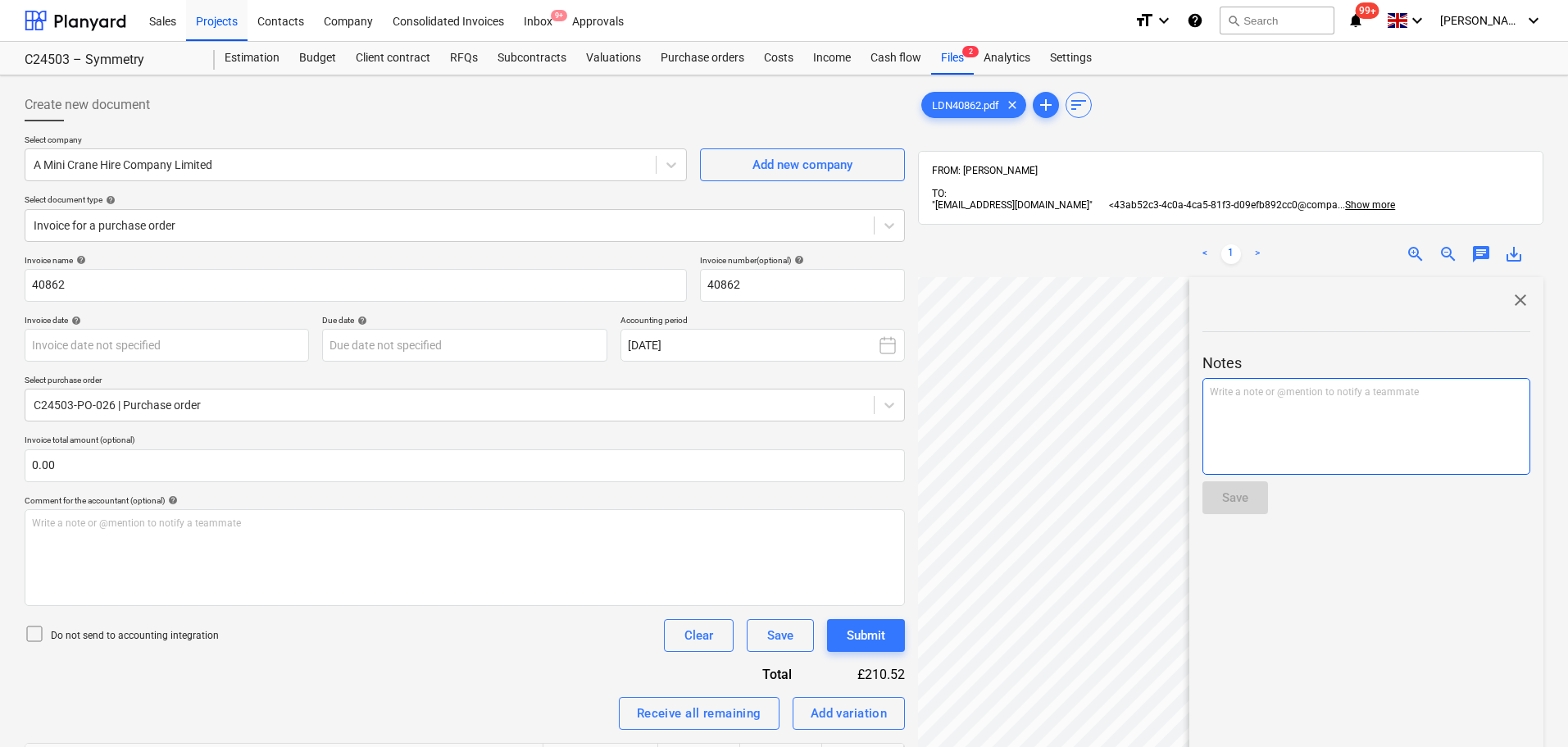 click on "Write a note or @mention to notify a teammate [PERSON_NAME]" at bounding box center [1366, 426] 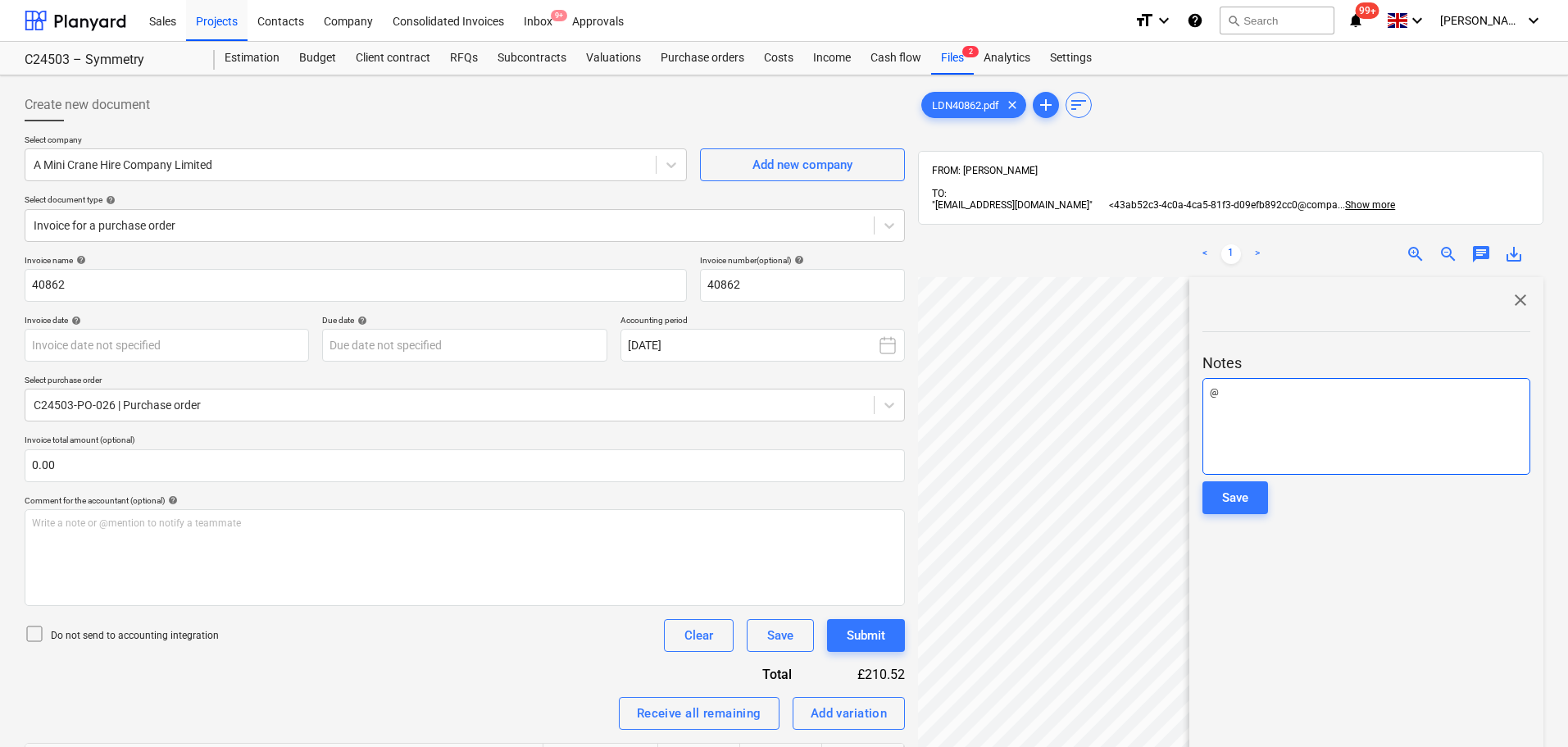 type 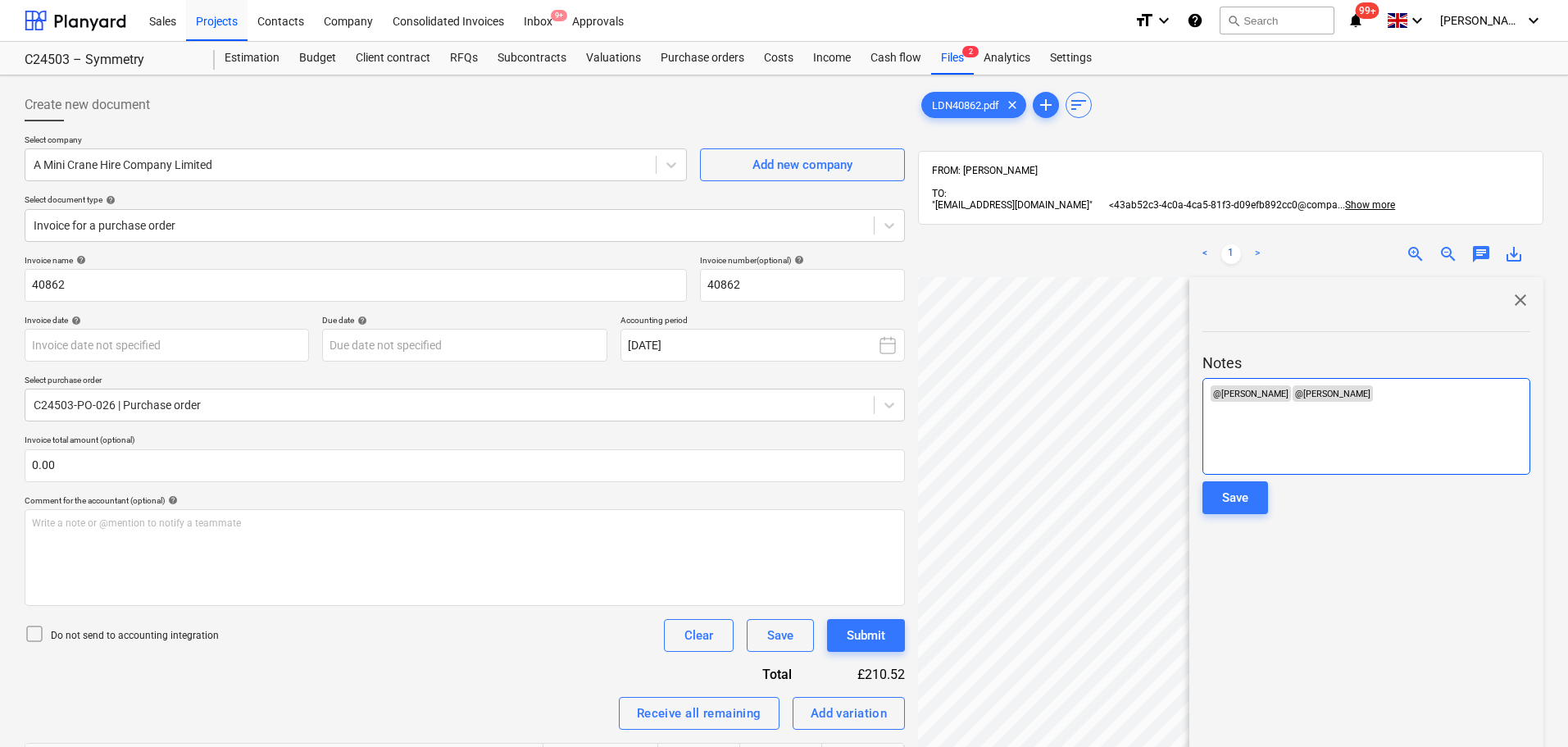 click on "﻿ @ [PERSON_NAME] ﻿ ﻿ @ [PERSON_NAME] ﻿" at bounding box center [1366, 426] 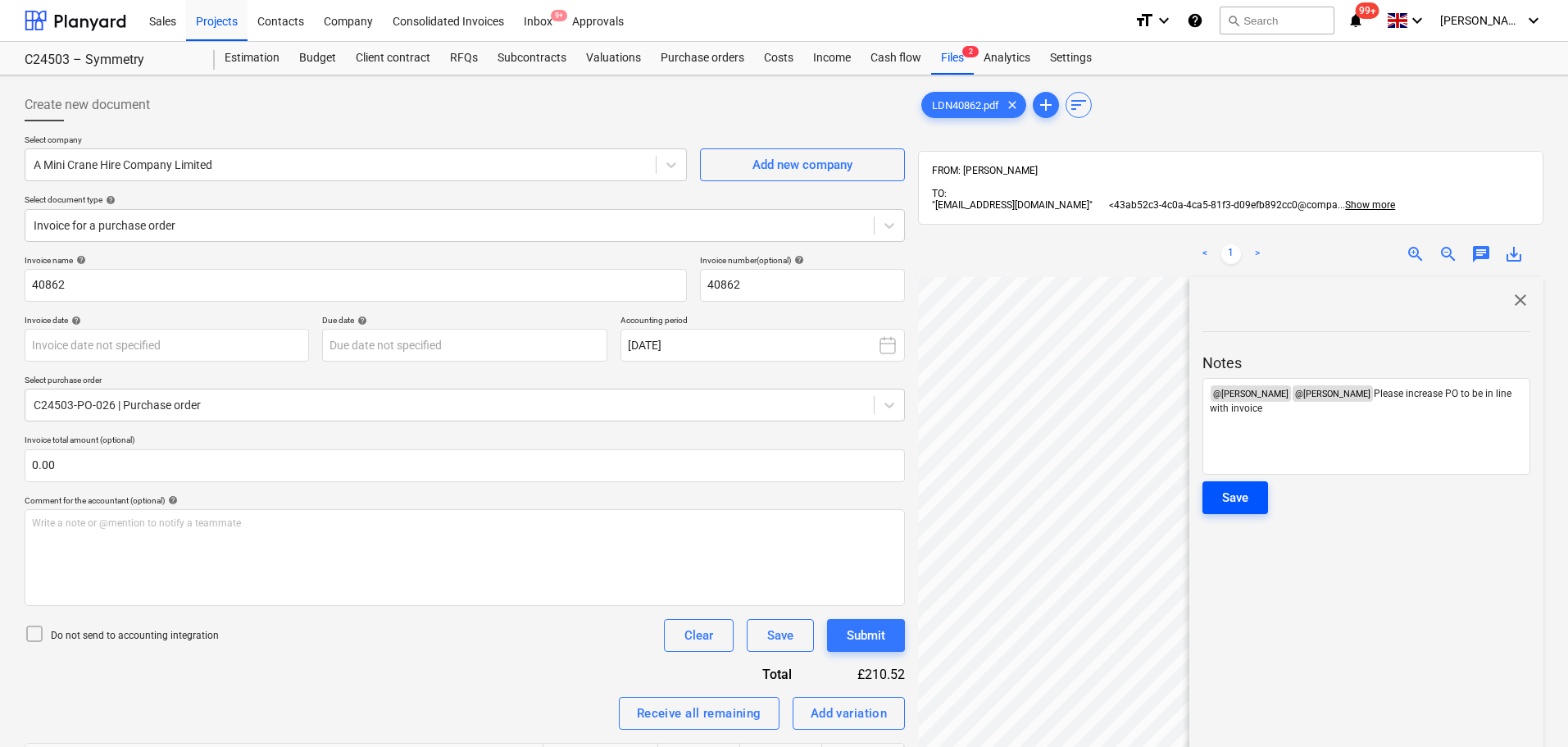 click on "Save" at bounding box center [1235, 498] 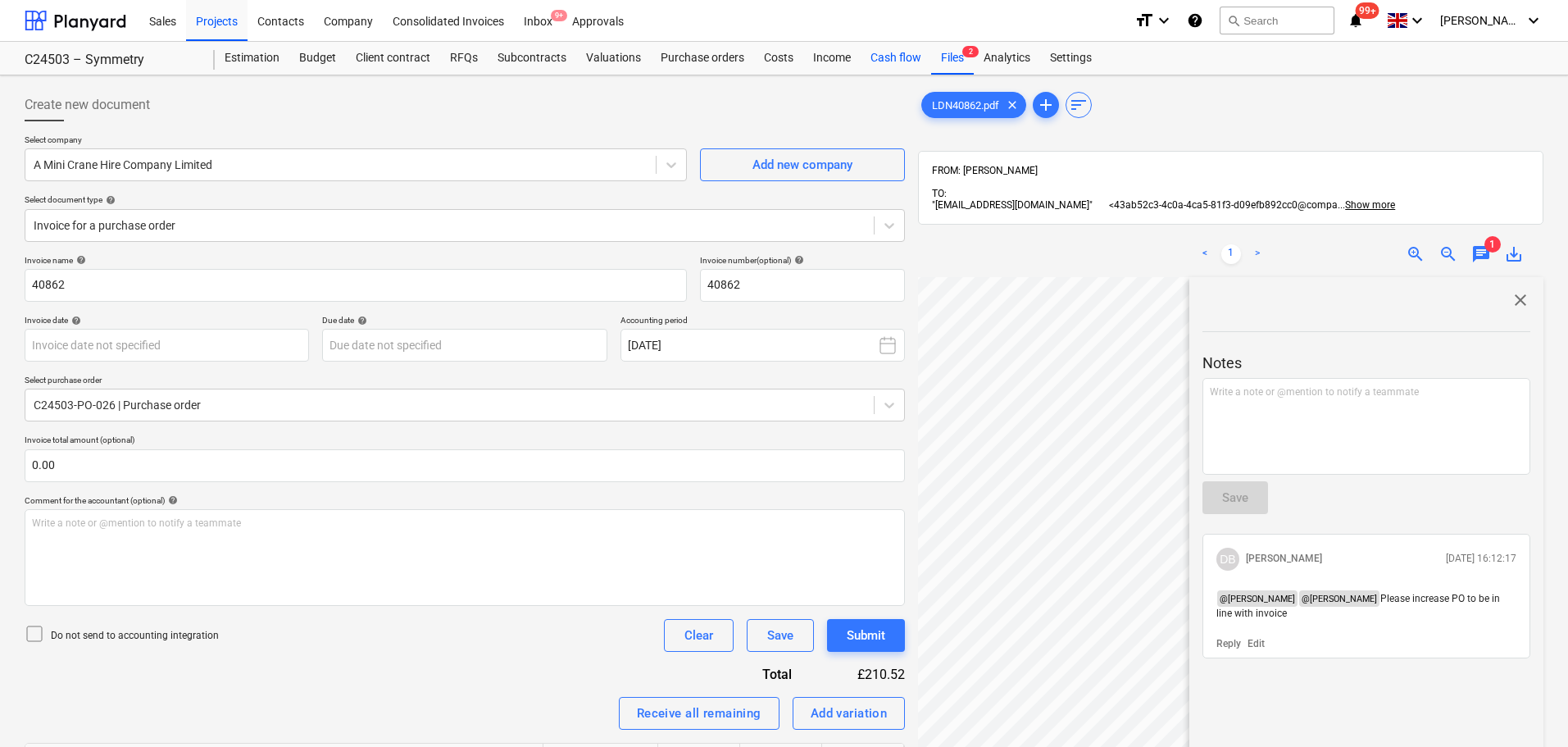drag, startPoint x: 943, startPoint y: 57, endPoint x: 919, endPoint y: 72, distance: 28.30194 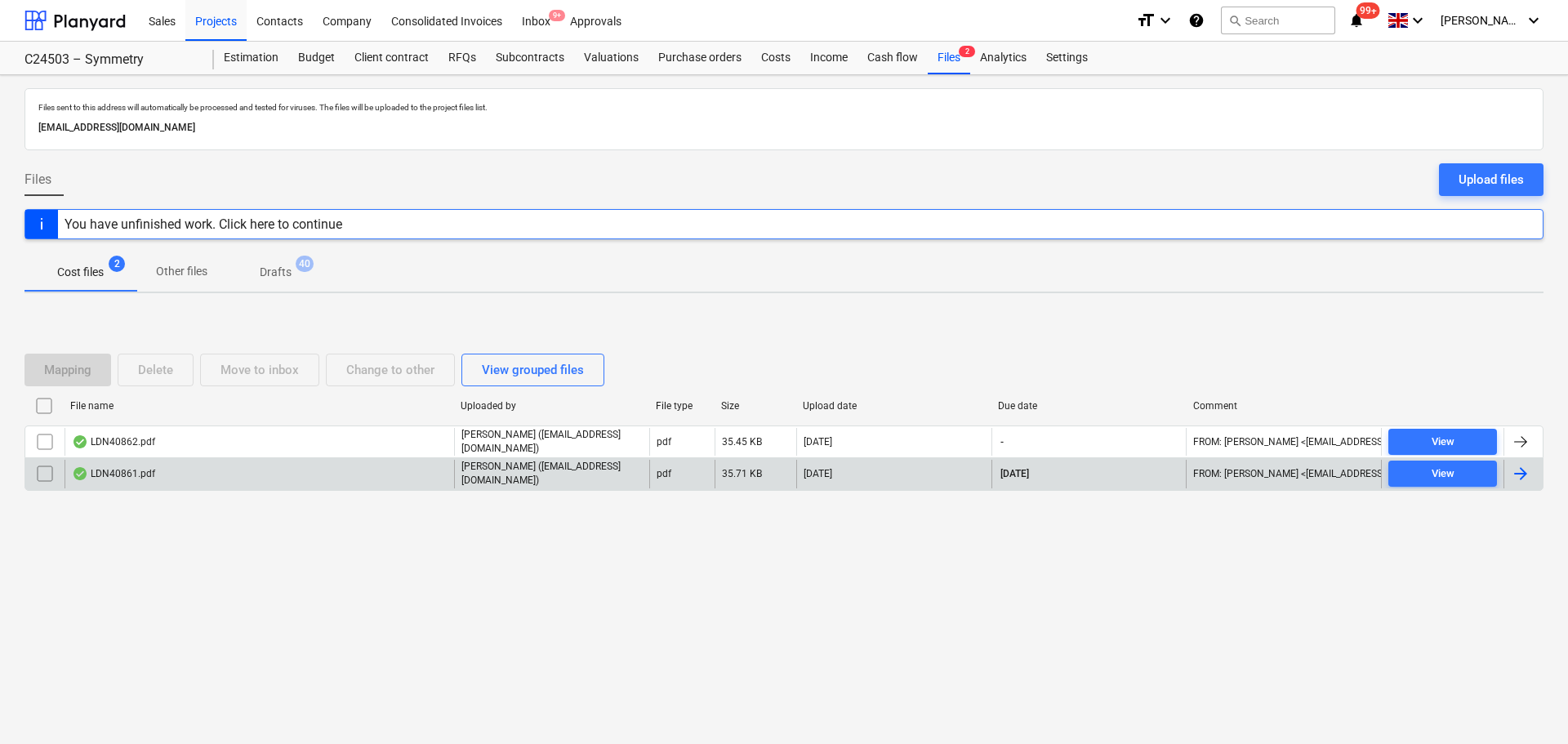 click on "LDN40861.pdf" at bounding box center [114, 474] 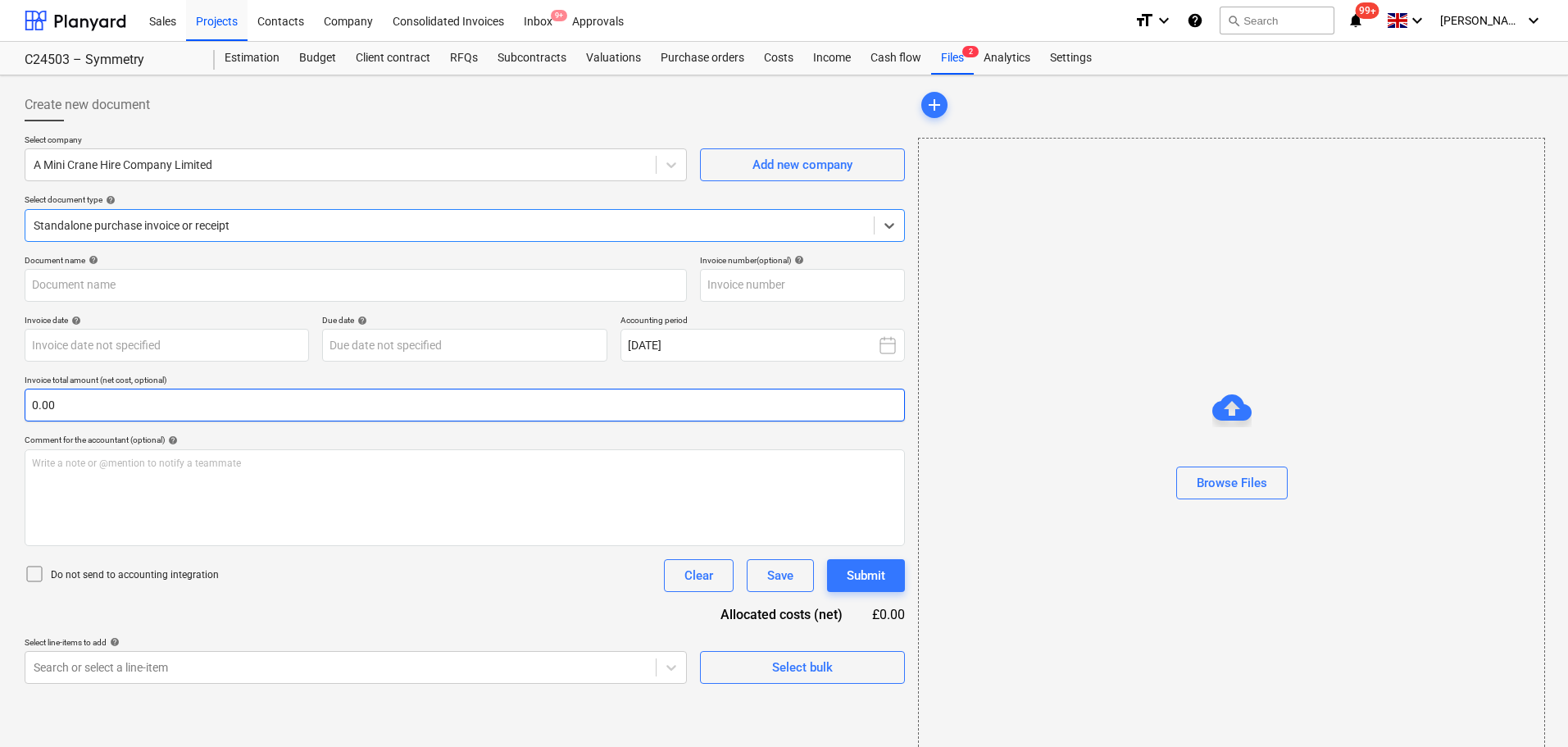 type on "40861" 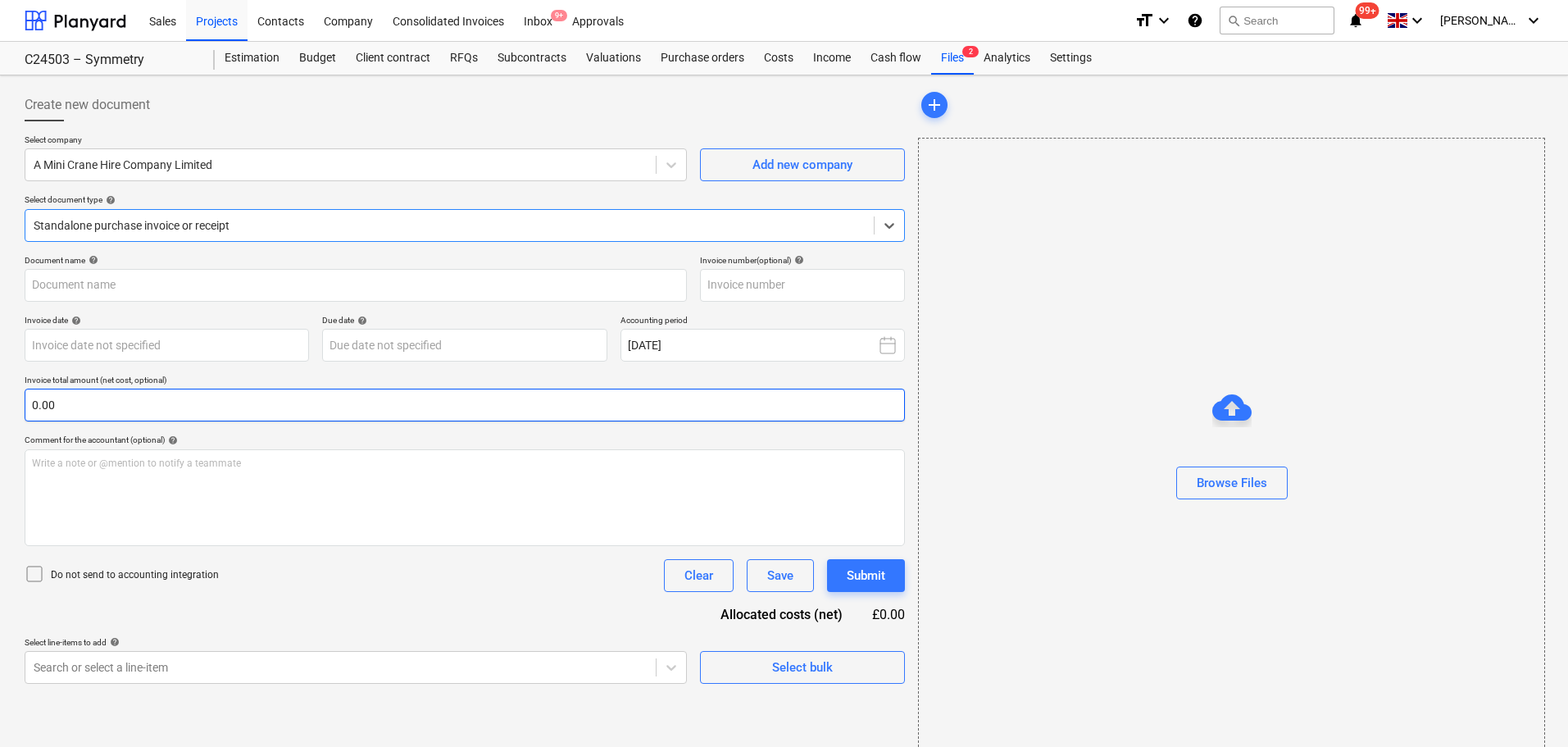 type on "40861" 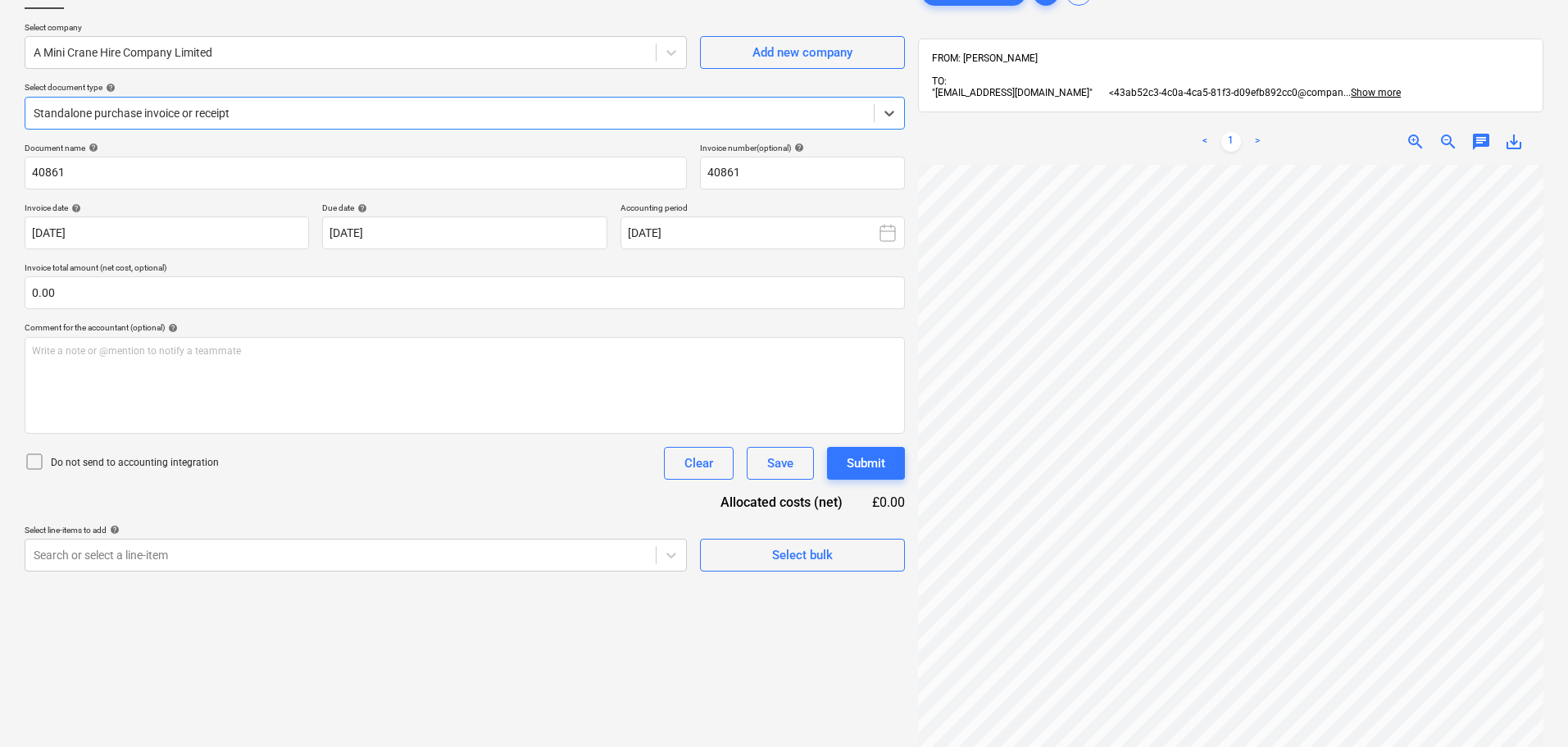 scroll, scrollTop: 80, scrollLeft: 0, axis: vertical 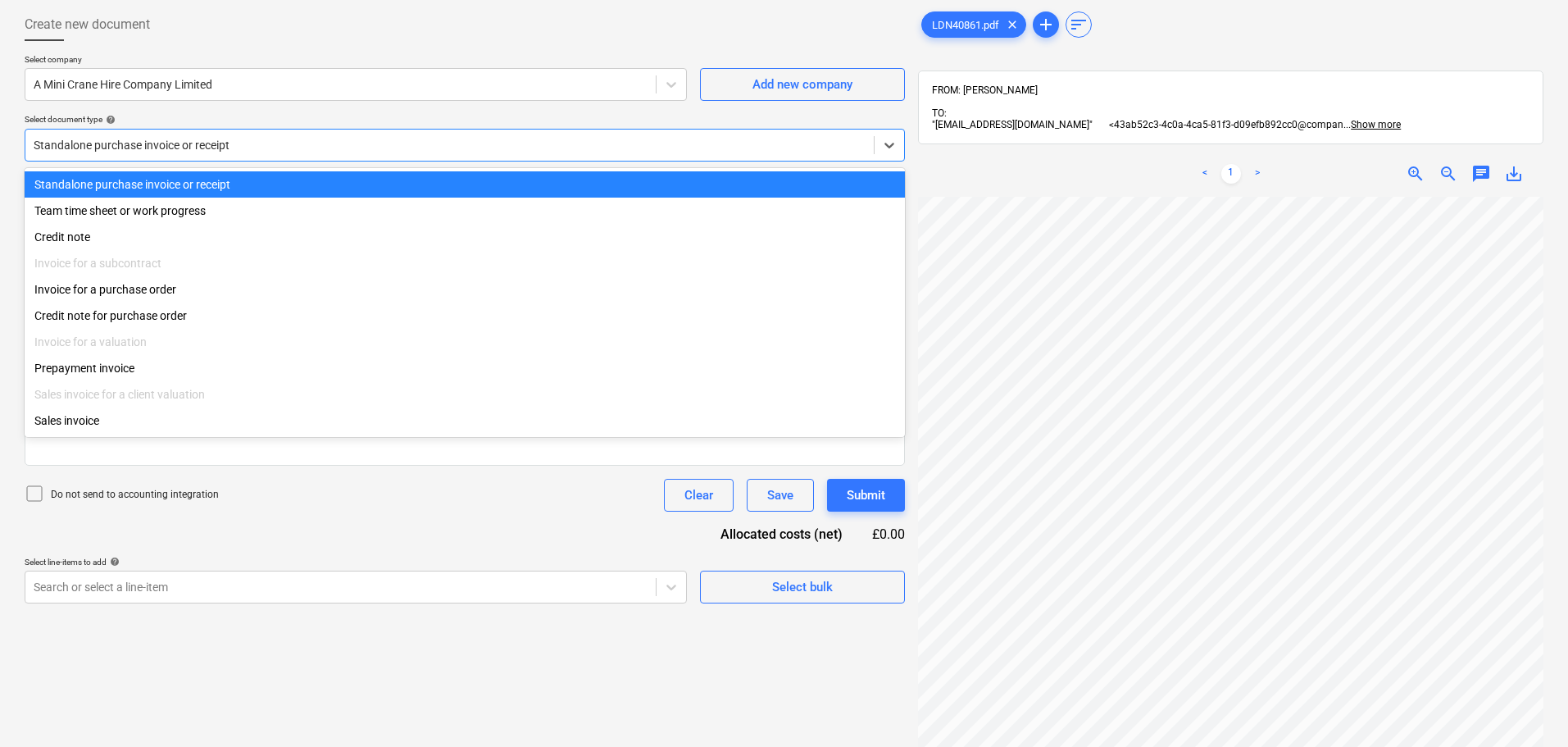 click at bounding box center [449, 145] 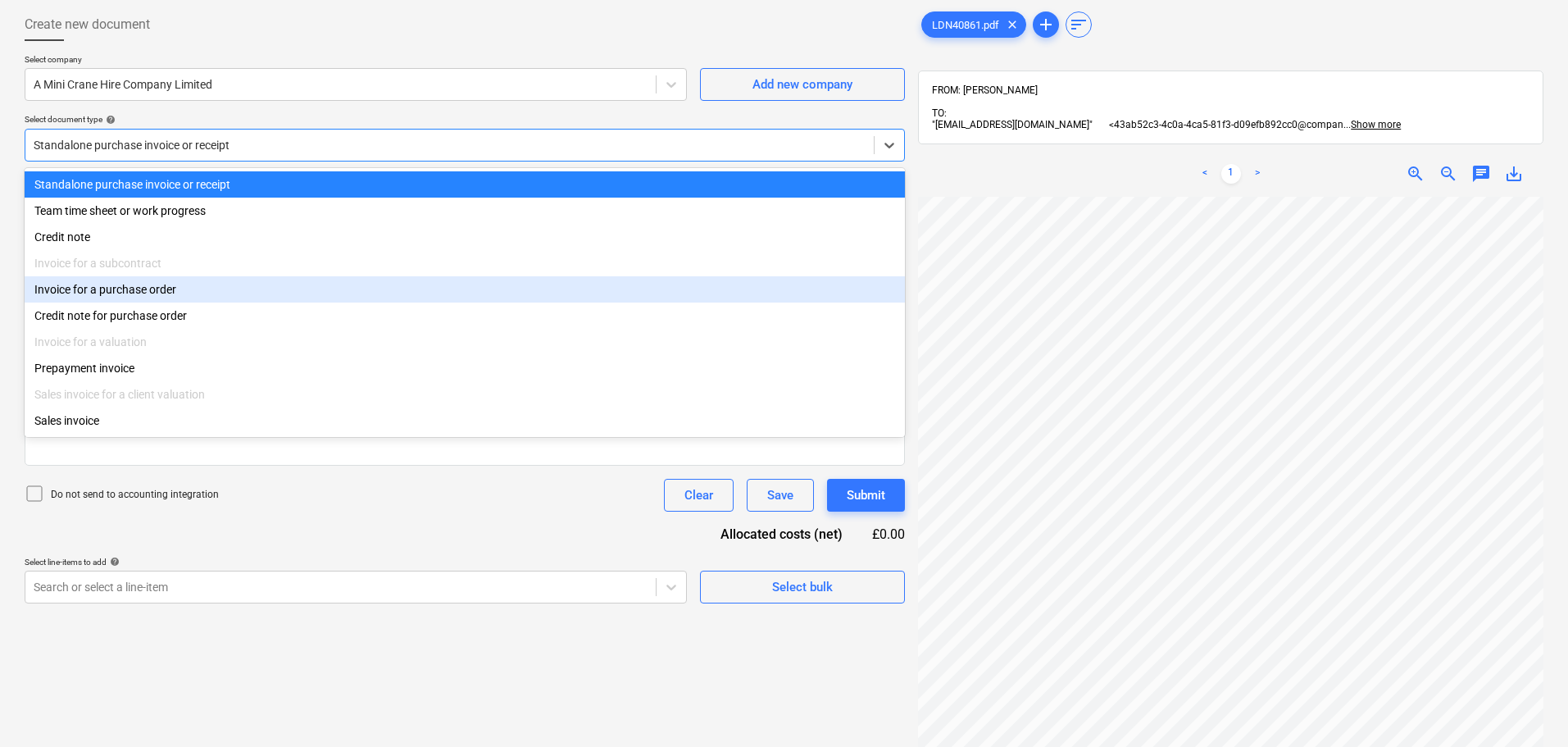 click on "Invoice for a purchase order" at bounding box center (465, 289) 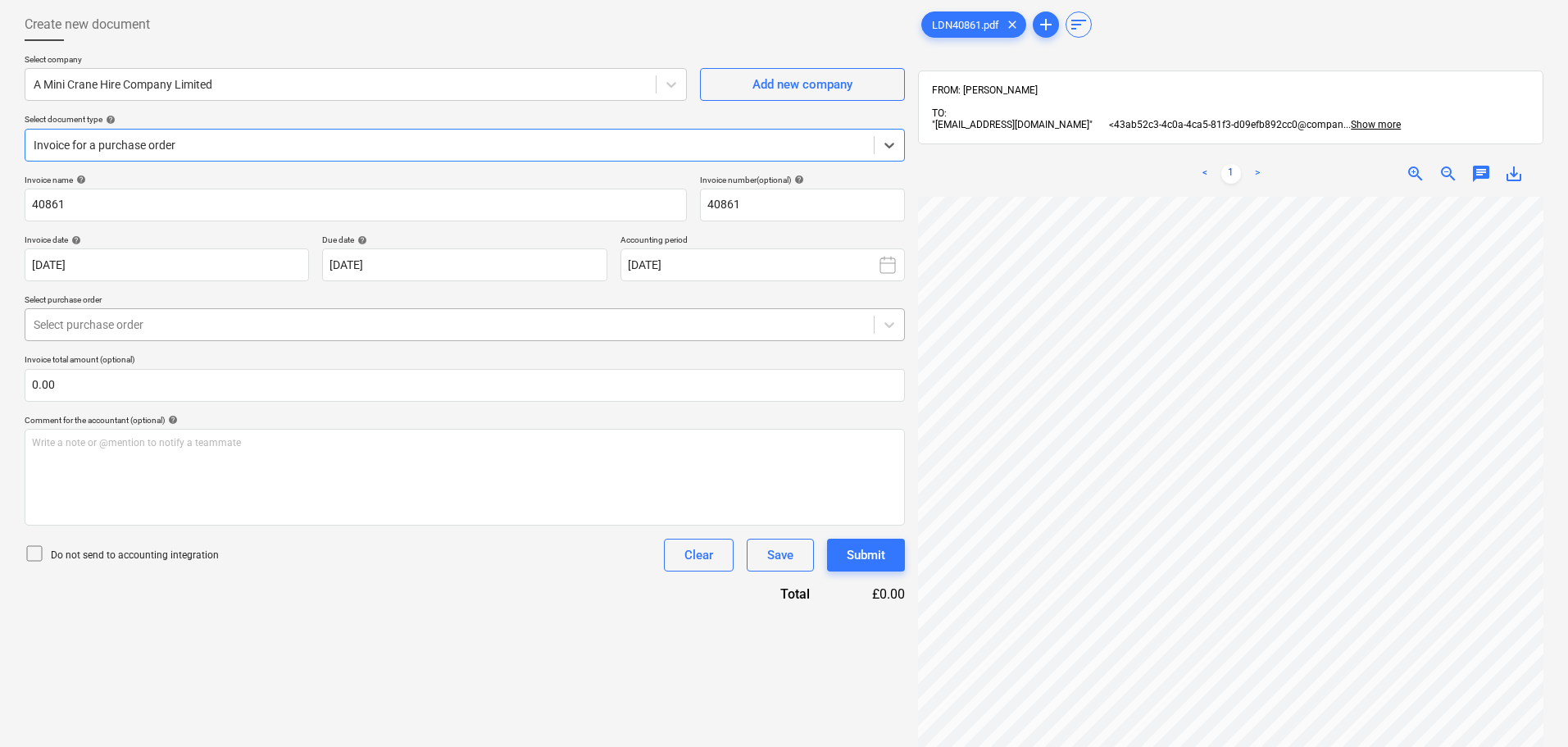 click at bounding box center [449, 325] 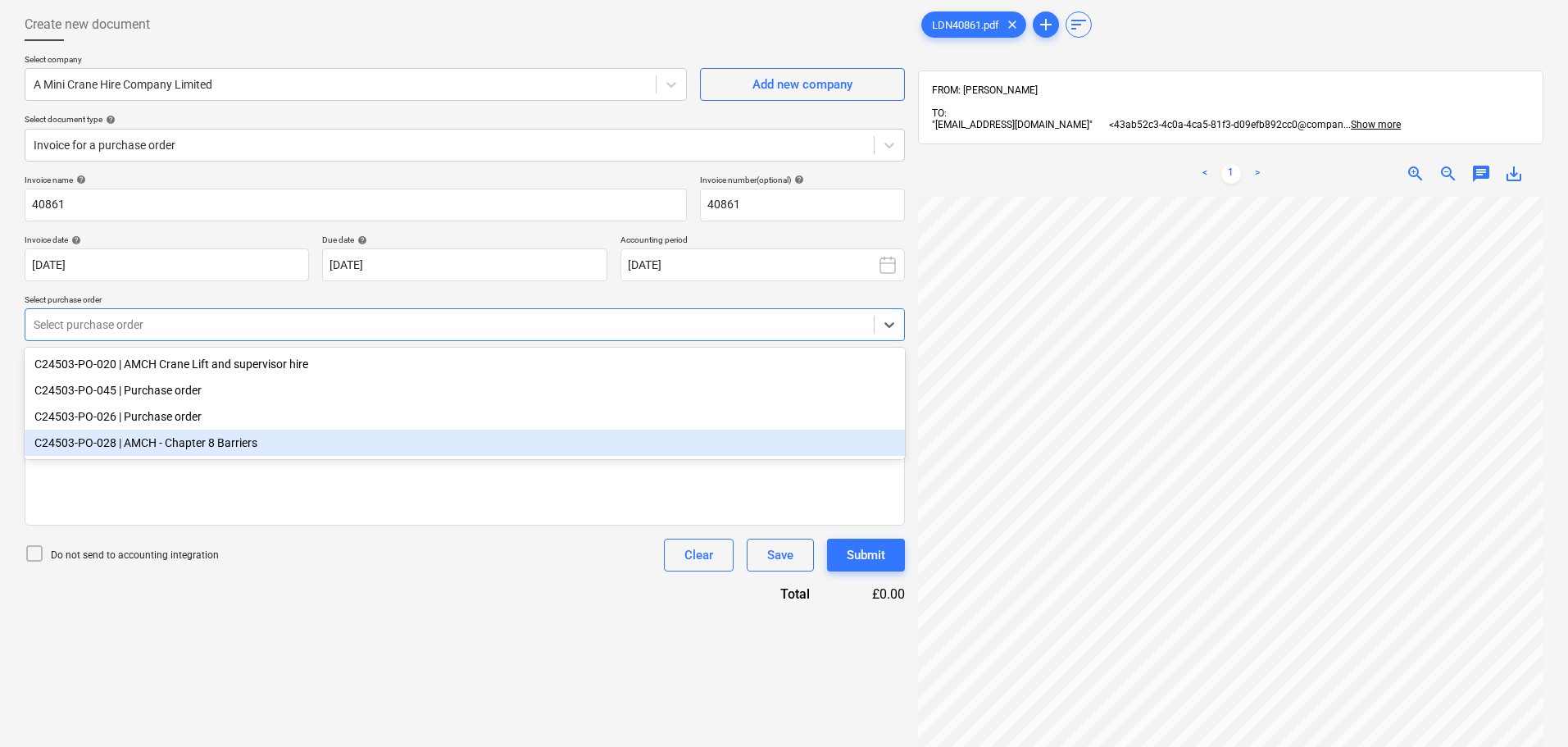 click on "C24503-PO-028 | AMCH - Chapter 8 Barriers" at bounding box center (465, 443) 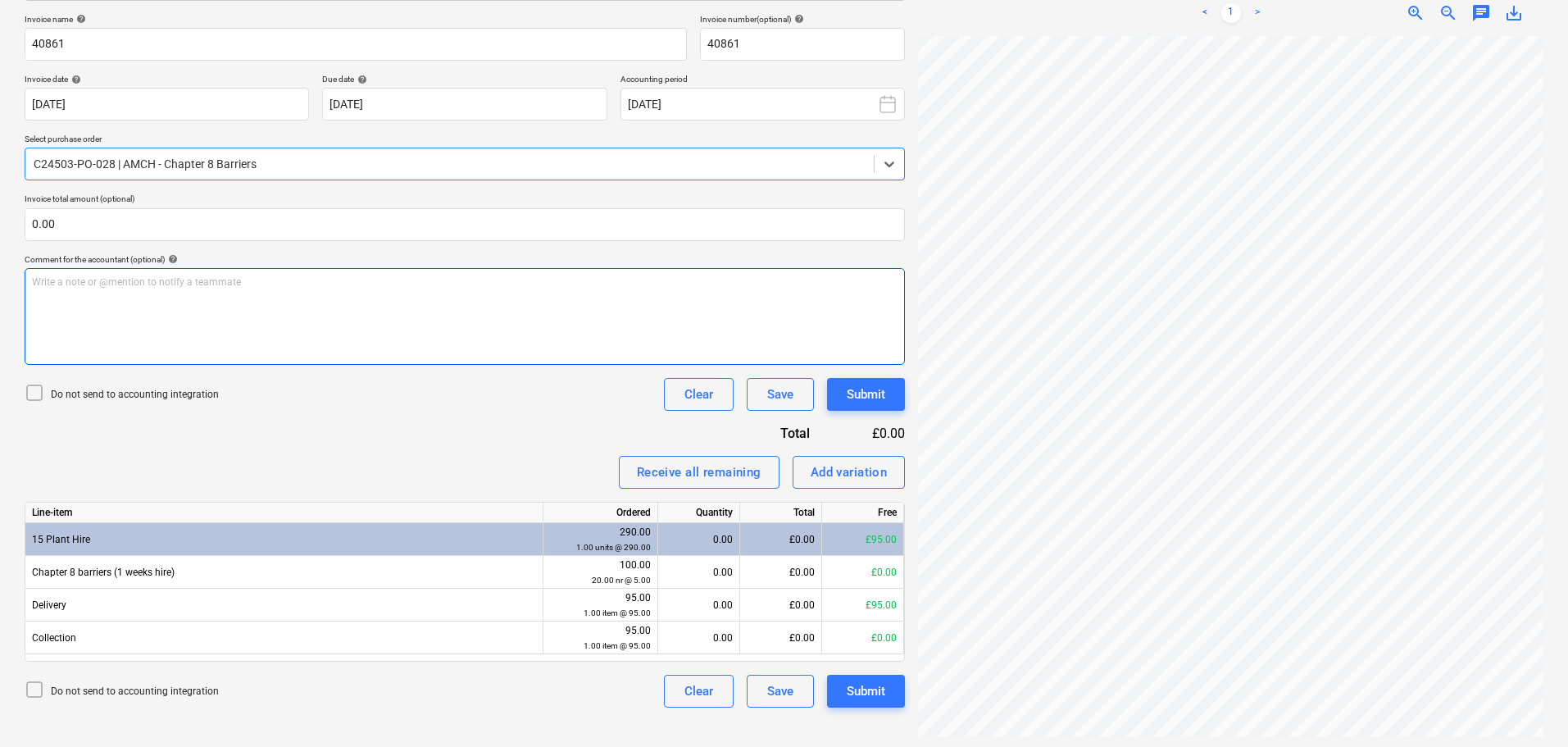 scroll, scrollTop: 244, scrollLeft: 0, axis: vertical 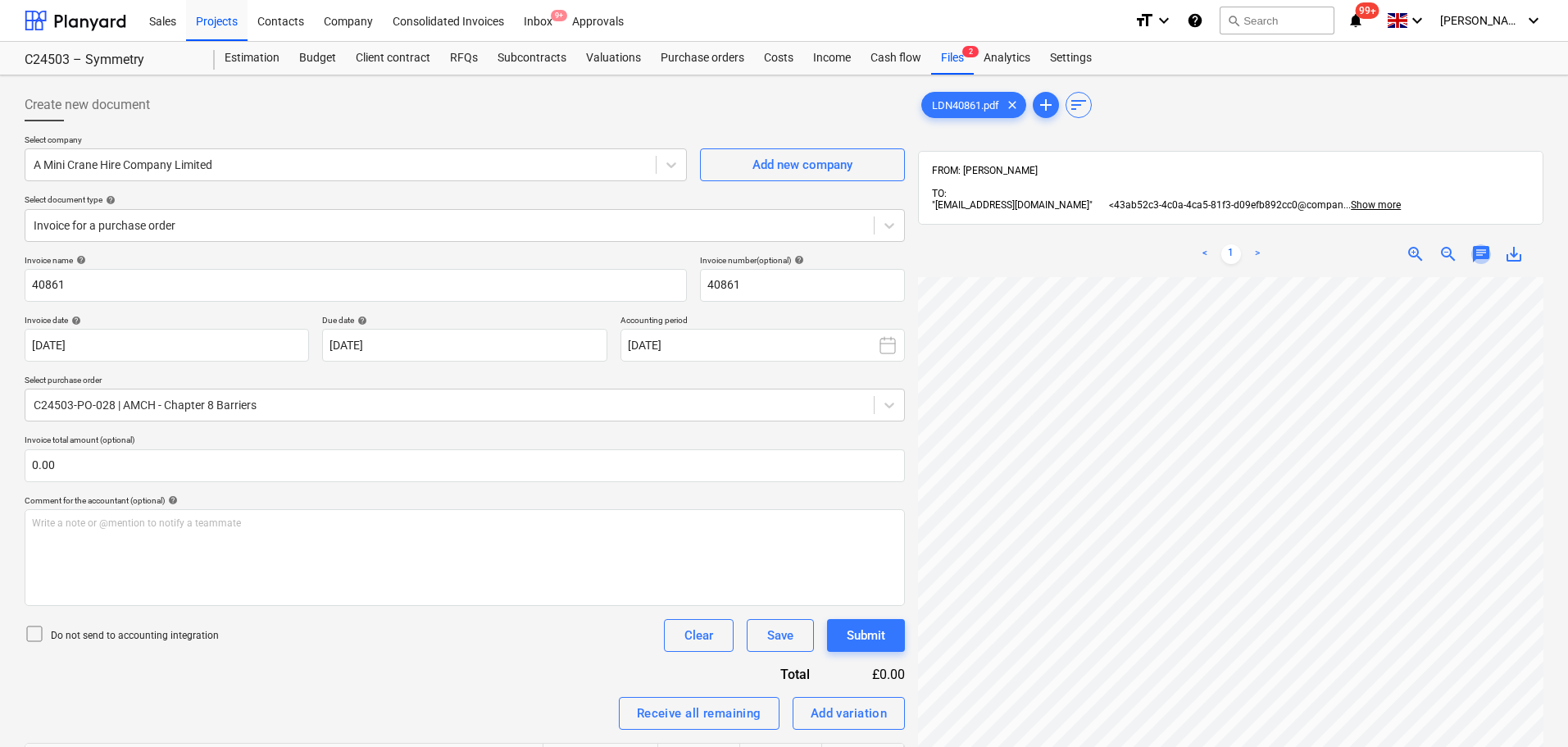 click on "chat" at bounding box center (1481, 254) 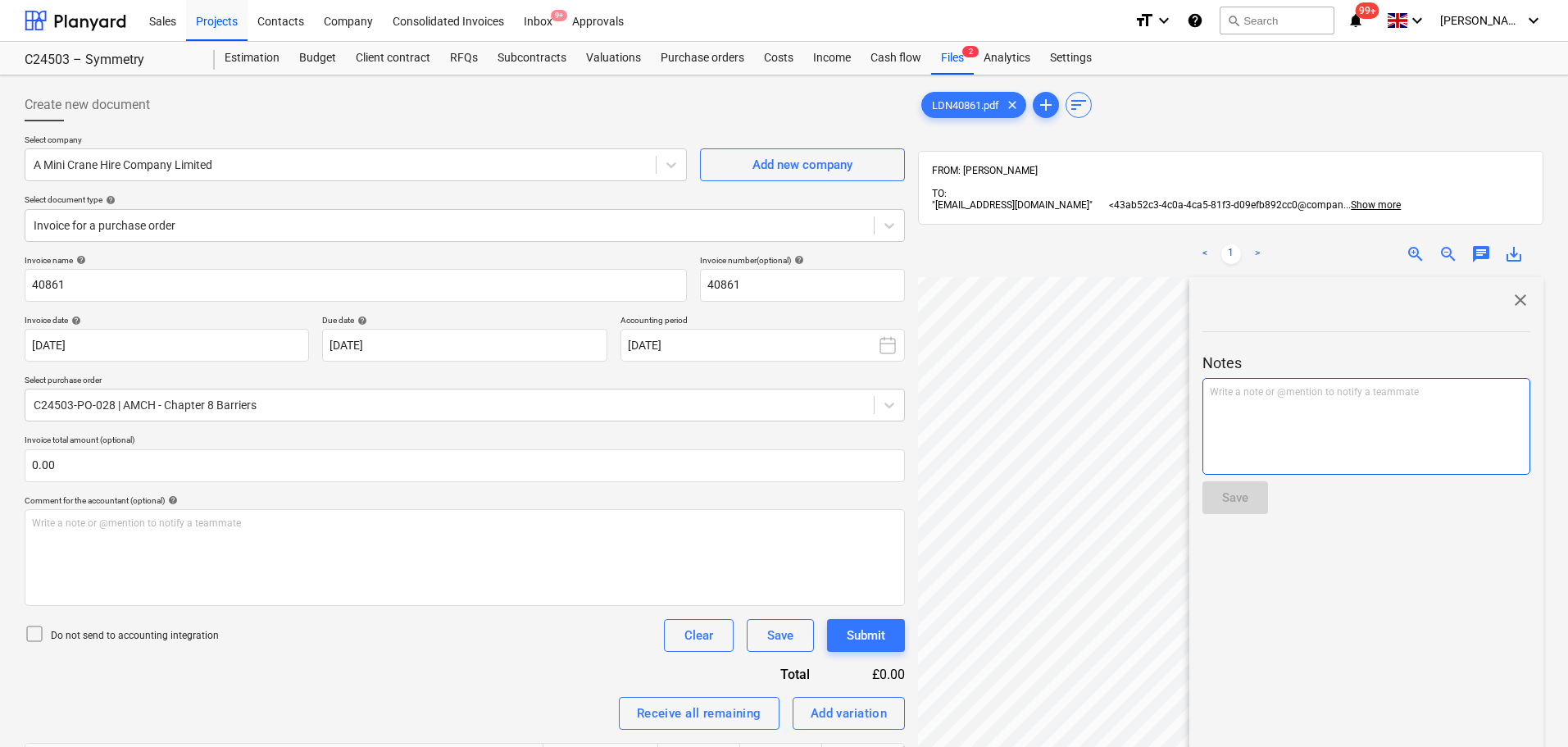 click on "Write a note or @mention to notify a teammate [PERSON_NAME]" at bounding box center [1366, 392] 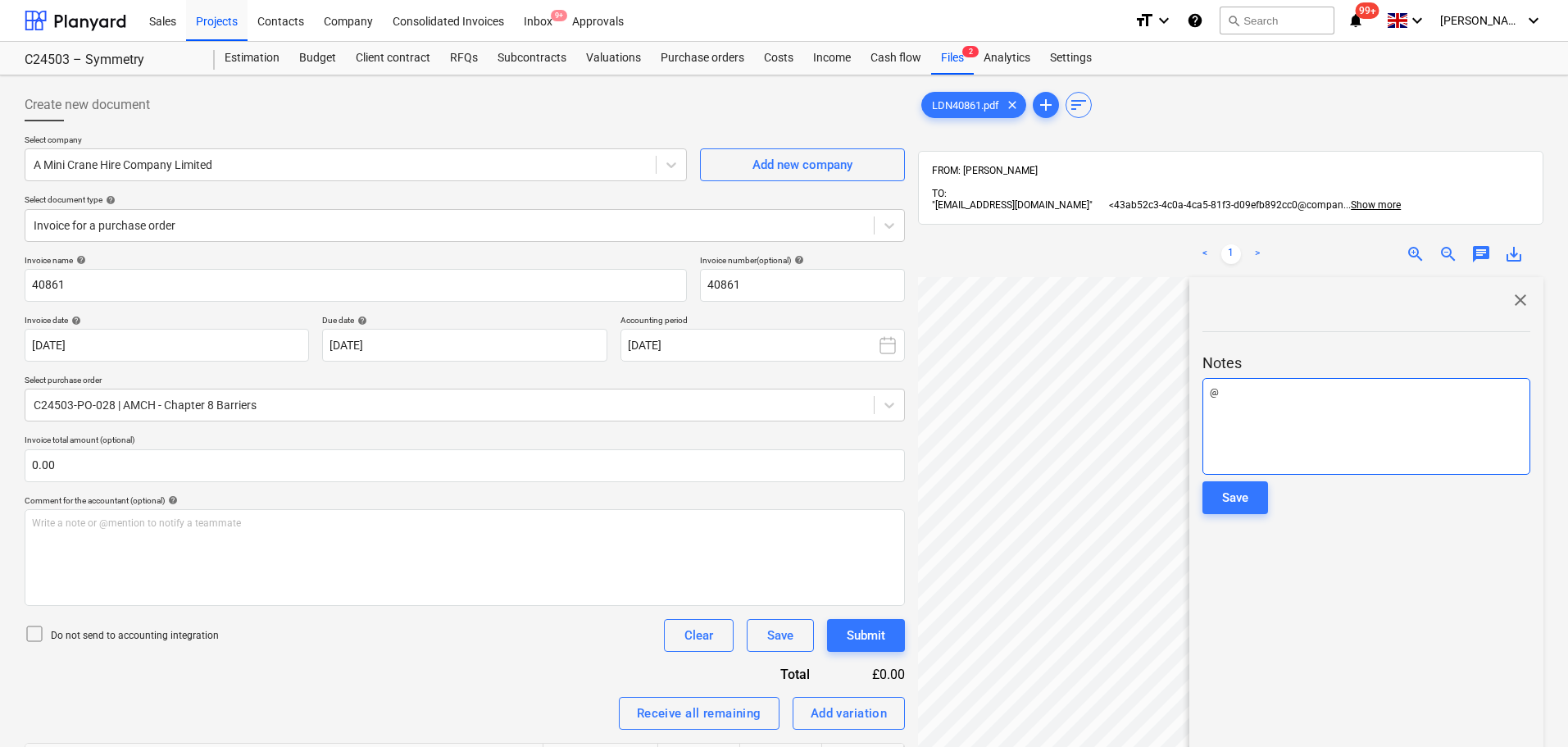 type 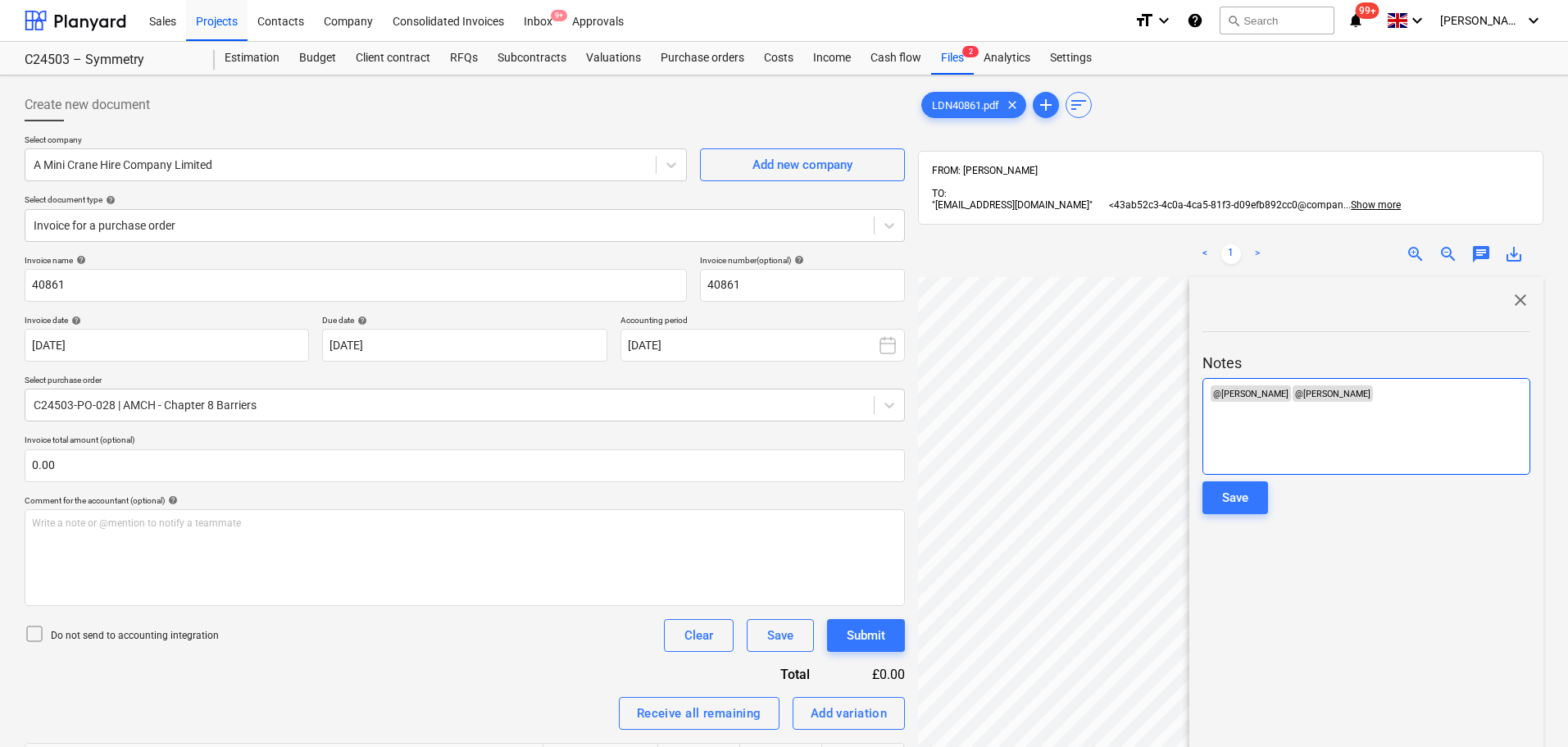 click on "﻿ @ [PERSON_NAME] ﻿ ﻿ @ [PERSON_NAME] ﻿ ﻿" at bounding box center (1366, 426) 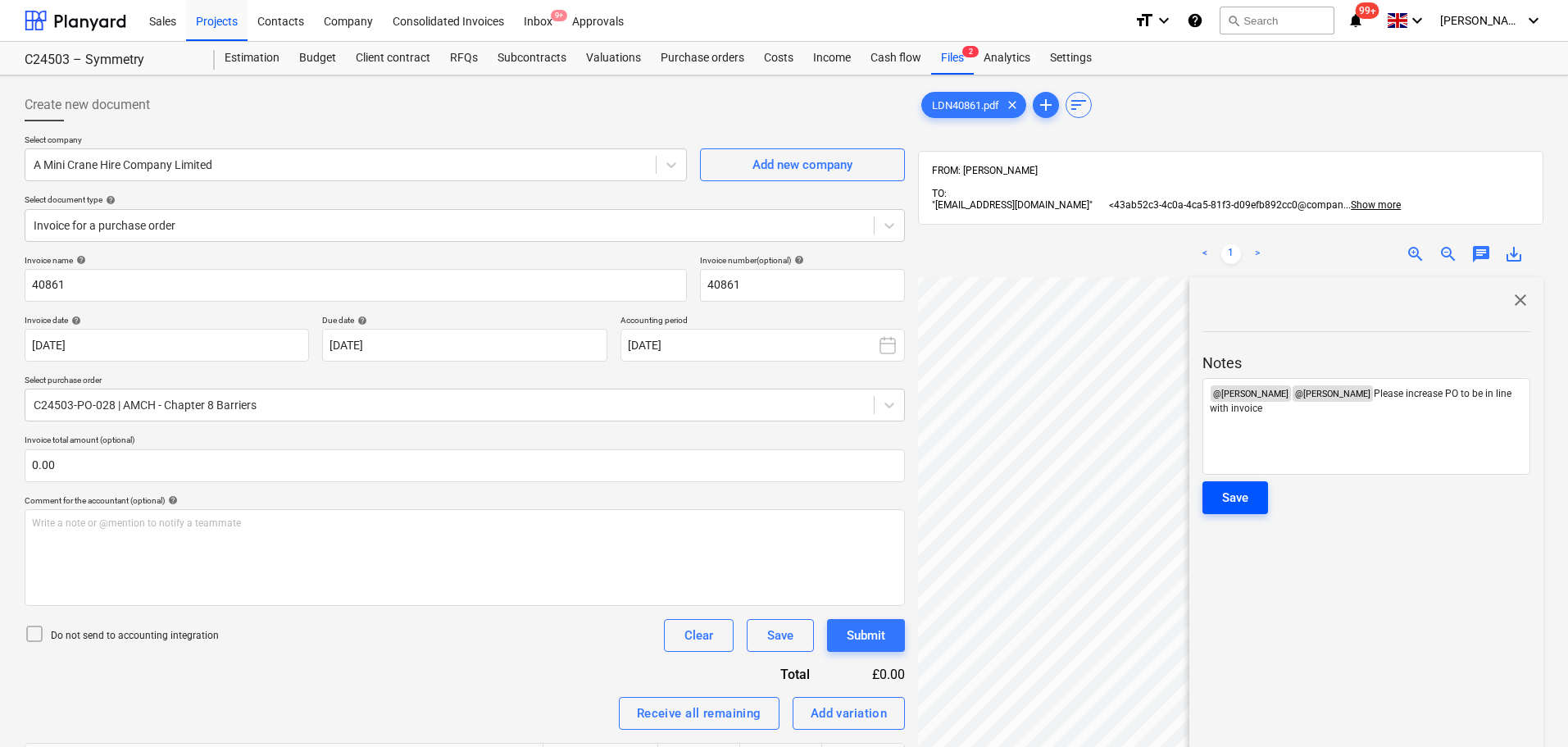 click on "Save" at bounding box center [1235, 498] 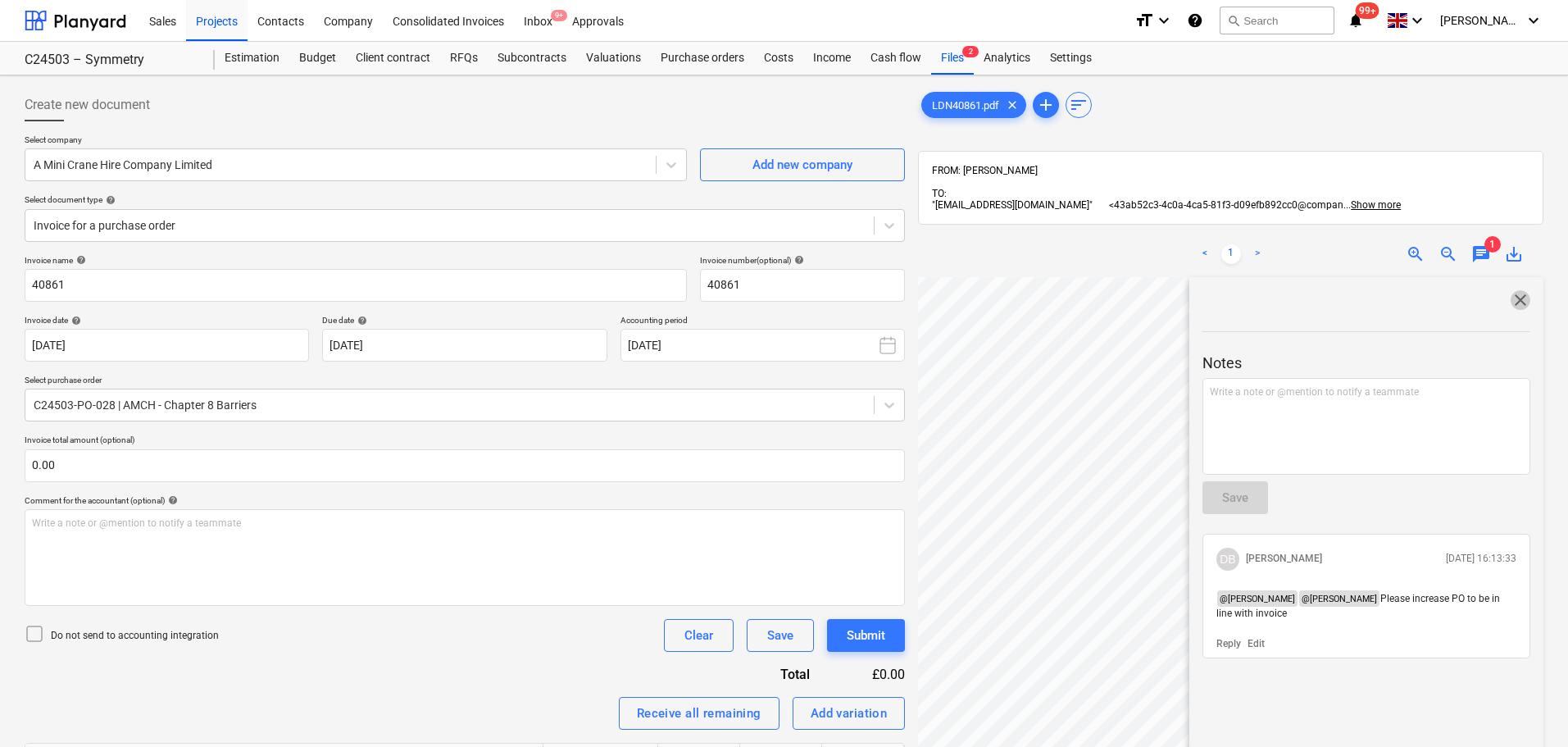 drag, startPoint x: 1515, startPoint y: 296, endPoint x: 1341, endPoint y: 266, distance: 176.56727 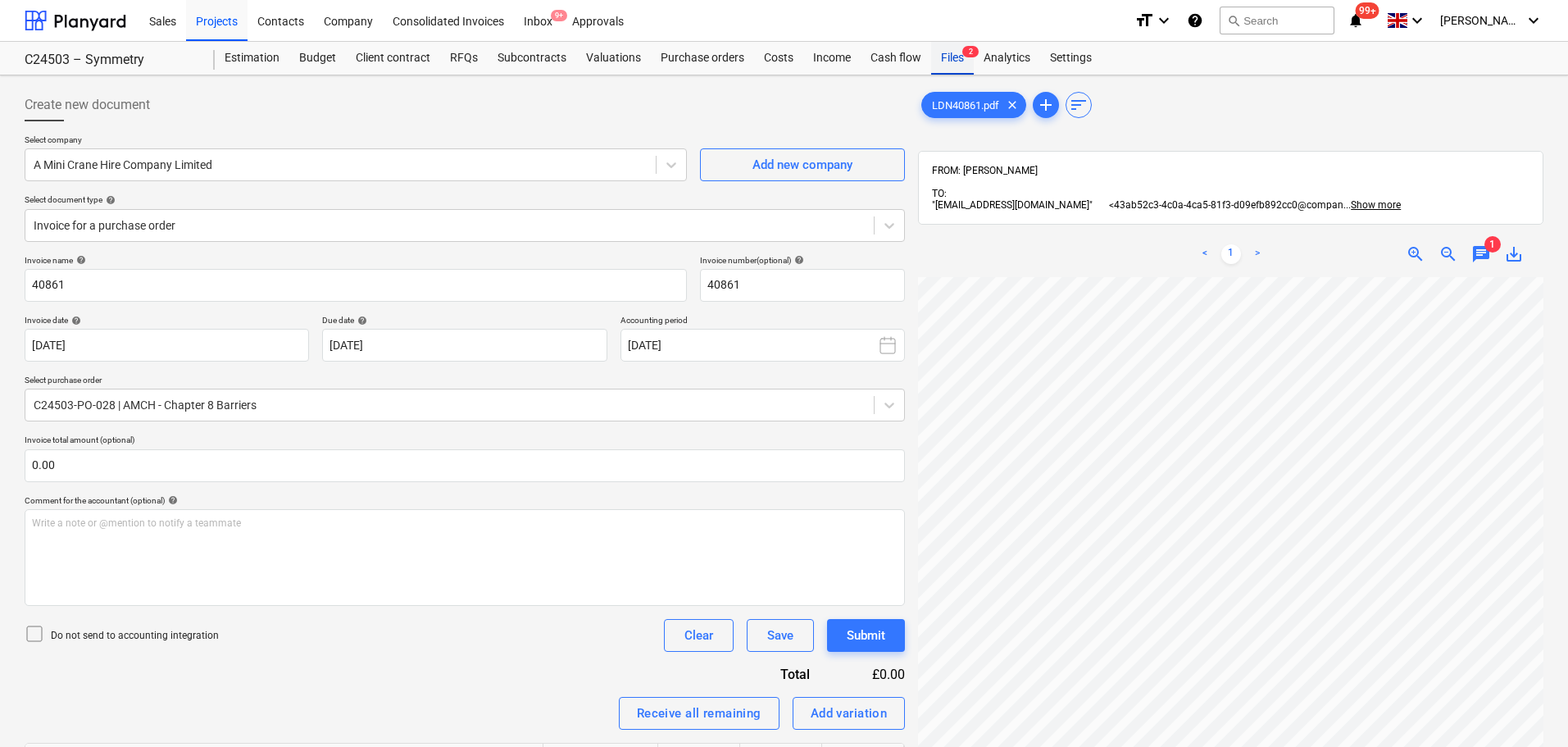 click on "Files 2" at bounding box center [952, 58] 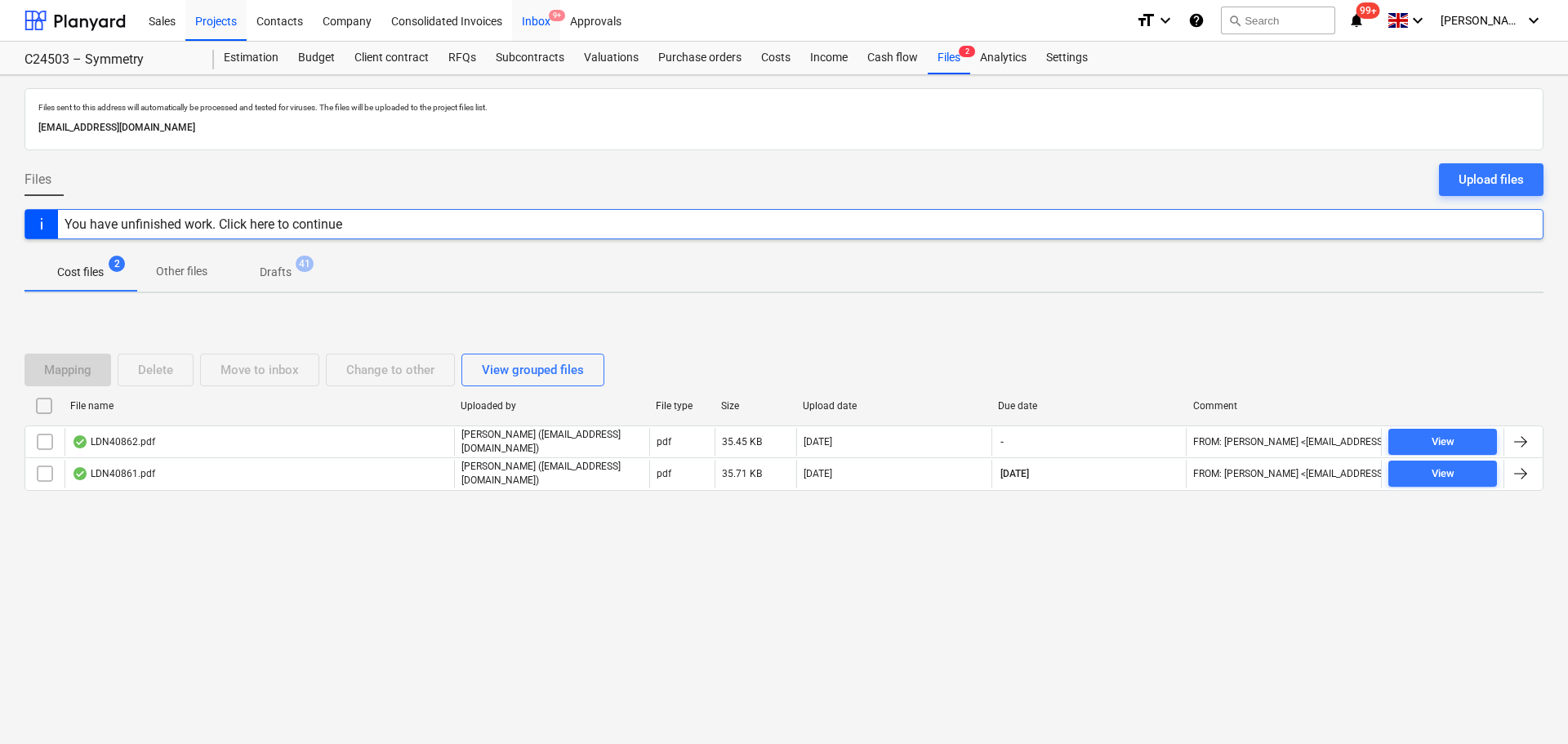 click on "Inbox 9+" at bounding box center (536, 20) 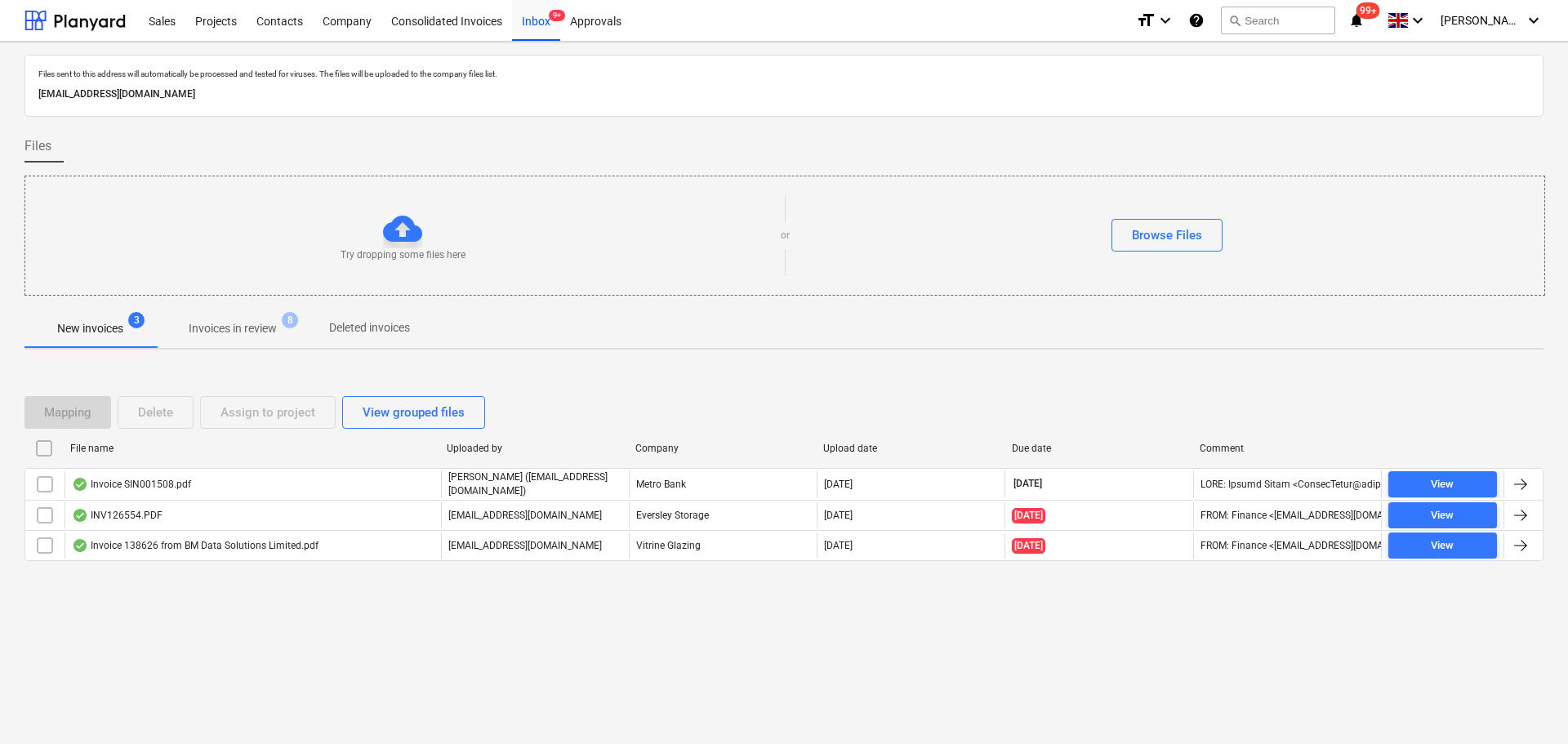 click on "Invoices in review" at bounding box center [233, 328] 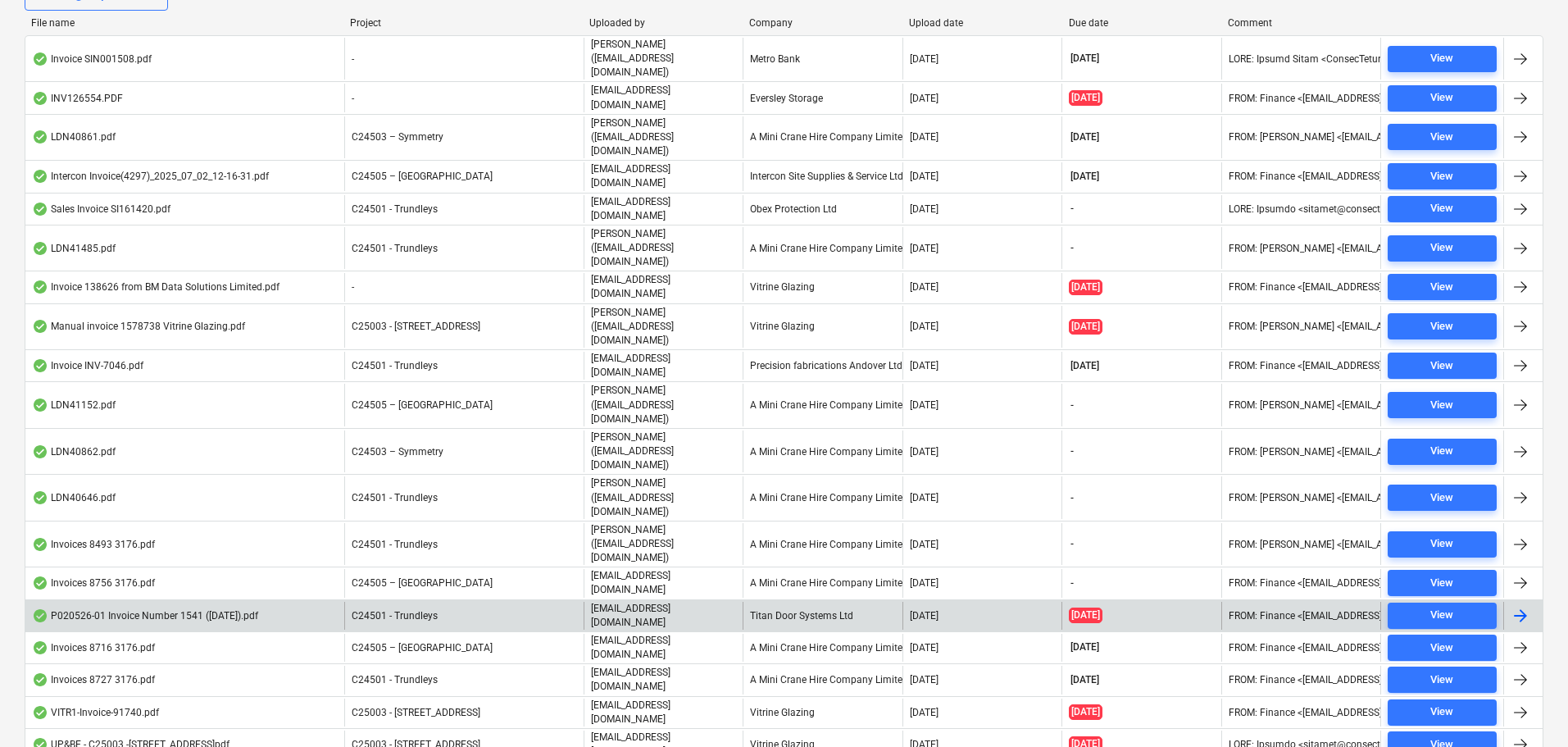 scroll, scrollTop: 160, scrollLeft: 0, axis: vertical 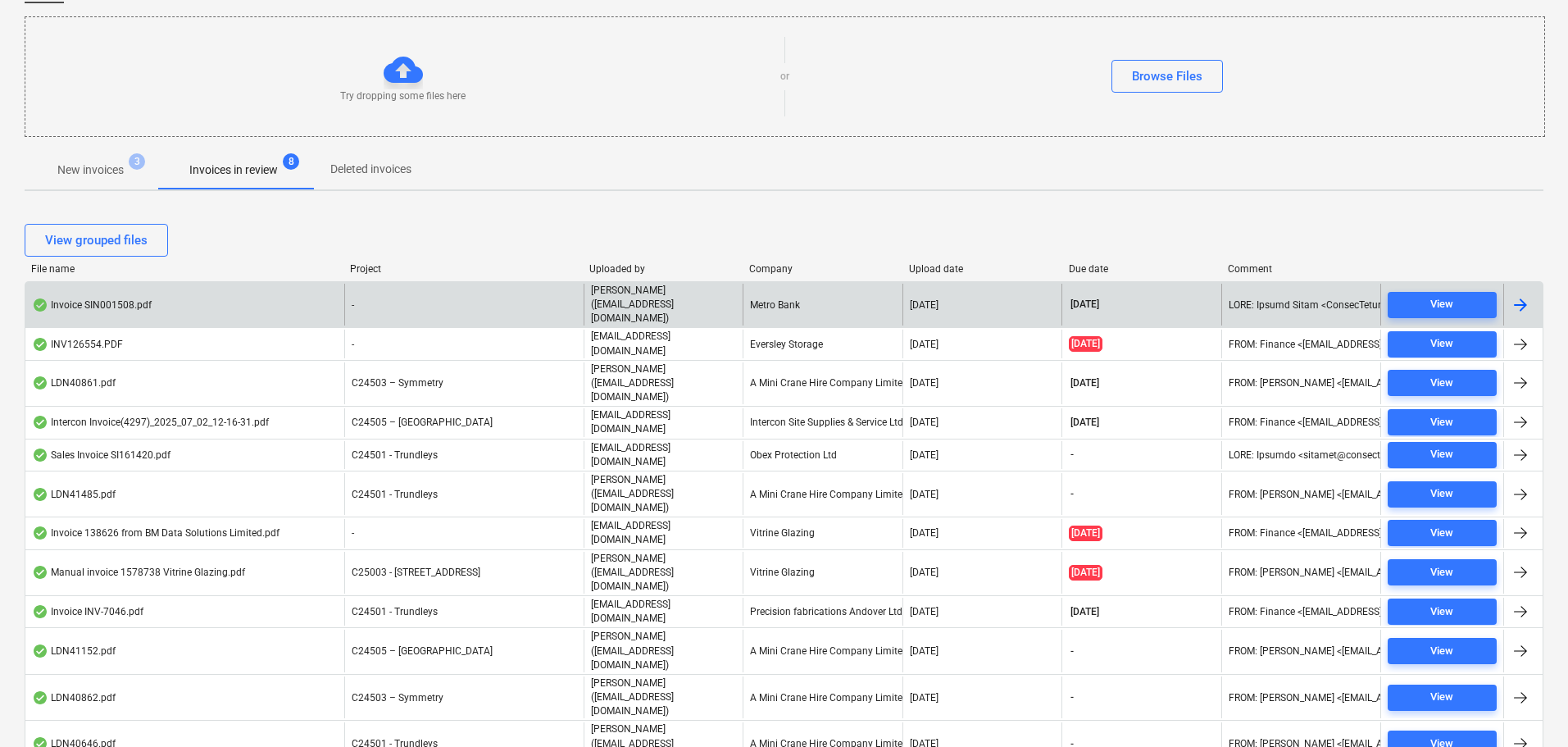 click on "-" at bounding box center (464, 304) 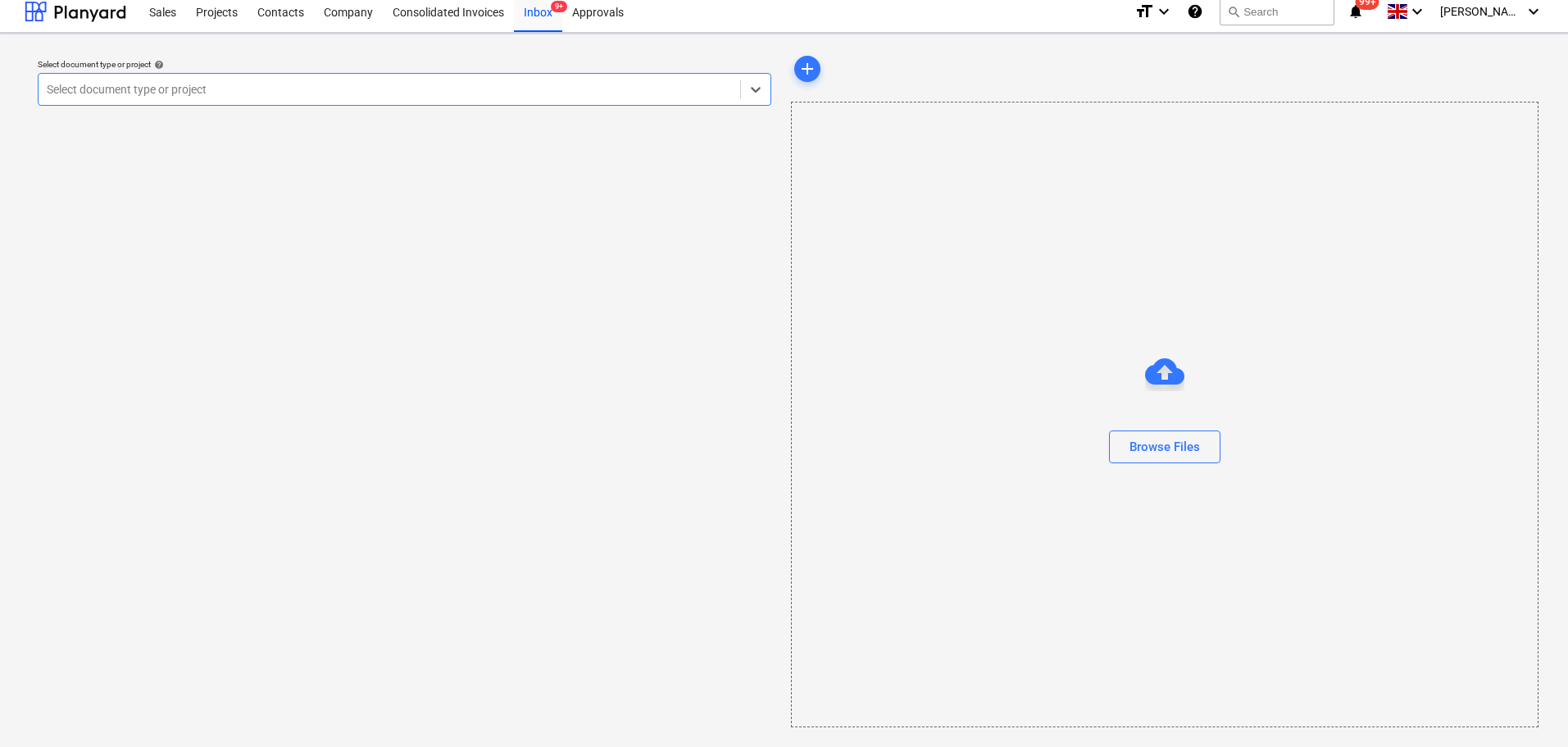 scroll, scrollTop: 0, scrollLeft: 0, axis: both 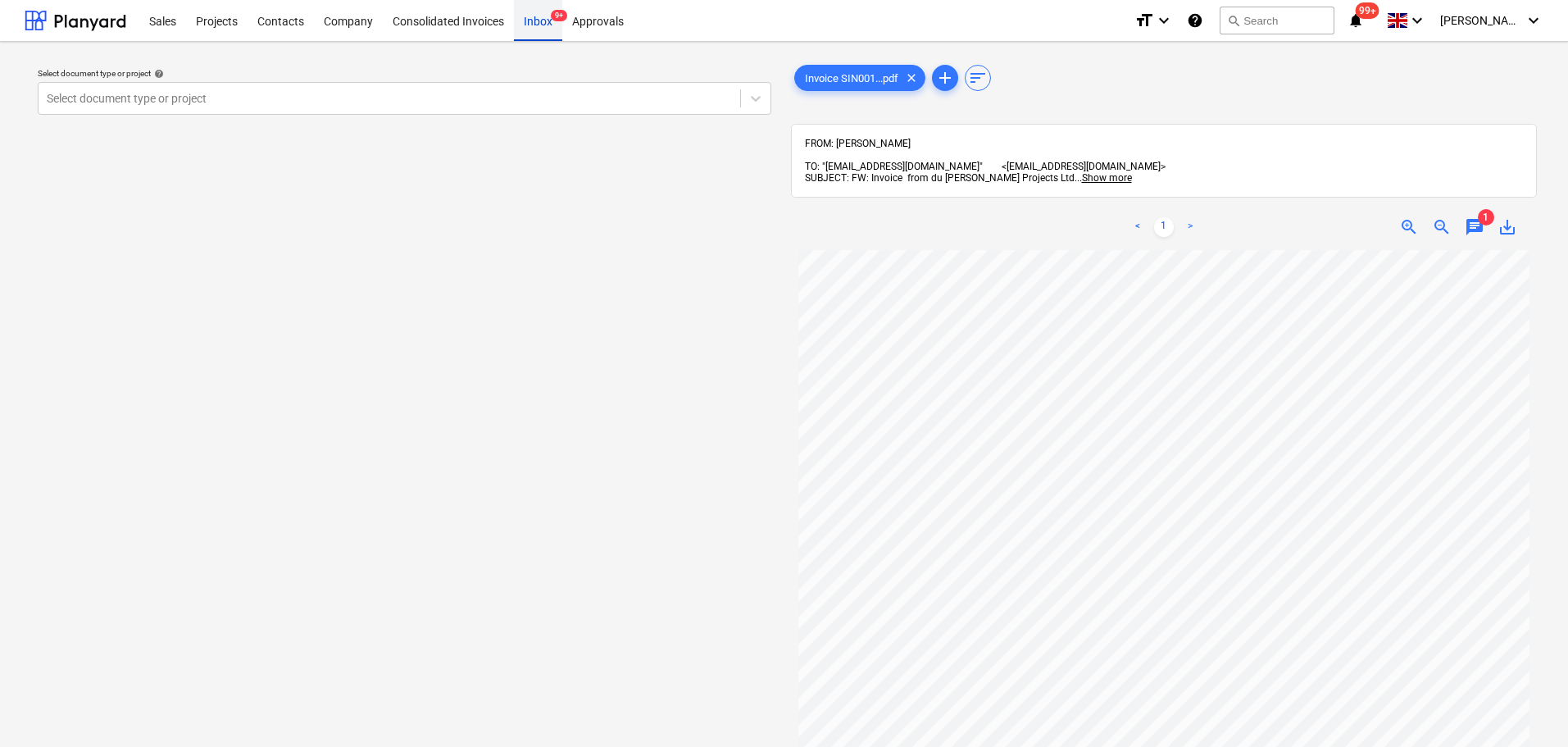 drag, startPoint x: 536, startPoint y: 15, endPoint x: 530, endPoint y: 39, distance: 24.738634 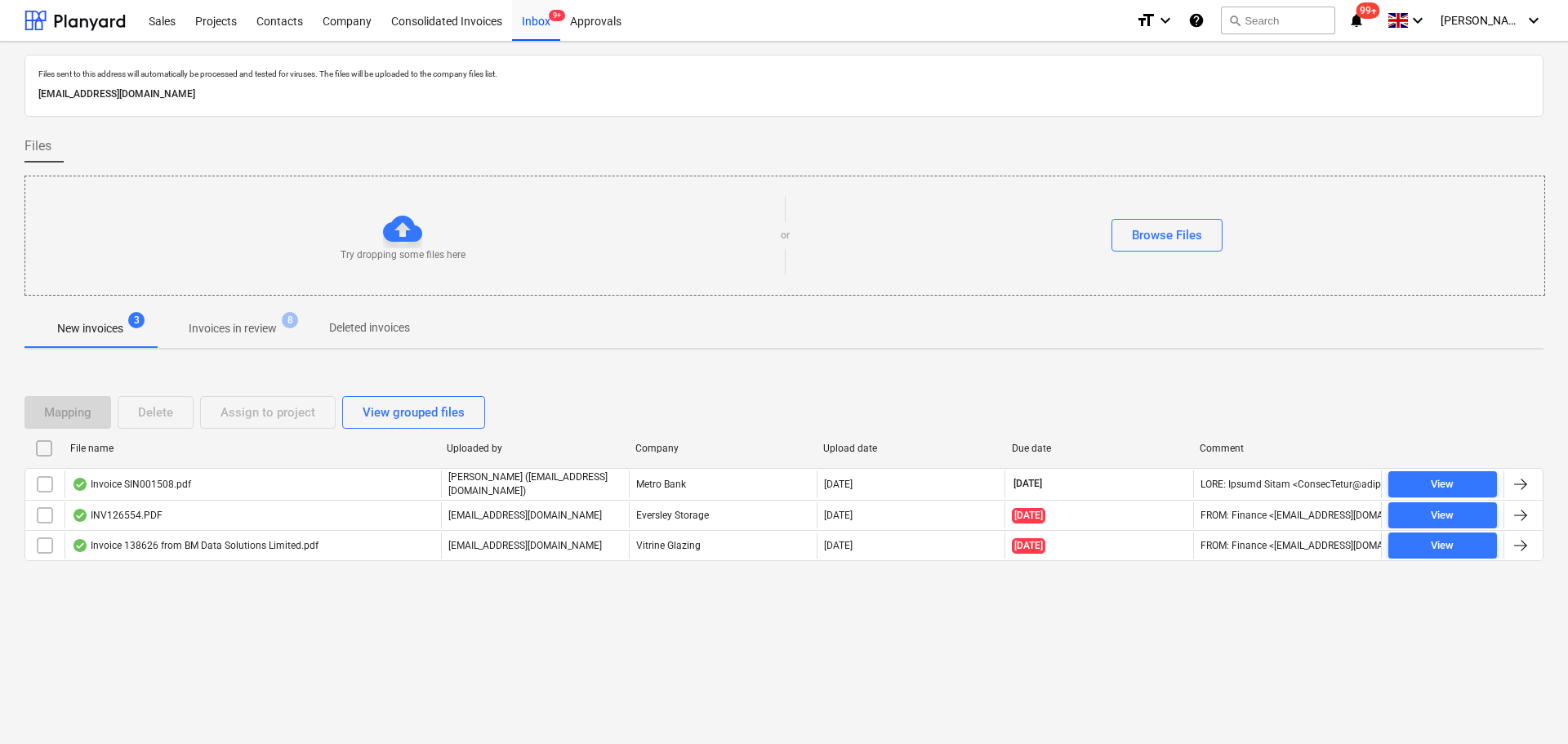 click on "Invoices in review" at bounding box center (233, 328) 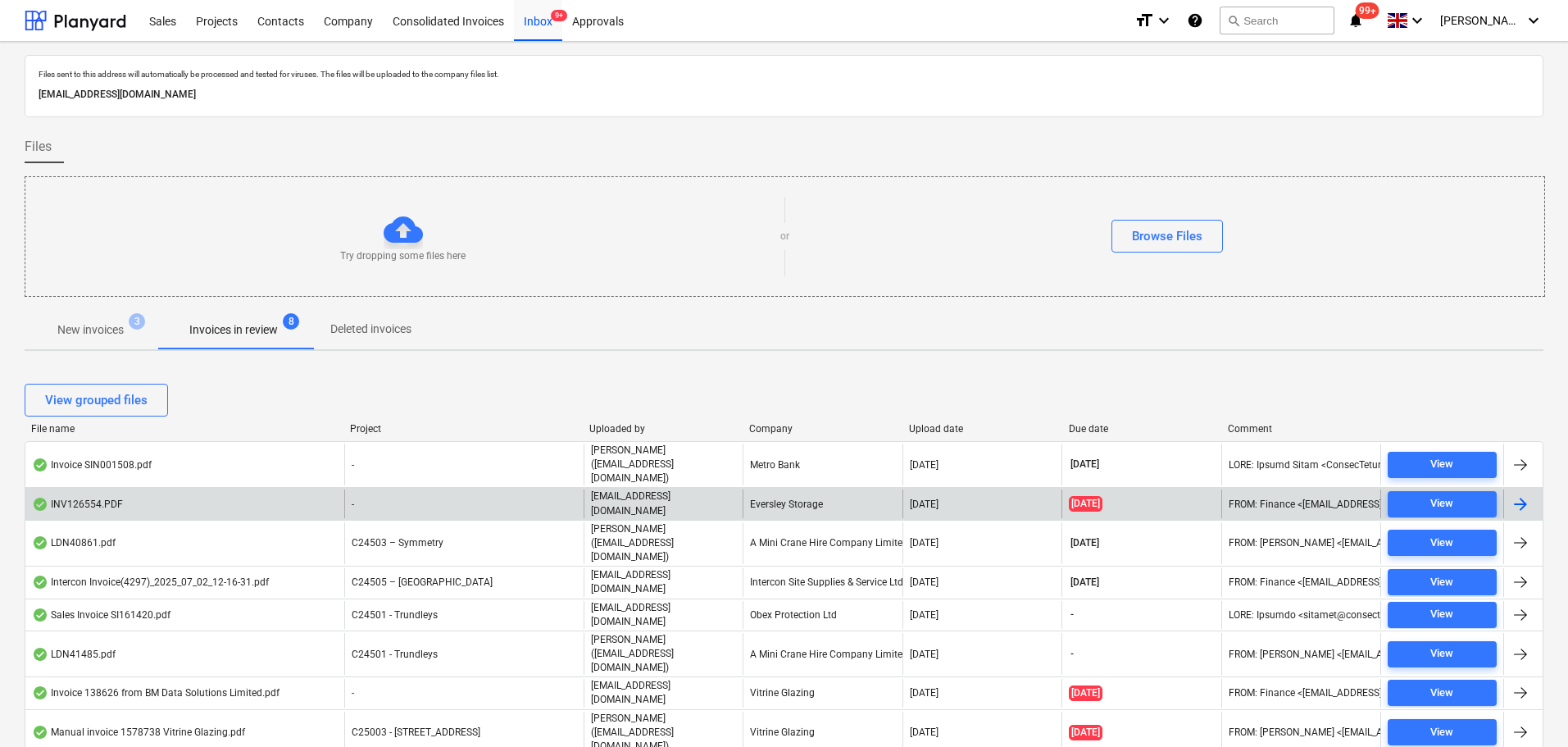 click on "INV126554.PDF" at bounding box center [184, 503] 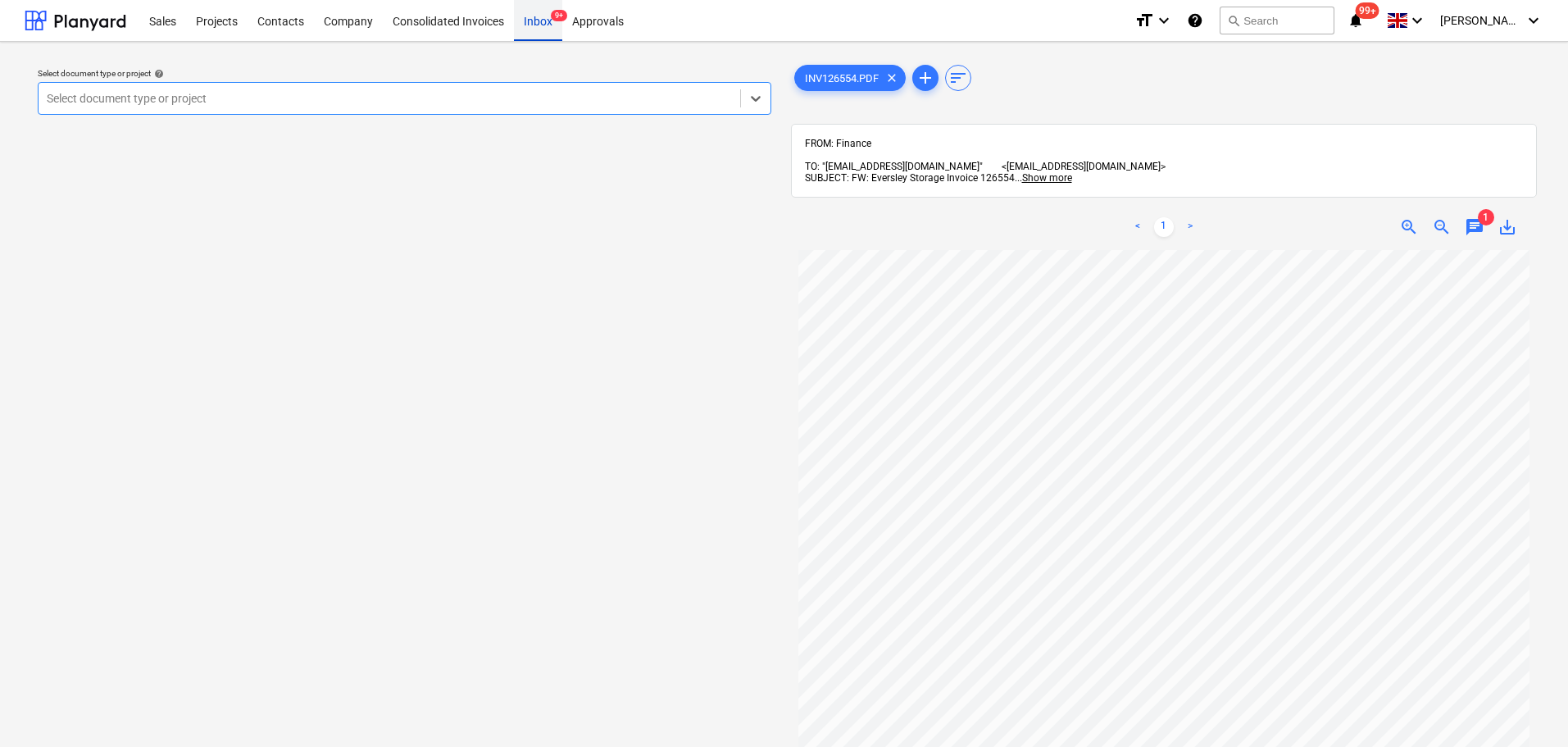 click on "Inbox 9+" at bounding box center (538, 20) 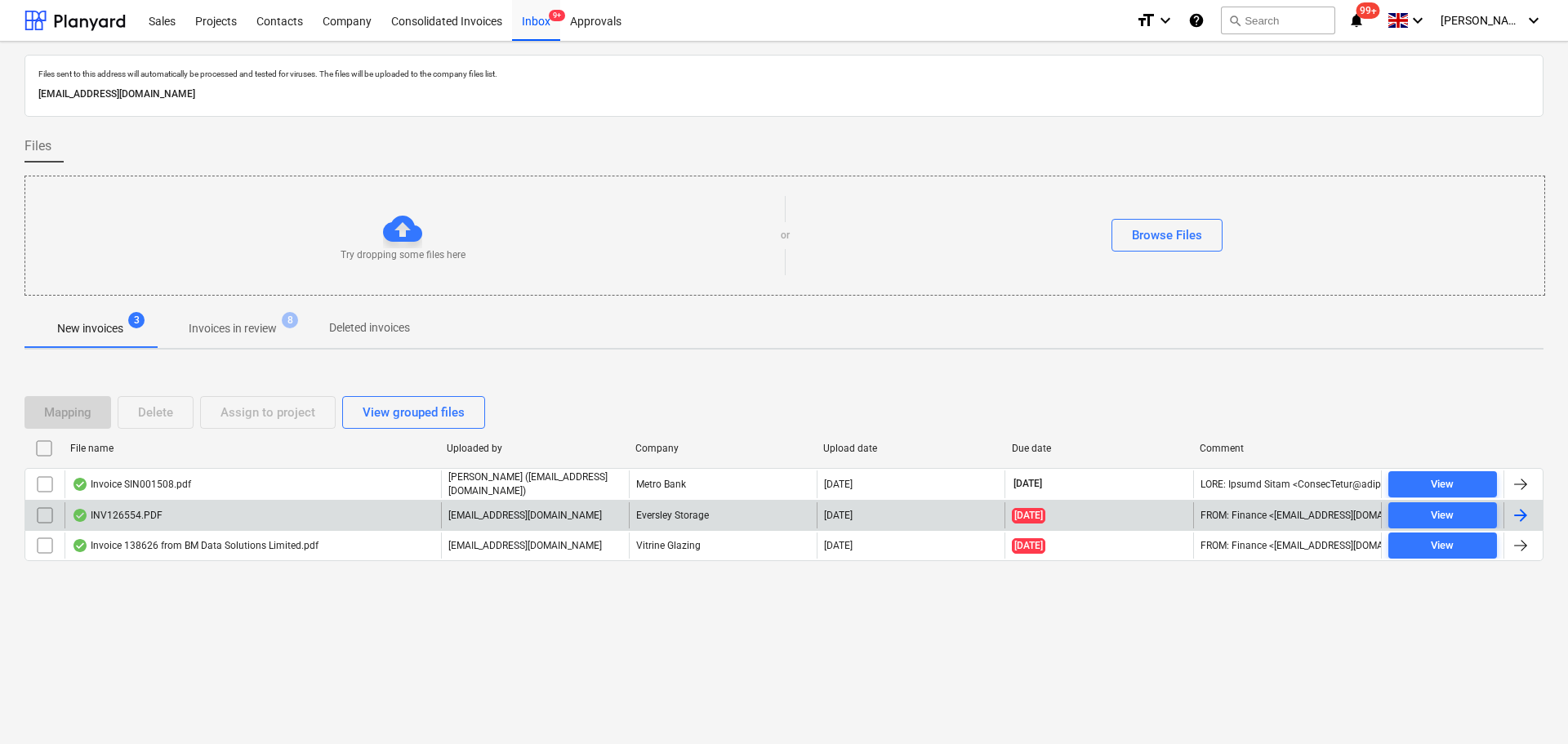click on "INV126554.PDF" at bounding box center (252, 515) 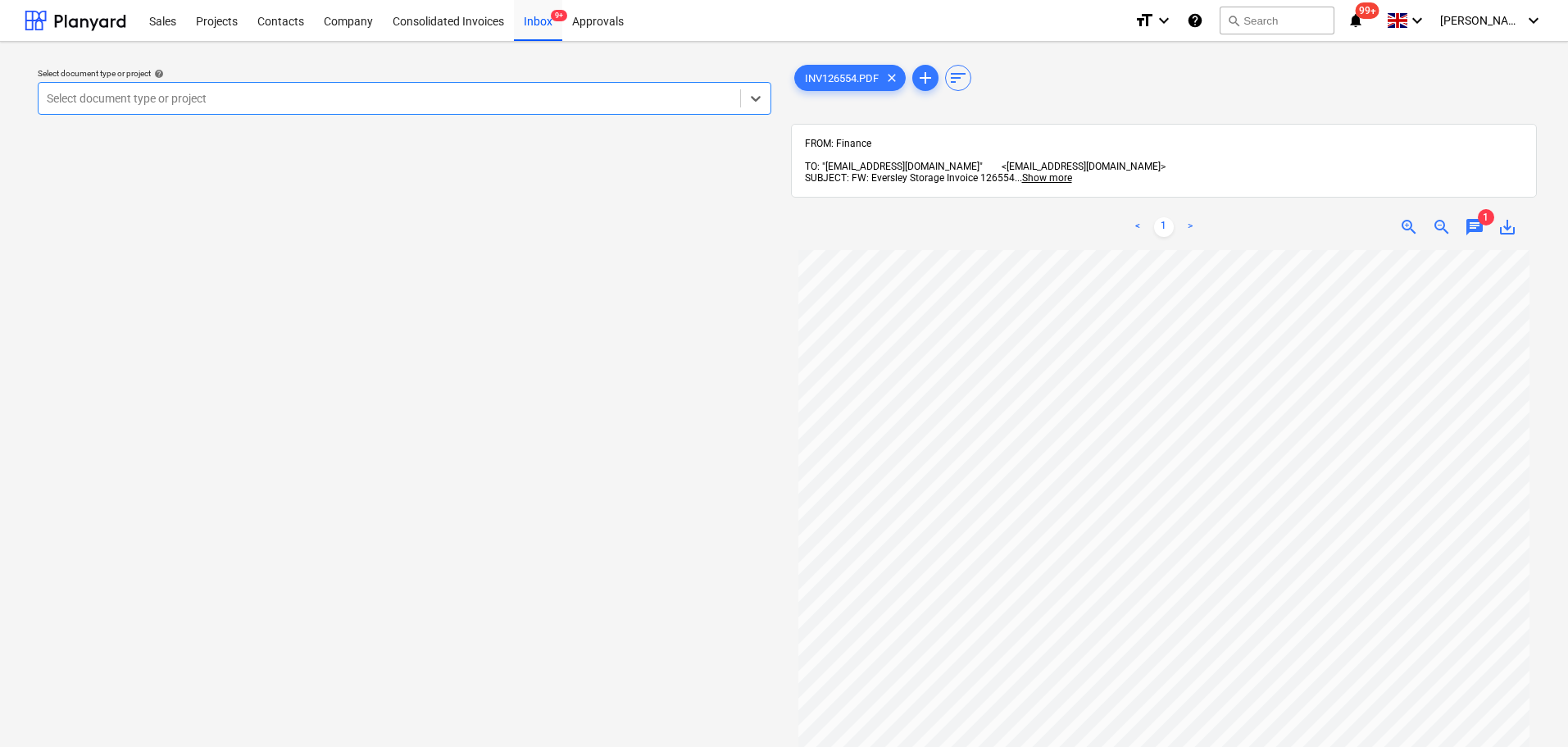 click on "chat" at bounding box center [1475, 227] 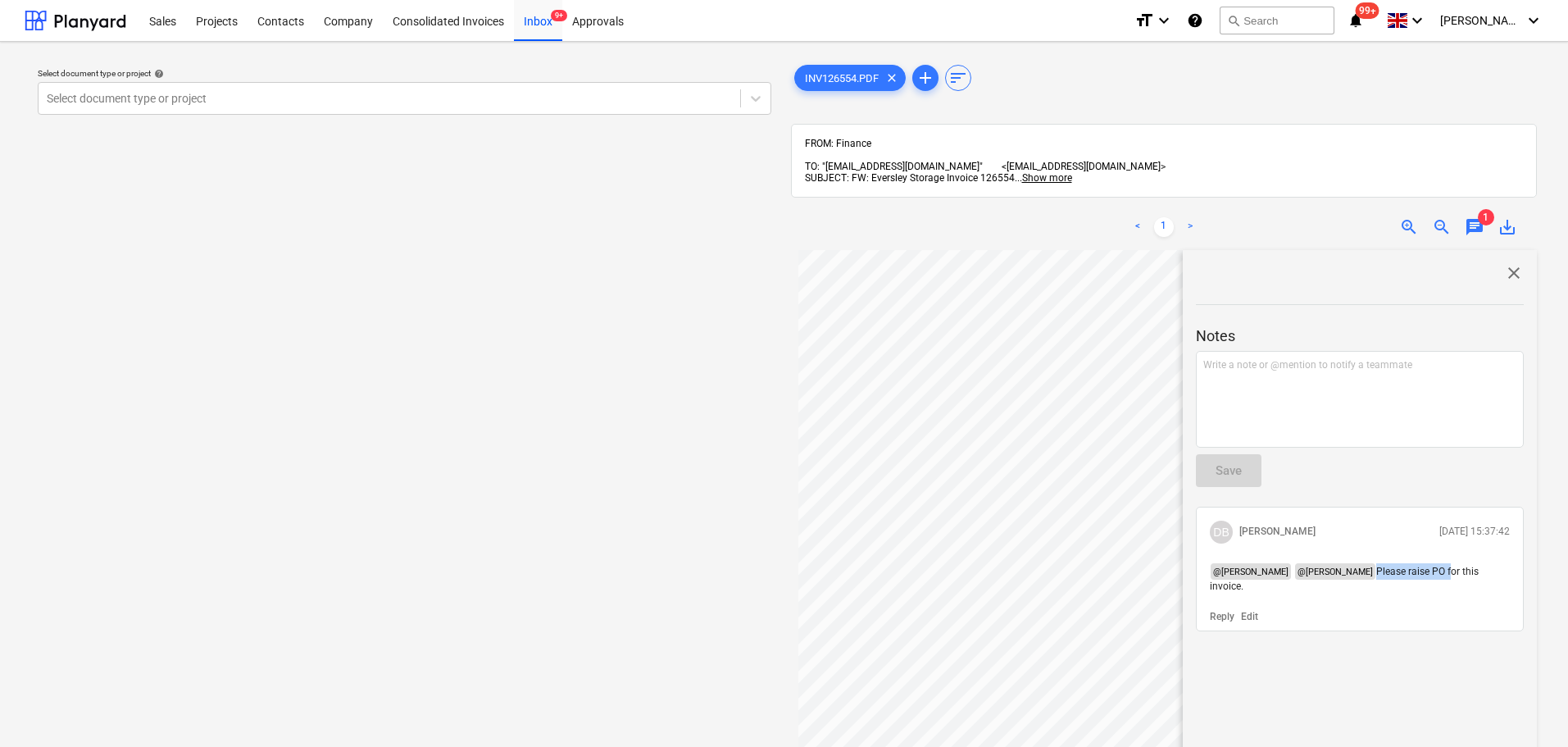 drag, startPoint x: 1366, startPoint y: 556, endPoint x: 1437, endPoint y: 567, distance: 71.84706 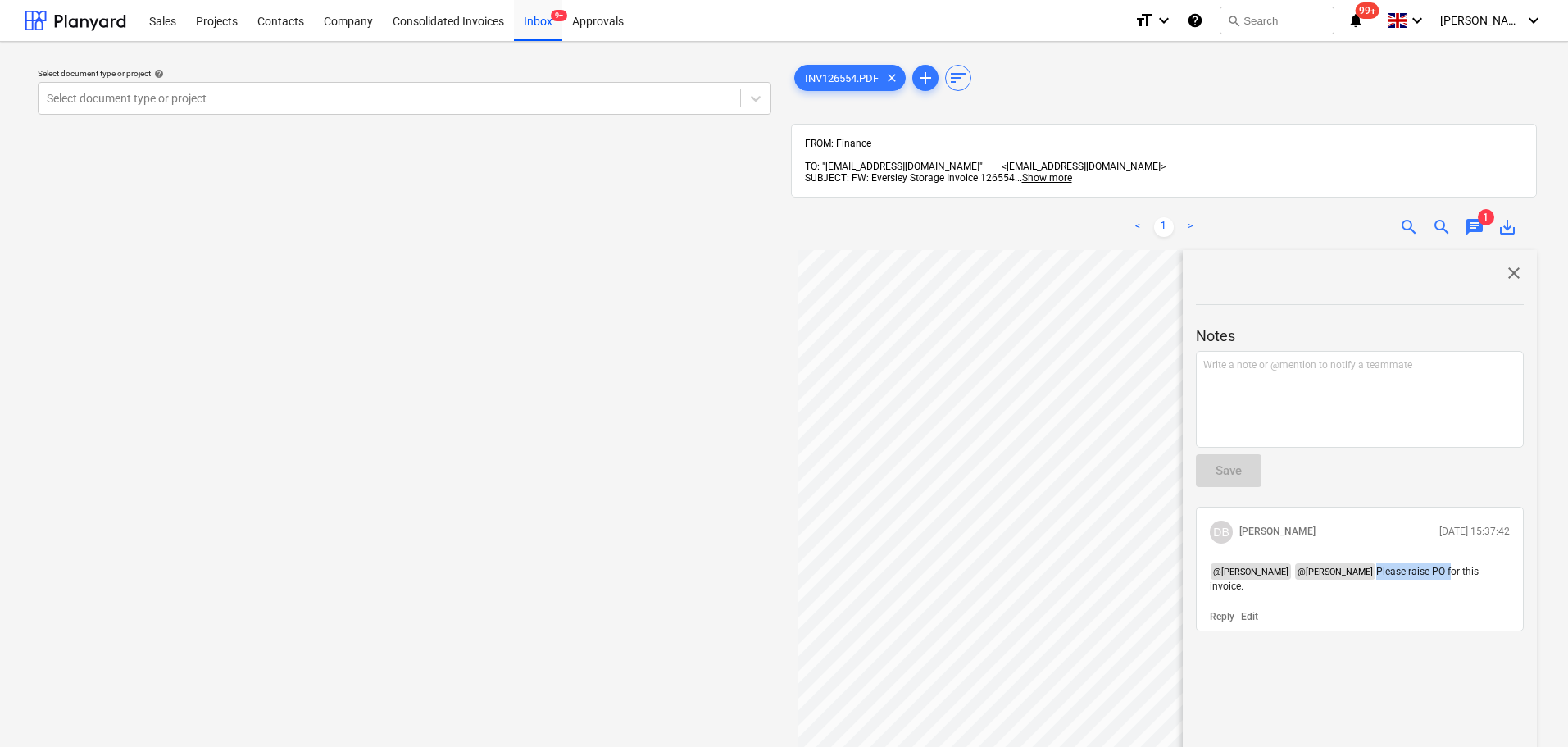 click on "@ [PERSON_NAME]   @ [PERSON_NAME] Please raise PO for this invoice." at bounding box center [1360, 579] 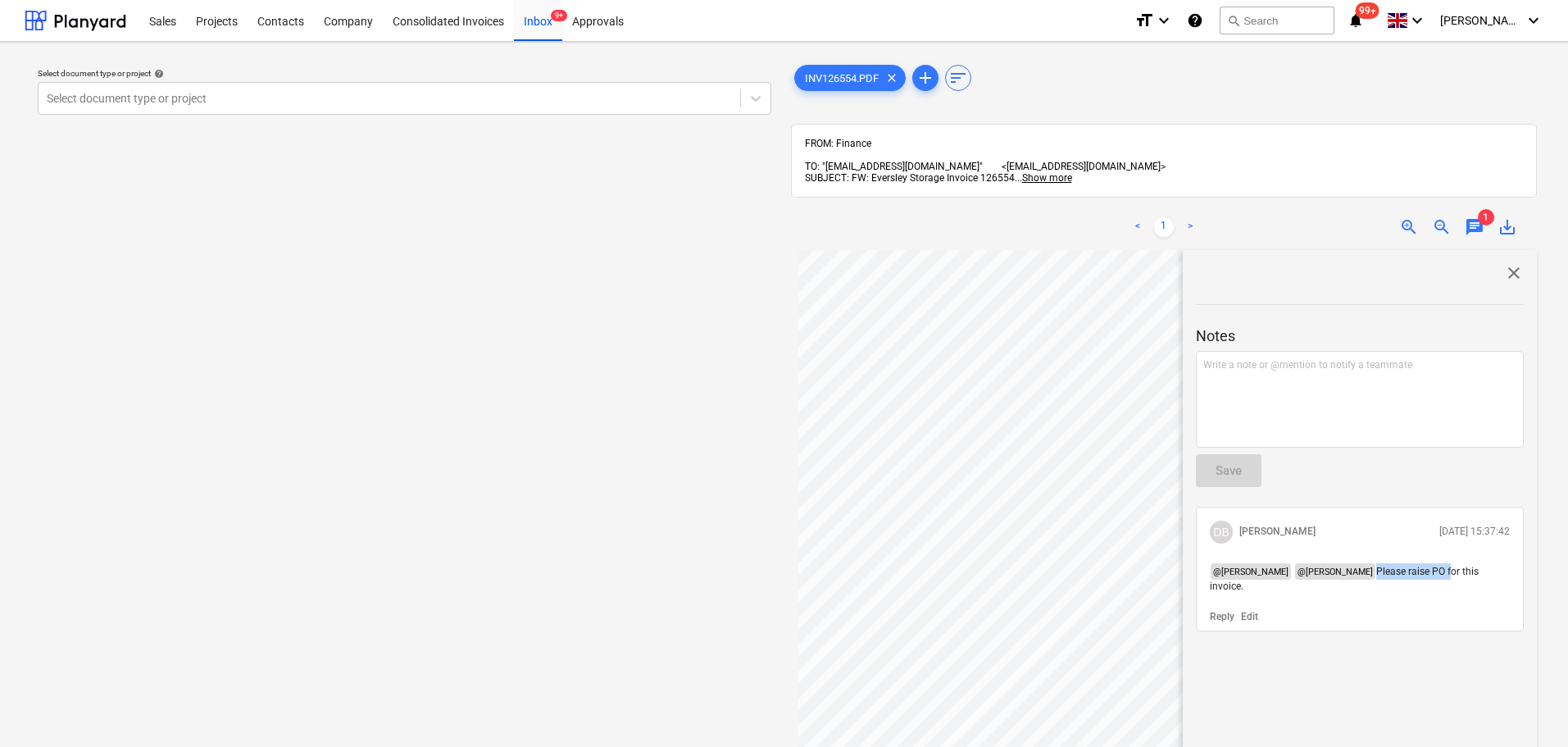 click on "close" at bounding box center [1514, 273] 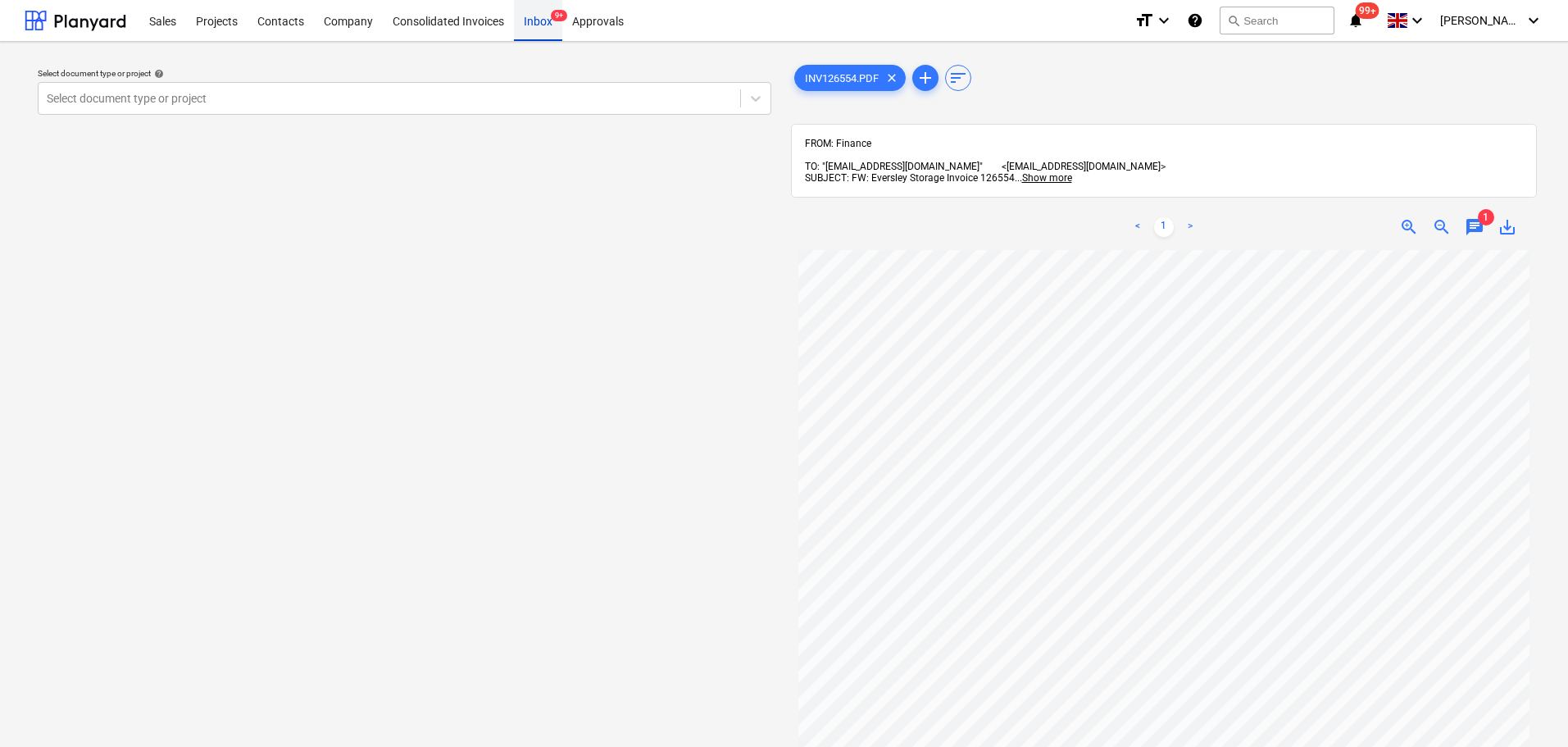 click on "Inbox 9+" at bounding box center [538, 20] 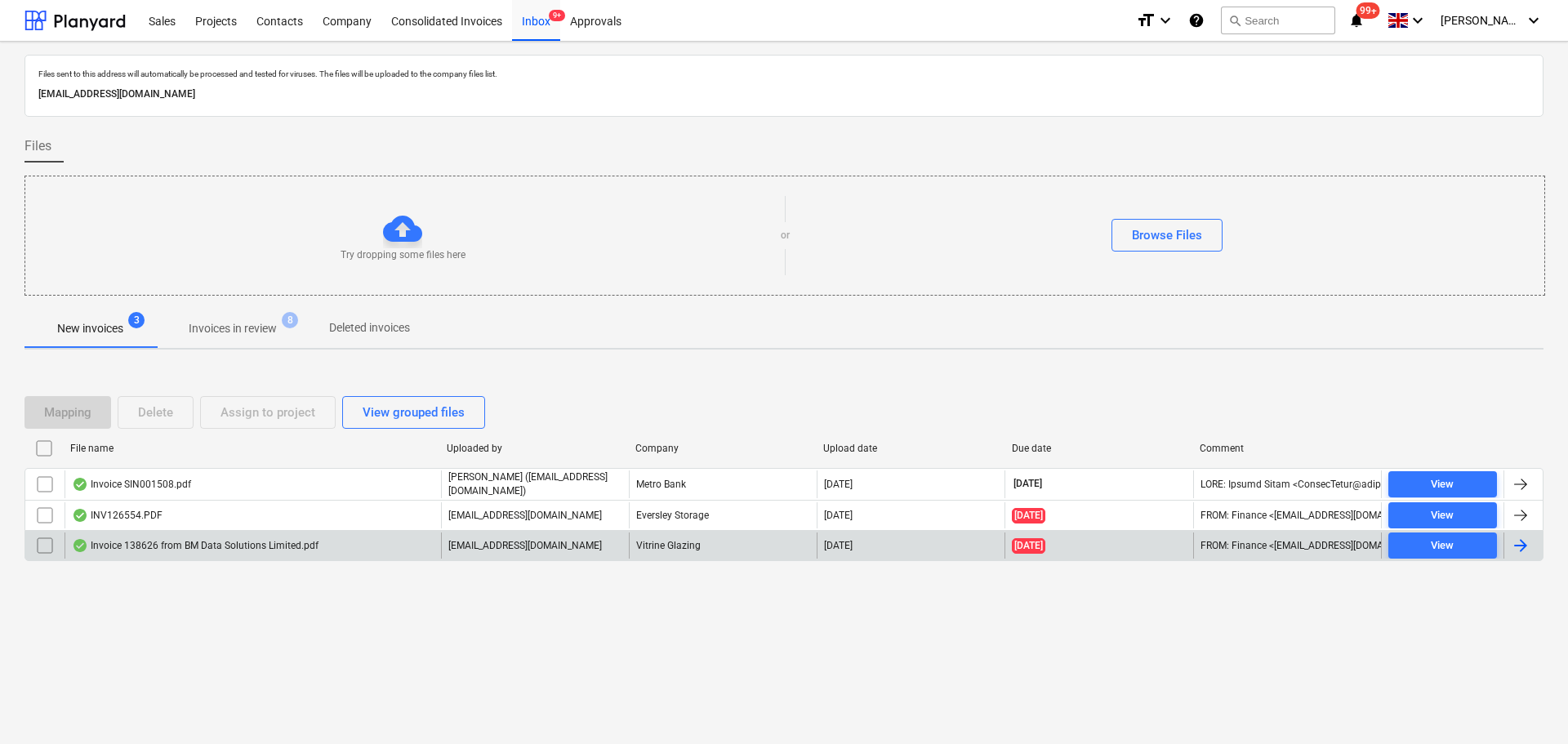 click on "Invoice 138626 from BM Data Solutions Limited.pdf" at bounding box center (195, 546) 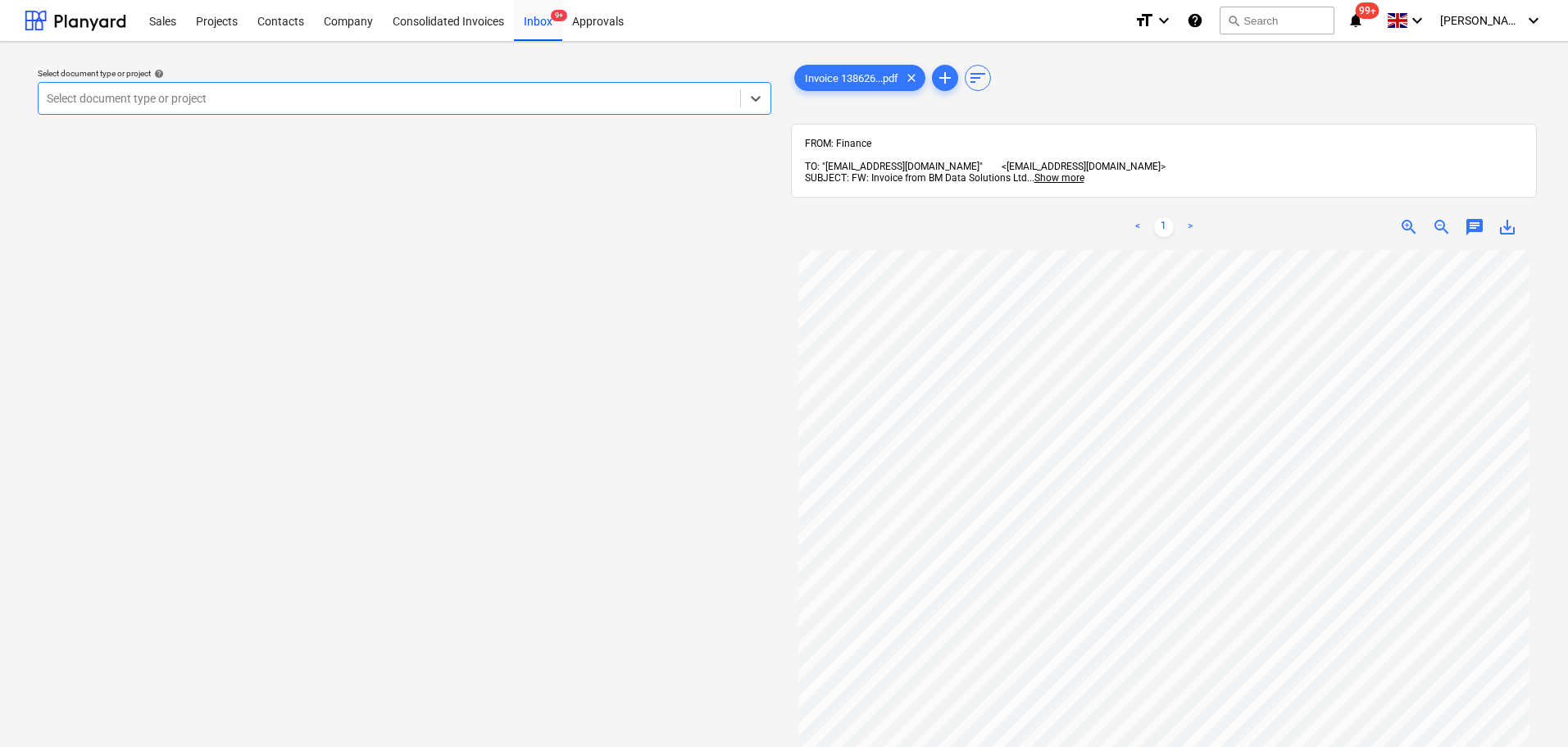 scroll, scrollTop: 0, scrollLeft: 0, axis: both 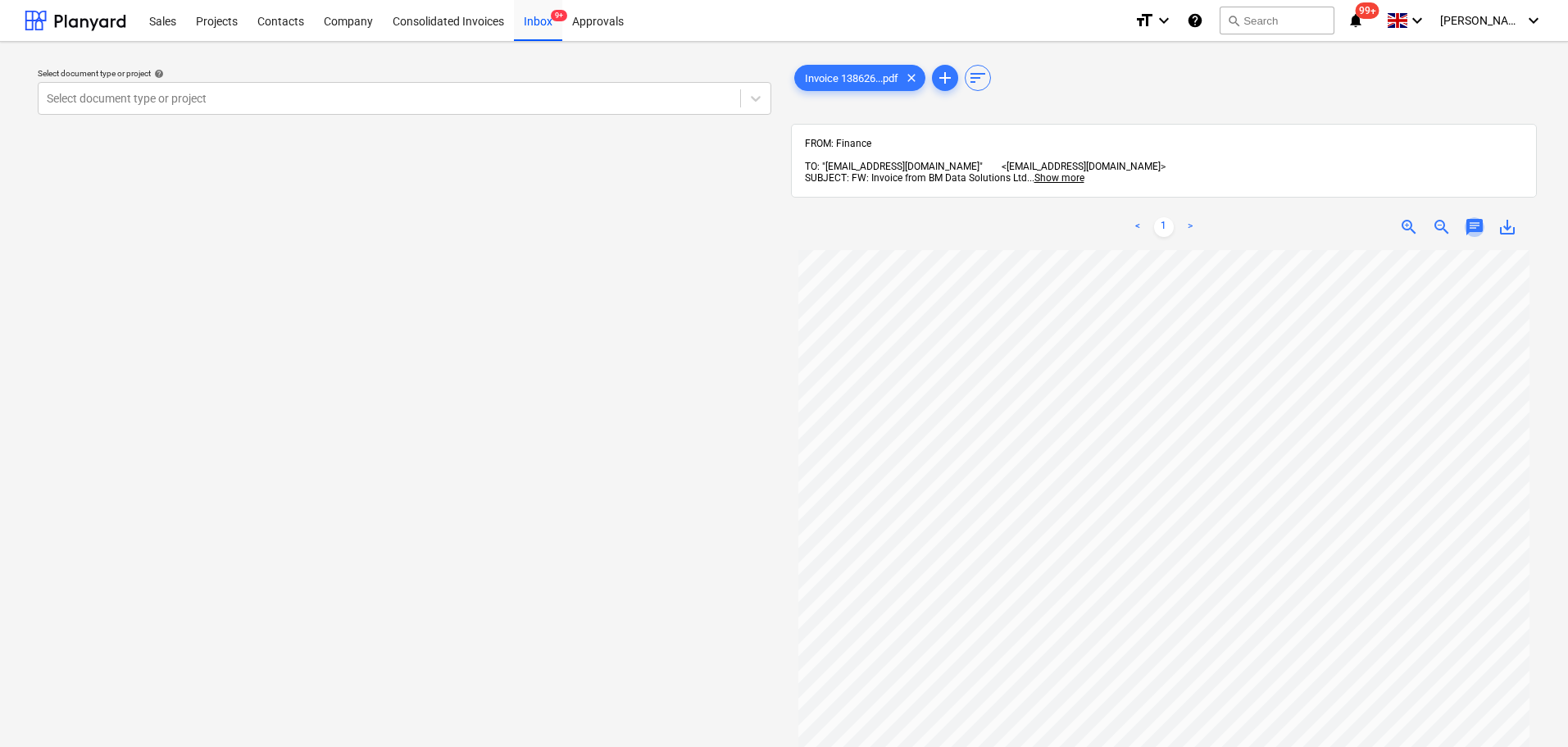 click on "chat" at bounding box center [1475, 227] 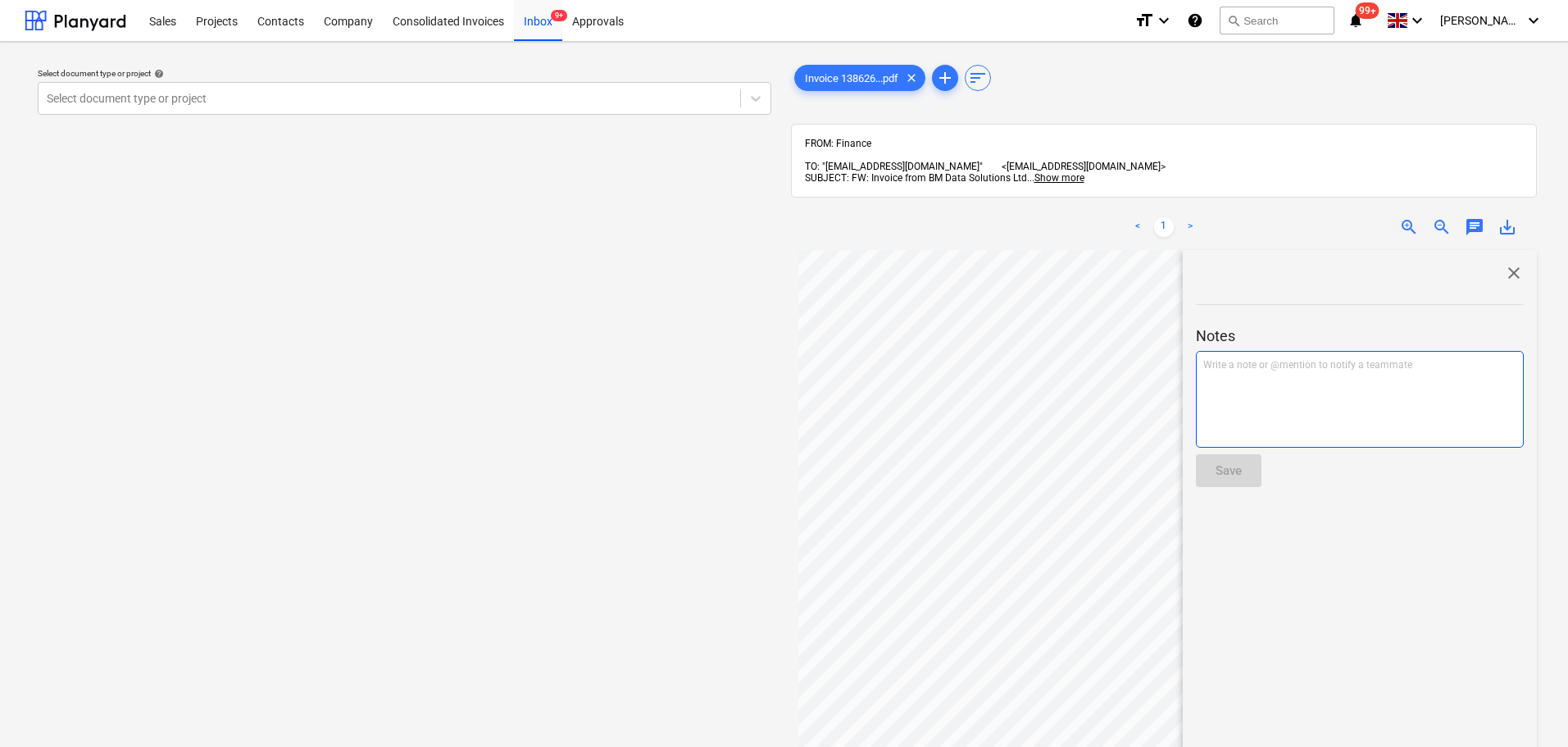 click on "Write a note or @mention to notify a teammate [PERSON_NAME]" at bounding box center [1360, 399] 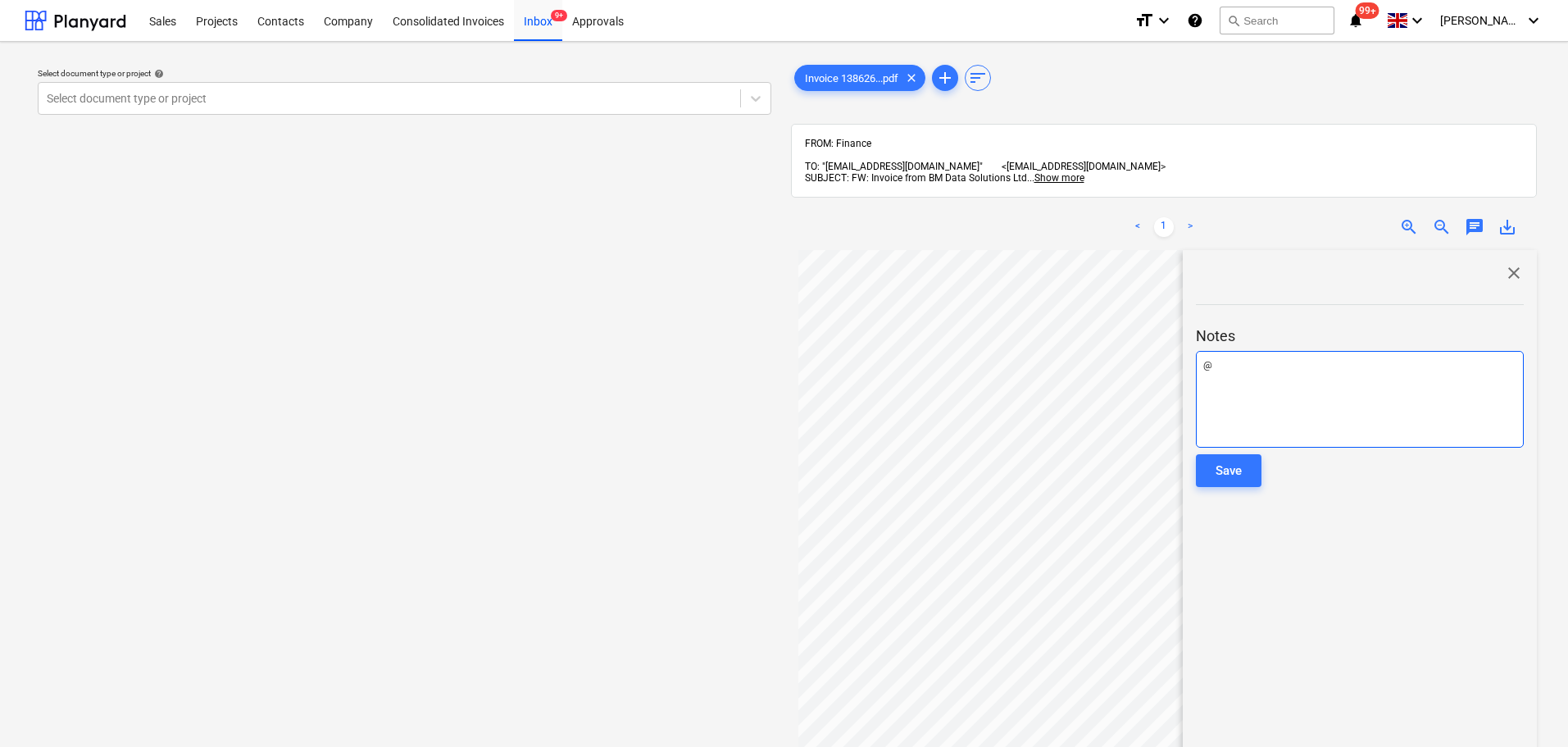 type 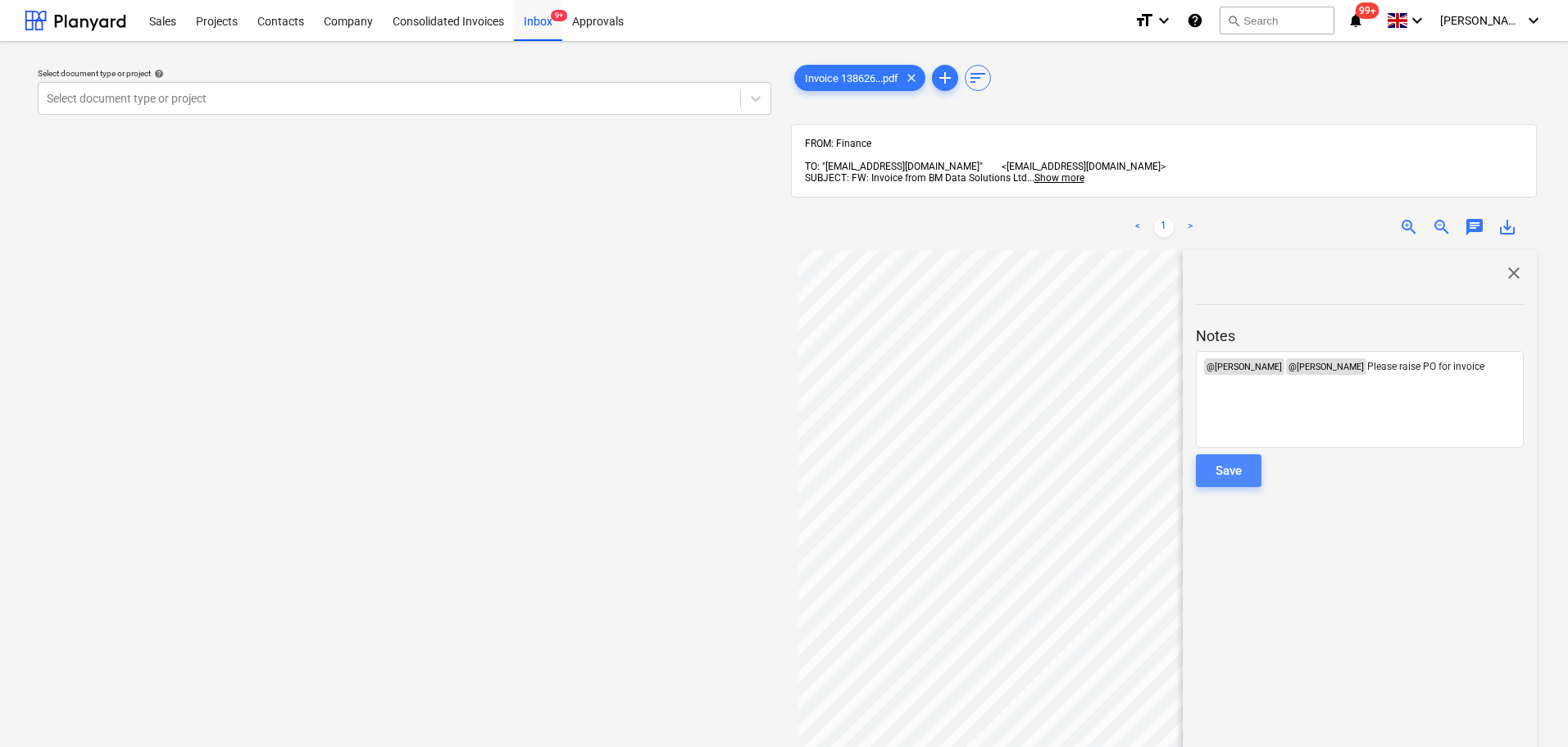 click on "Save" at bounding box center (1229, 471) 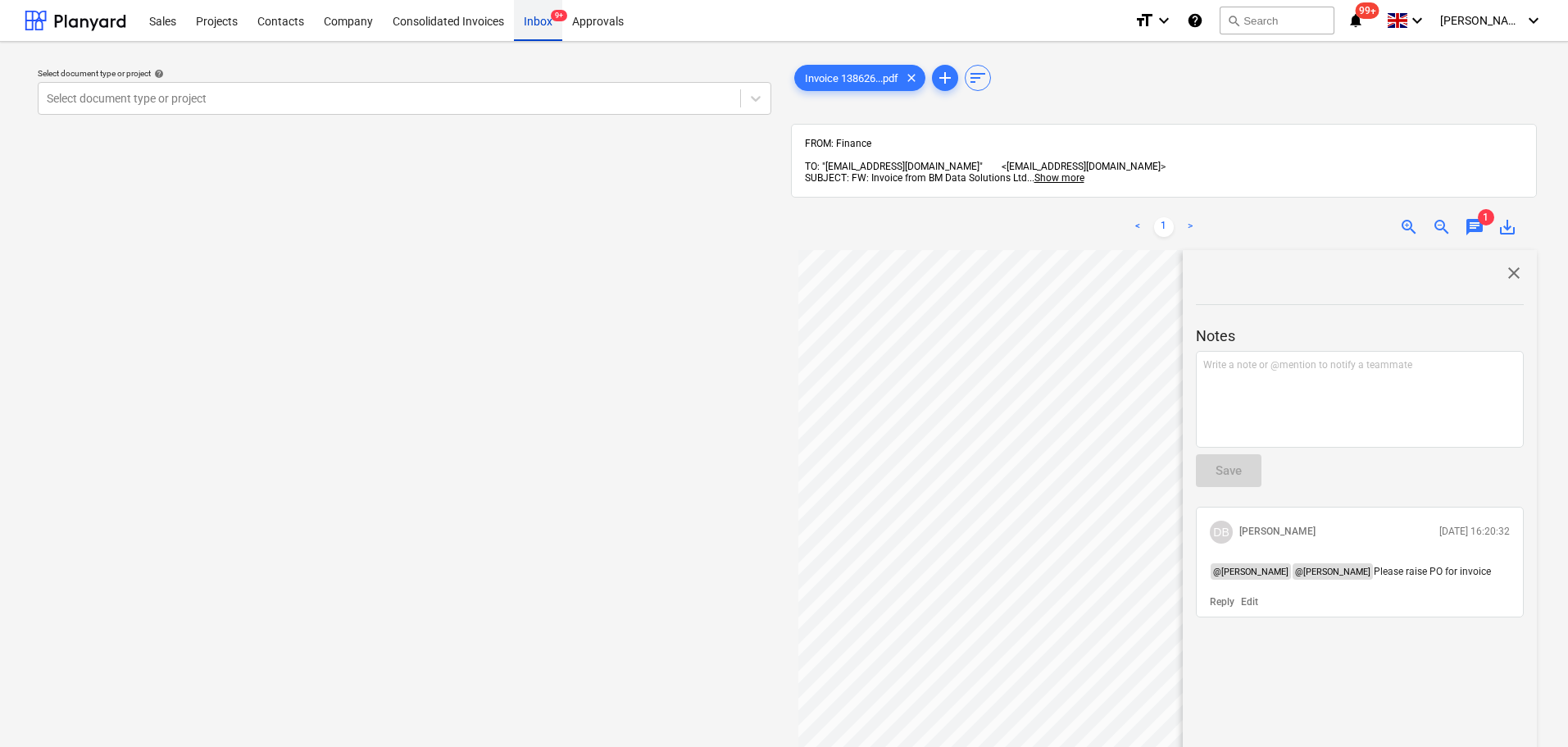 click on "Inbox 9+" at bounding box center (538, 20) 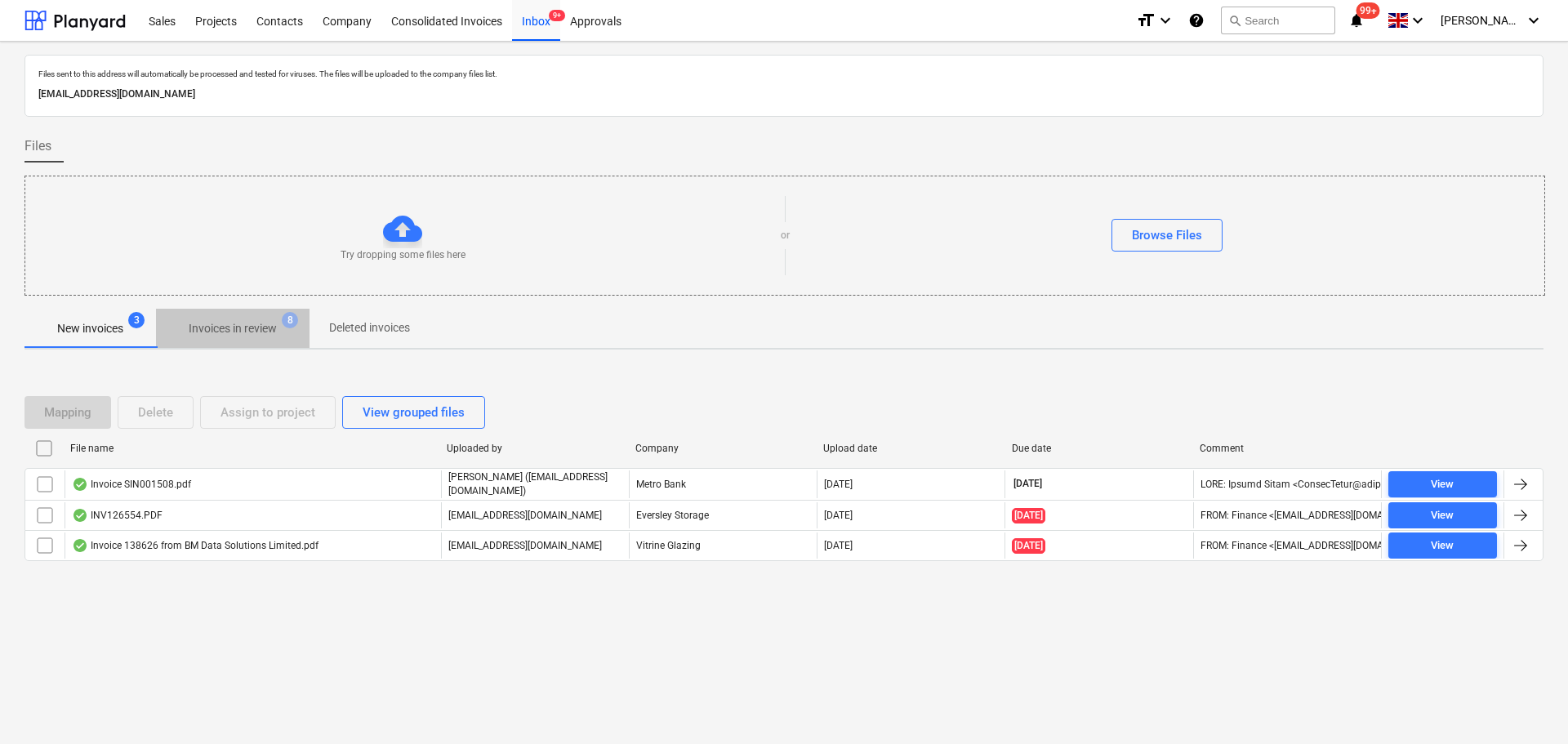 click on "Invoices in review" at bounding box center (233, 328) 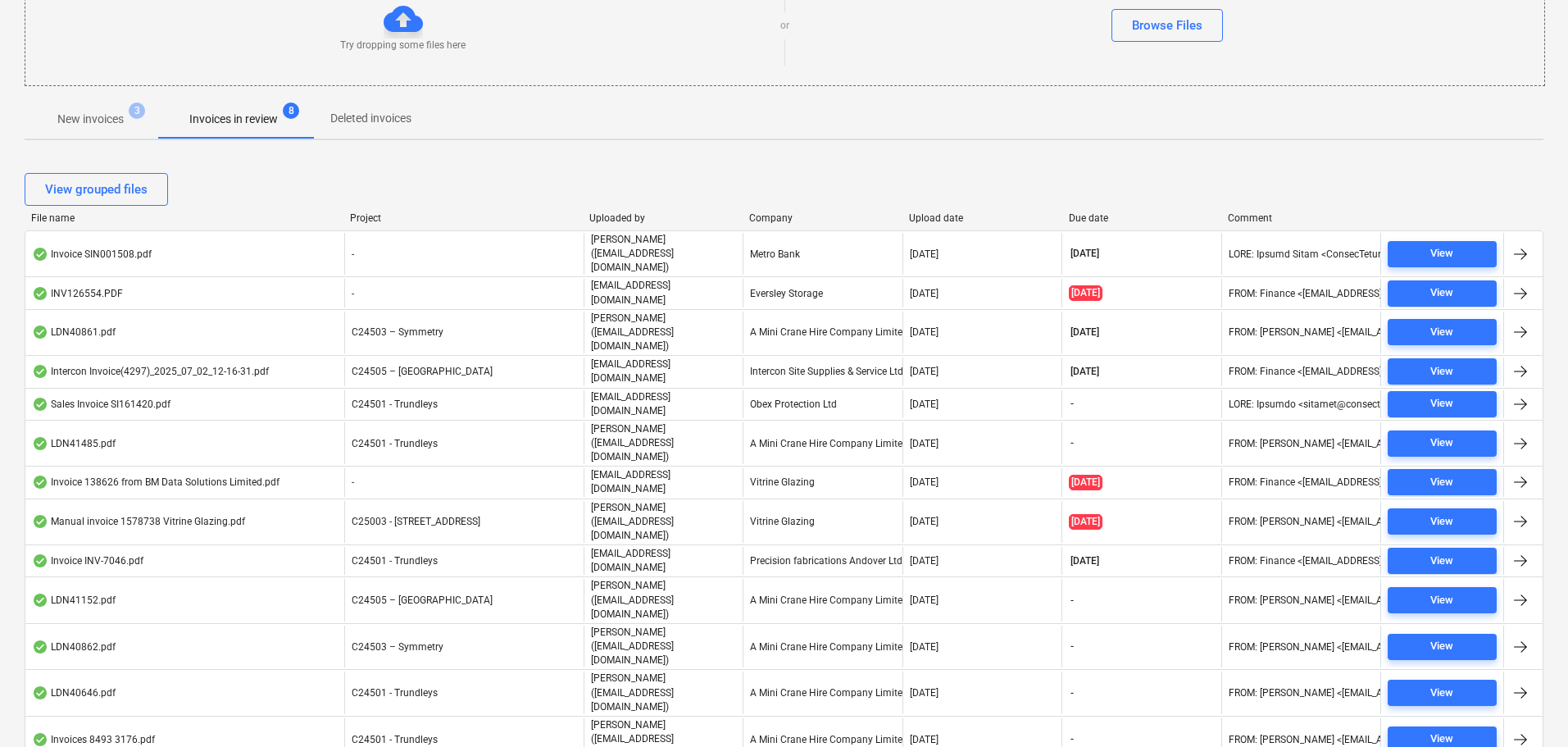 scroll, scrollTop: 160, scrollLeft: 0, axis: vertical 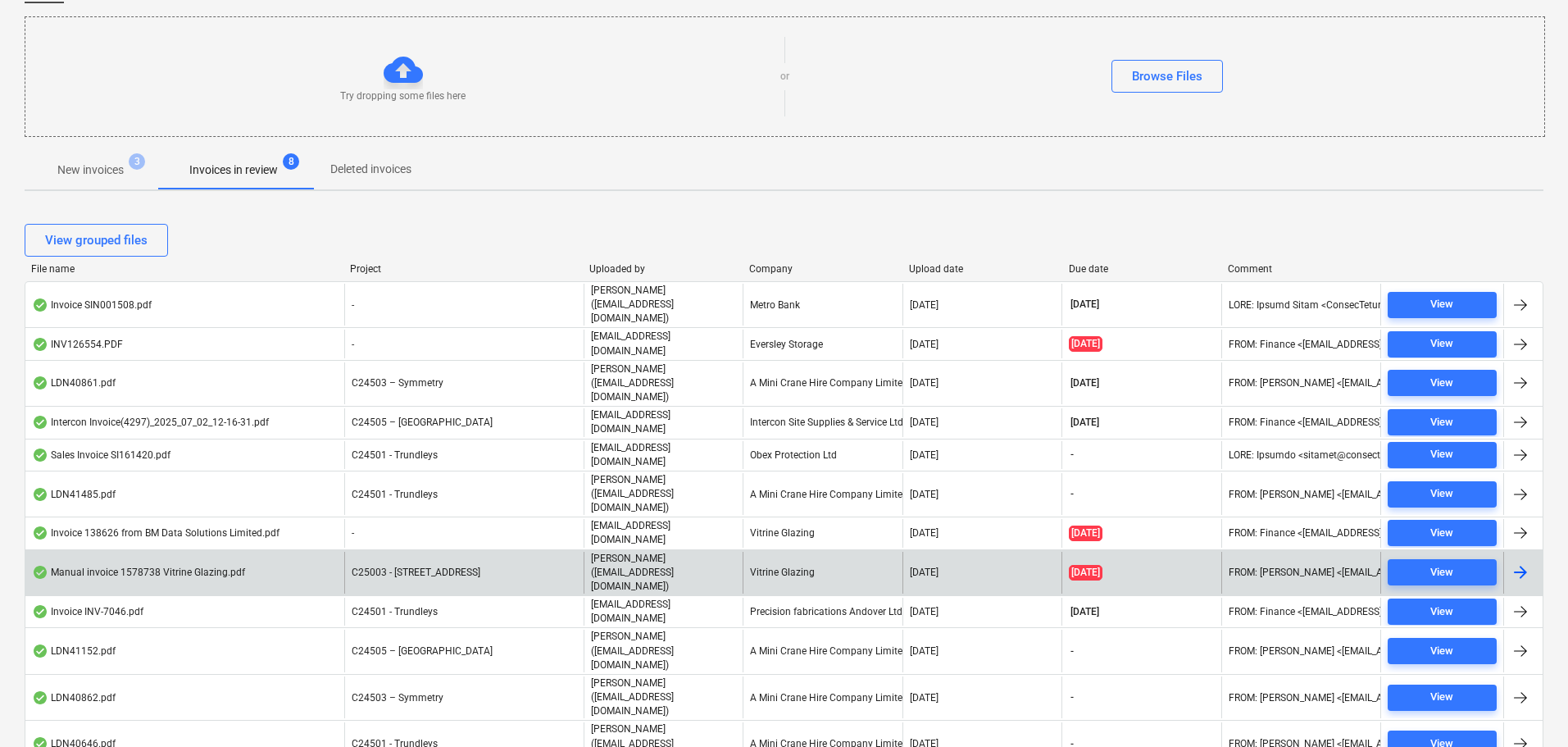 click on "C25003 - [STREET_ADDRESS]" at bounding box center [464, 572] 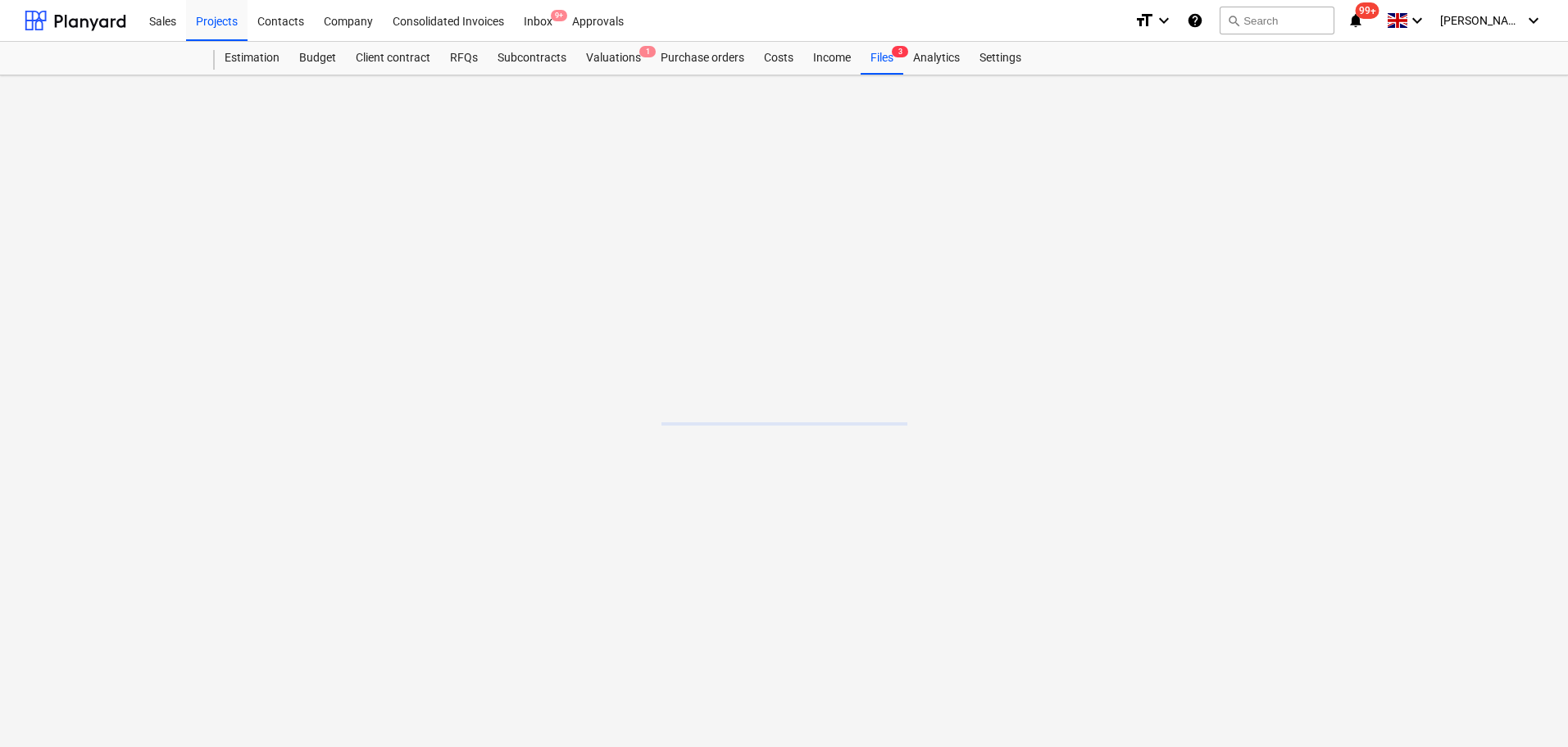 scroll, scrollTop: 0, scrollLeft: 0, axis: both 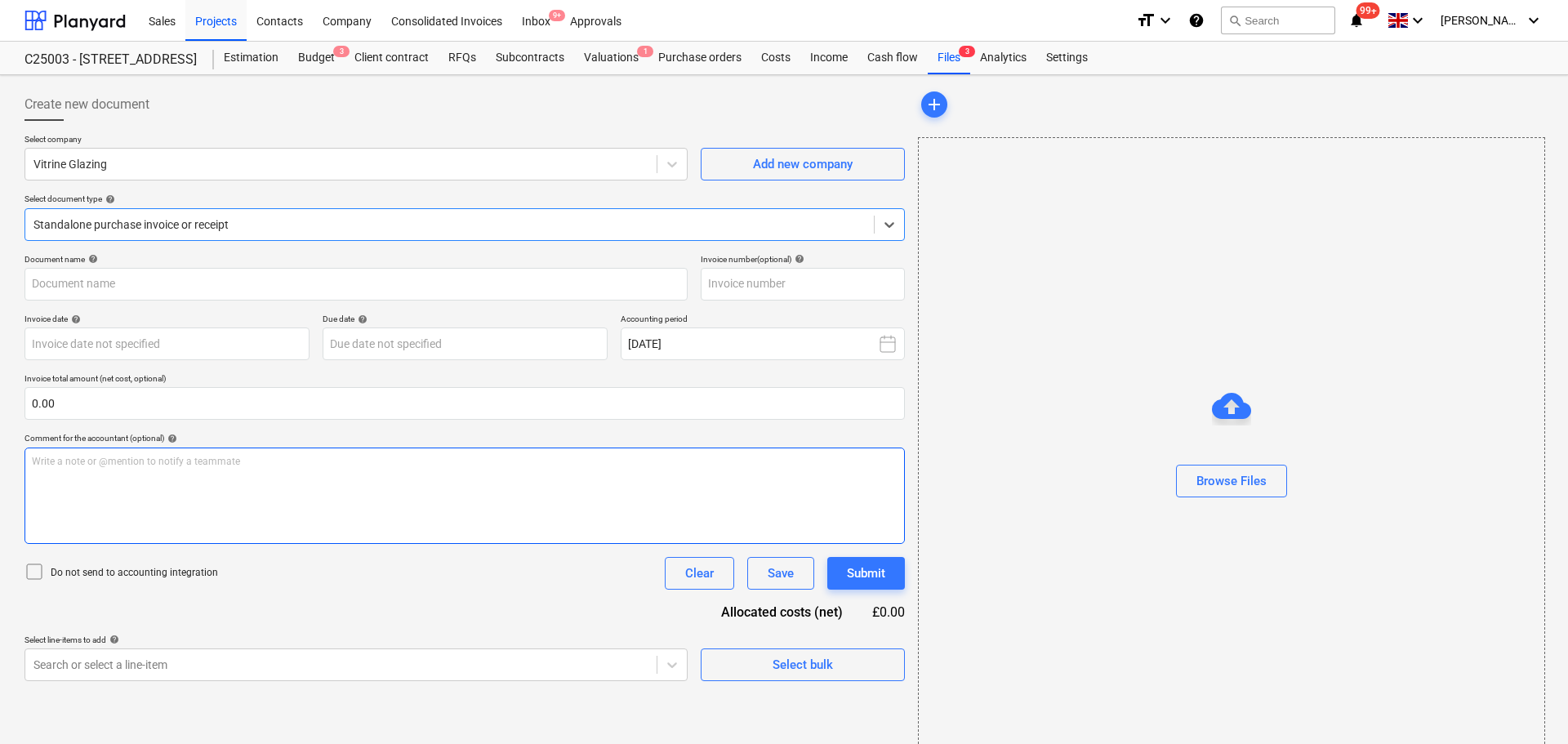 type on "1578738" 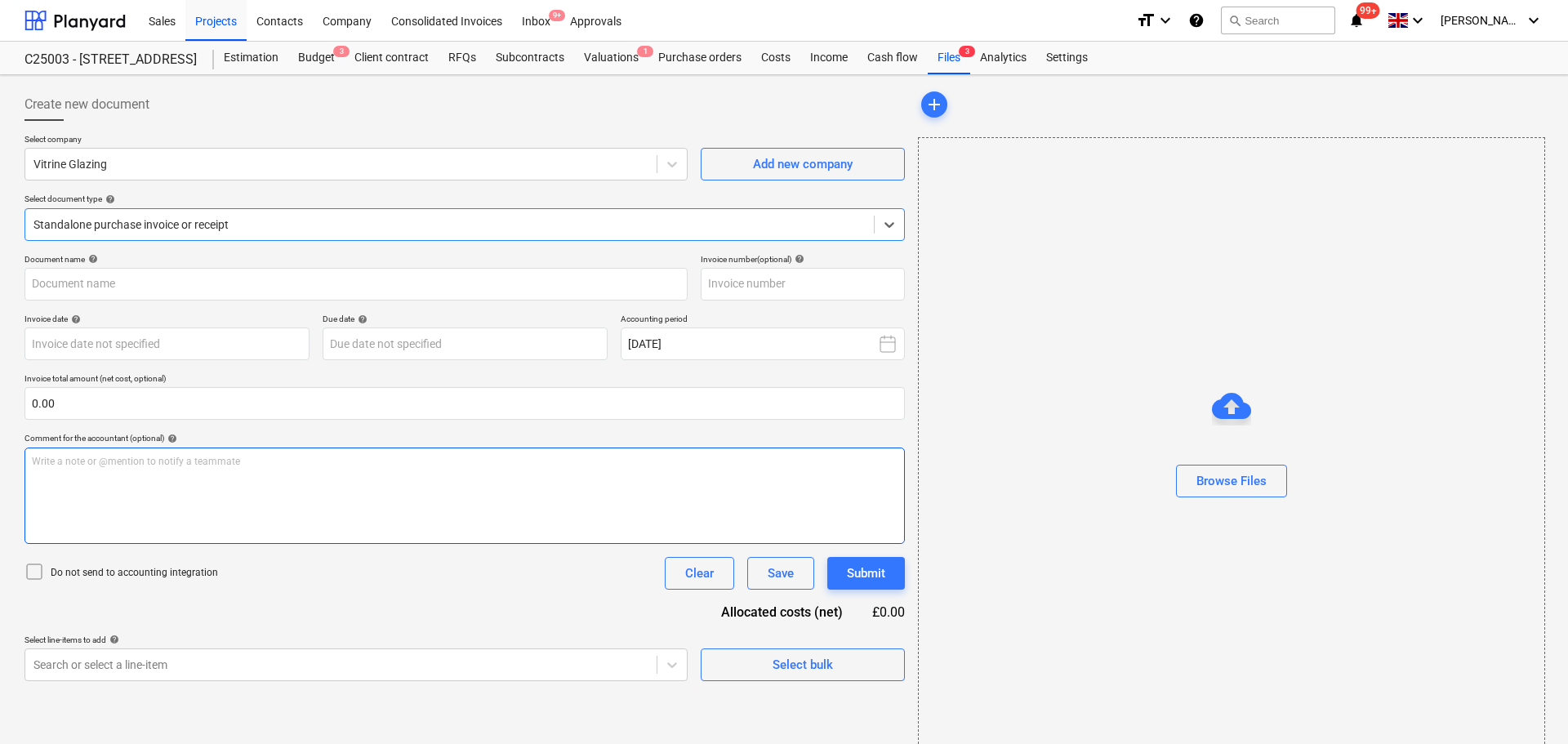 type on "1578738" 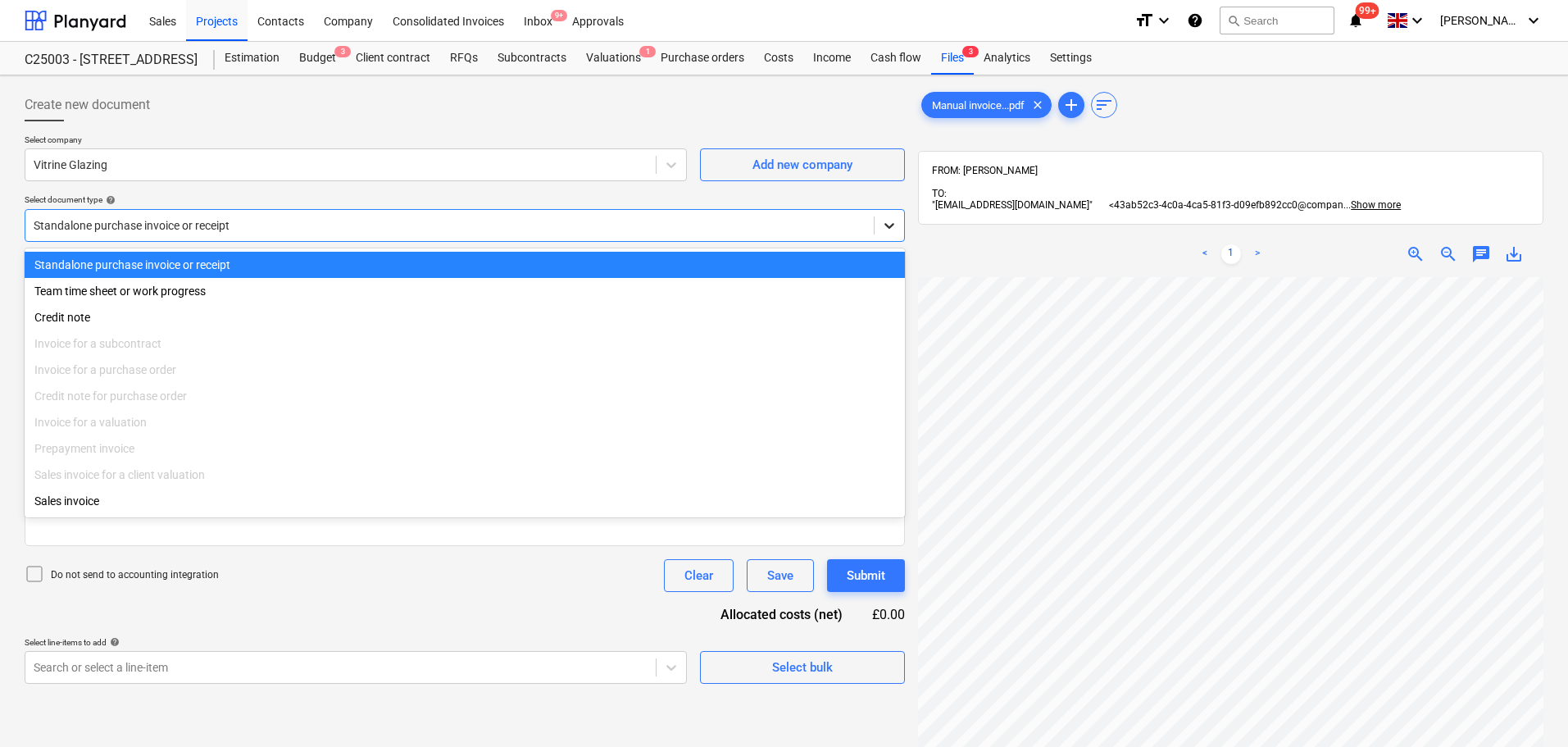 click 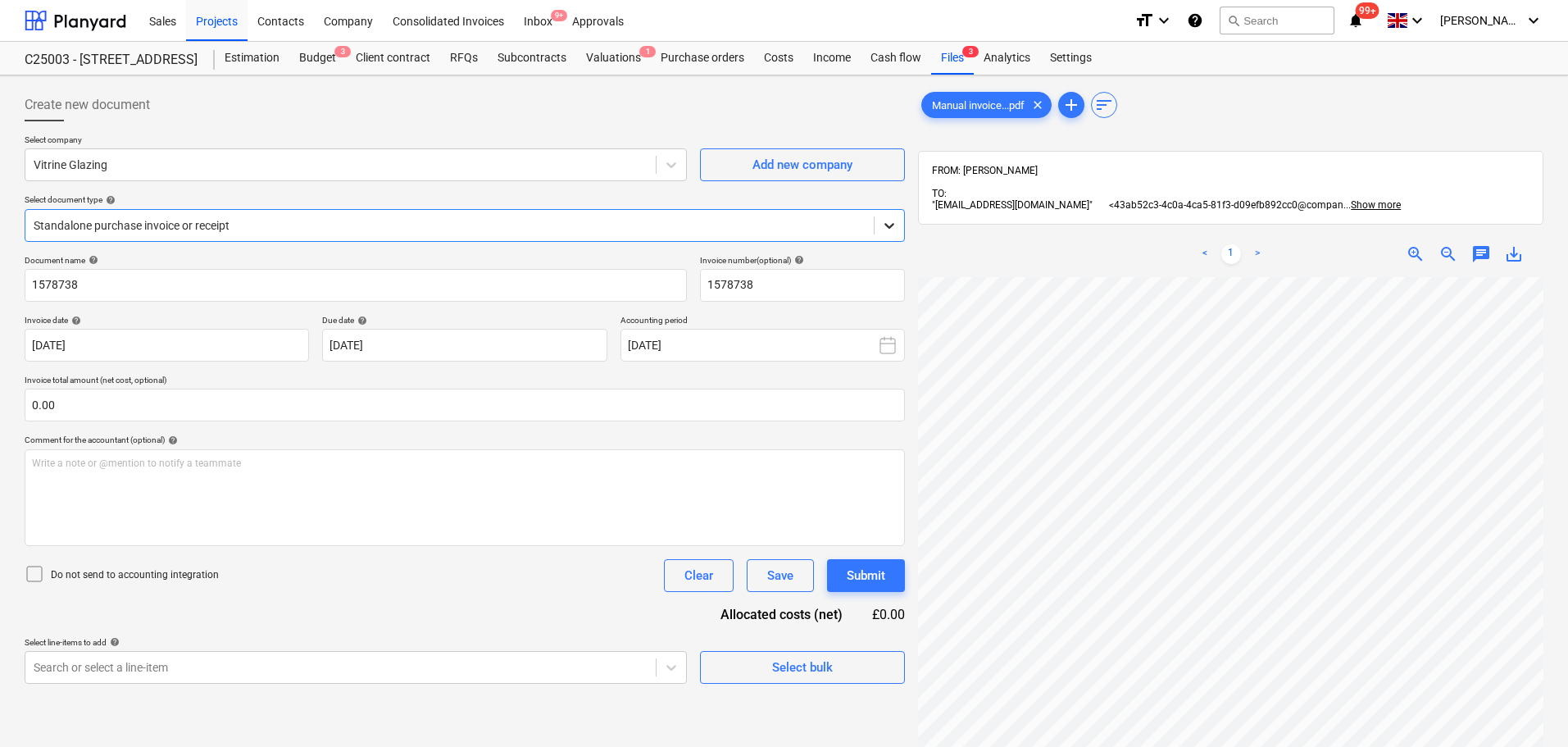 click 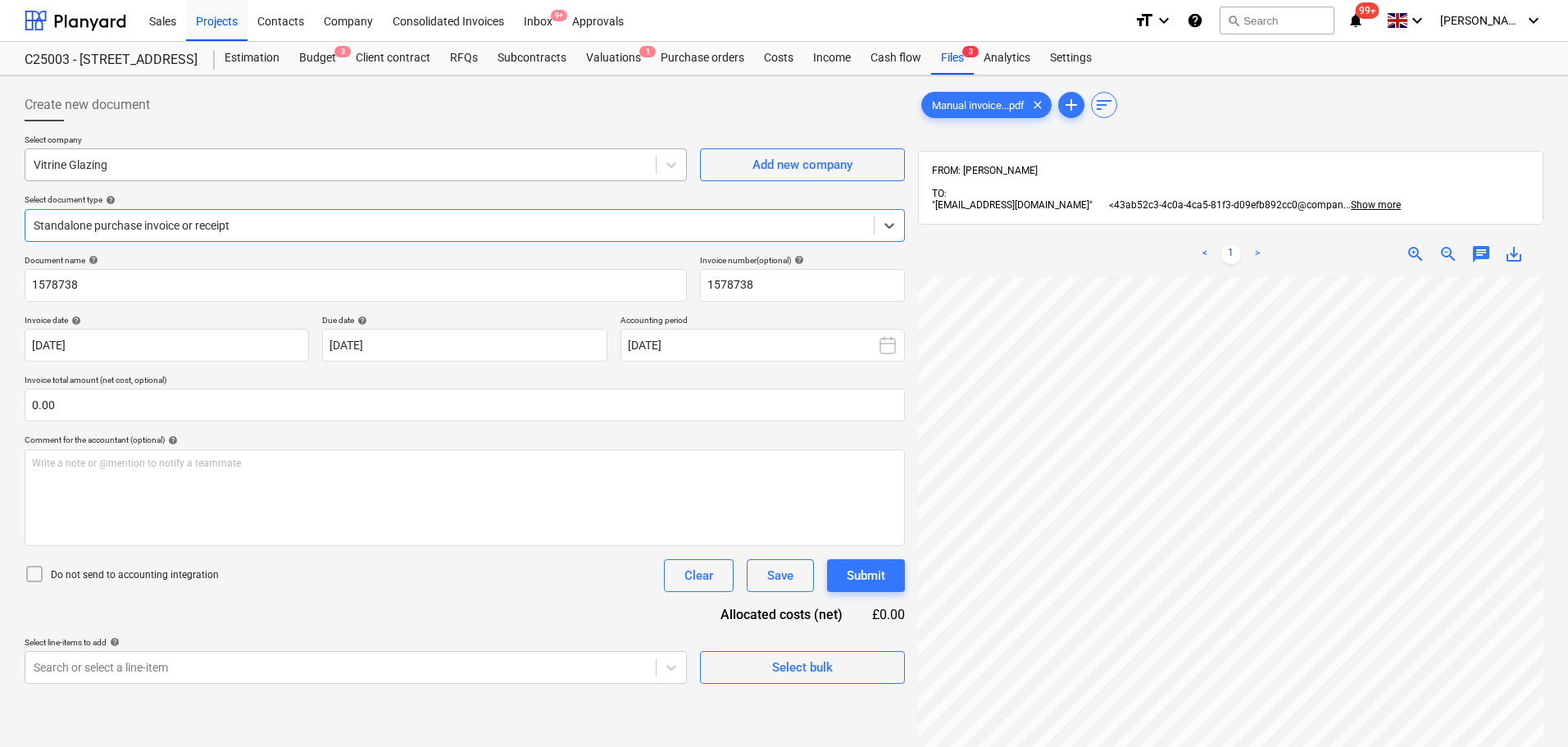 click at bounding box center (340, 165) 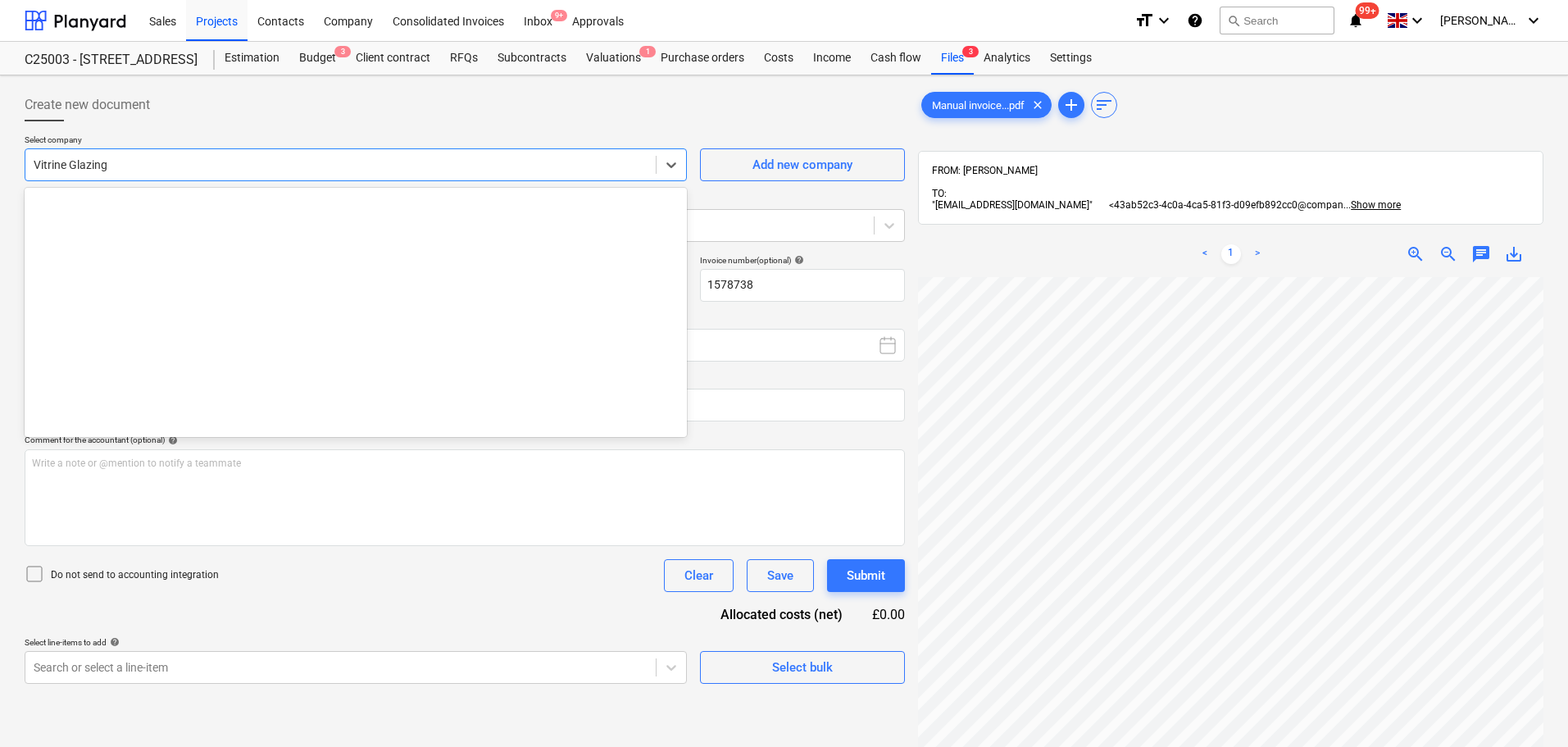 scroll, scrollTop: 2997, scrollLeft: 0, axis: vertical 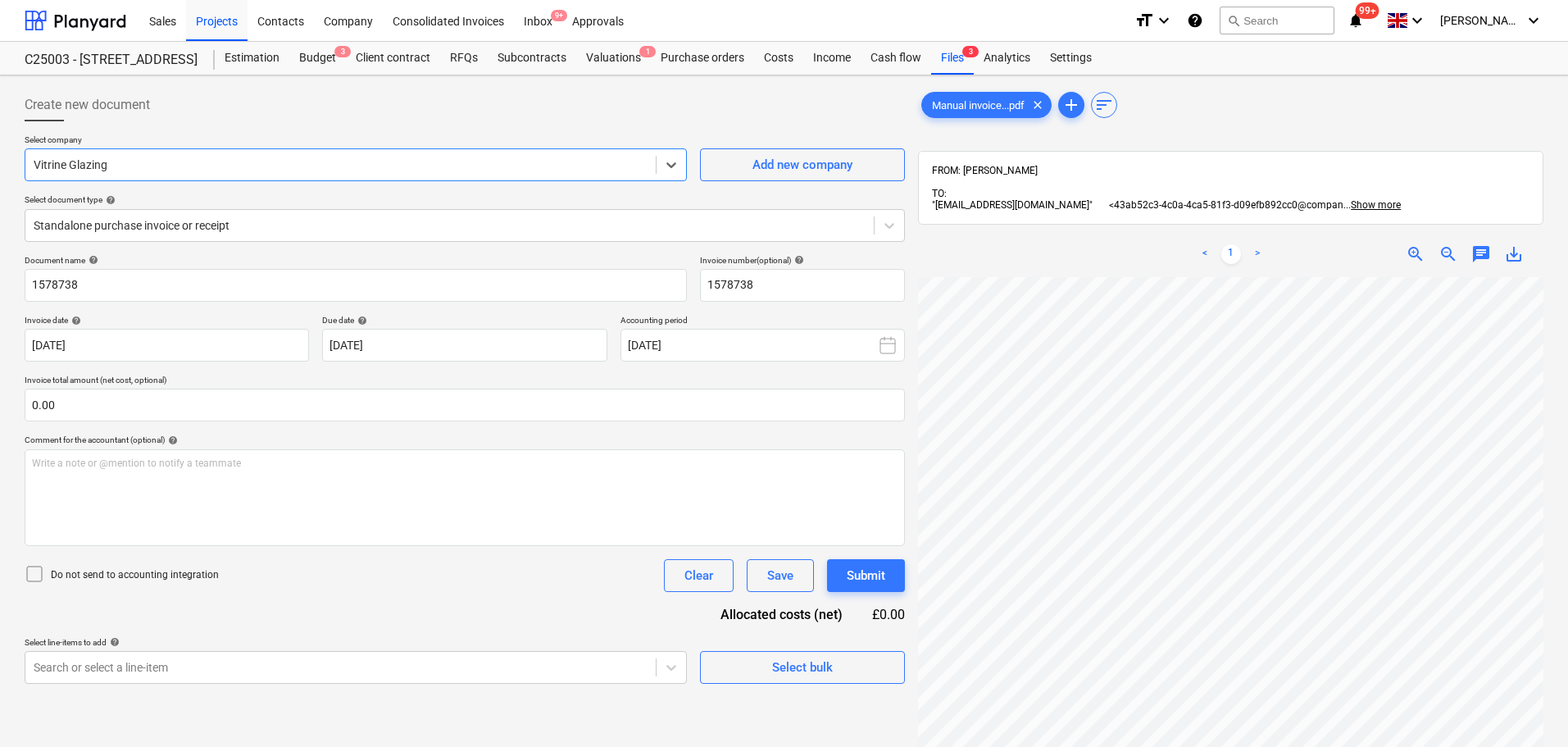 click at bounding box center [340, 165] 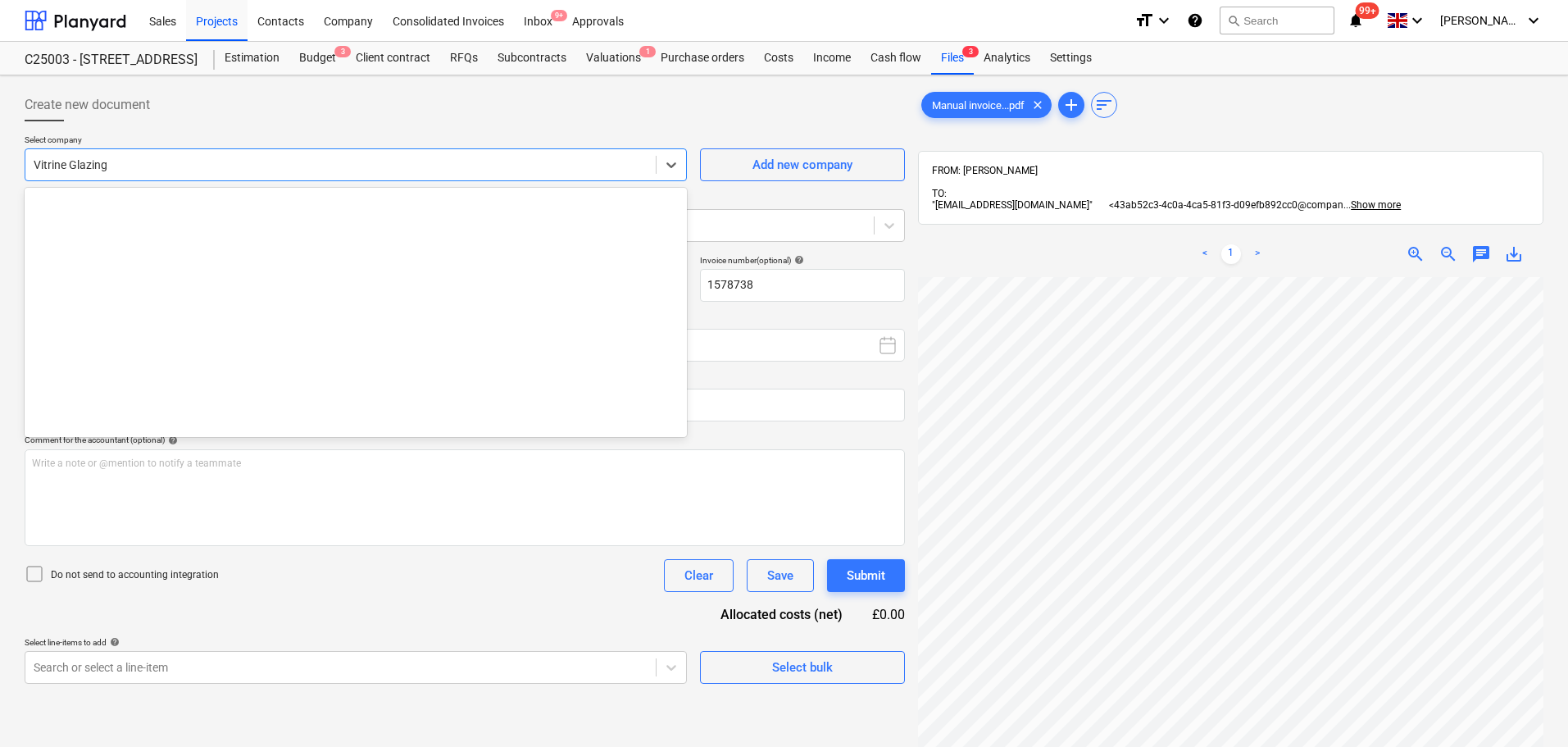 click at bounding box center [340, 165] 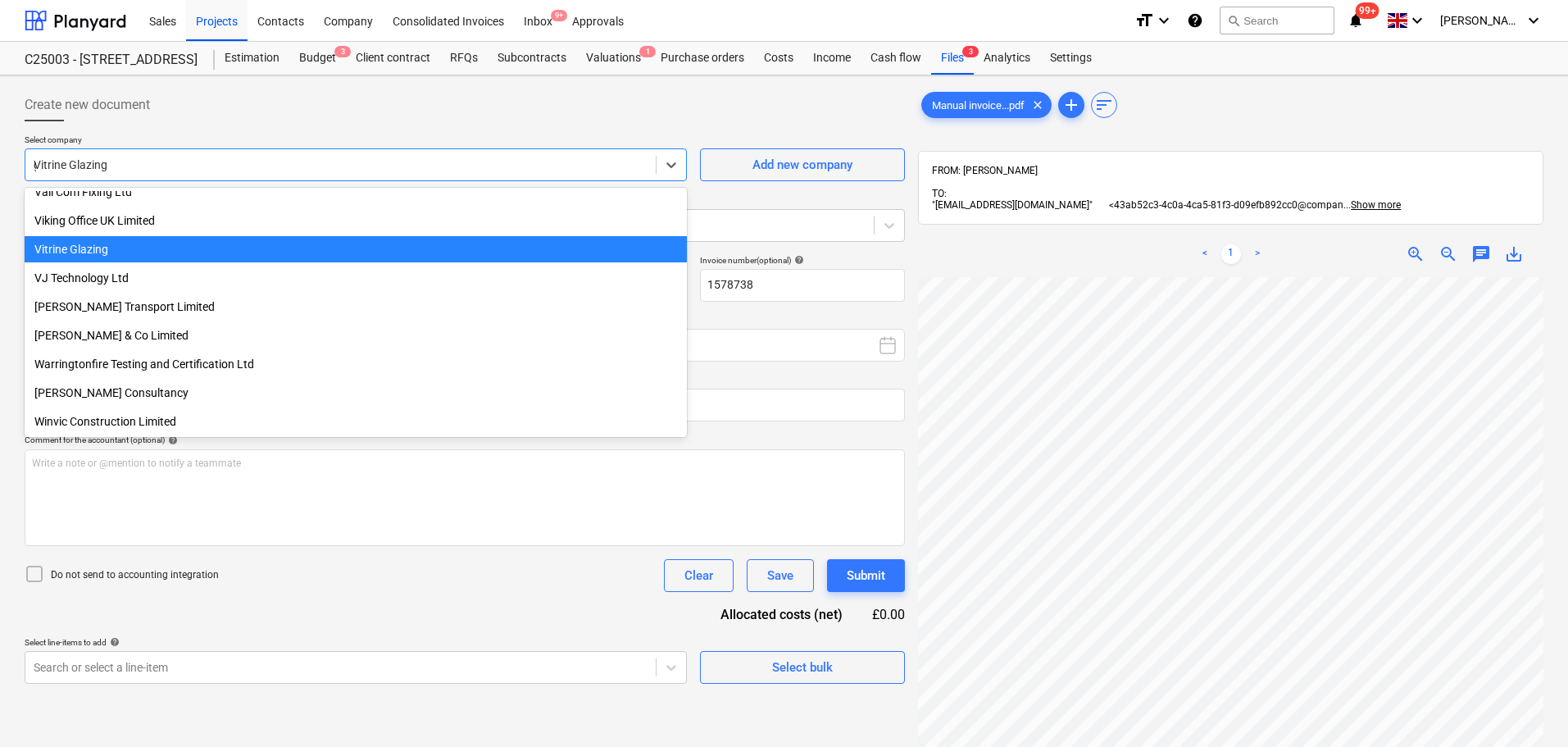 scroll, scrollTop: 1017, scrollLeft: 0, axis: vertical 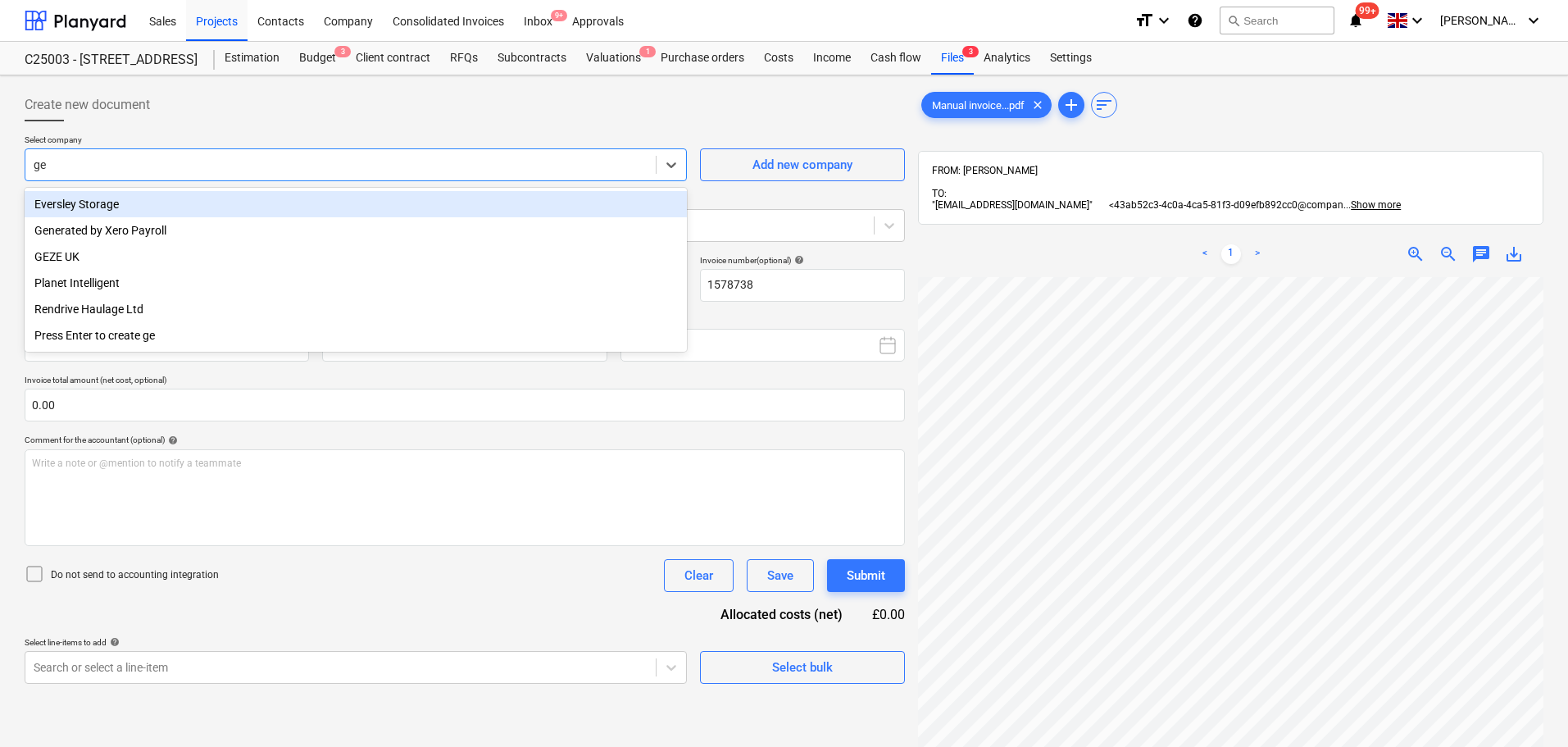 type on "gez" 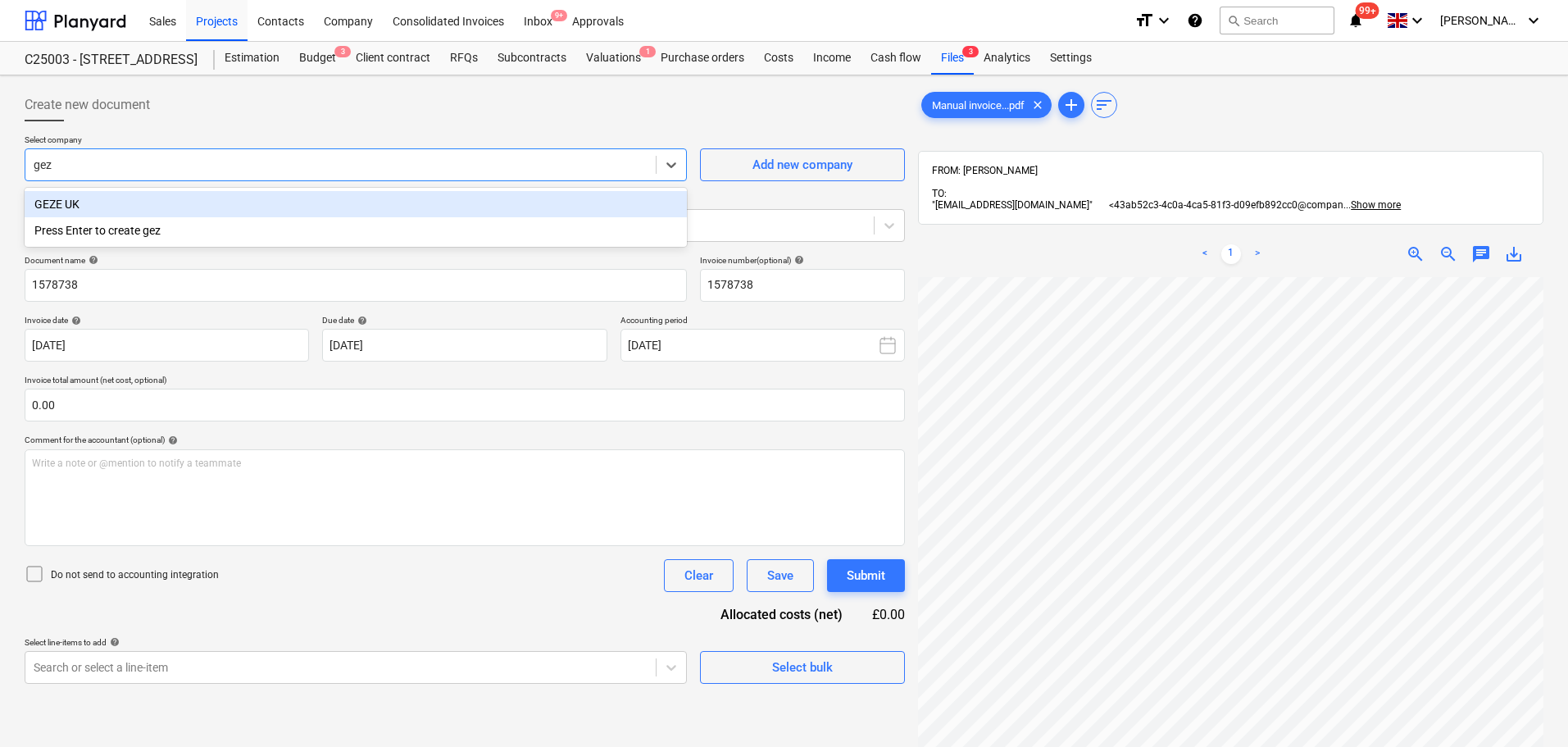 type 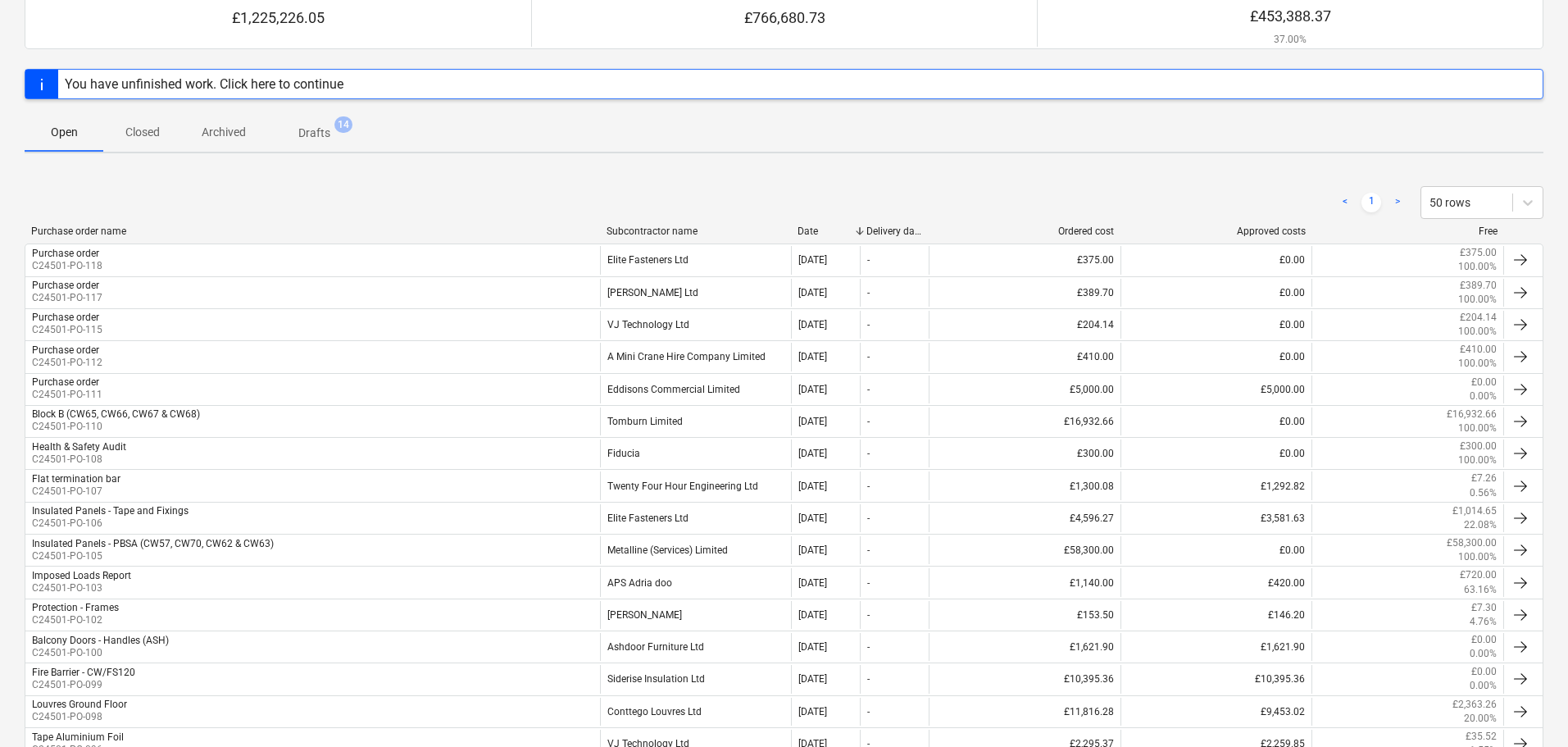 scroll, scrollTop: 127, scrollLeft: 0, axis: vertical 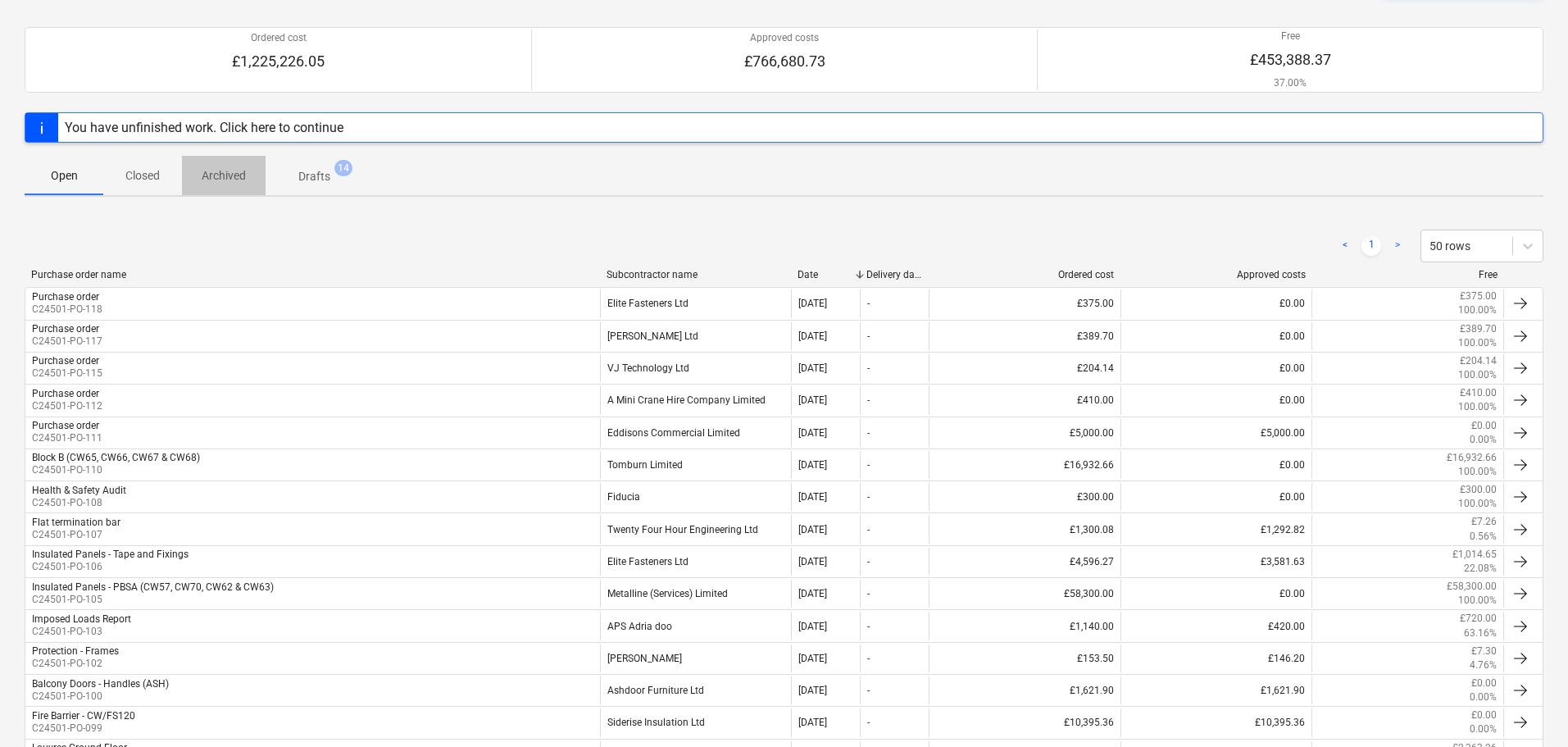 click on "Archived" at bounding box center (224, 175) 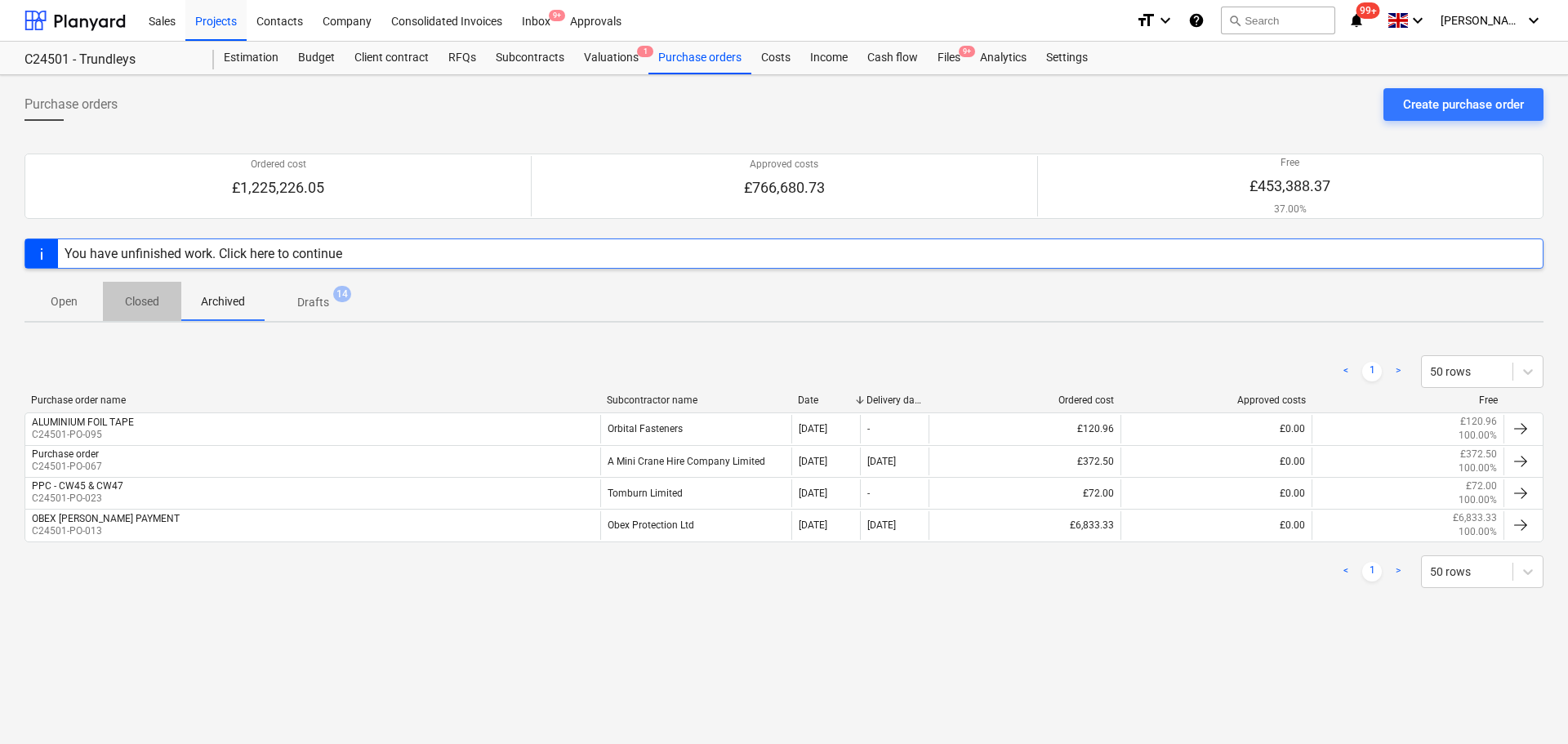 click on "Closed" at bounding box center [142, 301] 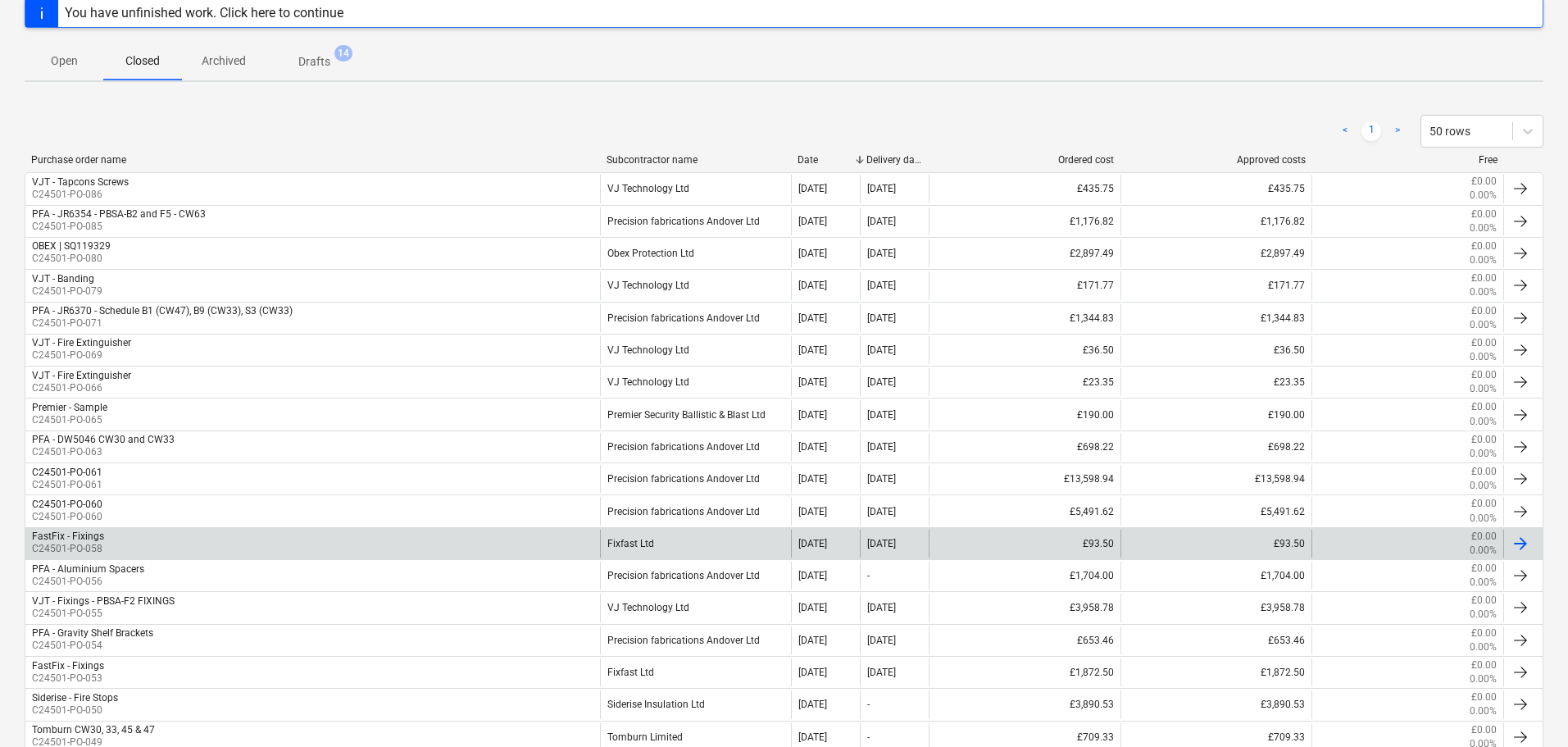 scroll, scrollTop: 217, scrollLeft: 0, axis: vertical 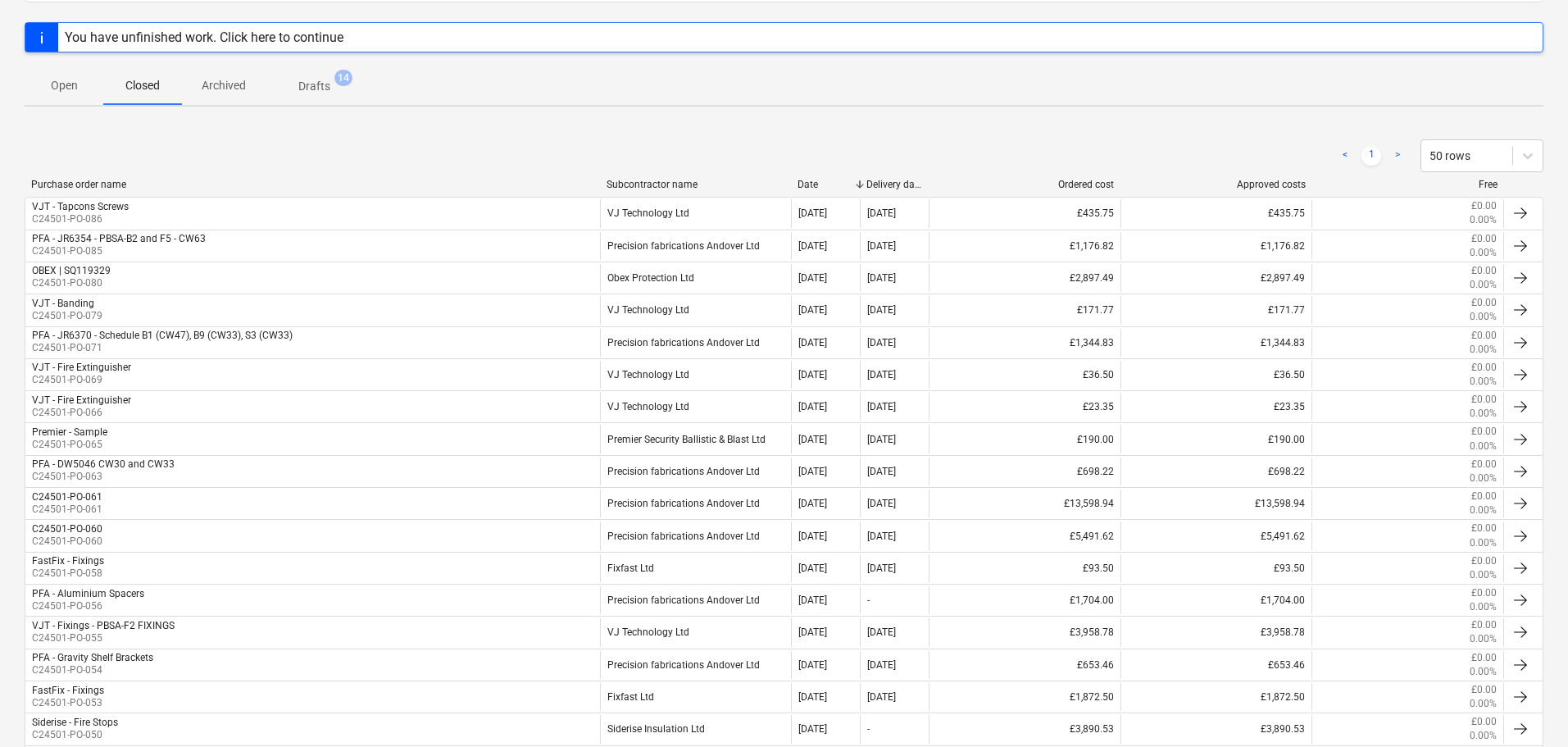 click on "Archived" at bounding box center [224, 85] 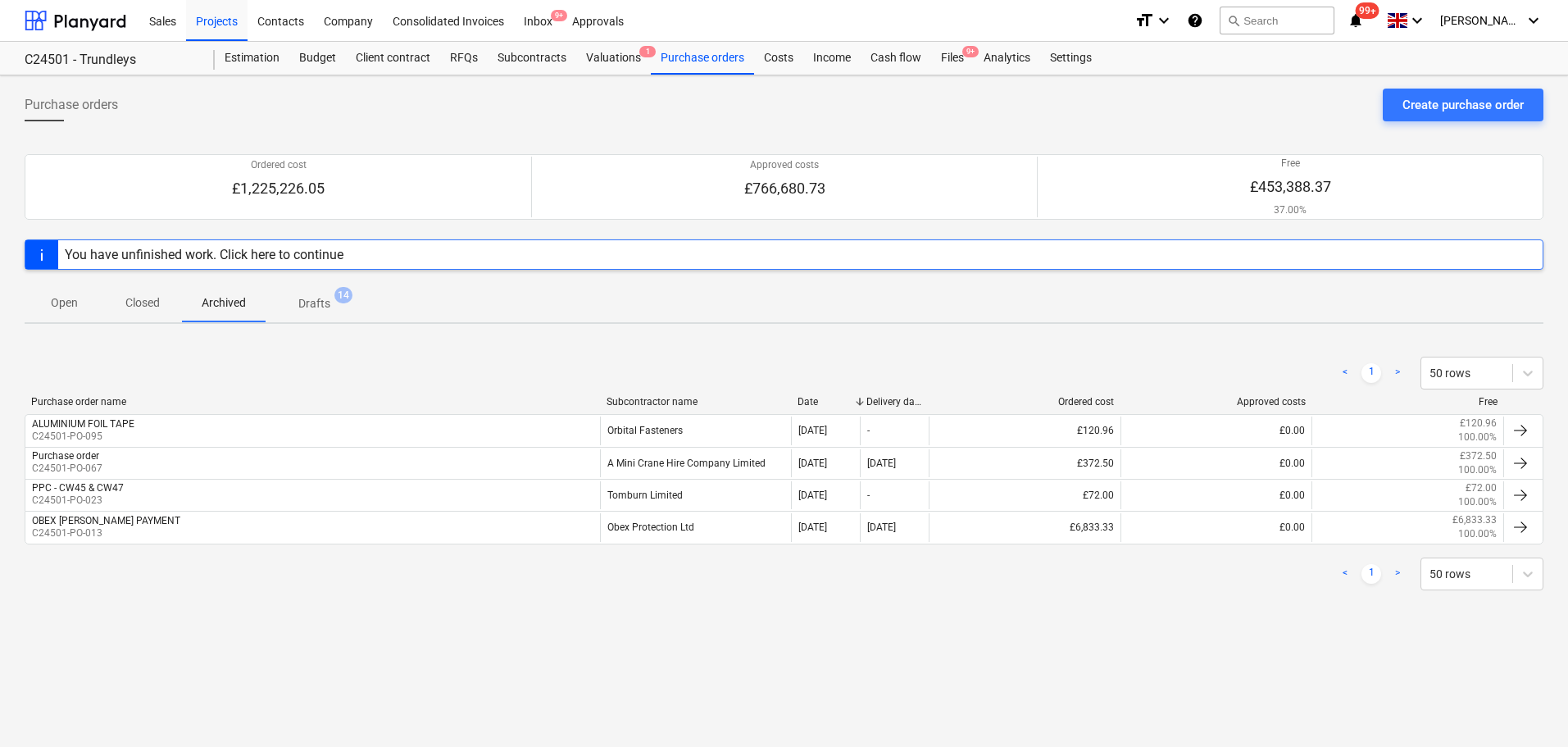 scroll, scrollTop: 0, scrollLeft: 0, axis: both 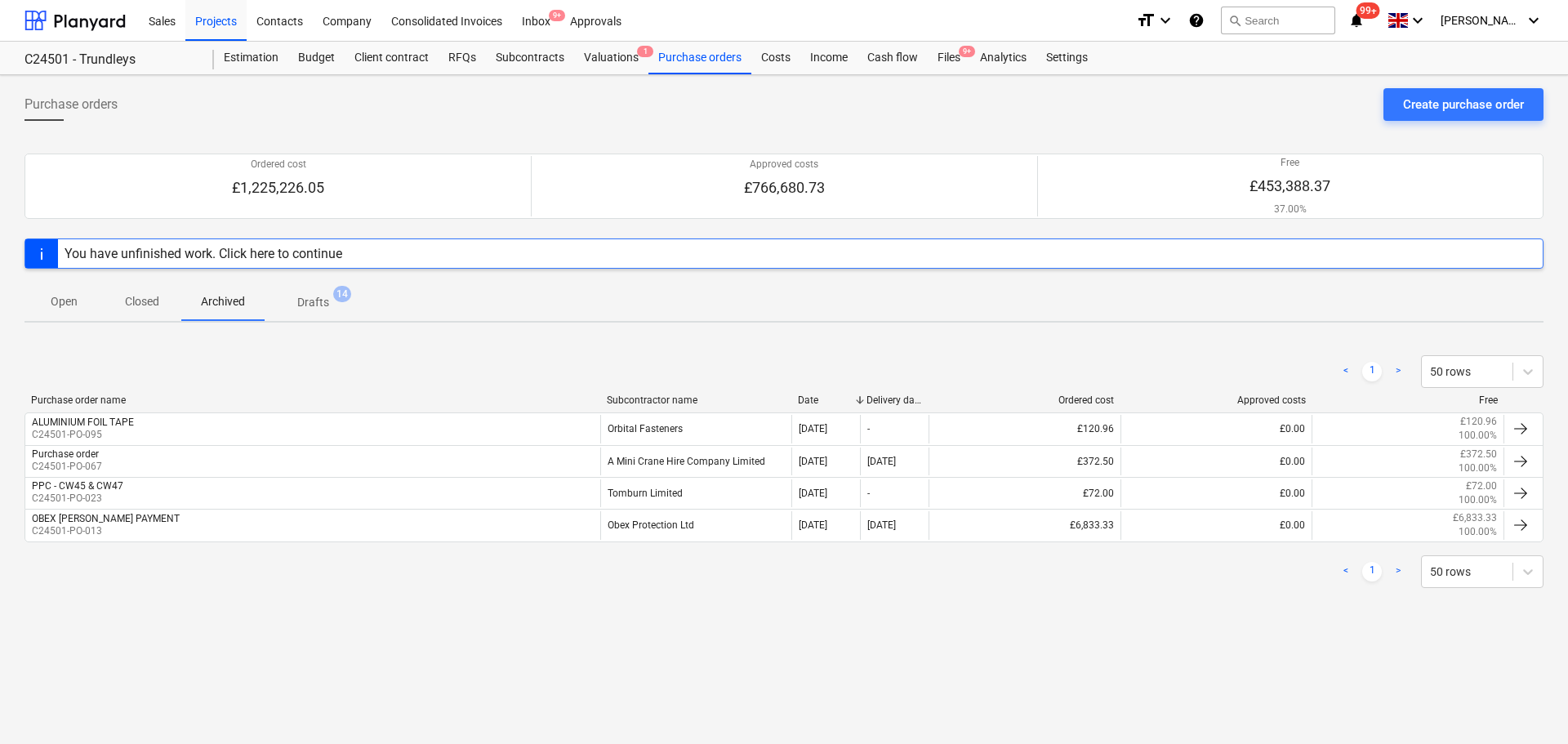 click on "Drafts" at bounding box center [313, 302] 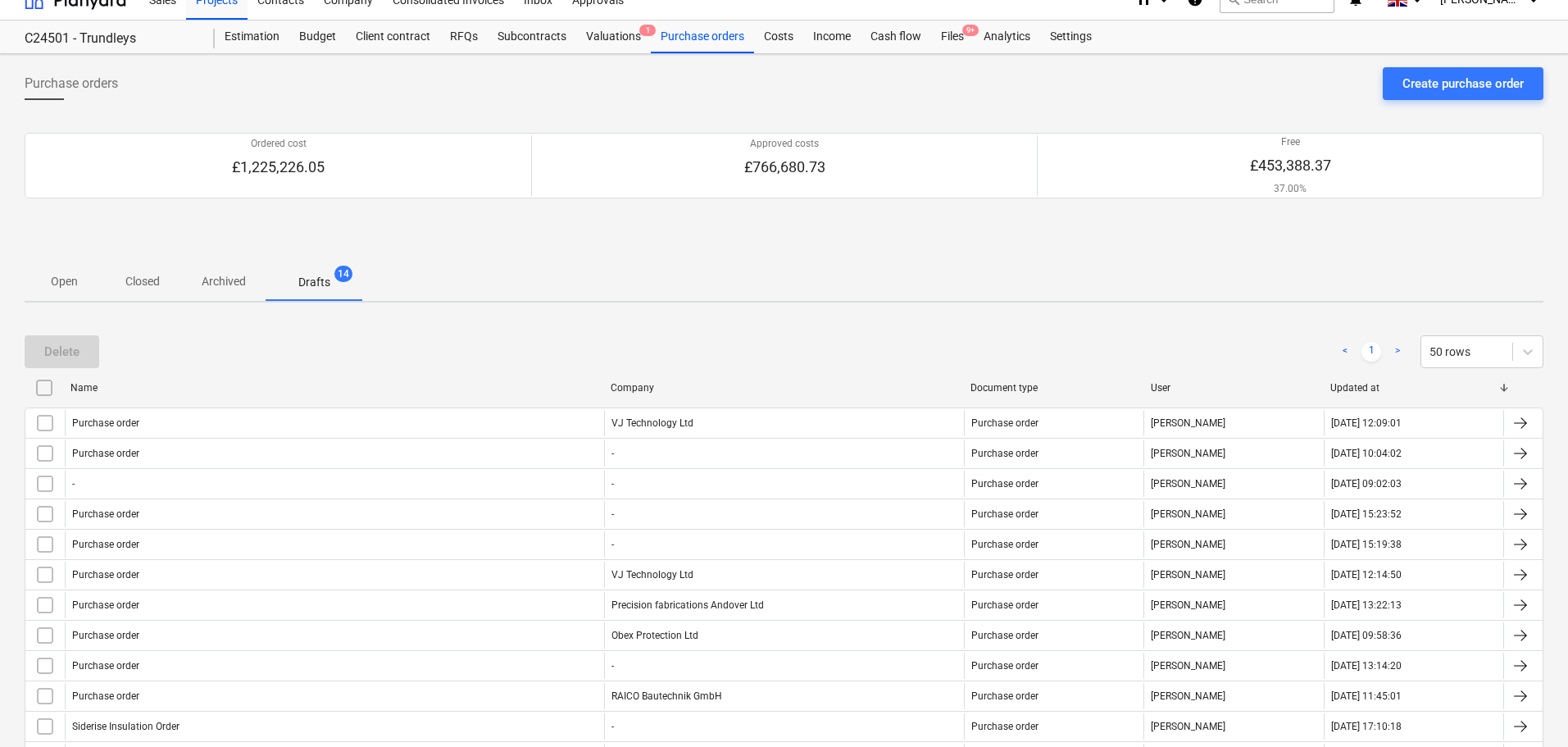 scroll, scrollTop: 0, scrollLeft: 0, axis: both 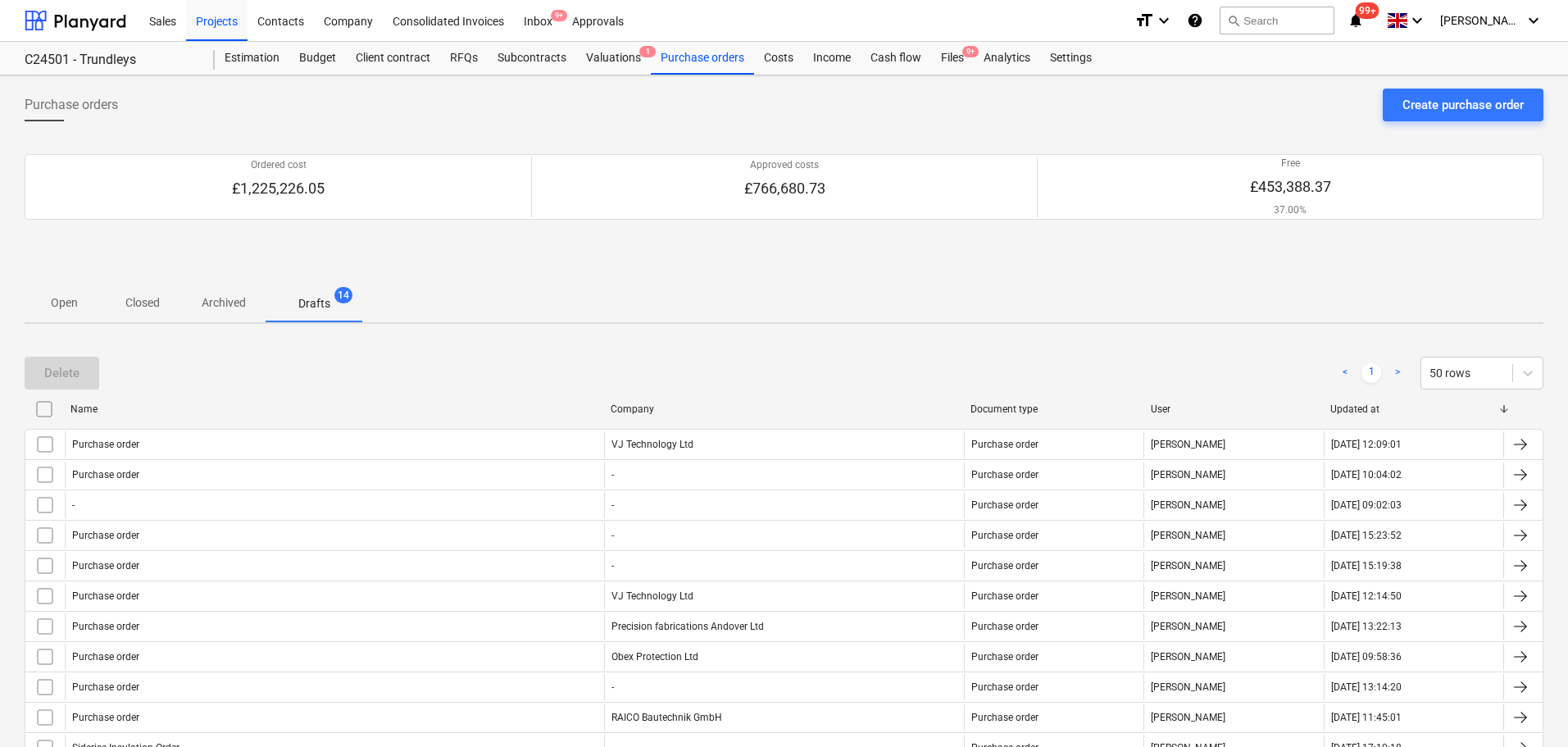 click on "Open" at bounding box center [64, 303] 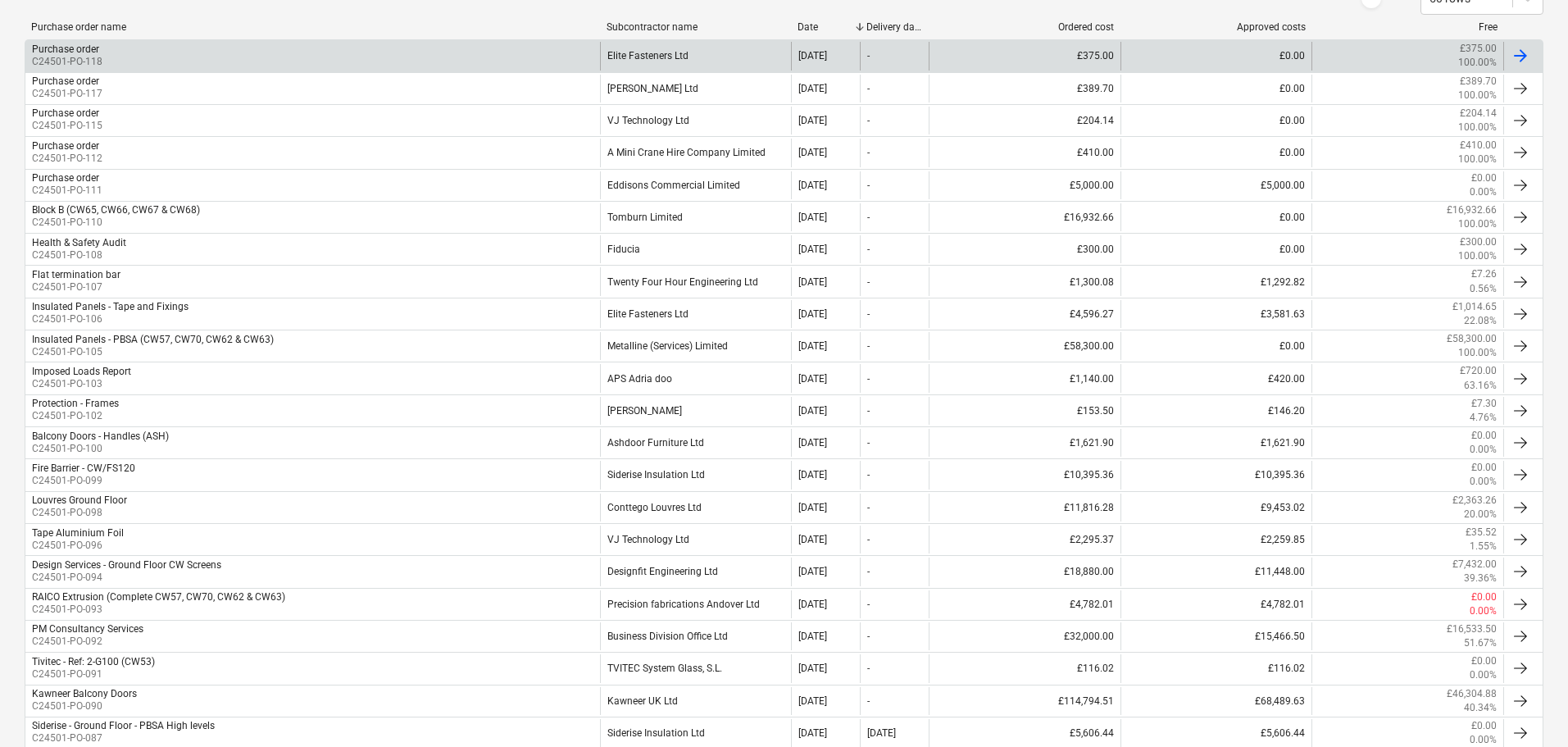 scroll, scrollTop: 164, scrollLeft: 0, axis: vertical 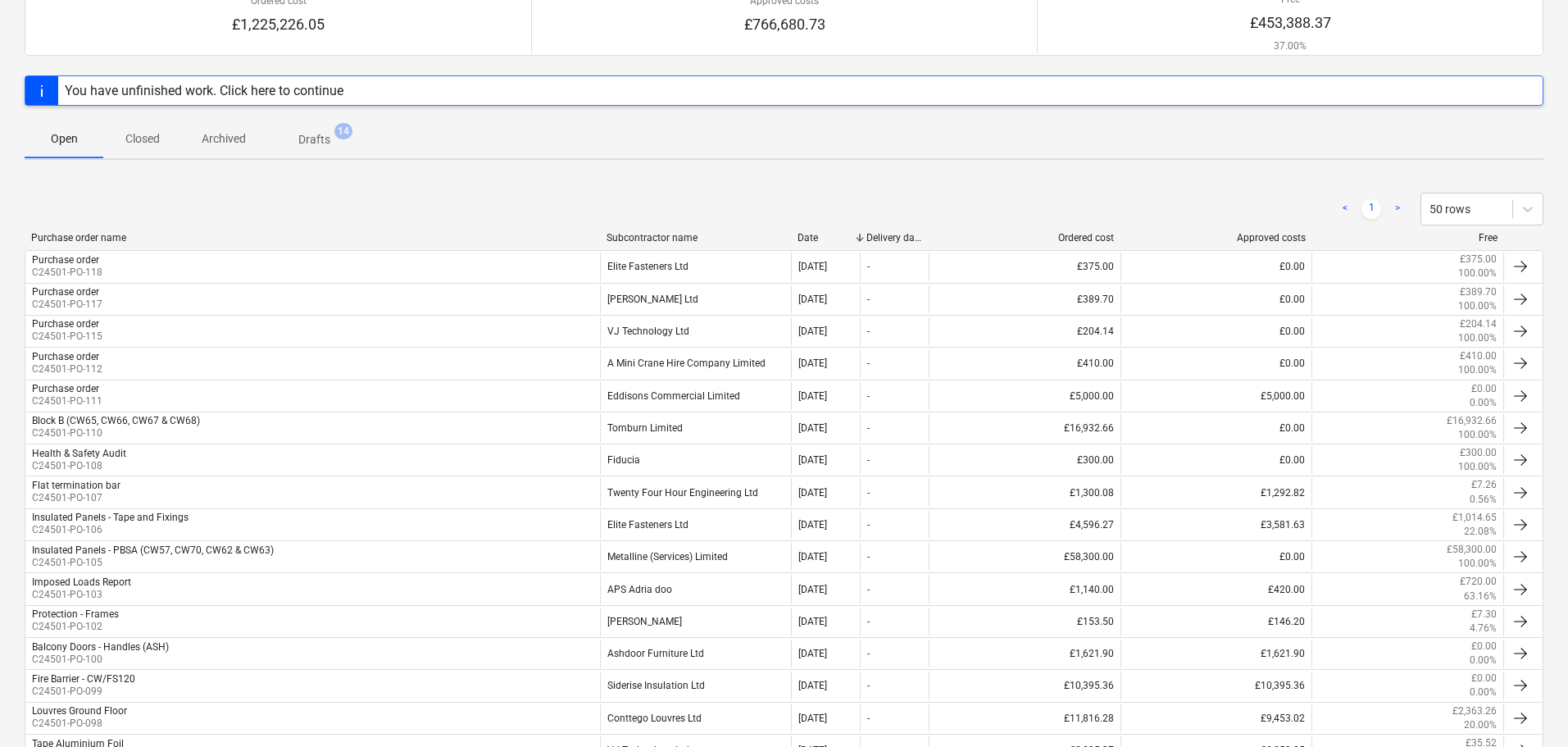 click on "Purchase order name" at bounding box center [312, 238] 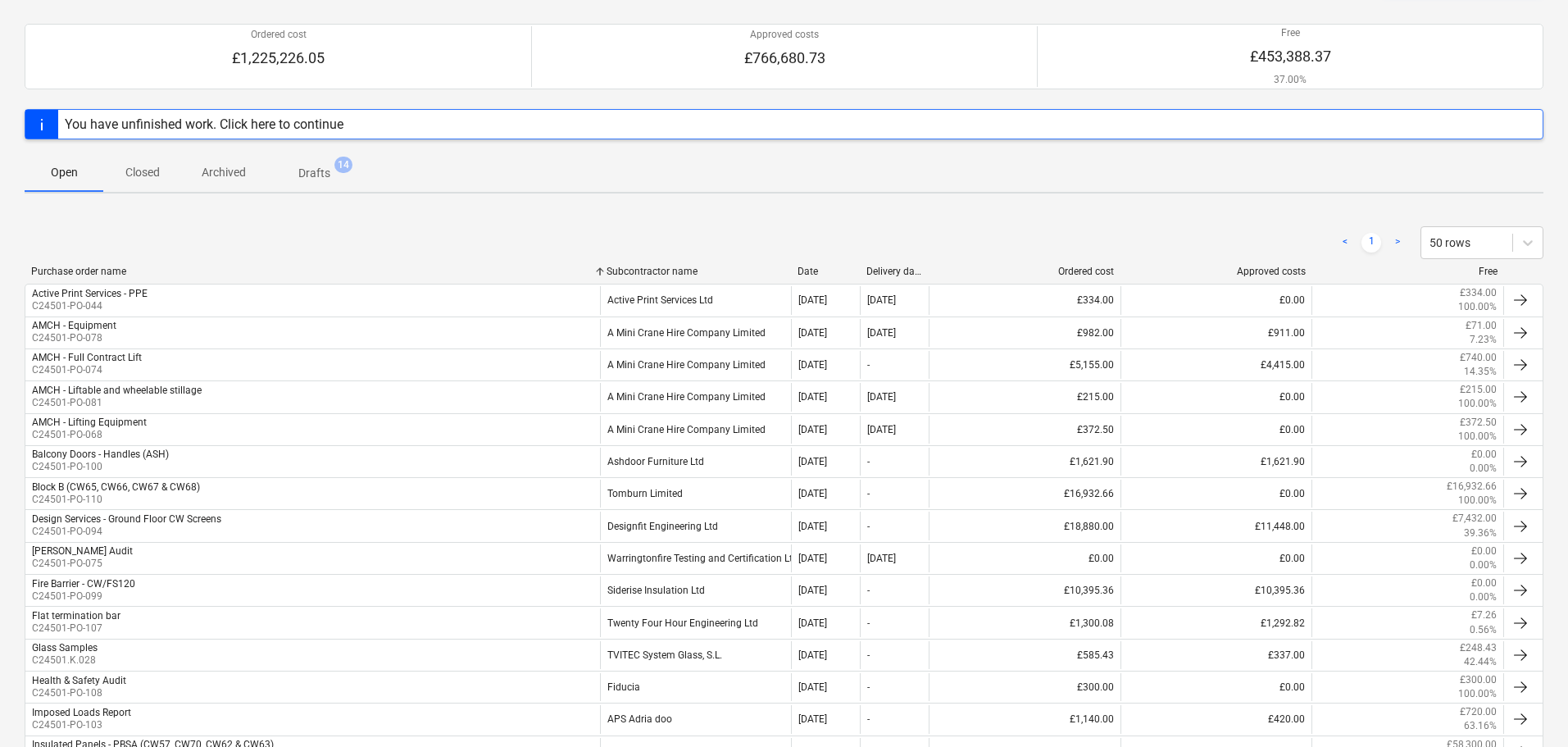 scroll, scrollTop: 127, scrollLeft: 0, axis: vertical 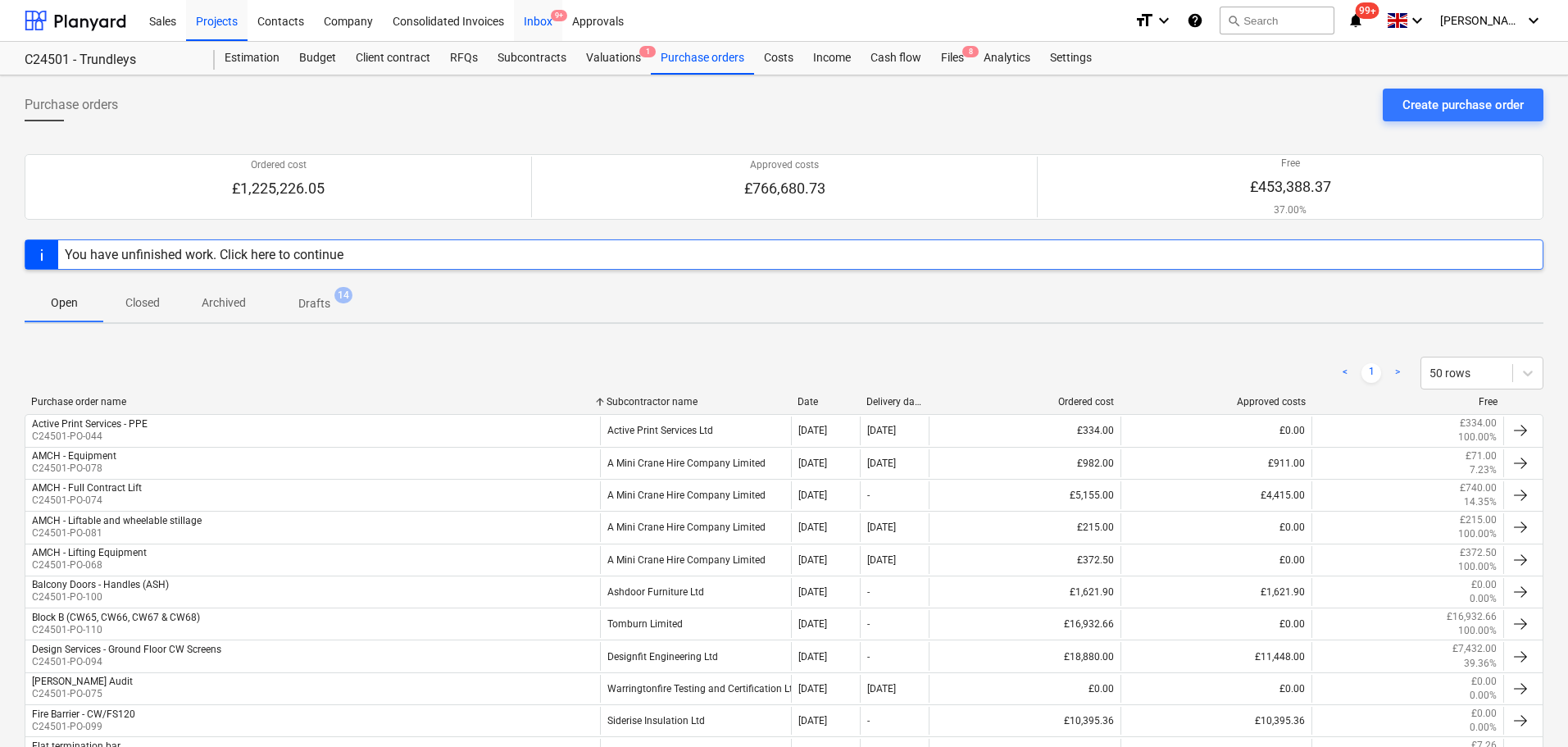 click on "9+" at bounding box center [559, 16] 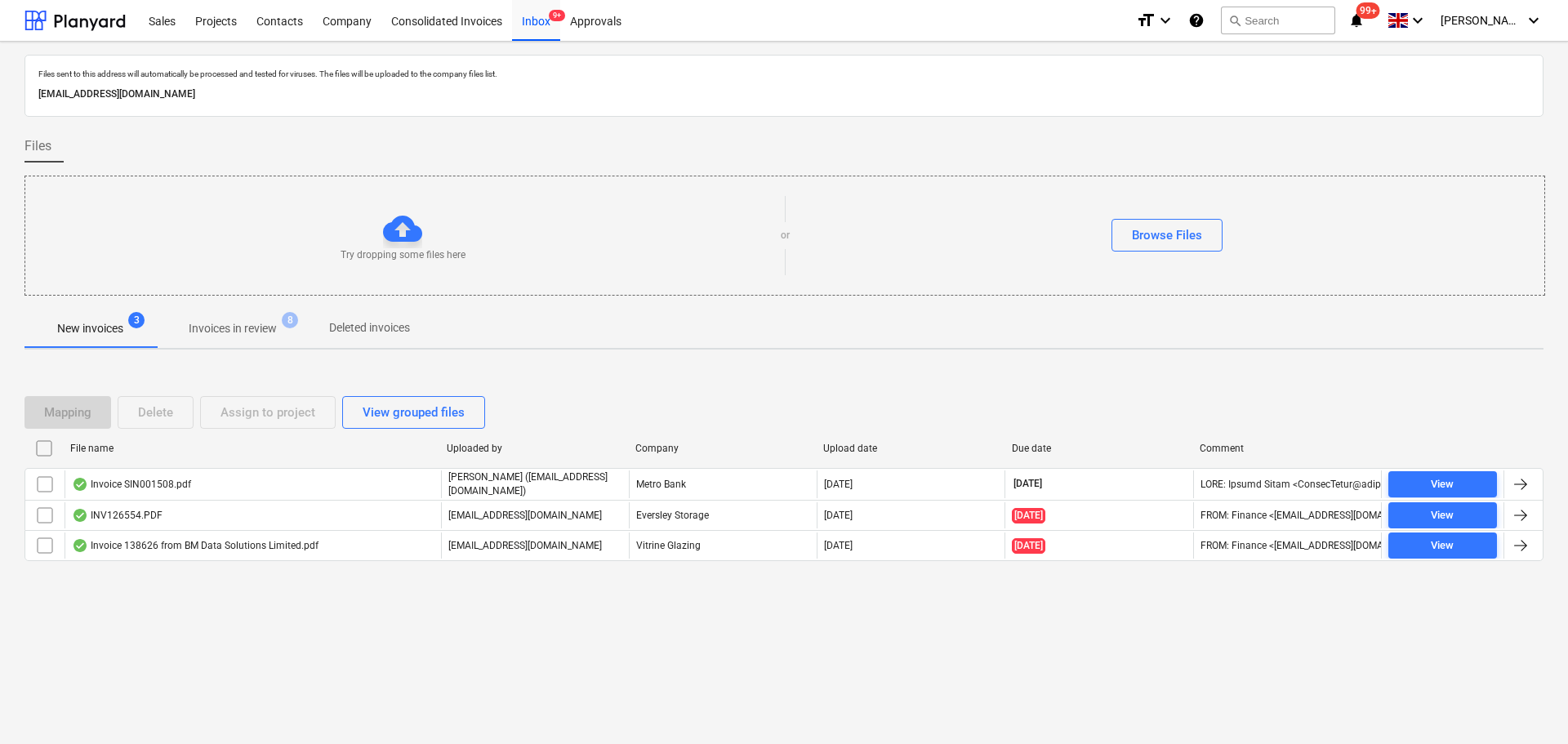 click on "Invoices in review" at bounding box center [233, 328] 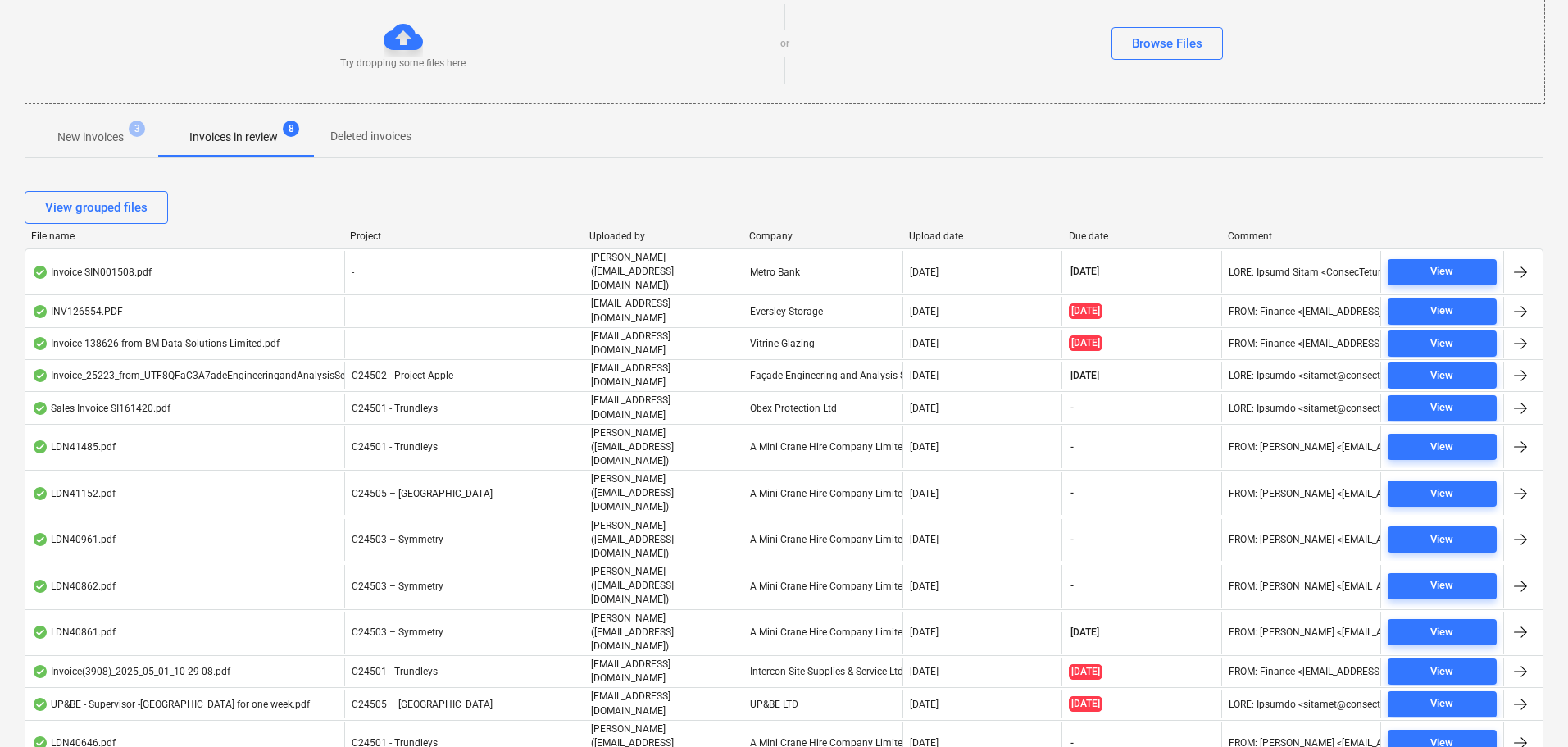 scroll, scrollTop: 246, scrollLeft: 0, axis: vertical 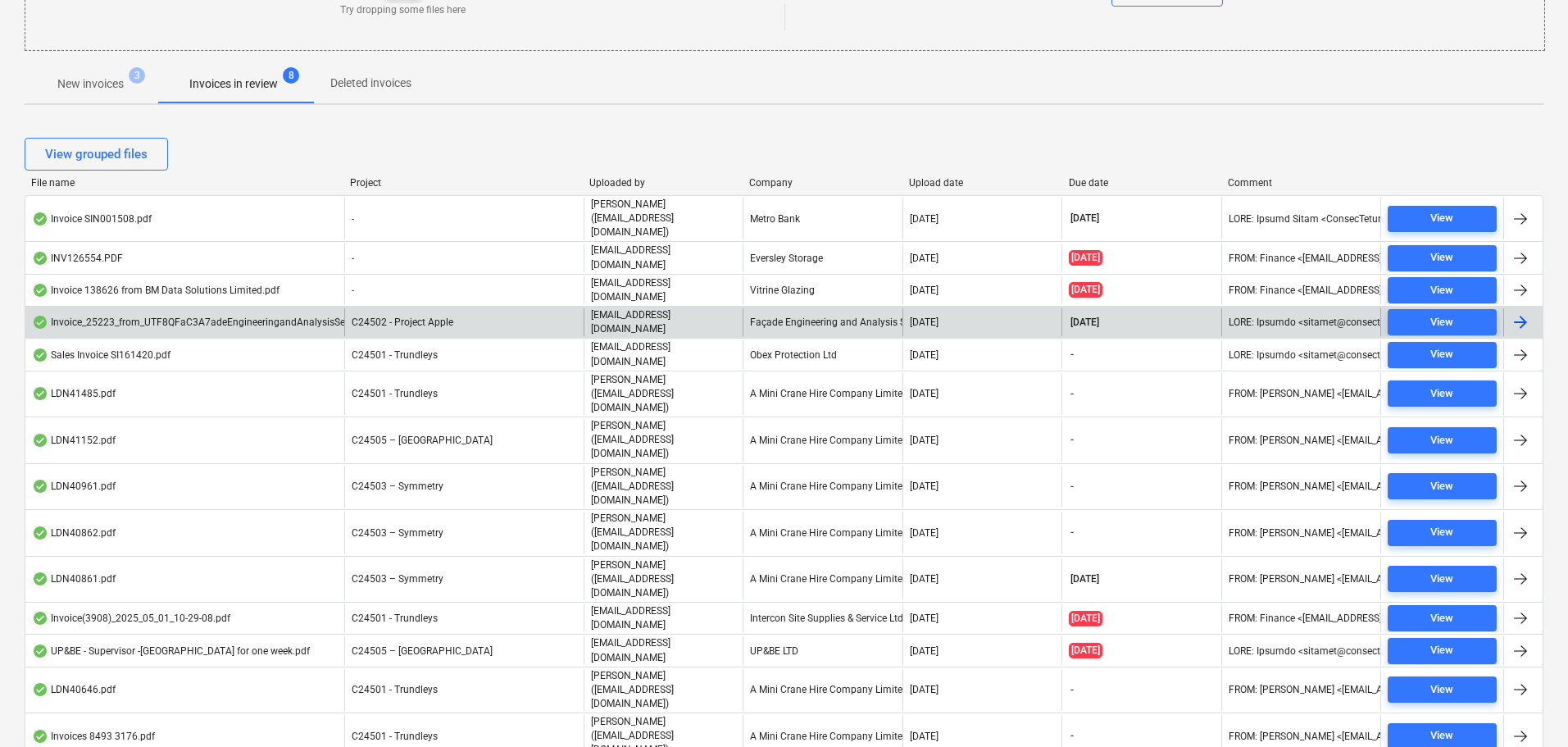 click on "C24502 - Project Apple" at bounding box center (402, 322) 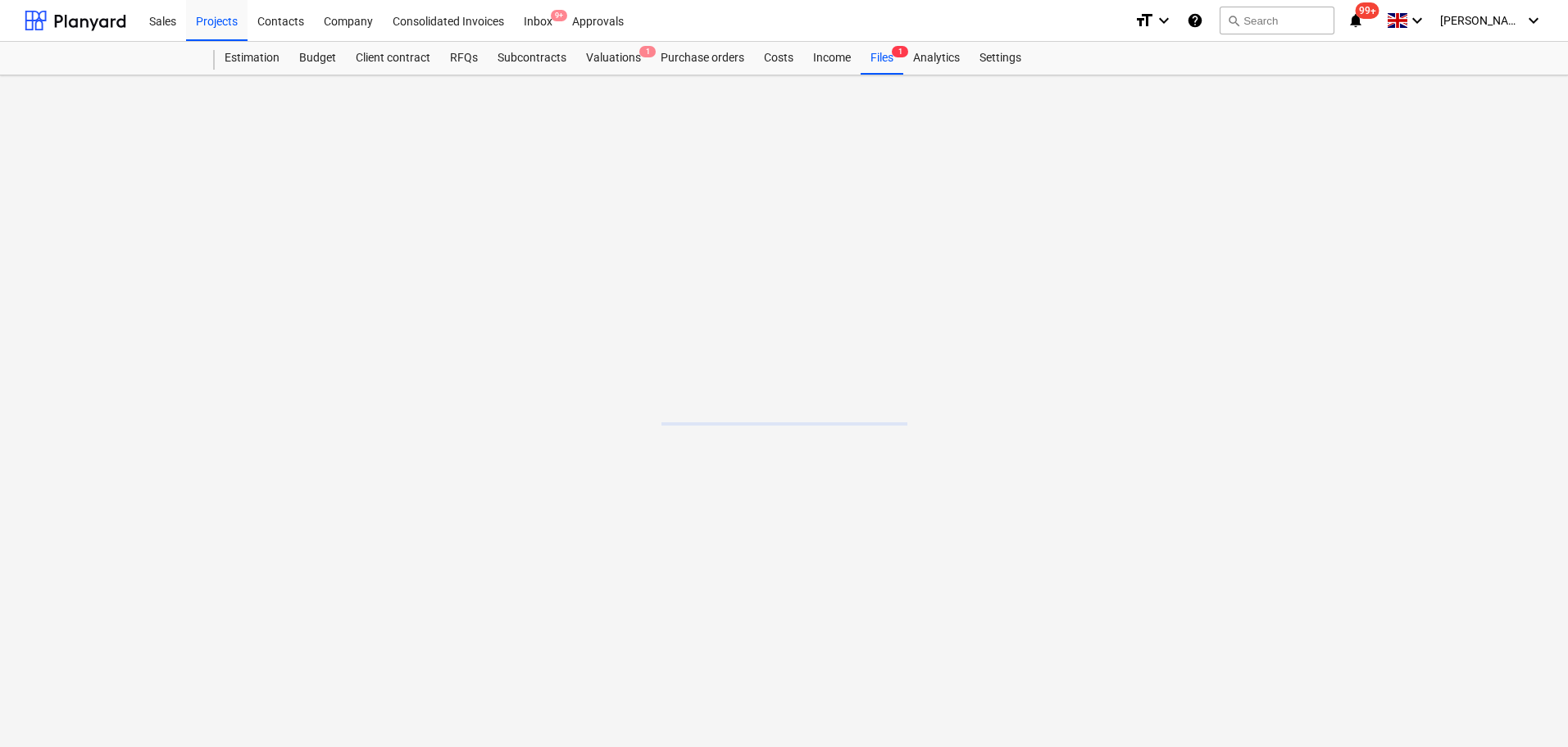 scroll, scrollTop: 0, scrollLeft: 0, axis: both 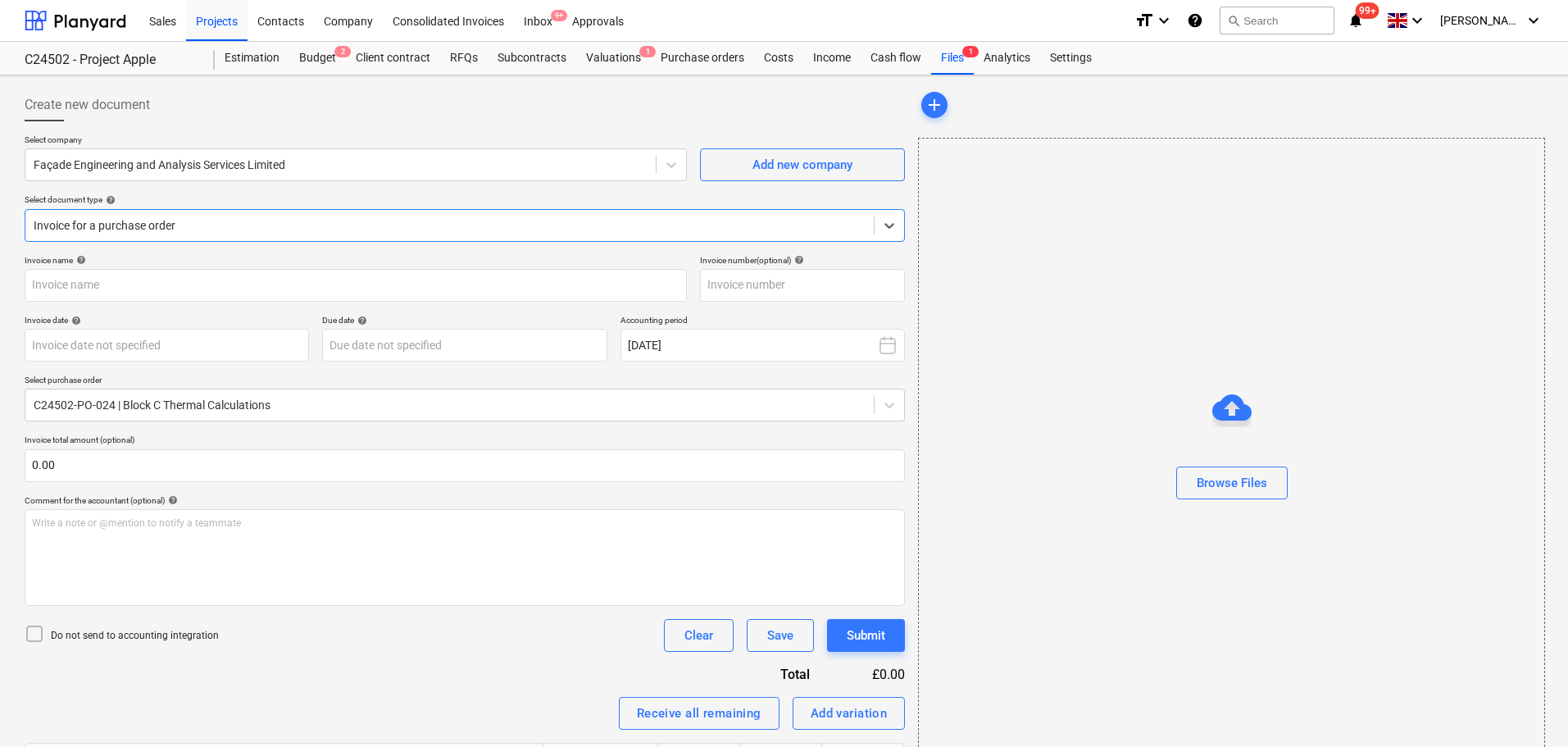 type on "25223" 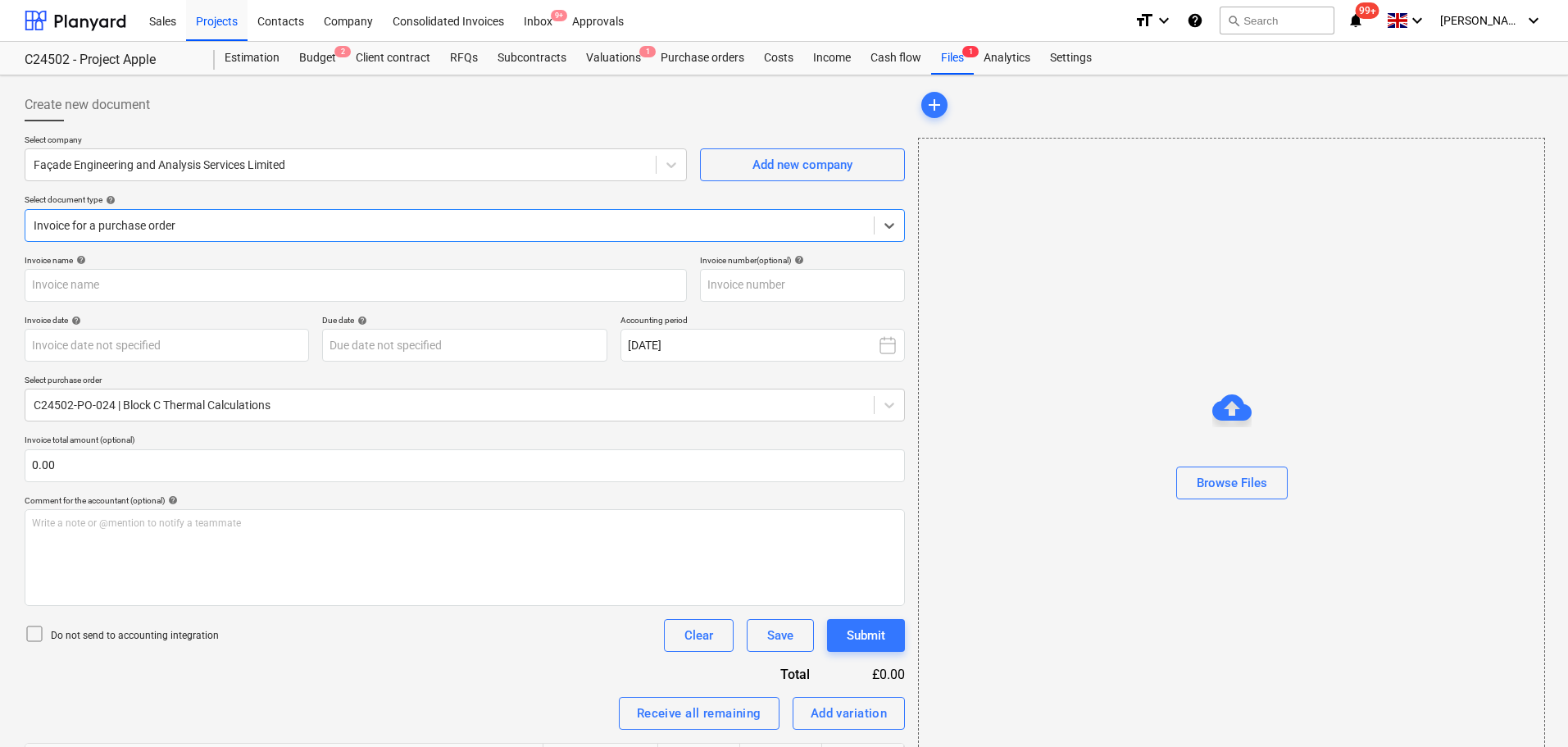 type on "25223" 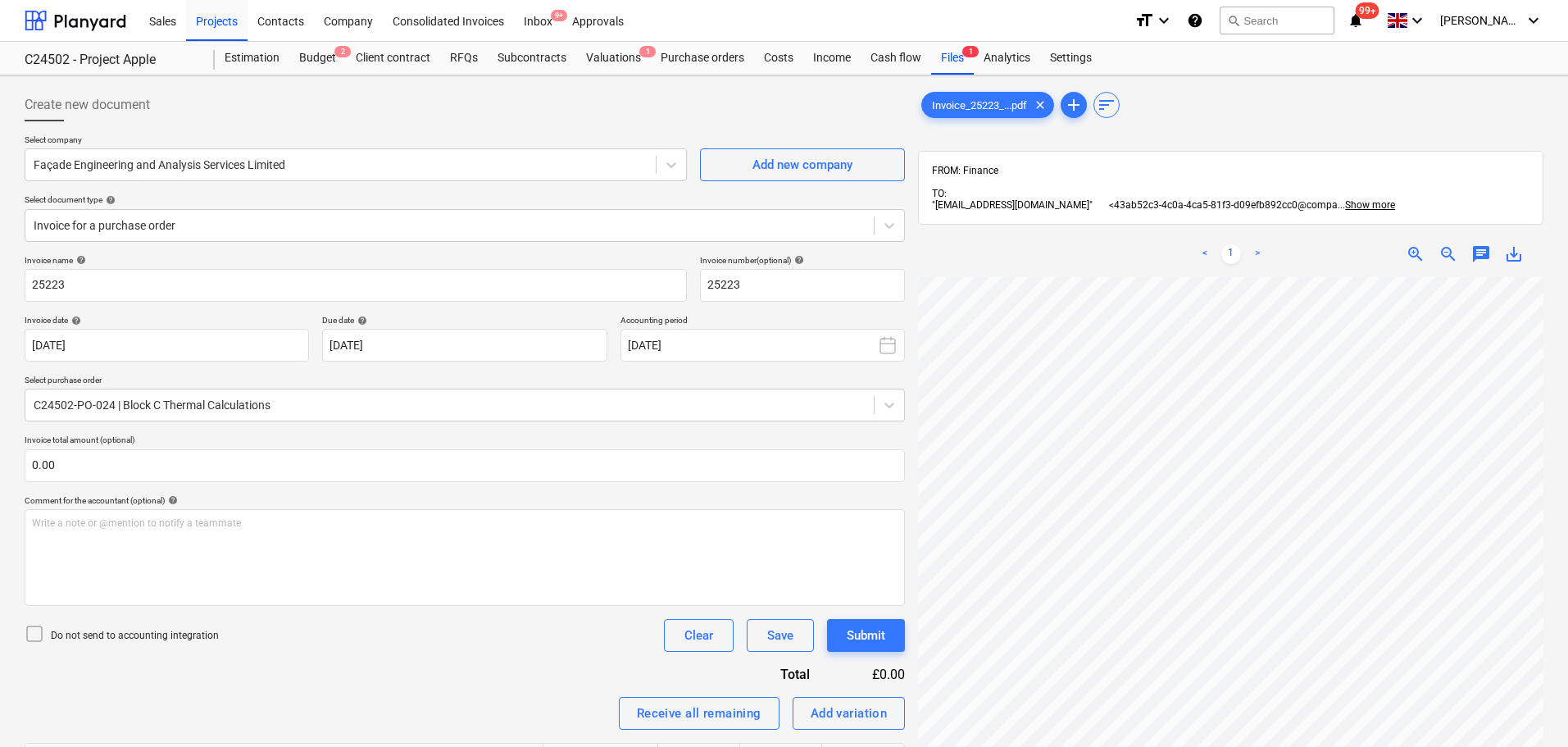 scroll, scrollTop: 280, scrollLeft: 136, axis: both 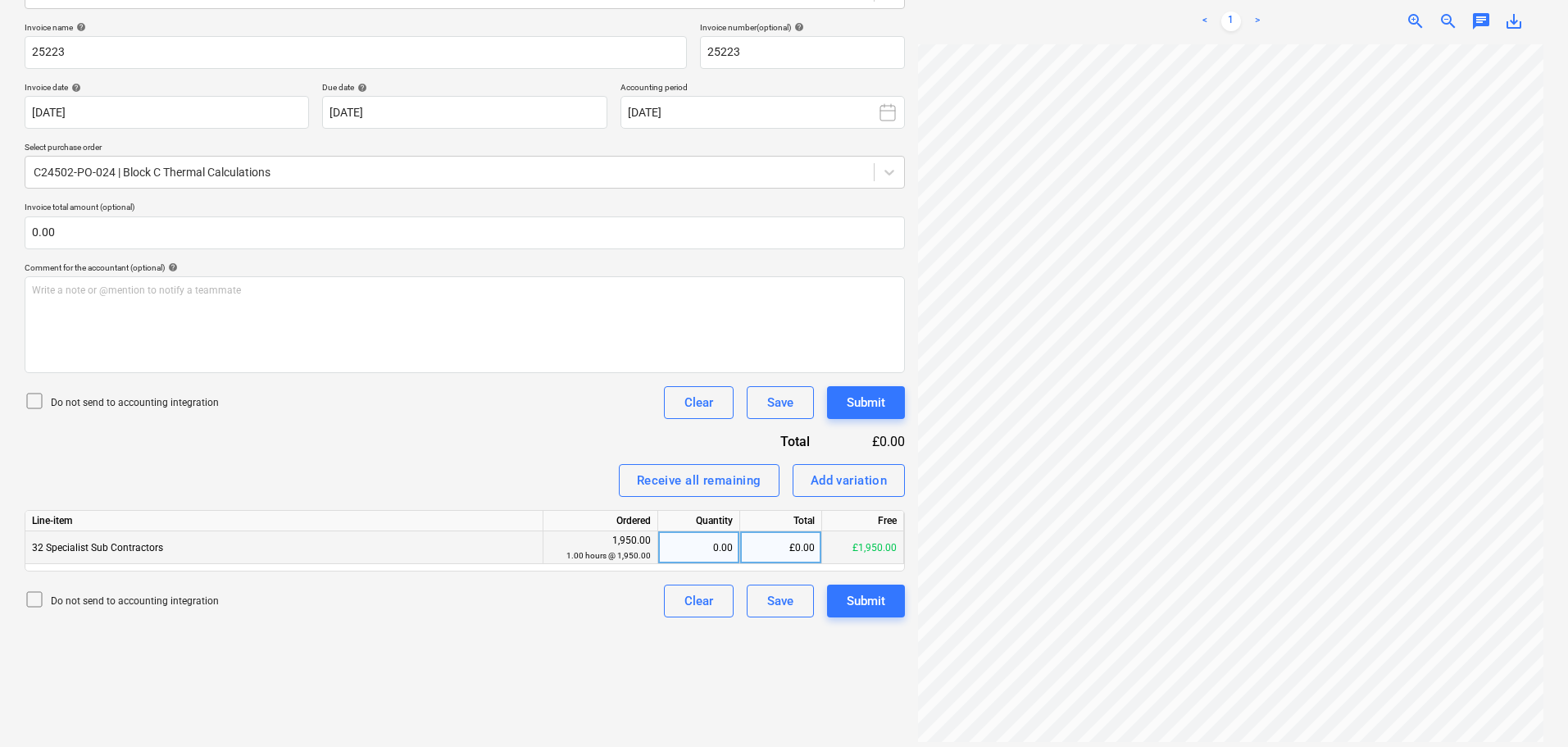 click on "£0.00" at bounding box center (781, 548) 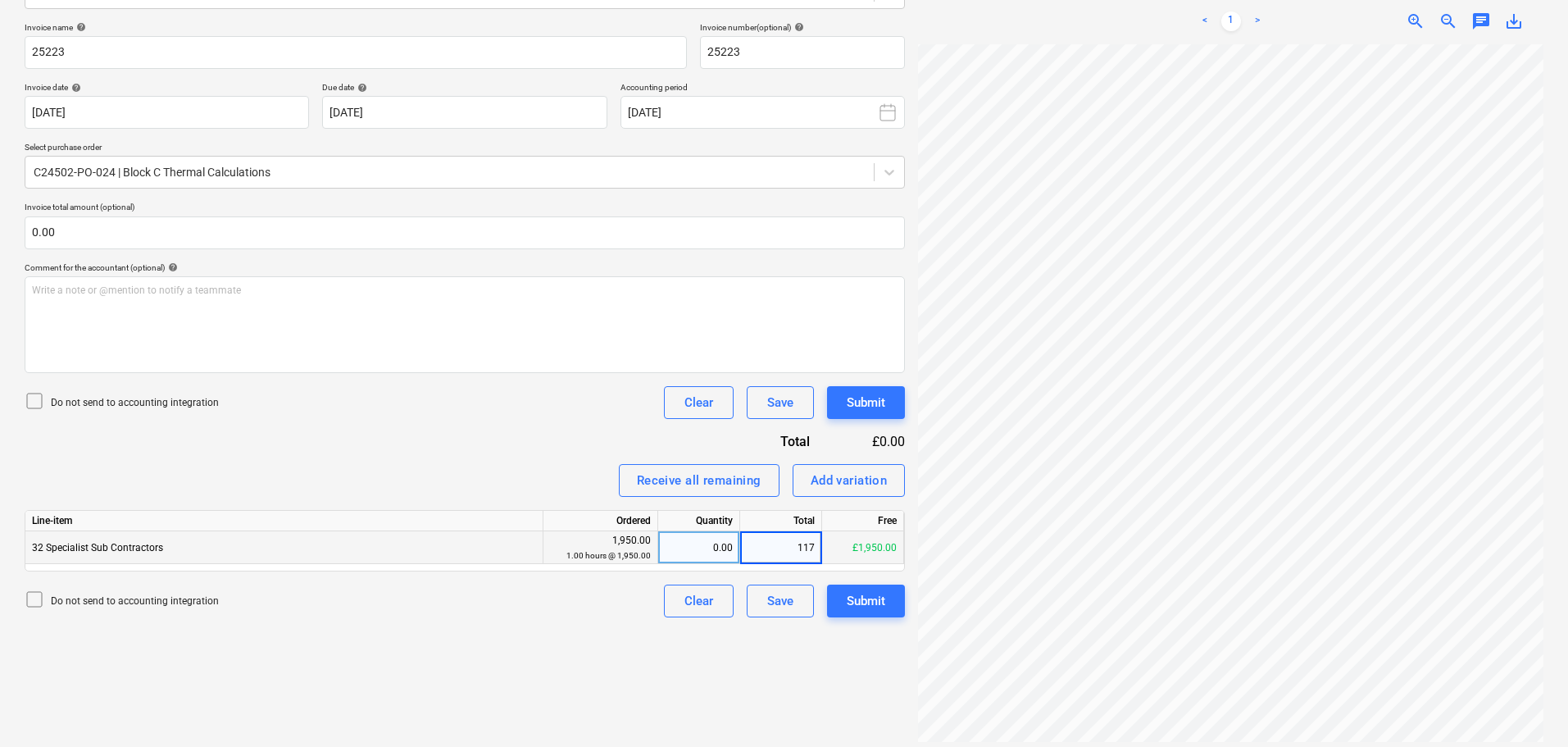 type on "1170" 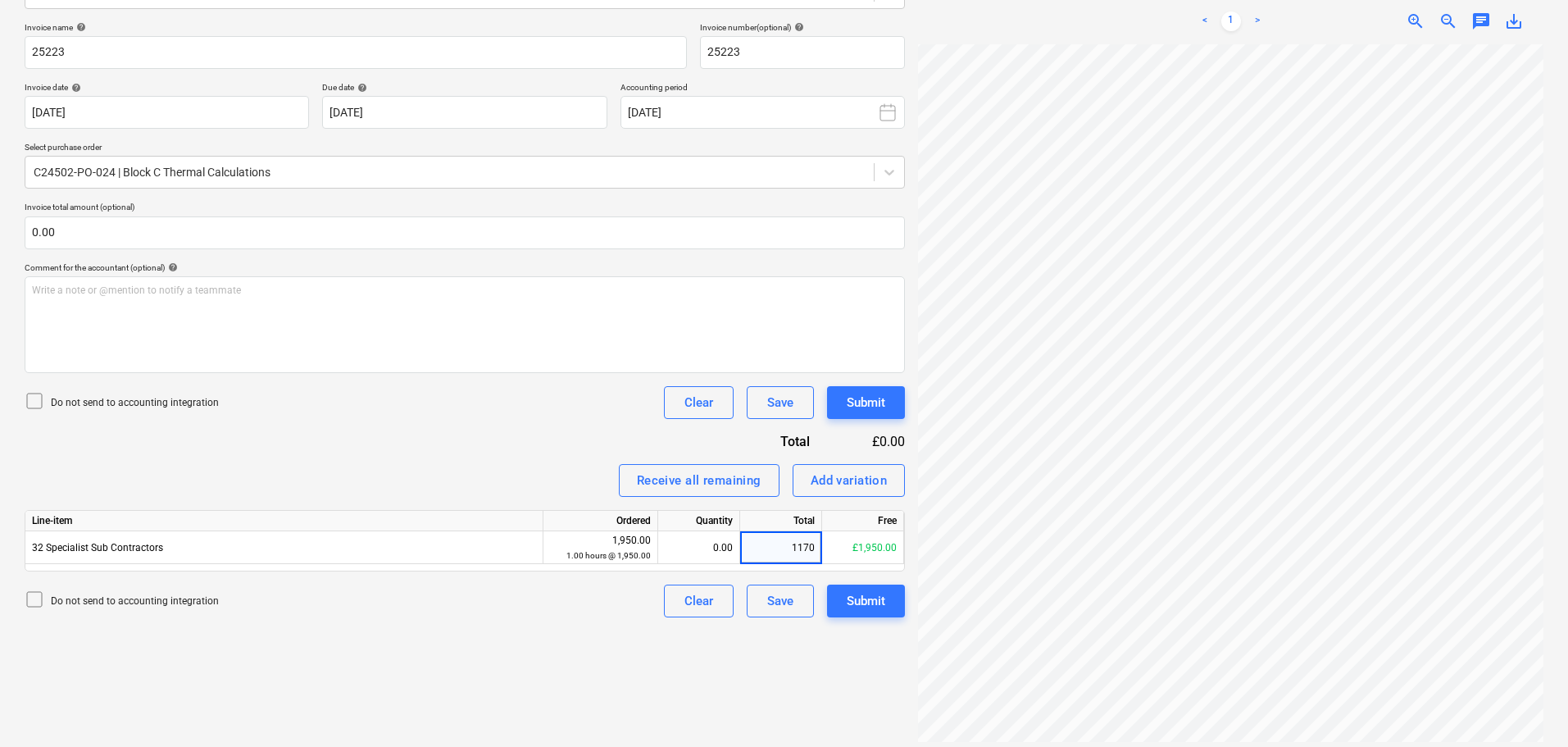 click on "Create new document Select company Façade Engineering and Analysis Services Limited   Add new company Select document type help Invoice for a purchase order Invoice name help 25223 Invoice number  (optional) help 25223 Invoice date help 28 Jul 2025 28.07.2025 Press the down arrow key to interact with the calendar and
select a date. Press the question mark key to get the keyboard shortcuts for changing dates. Due date help 27 Aug 2025 27.08.2025 Press the down arrow key to interact with the calendar and
select a date. Press the question mark key to get the keyboard shortcuts for changing dates. Accounting period July 2025 Select purchase order C24502-PO-024 | Block C Thermal Calculations Invoice total amount (optional) 0.00 Comment for the accountant (optional) help Write a note or @mention to notify a teammate ﻿ Do not send to accounting integration Clear Save Submit Total £0.00 Receive all remaining Add variation Line-item Ordered Quantity Total Free 32 Specialist Sub Contractors 1,950.00 0.00 1170" at bounding box center [465, 300] 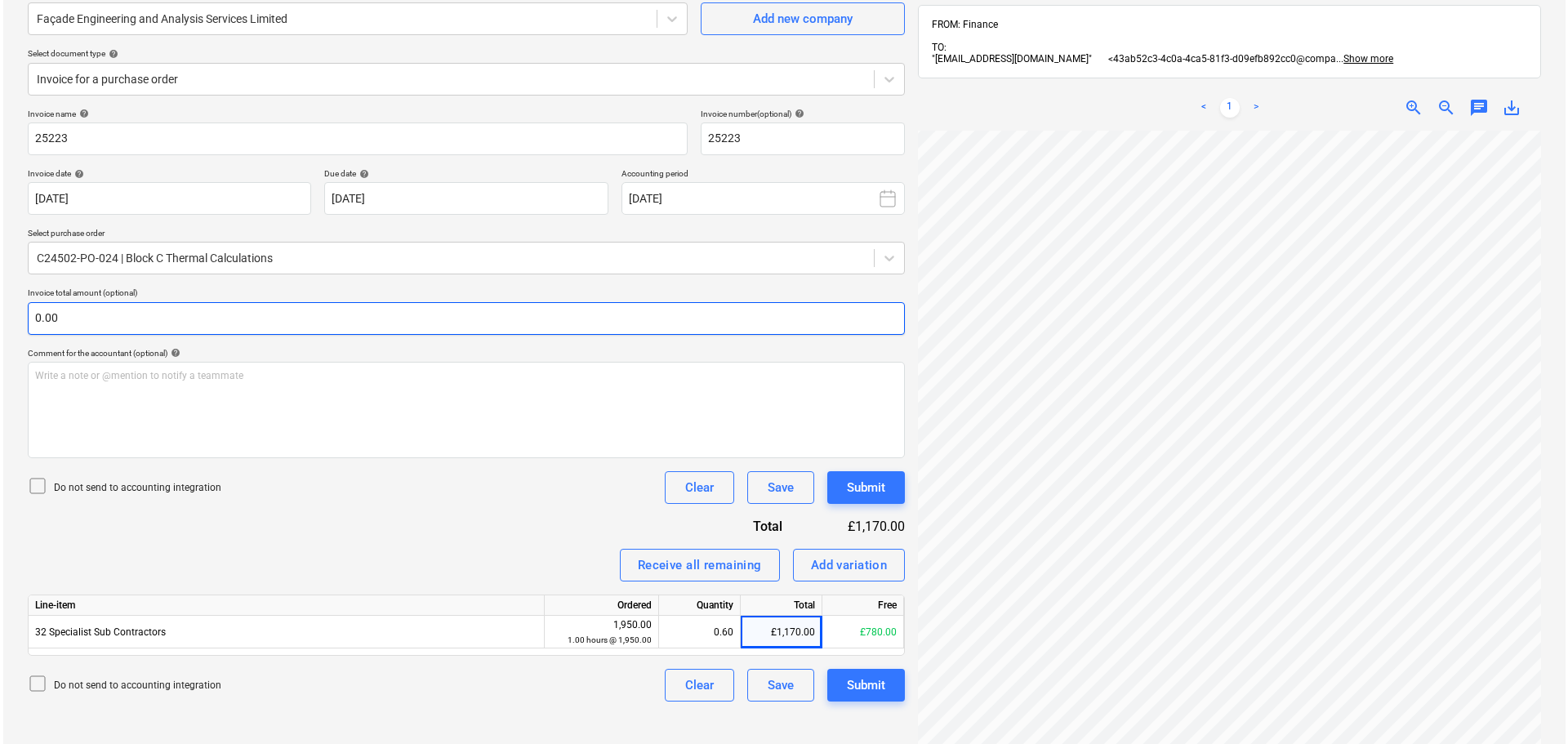 scroll, scrollTop: 163, scrollLeft: 0, axis: vertical 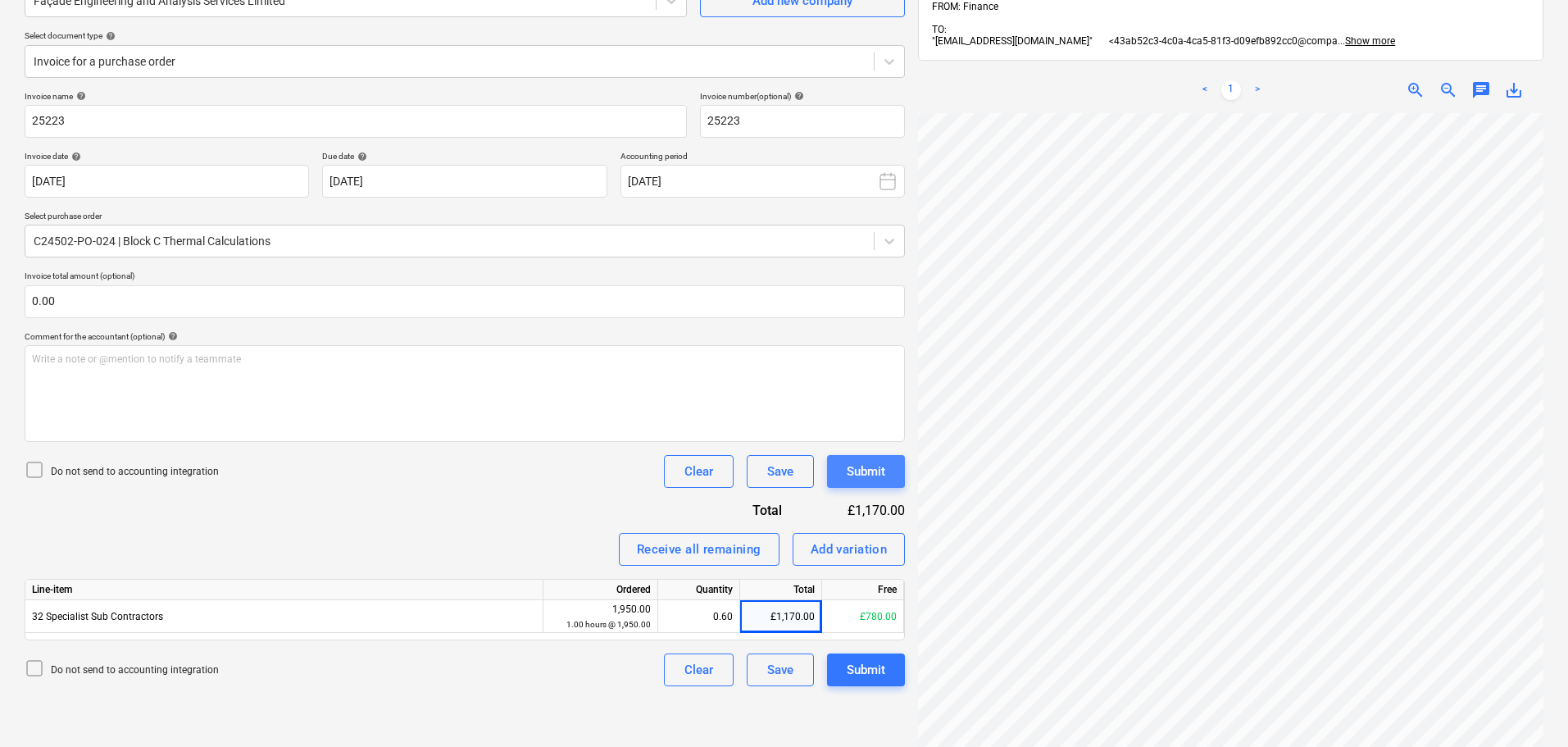 click on "Submit" at bounding box center [866, 471] 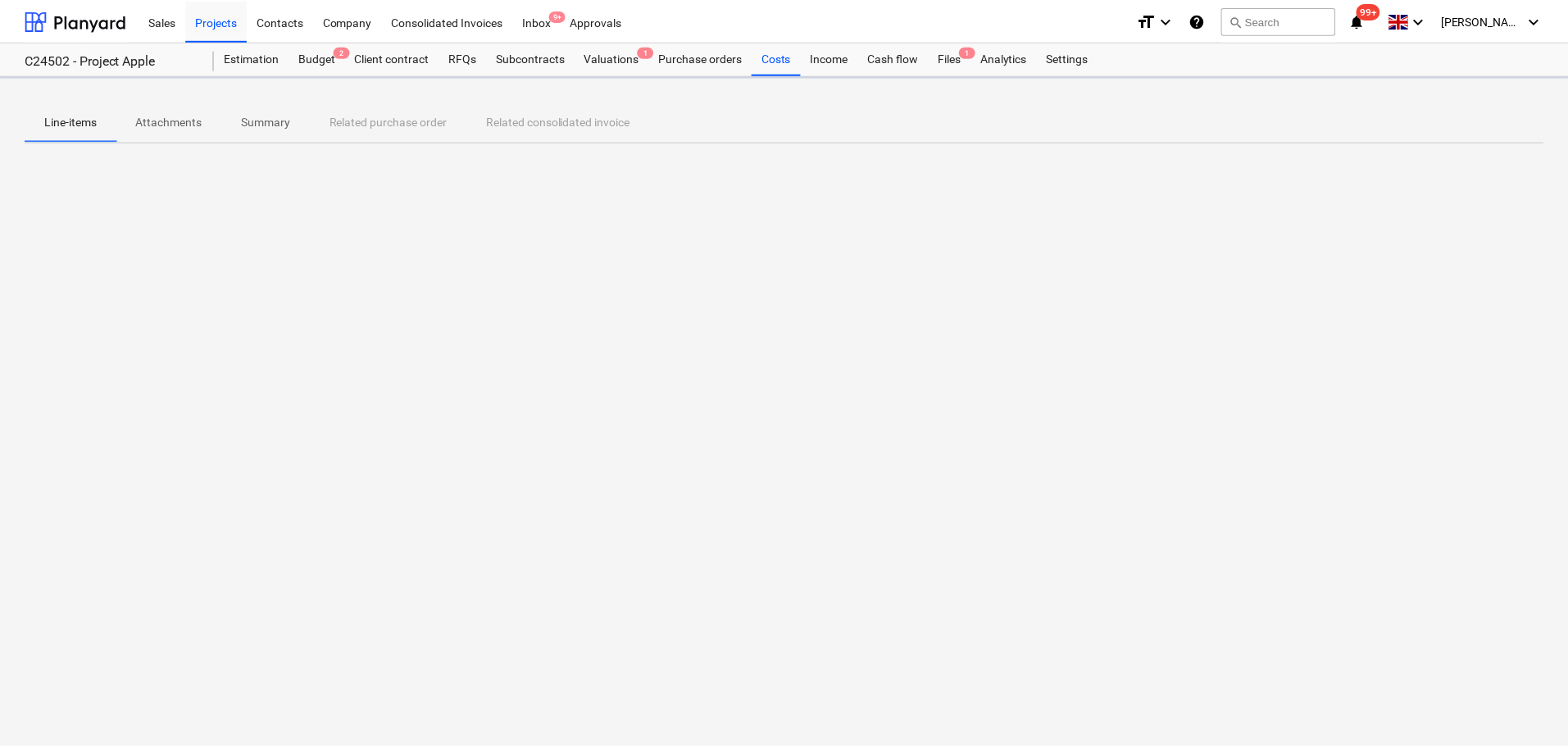scroll, scrollTop: 0, scrollLeft: 0, axis: both 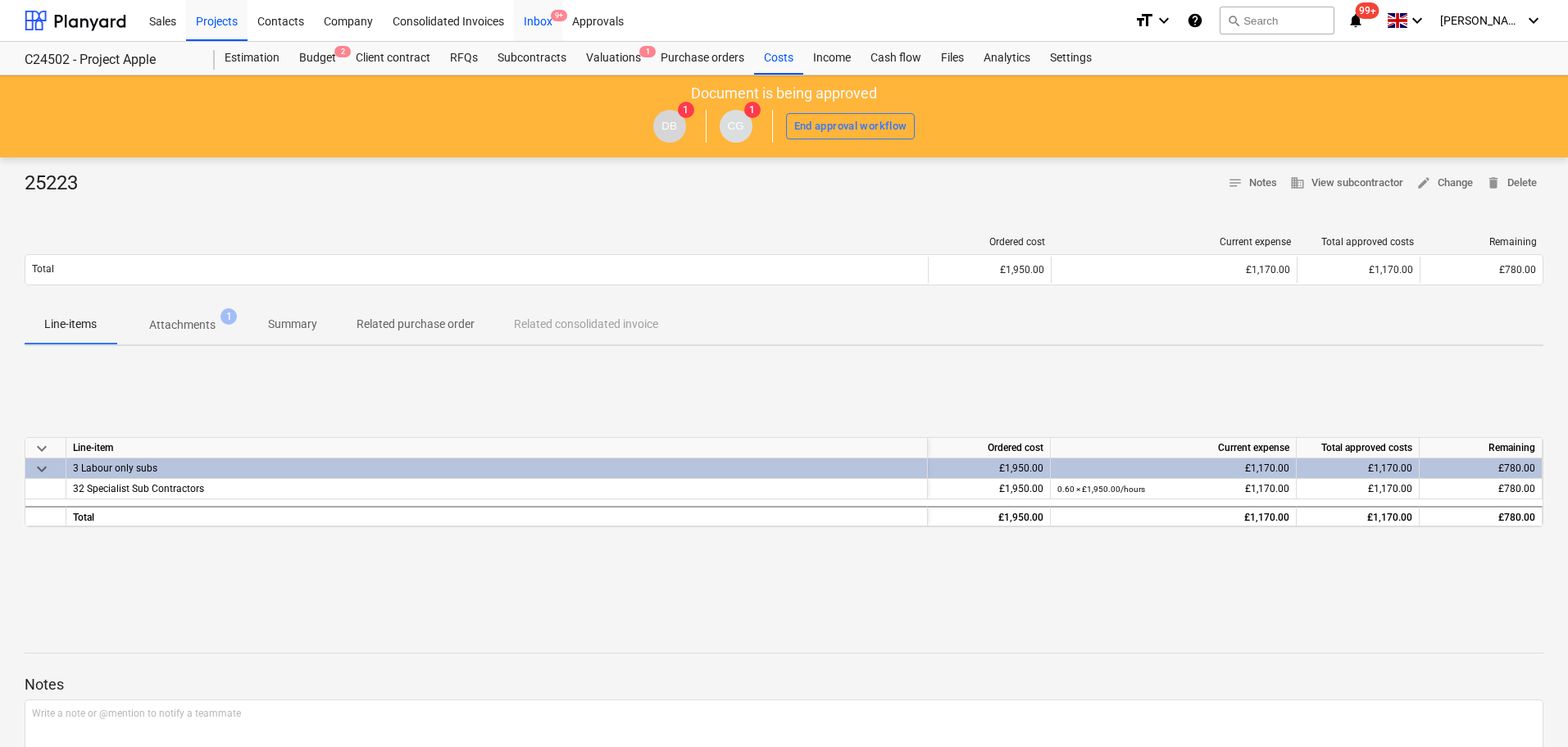 click on "Inbox 9+" at bounding box center [538, 20] 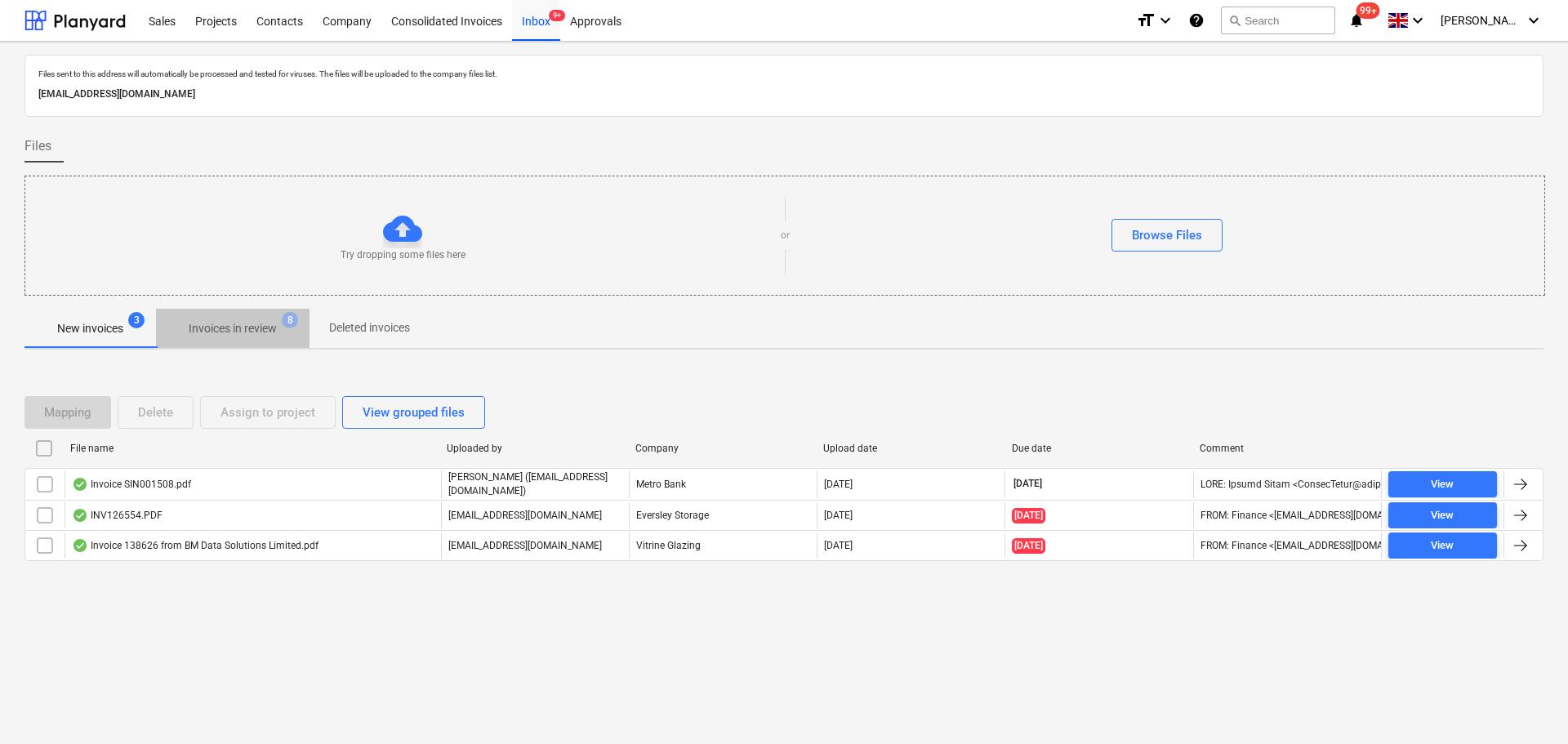 click on "Invoices in review" at bounding box center [233, 328] 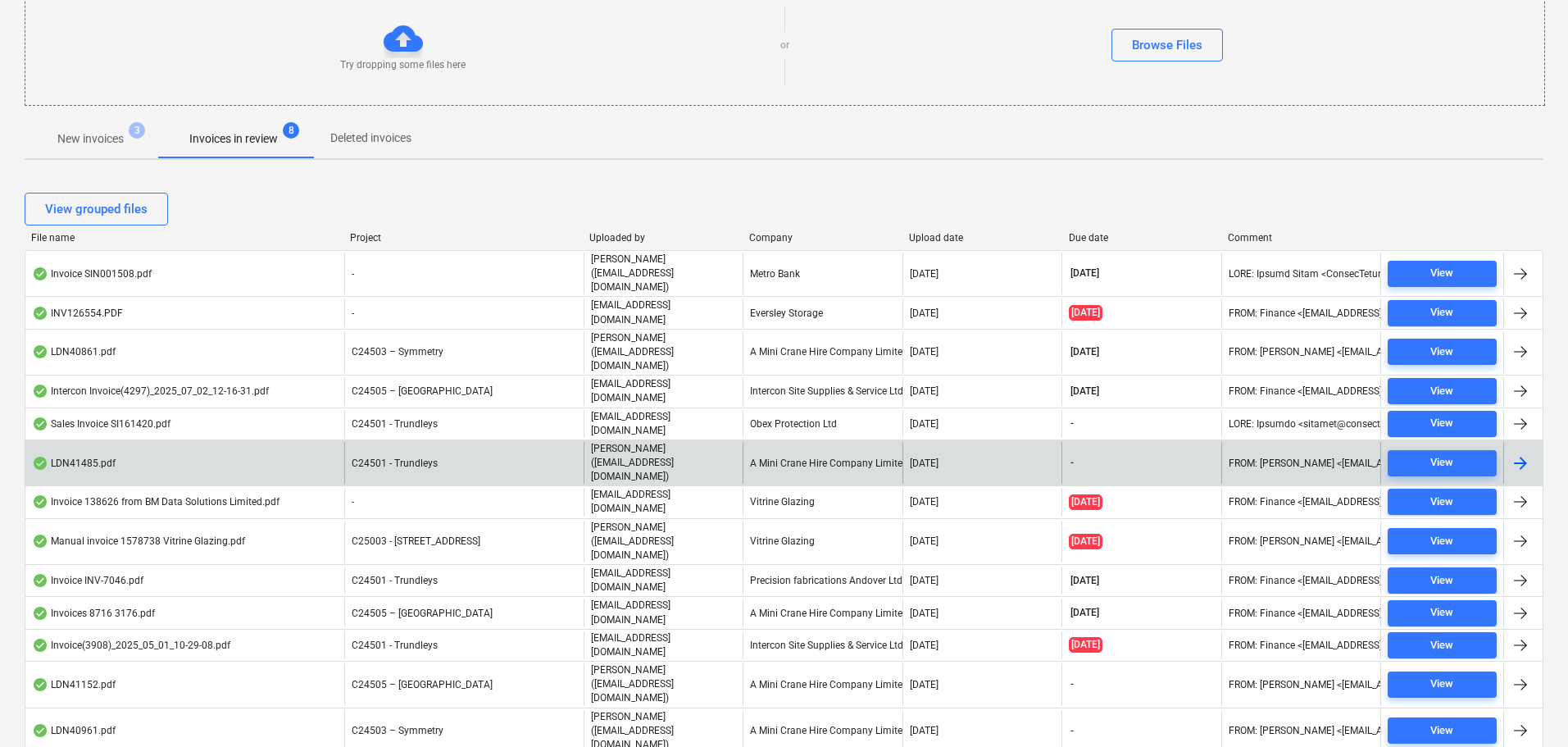 scroll, scrollTop: 246, scrollLeft: 0, axis: vertical 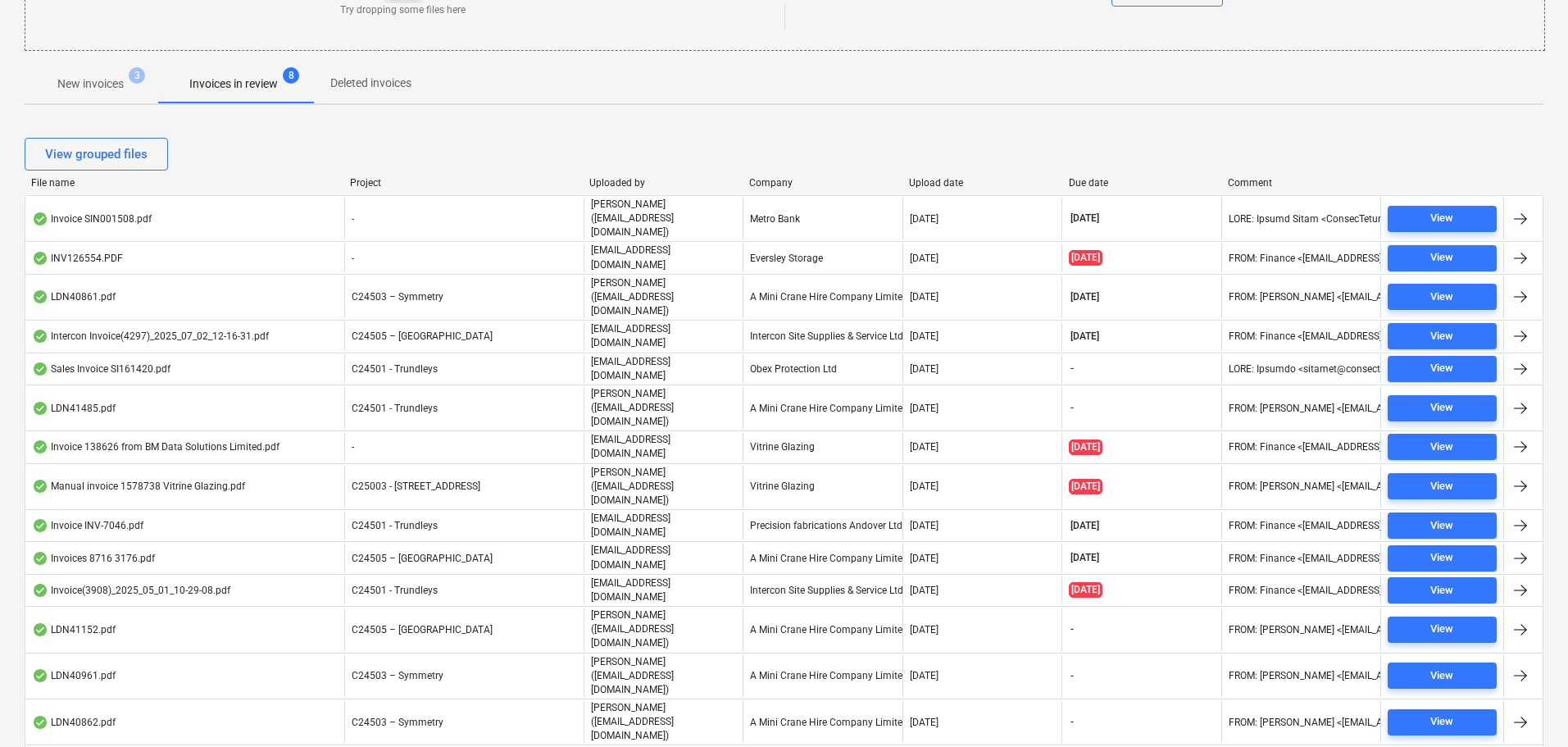 click on "Project" at bounding box center (463, 183) 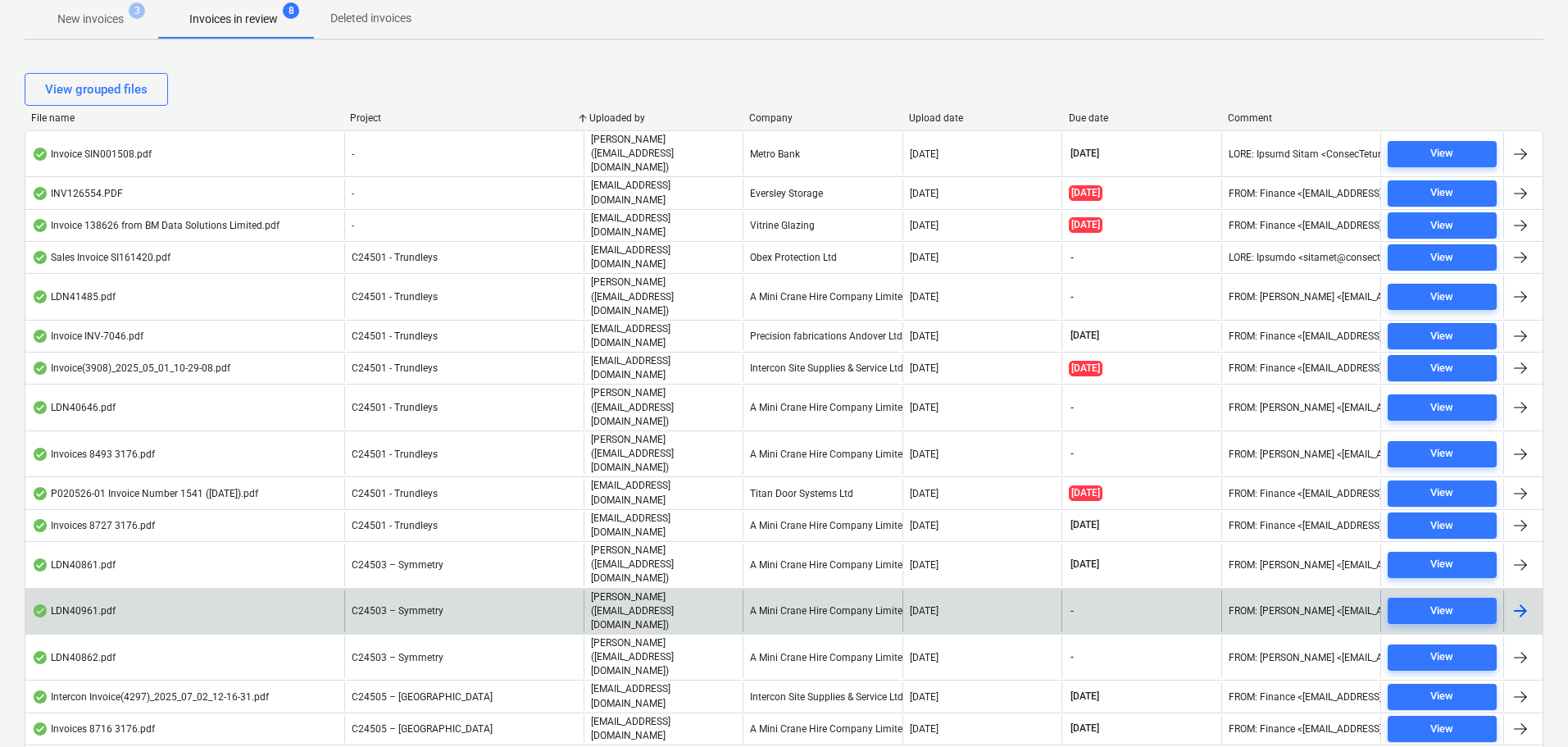 scroll, scrollTop: 410, scrollLeft: 0, axis: vertical 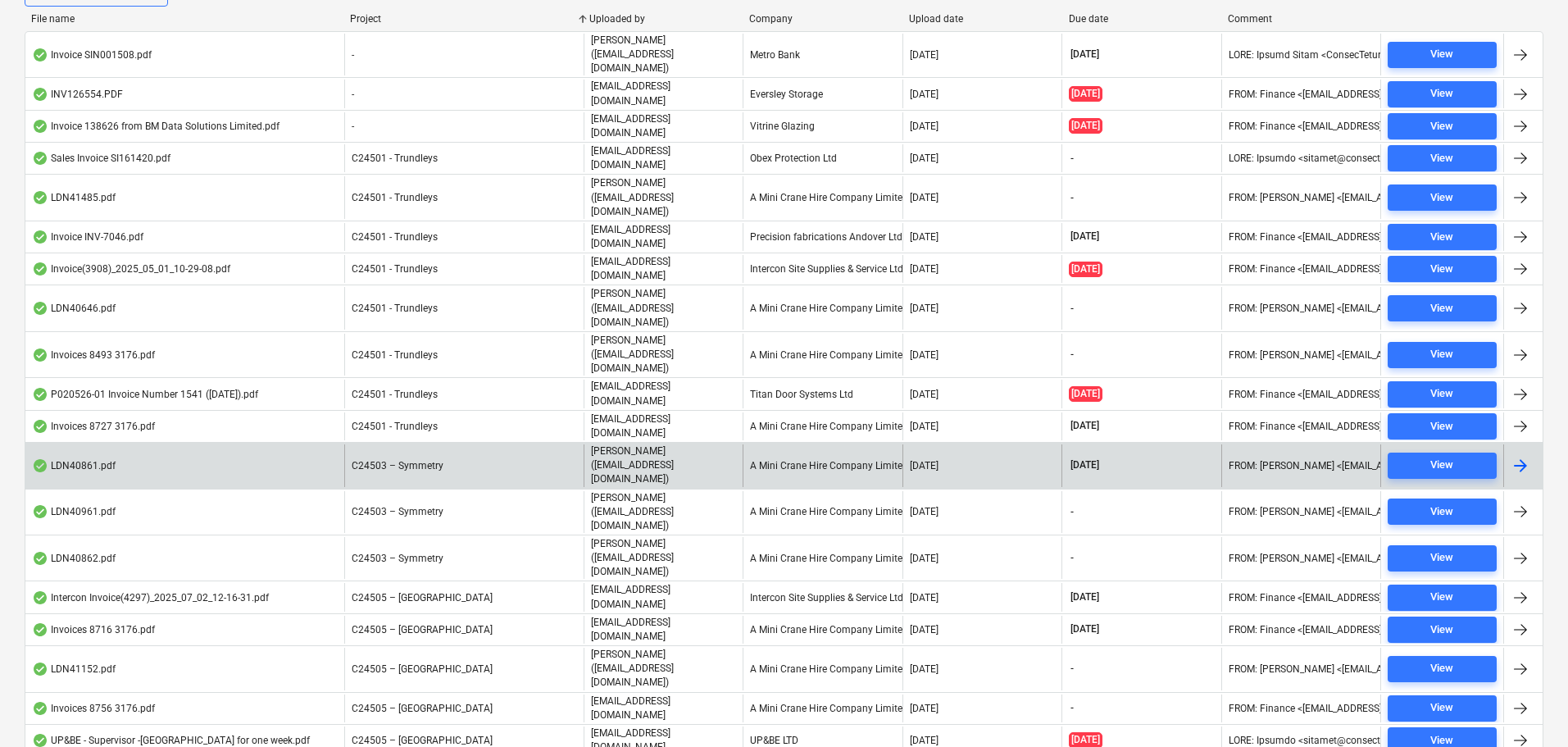 click on "C24503 – Symmetry" at bounding box center (398, 466) 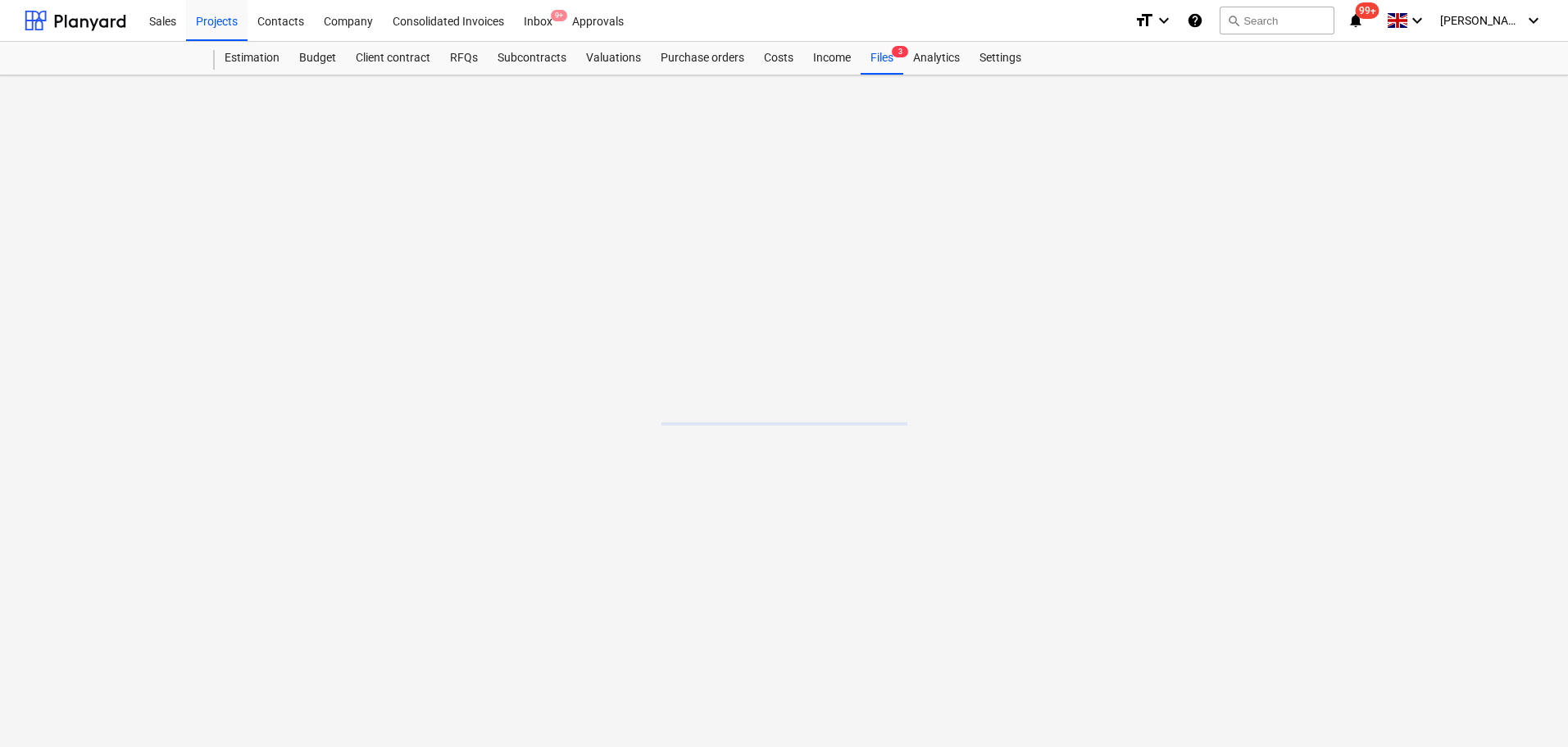 scroll, scrollTop: 0, scrollLeft: 0, axis: both 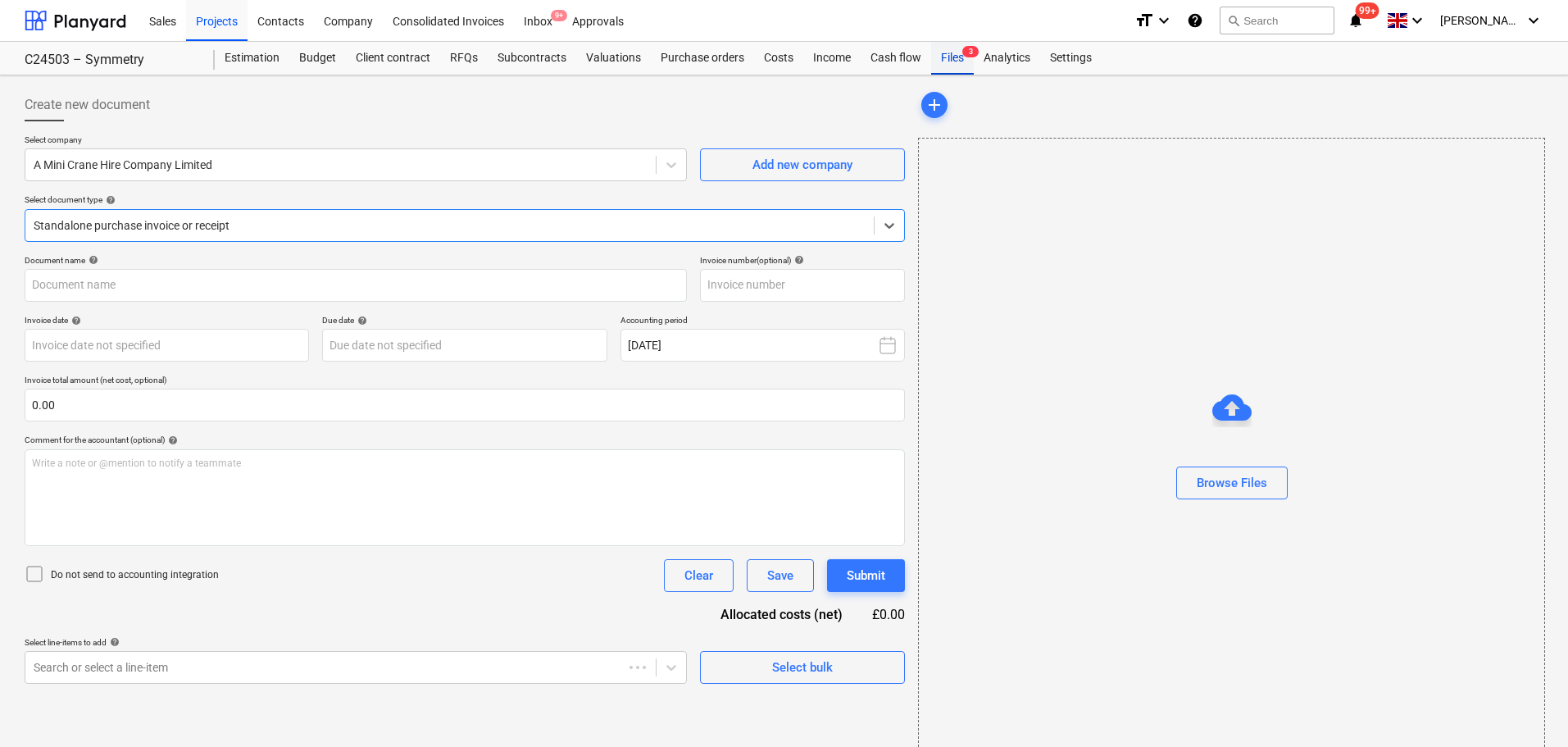 click on "Files 3" at bounding box center (952, 58) 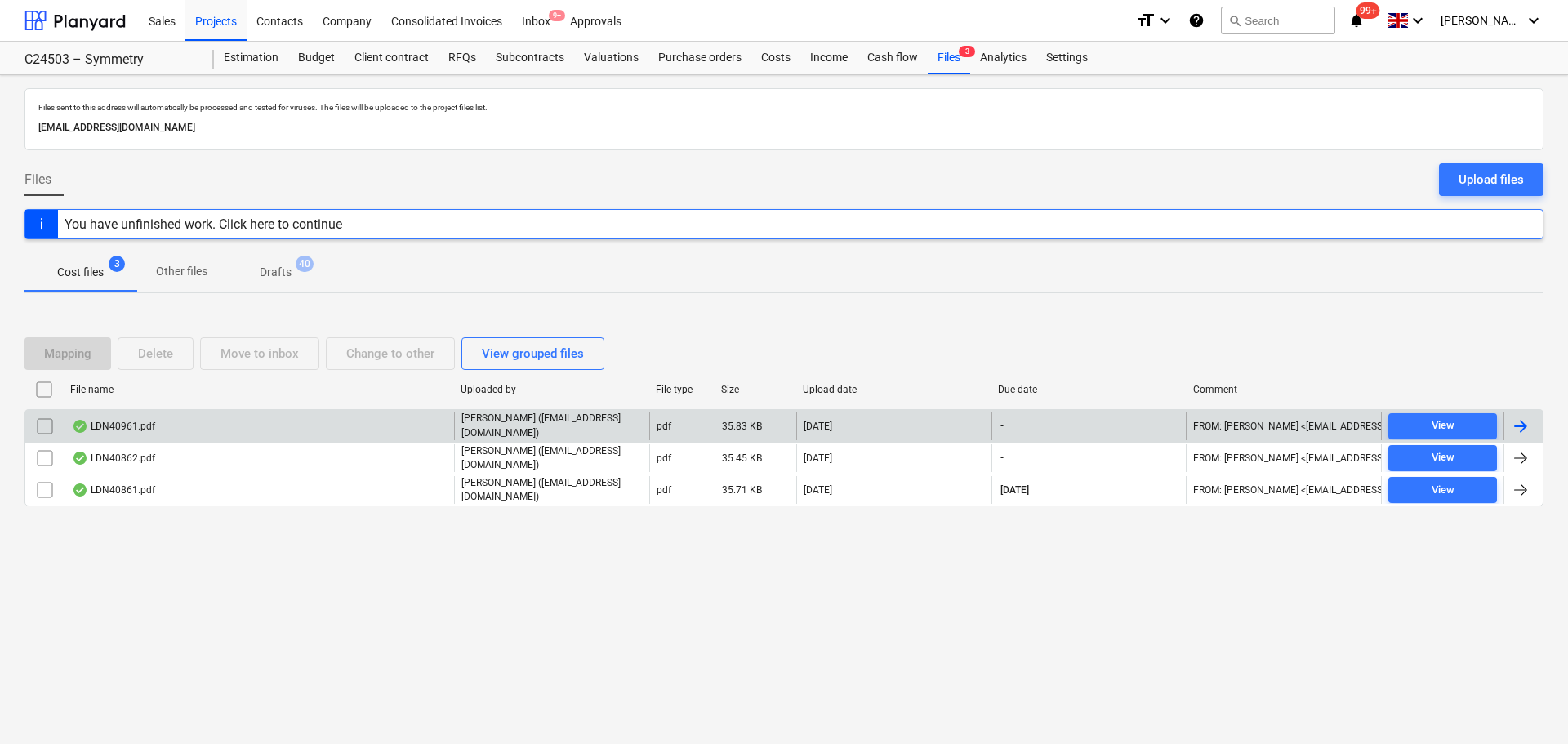 click on "LDN40961.pdf" at bounding box center [114, 426] 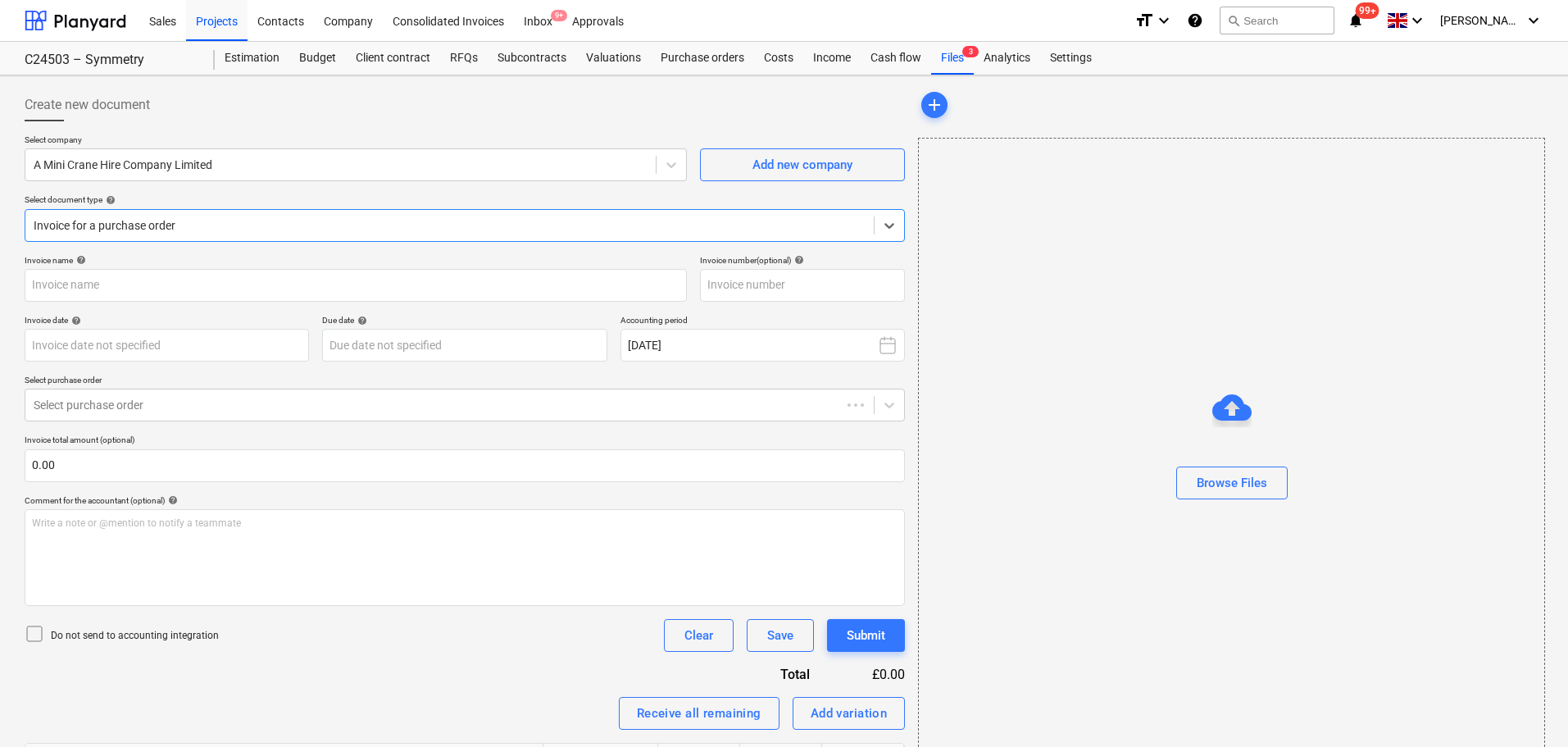 type on "40961" 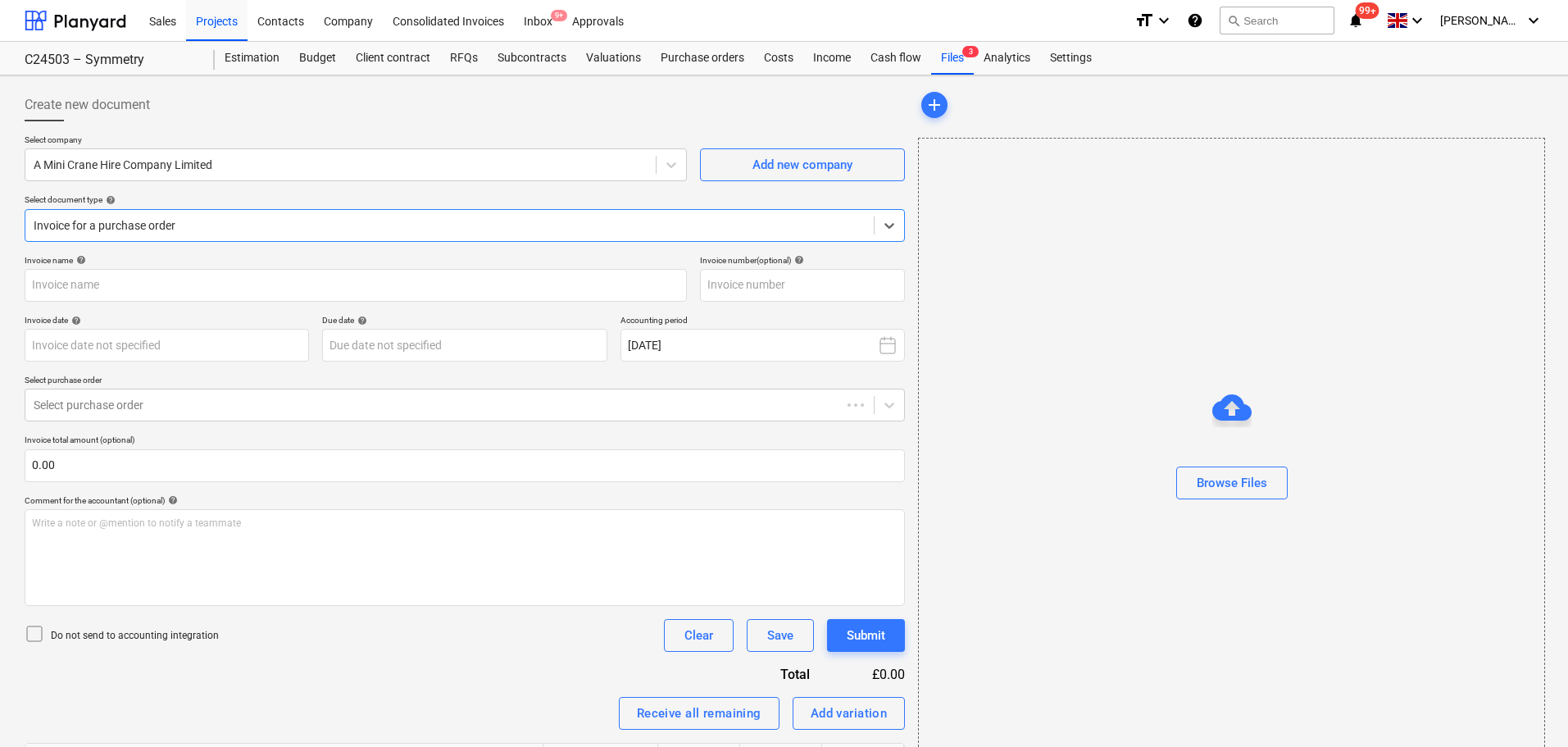 type on "40961" 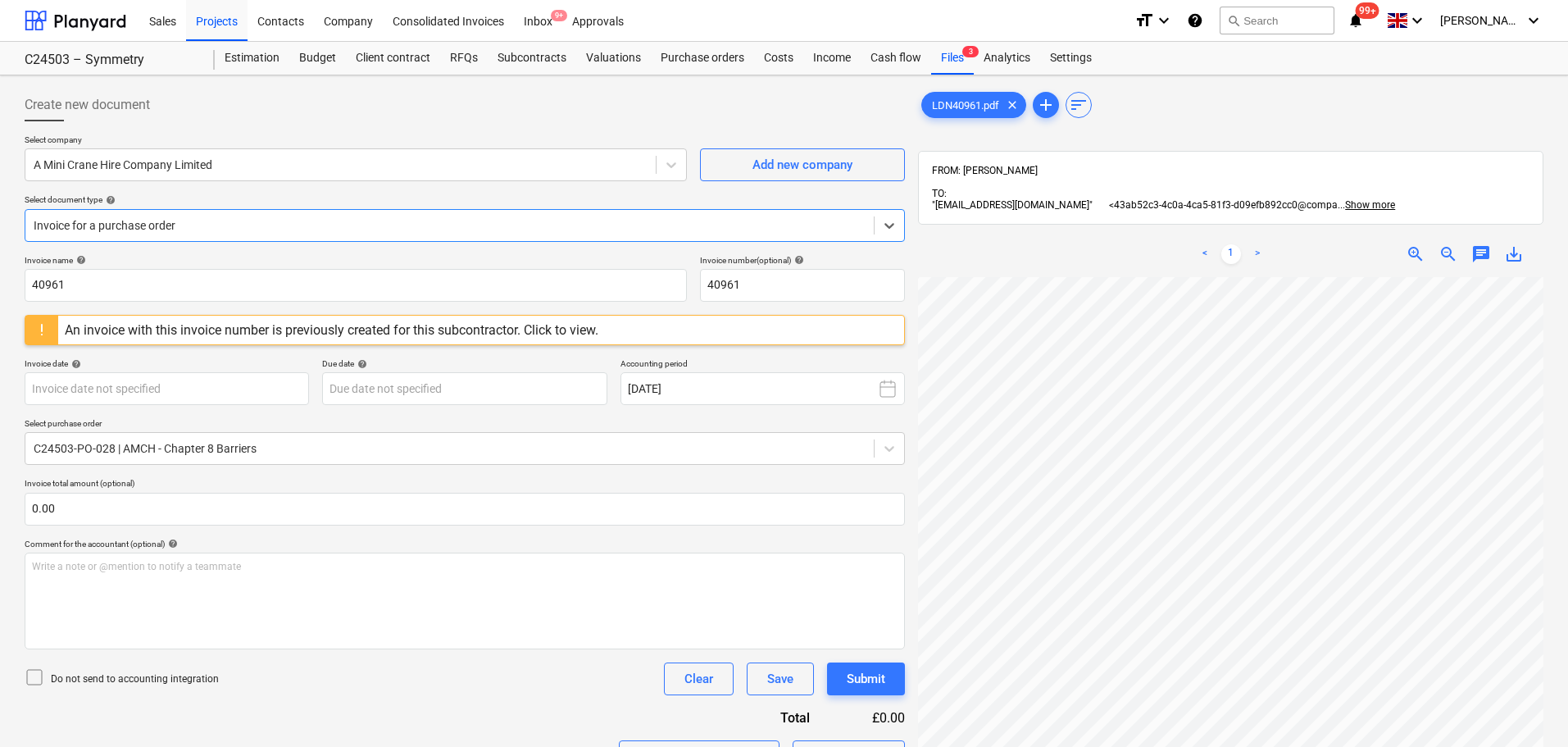 scroll, scrollTop: 121, scrollLeft: 0, axis: vertical 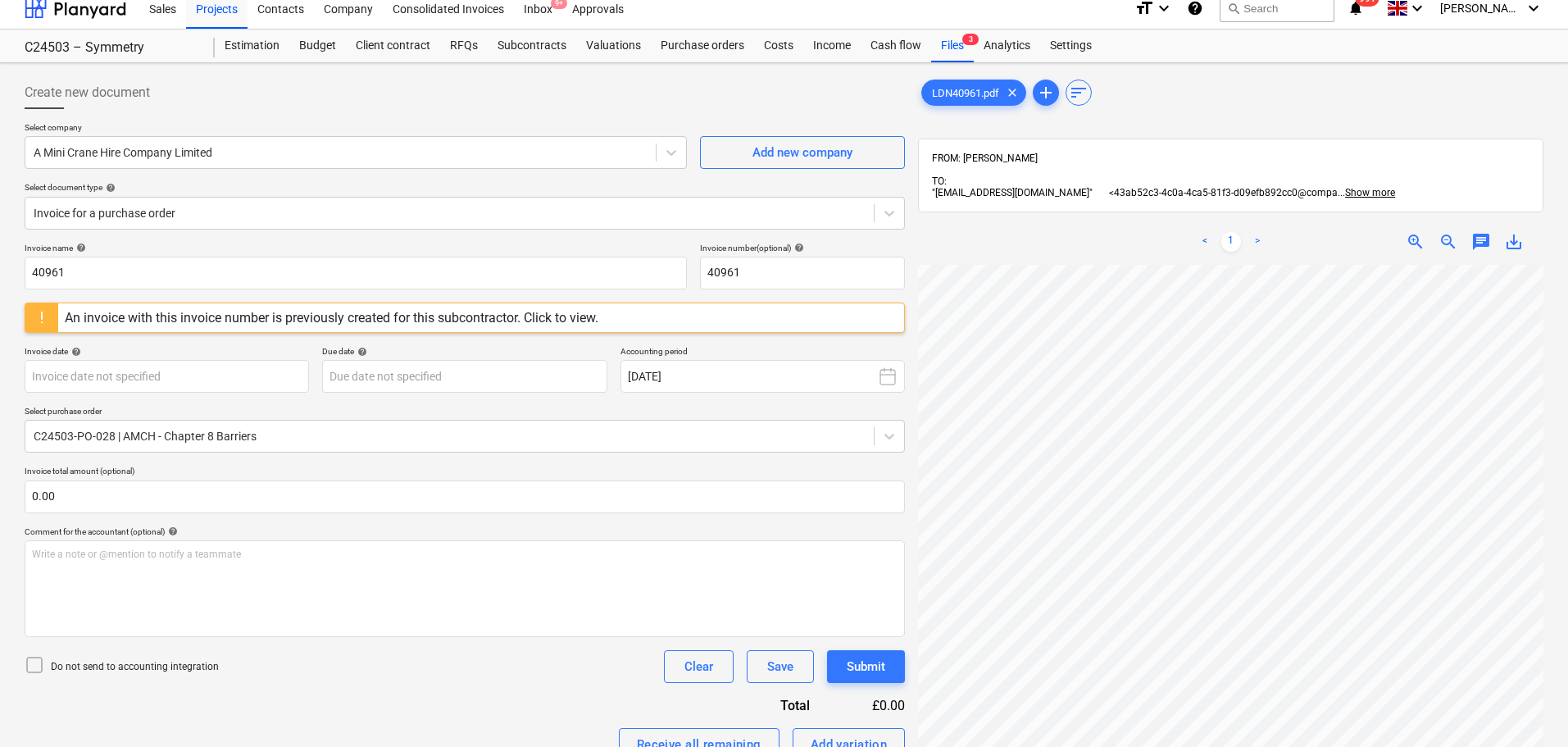 click on "An invoice with this invoice number is previously created for this subcontractor. Click to view." at bounding box center [331, 317] 